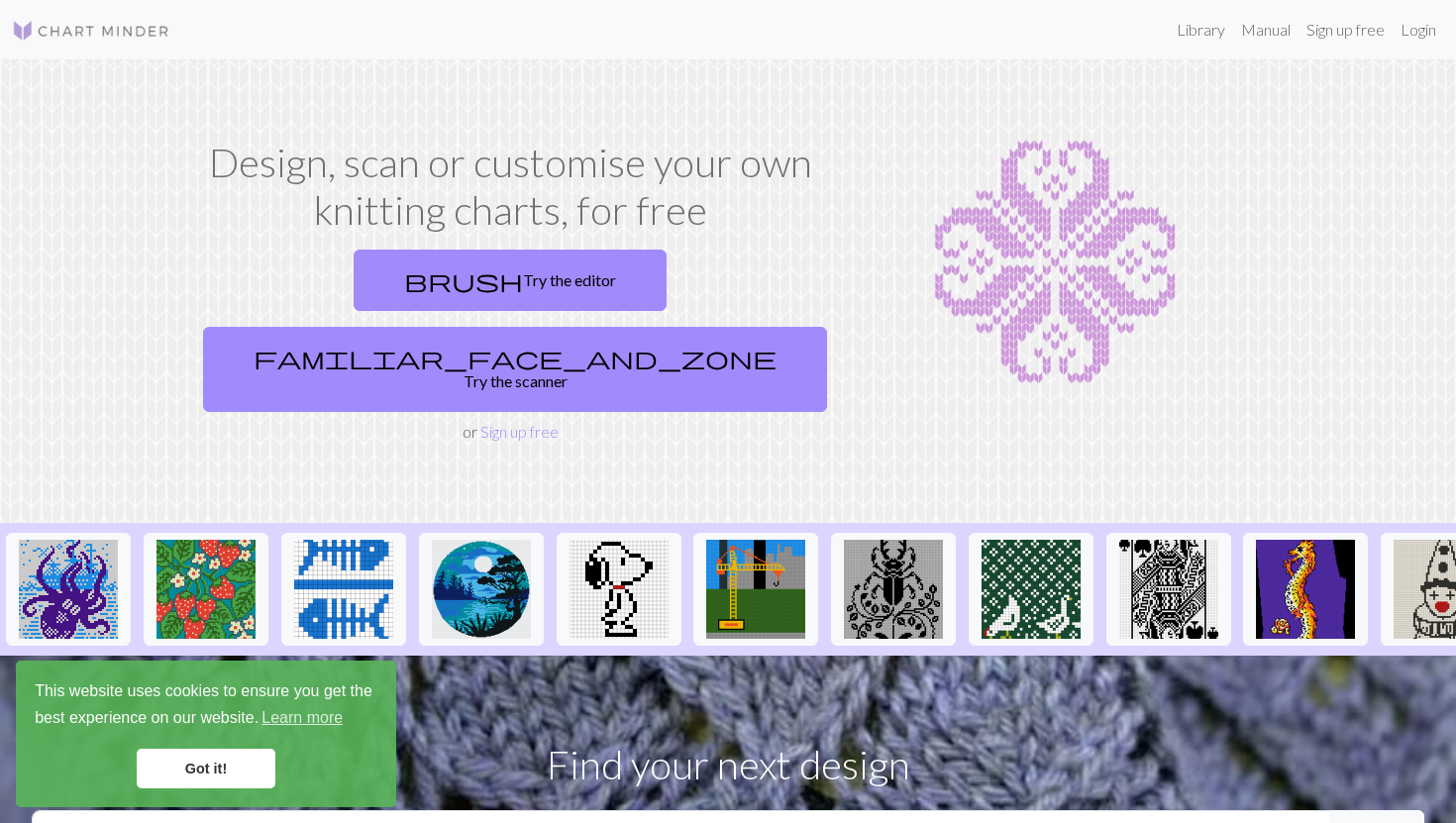 scroll, scrollTop: 0, scrollLeft: 0, axis: both 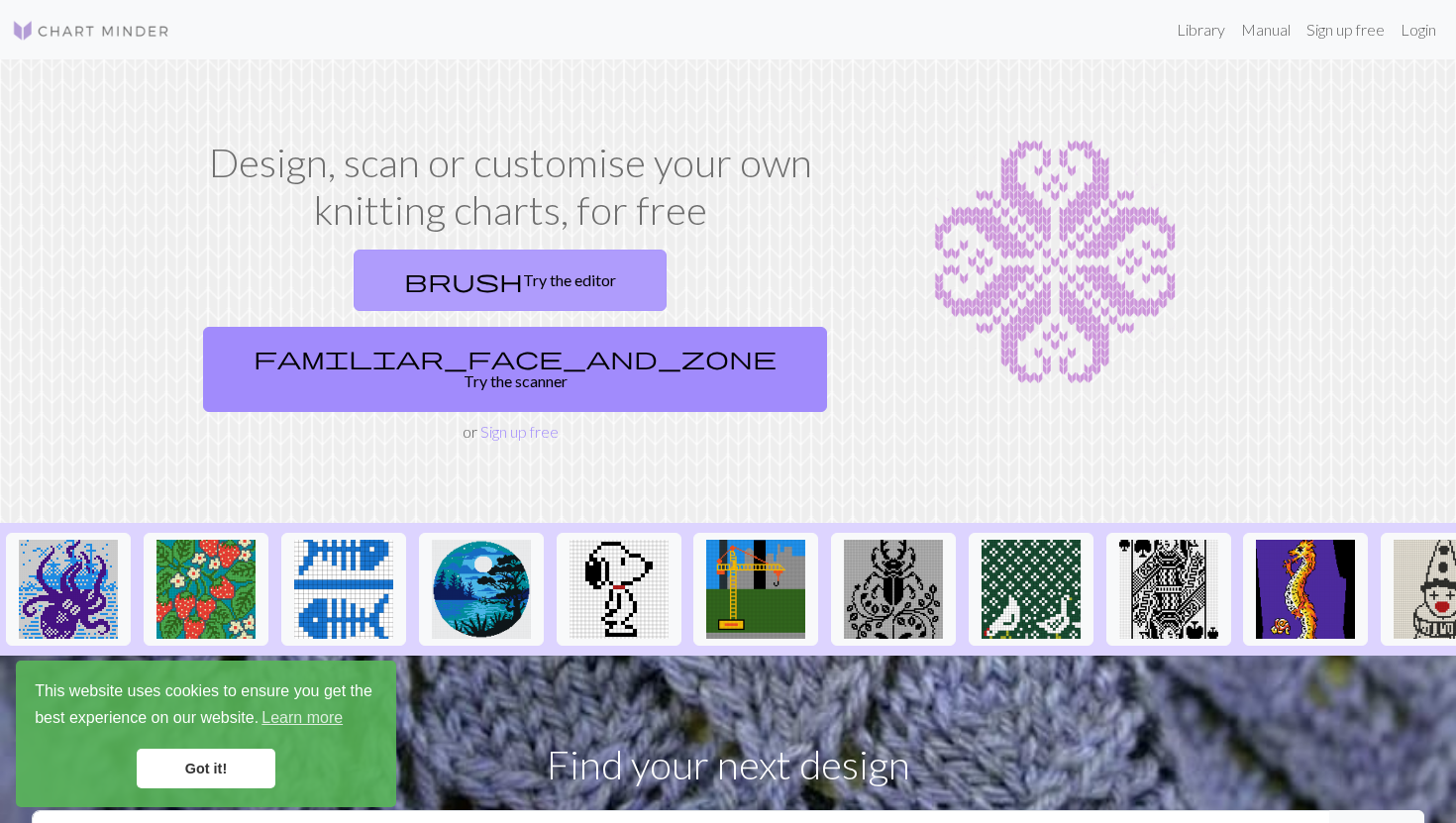 click on "brush  Try the editor" at bounding box center (510, 280) 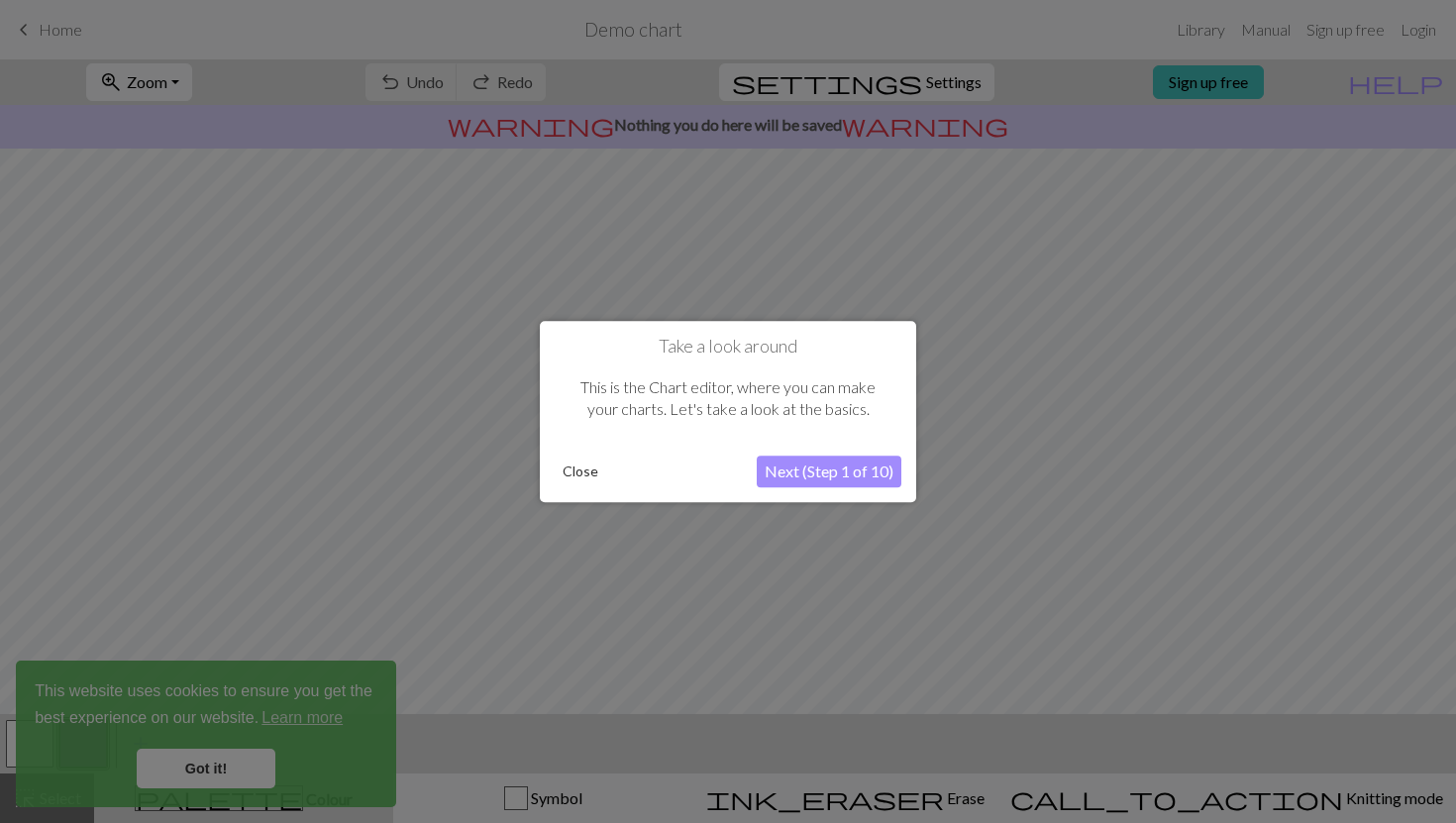 click on "Close" at bounding box center [580, 471] 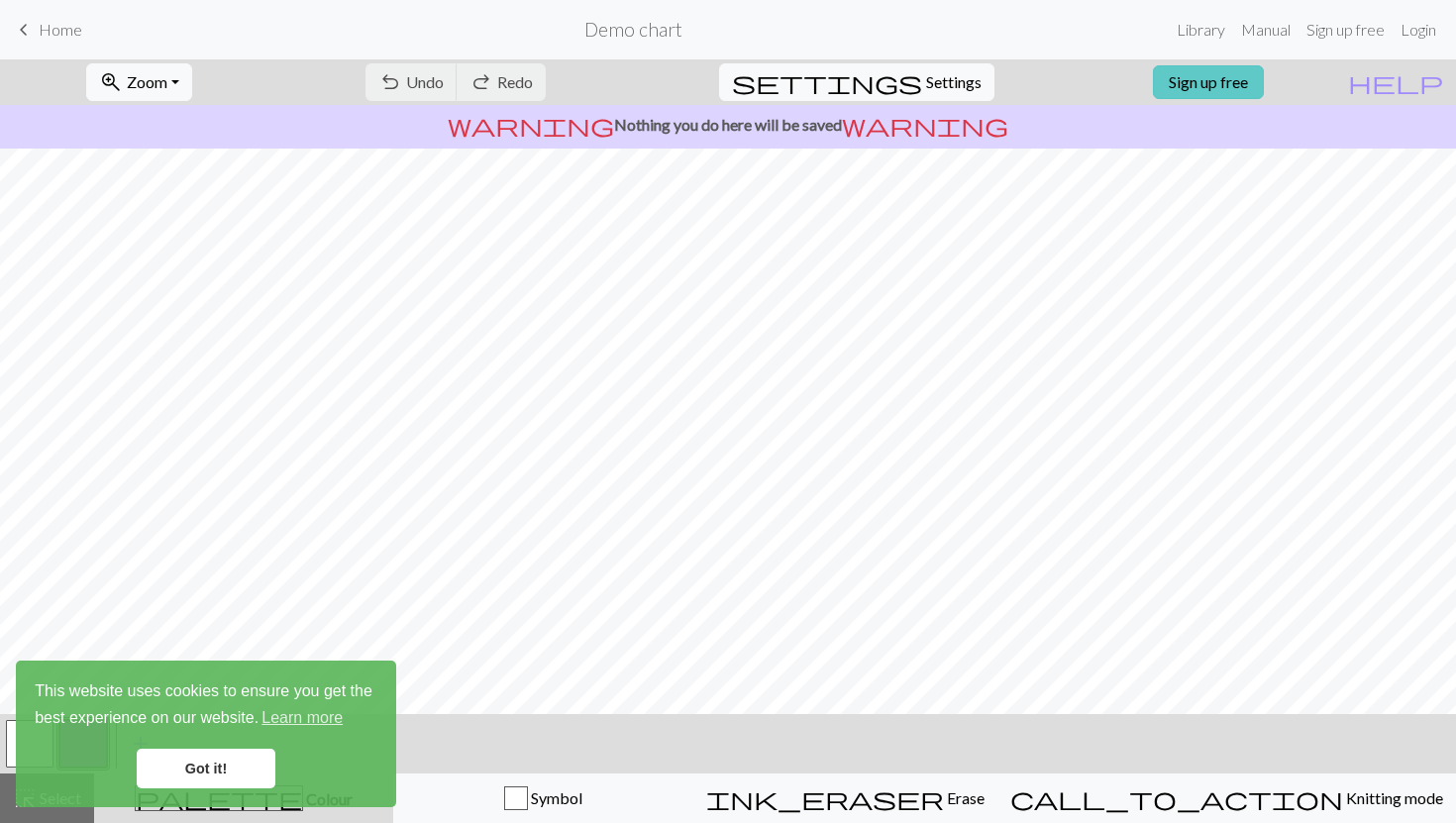 click on "Sign up free" at bounding box center [1208, 82] 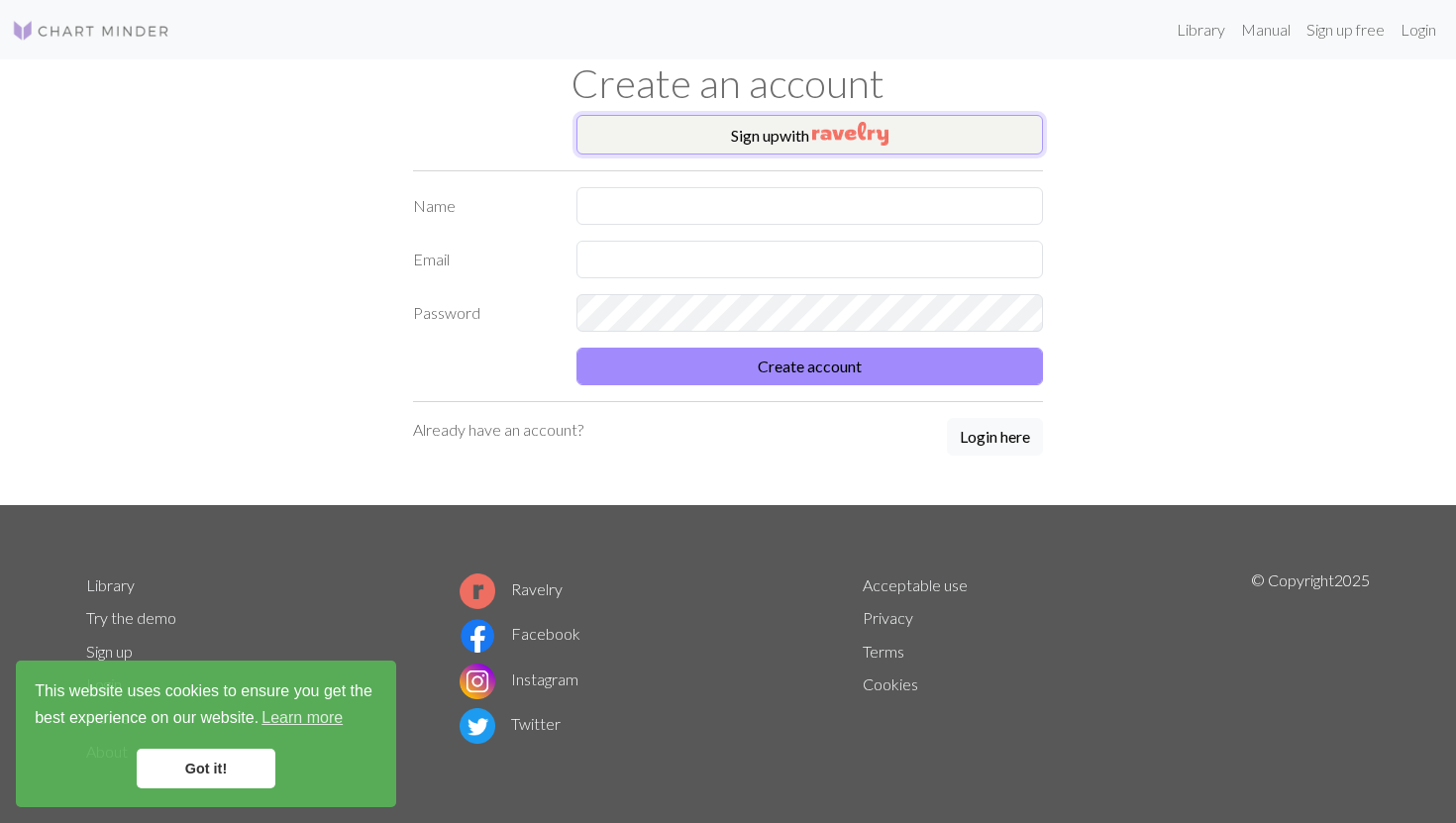 click on "Sign up  with" at bounding box center [809, 135] 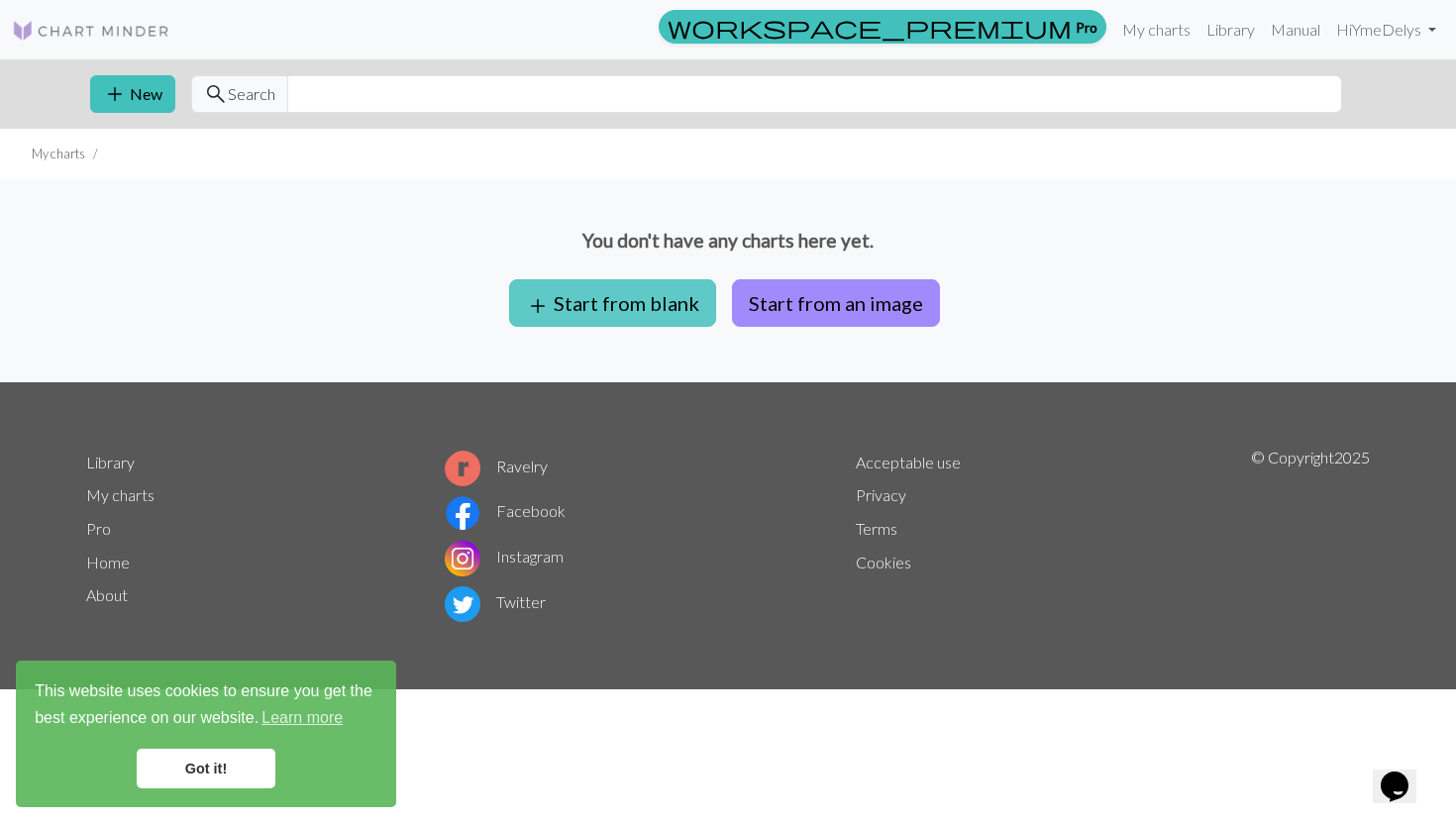 click on "add   Start from blank" at bounding box center [612, 303] 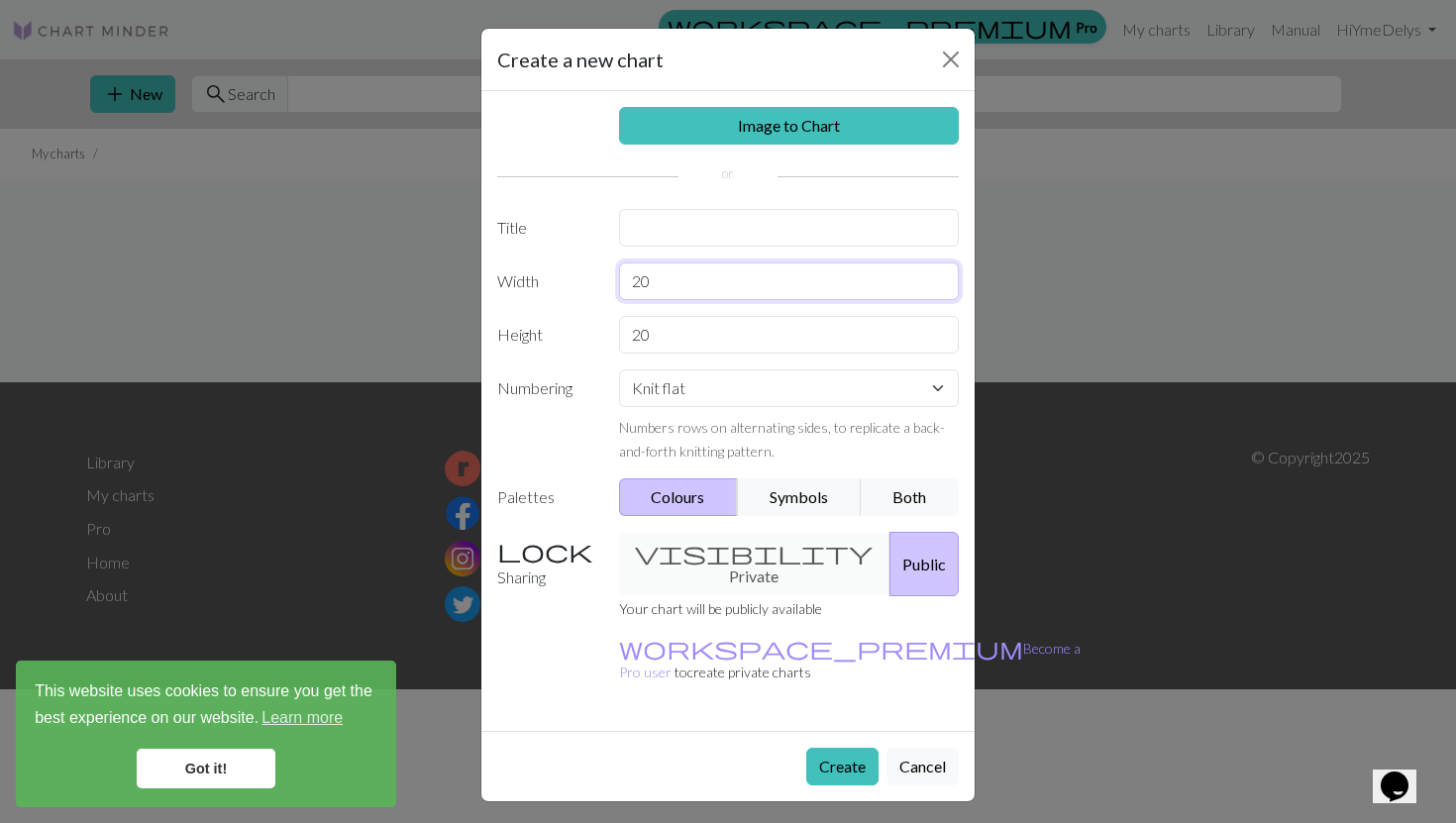 click on "20" at bounding box center [789, 281] 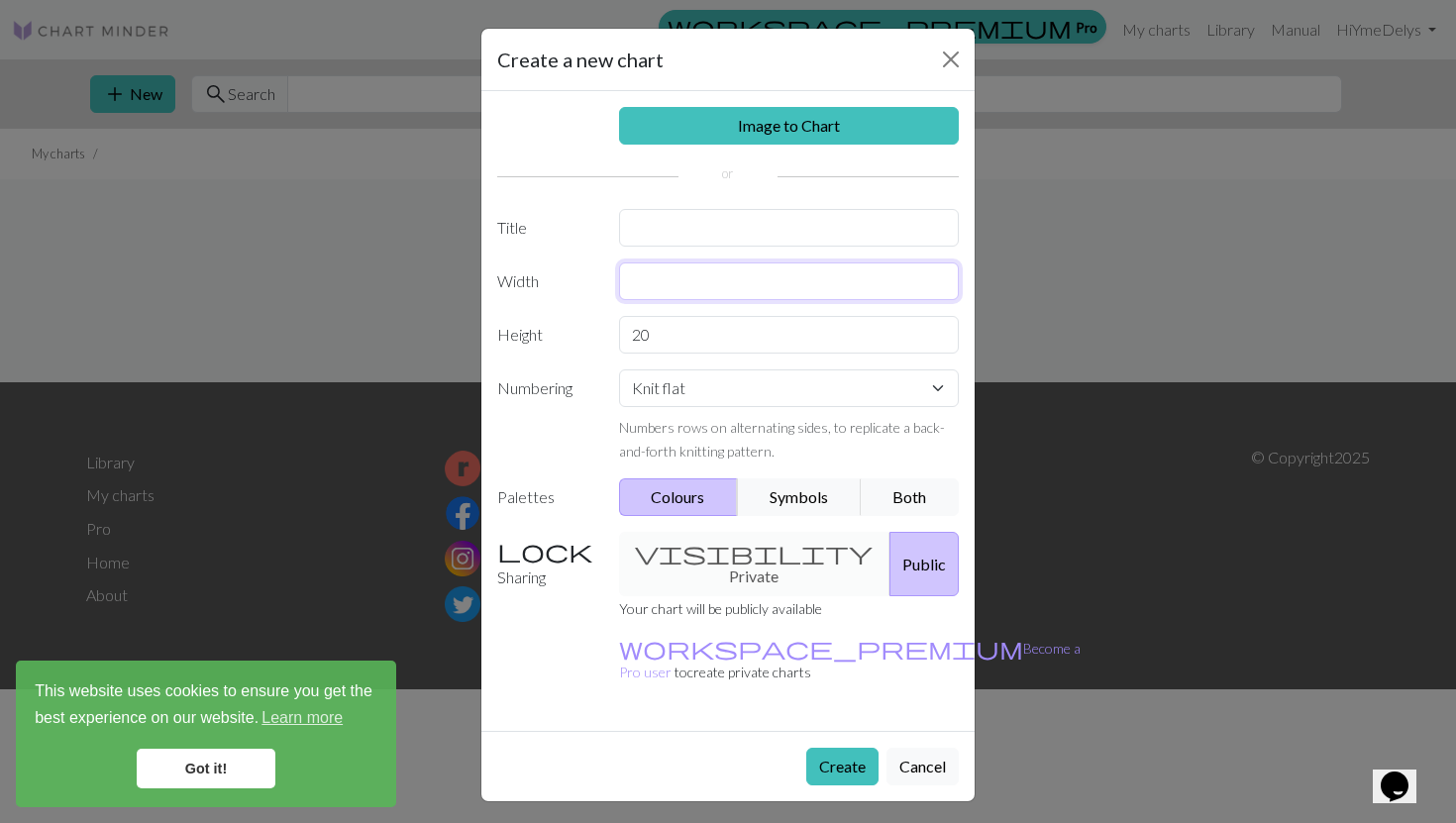 type 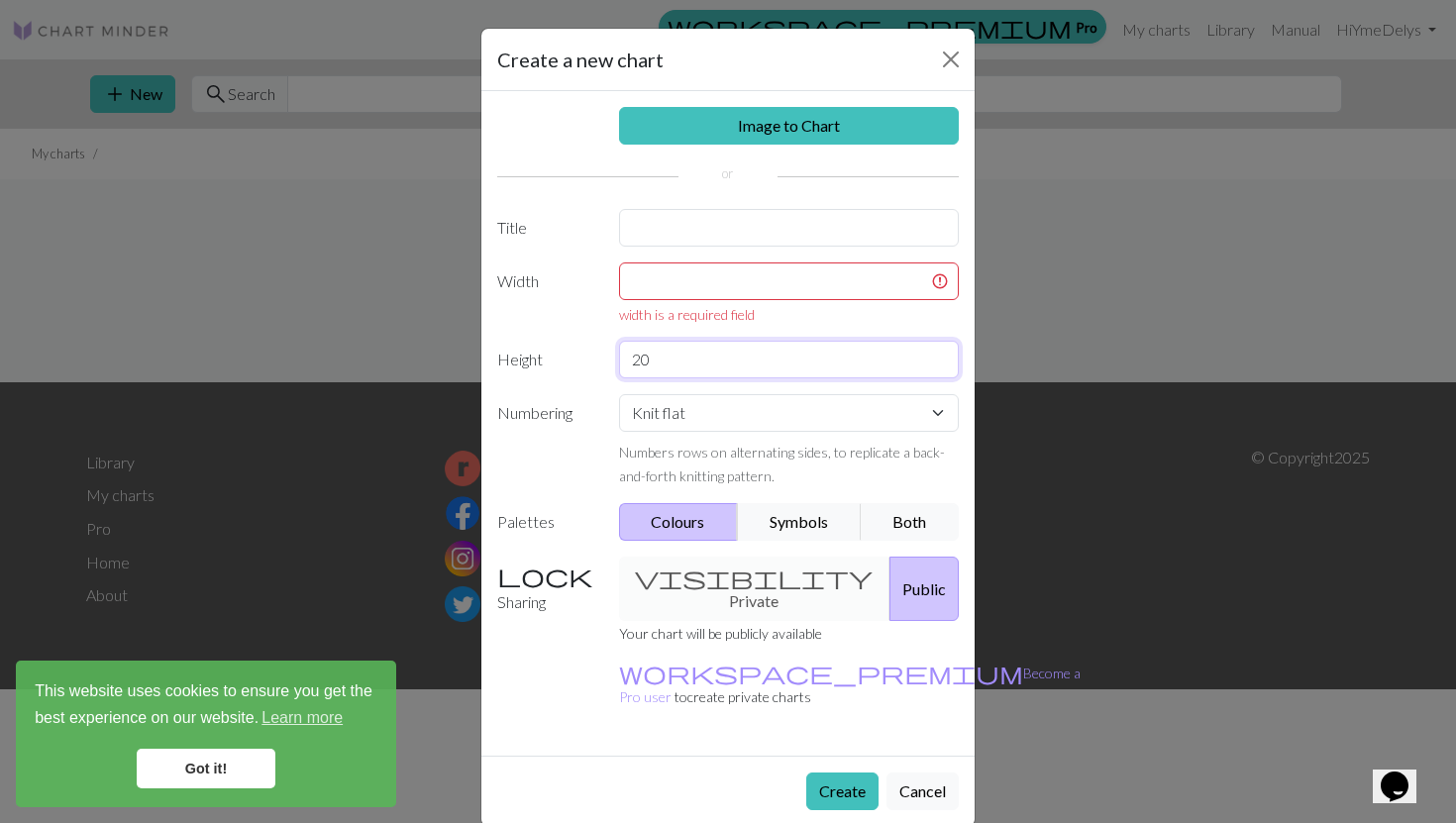 click on "Image to Chart Title Width width is a required field Height 20 Numbering Knit flat Knit in the round Lace knitting Cross stitch Numbers rows on alternating sides, to replicate a back-and-forth knitting pattern. Palettes Colours Symbols Both Sharing visibility  Private Public Your chart will be publicly available workspace_premium Become a Pro user   to  create private charts" at bounding box center [728, 423] 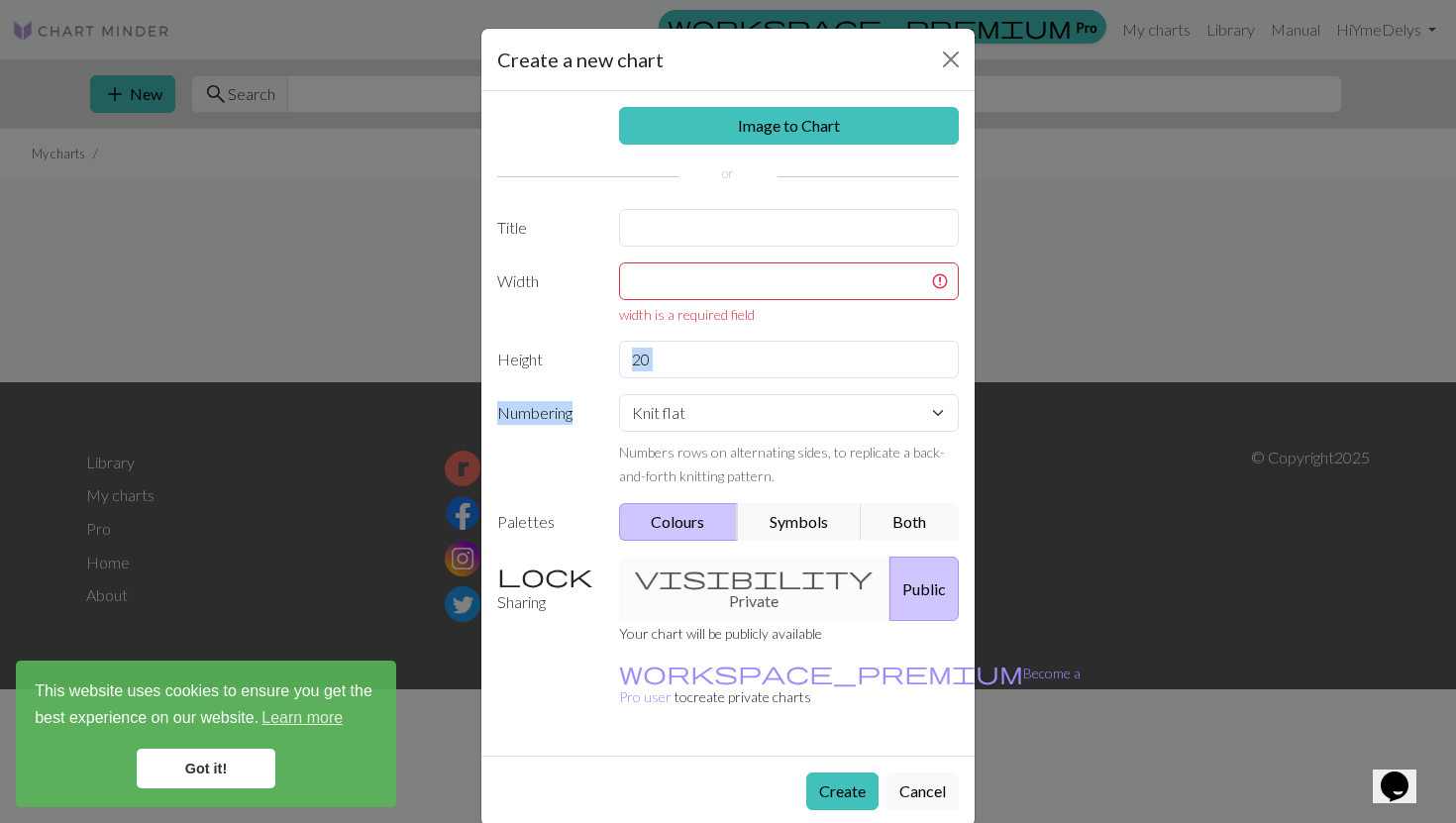 click on "Image to Chart Title Width width is a required field Height 20 Numbering Knit flat Knit in the round Lace knitting Cross stitch Numbers rows on alternating sides, to replicate a back-and-forth knitting pattern. Palettes Colours Symbols Both Sharing visibility  Private Public Your chart will be publicly available workspace_premium Become a Pro user   to  create private charts" at bounding box center [728, 423] 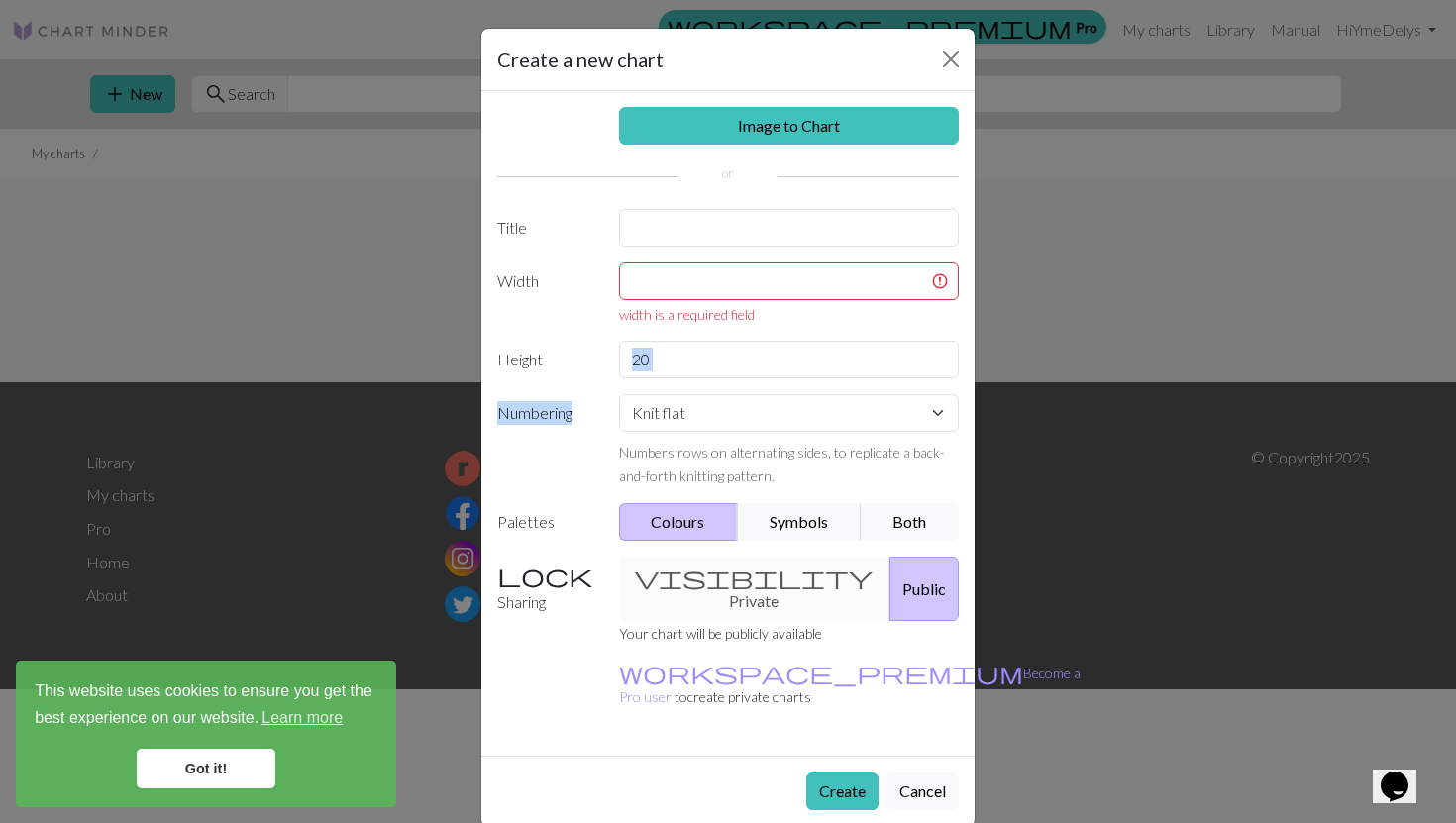 click on "20" at bounding box center (789, 360) 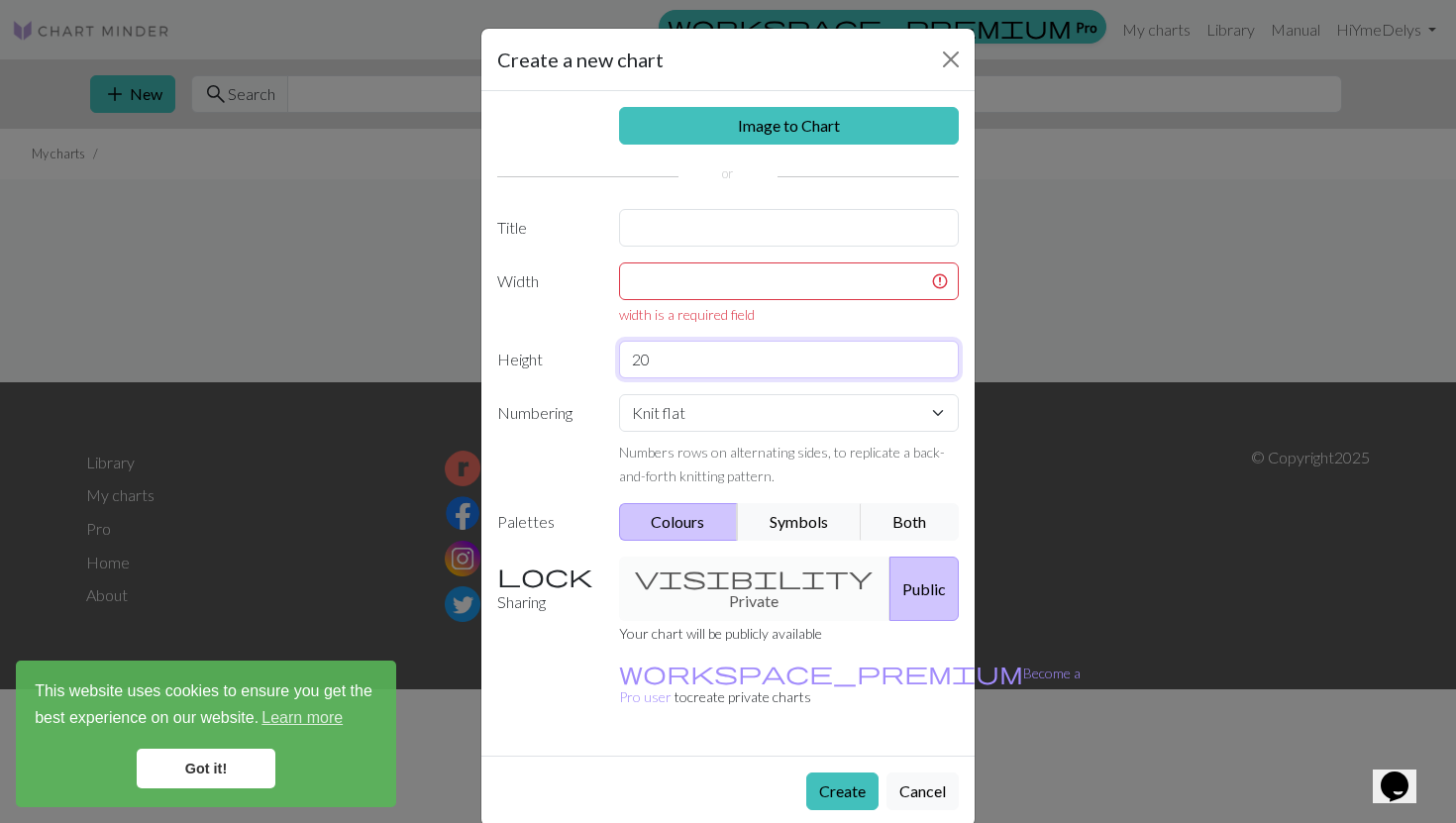 click on "20" at bounding box center [789, 360] 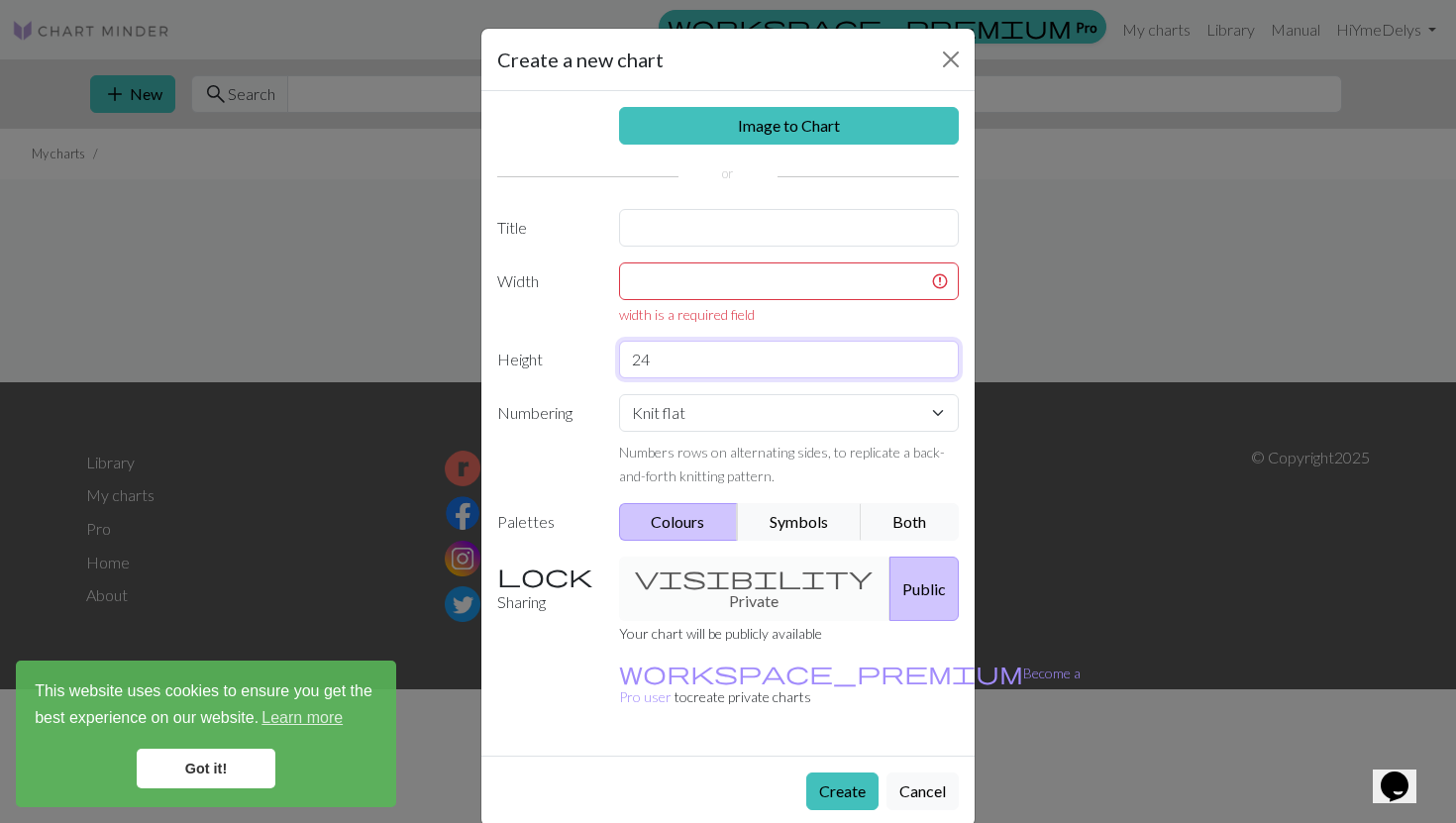 type on "24" 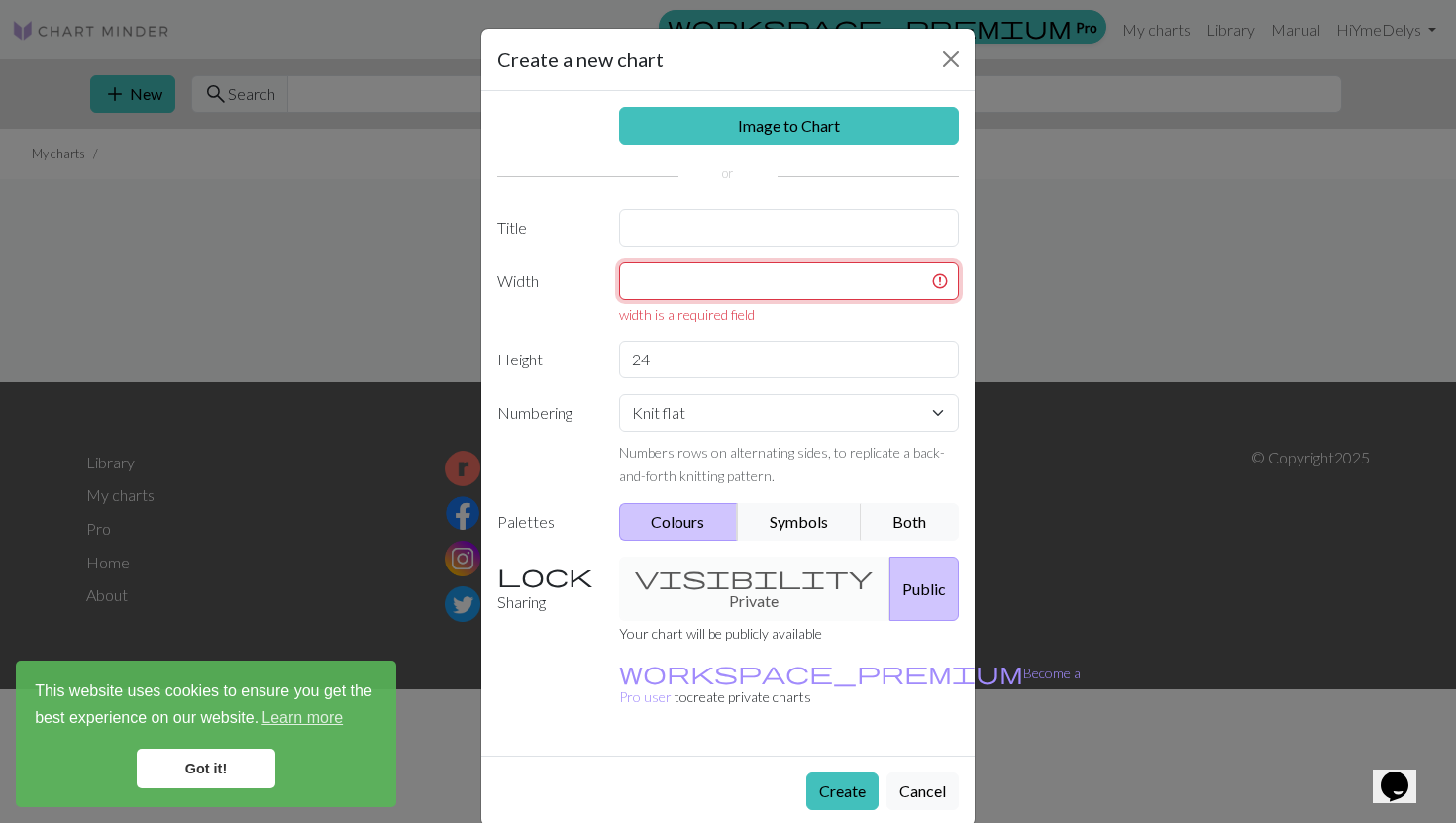 click at bounding box center [789, 281] 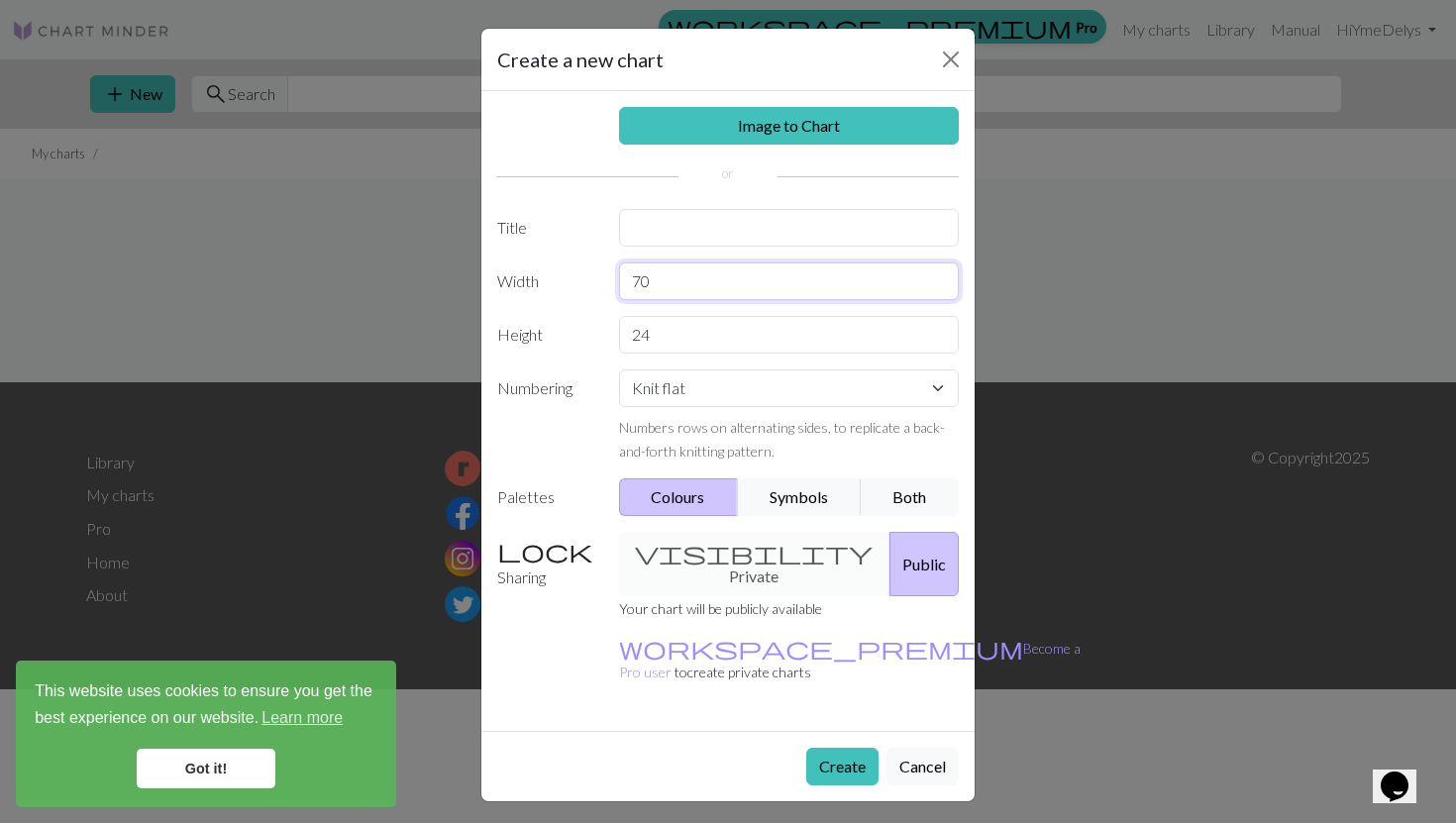 type on "70" 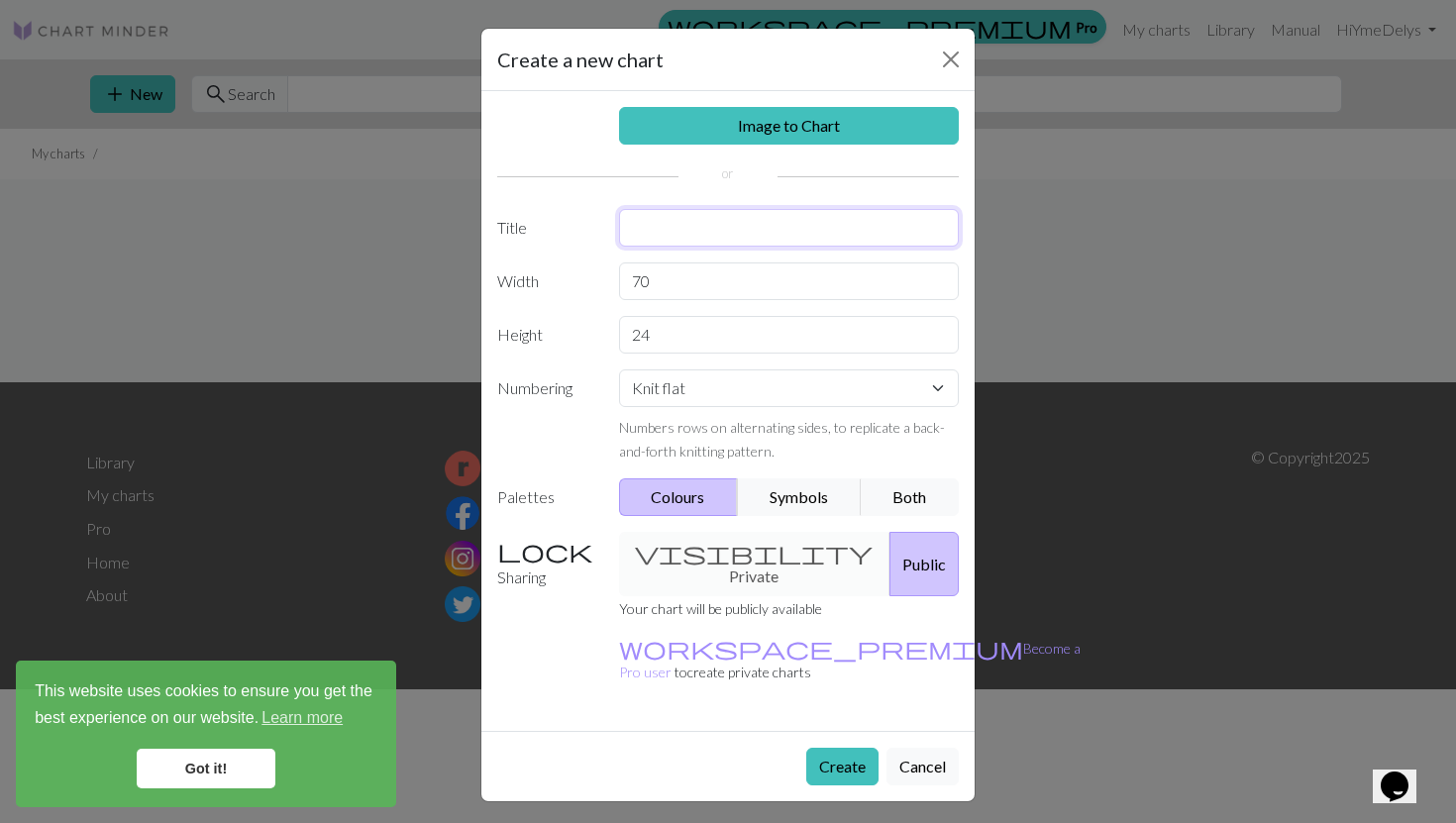 click at bounding box center [789, 228] 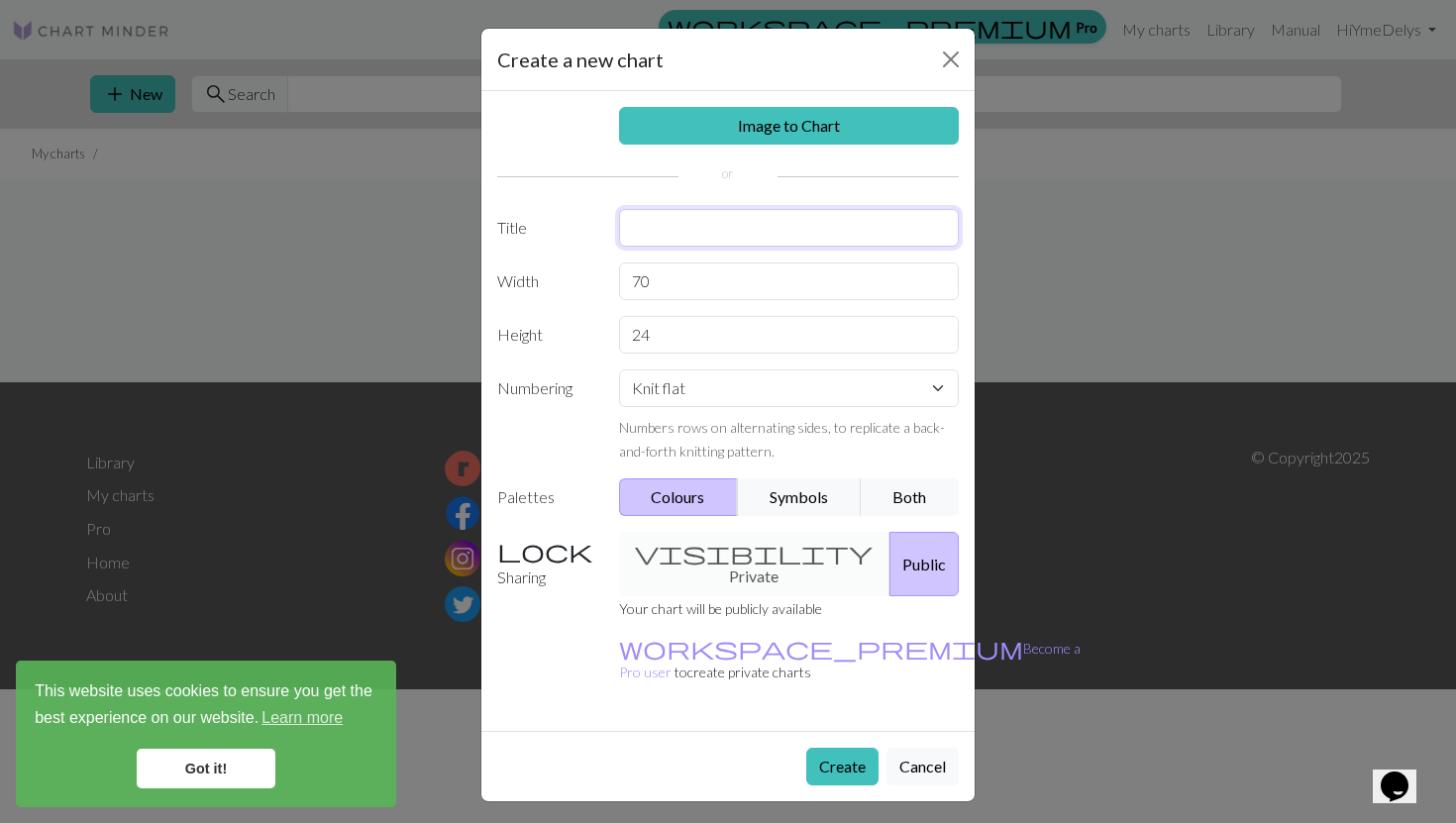 type on "H" 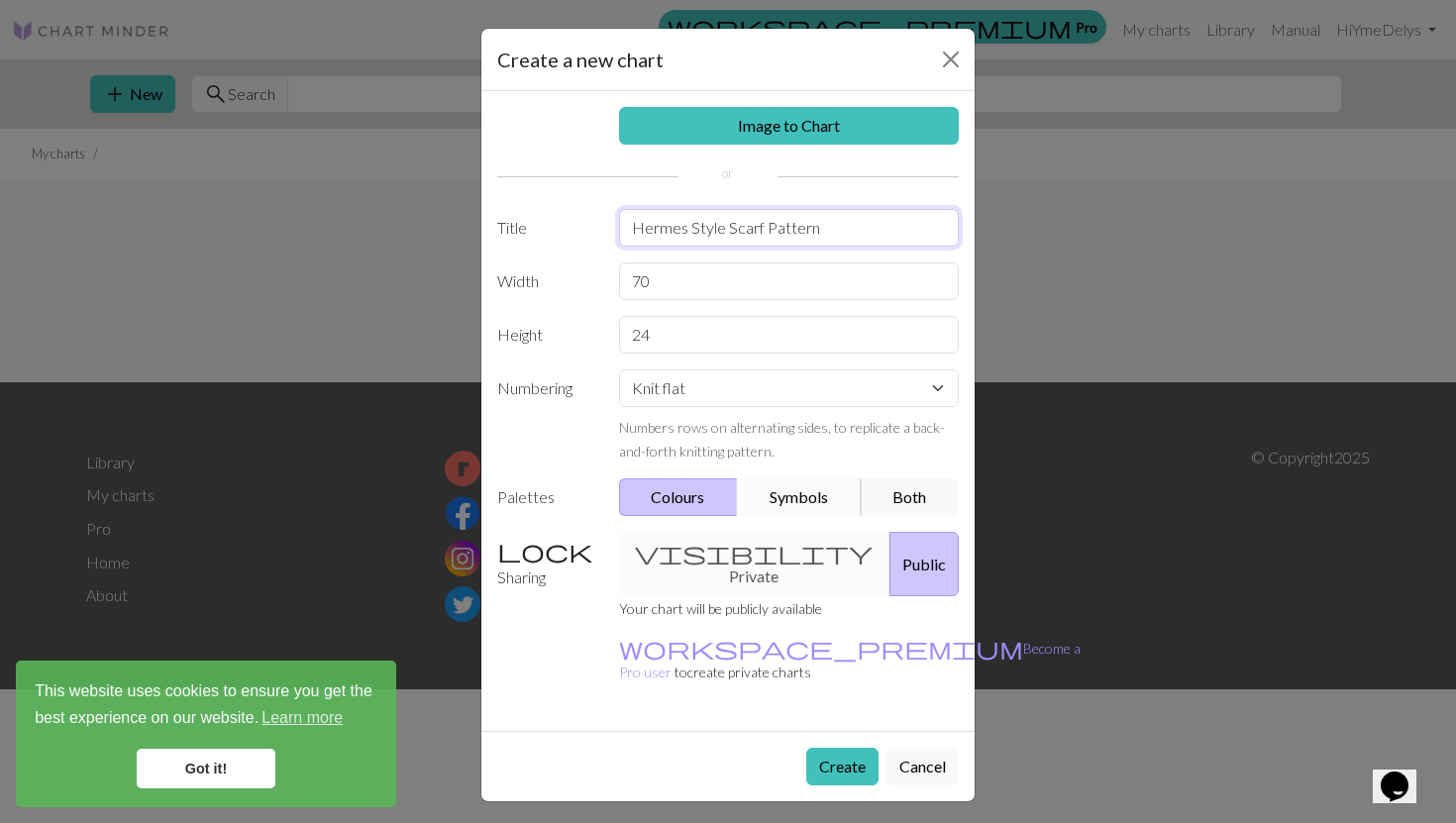 type on "Hermes Style Scarf Pattern" 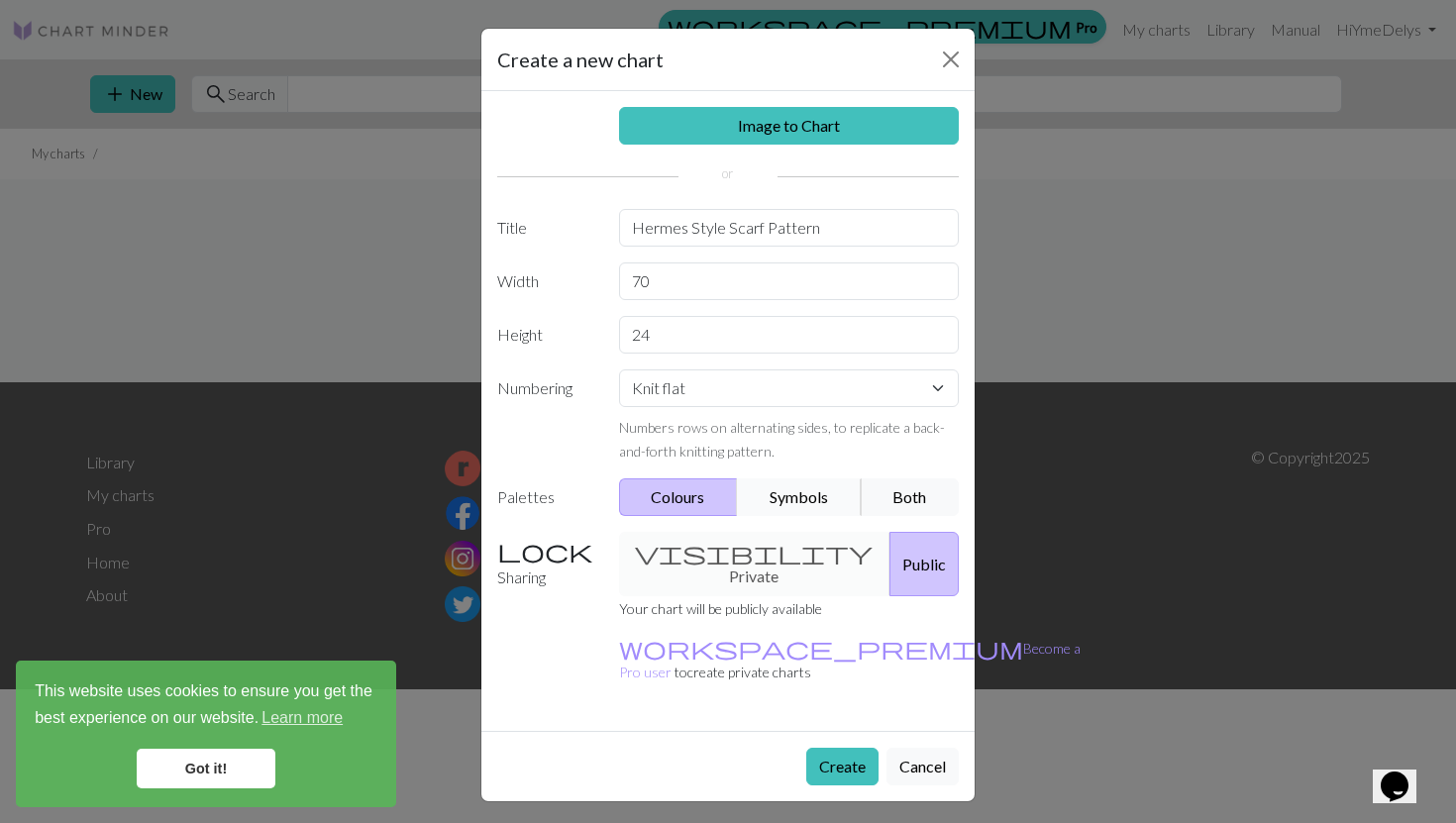 click on "Symbols" at bounding box center (799, 497) 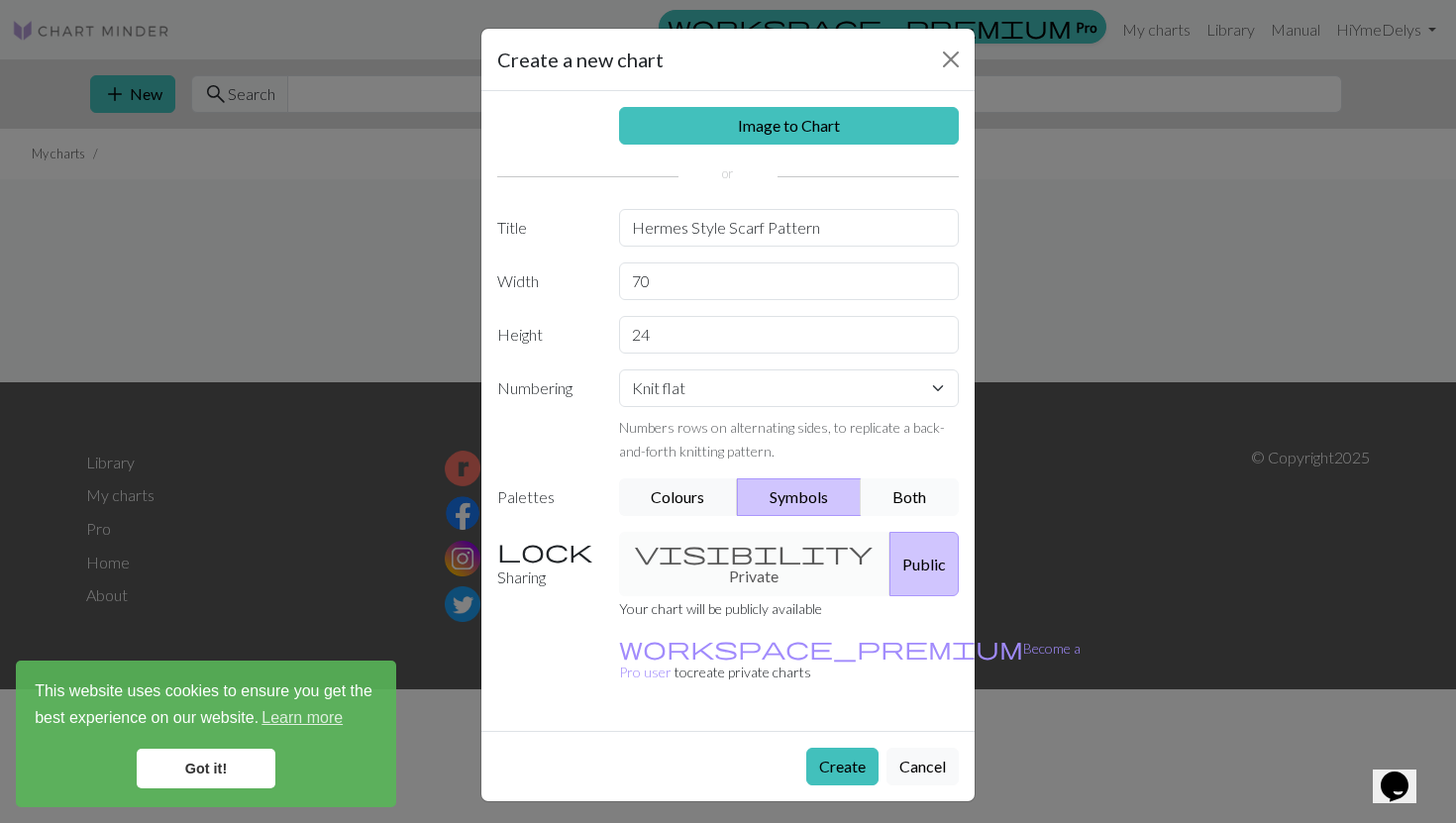 click on "Both" at bounding box center (910, 497) 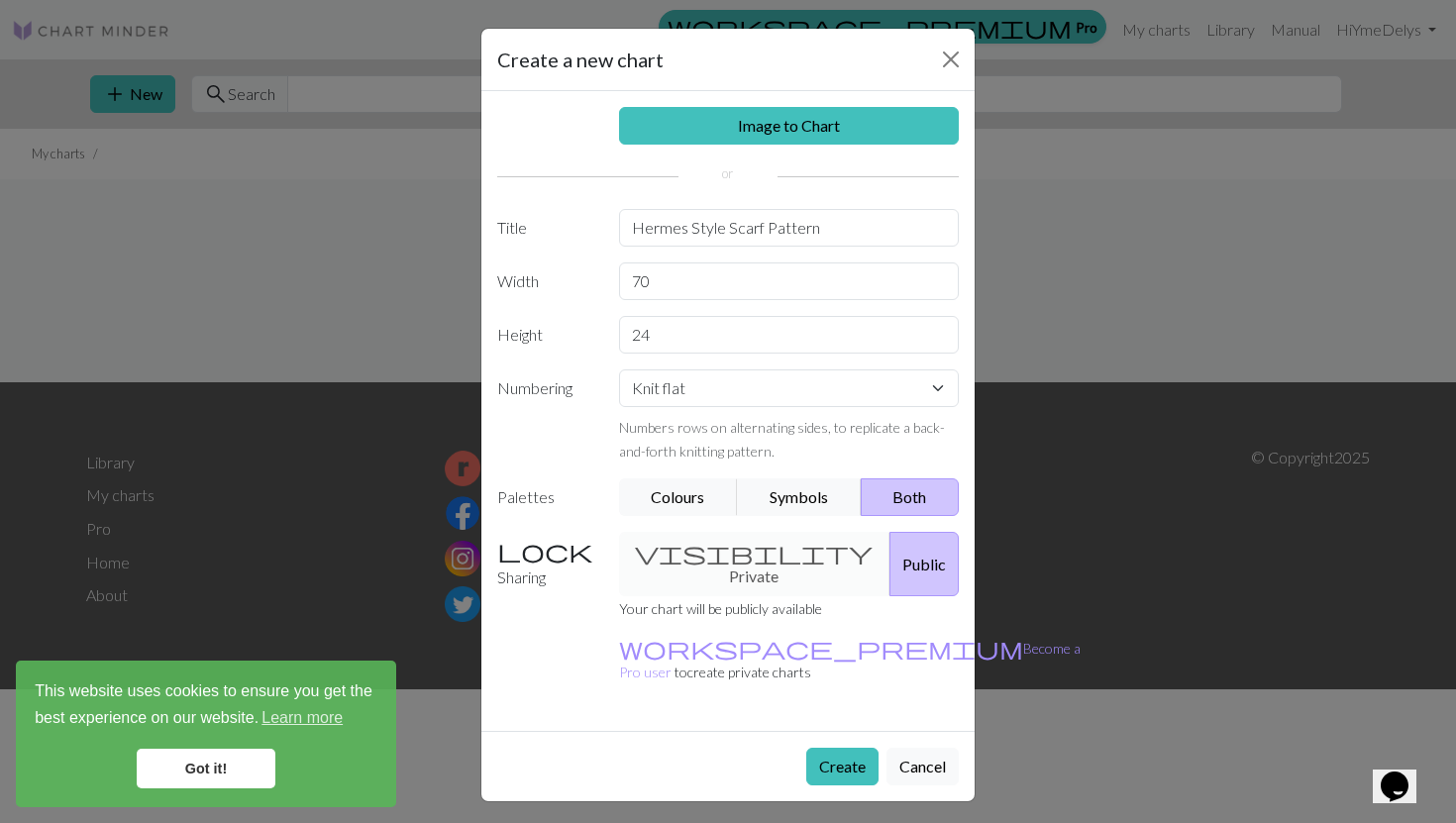 click on "visibility  Private Public" at bounding box center (789, 564) 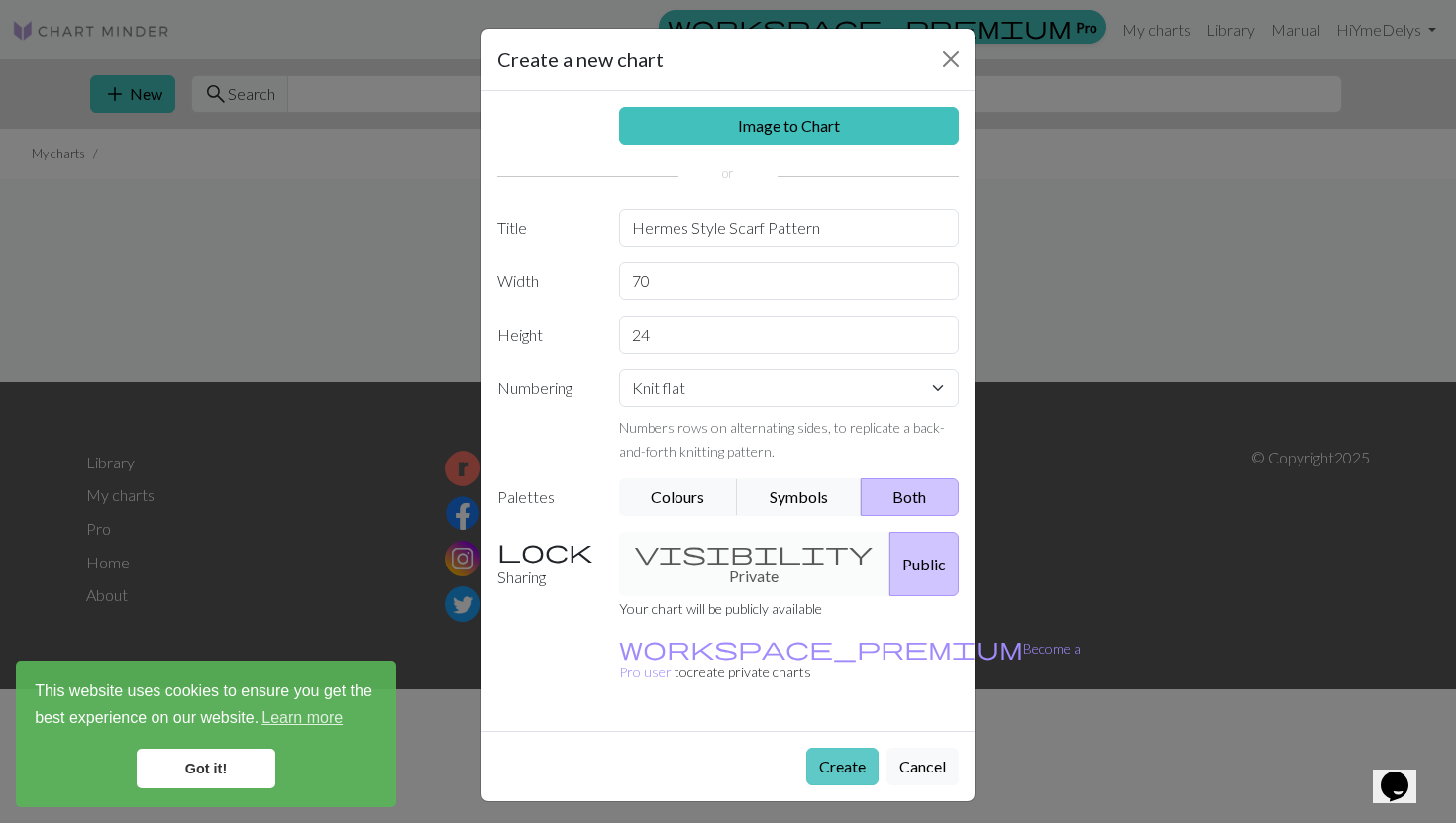 click on "Create" at bounding box center [842, 767] 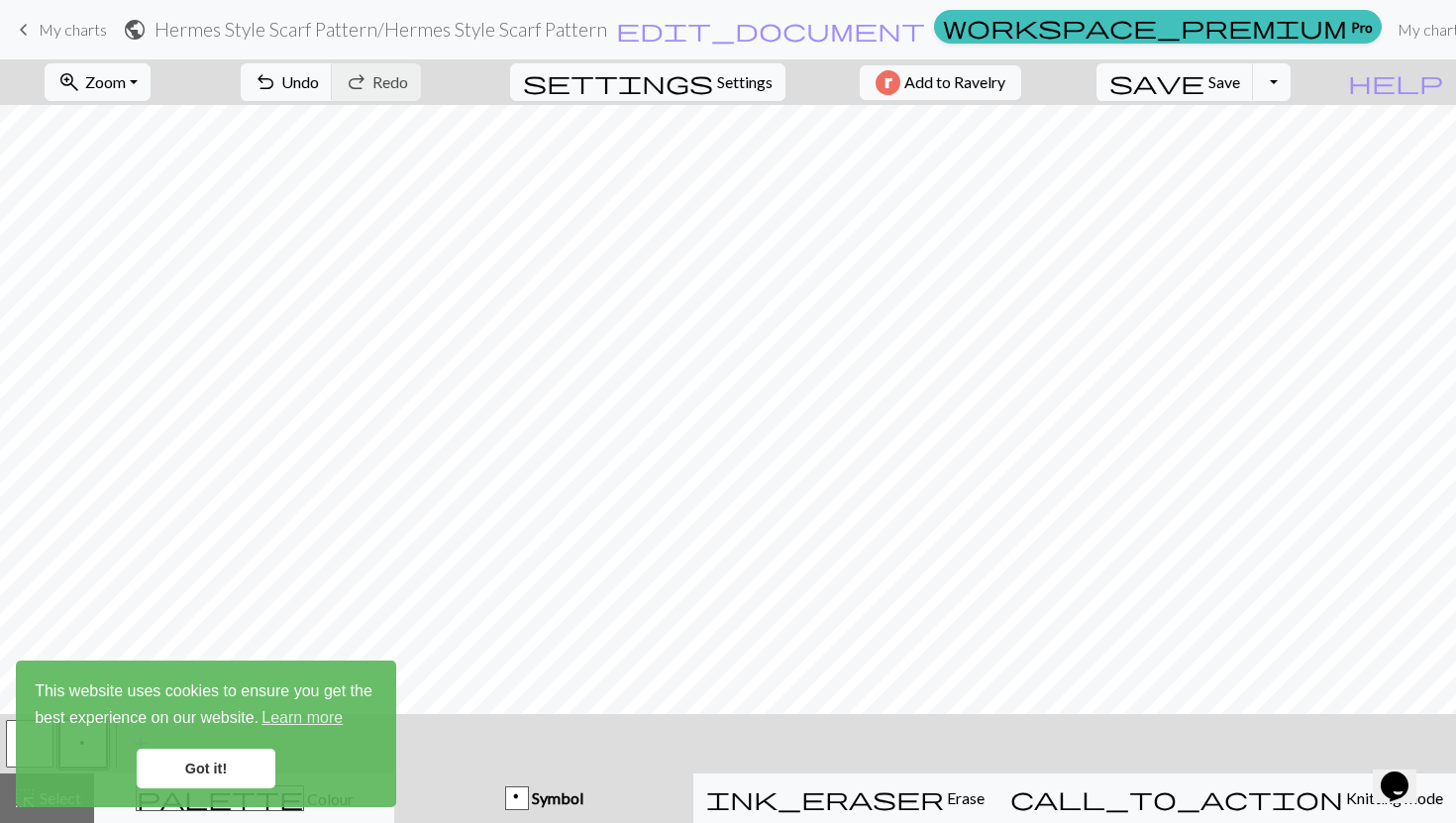 click on "Got it!" at bounding box center [206, 769] 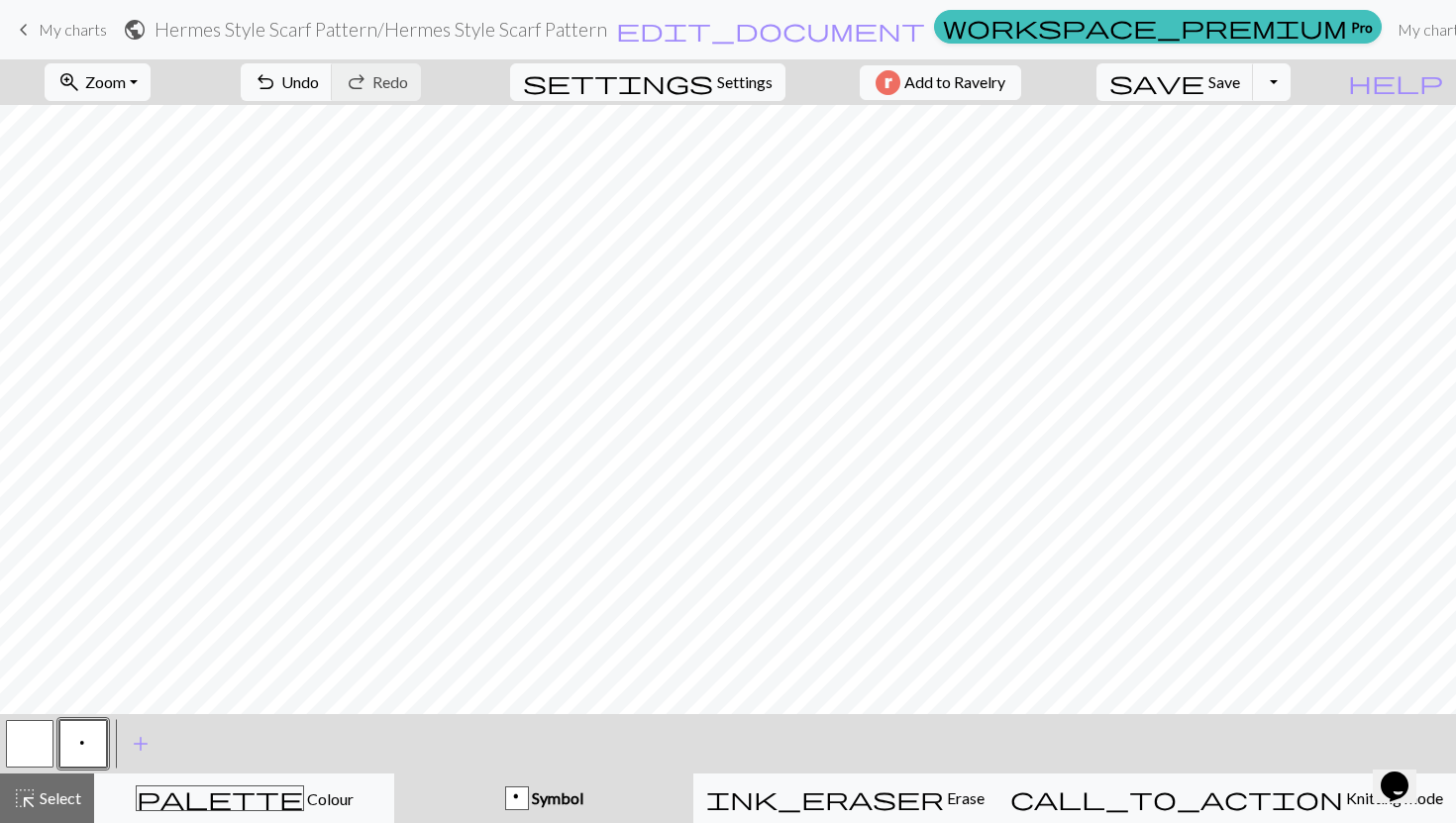 click on "p" at bounding box center (517, 799) 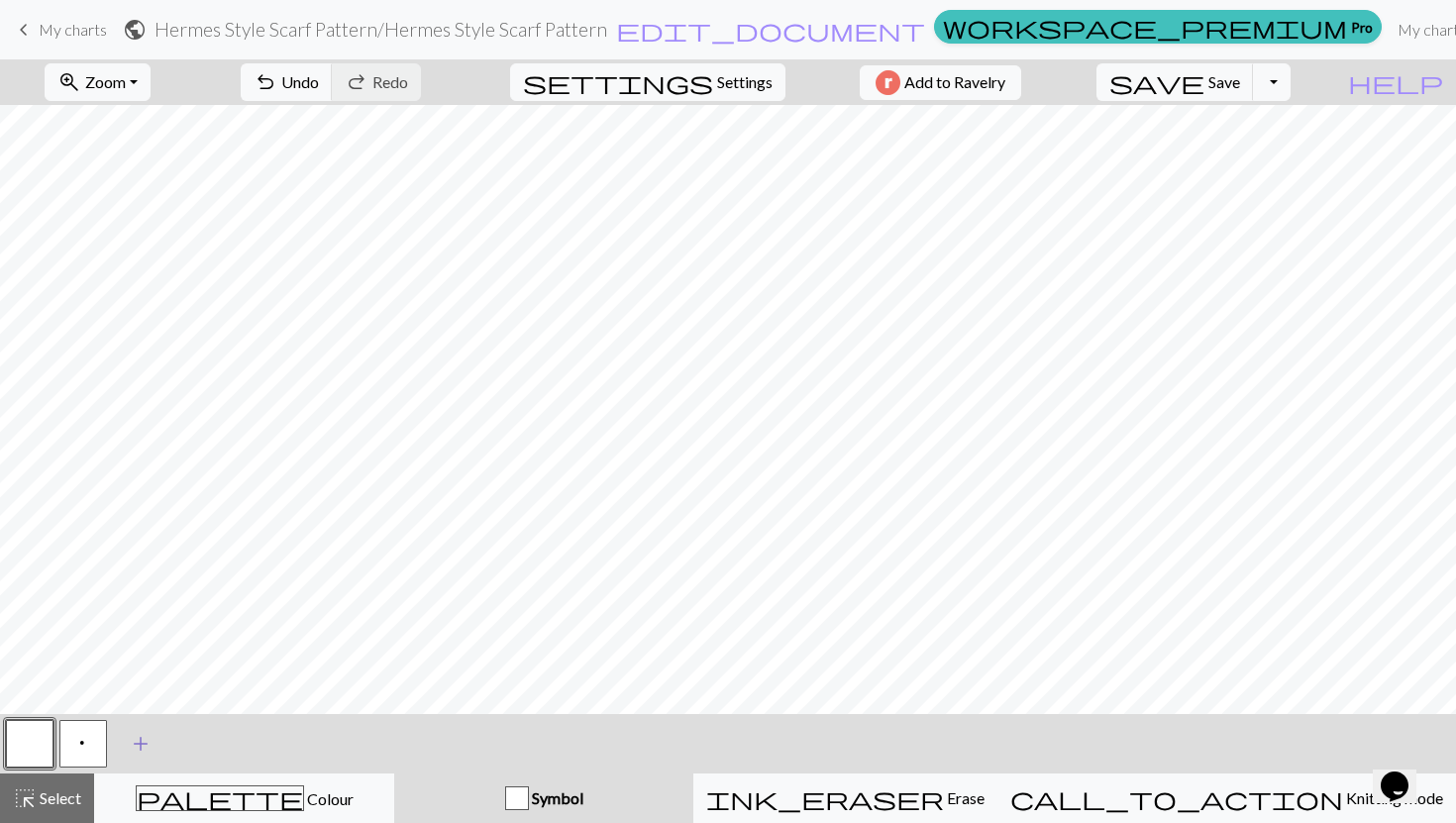 click on "add" at bounding box center [141, 744] 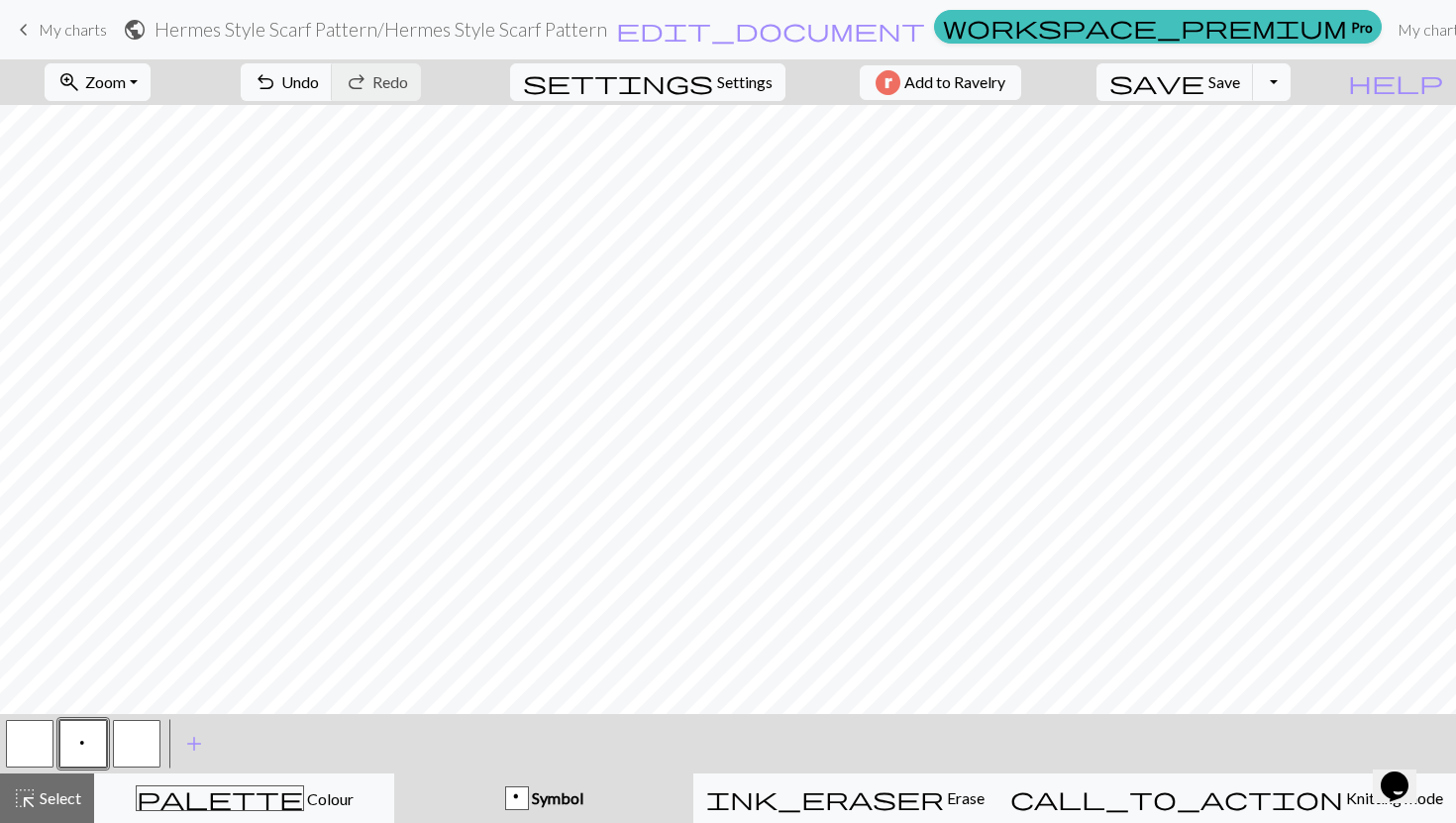 click at bounding box center (137, 744) 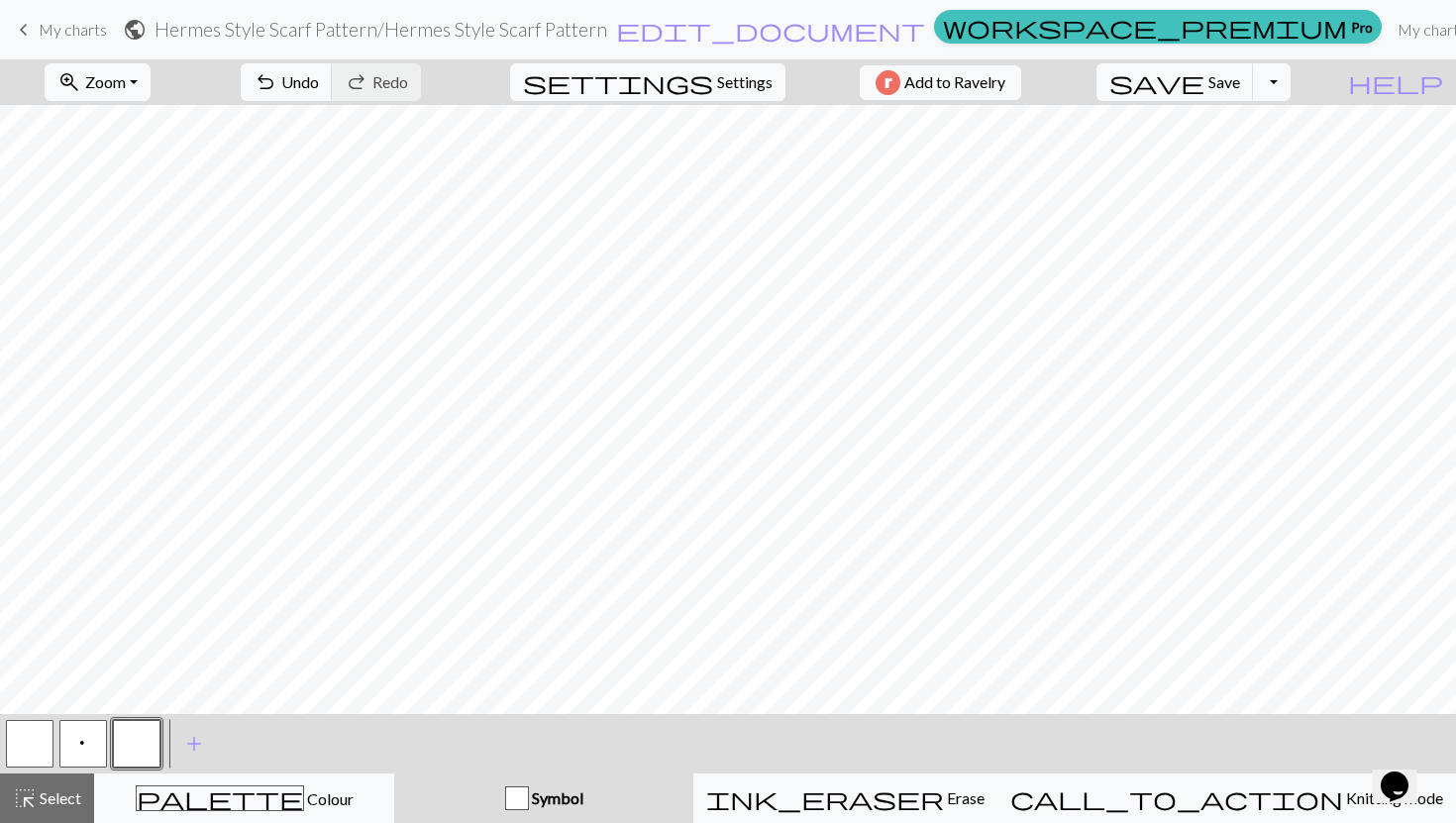 click at bounding box center [137, 744] 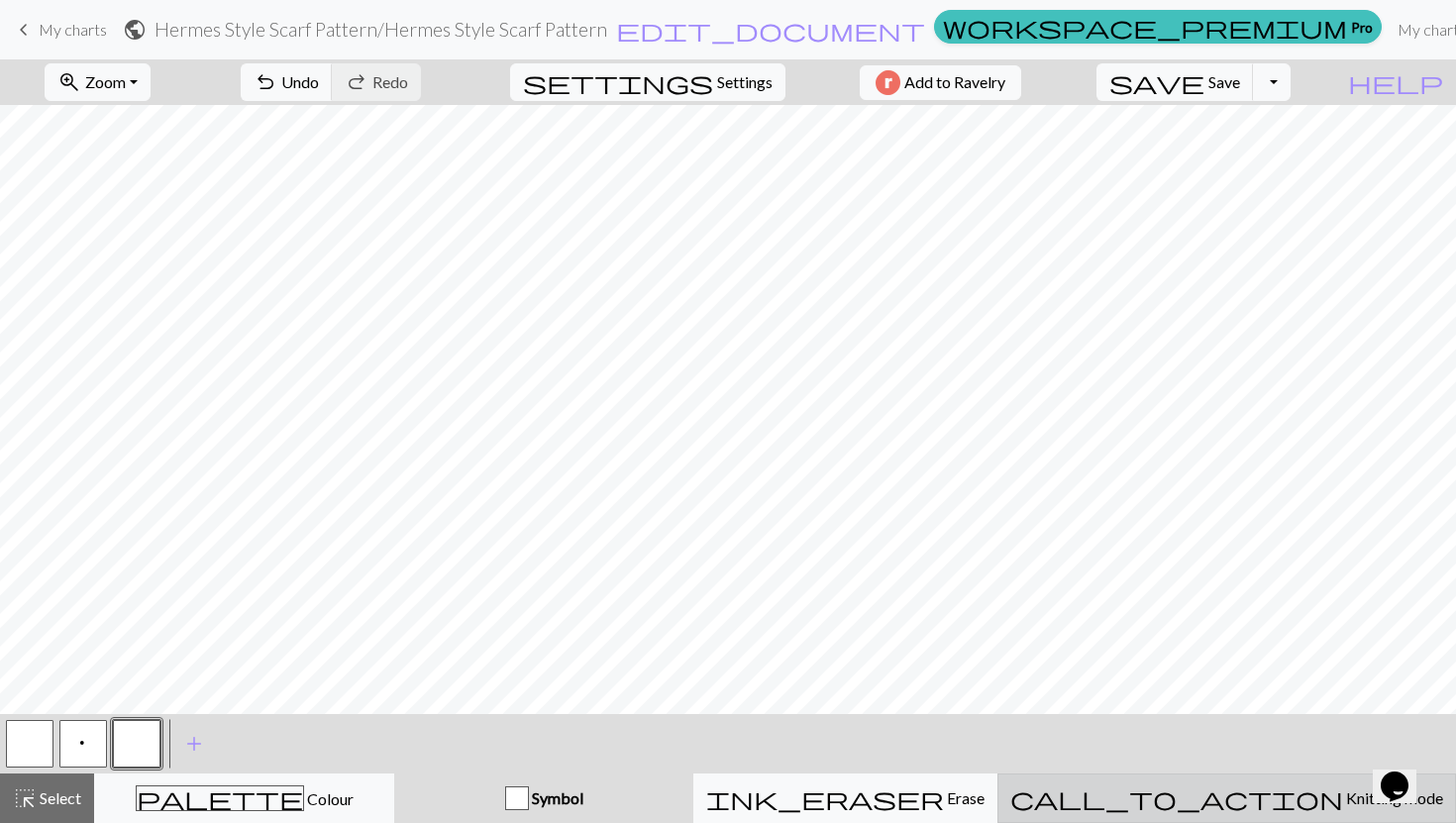 click on "call_to_action" at bounding box center [1177, 798] 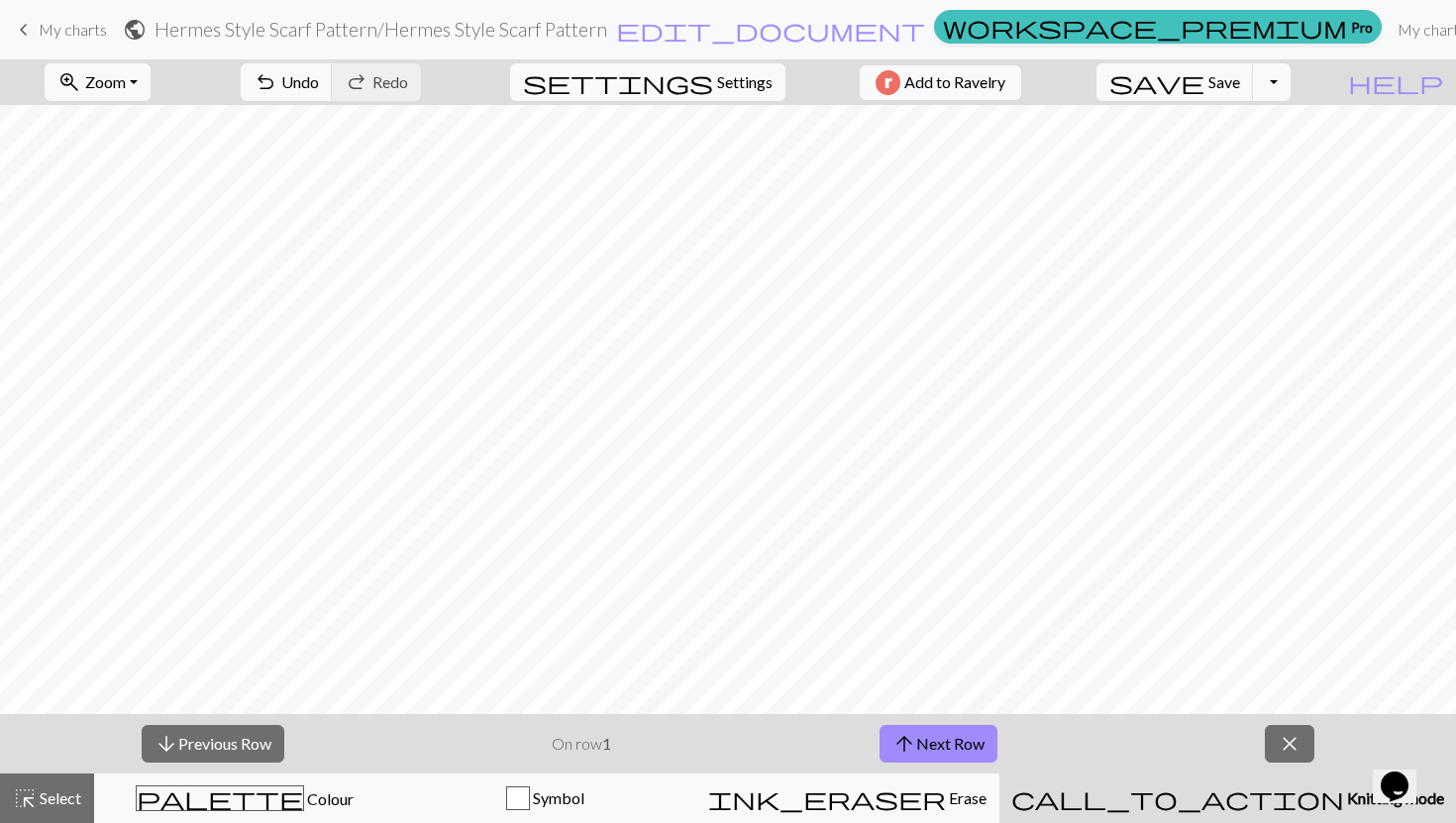 click on "call_to_action" at bounding box center [1178, 798] 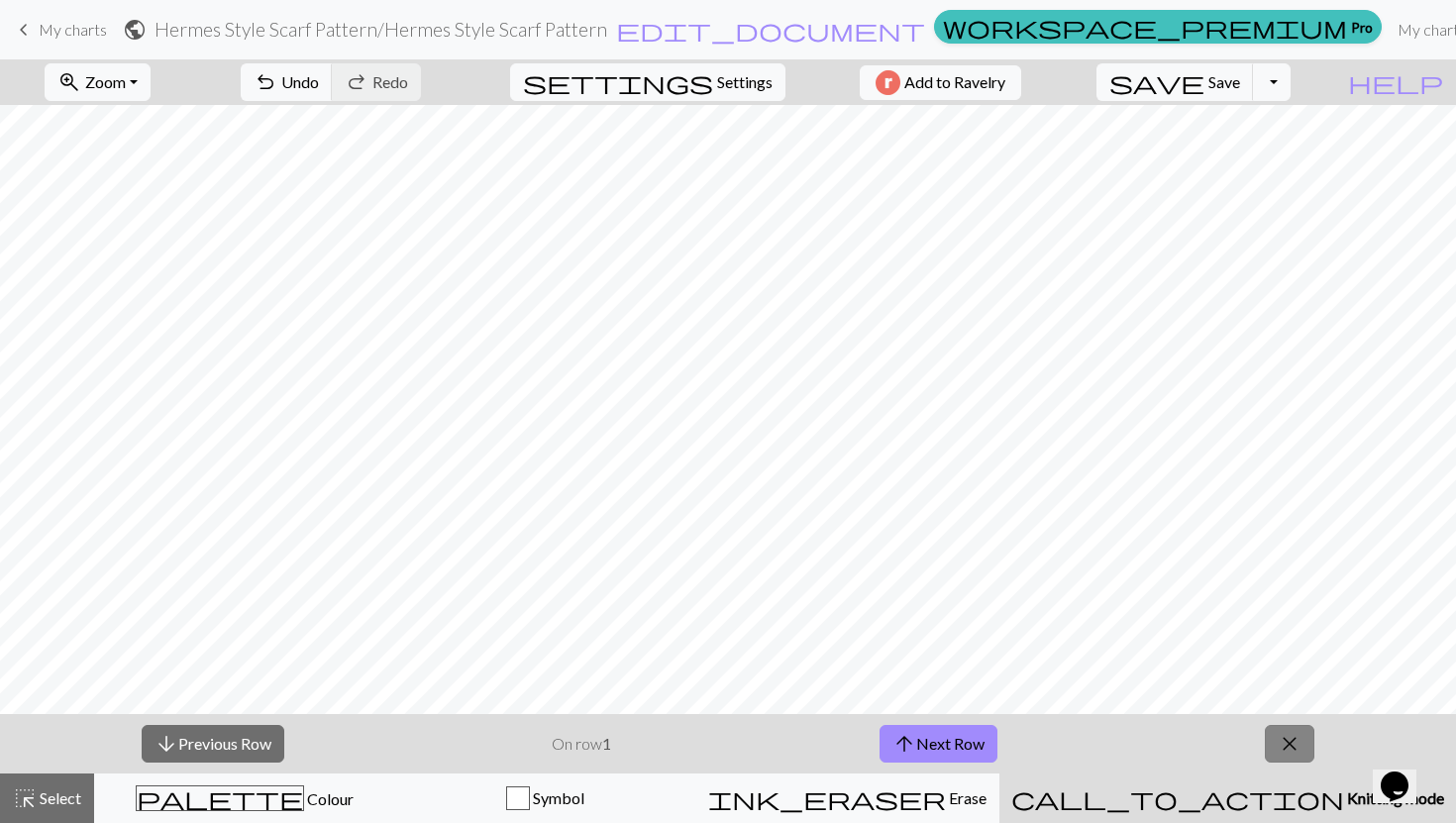 click on "close" at bounding box center (1290, 744) 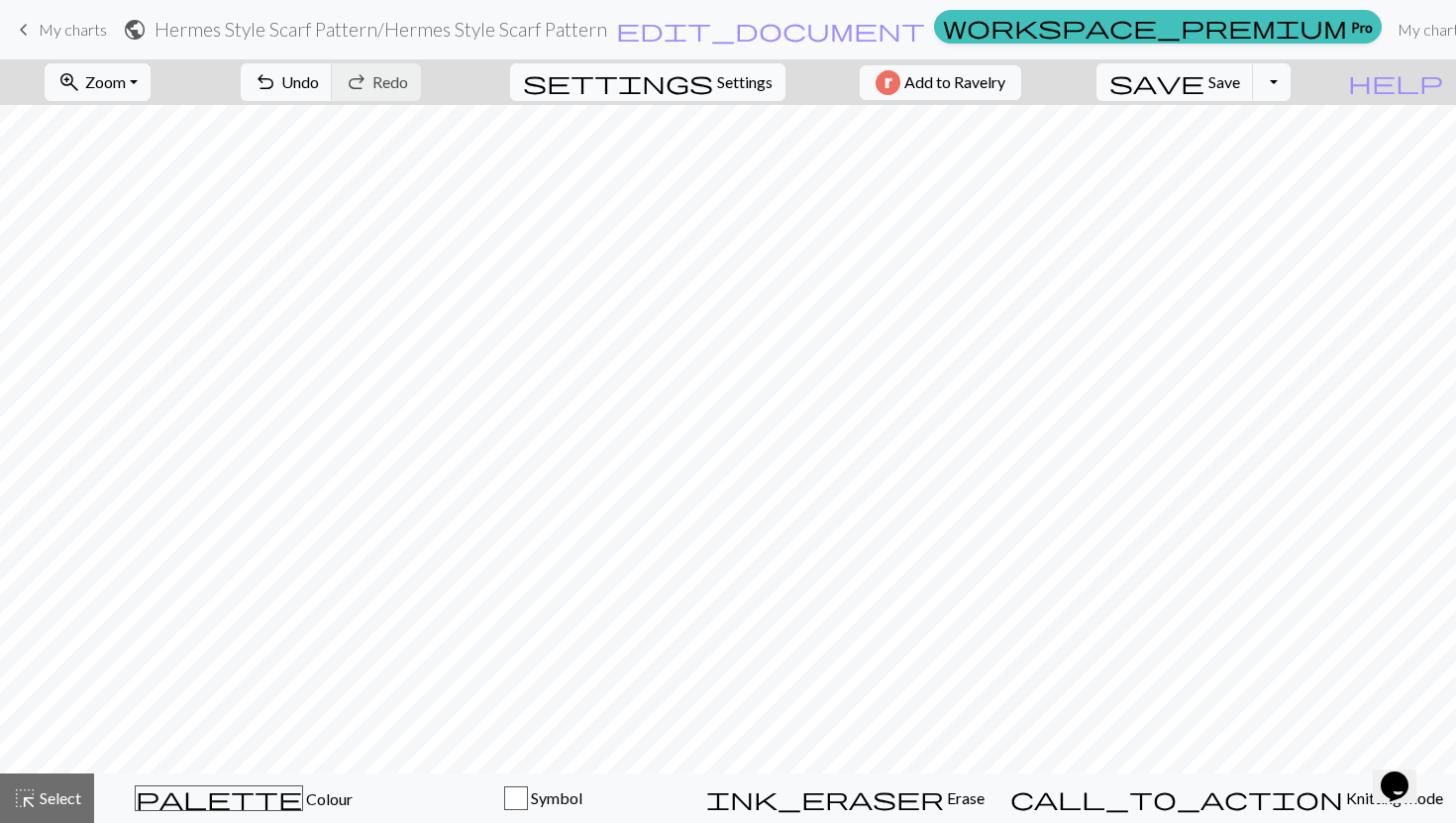 click on "Settings" at bounding box center (745, 82) 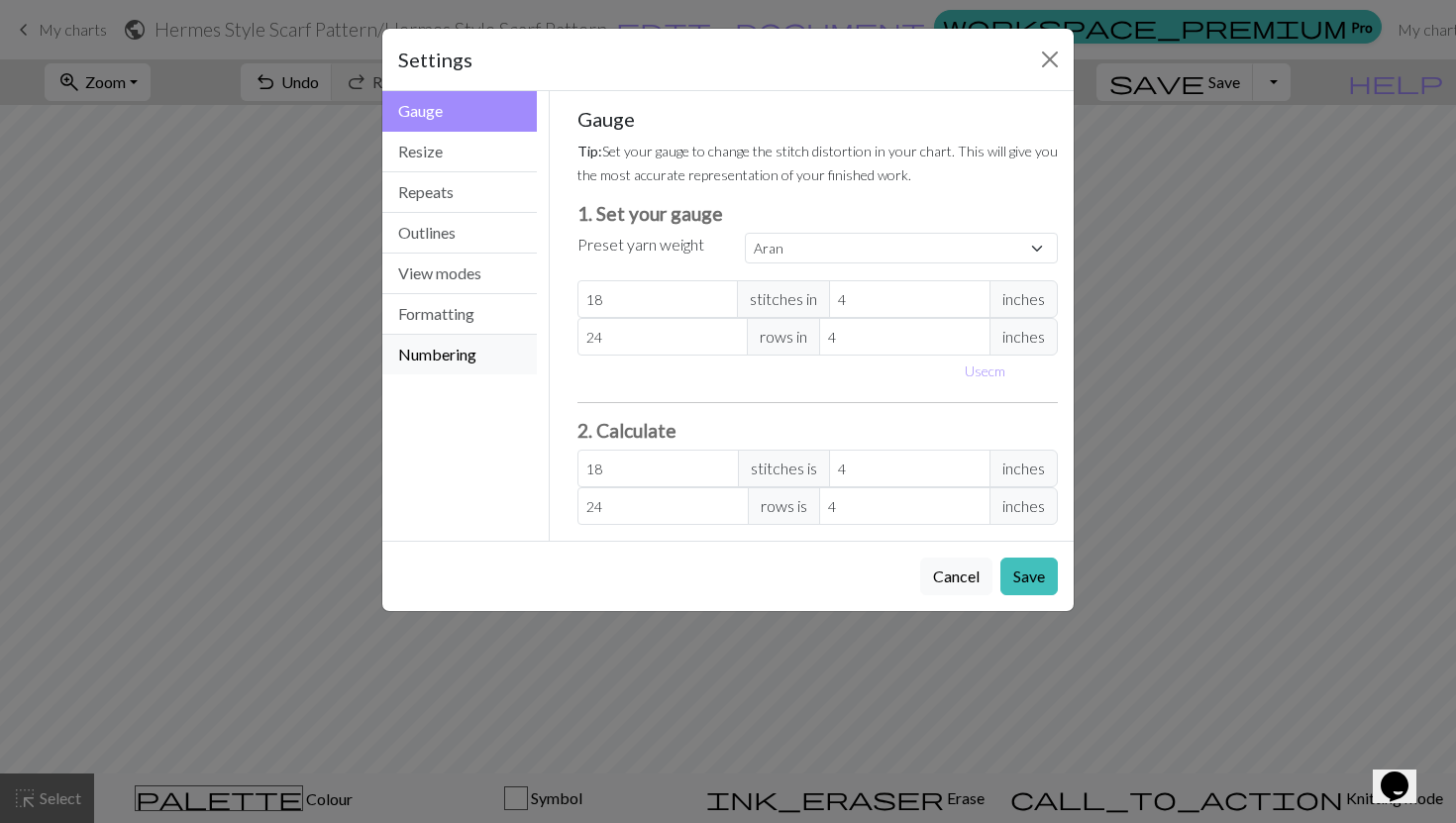 click on "Numbering" at bounding box center (460, 355) 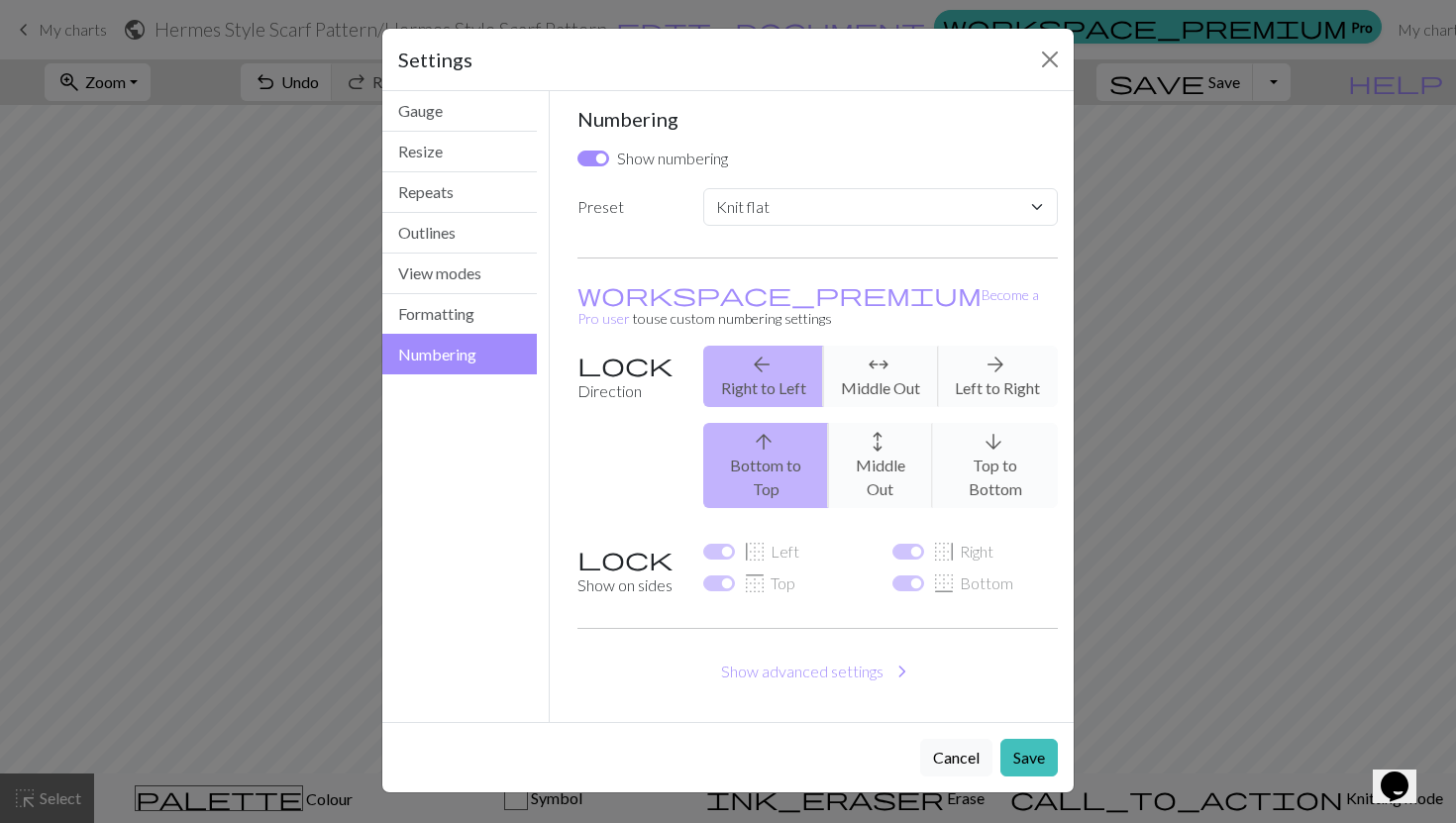 click on "arrow_upward Bottom to Top arrows_outward Middle Out arrow_downward Top to Bottom" at bounding box center (881, 465) 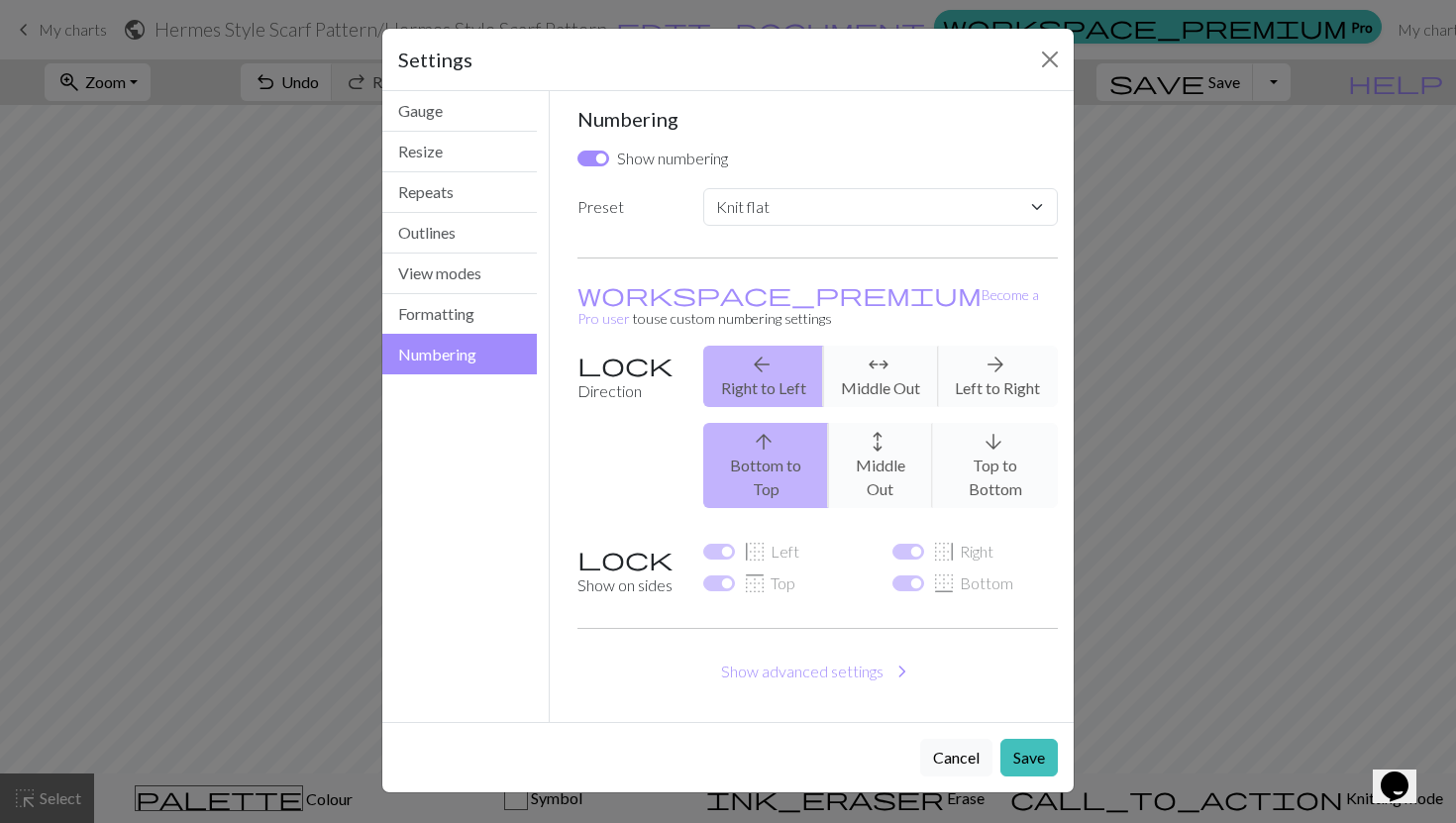 click on "arrow_upward Bottom to Top arrows_outward Middle Out arrow_downward Top to Bottom" at bounding box center [881, 465] 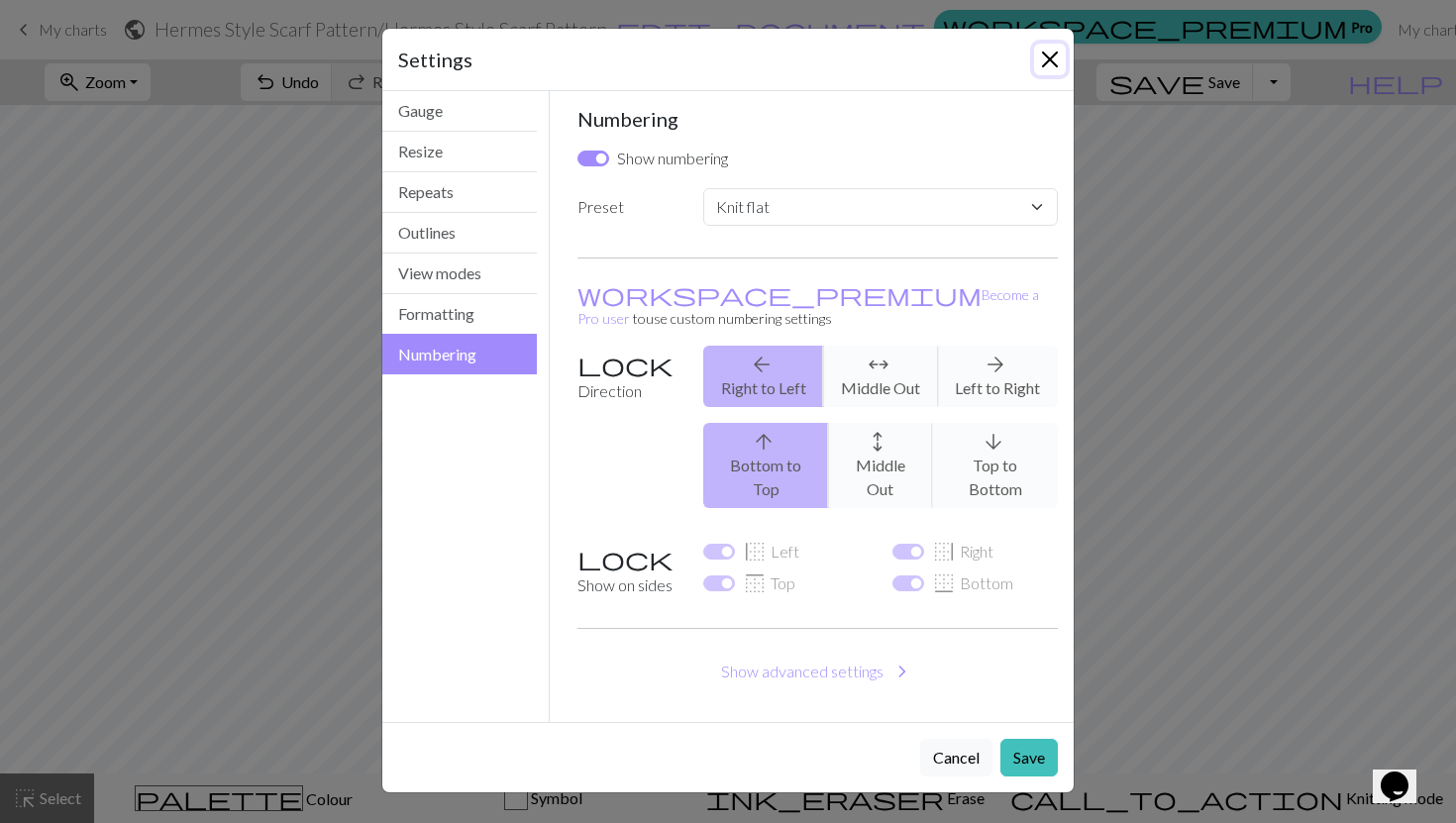 click at bounding box center [1050, 59] 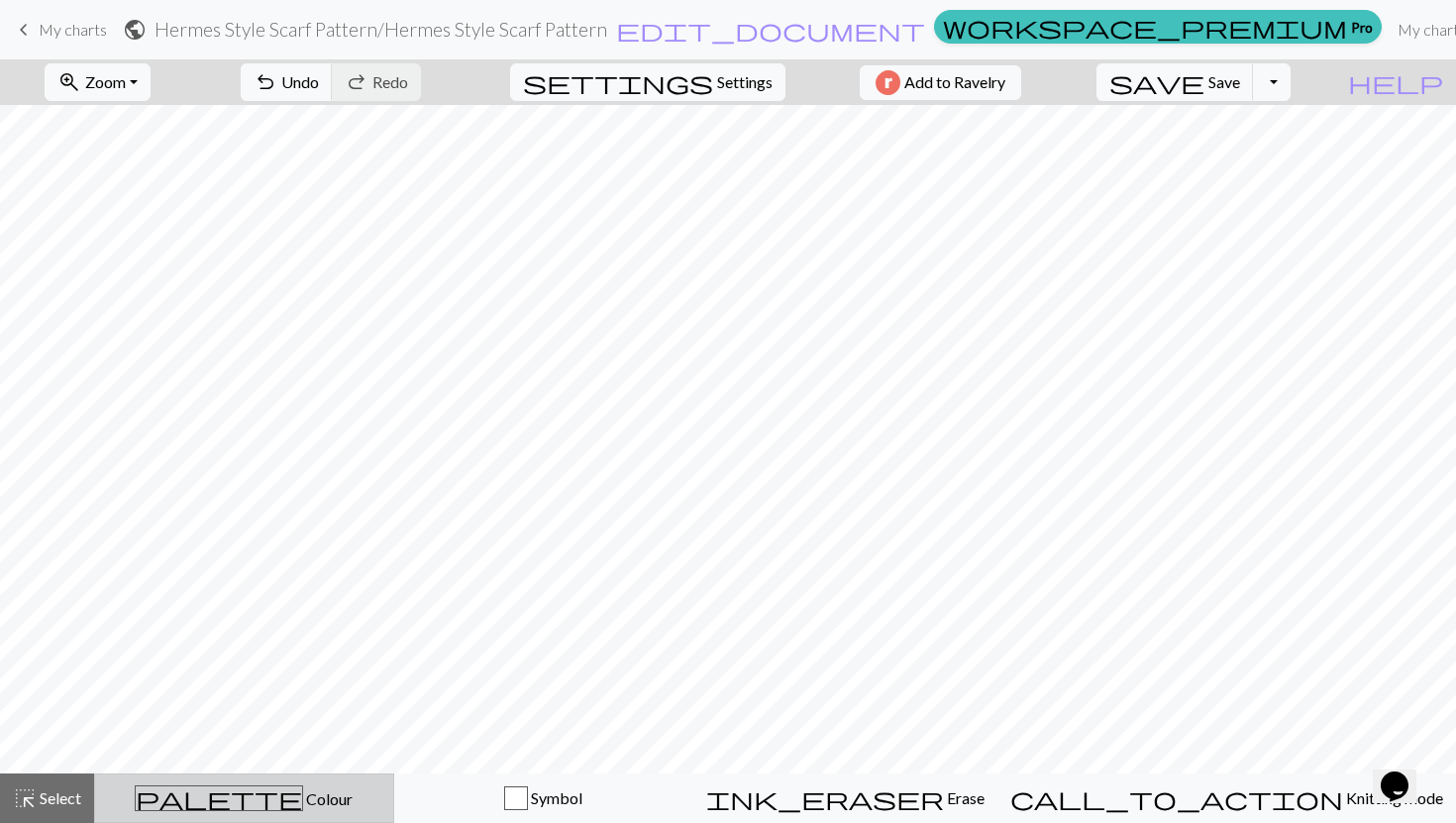 click on "palette   Colour   Colour" at bounding box center (244, 798) 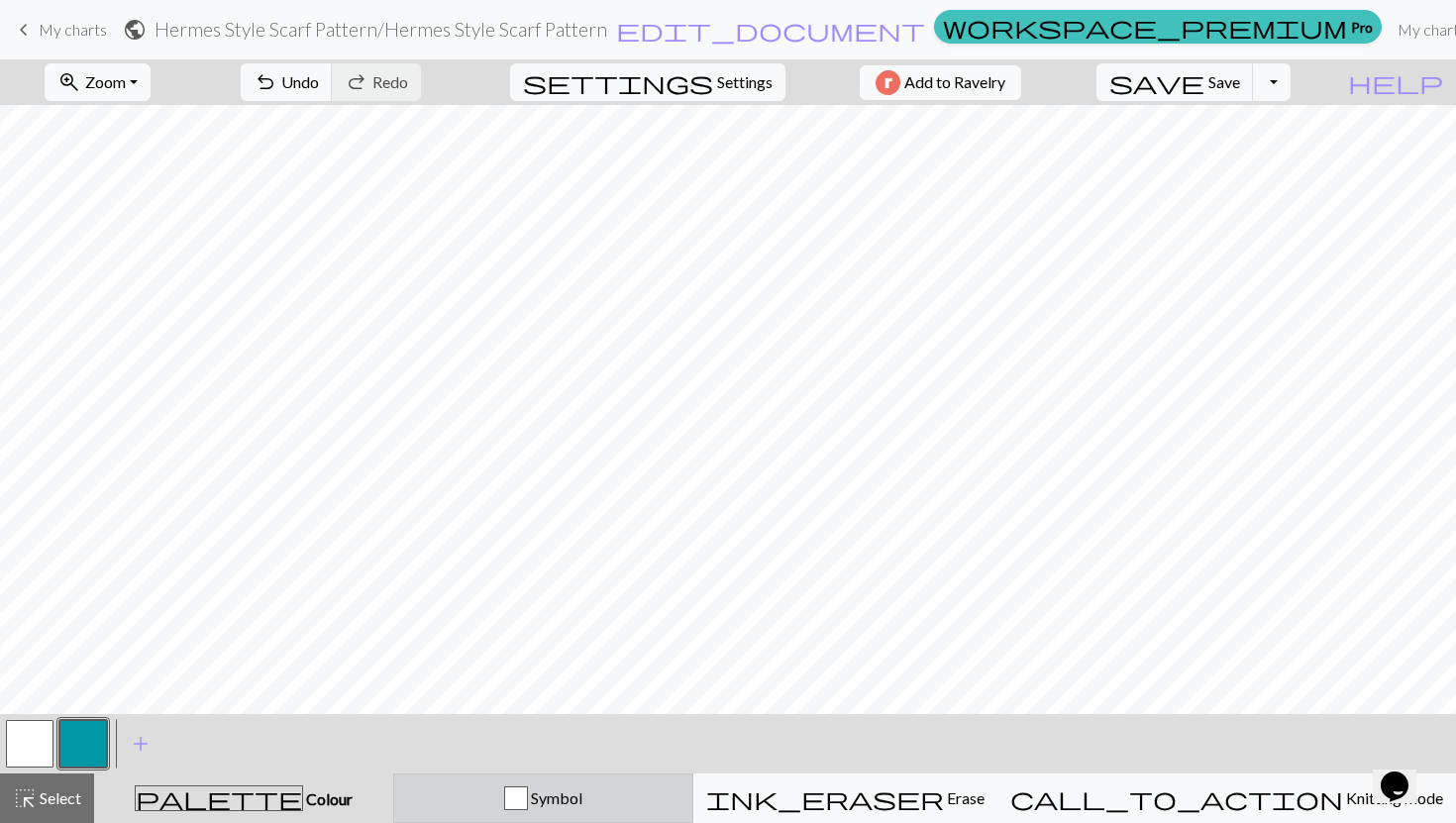 click at bounding box center [516, 798] 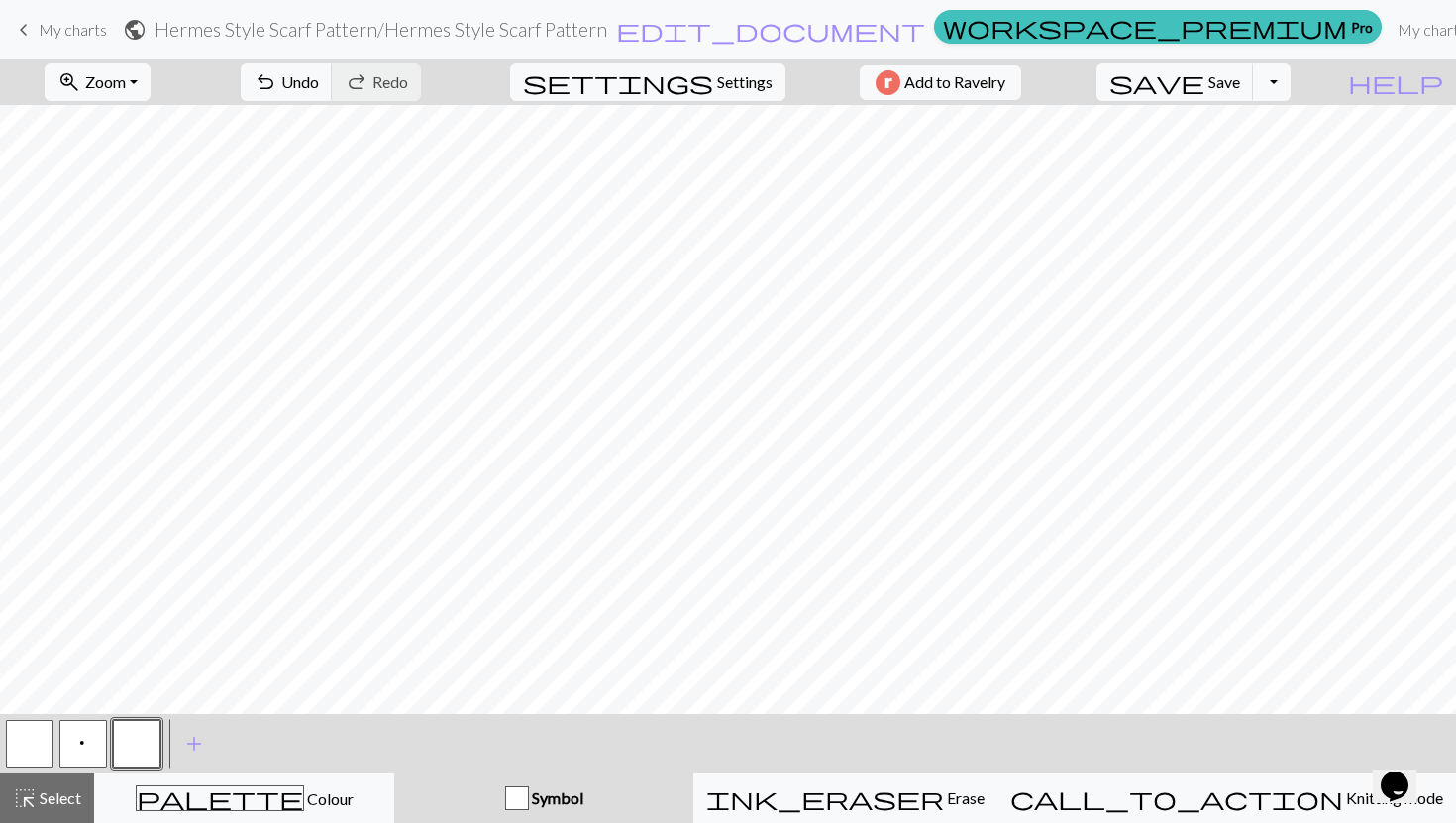 click at bounding box center (137, 744) 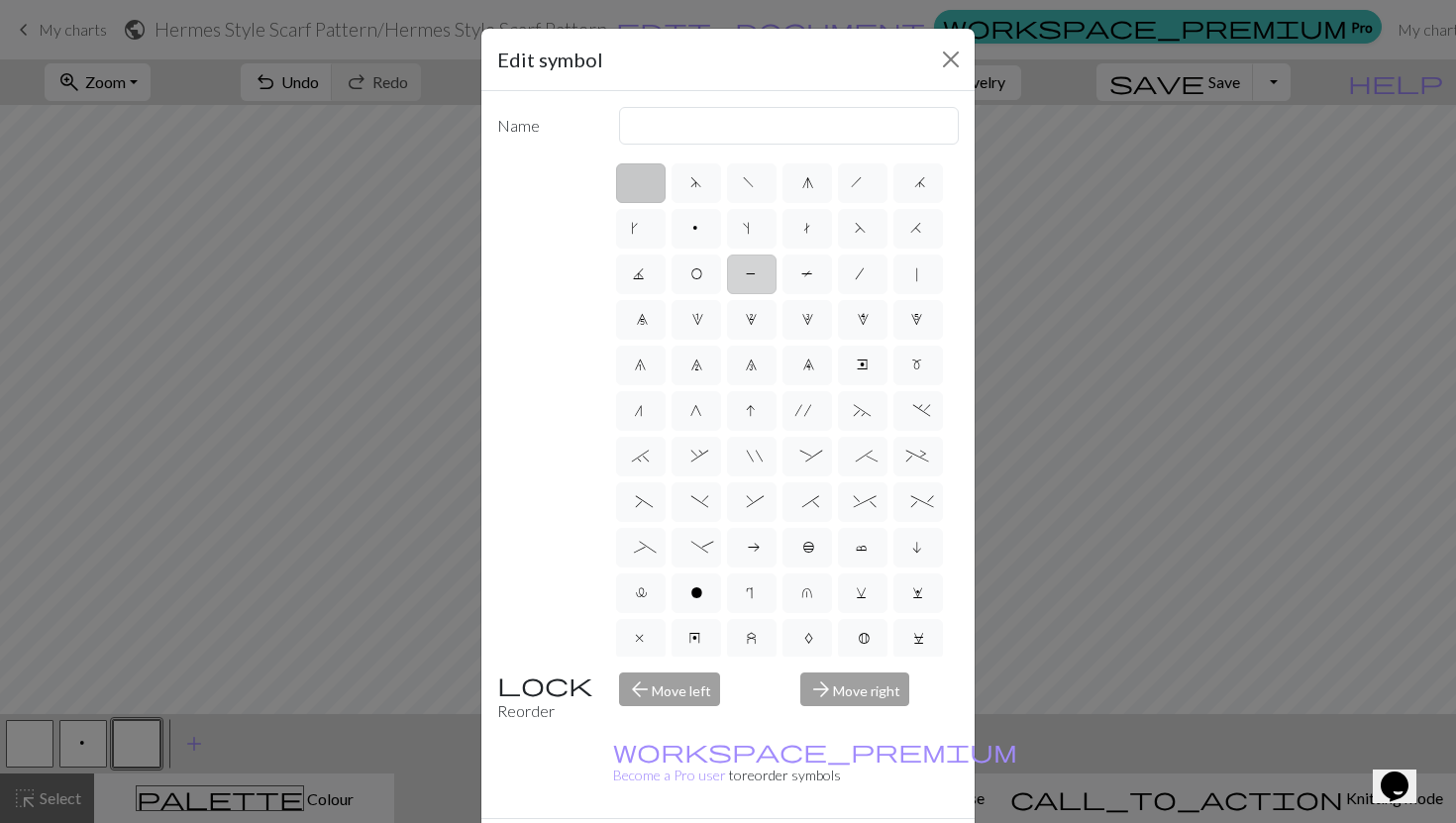 click on "P" at bounding box center (752, 274) 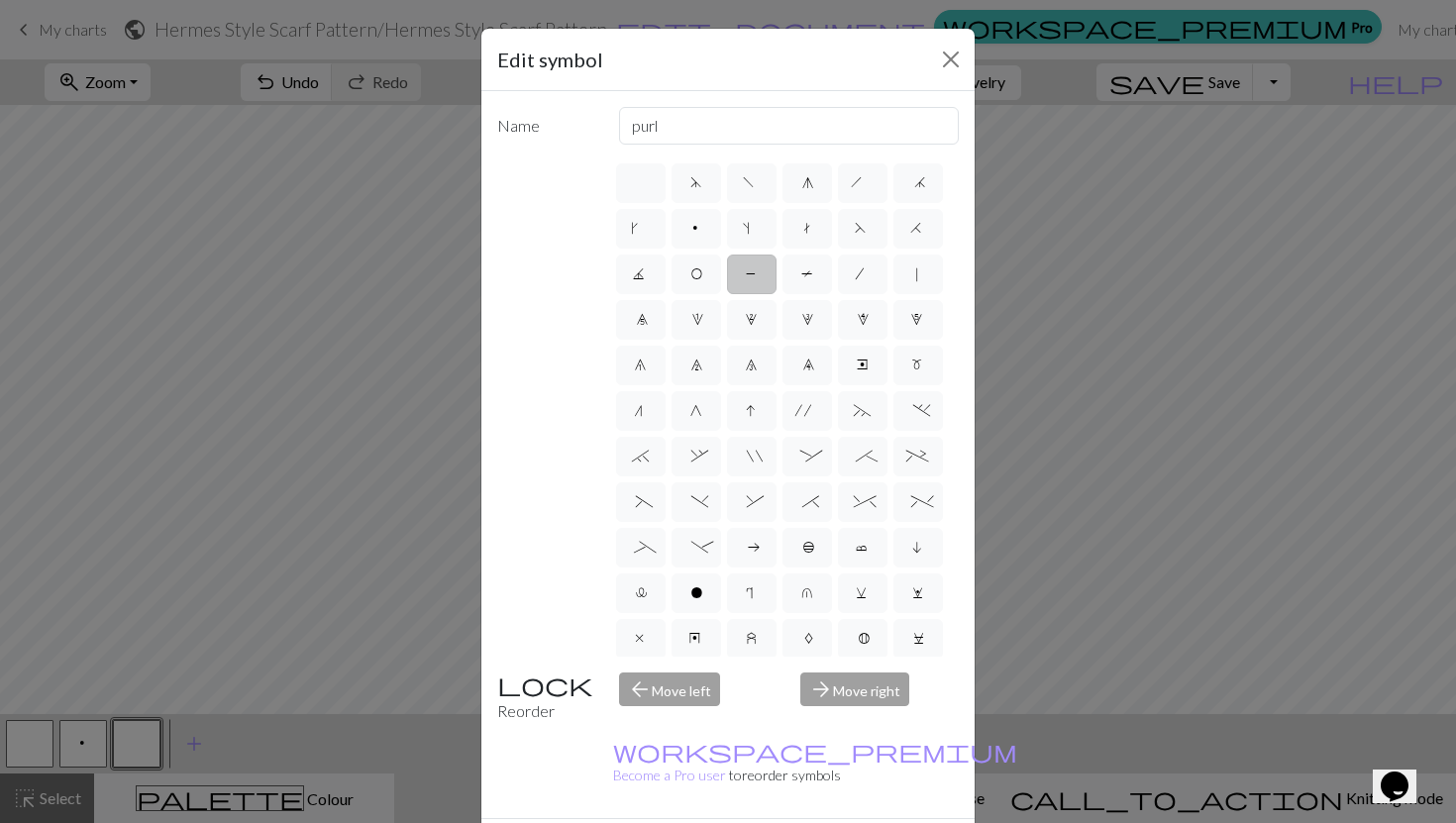 click on "Done" at bounding box center (847, 854) 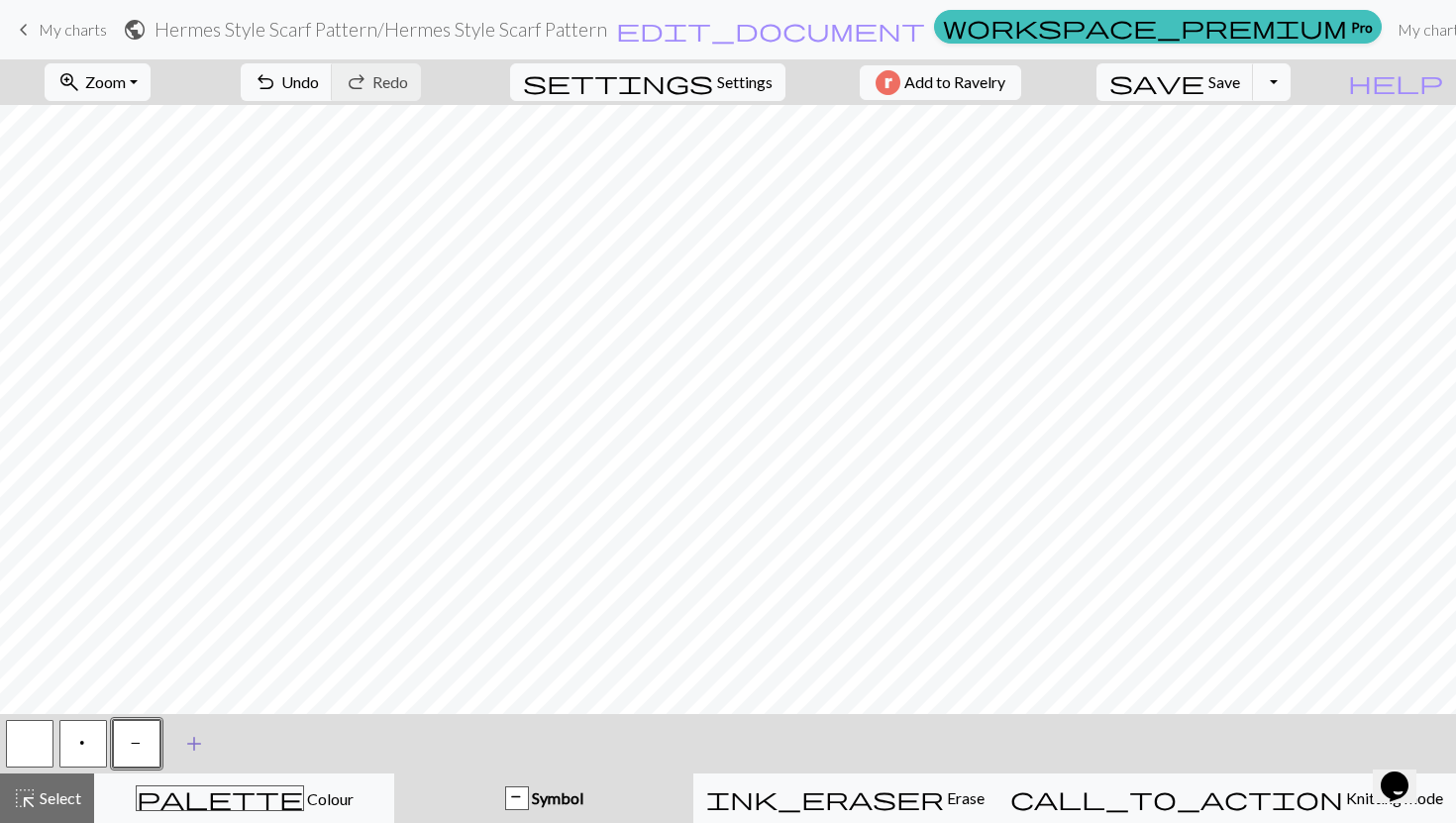 click on "add" at bounding box center (194, 744) 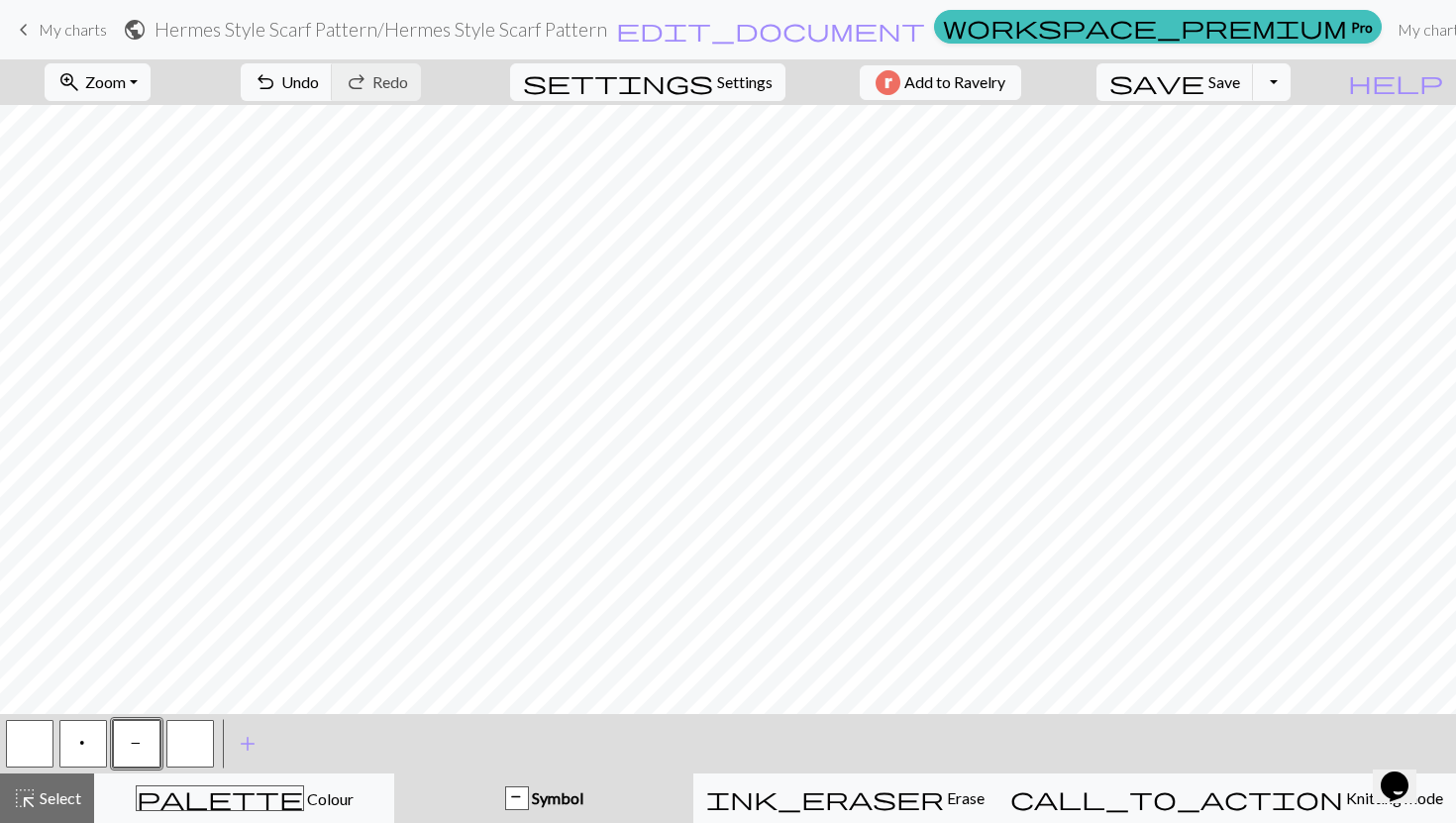 click at bounding box center (190, 744) 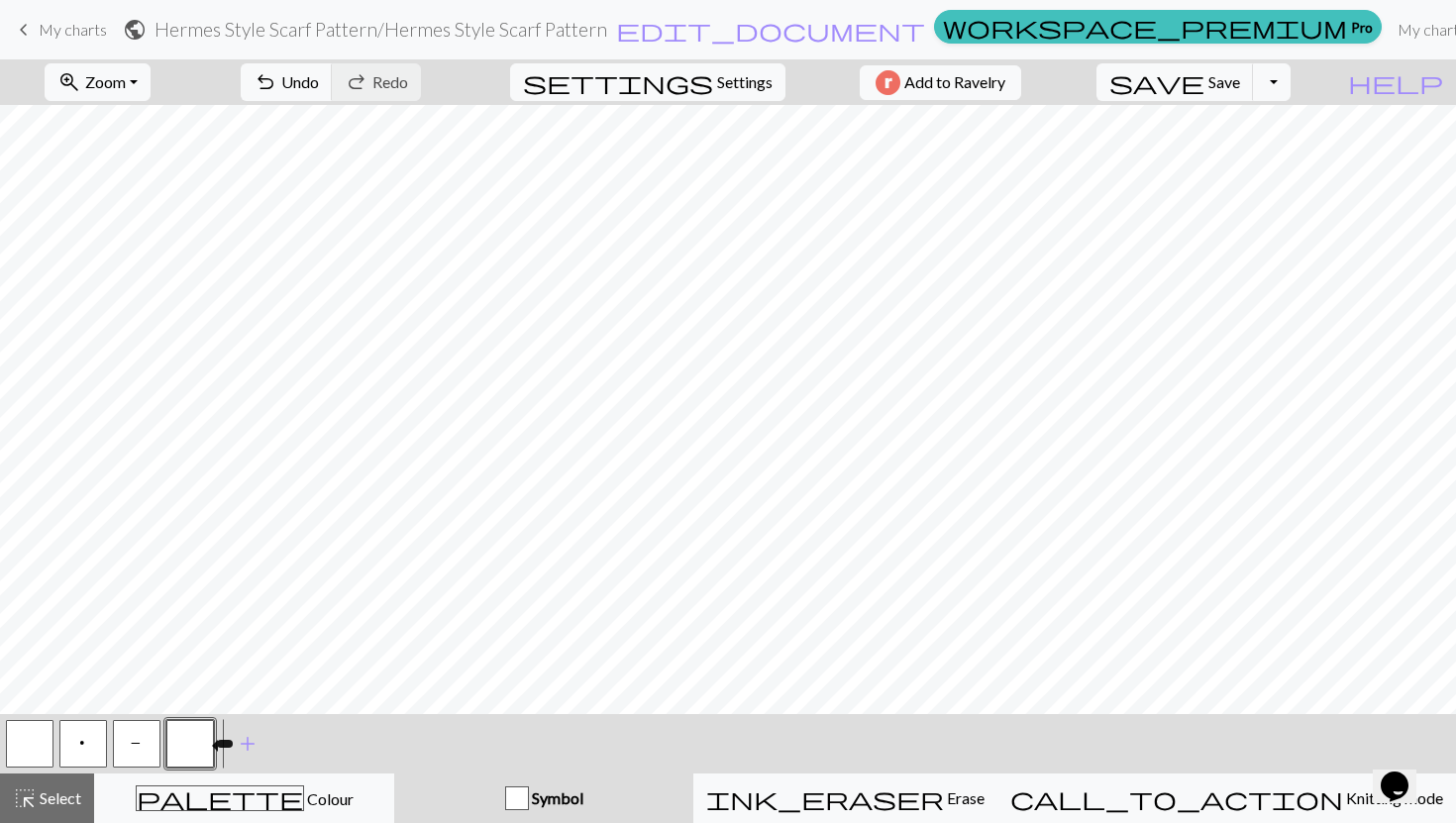 click at bounding box center (190, 744) 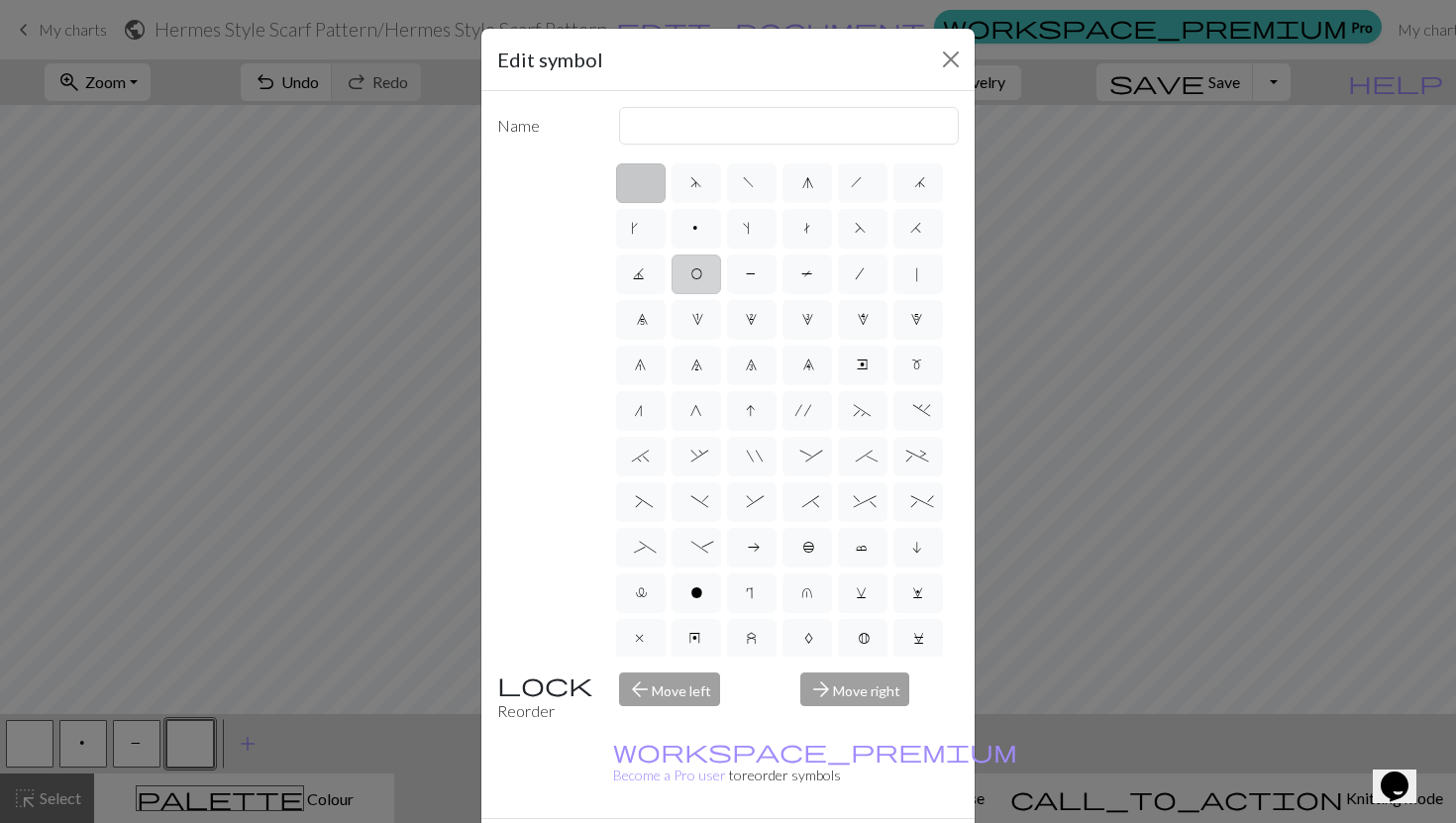 click on "O" at bounding box center (696, 274) 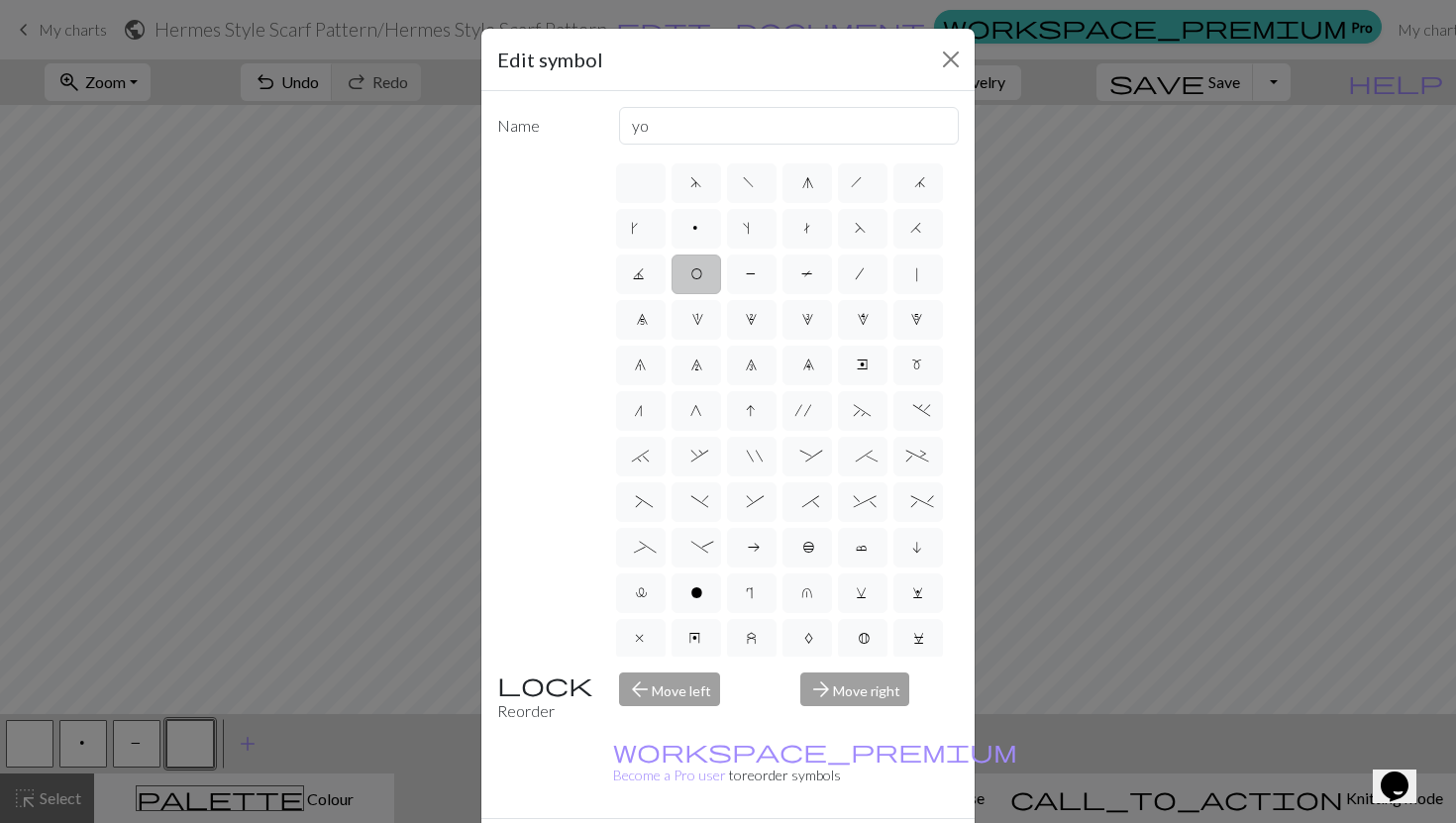 click on "Done" at bounding box center [847, 854] 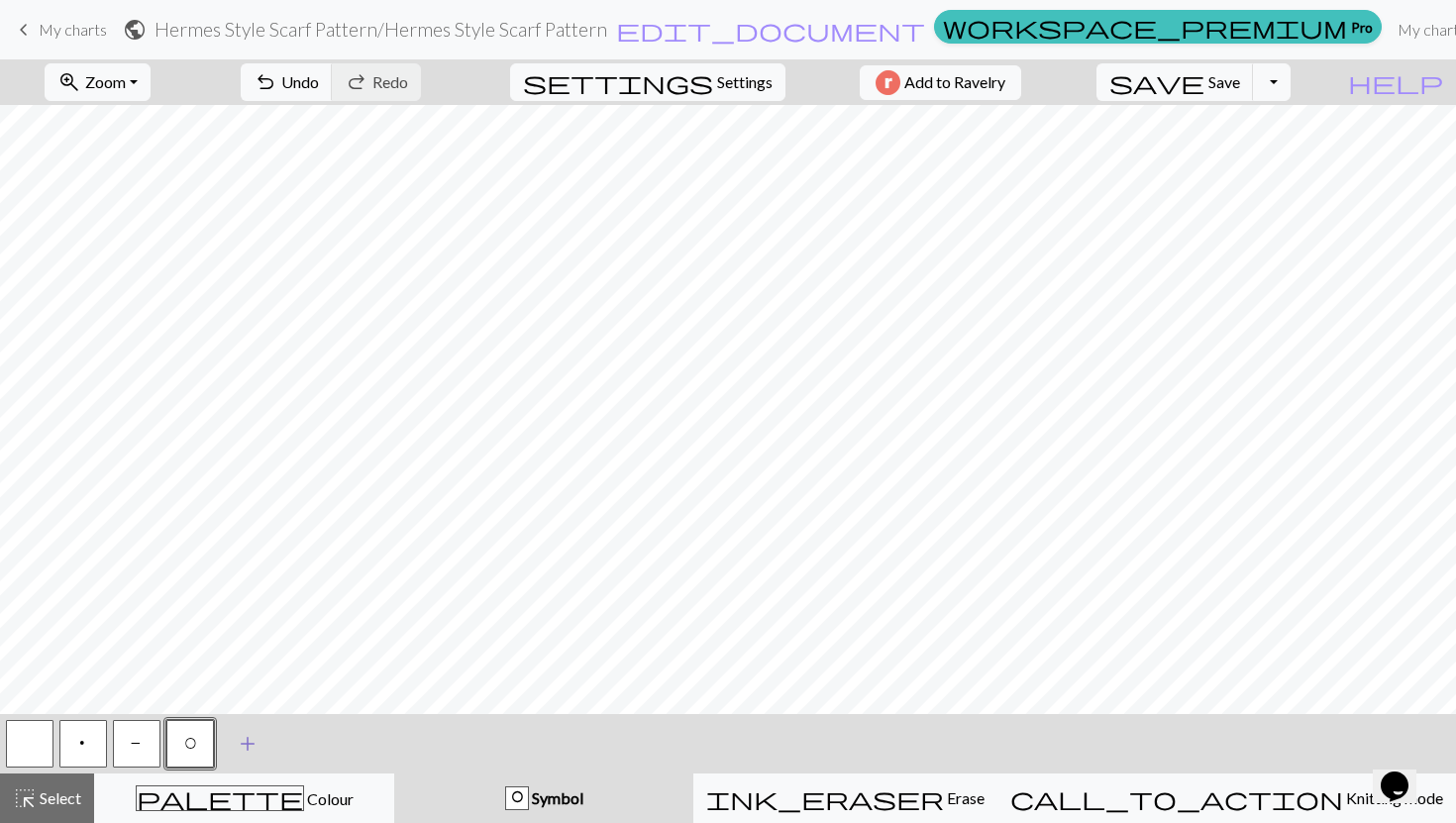 click on "add" at bounding box center (248, 744) 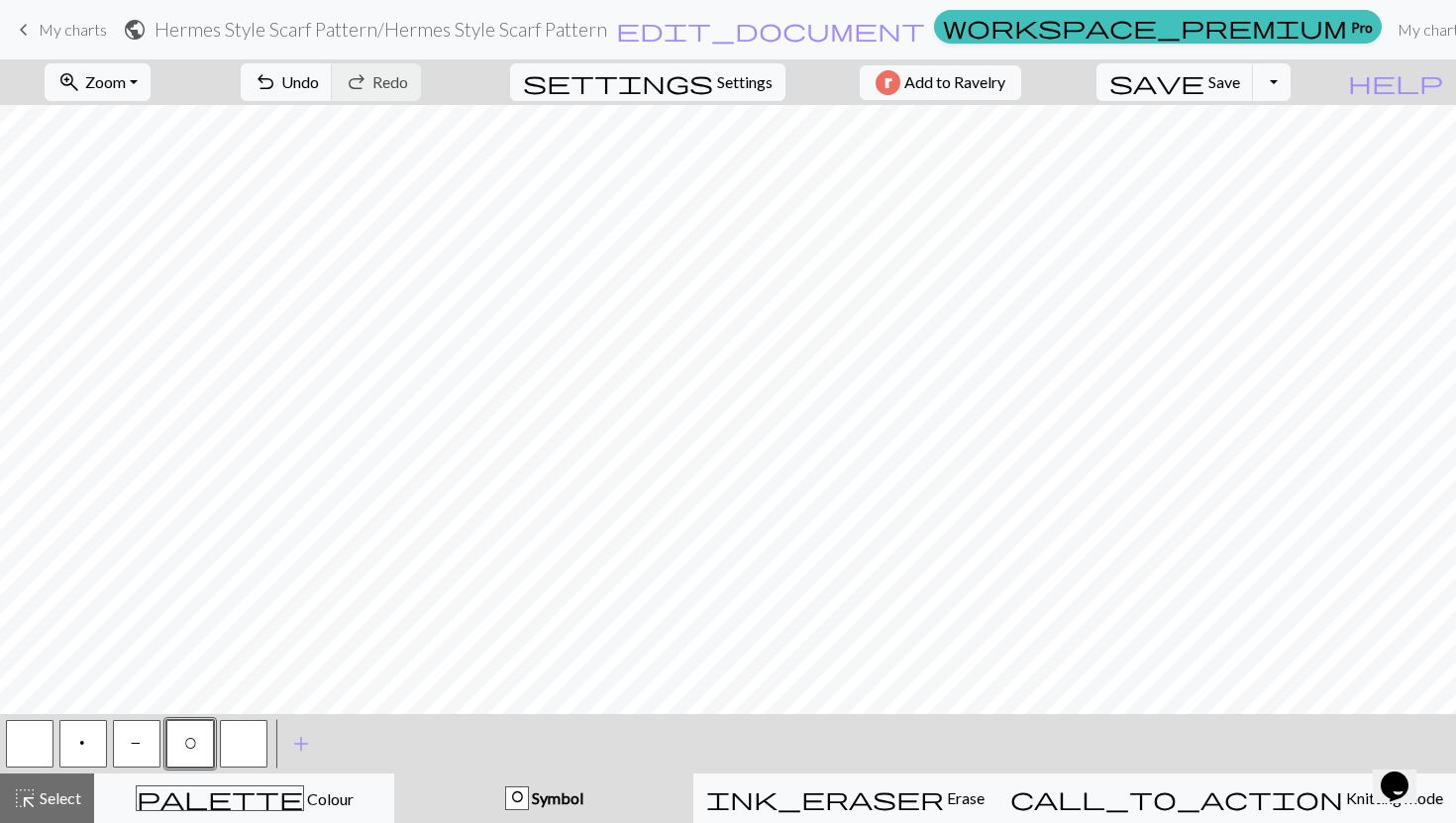 click at bounding box center (244, 744) 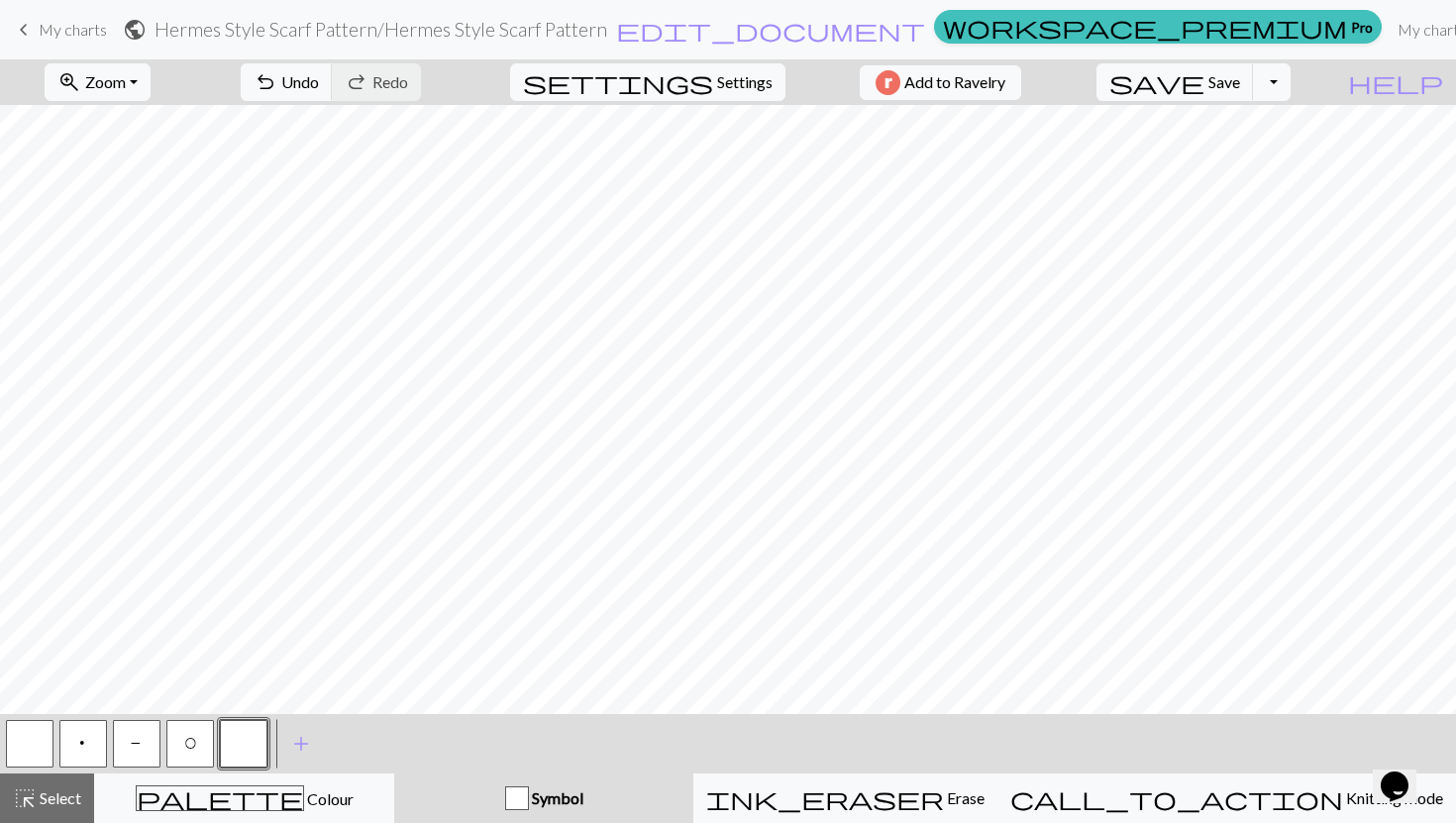 click at bounding box center (244, 744) 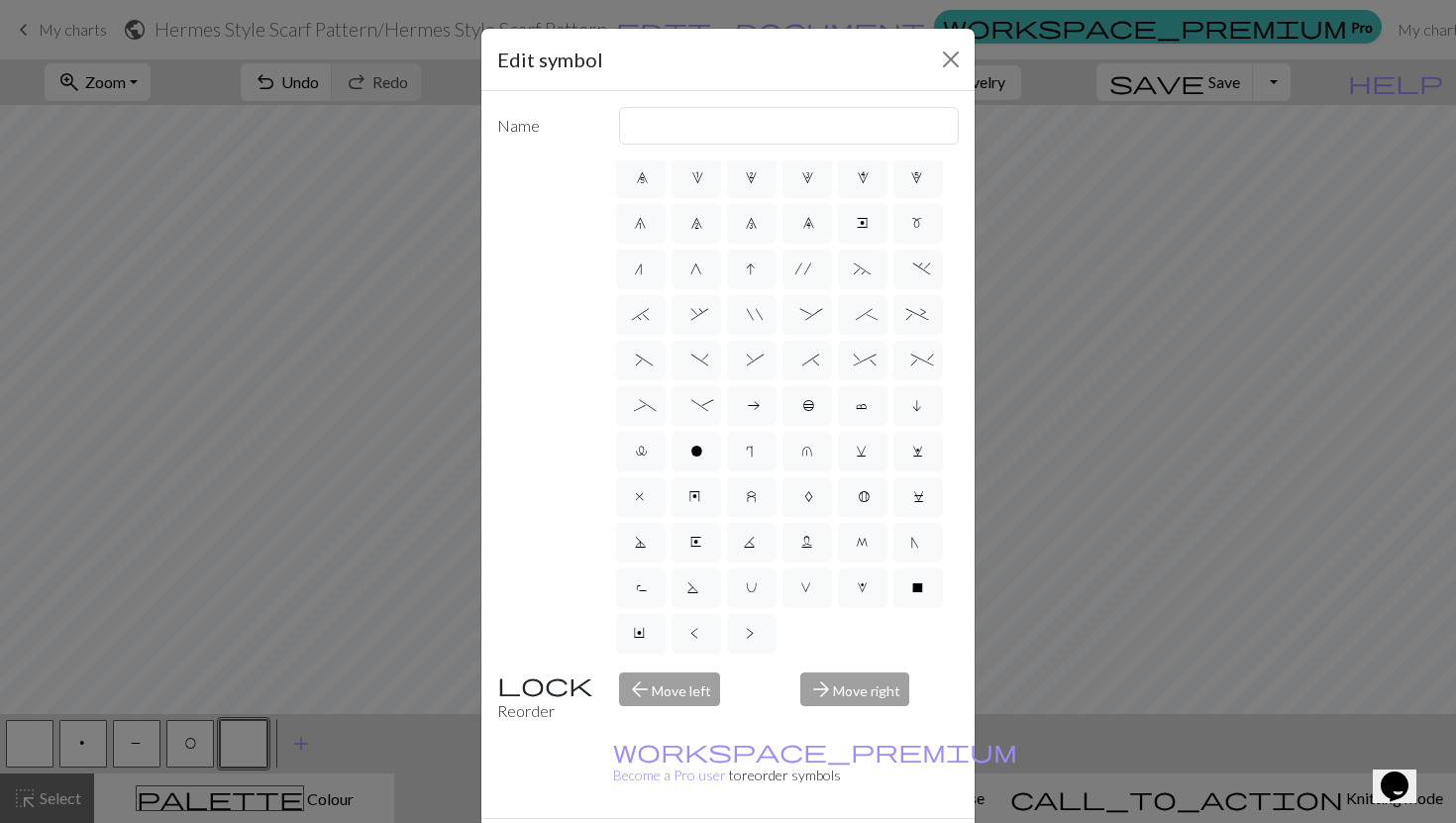 scroll, scrollTop: 0, scrollLeft: 0, axis: both 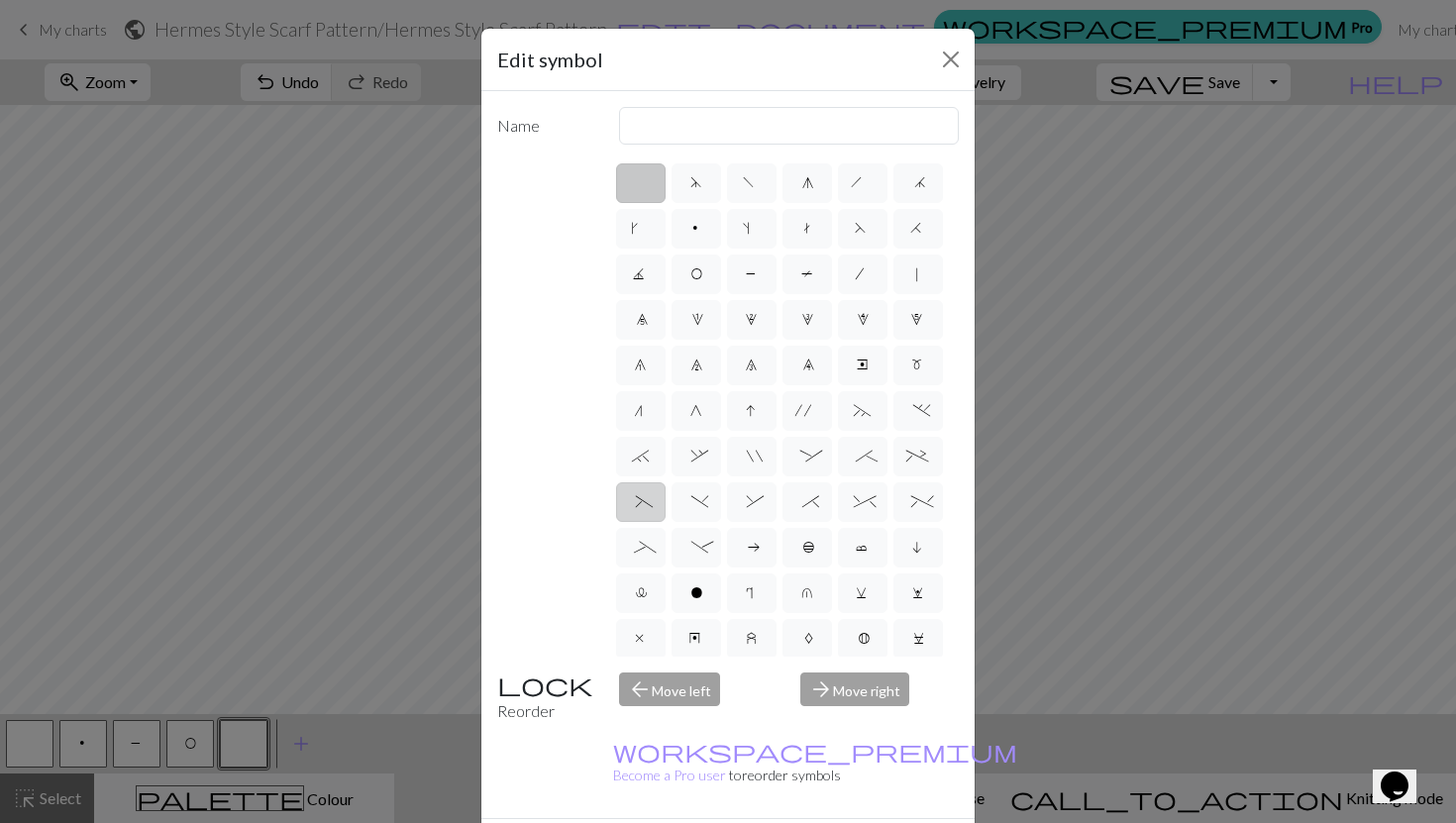 click on "(" at bounding box center (641, 502) 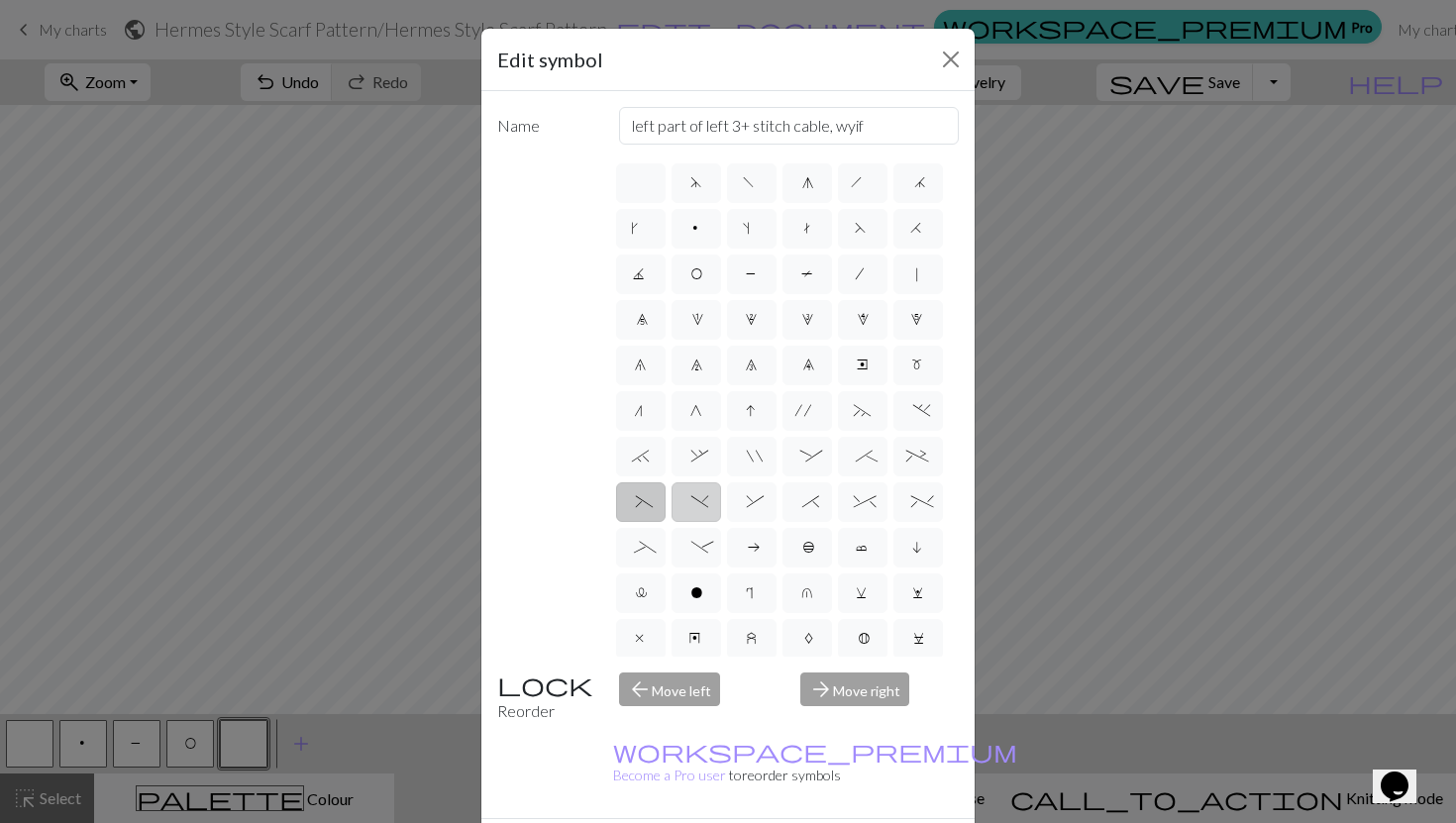 click on ")" at bounding box center [695, 504] 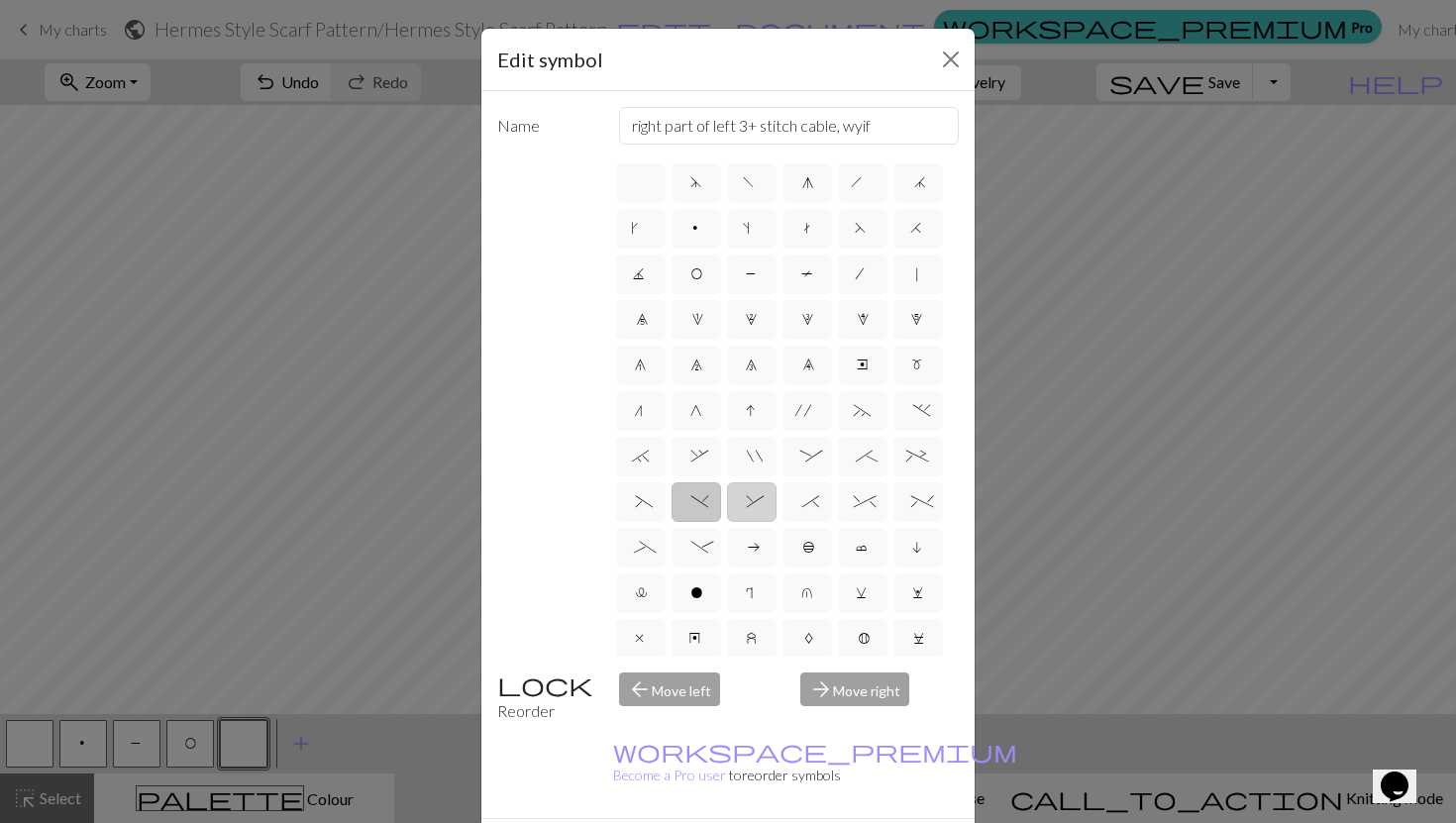 click on "&" at bounding box center (751, 504) 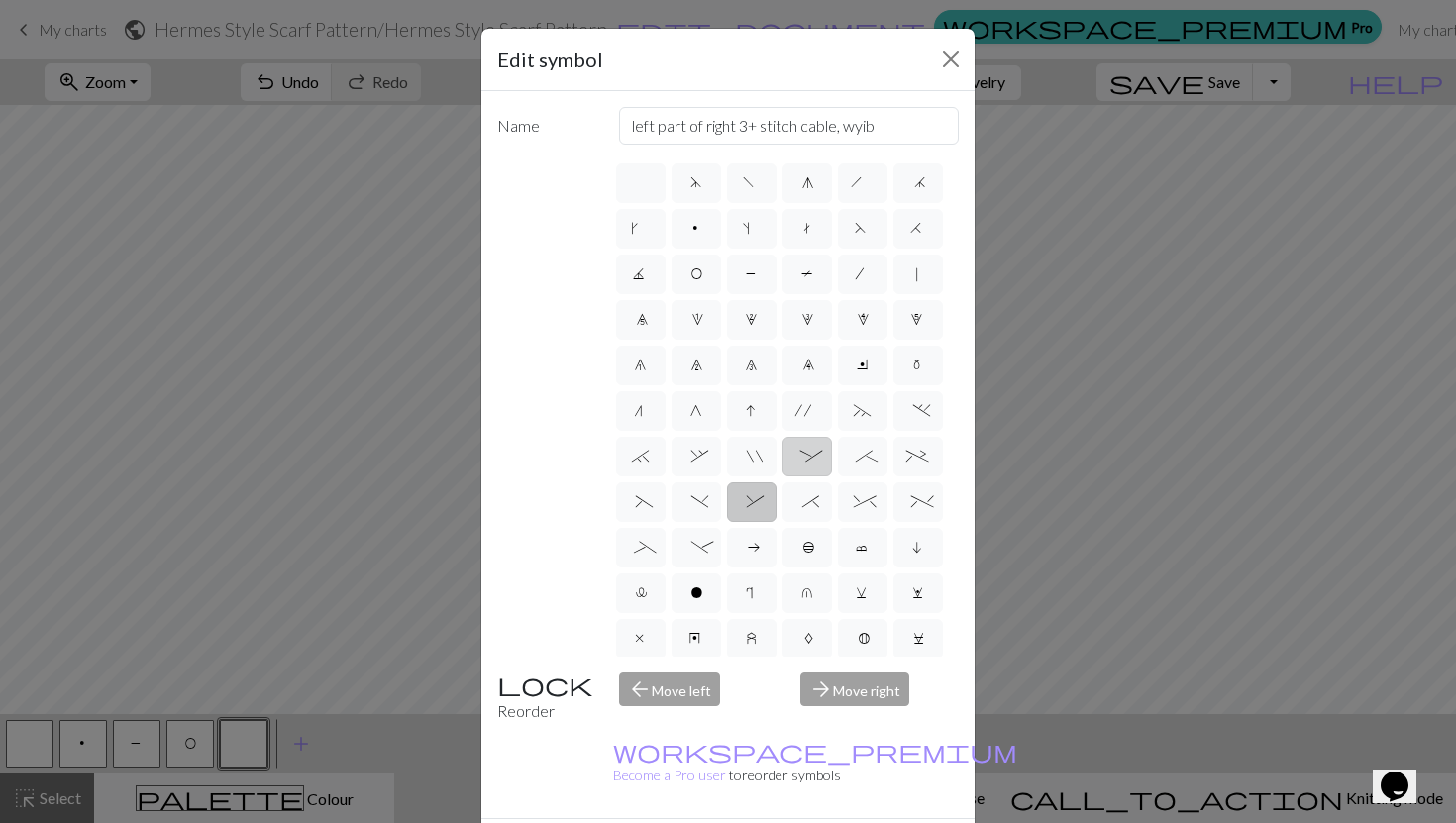 click on ":" at bounding box center [807, 459] 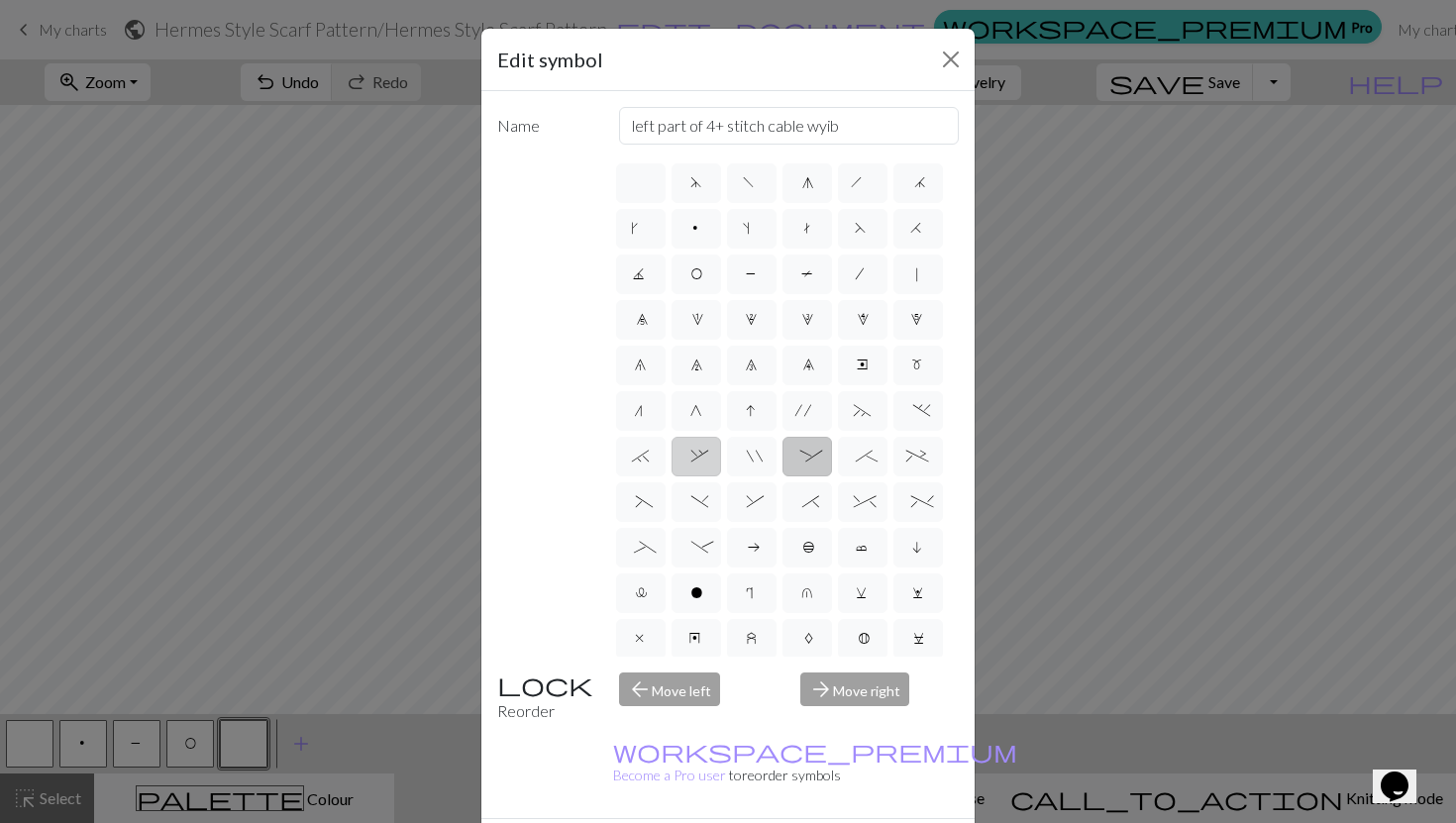 click on "," at bounding box center (695, 459) 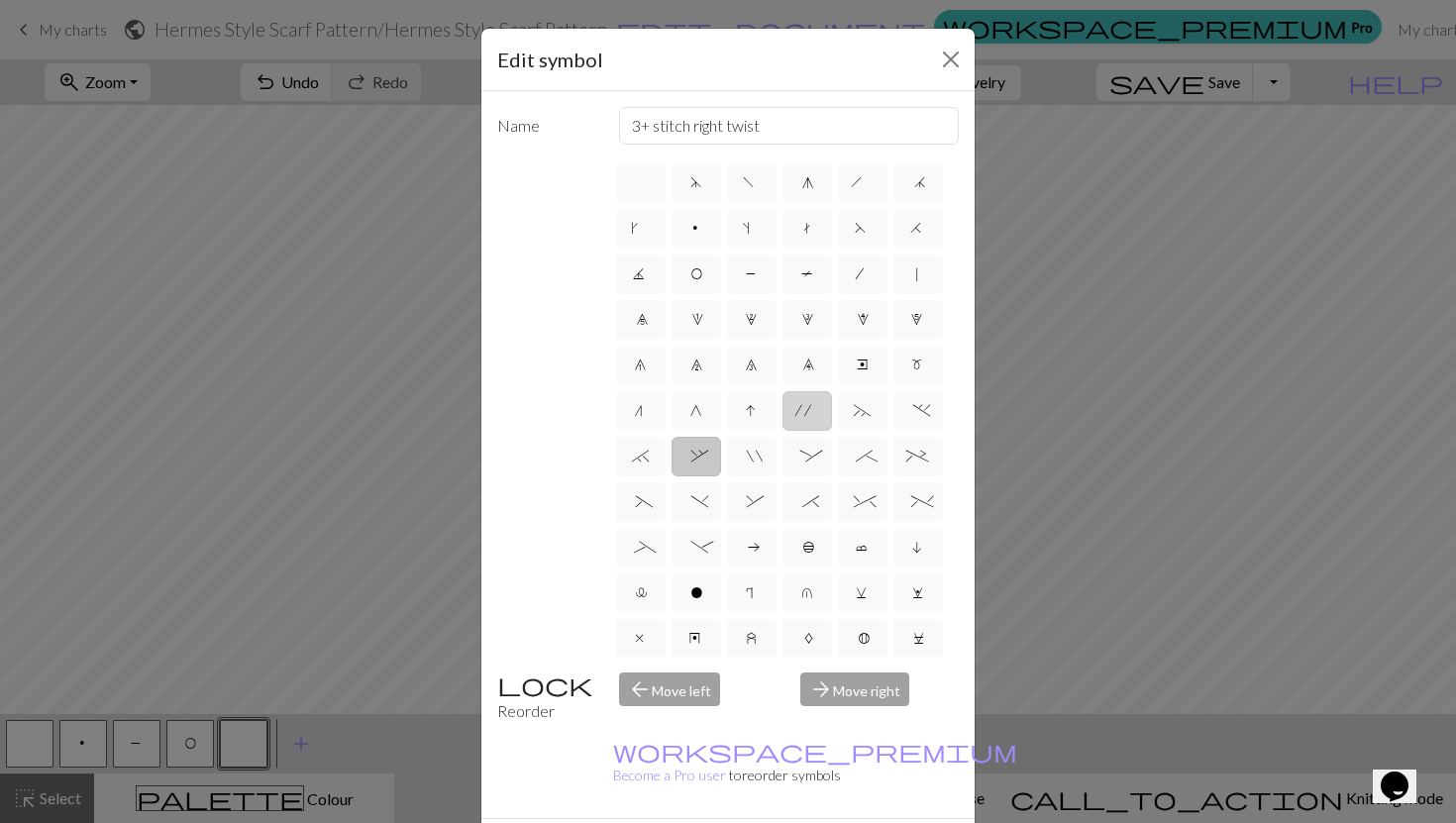 click on "'" at bounding box center [807, 411] 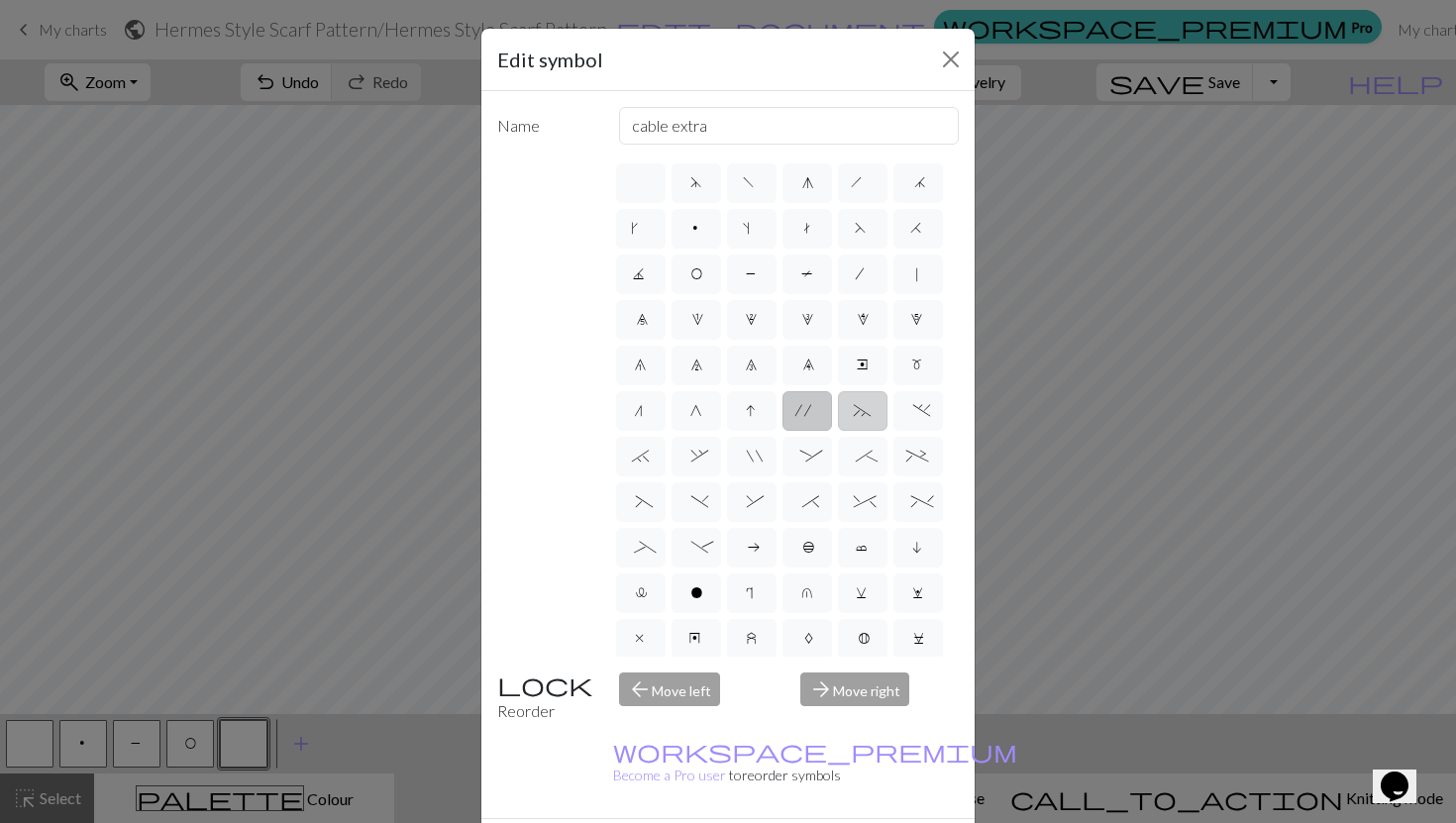 click on "~" at bounding box center (863, 413) 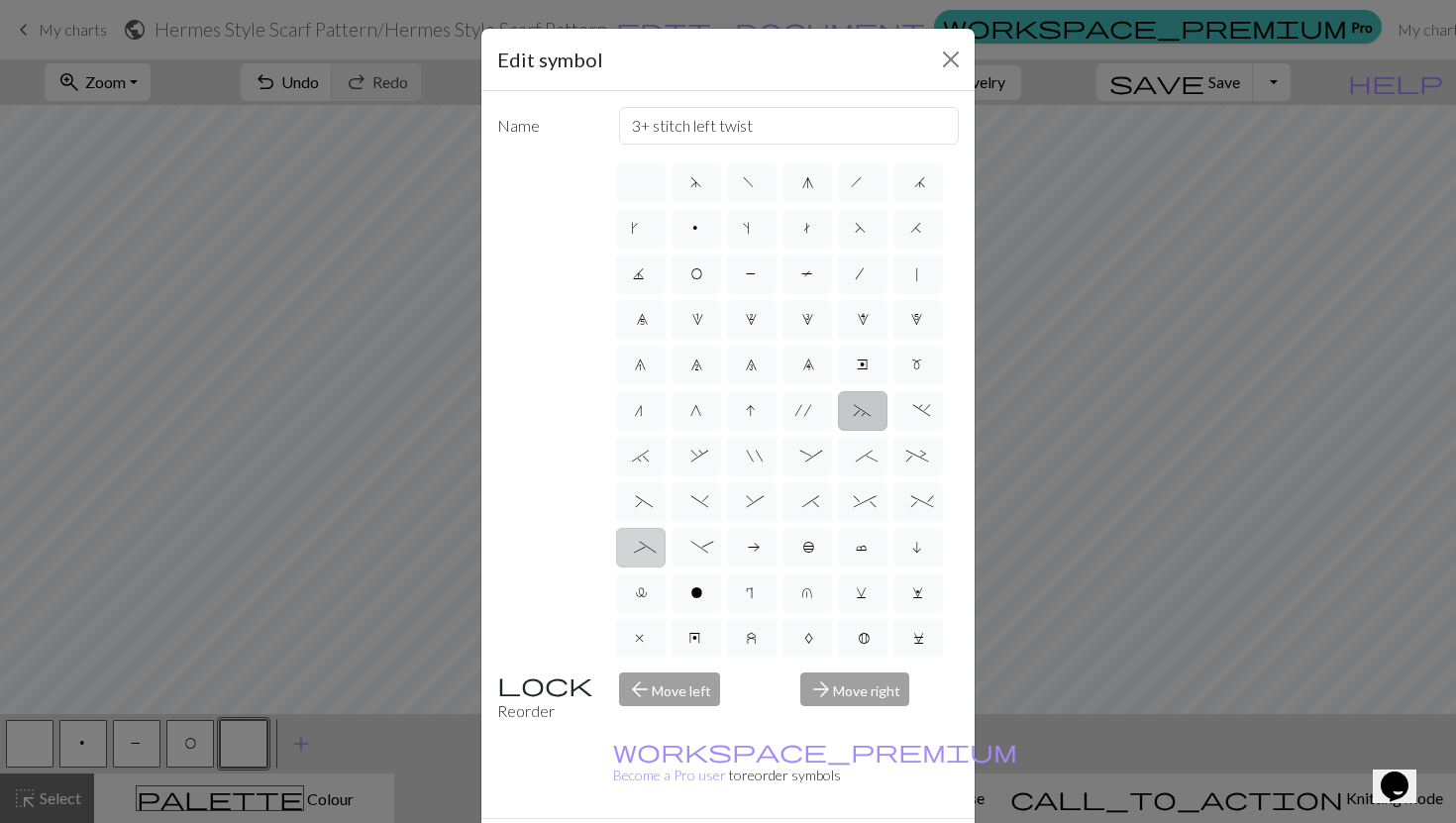 click on "_" at bounding box center [640, 550] 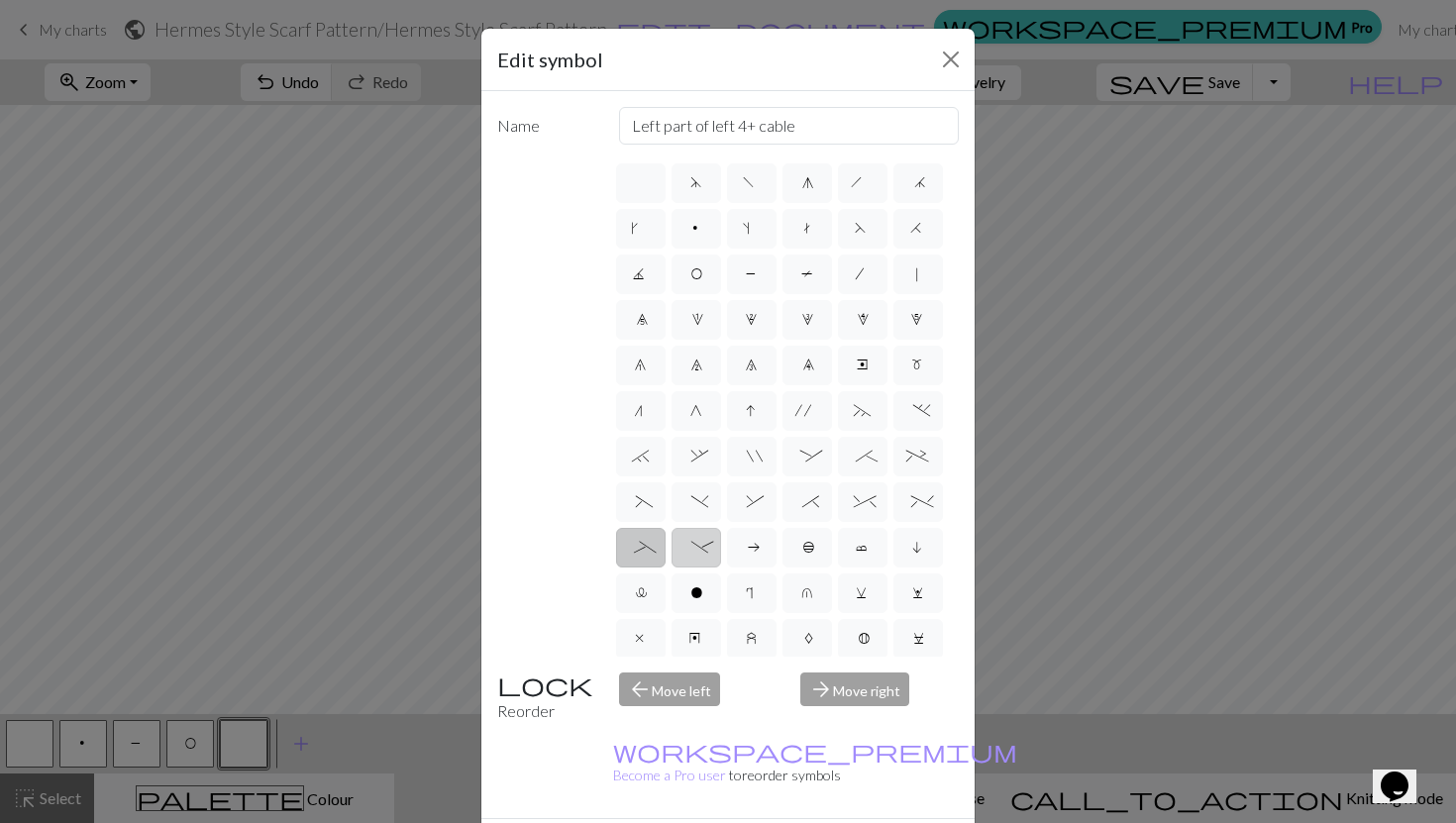 click on "-" at bounding box center (696, 548) 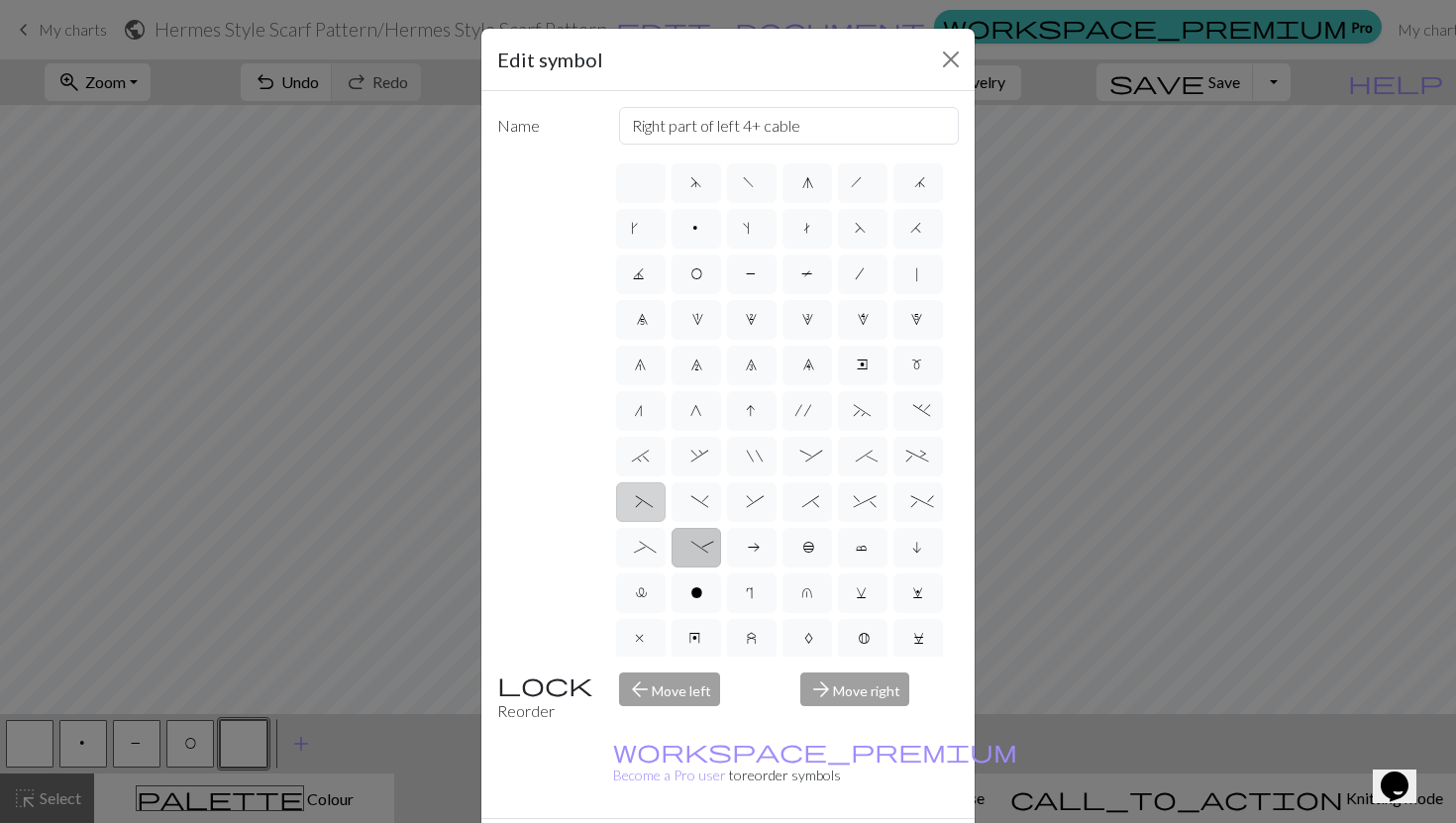 click on "(" at bounding box center (641, 502) 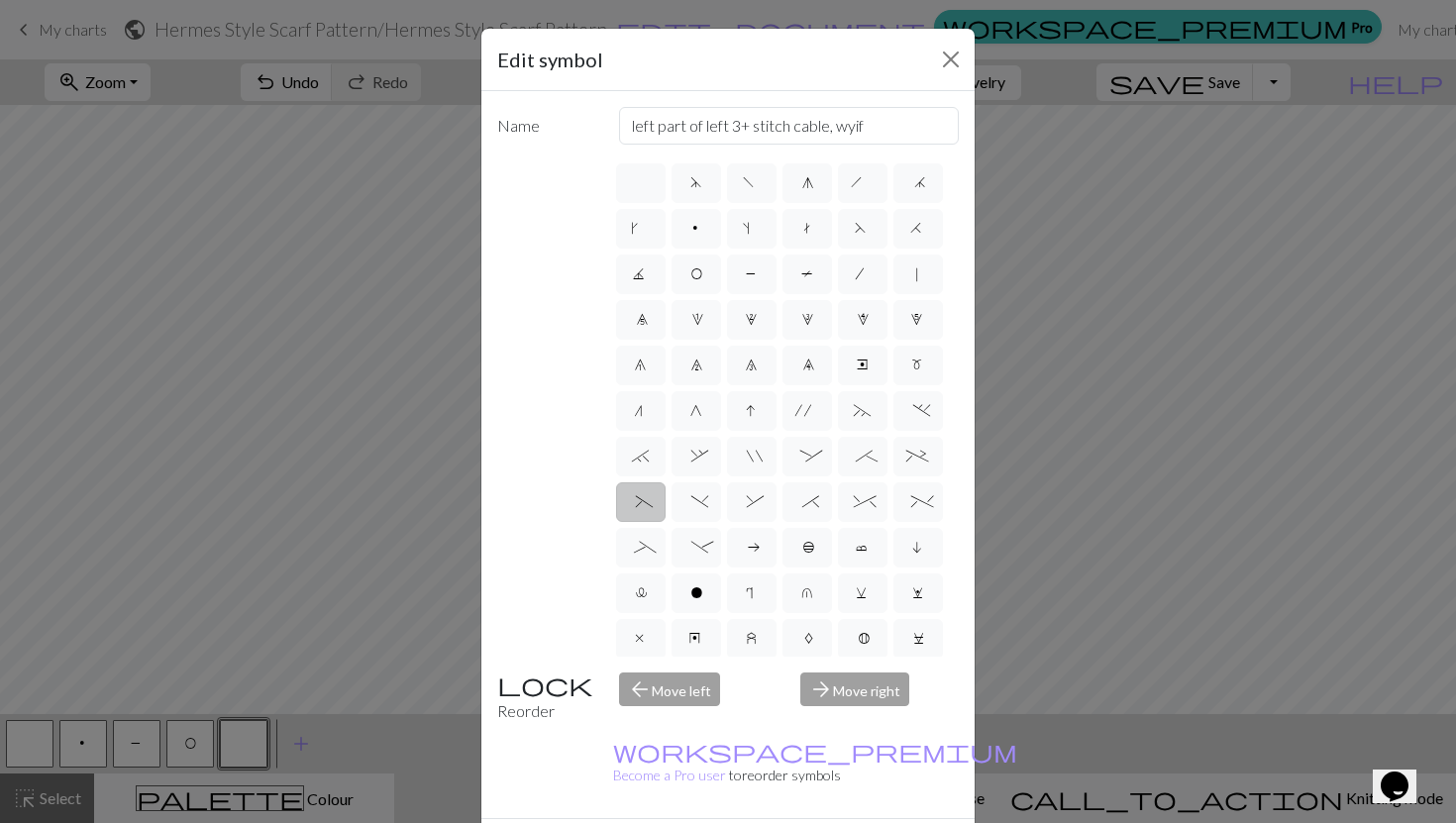 click on "Done" at bounding box center (847, 854) 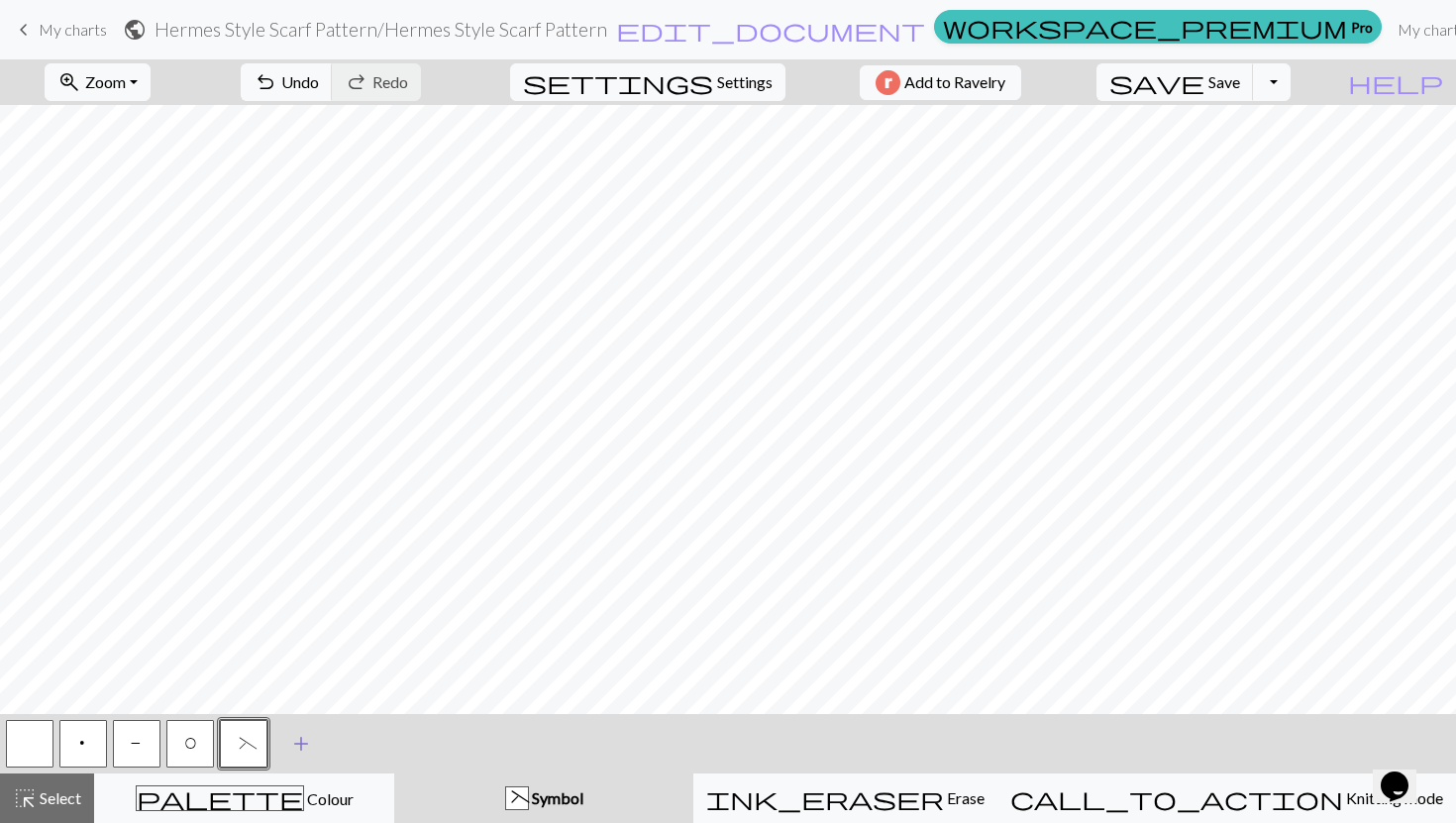 click on "add" at bounding box center [301, 744] 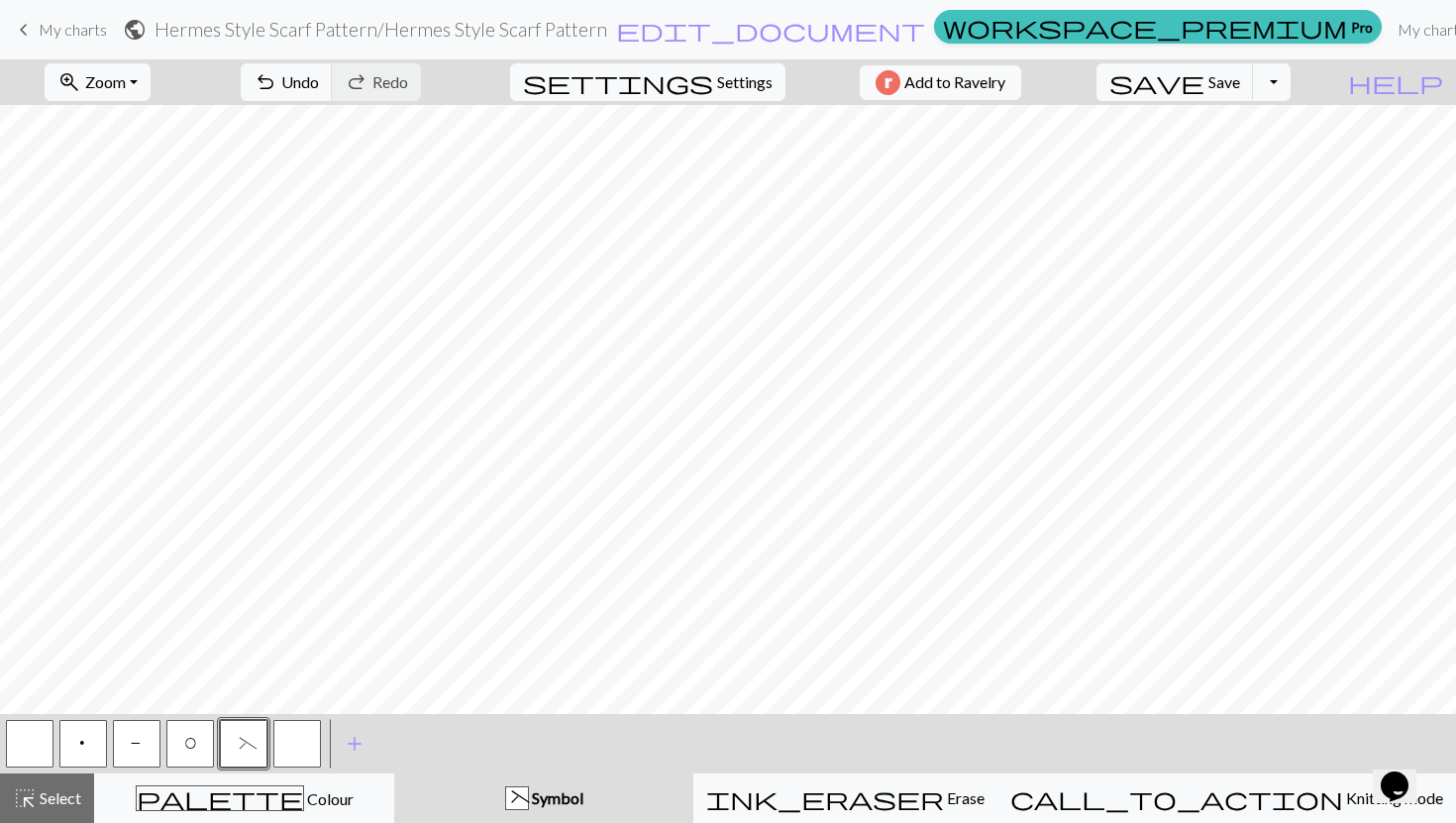 click at bounding box center [297, 744] 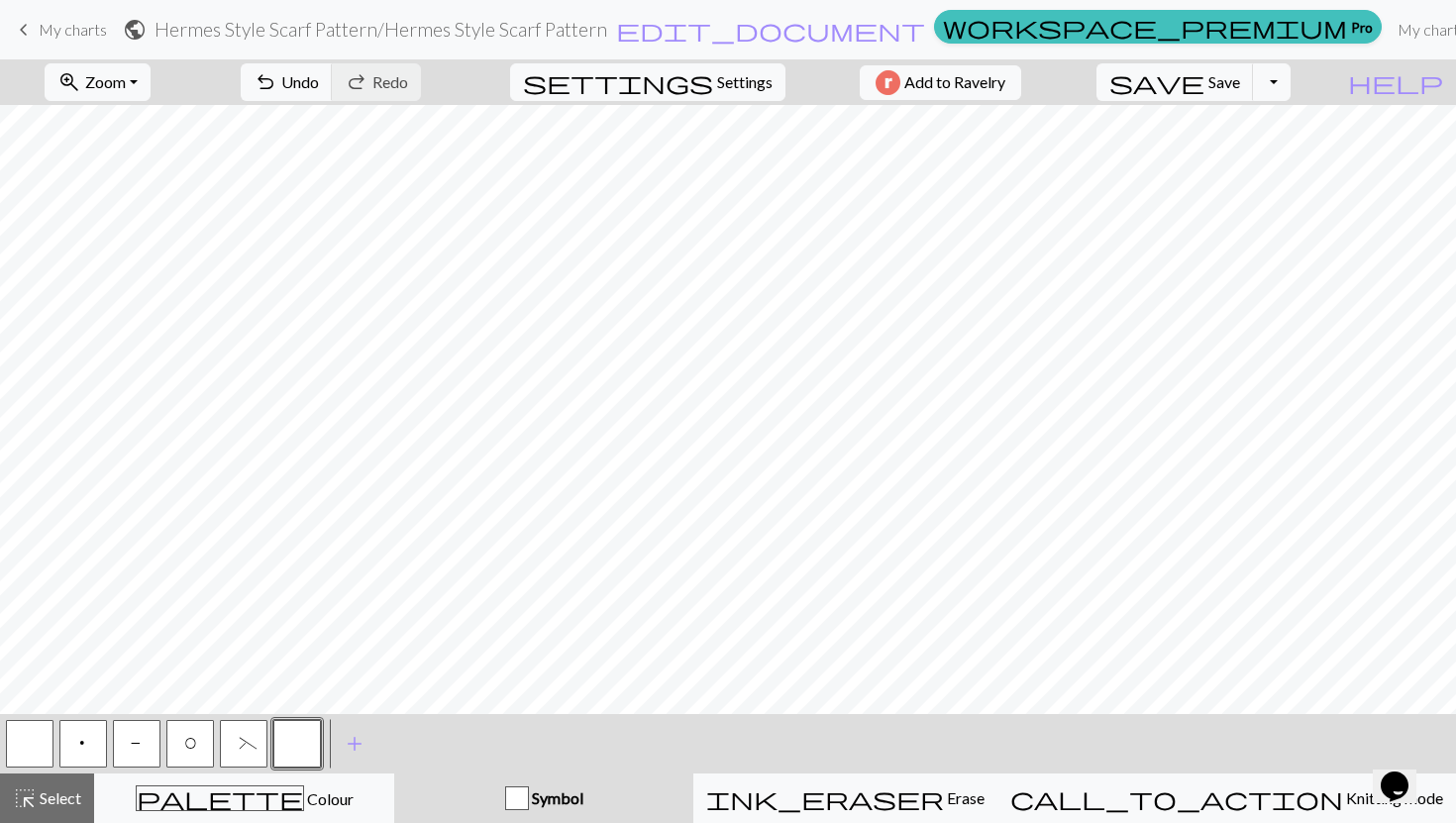 click at bounding box center [297, 744] 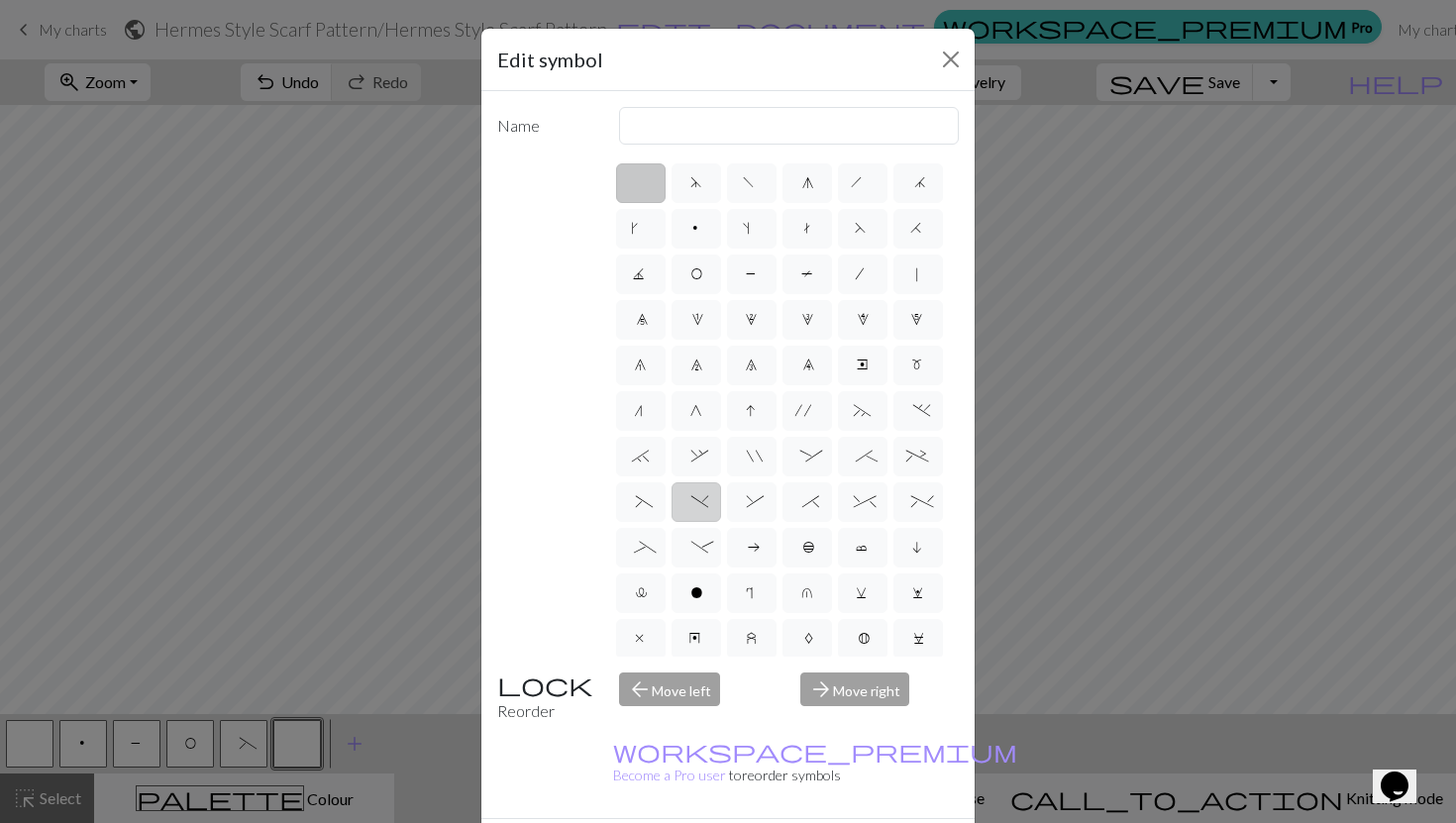 click on ")" at bounding box center (696, 502) 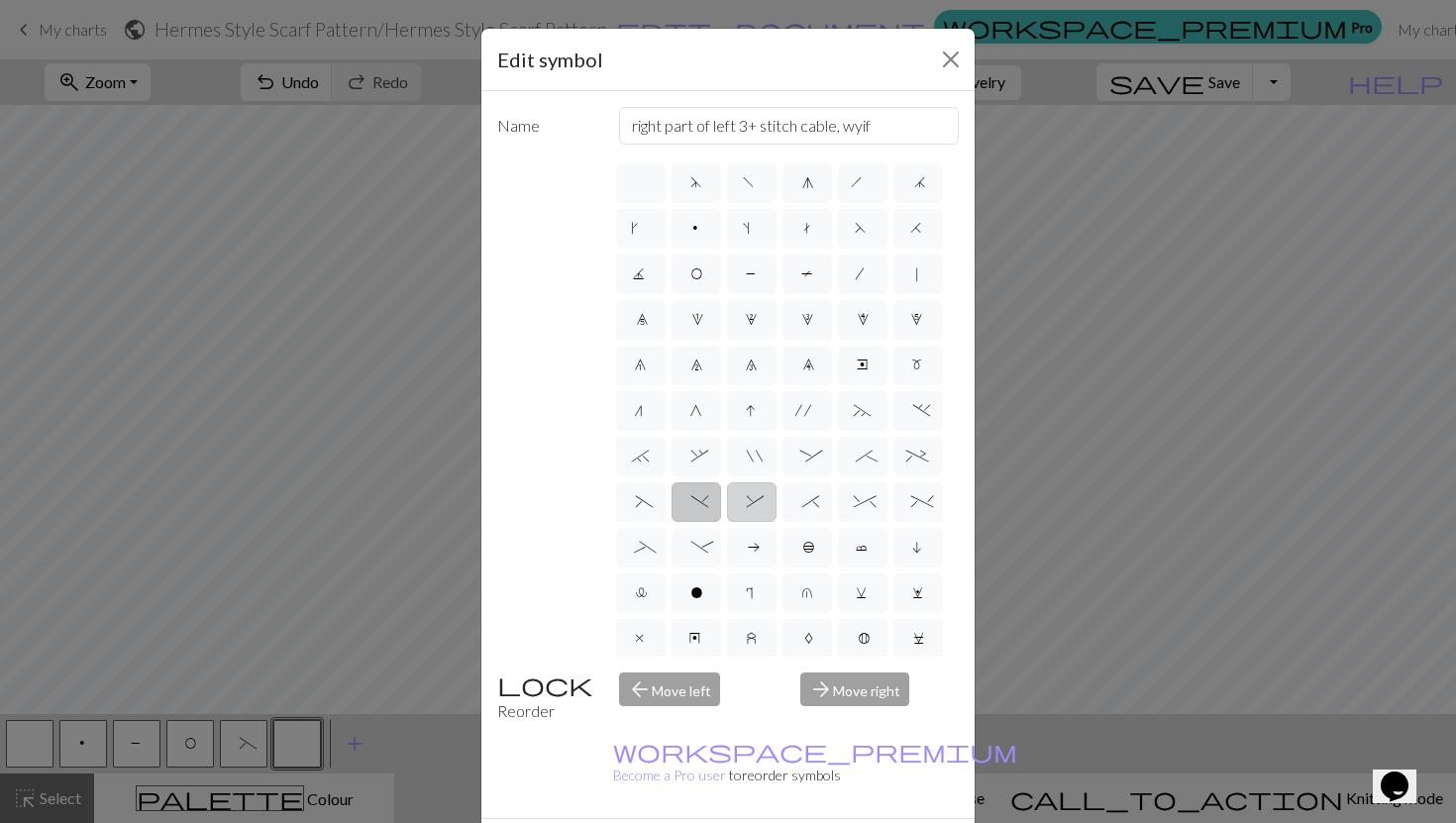 click on "&" at bounding box center [752, 502] 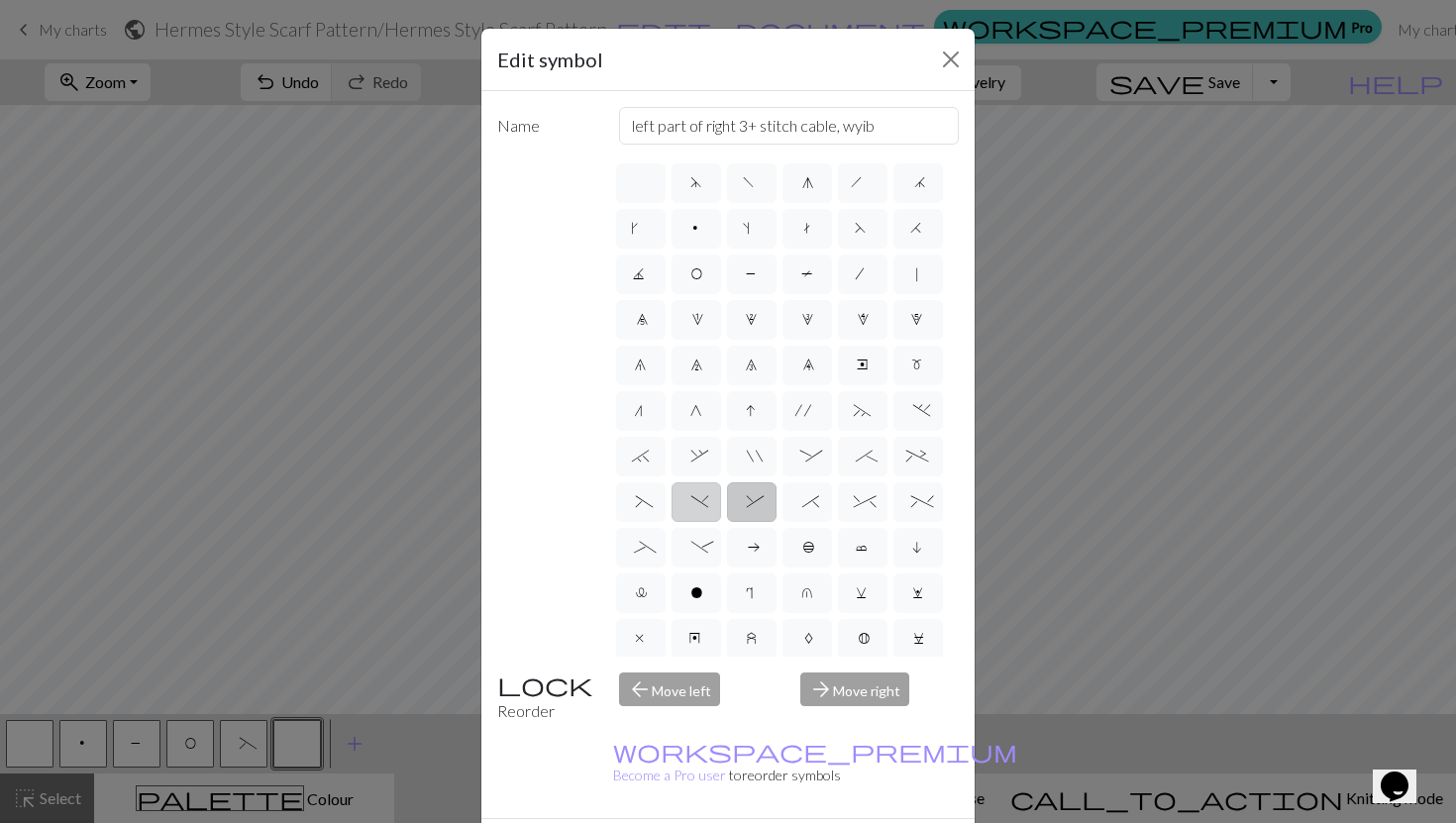 click on ")" at bounding box center [695, 504] 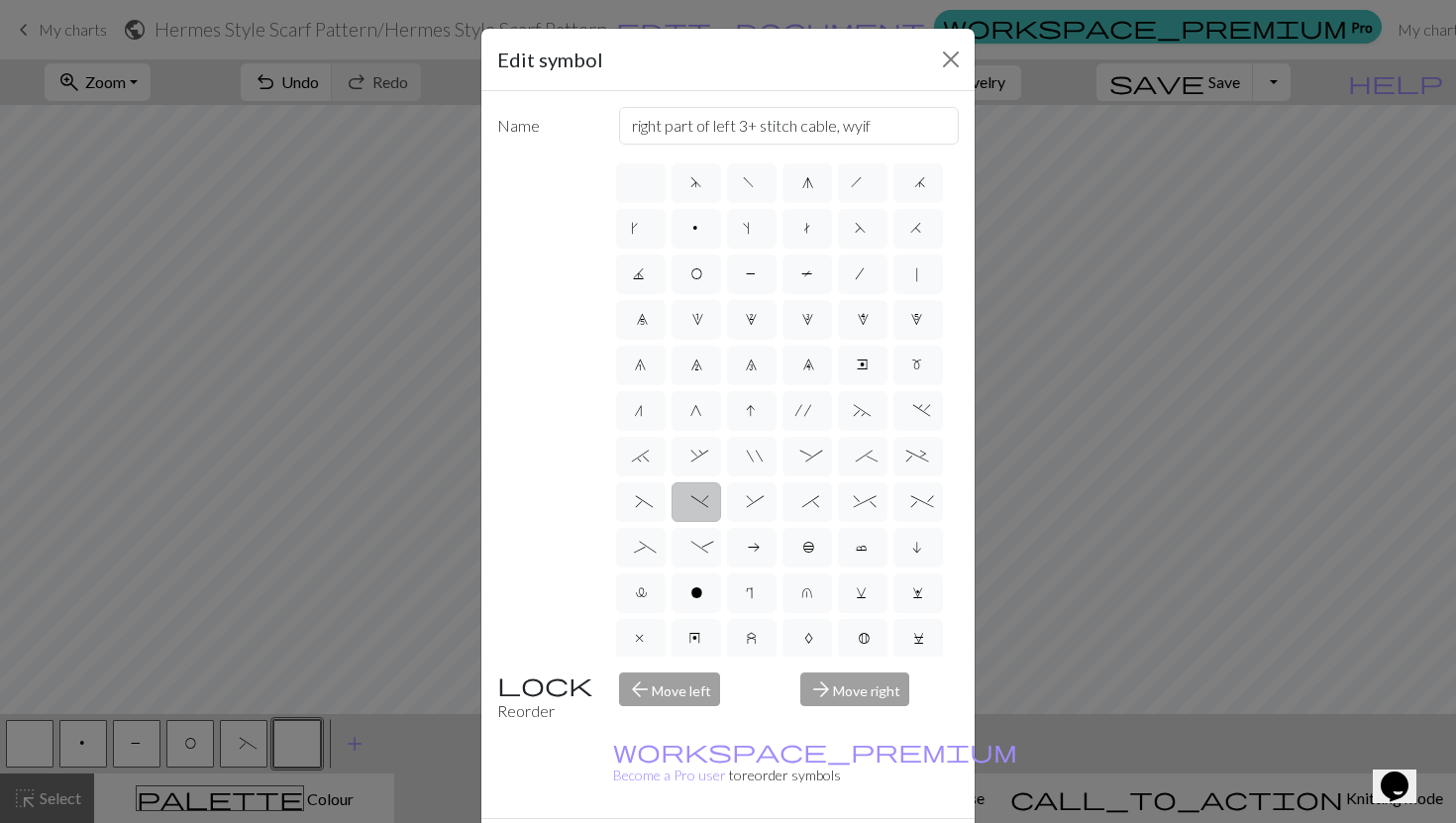 click on "Done" at bounding box center (847, 854) 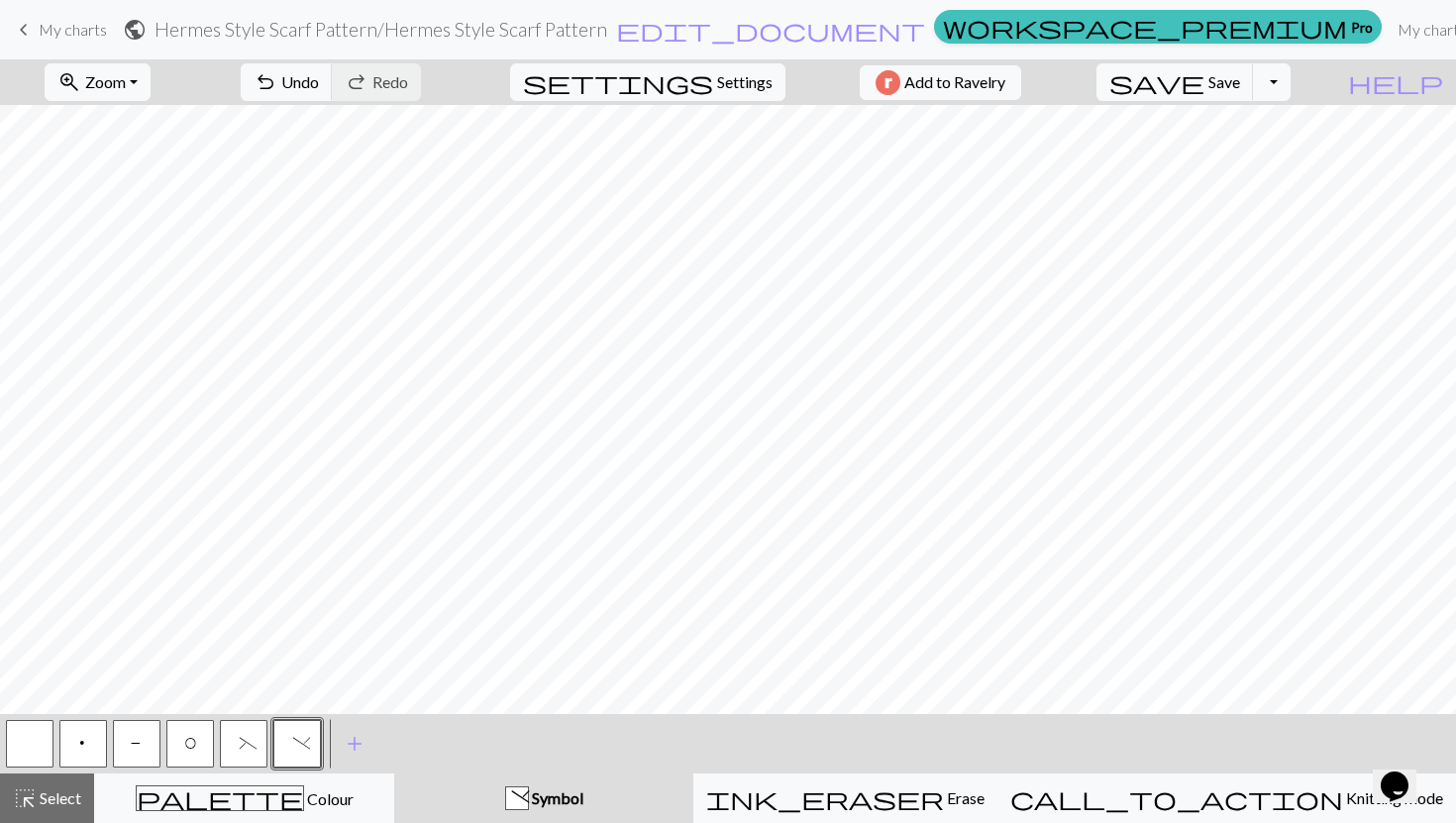click on "p" at bounding box center (83, 744) 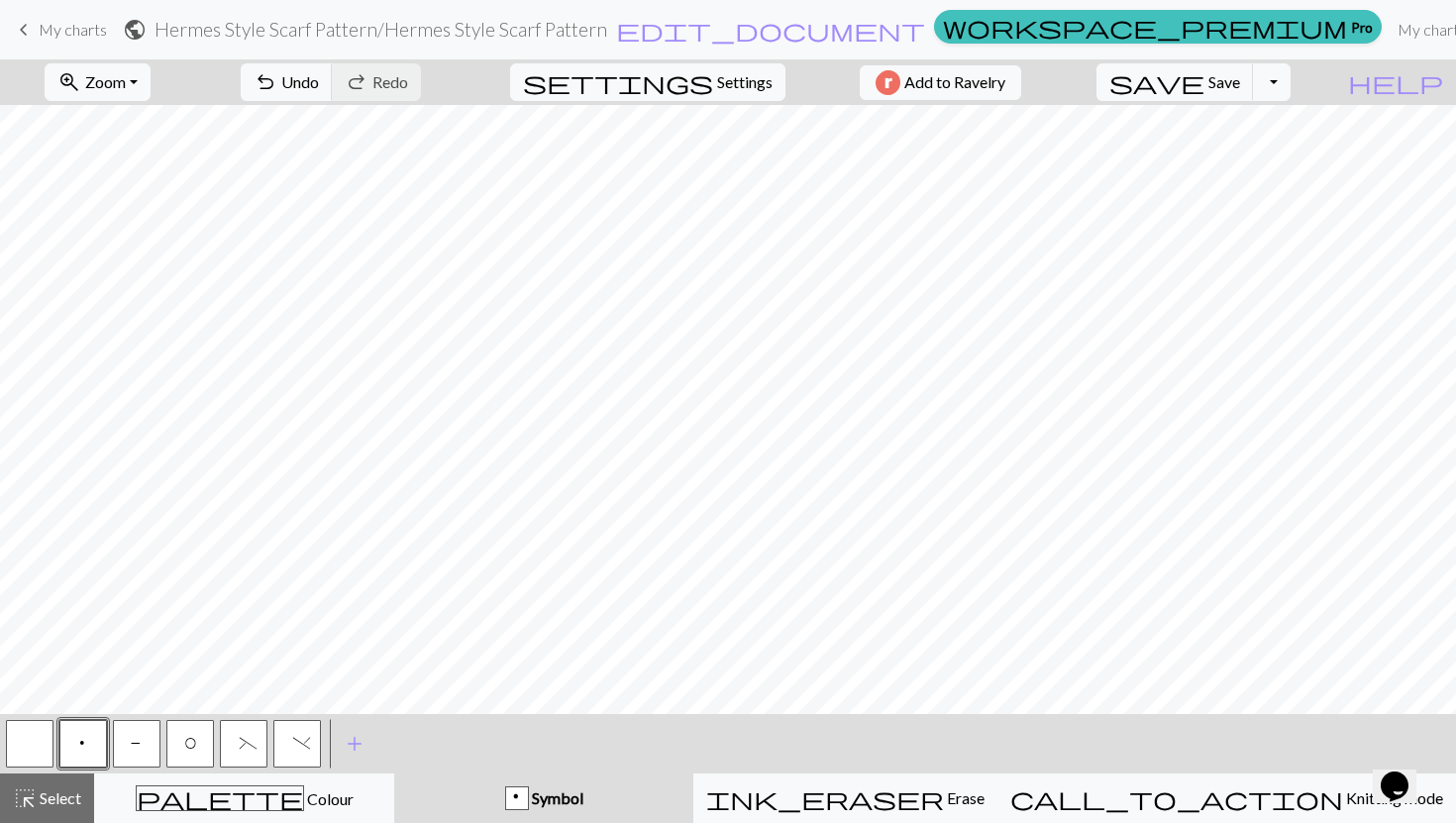 click on "O" at bounding box center [190, 744] 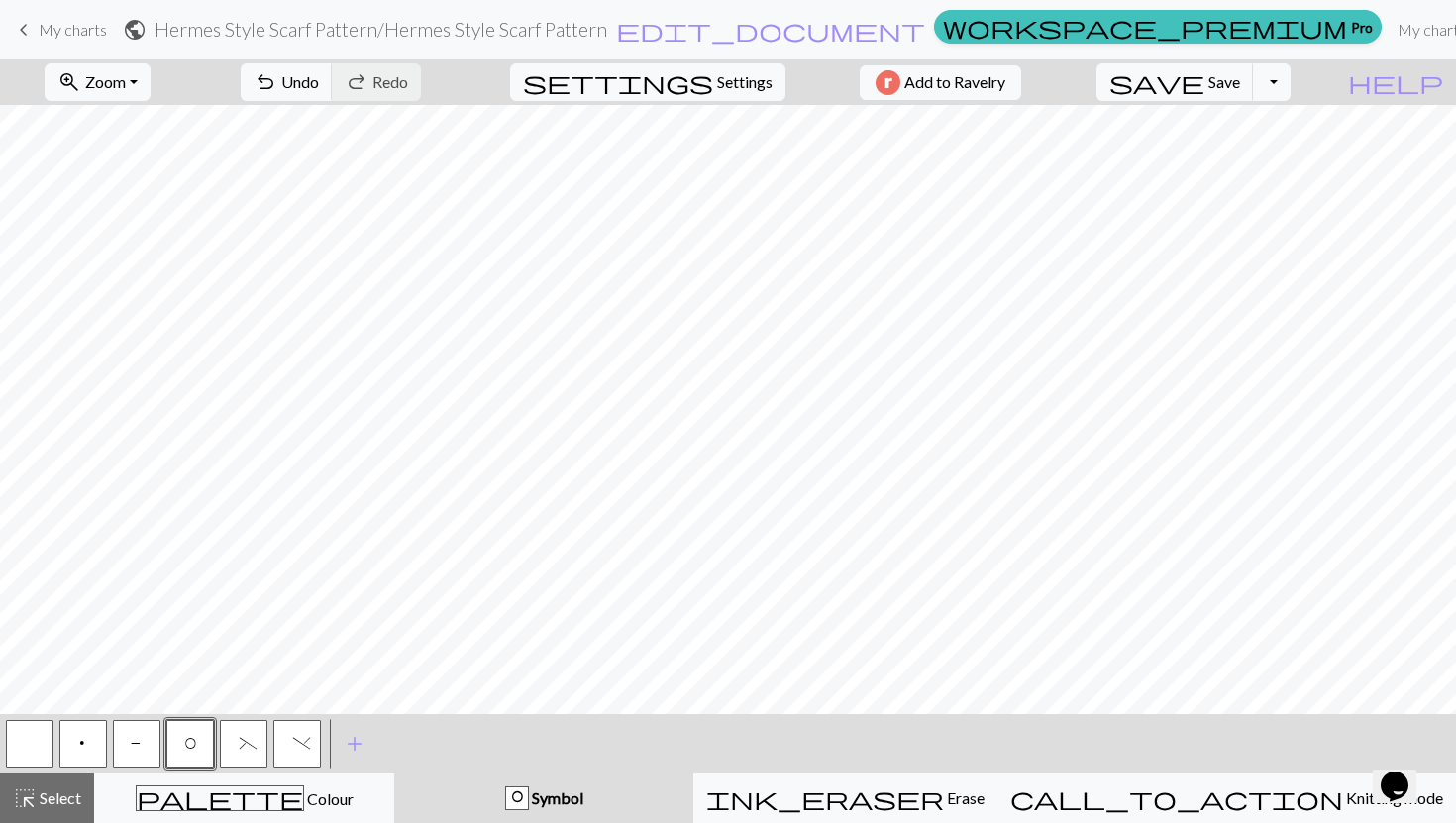 click on "O" at bounding box center [190, 746] 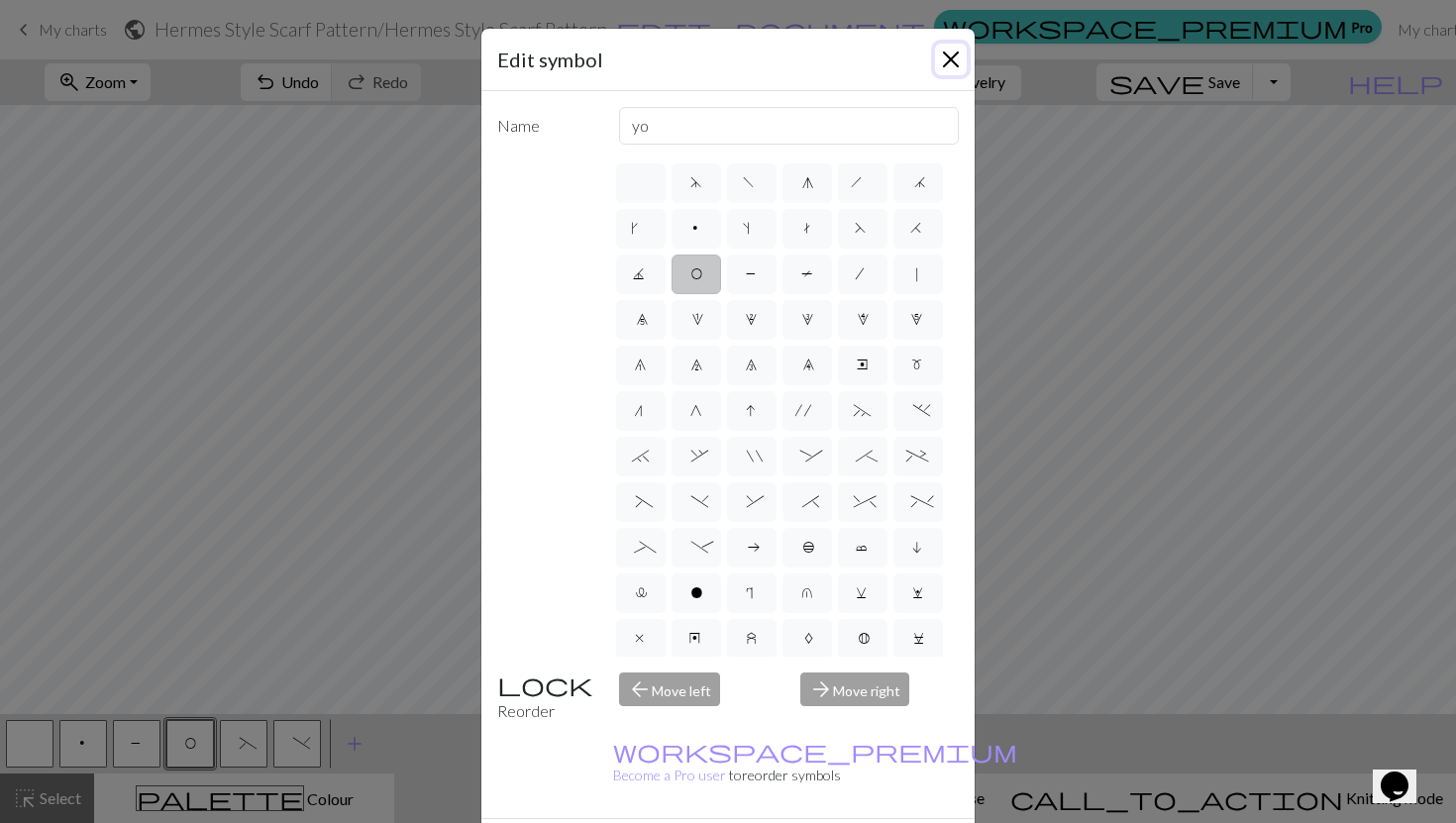 click at bounding box center (951, 59) 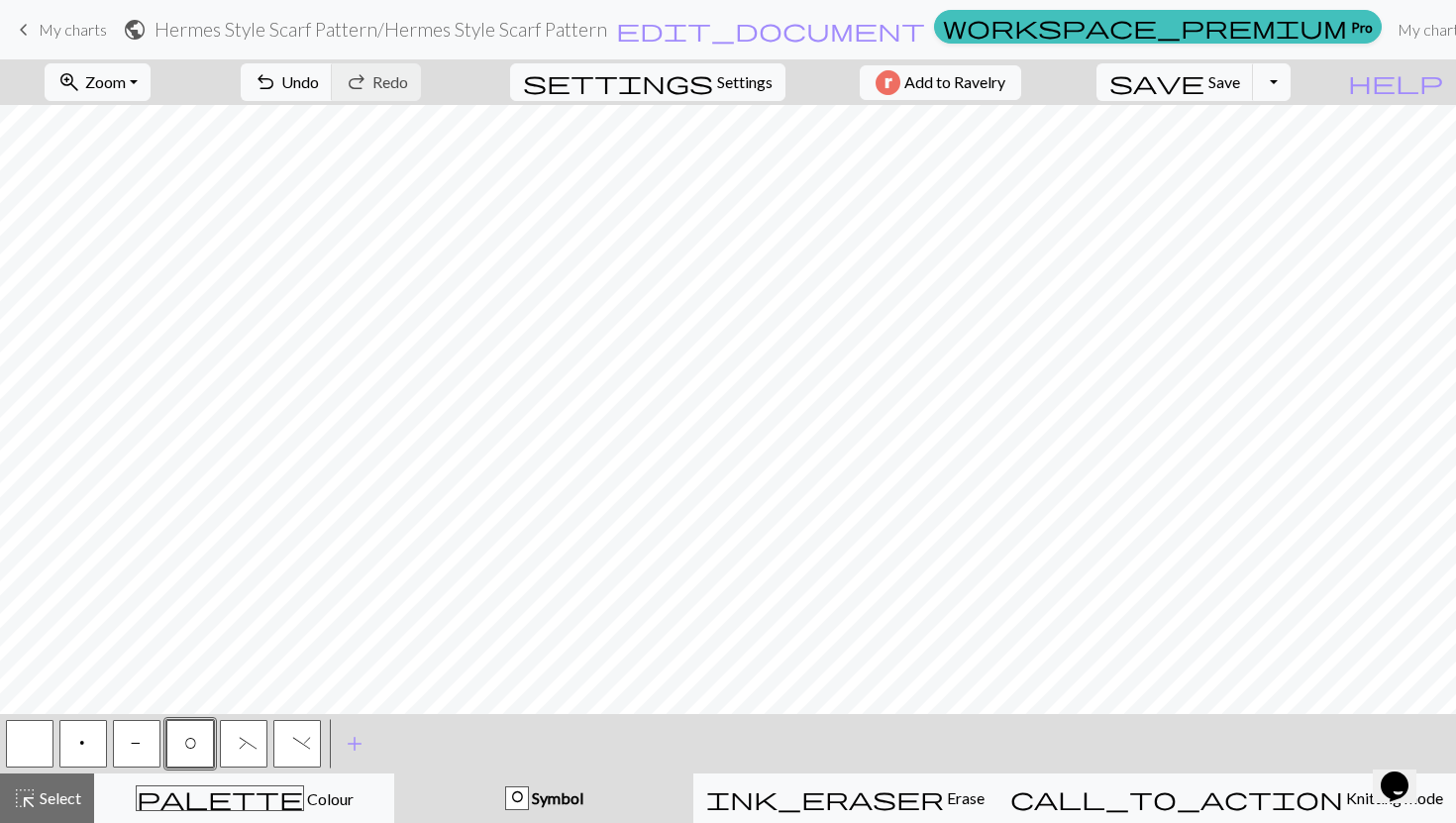 click on "p" at bounding box center (83, 744) 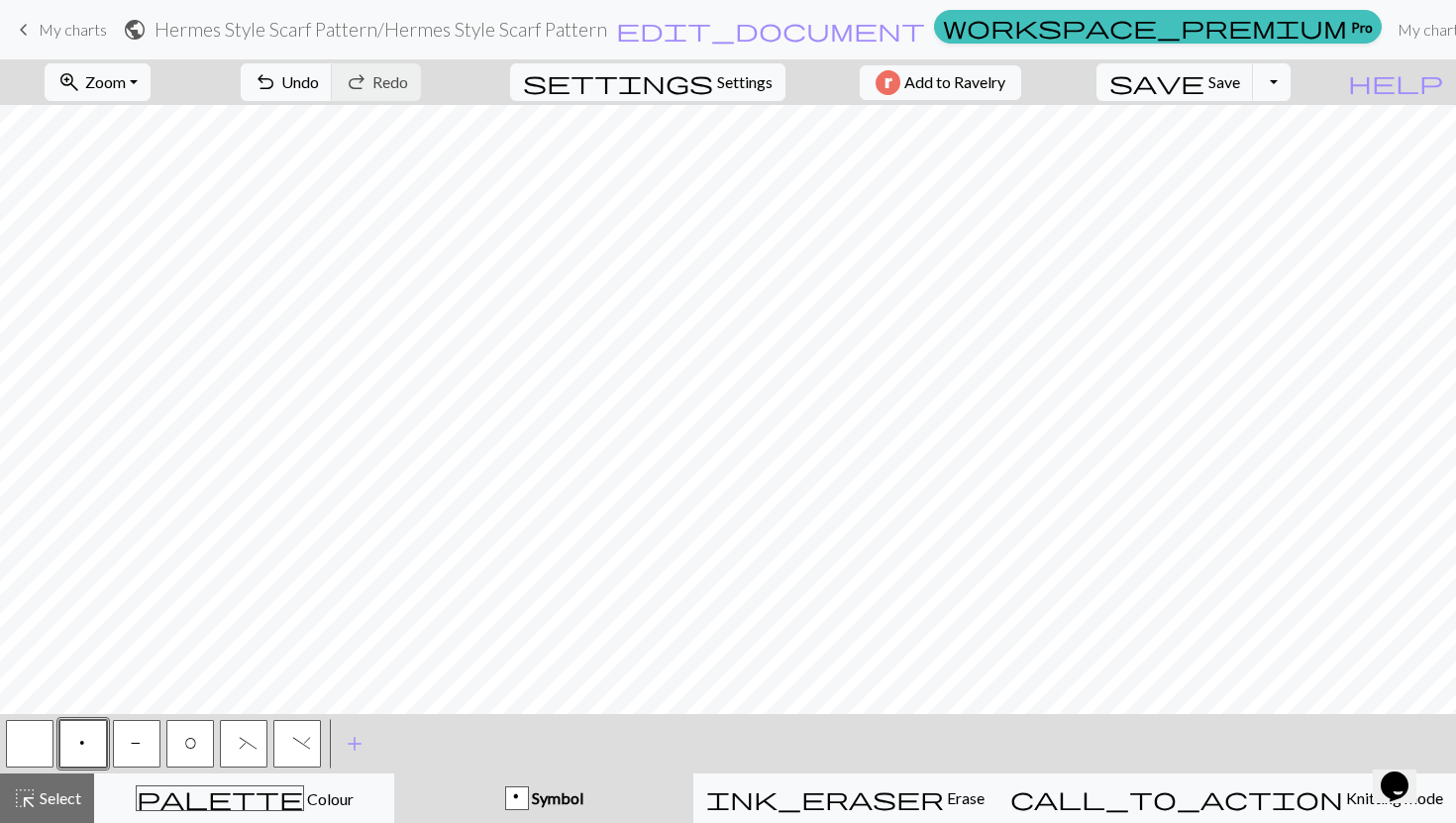 click on "P" at bounding box center [137, 744] 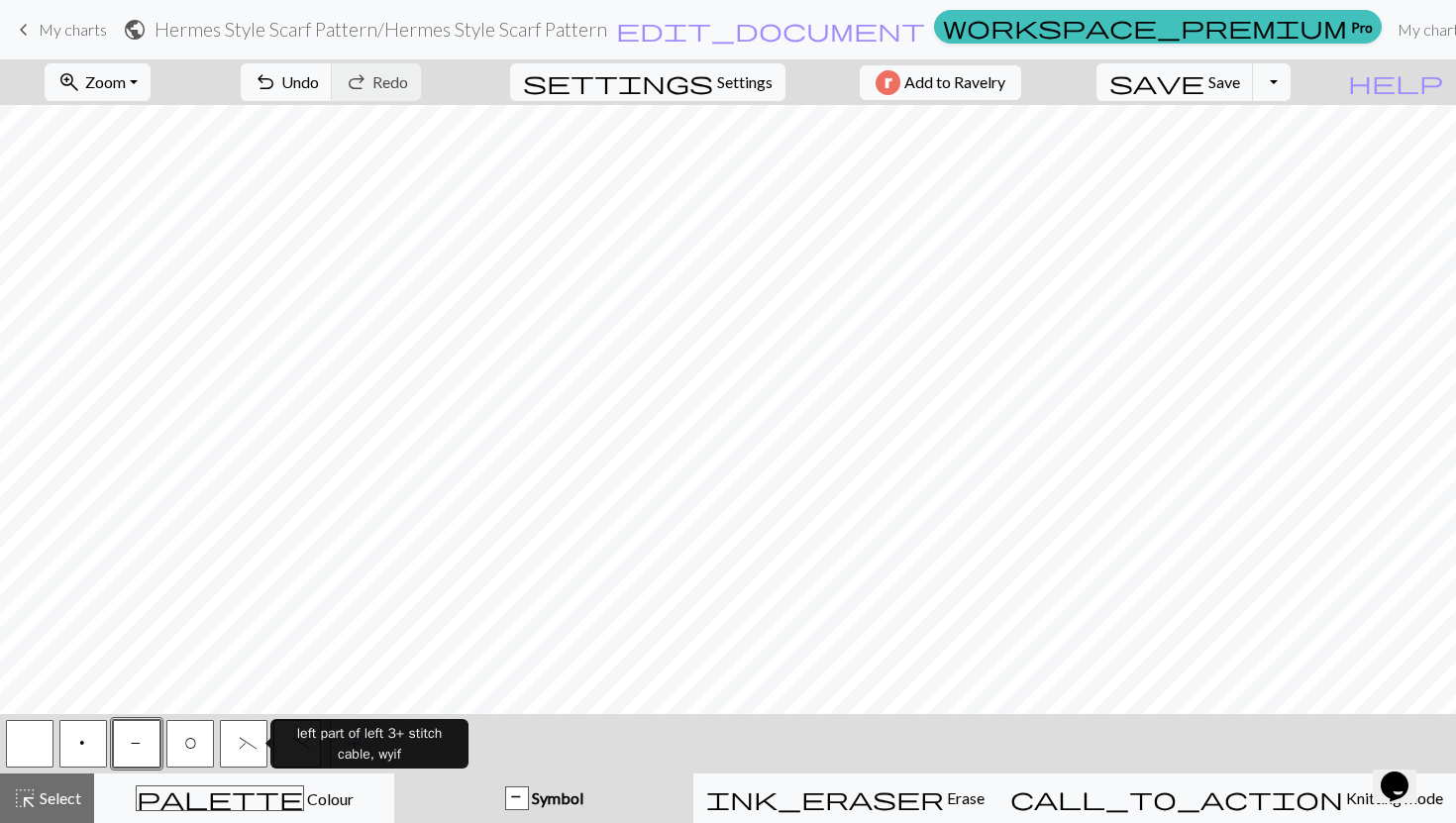 click on "(" at bounding box center (244, 746) 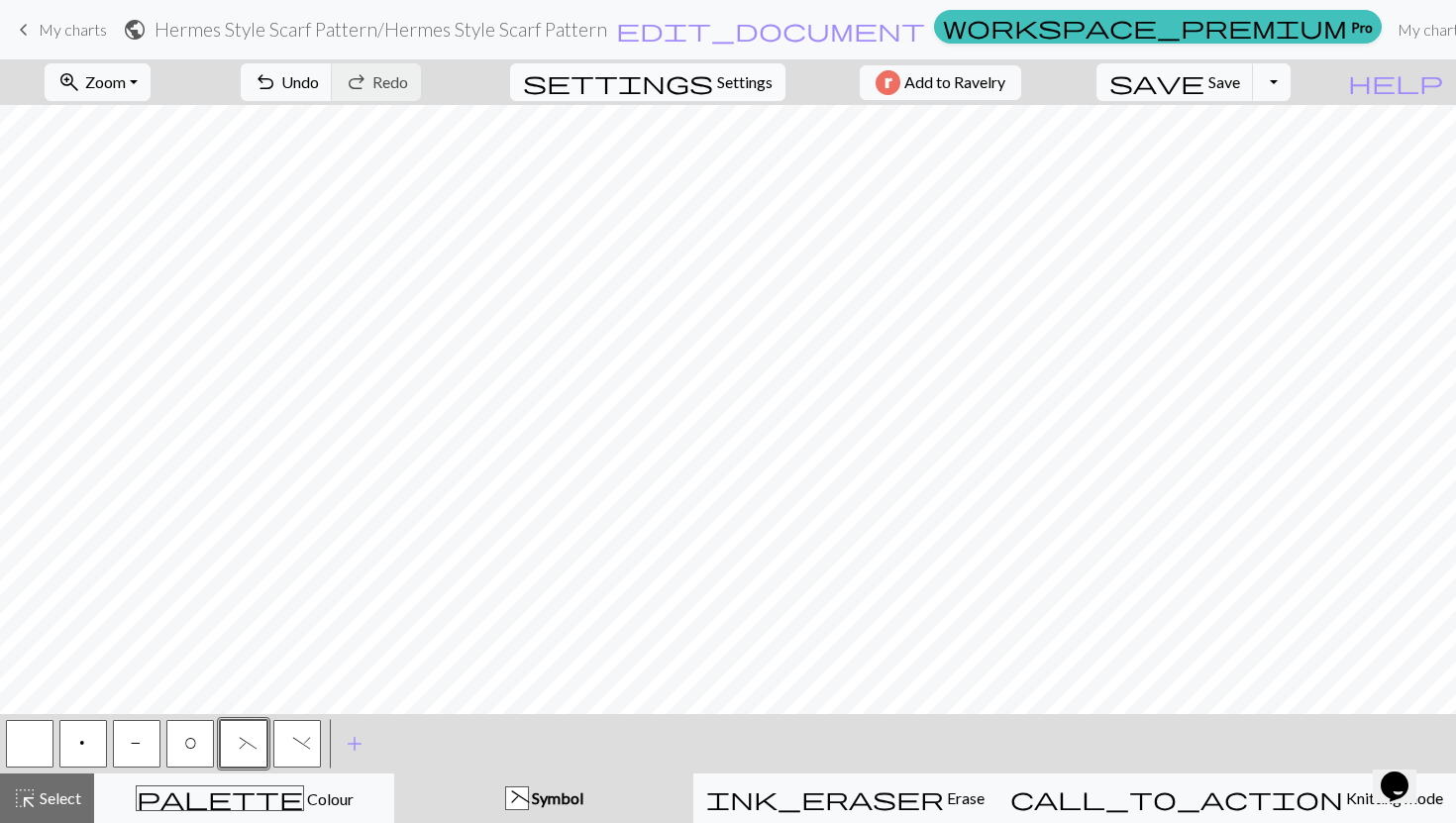 click on "settings" at bounding box center (618, 82) 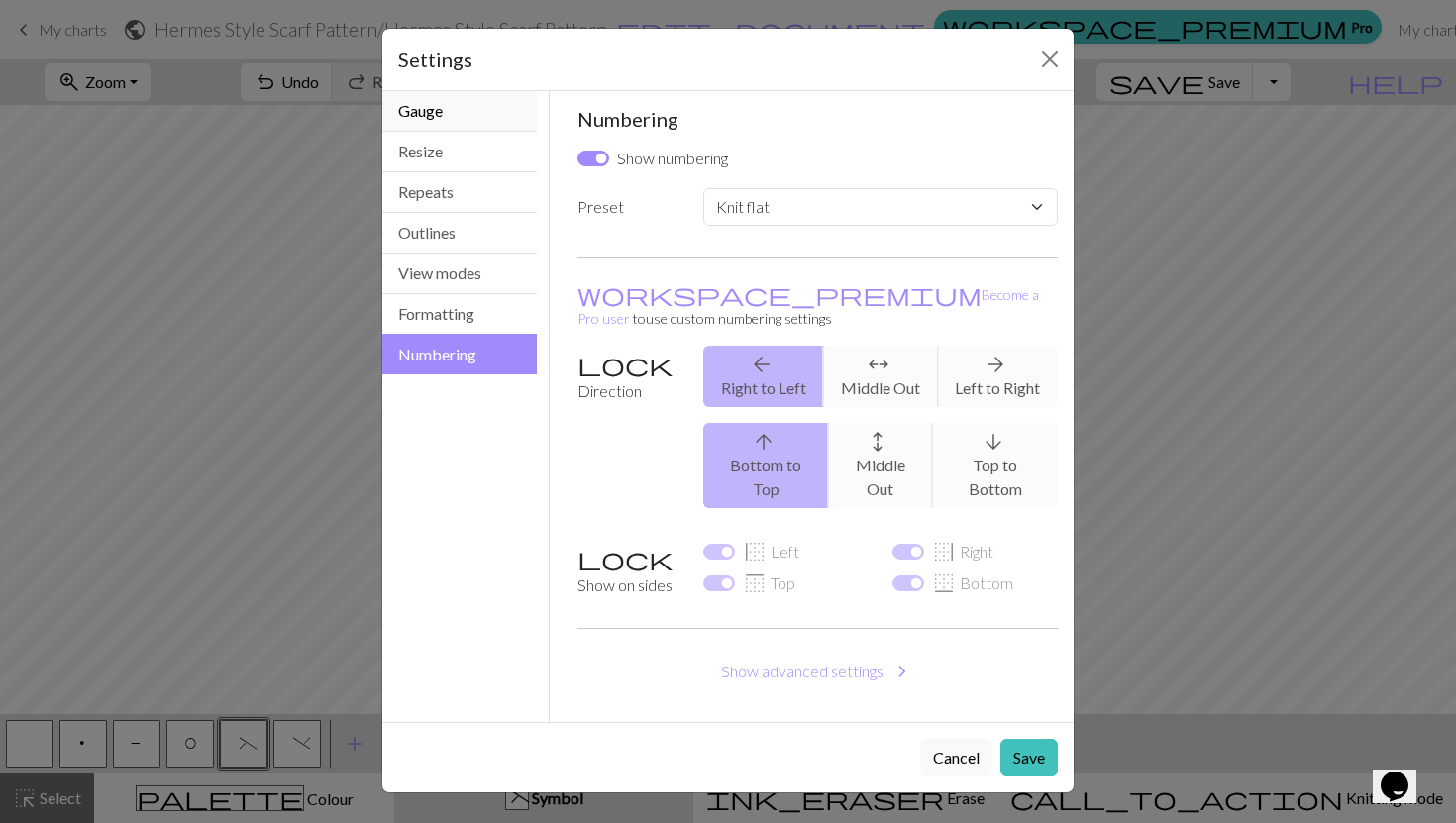 click on "Gauge" at bounding box center (460, 111) 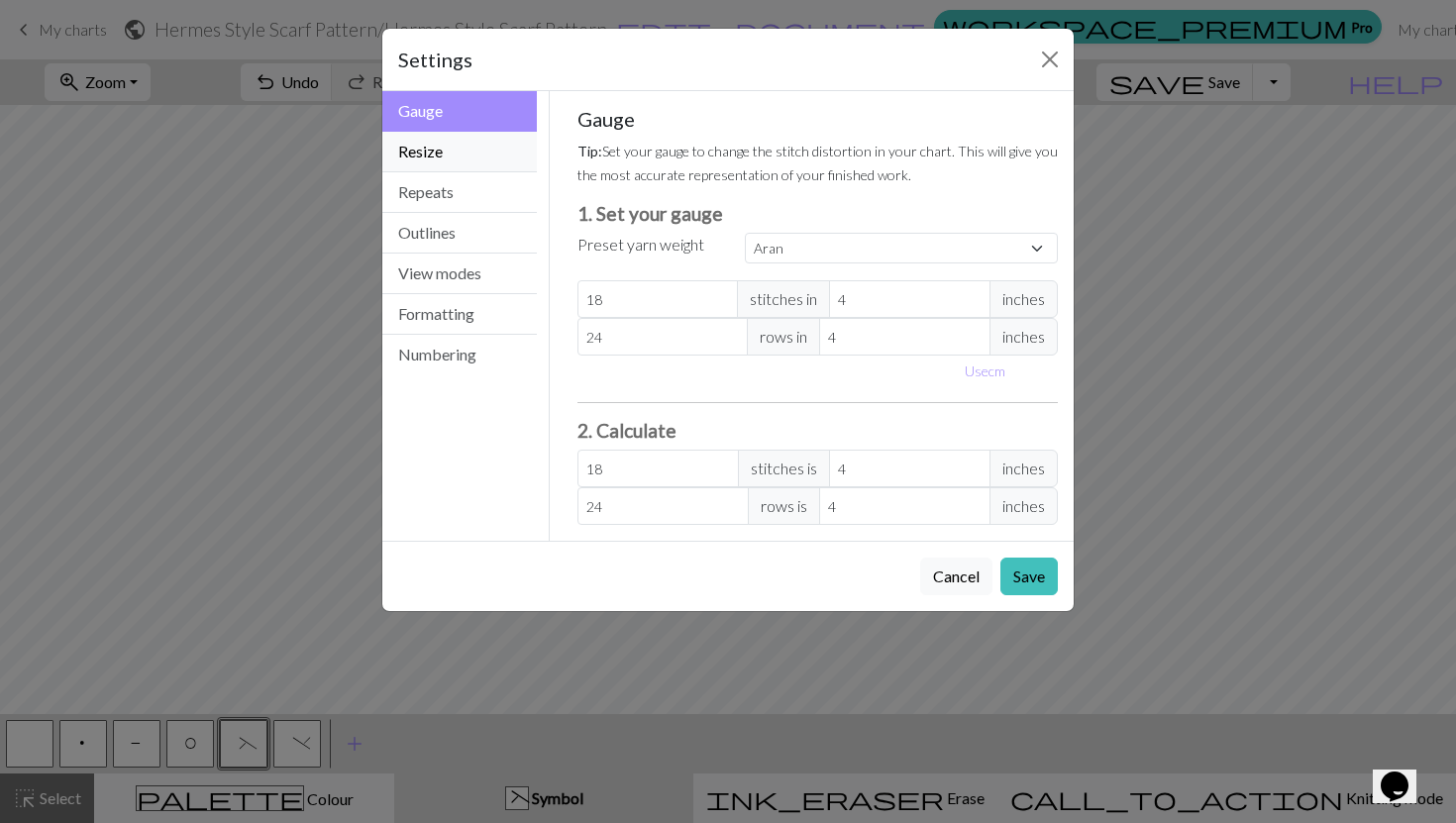 click on "Resize" at bounding box center (460, 152) 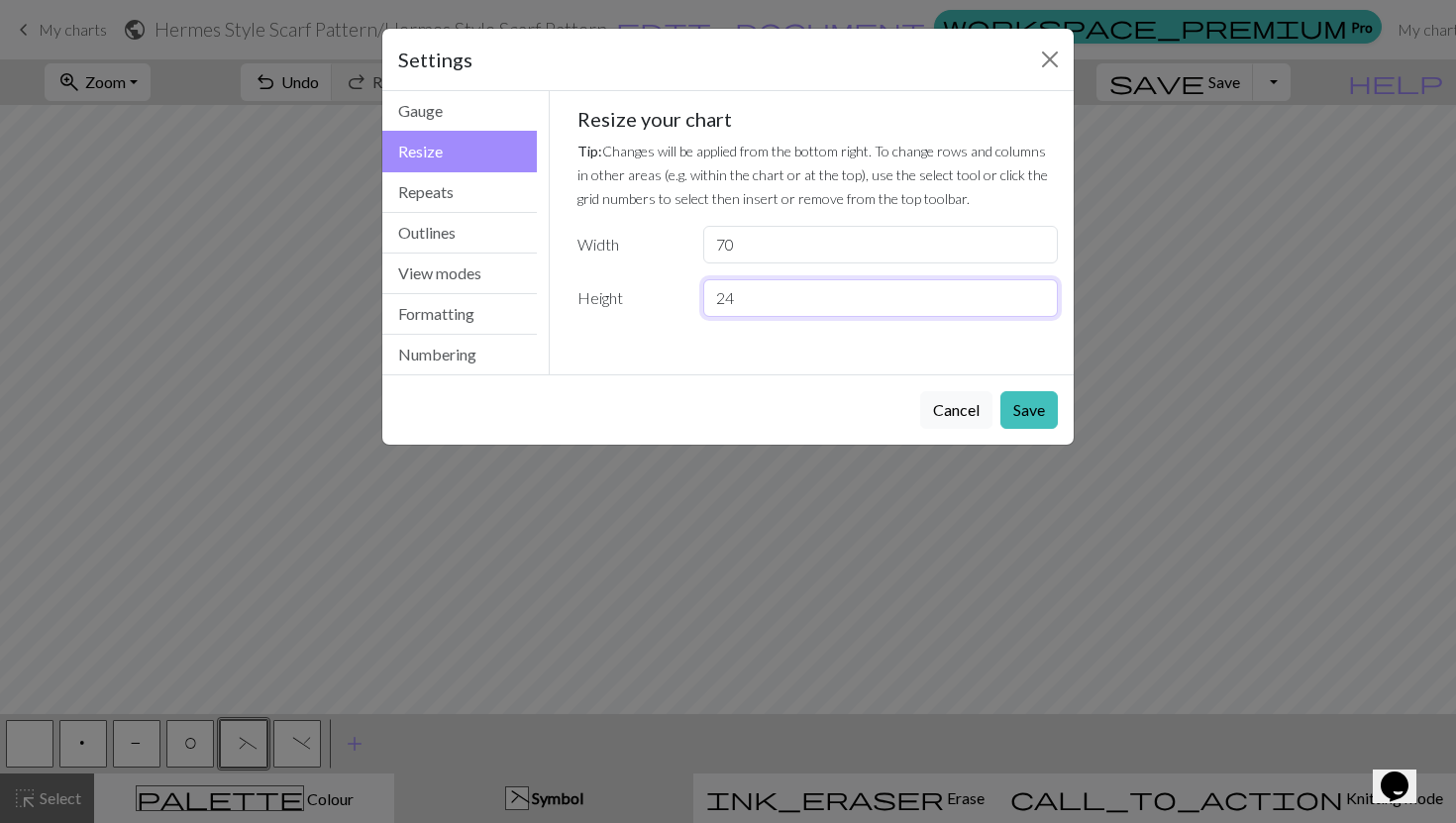 click on "24" at bounding box center (881, 298) 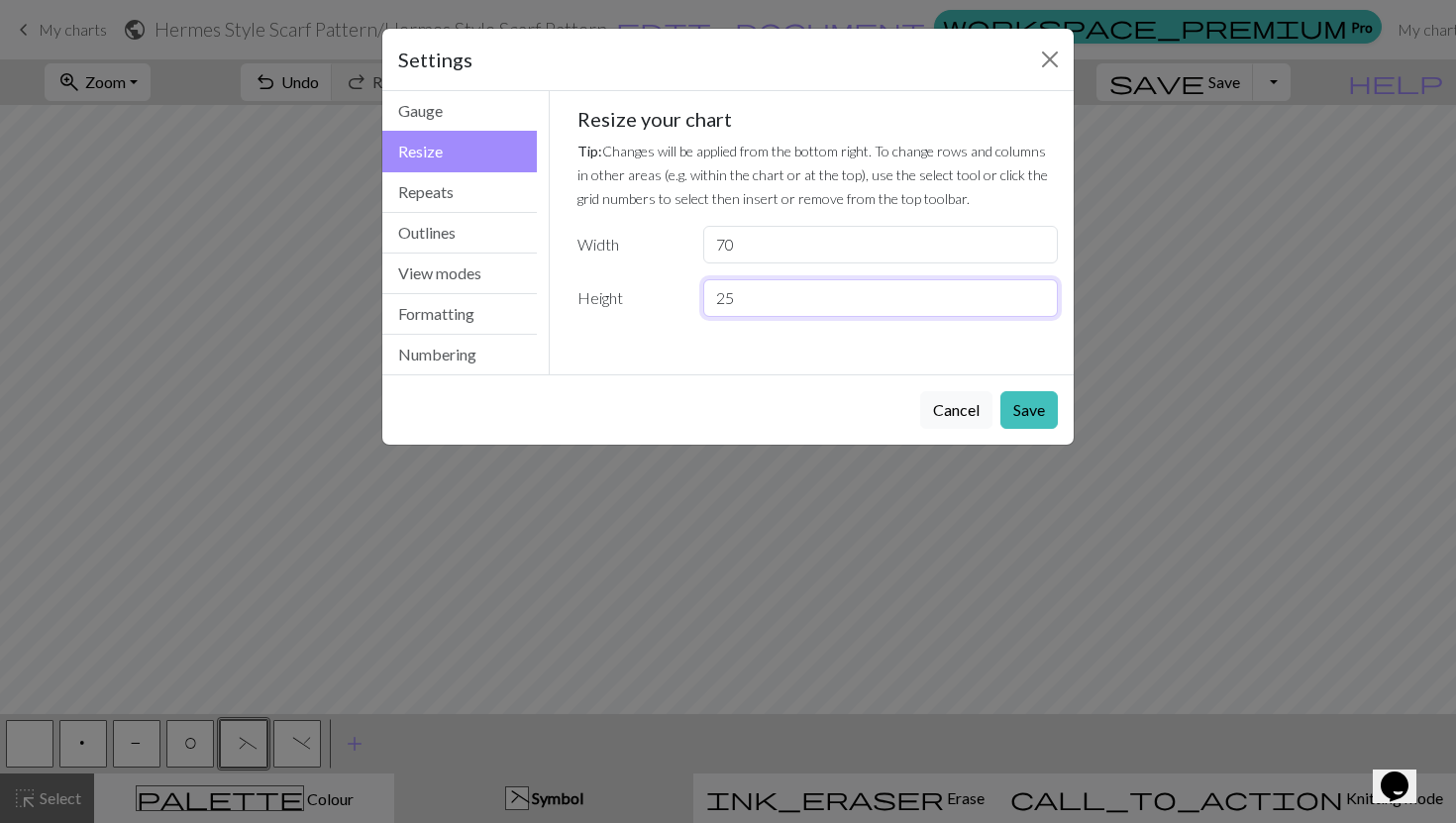 click on "25" at bounding box center (881, 298) 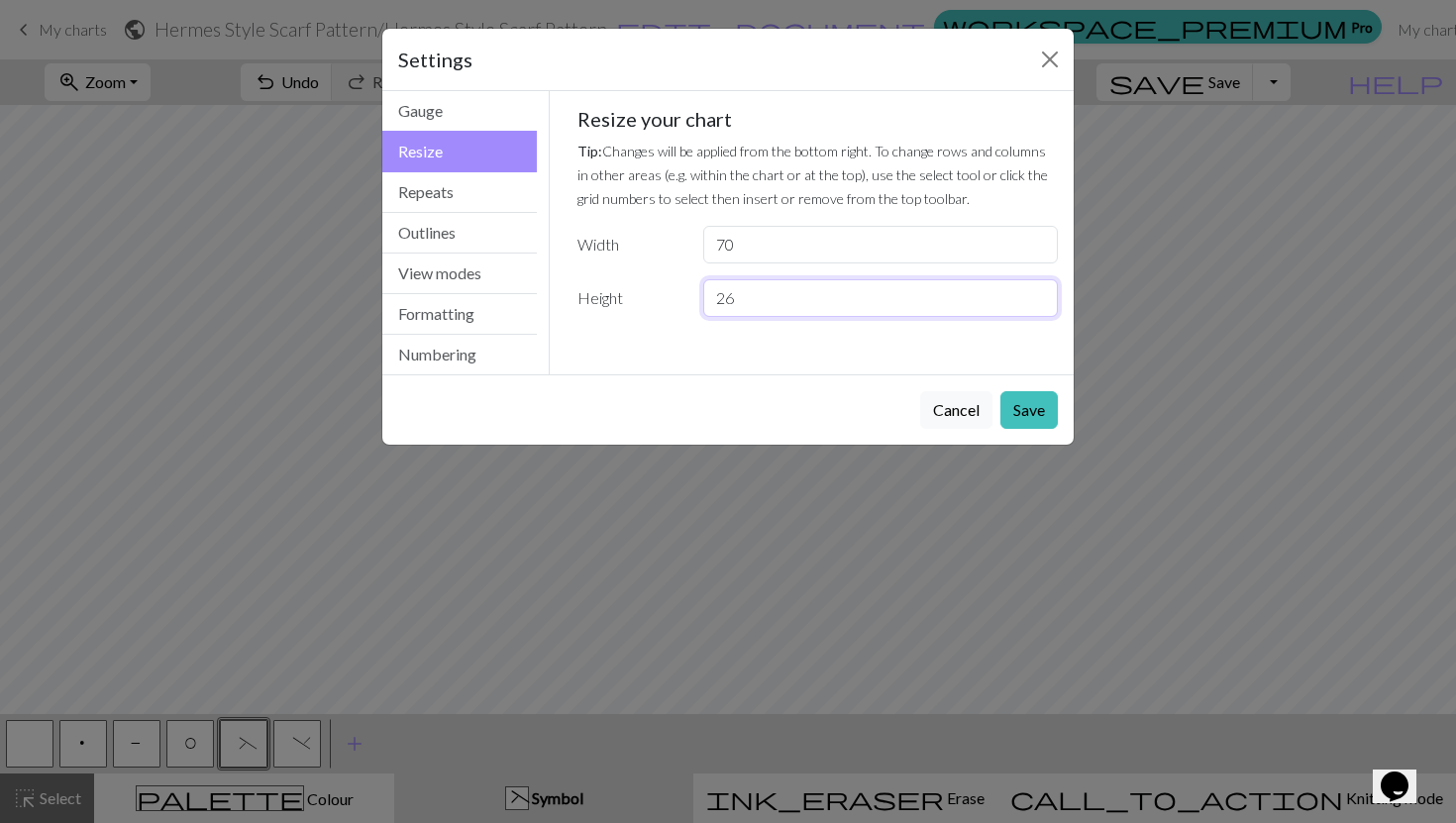 click on "26" at bounding box center (881, 298) 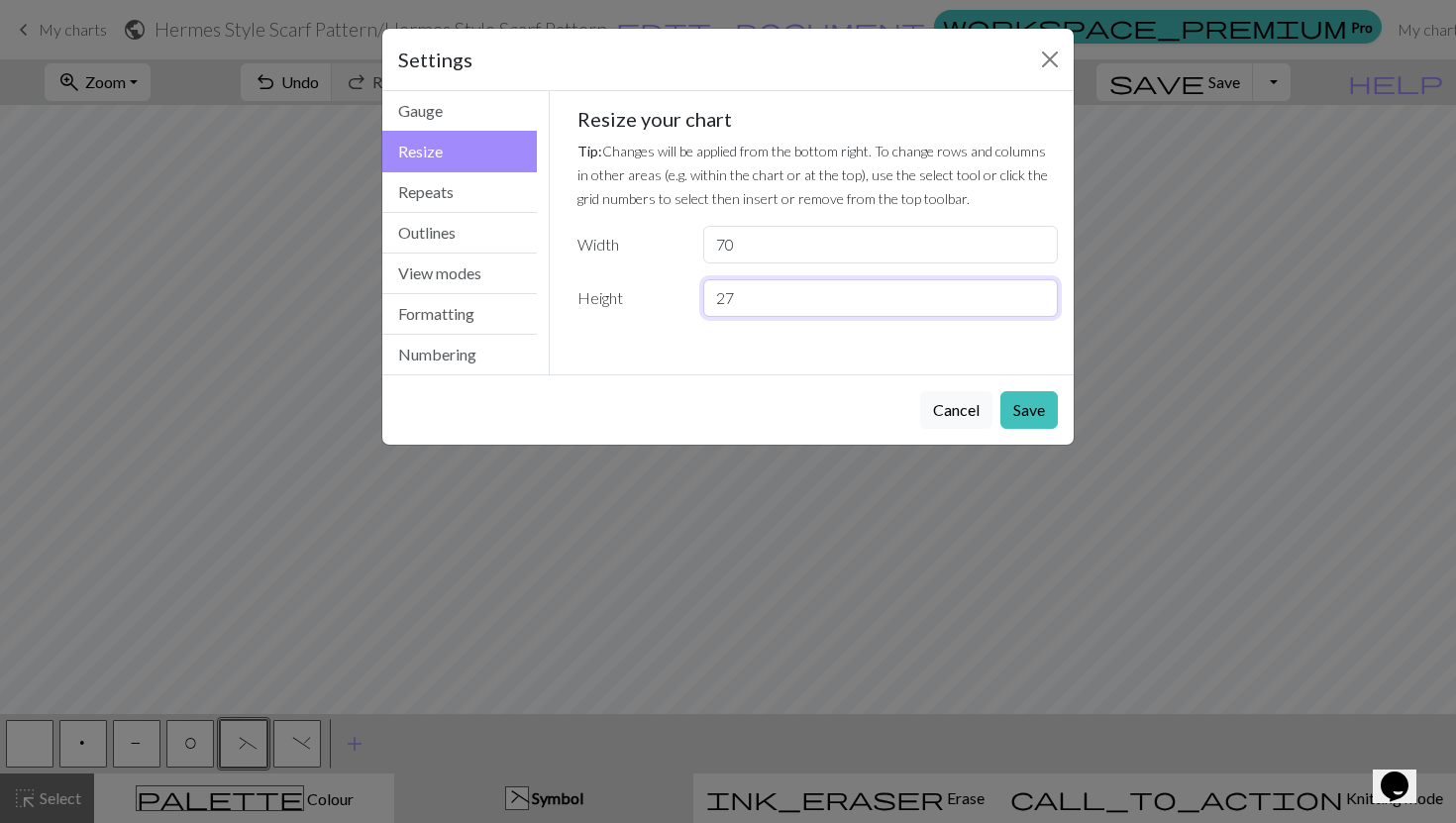 click on "27" at bounding box center (881, 298) 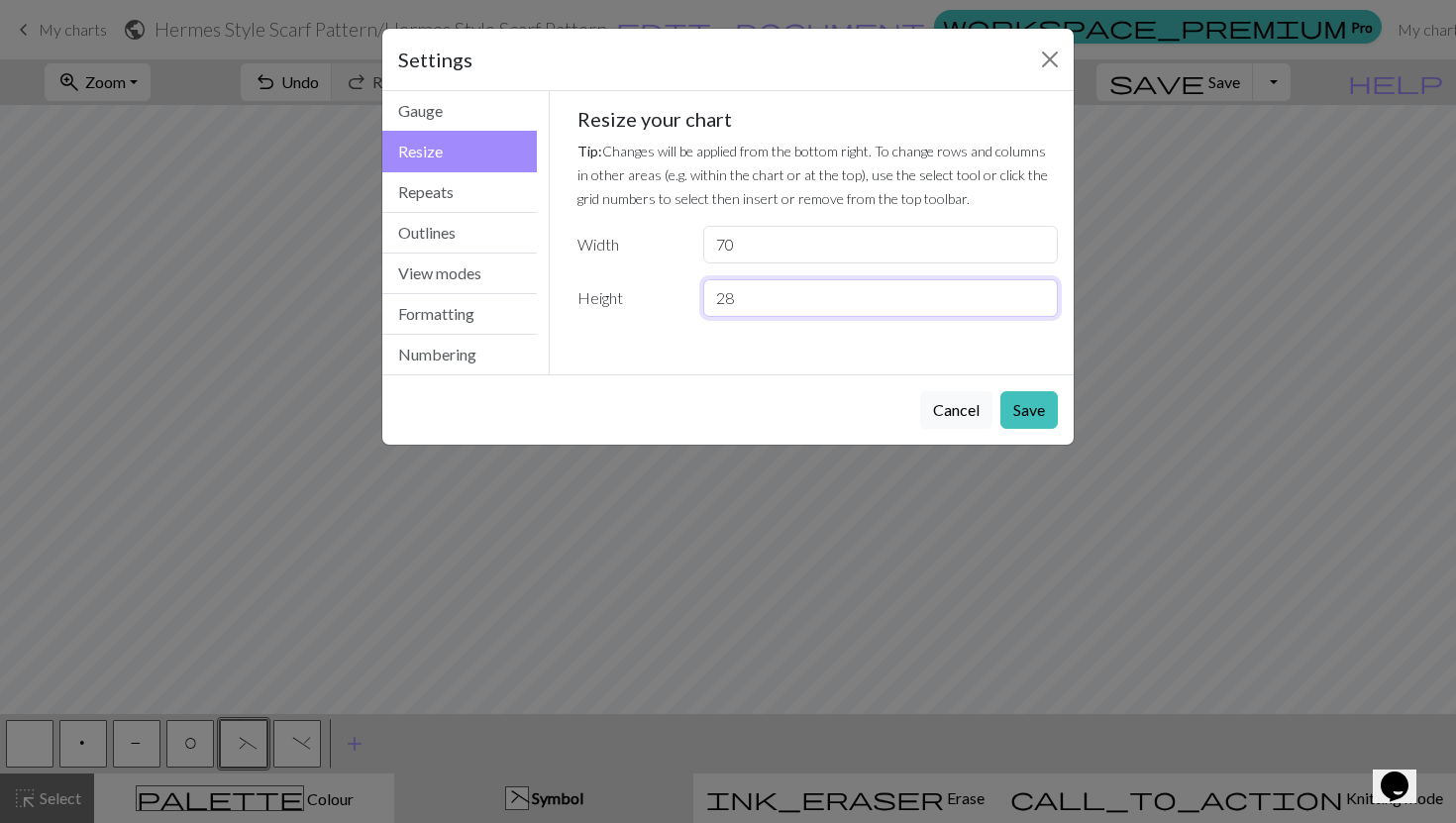 click on "28" at bounding box center (881, 298) 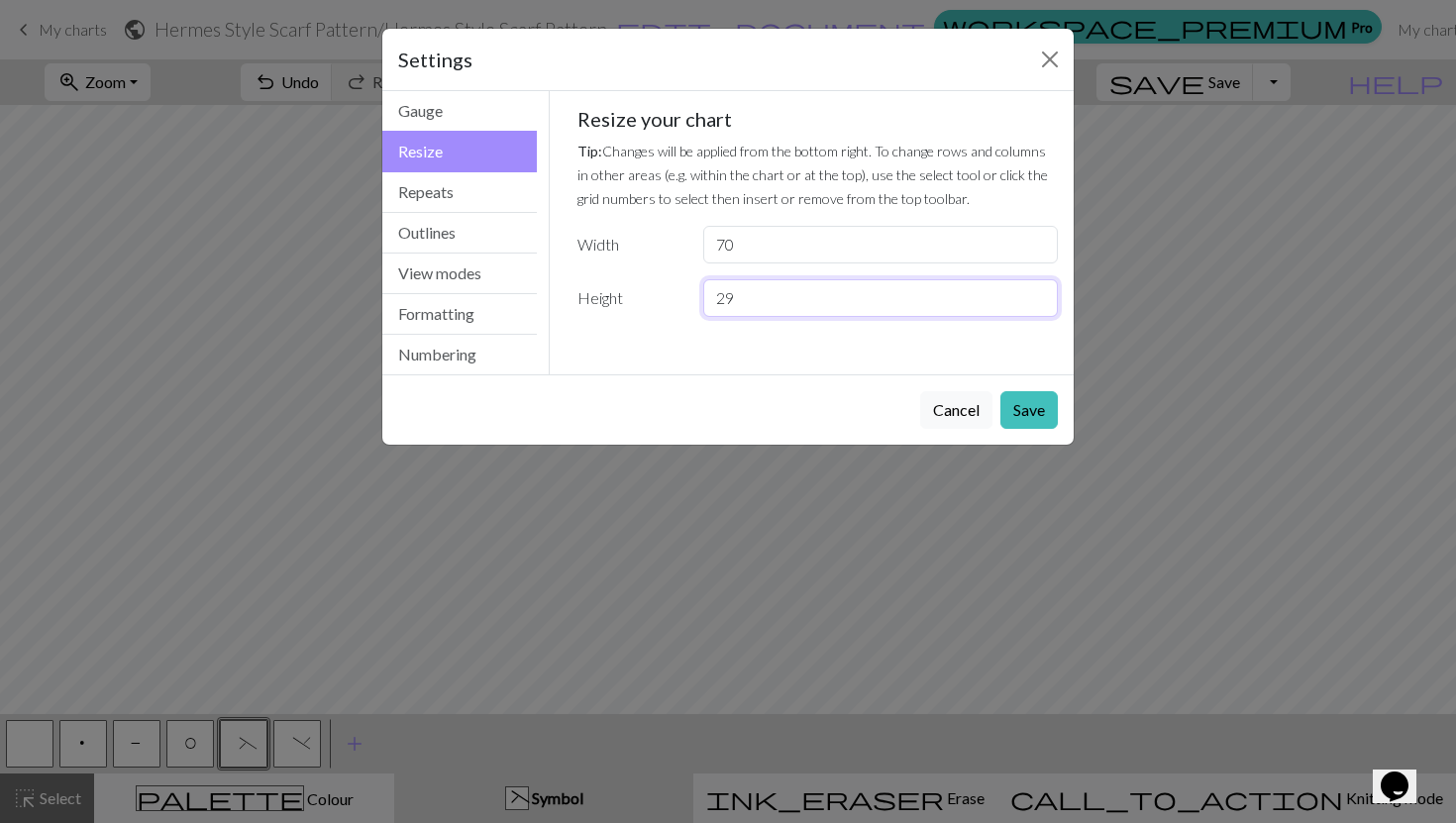 click on "29" at bounding box center (881, 298) 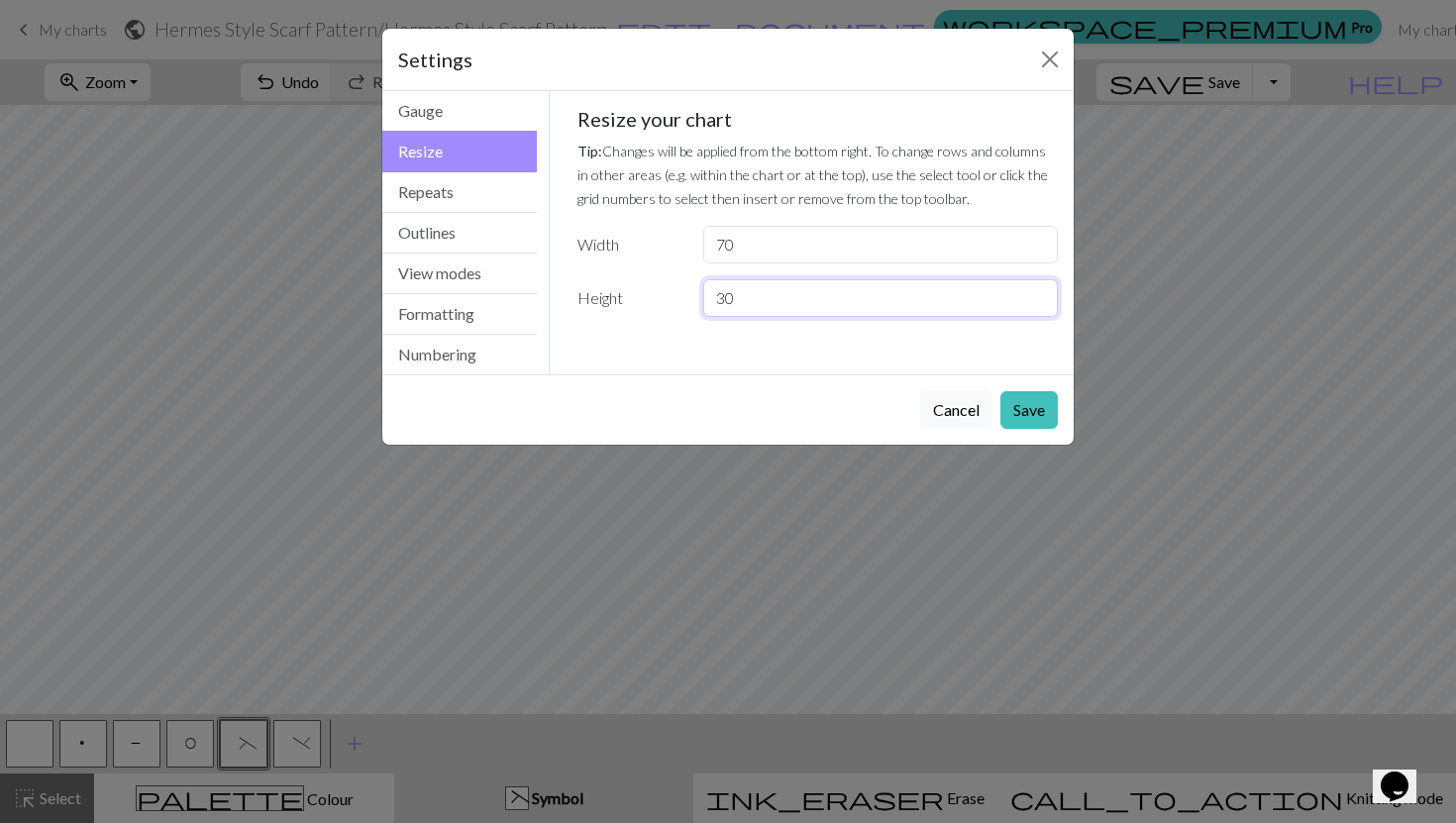 type on "30" 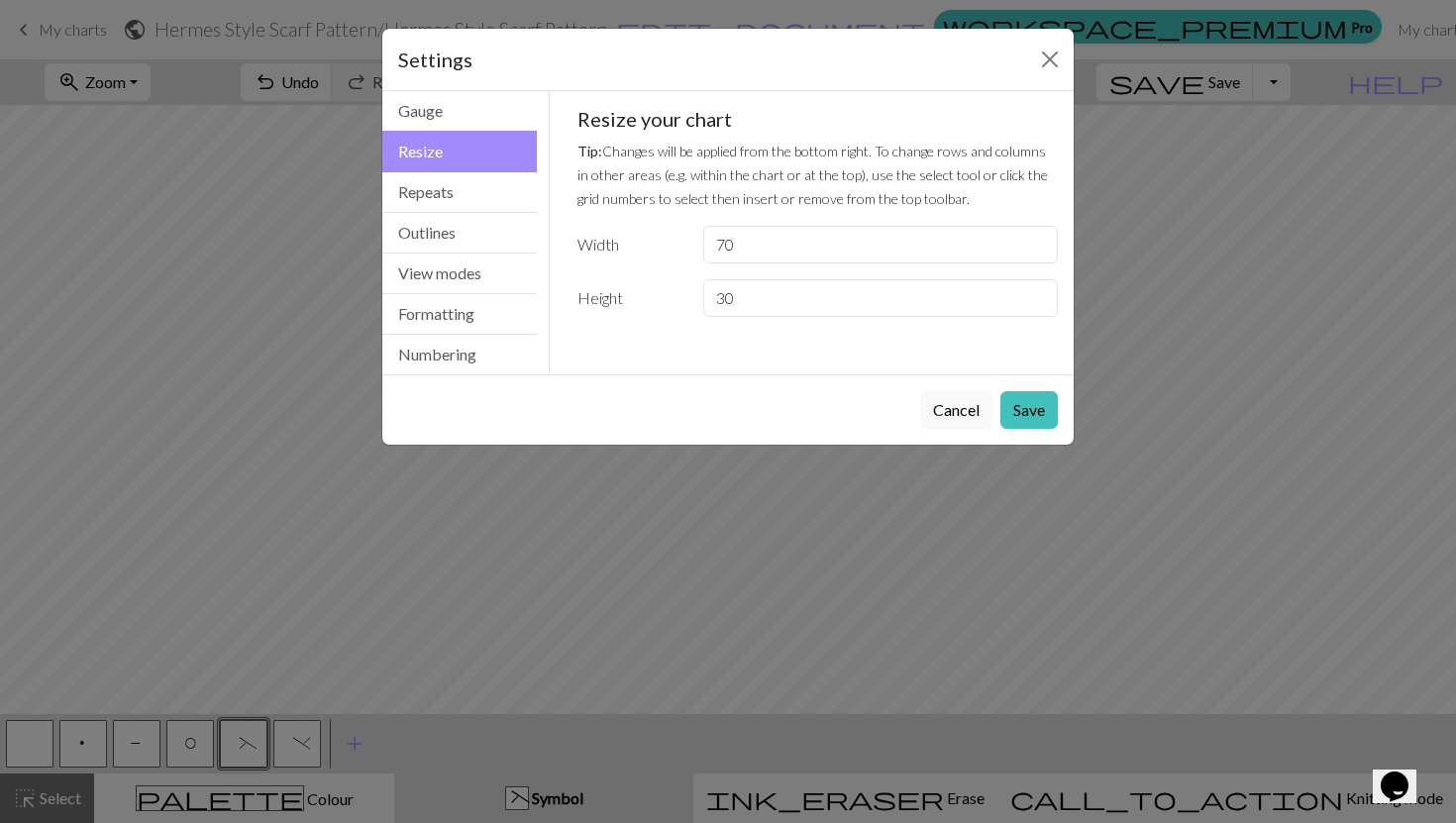 click on "Cancel Save" at bounding box center [728, 409] 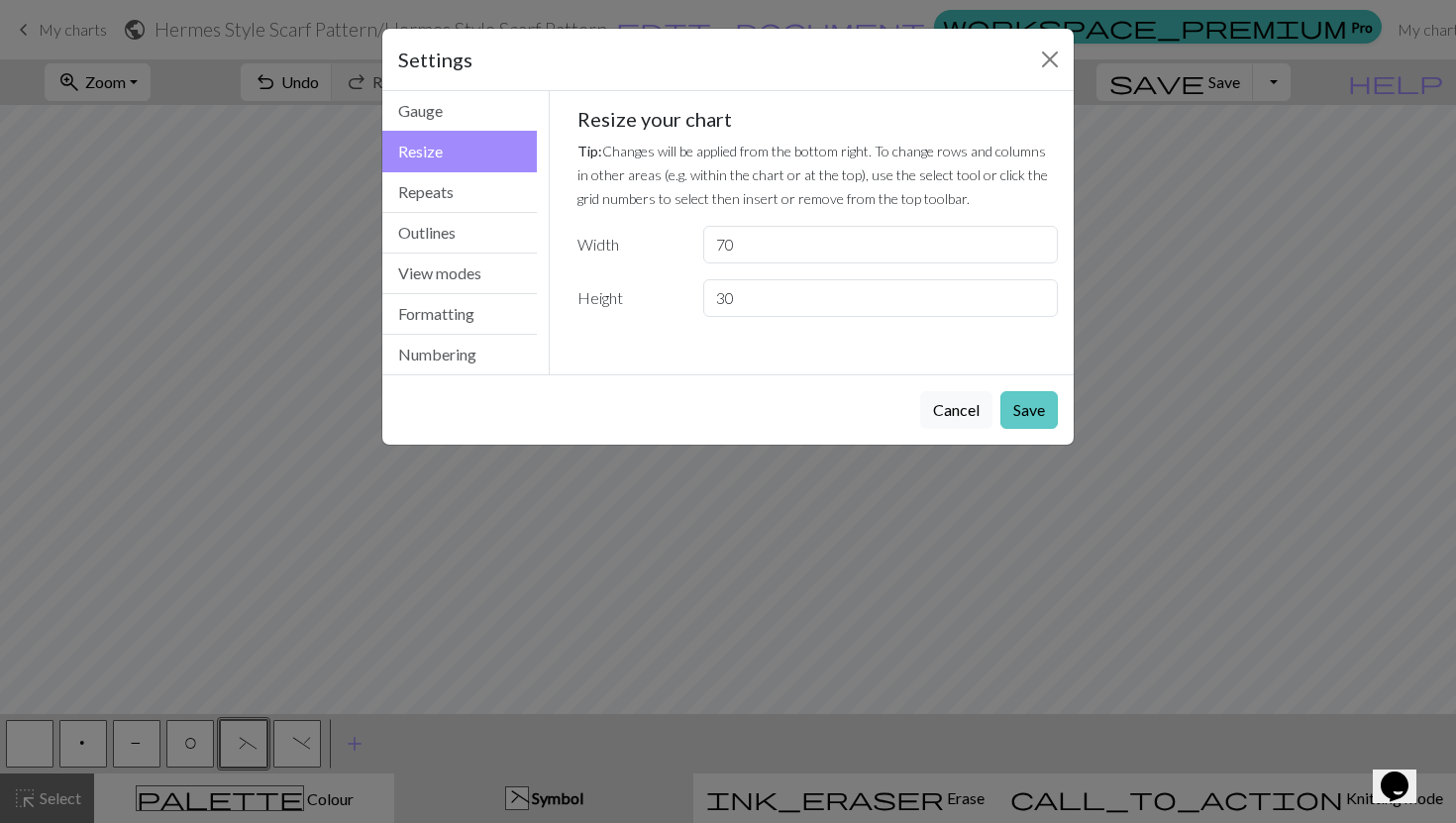 click on "Save" at bounding box center (1029, 410) 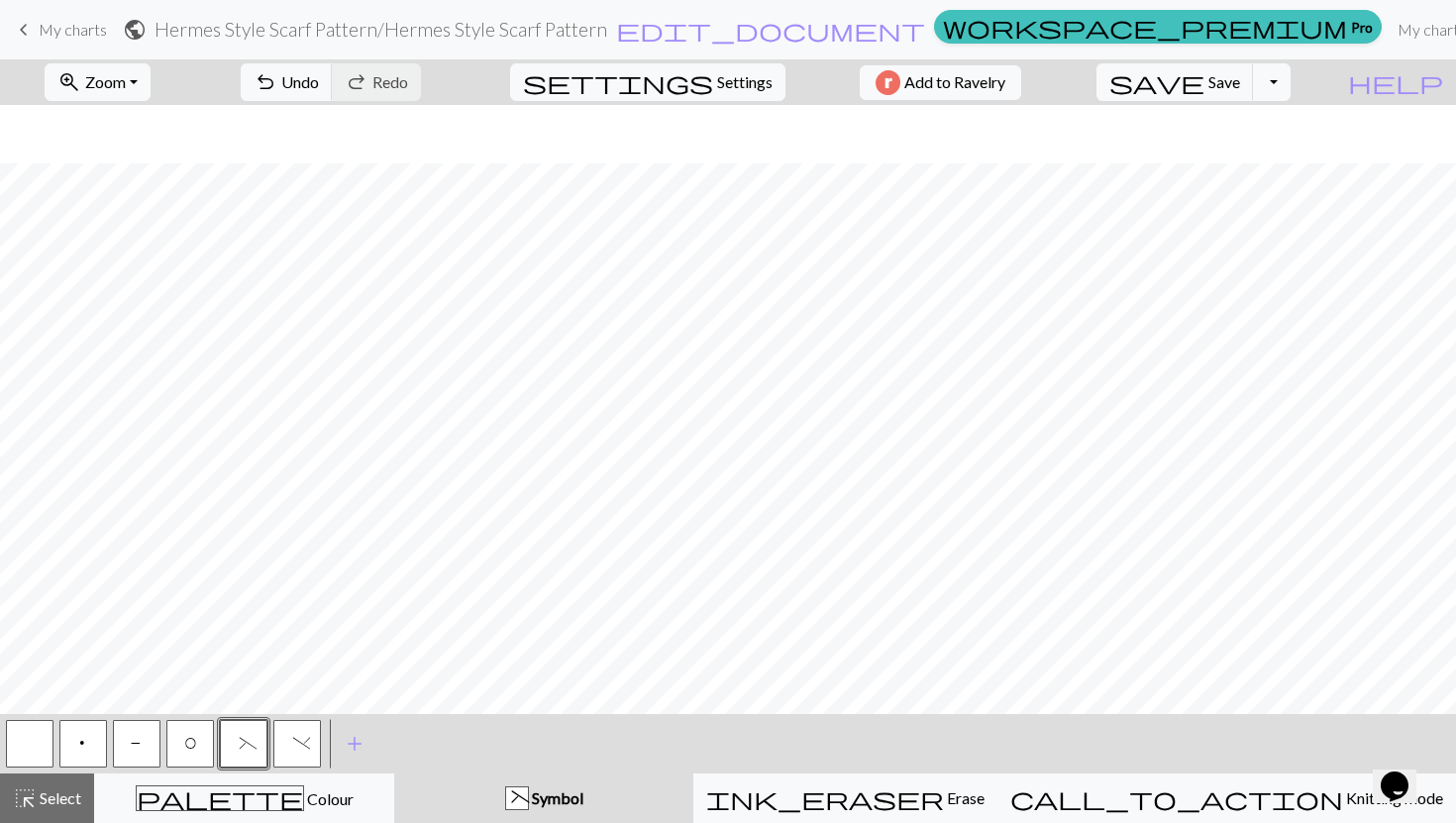 scroll, scrollTop: 74, scrollLeft: 0, axis: vertical 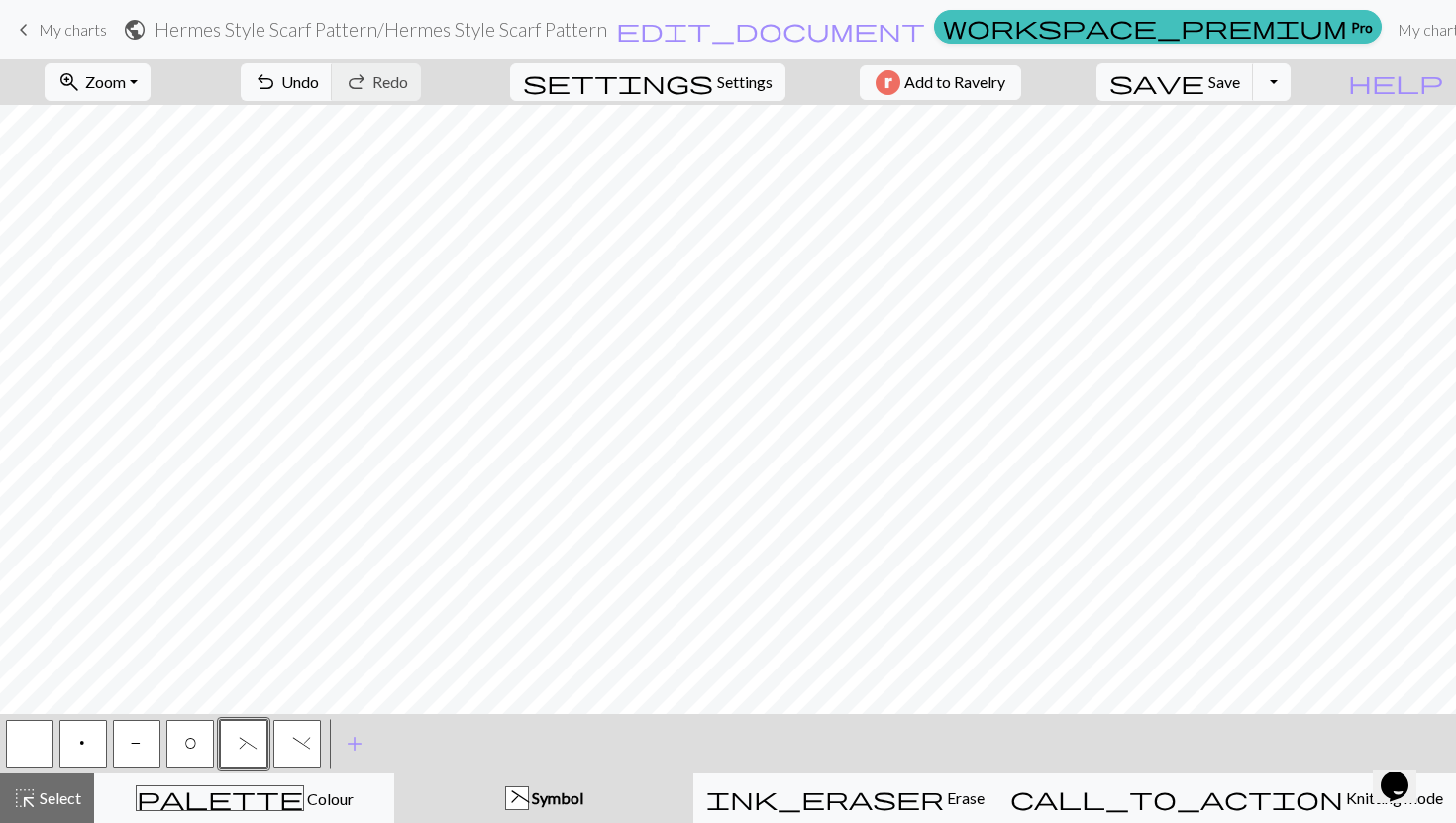 click on "p" at bounding box center (83, 744) 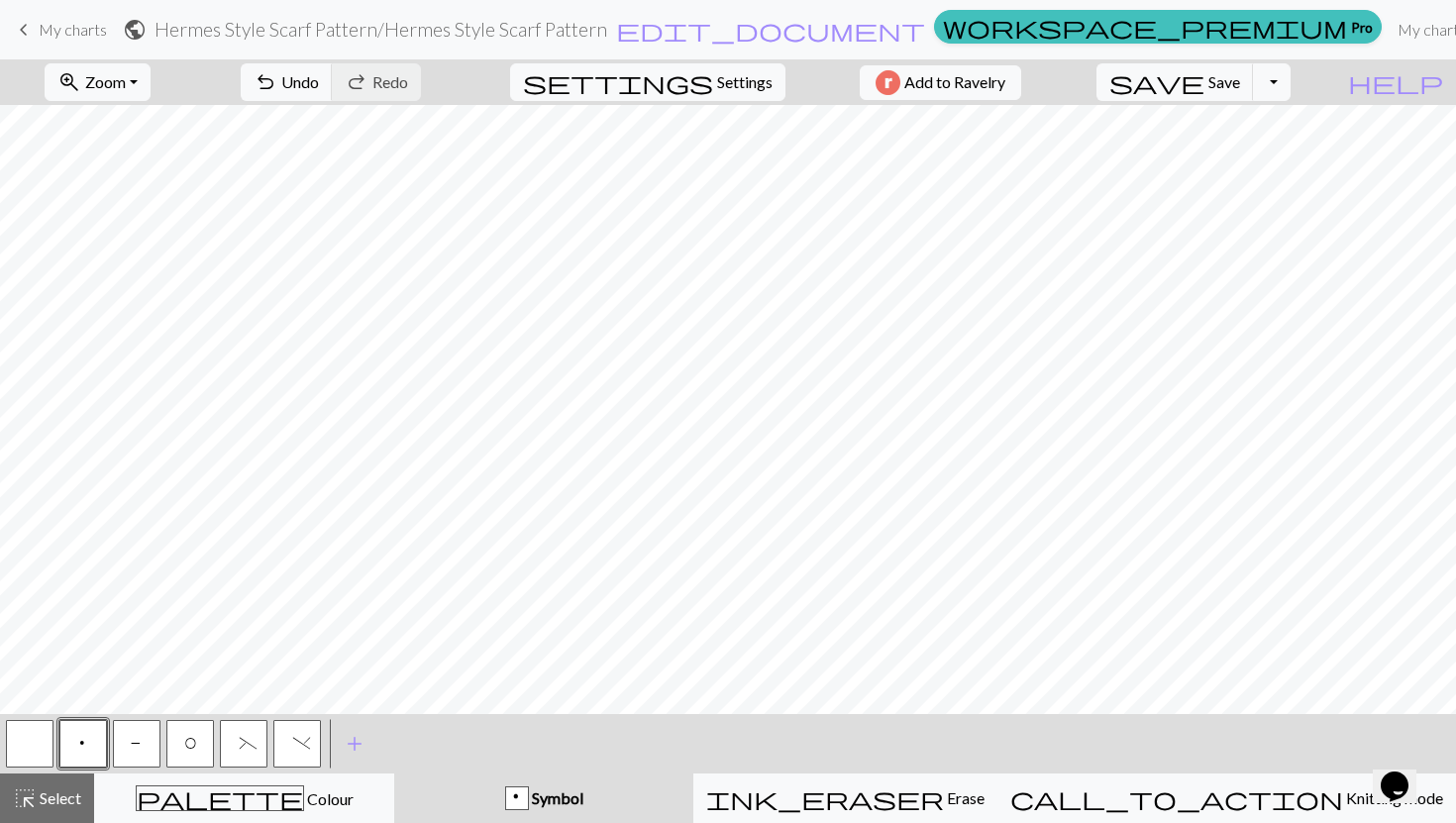 click on "P" at bounding box center [137, 746] 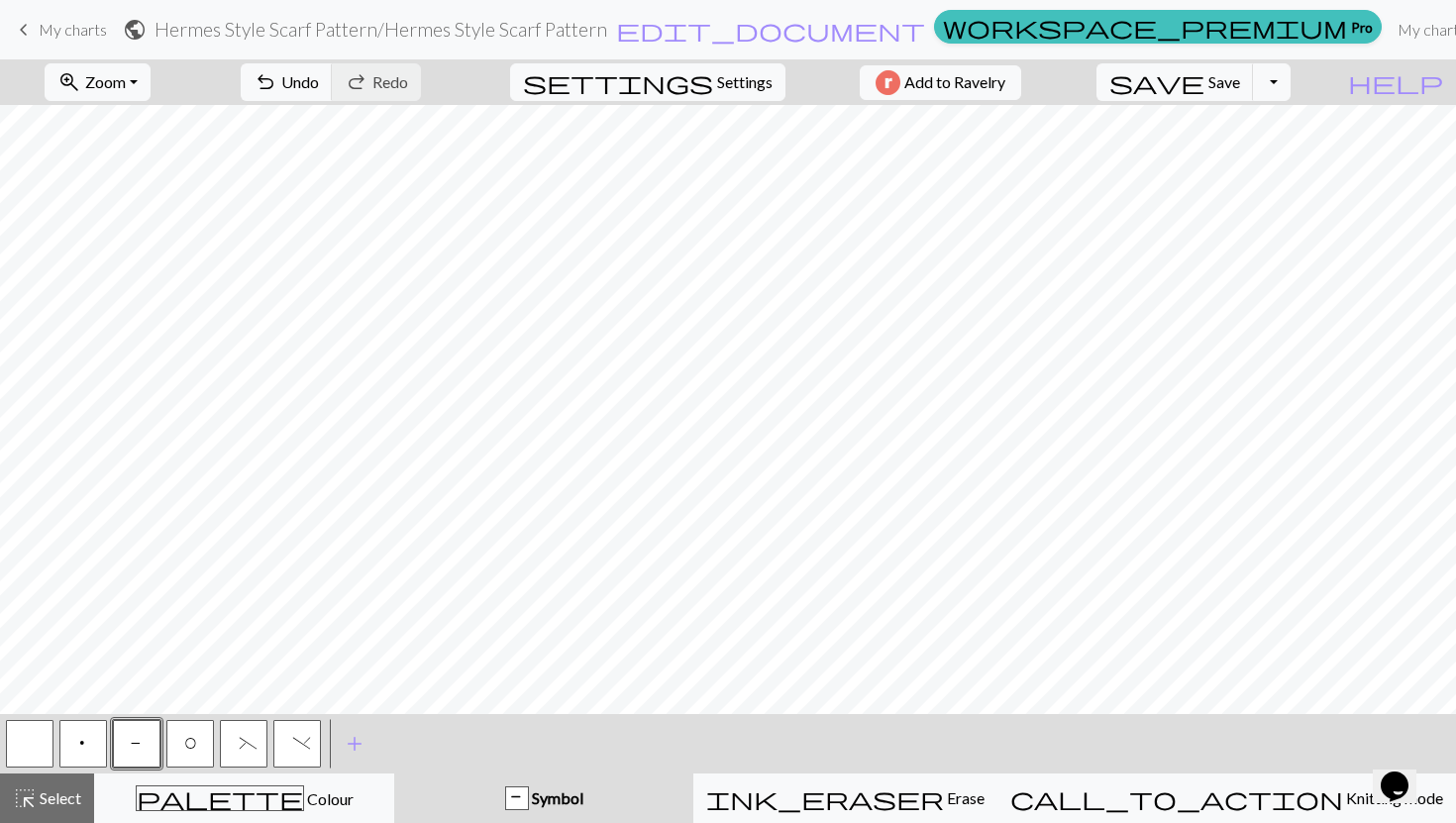 click on "p" at bounding box center [83, 746] 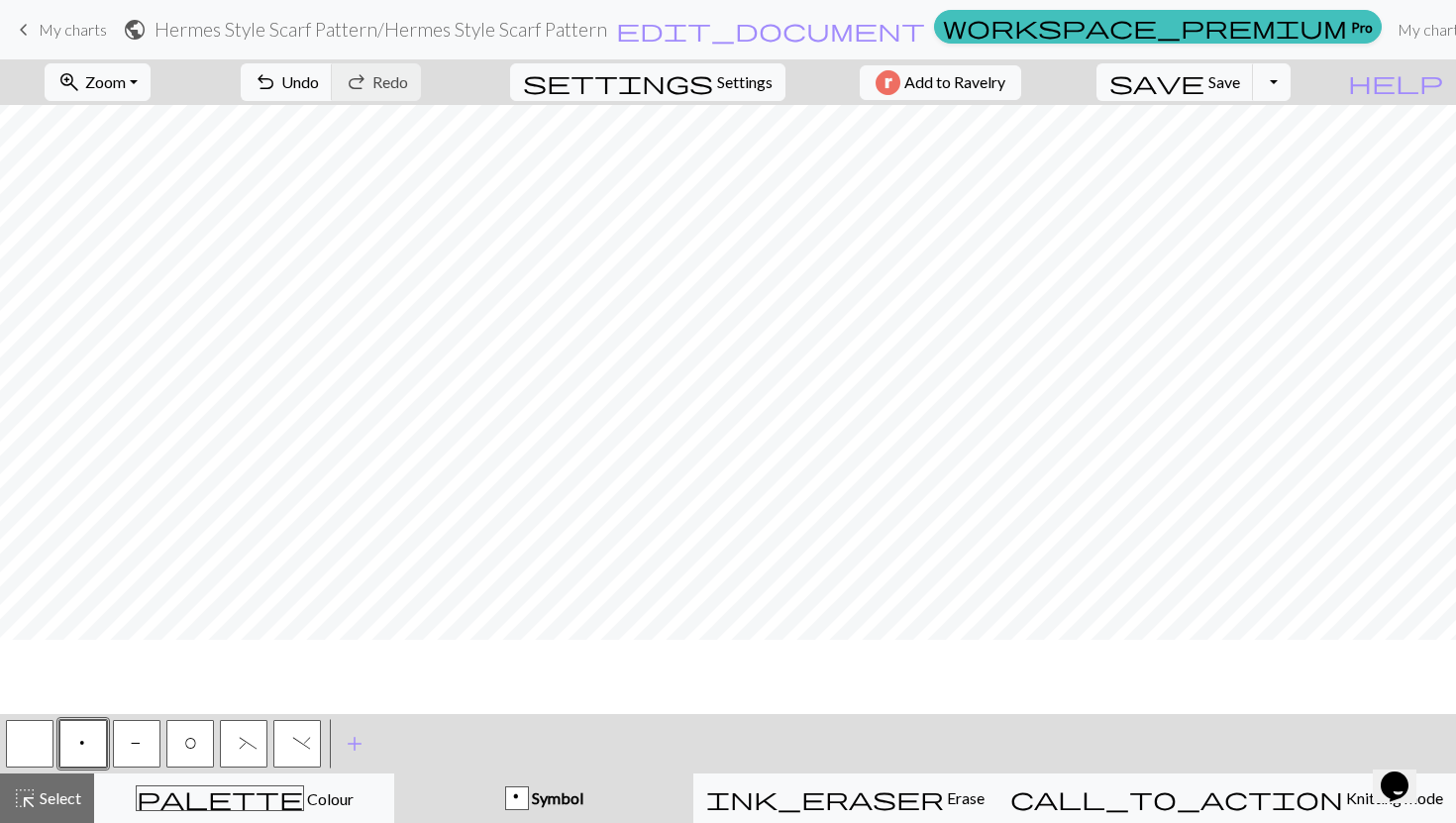scroll, scrollTop: 0, scrollLeft: 0, axis: both 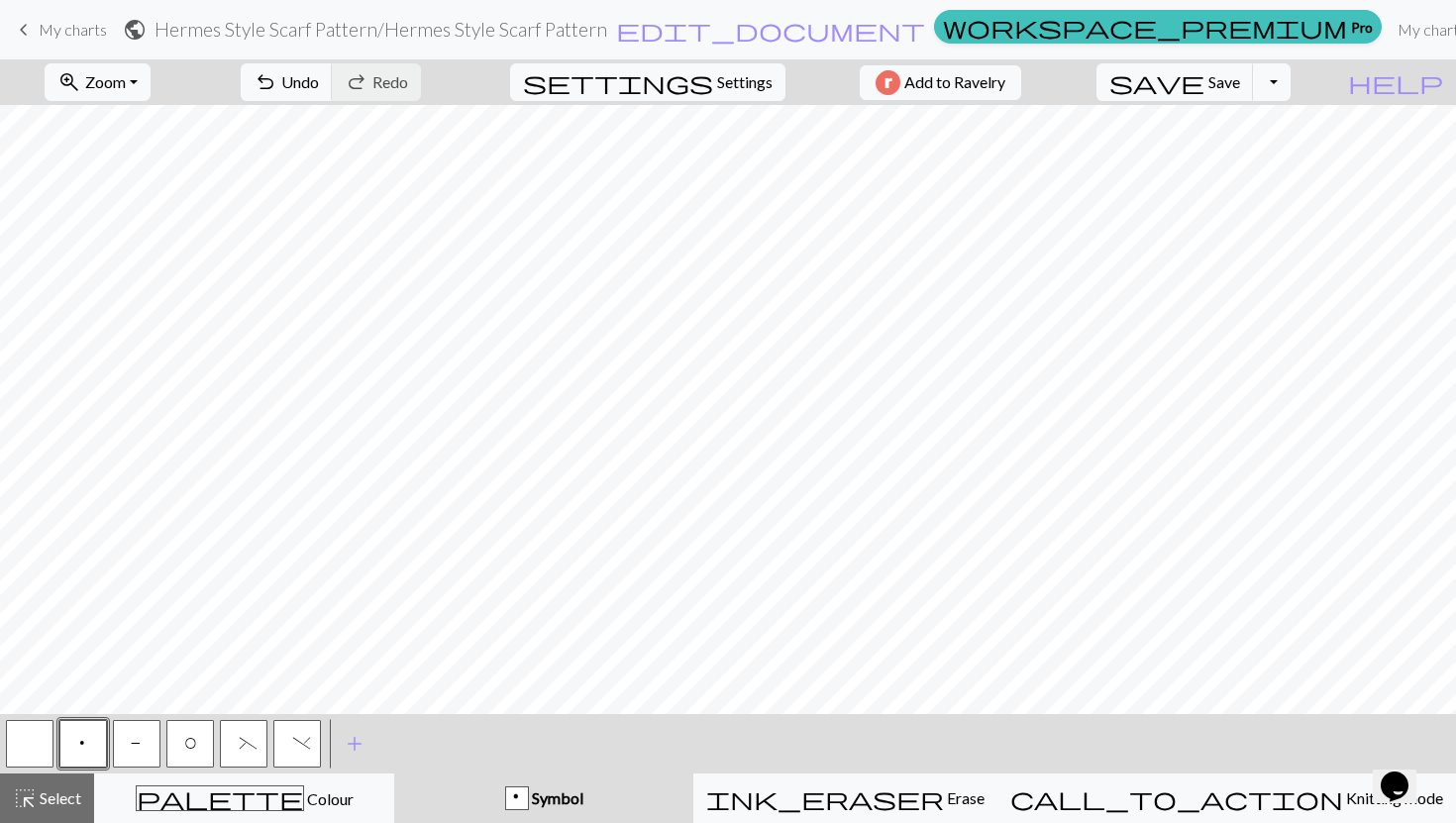 click on "P" at bounding box center [137, 746] 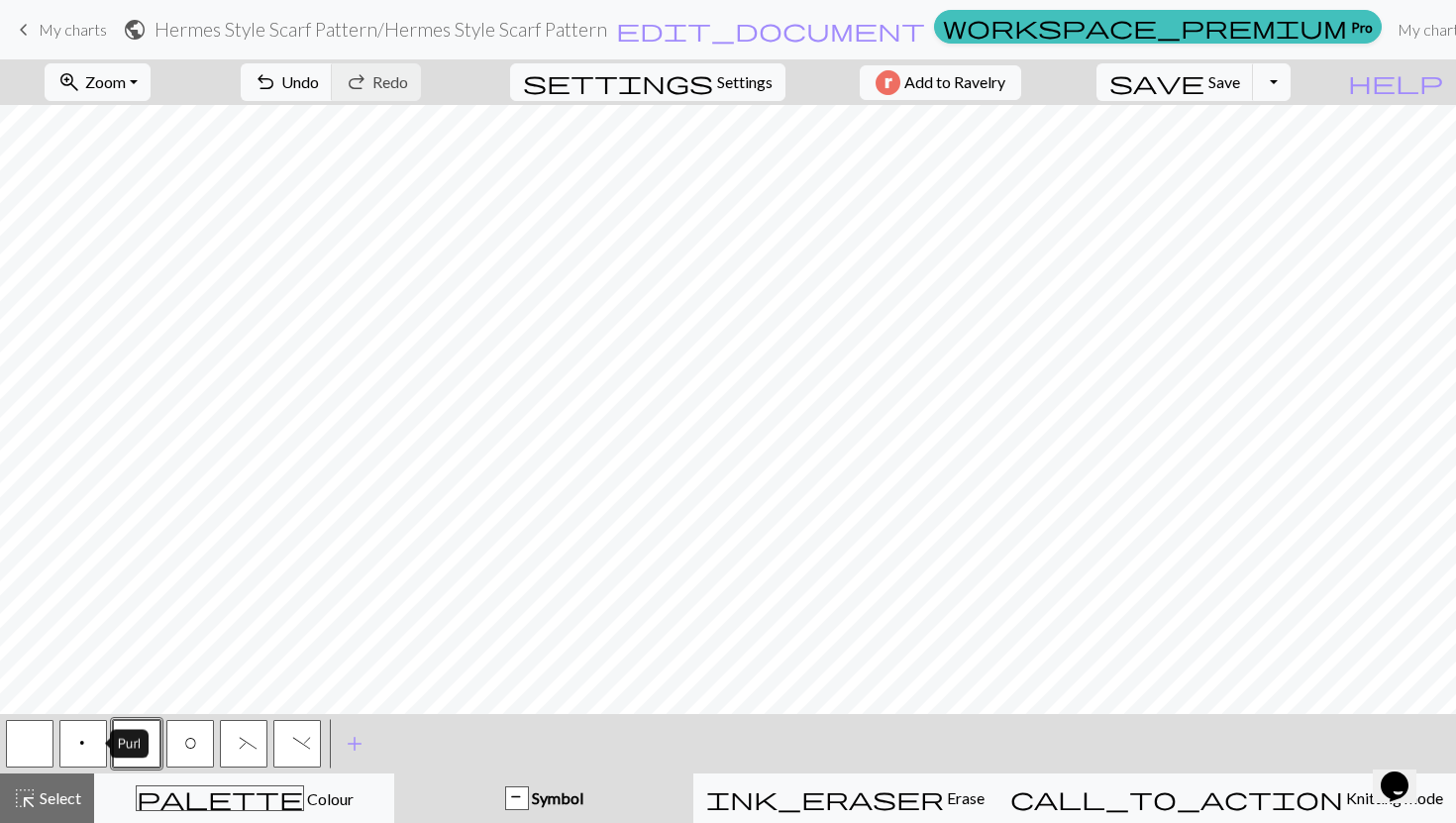 click on "p" at bounding box center (83, 744) 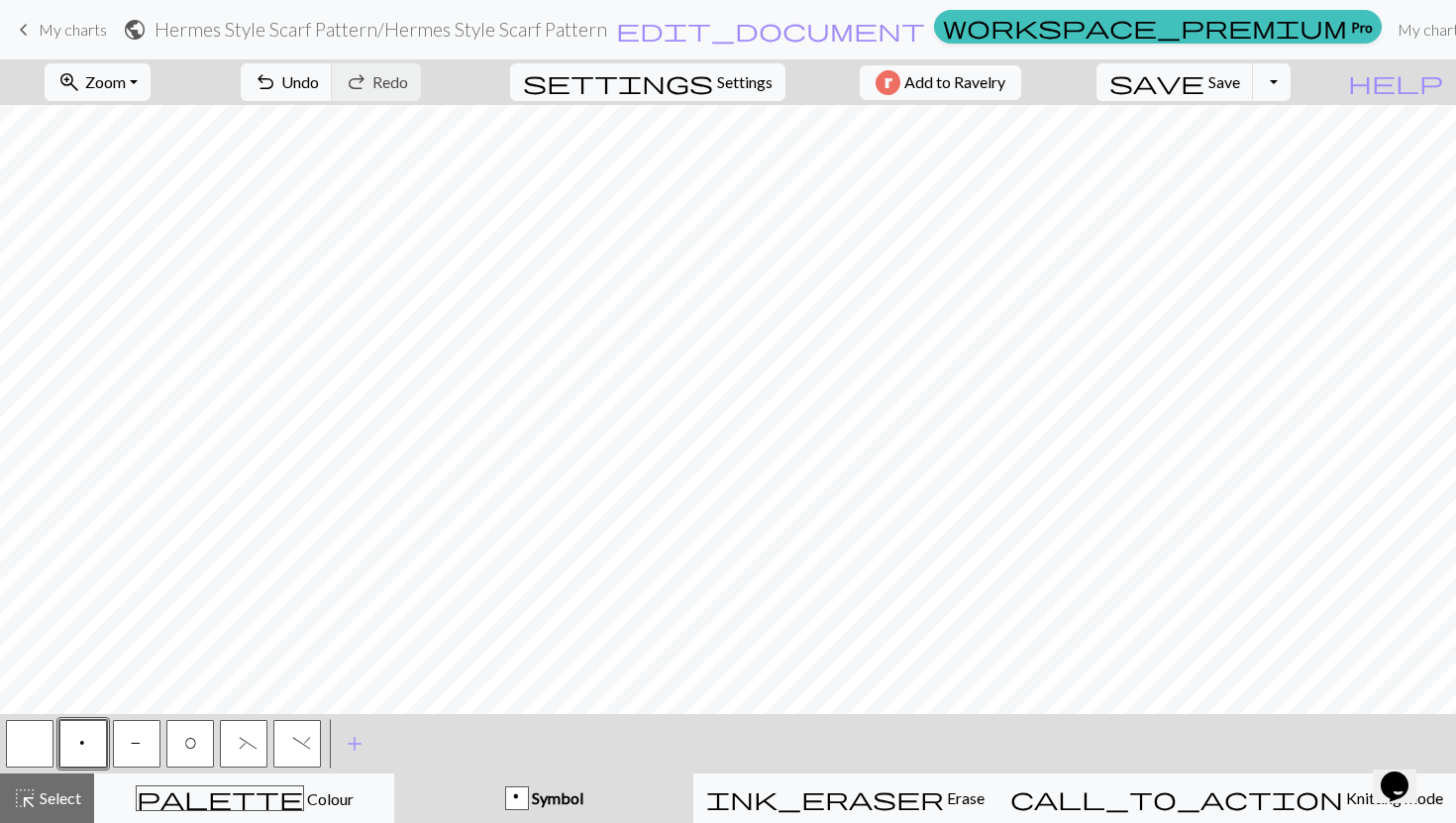 click on "P" at bounding box center [137, 744] 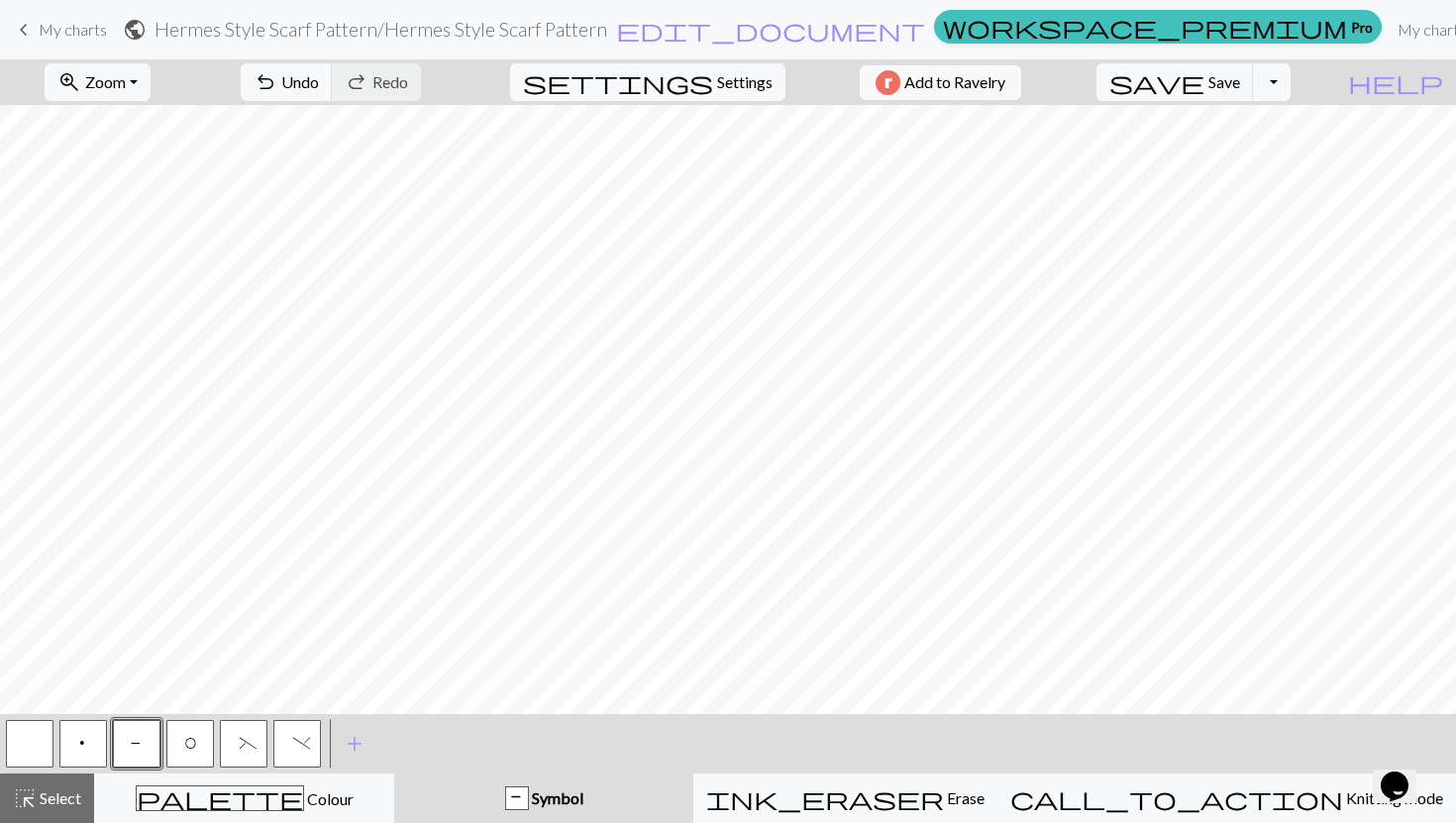 click on ")" at bounding box center [297, 744] 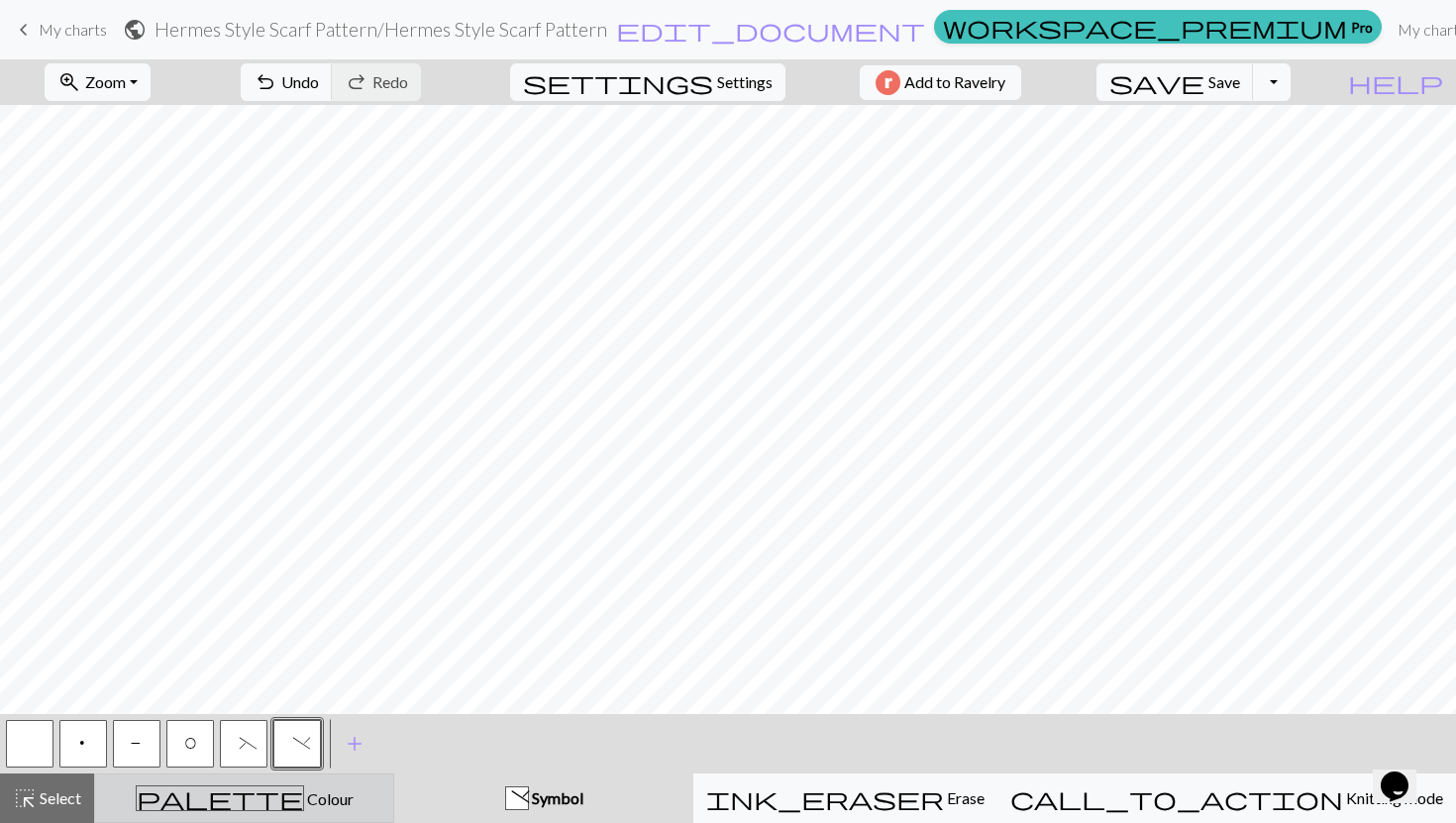 click on "Colour" at bounding box center (329, 798) 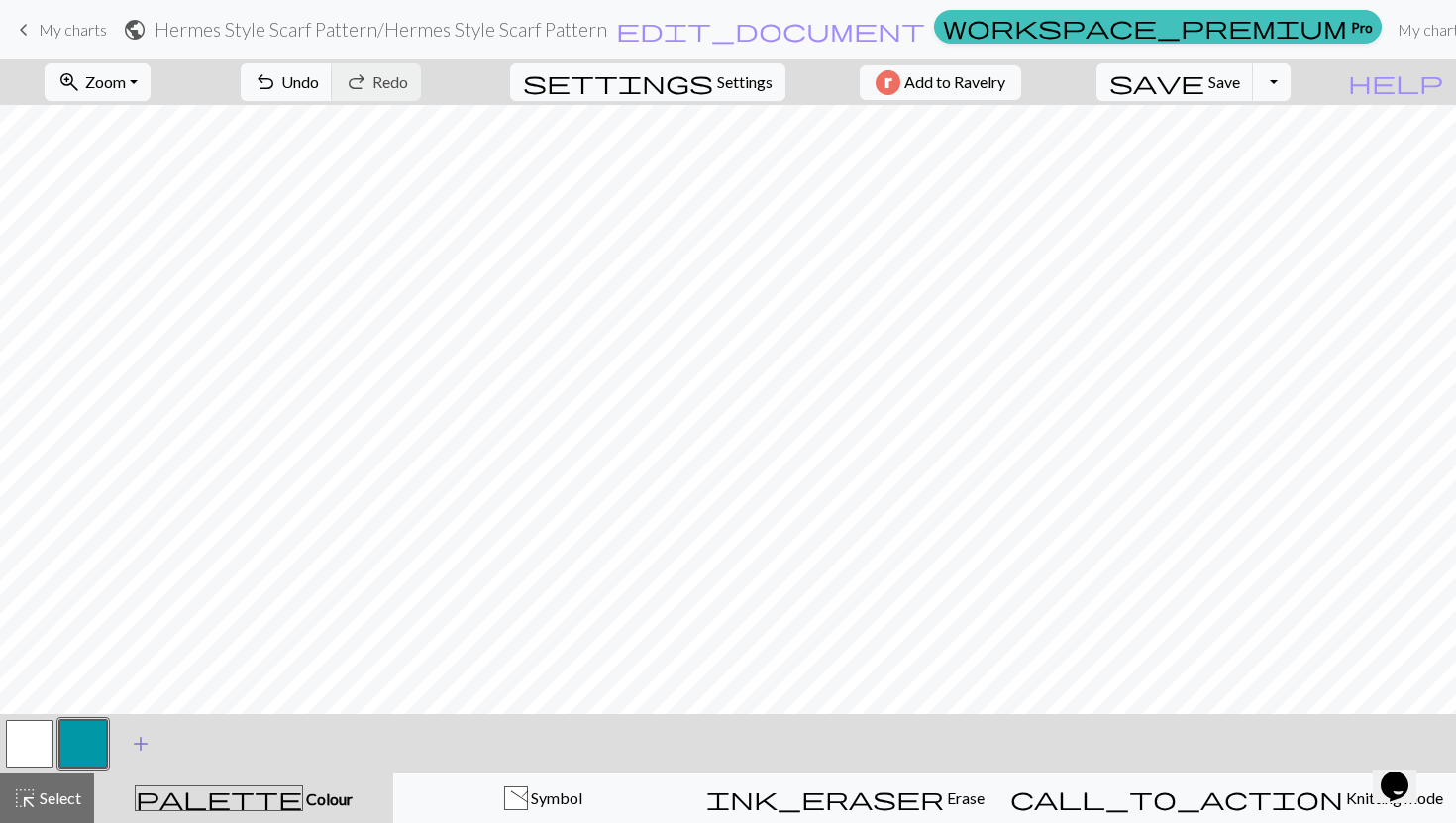 click on "add" at bounding box center (141, 744) 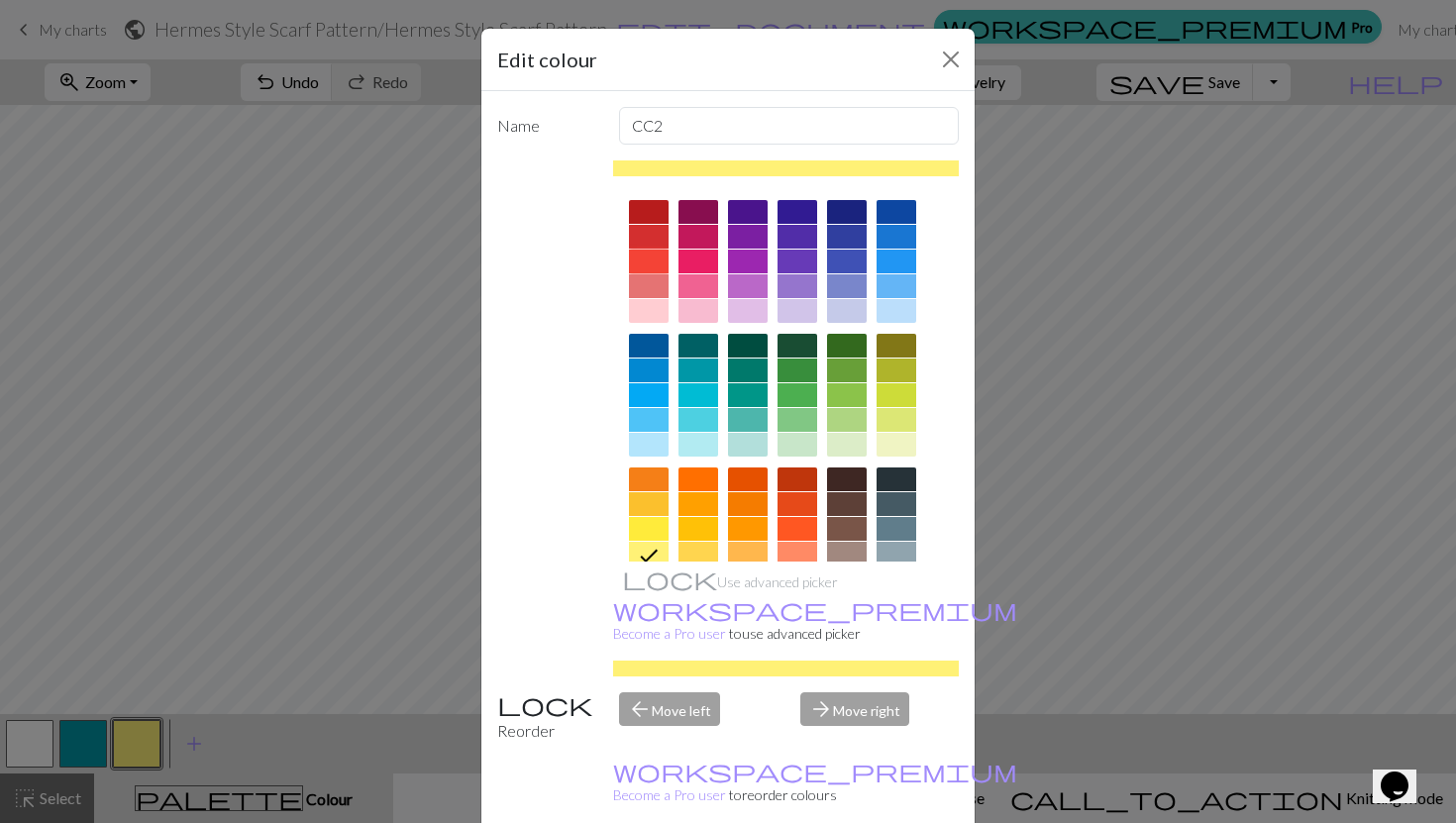 click at bounding box center [649, 261] 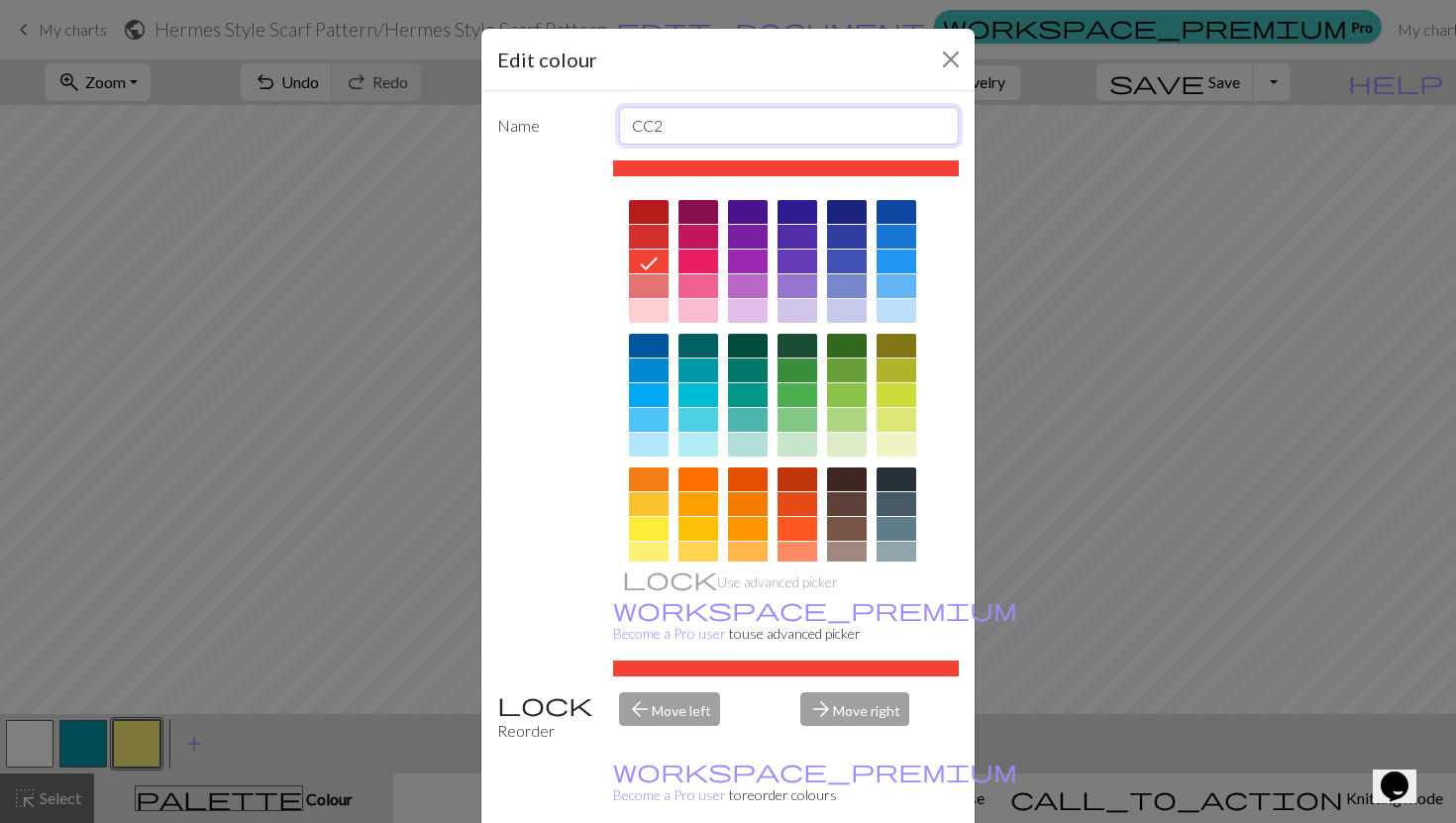 click on "CC2" at bounding box center (789, 126) 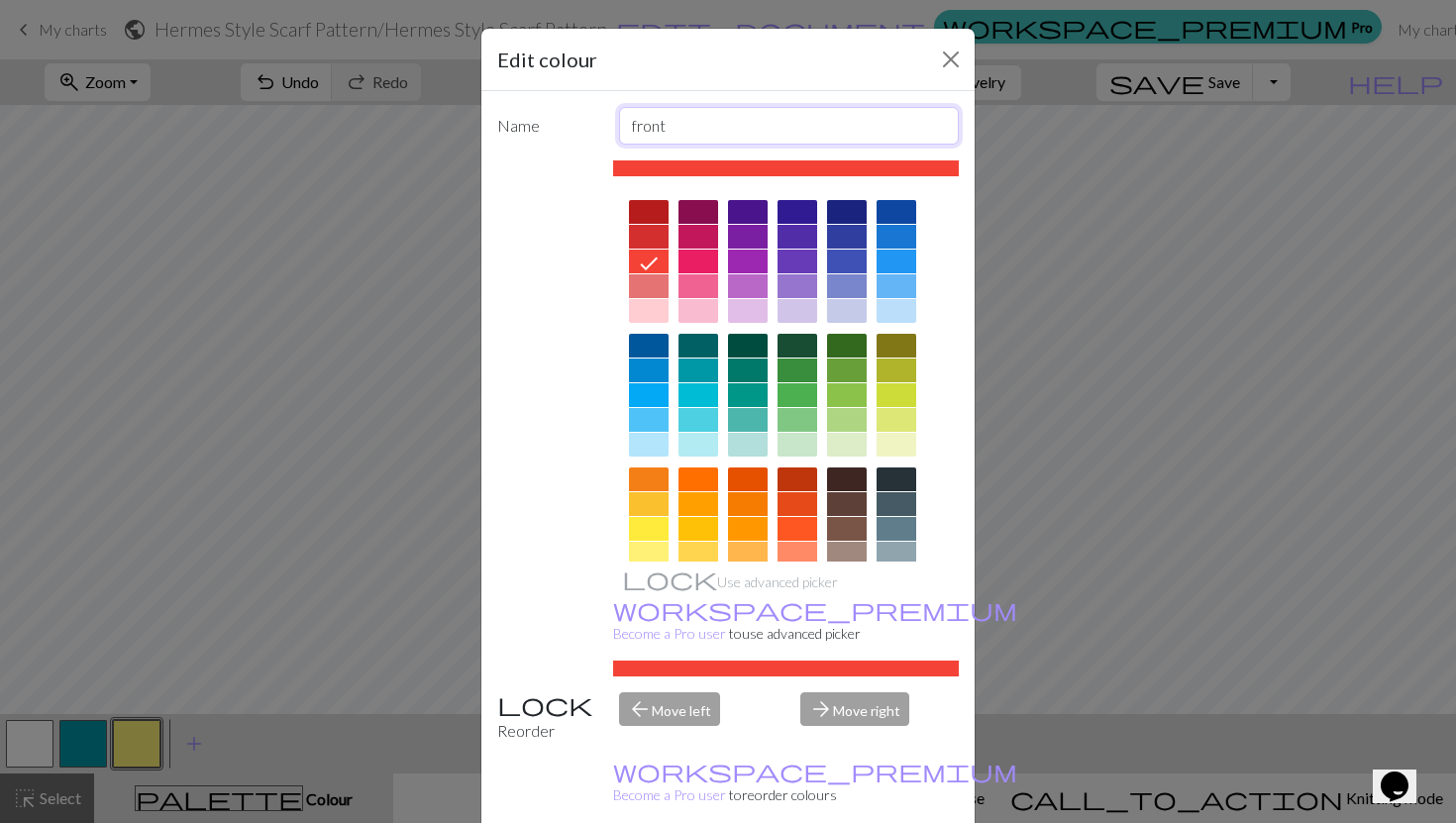 type on "front" 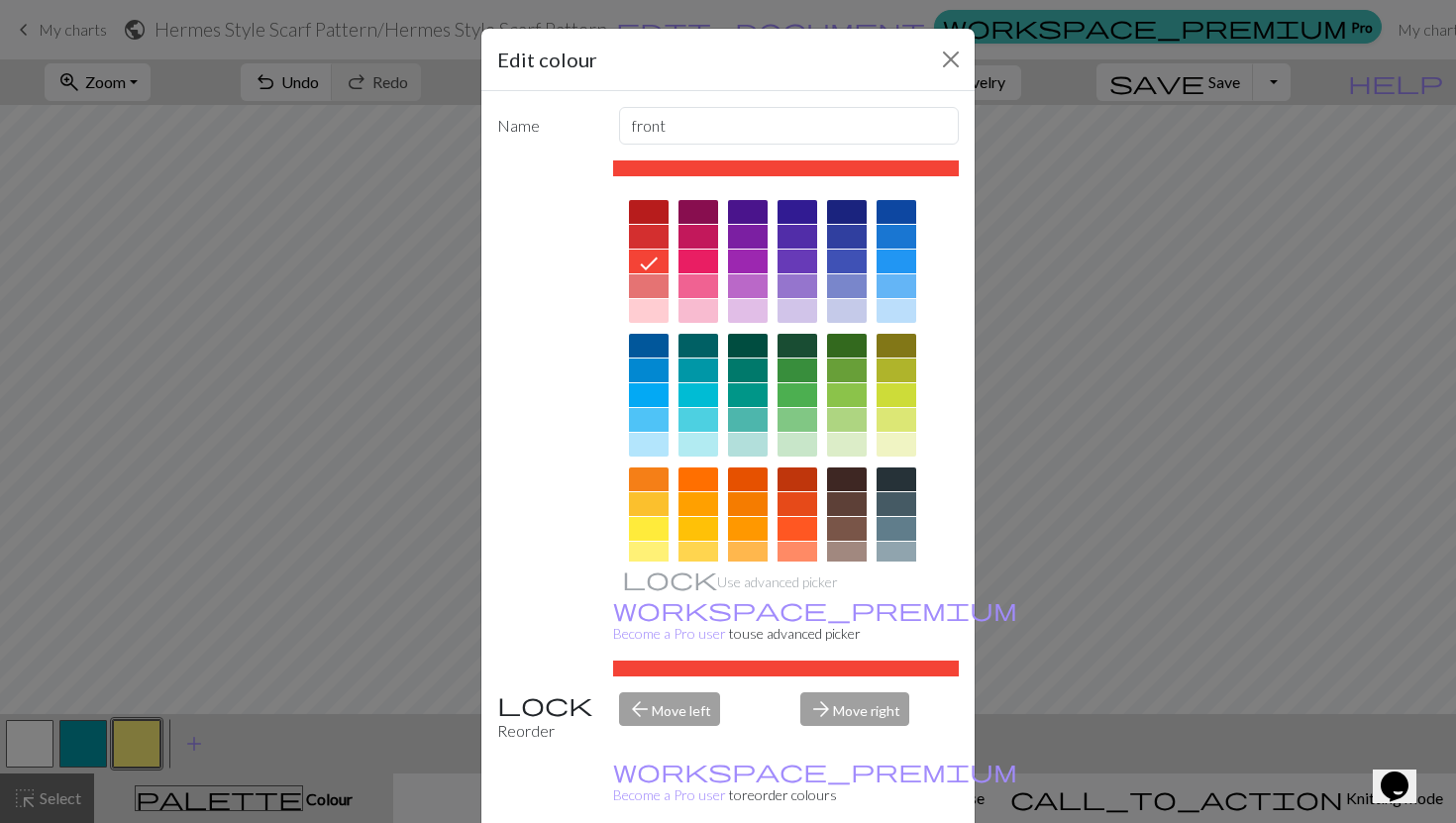 click on "Delete Done Cancel" at bounding box center [728, 873] 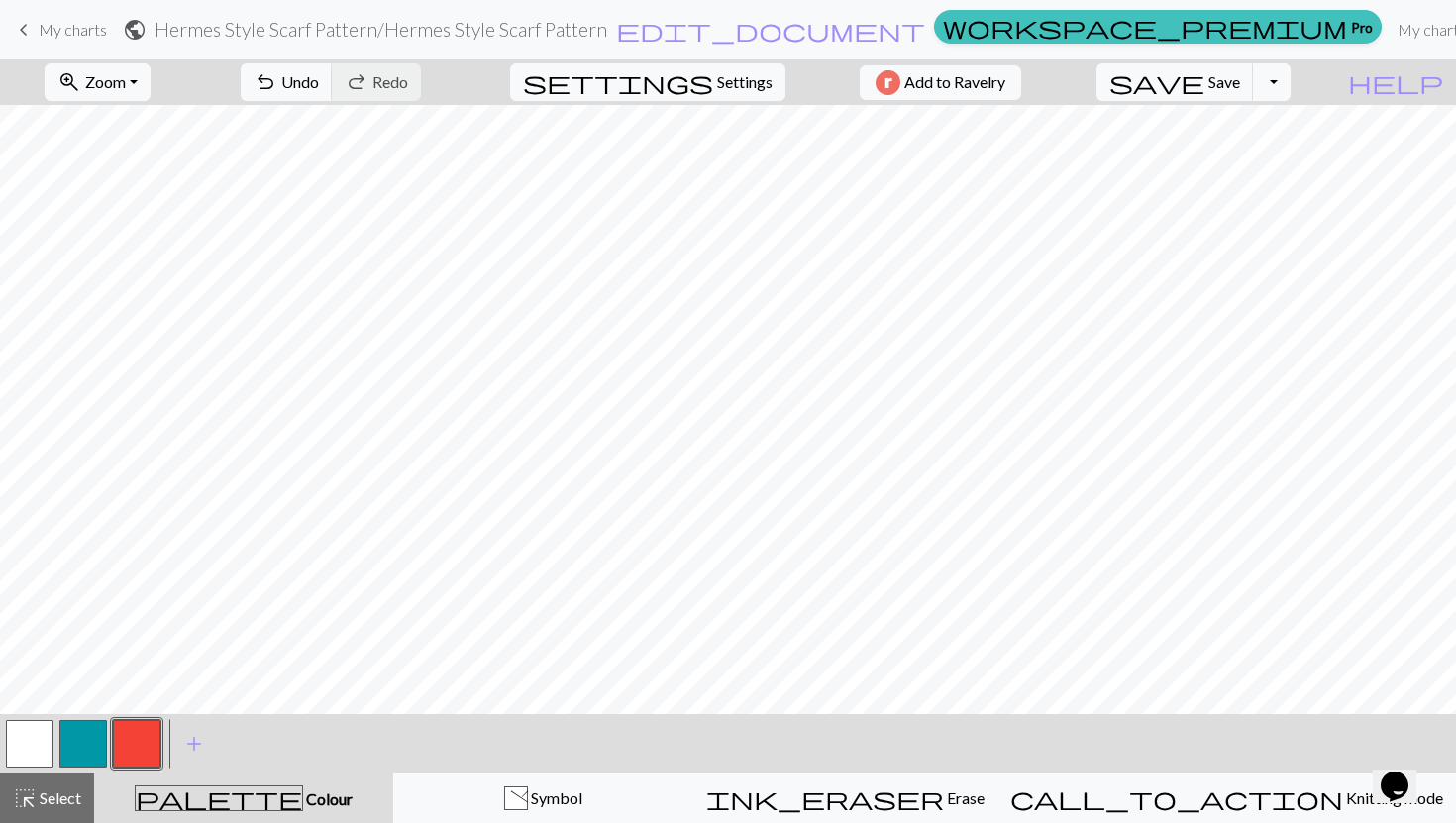 click at bounding box center [137, 744] 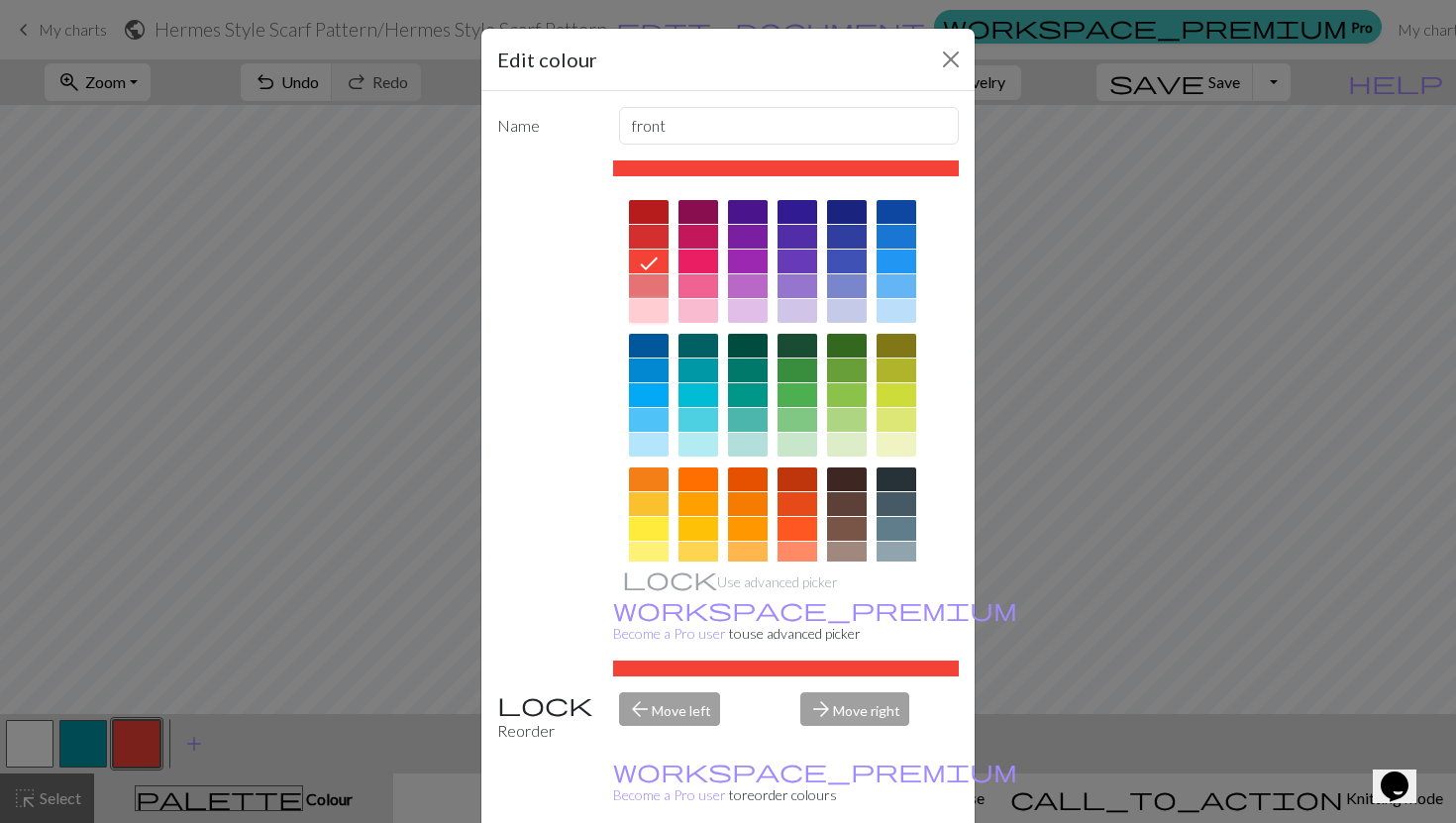 click at bounding box center [649, 311] 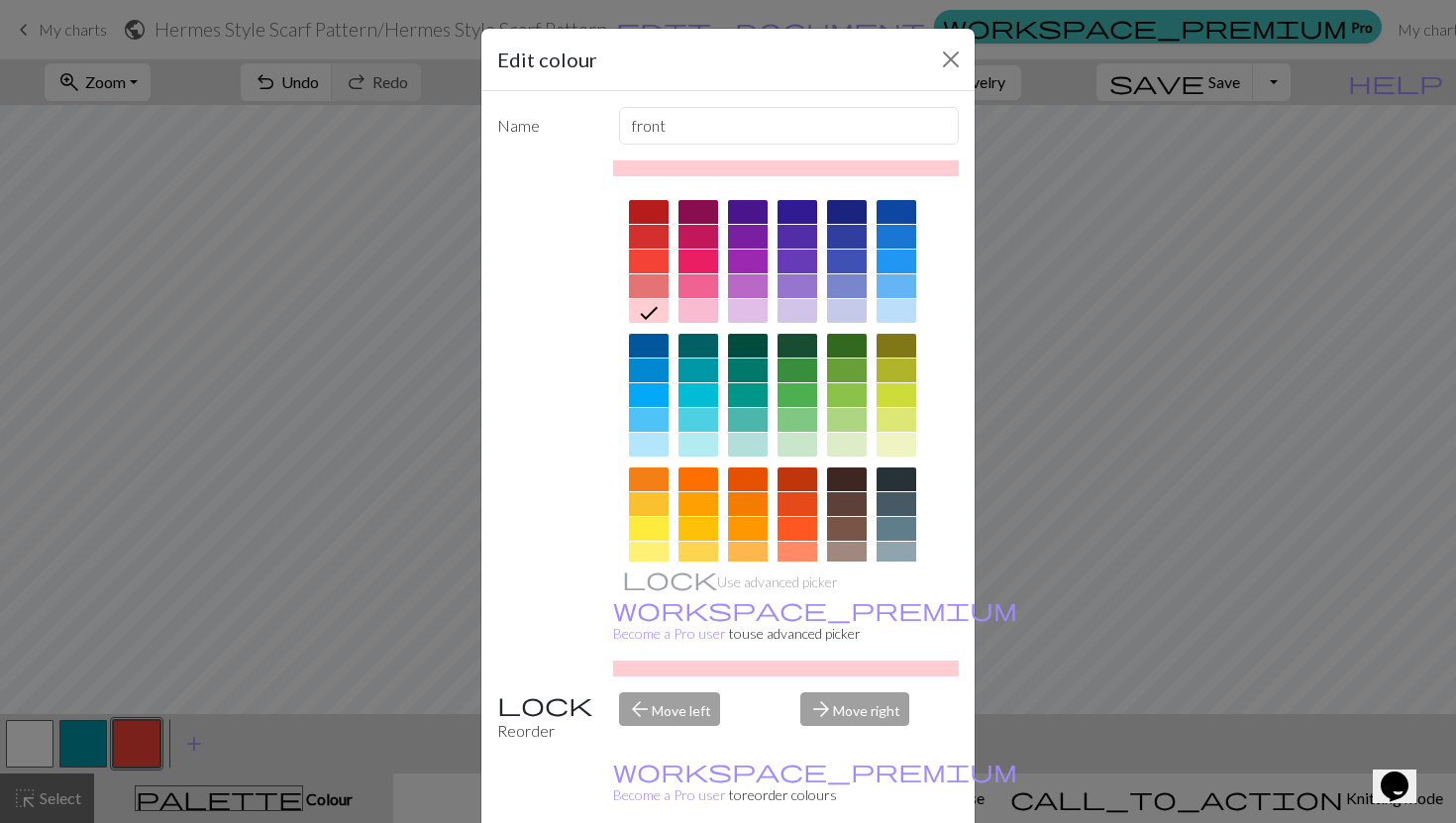 click on "Done" at bounding box center (847, 874) 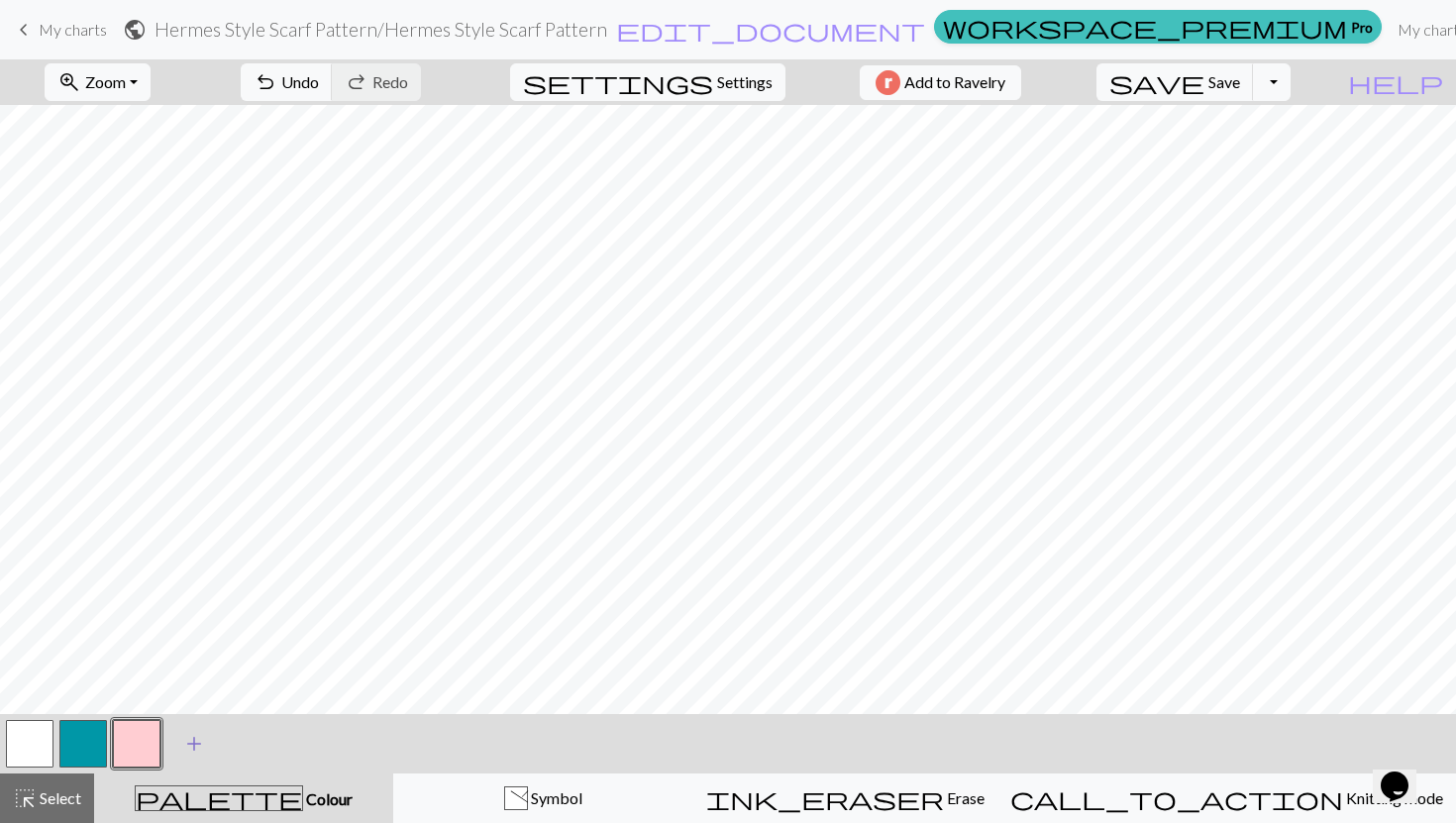 click on "add" at bounding box center [194, 744] 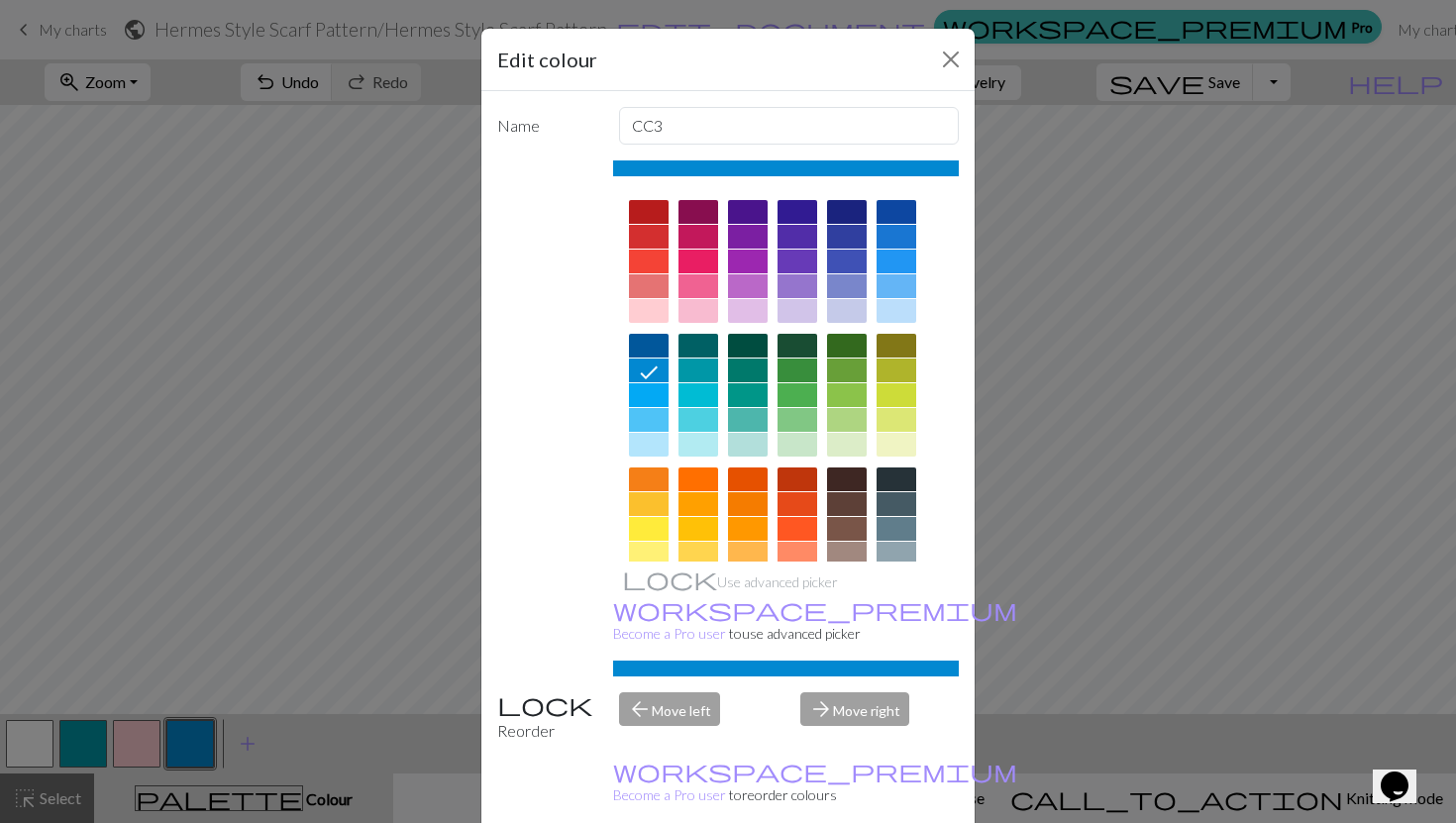 click at bounding box center (649, 445) 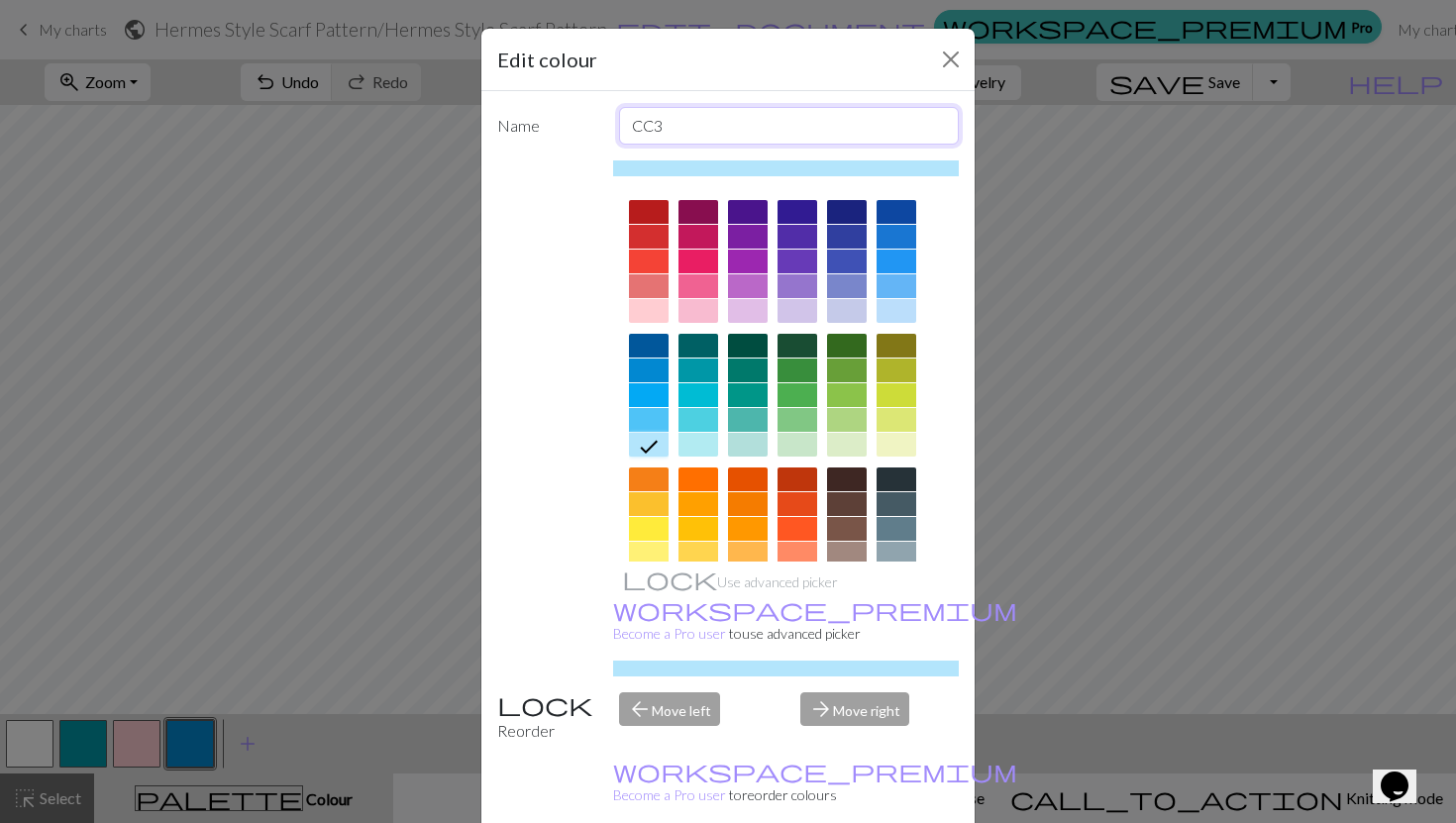 click on "CC3" at bounding box center (789, 126) 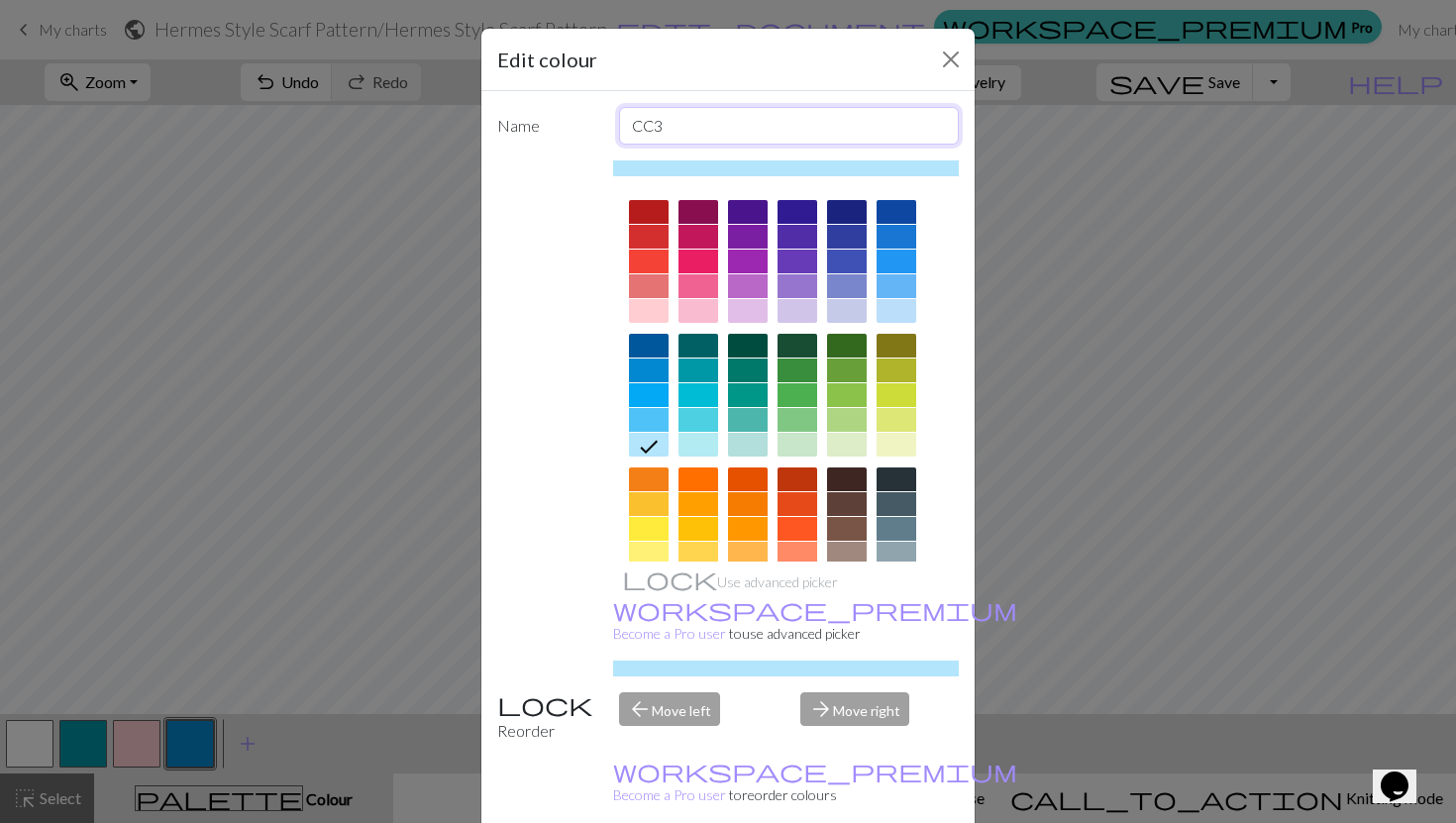 click on "CC3" at bounding box center (789, 126) 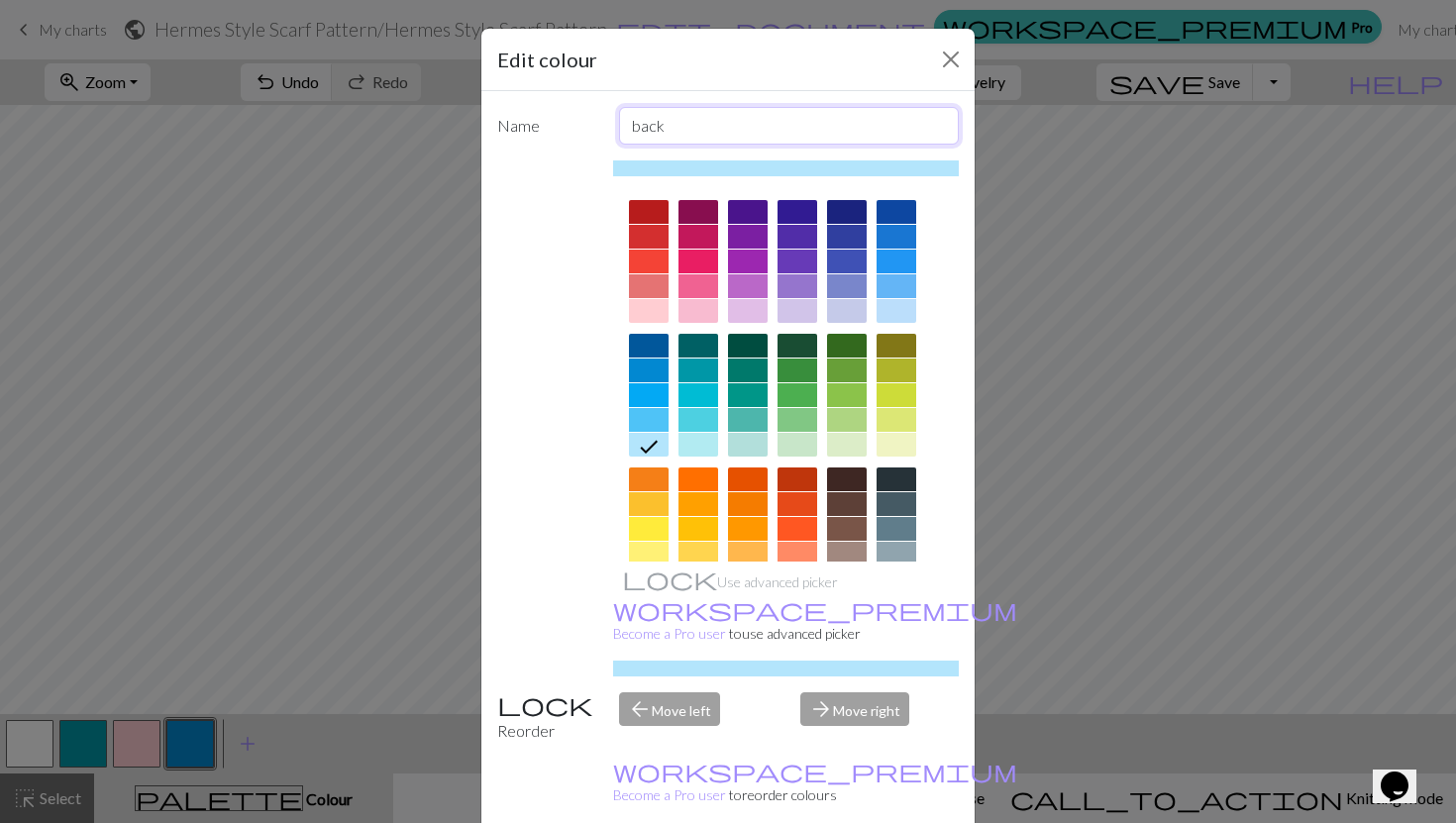 type on "back" 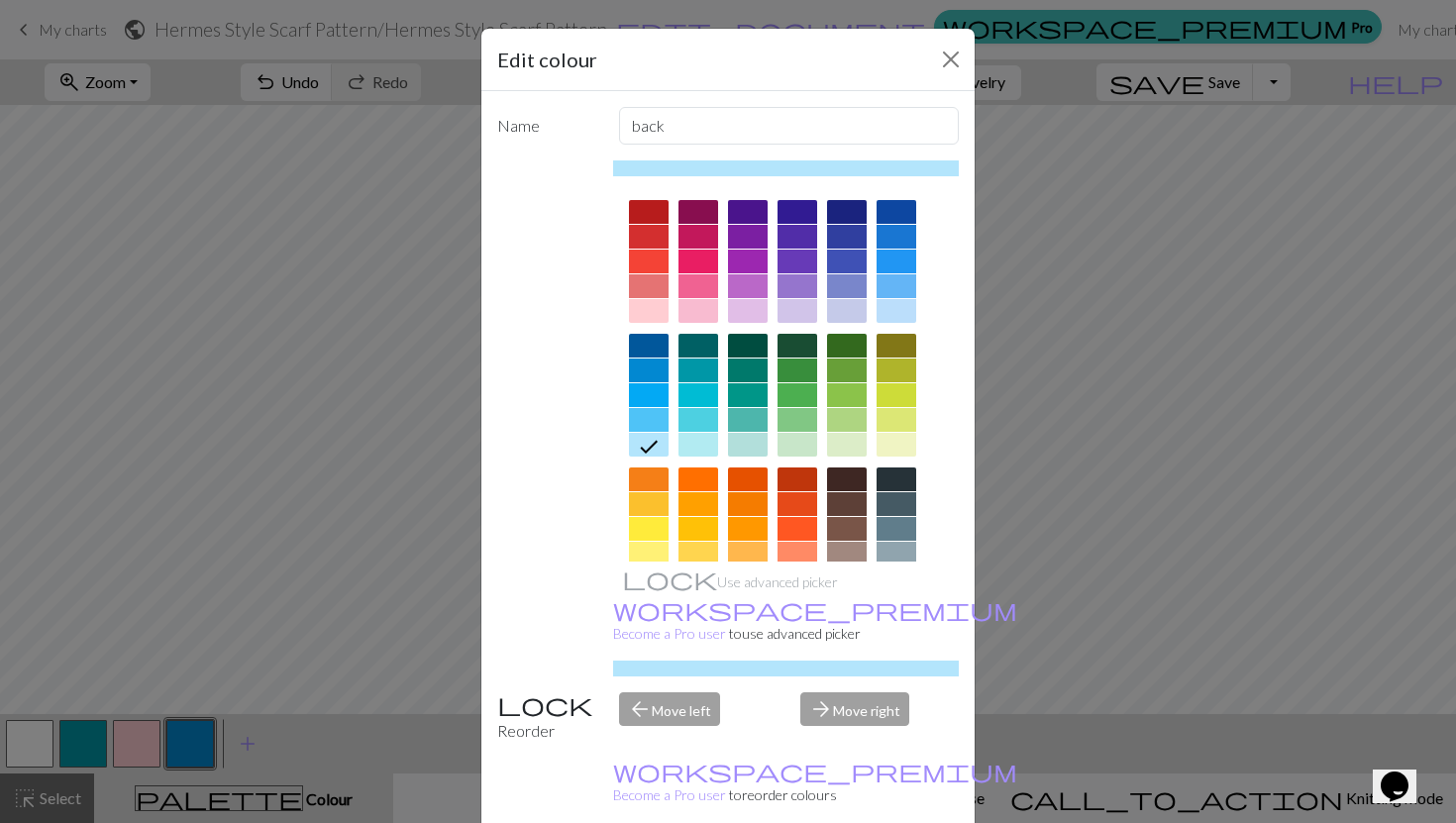 click on "Done" at bounding box center (847, 874) 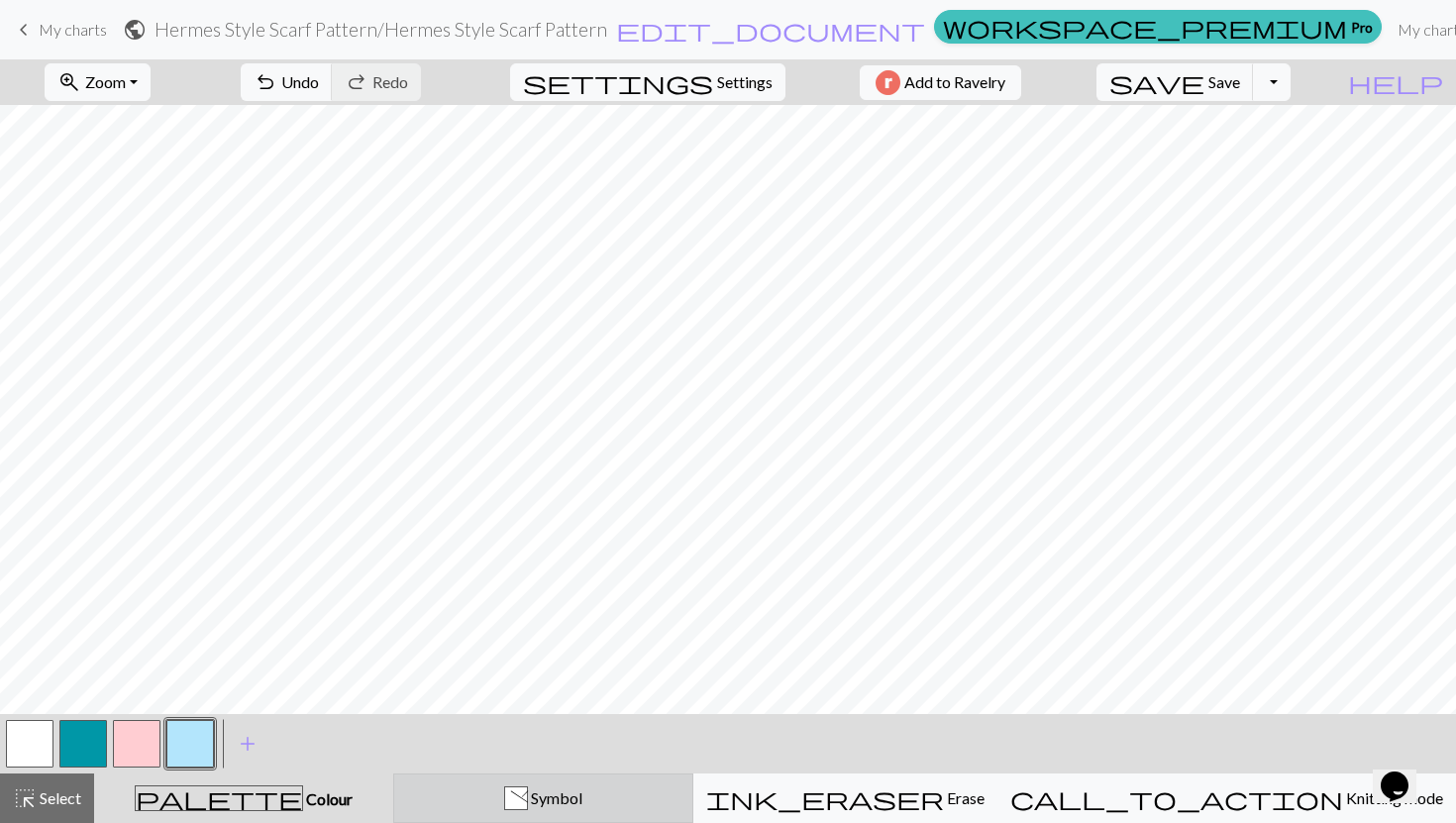 click on "Symbol" at bounding box center [555, 797] 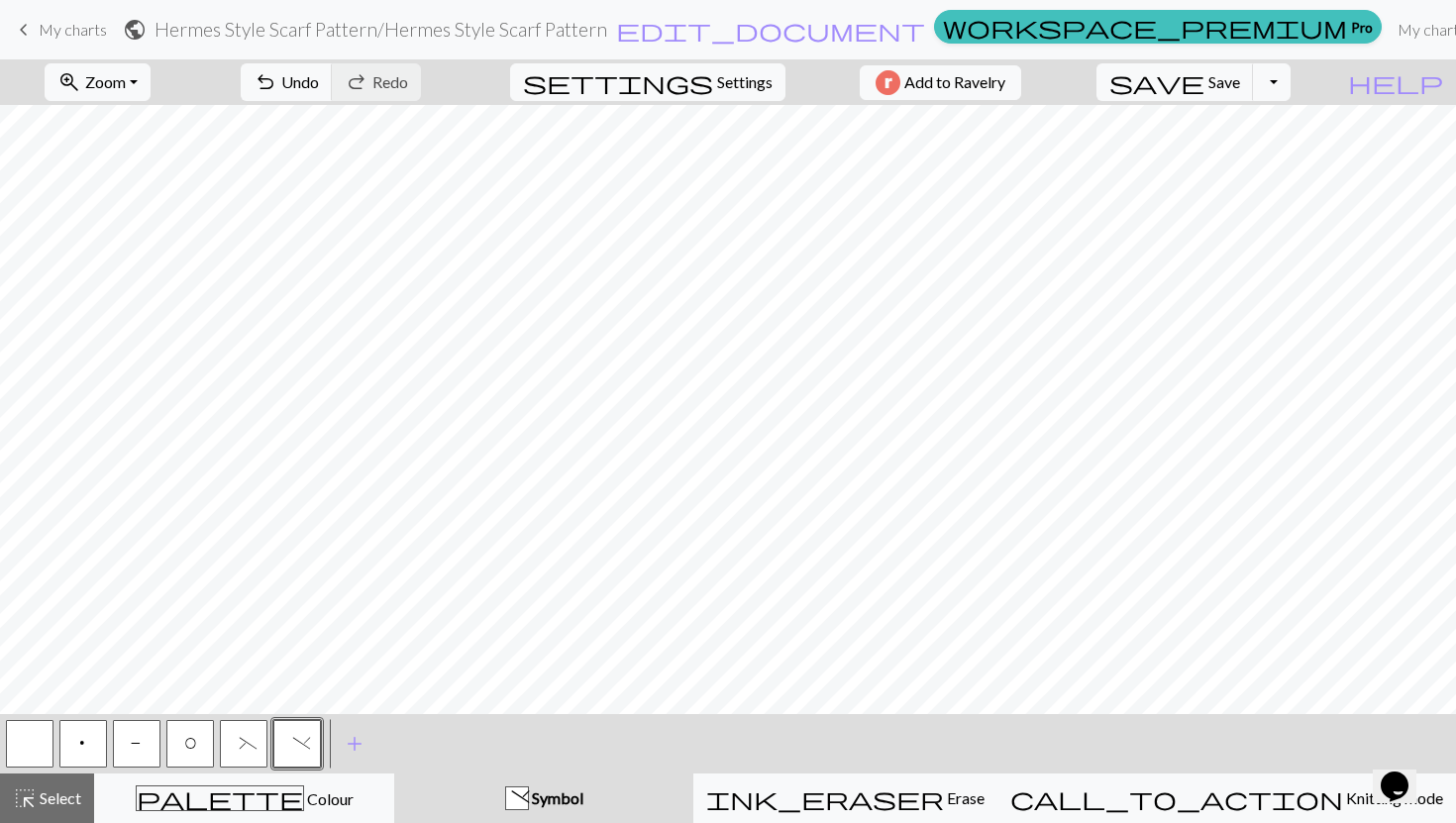 click on "p" at bounding box center [83, 746] 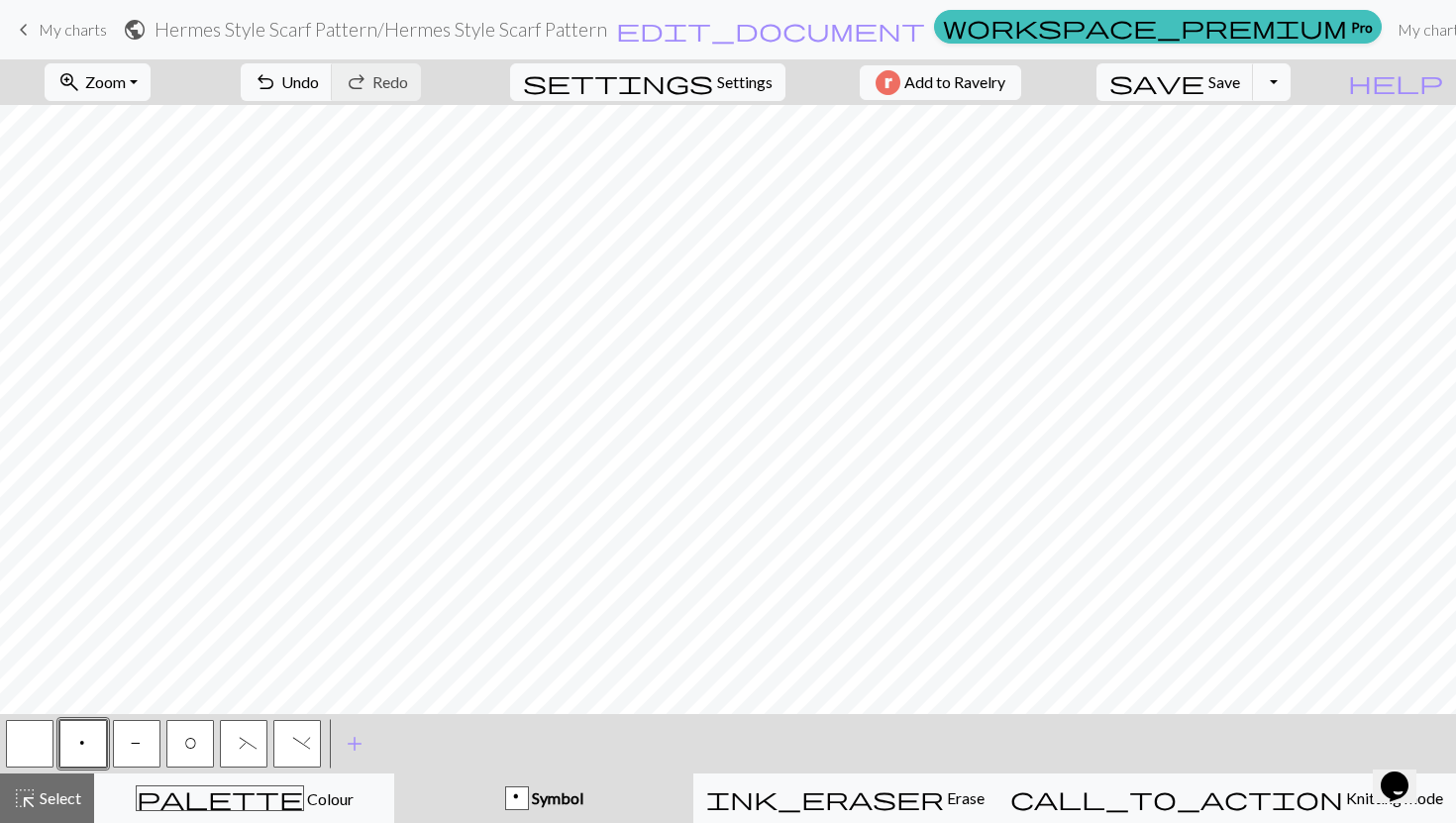 click on "P" at bounding box center [137, 744] 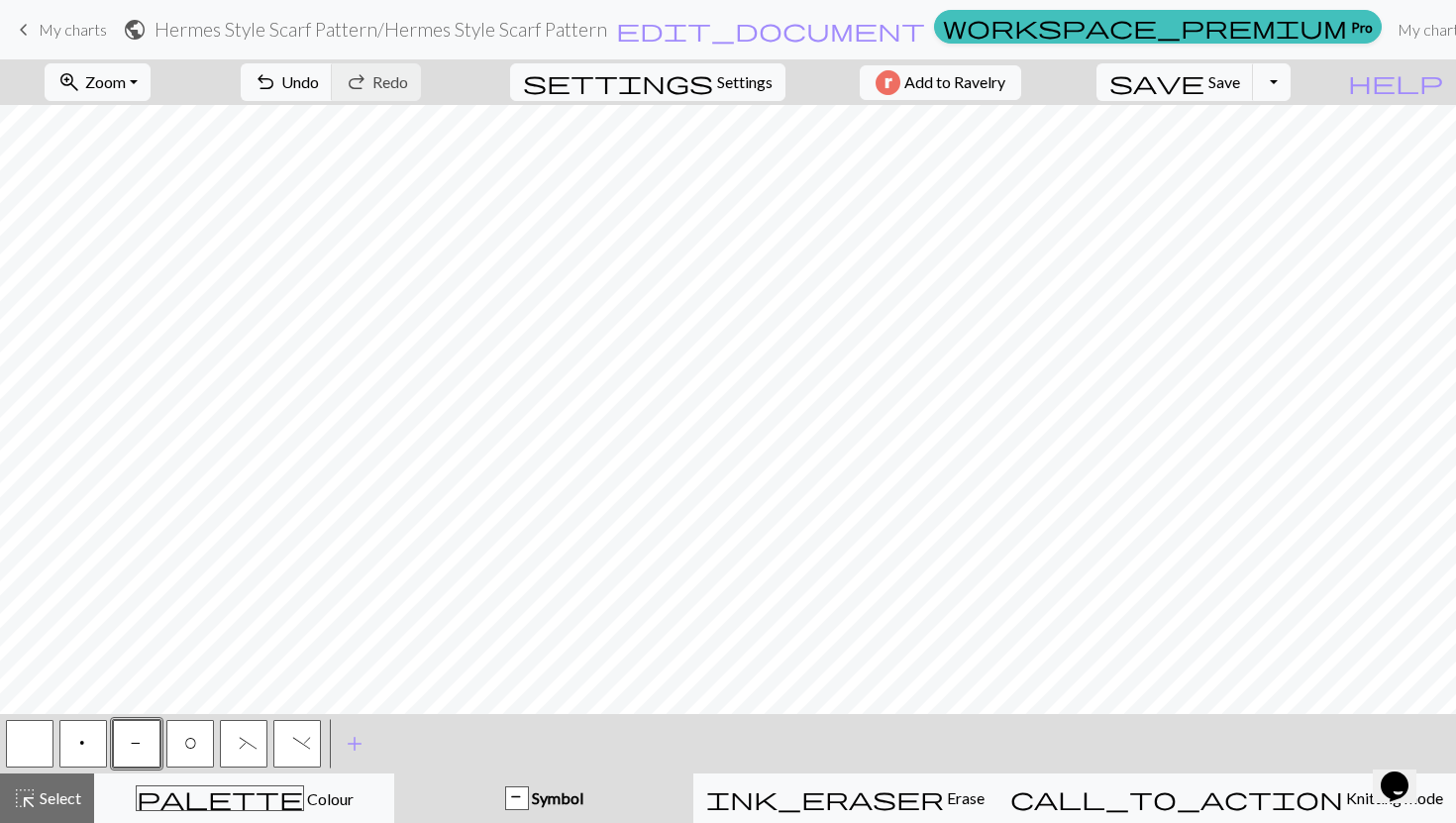 click on "p" at bounding box center [83, 744] 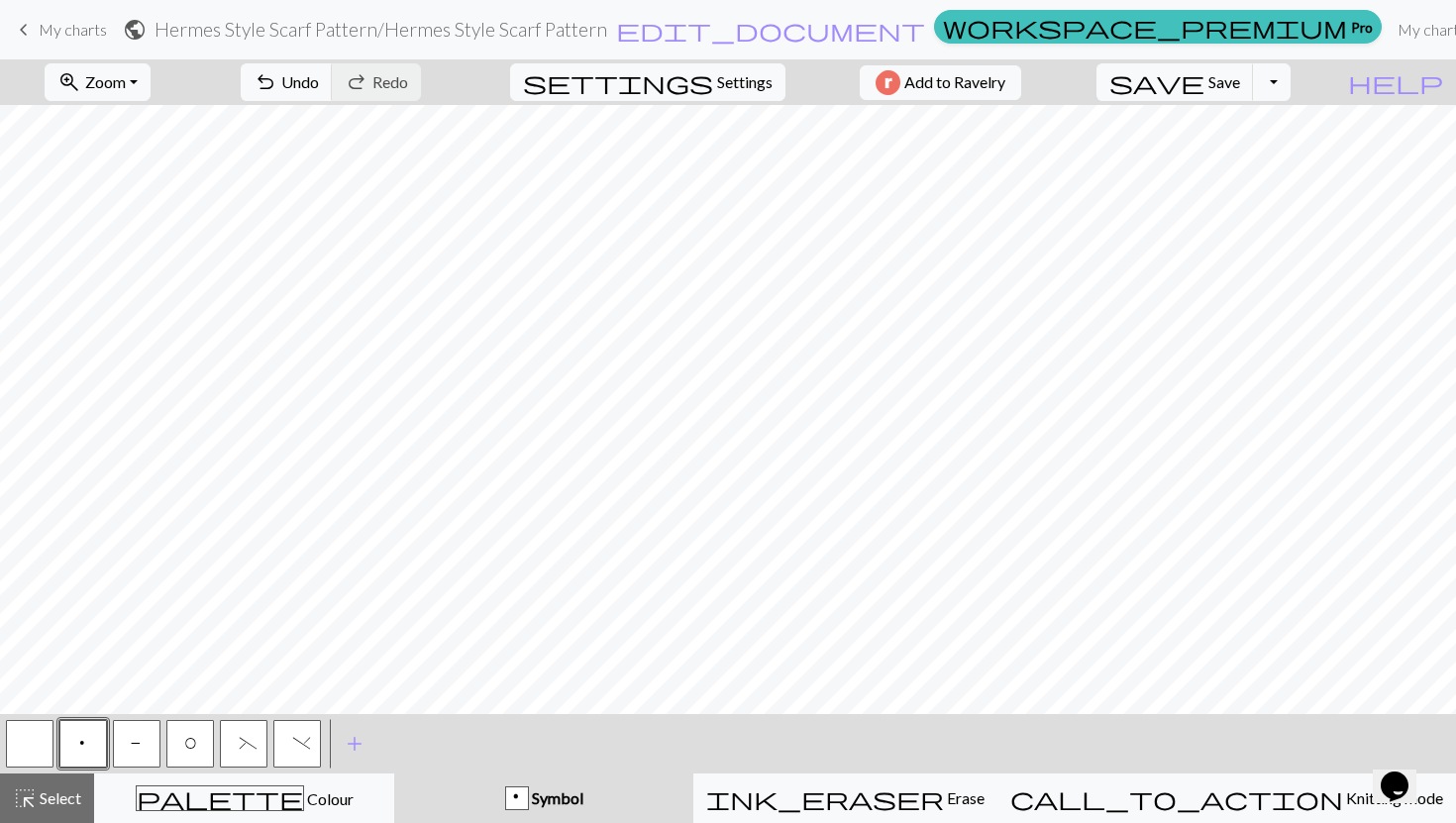 click on ")" at bounding box center [297, 744] 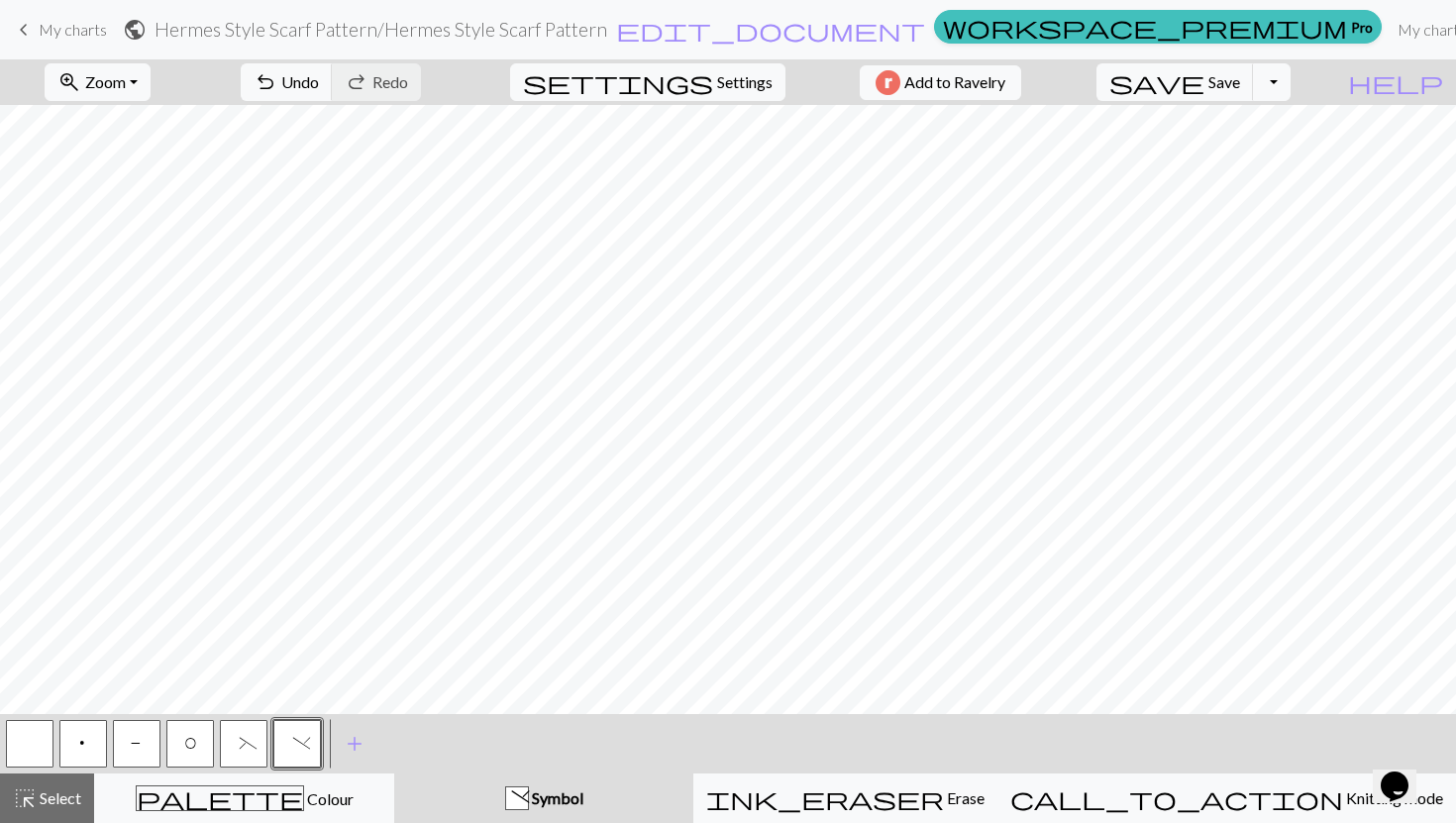 click at bounding box center (30, 744) 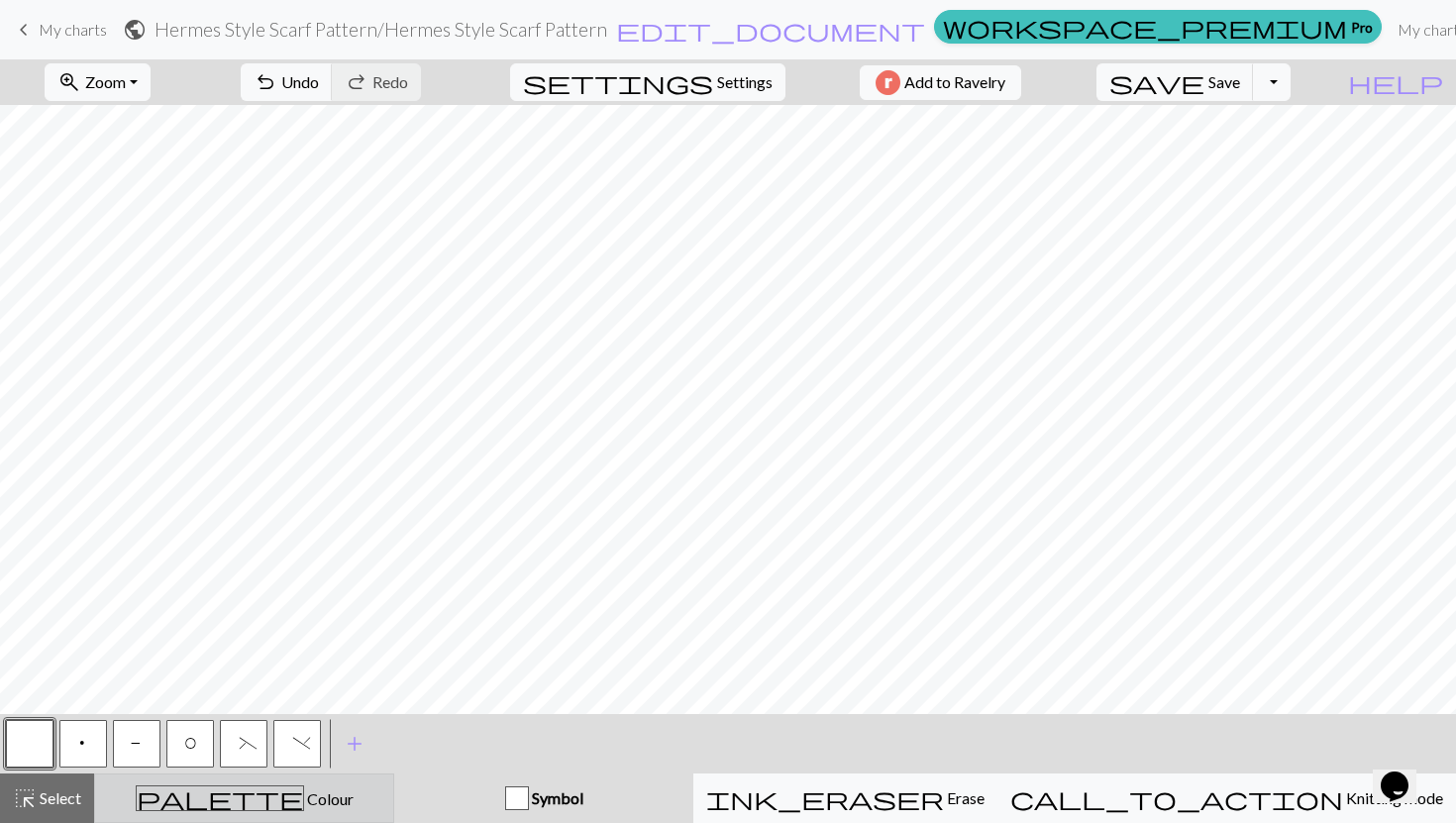 click on "palette   Colour   Colour" at bounding box center [244, 798] 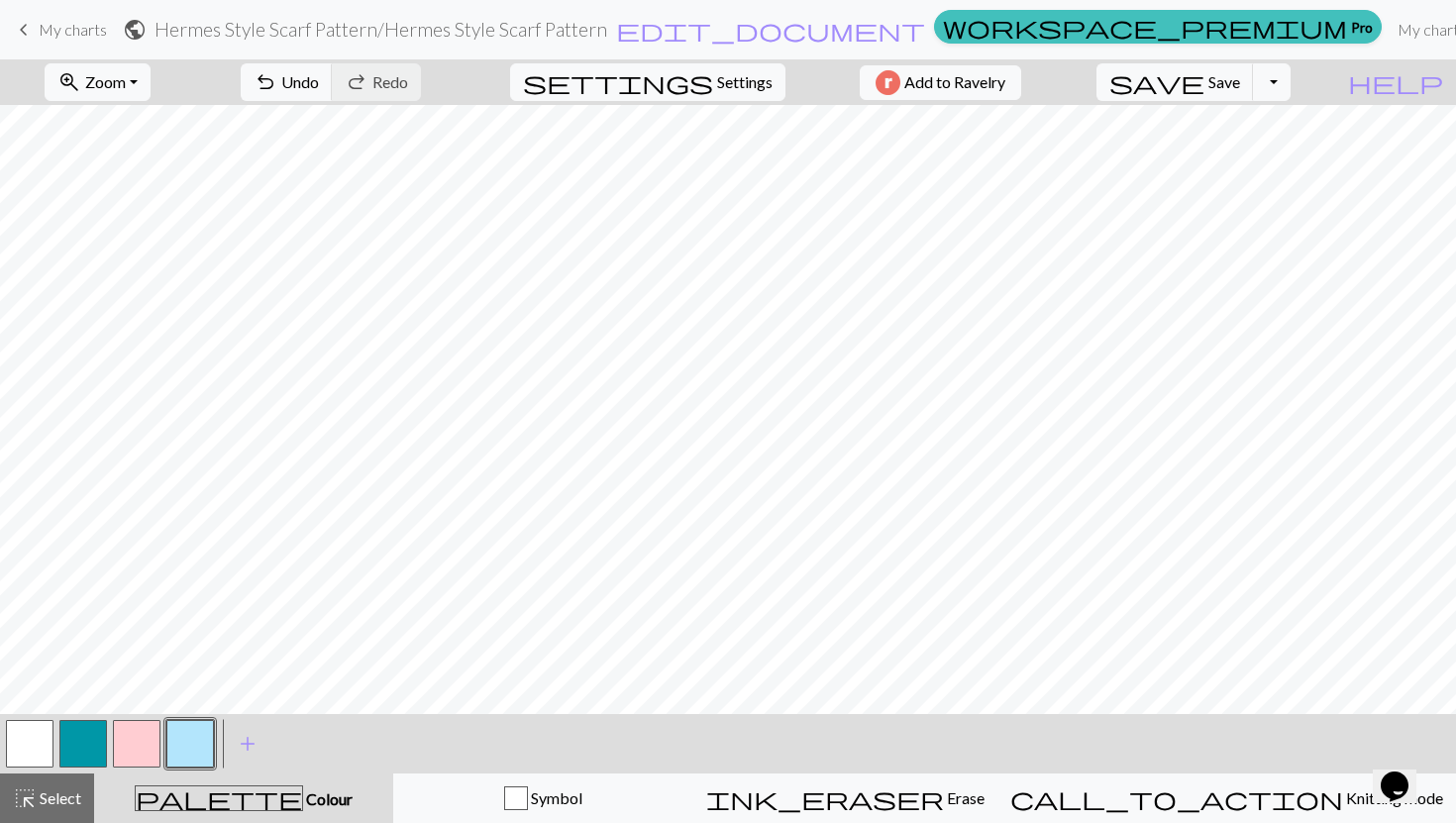 click at bounding box center (190, 744) 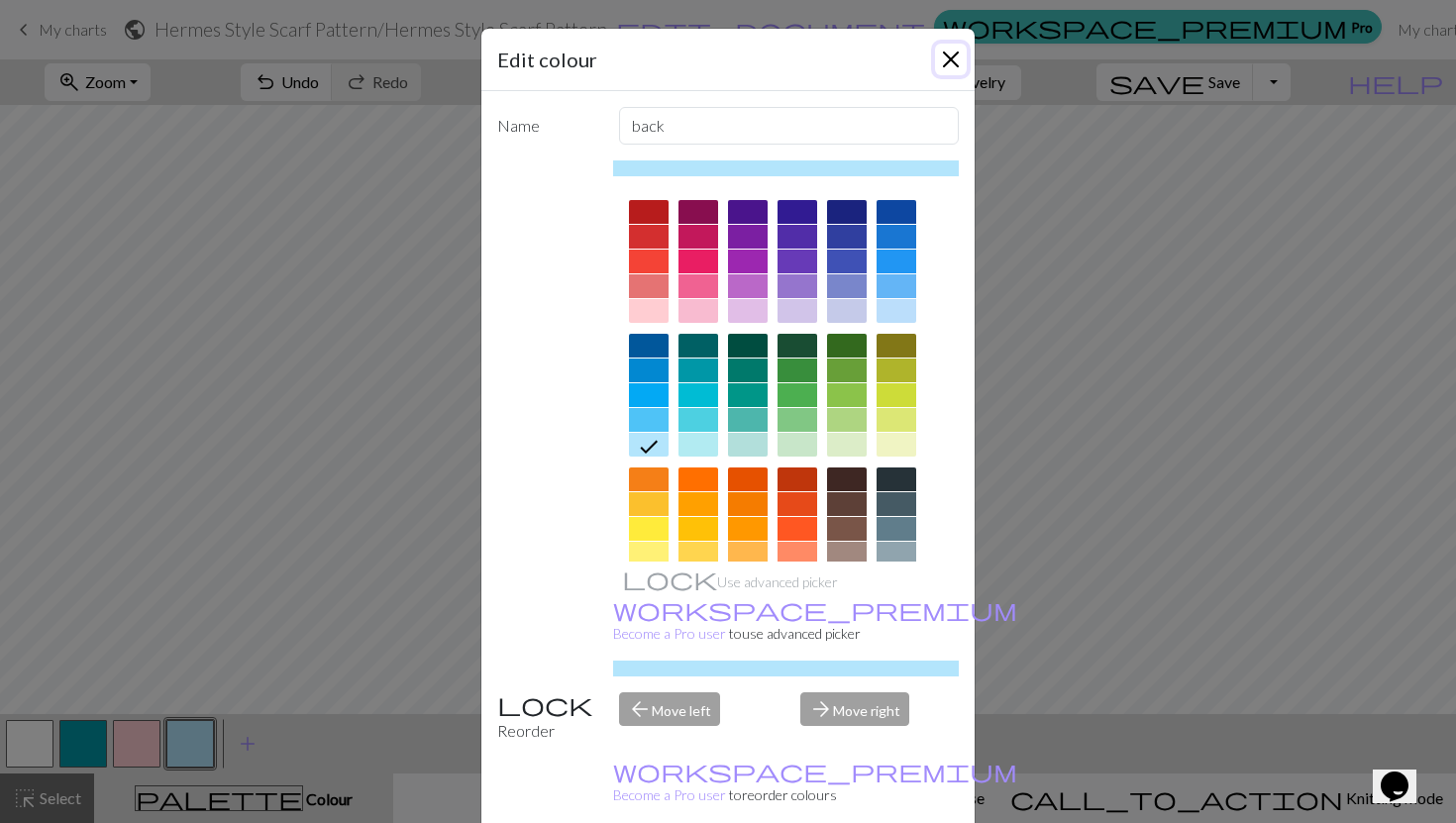 click at bounding box center [951, 59] 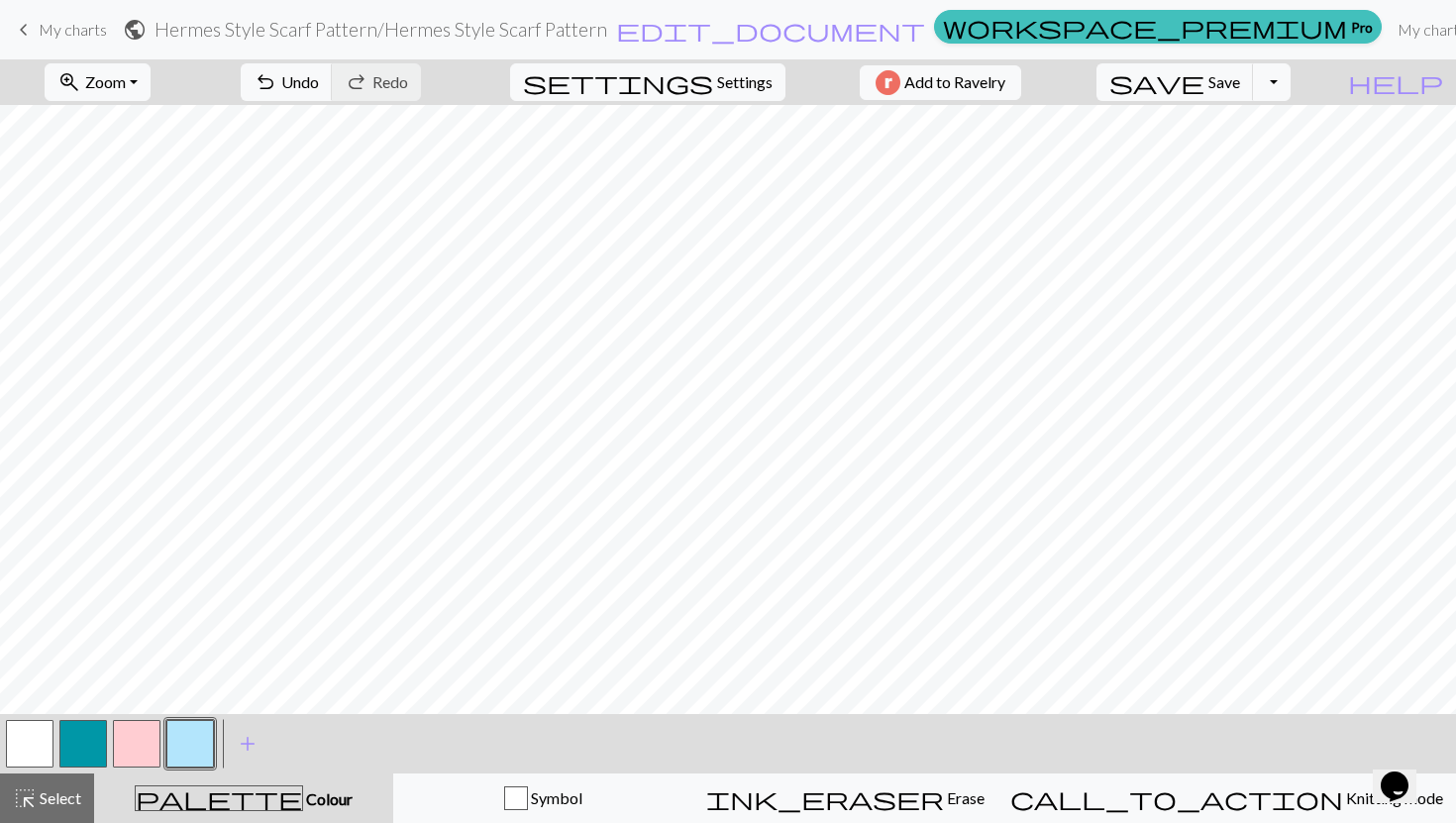 click at bounding box center (137, 744) 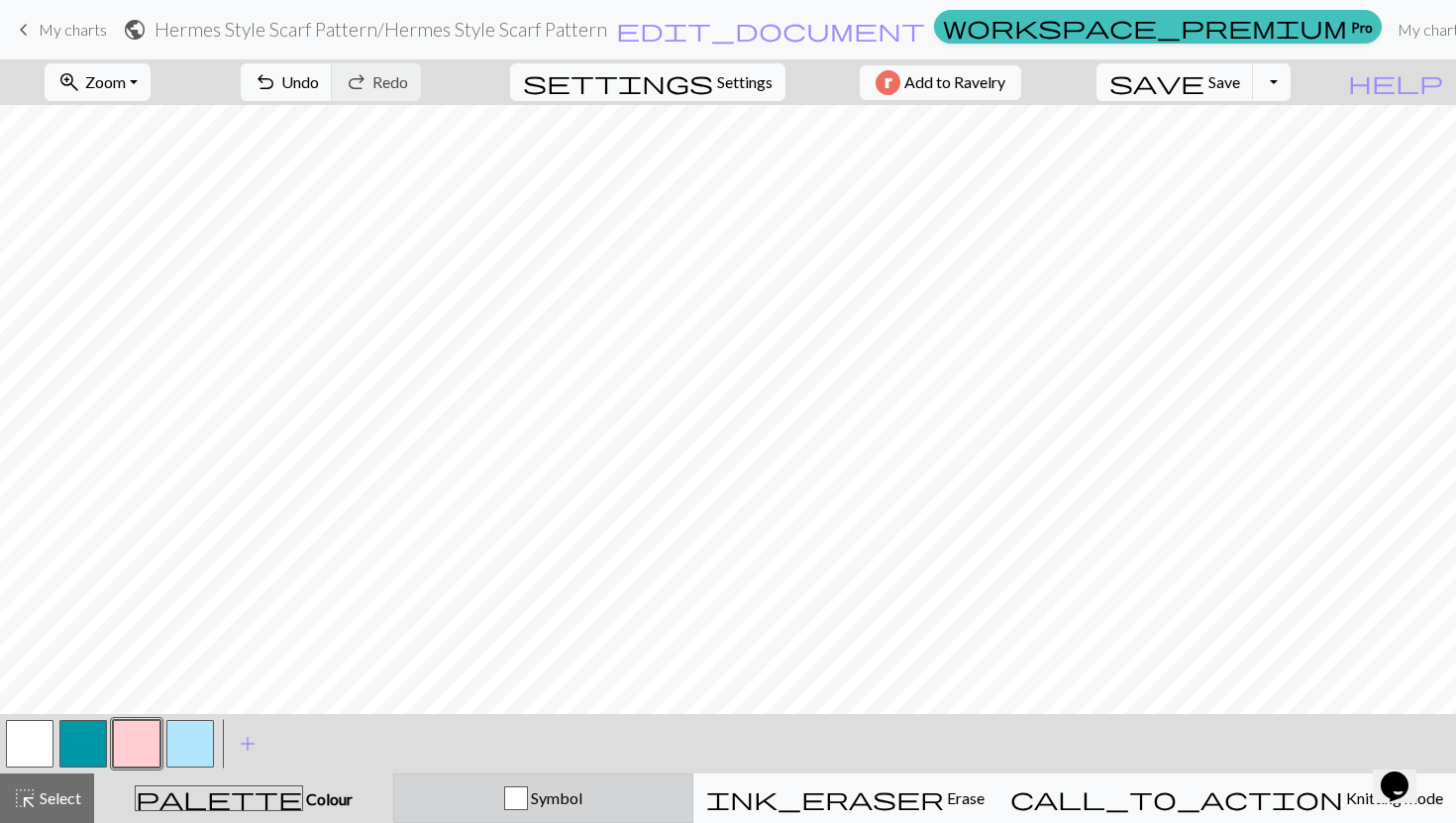 click on "Symbol" at bounding box center [543, 798] 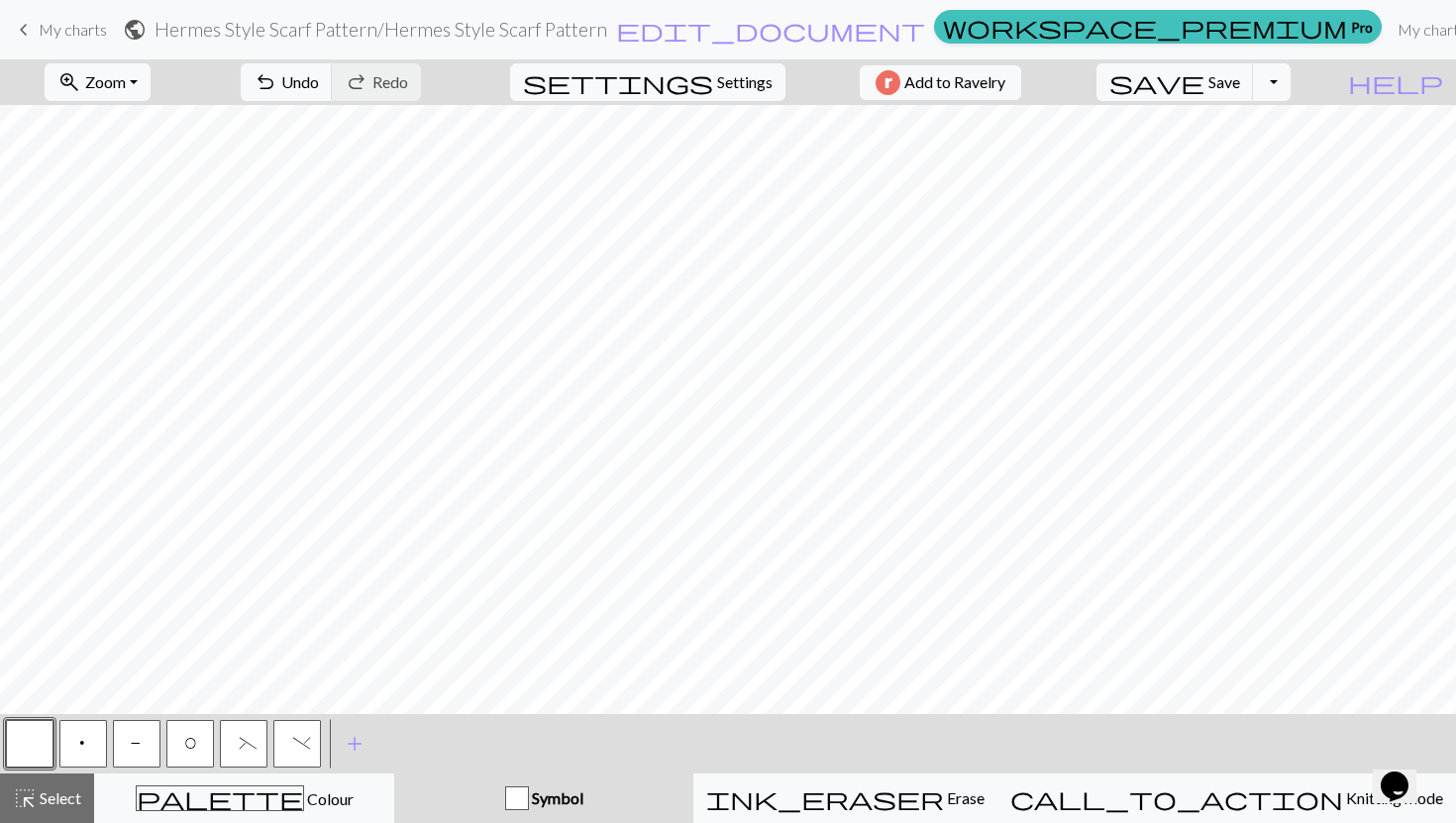click on ")" at bounding box center [297, 746] 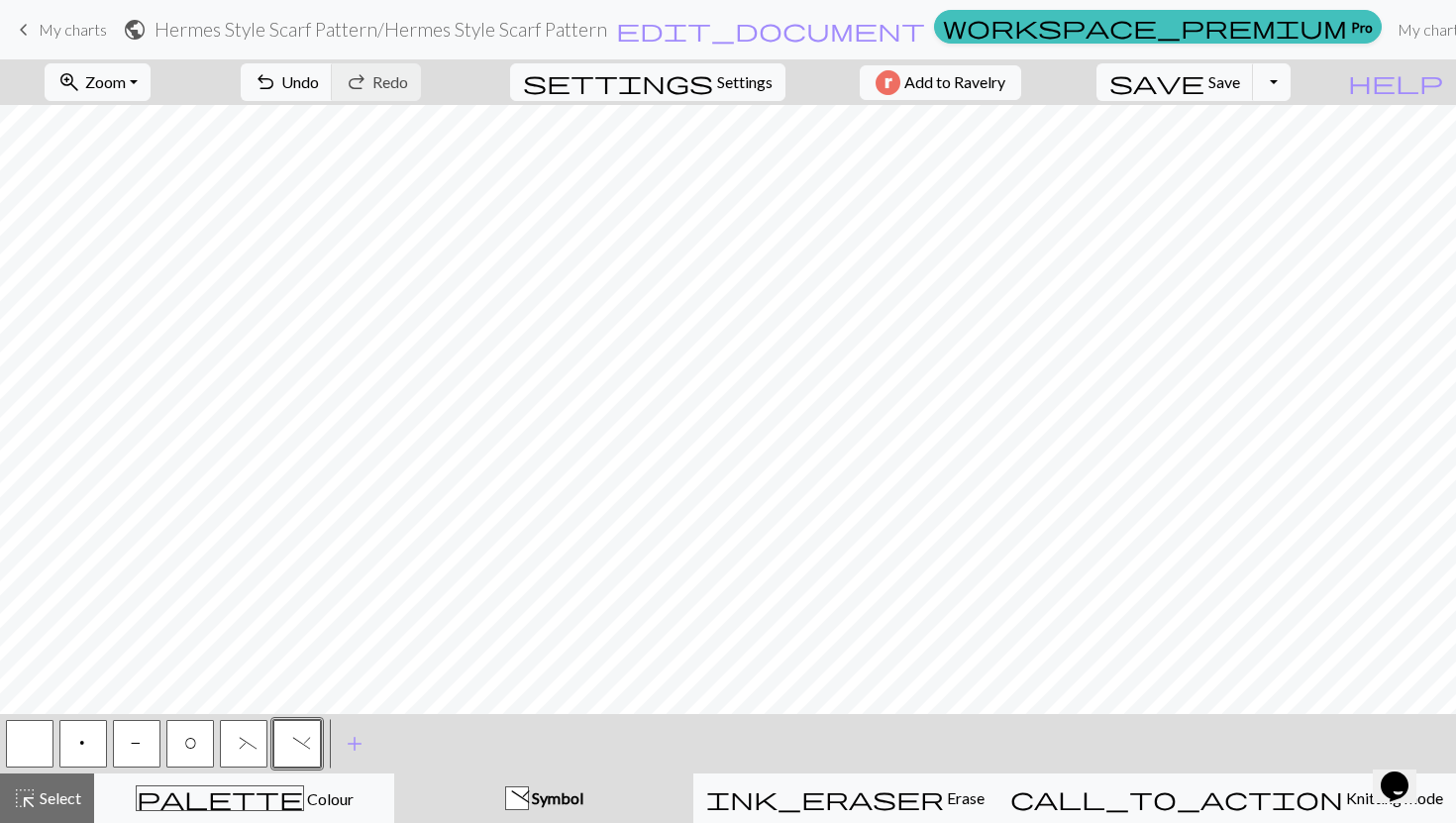 click on "(" at bounding box center [244, 746] 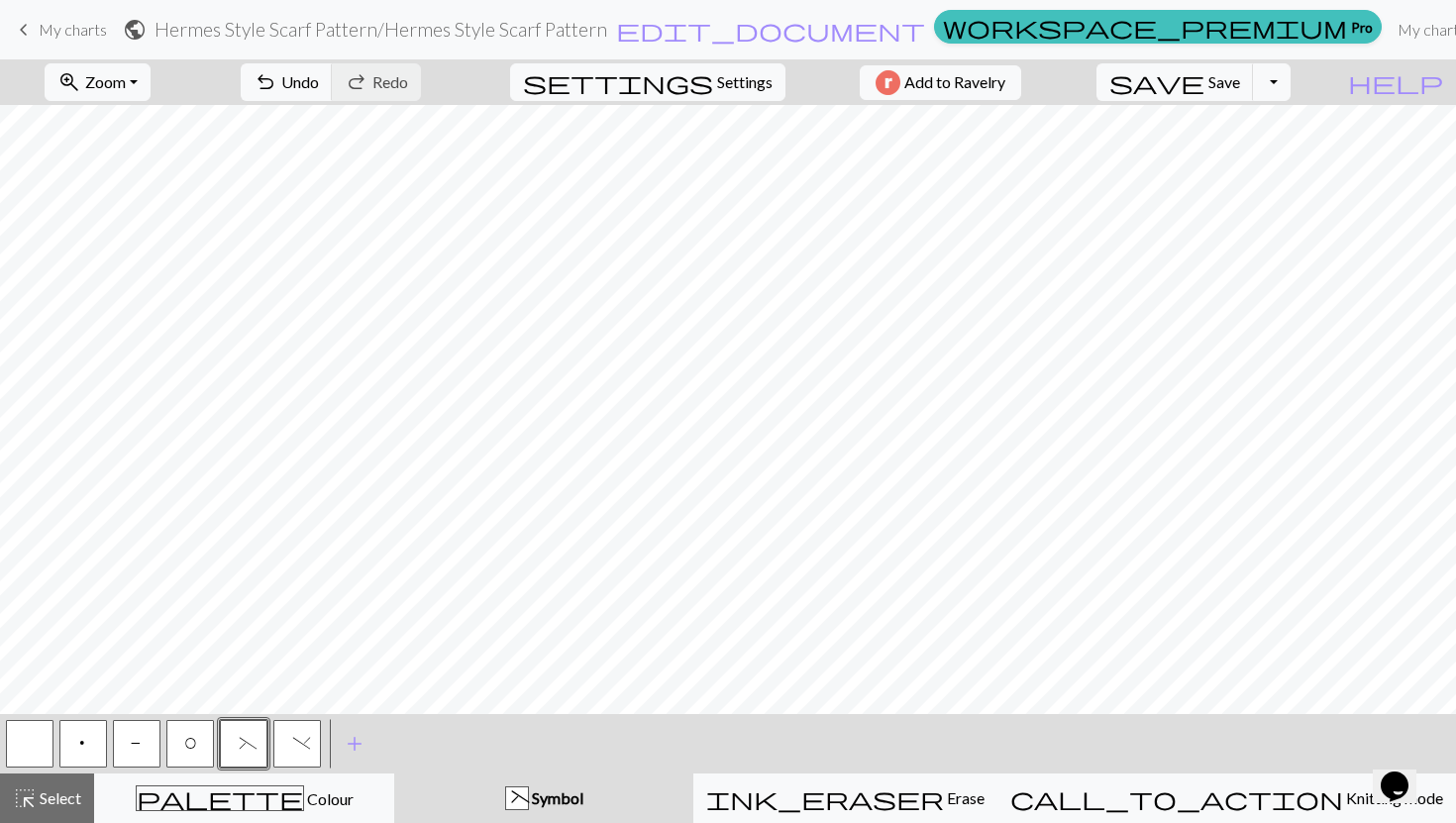 click on "p" at bounding box center [83, 744] 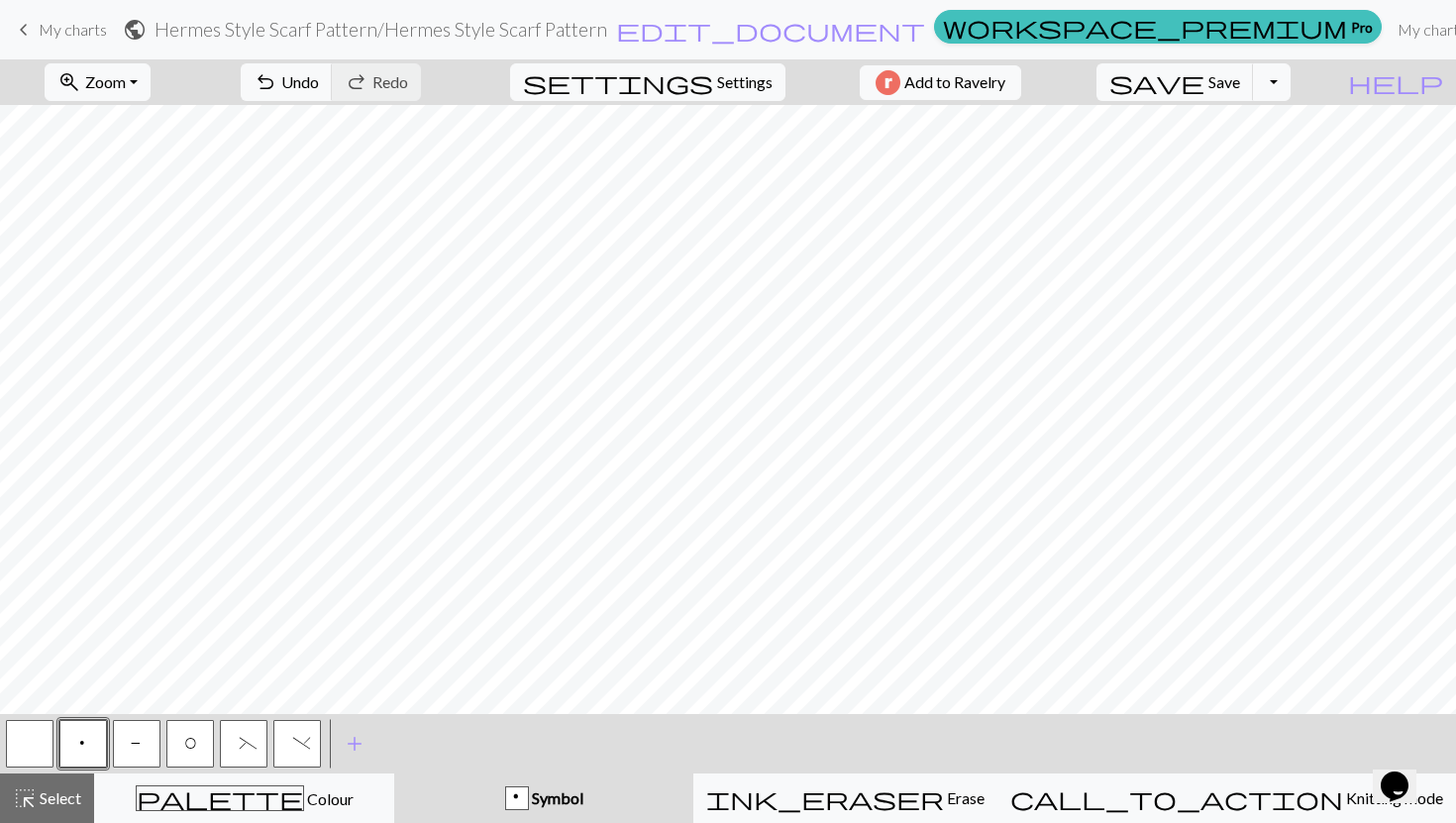 click on "P" at bounding box center [137, 744] 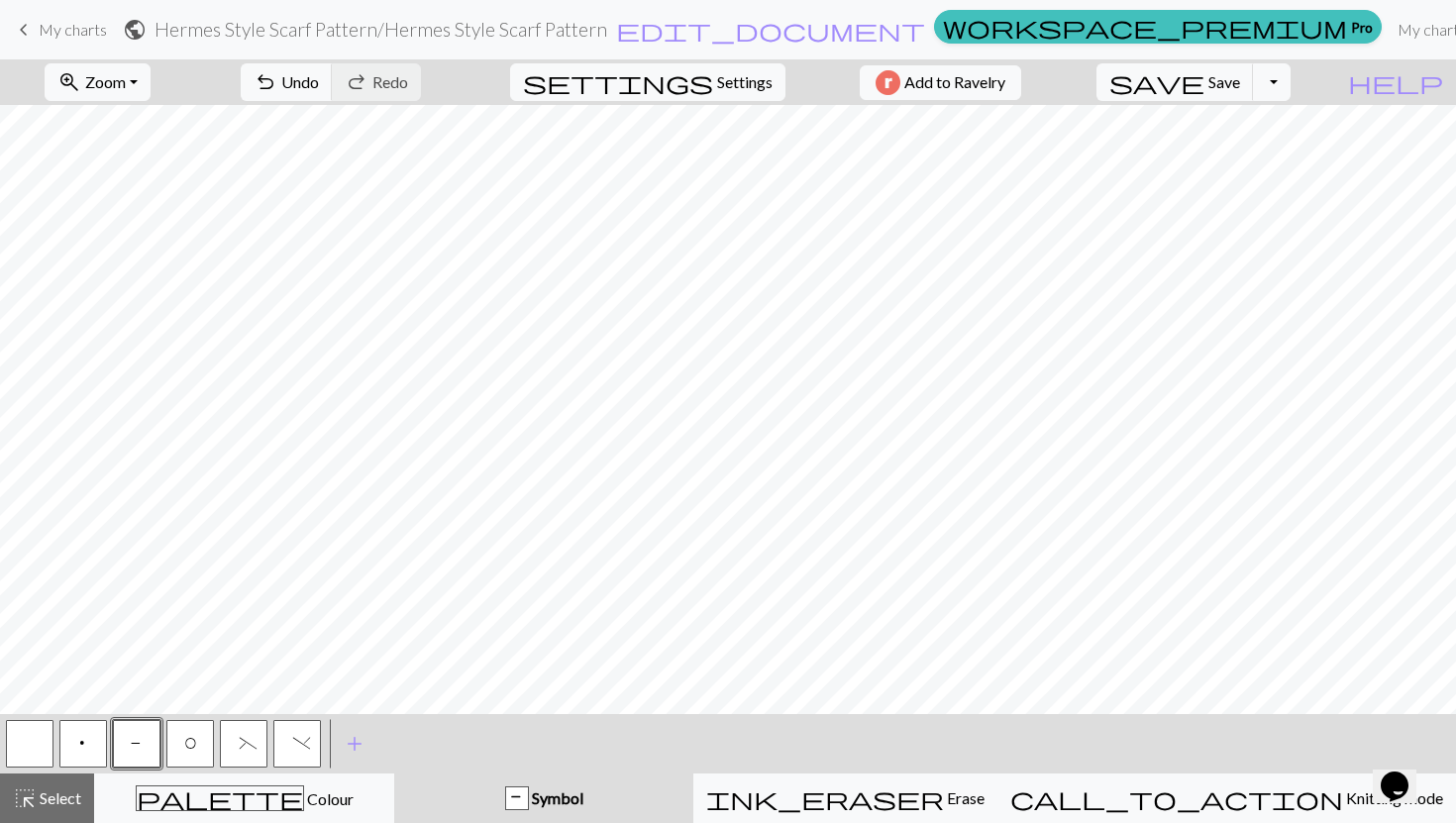 click on "(" at bounding box center [244, 746] 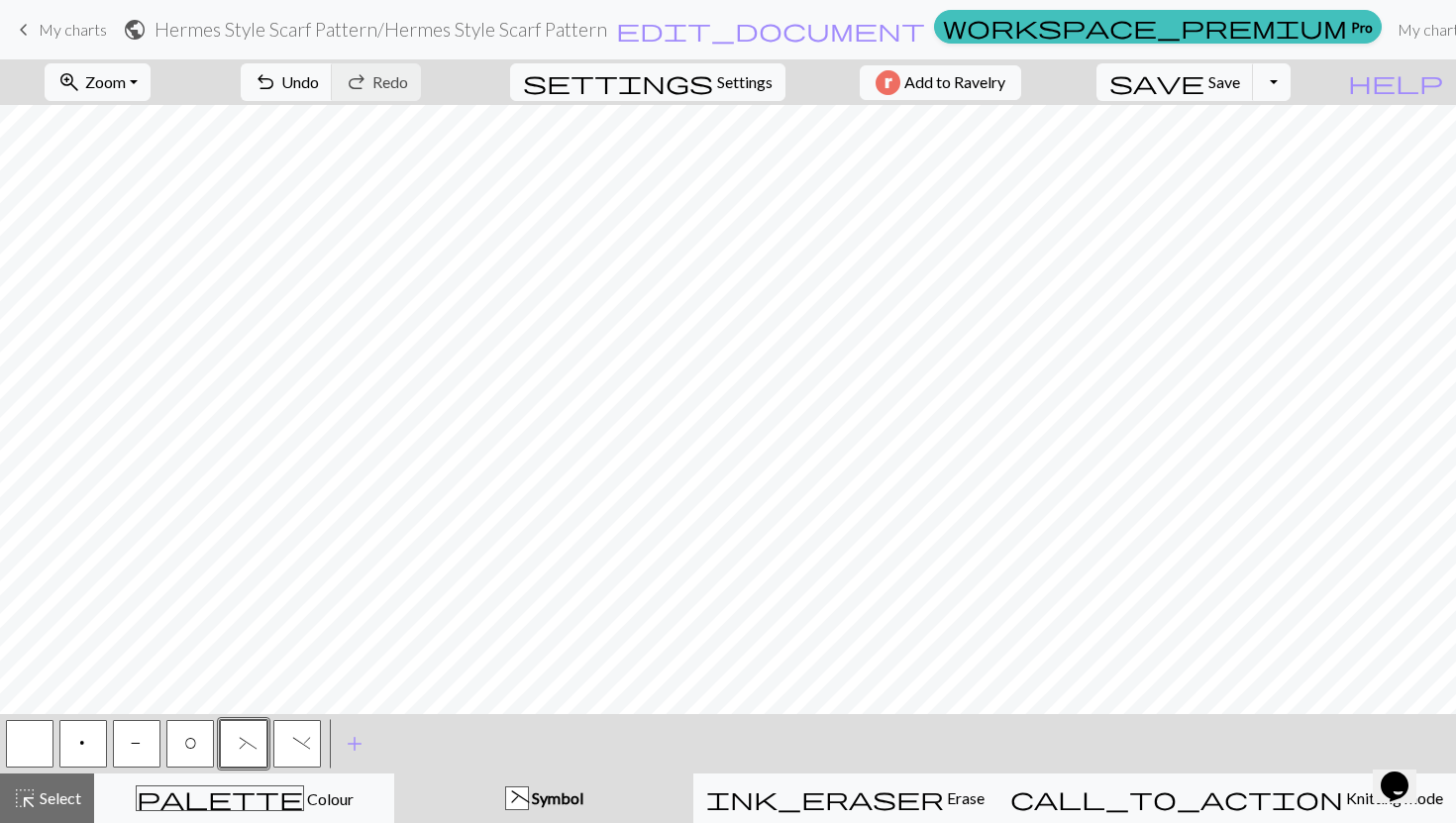 click on ")" at bounding box center (297, 746) 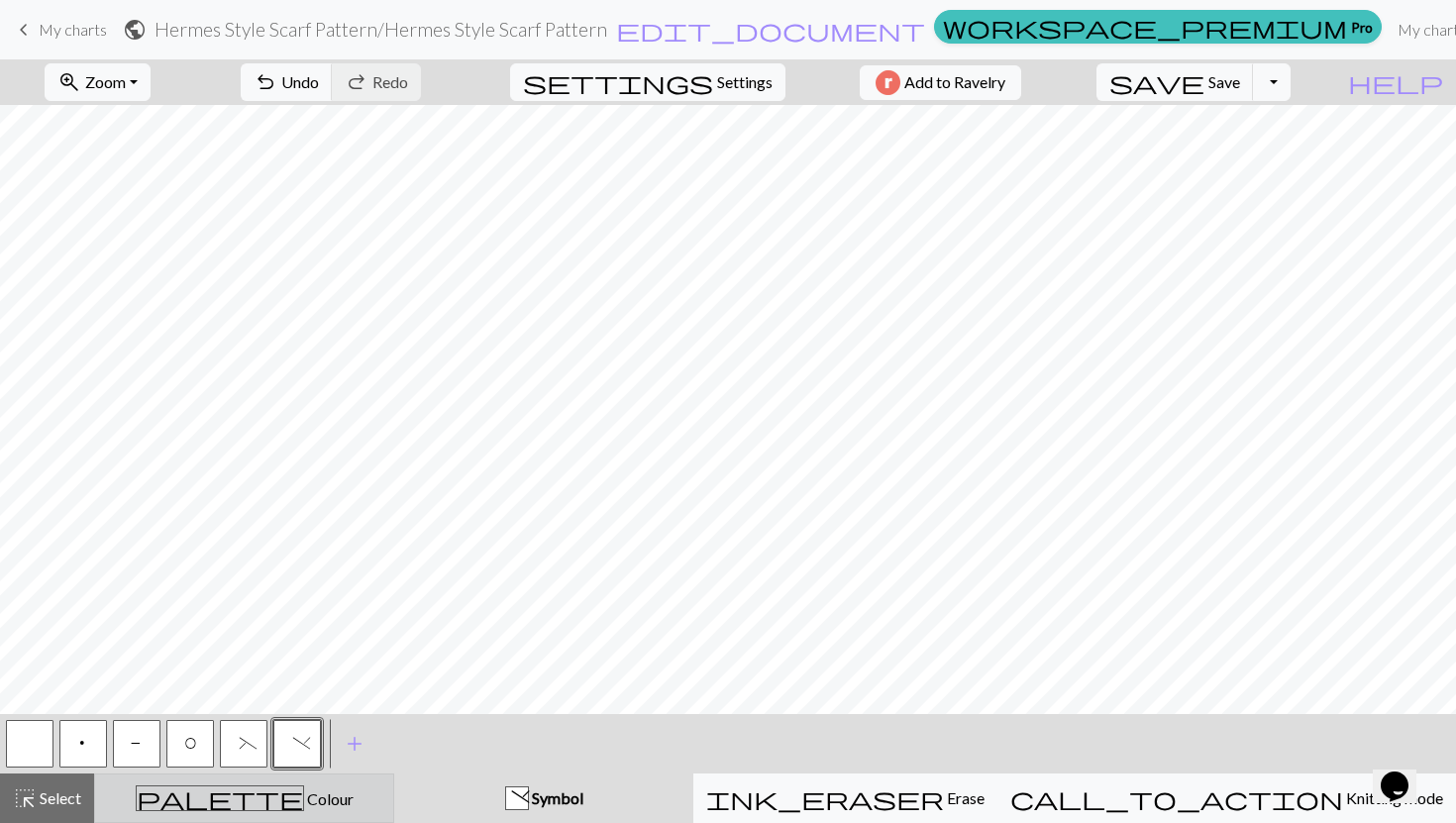 click on "palette   Colour   Colour" at bounding box center (244, 798) 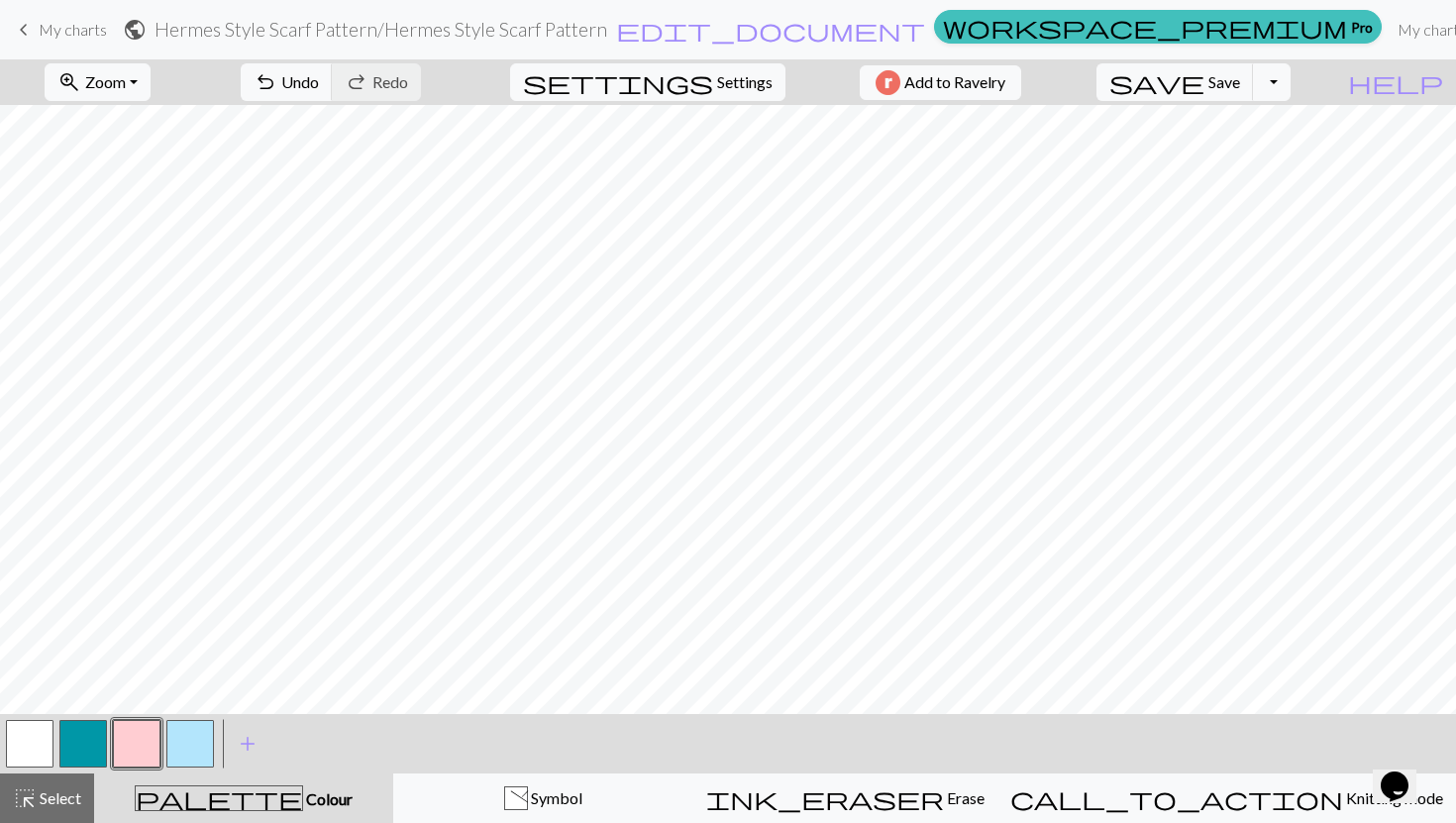 click at bounding box center [190, 744] 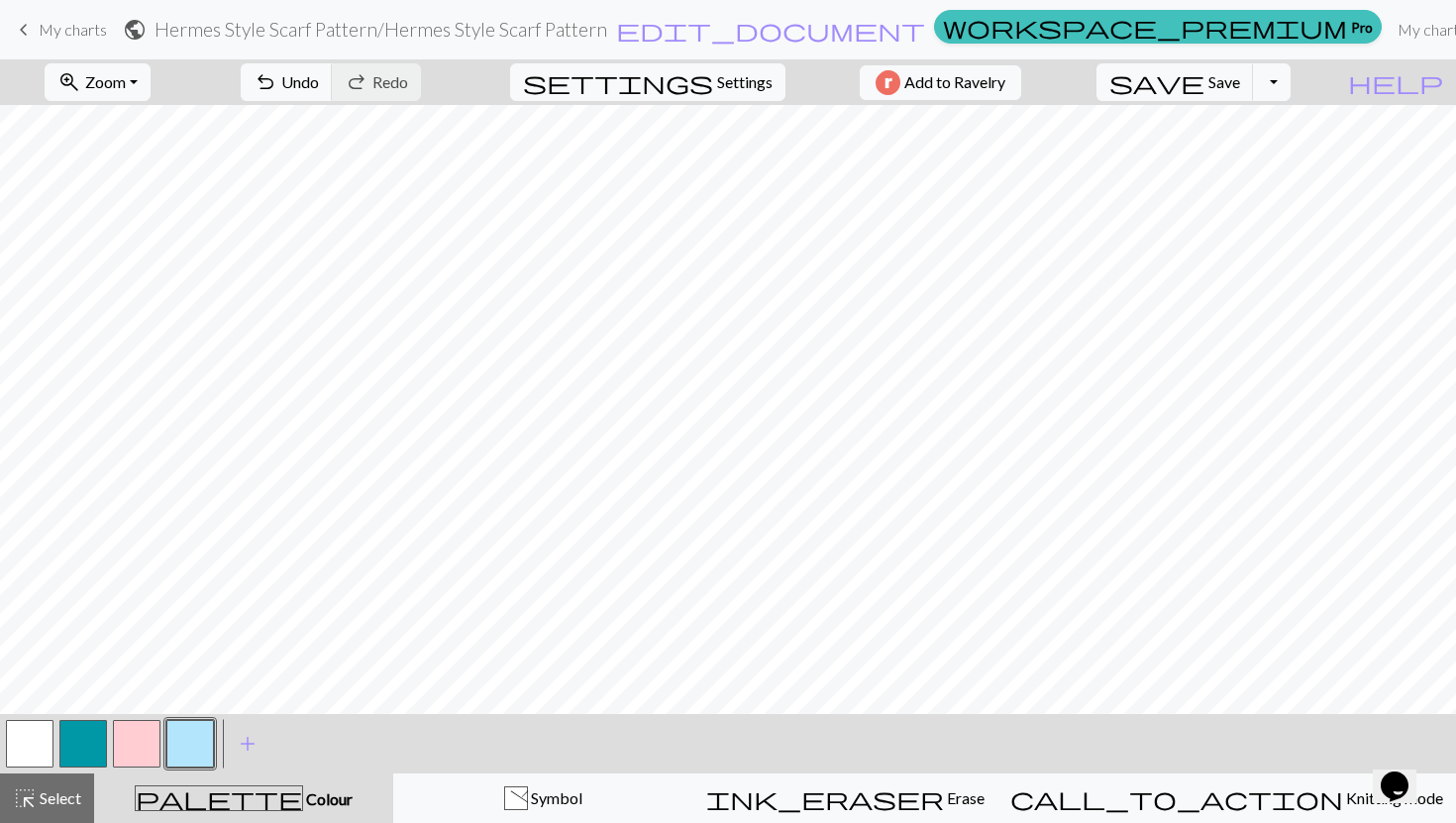 click at bounding box center [137, 744] 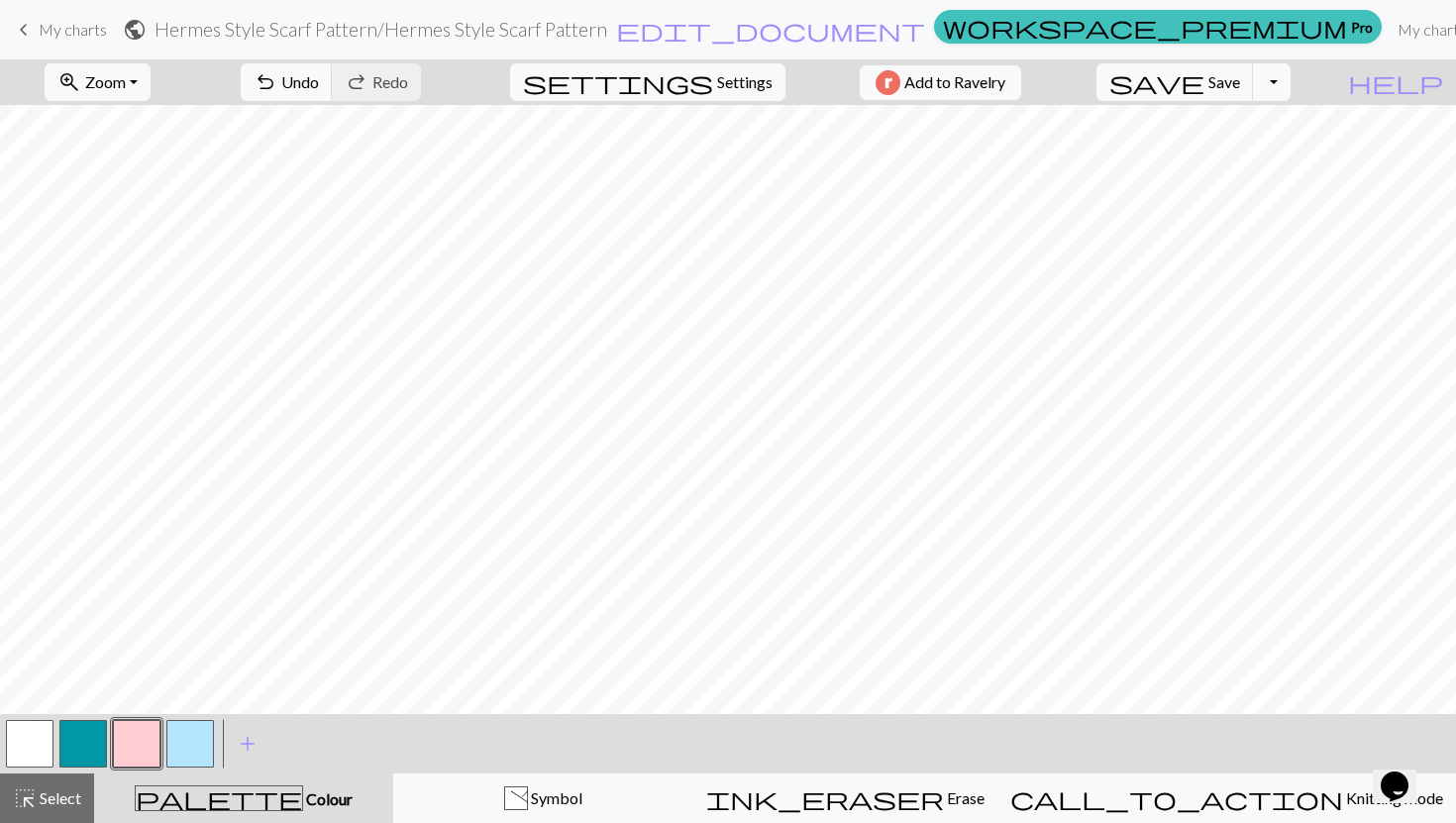 click on "< > add Add a  colour" at bounding box center (728, 744) 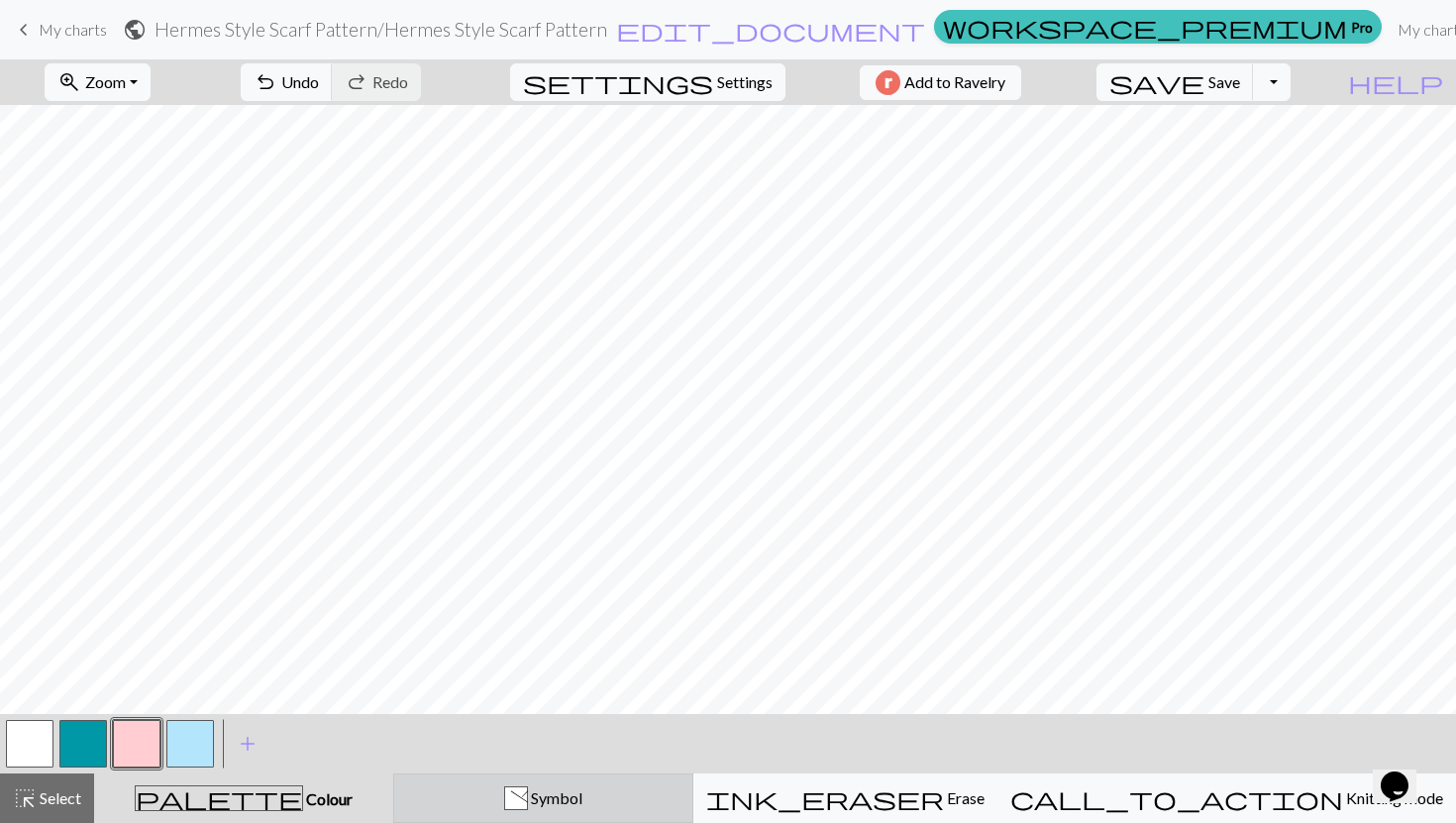 click on ")   Symbol" at bounding box center [543, 798] 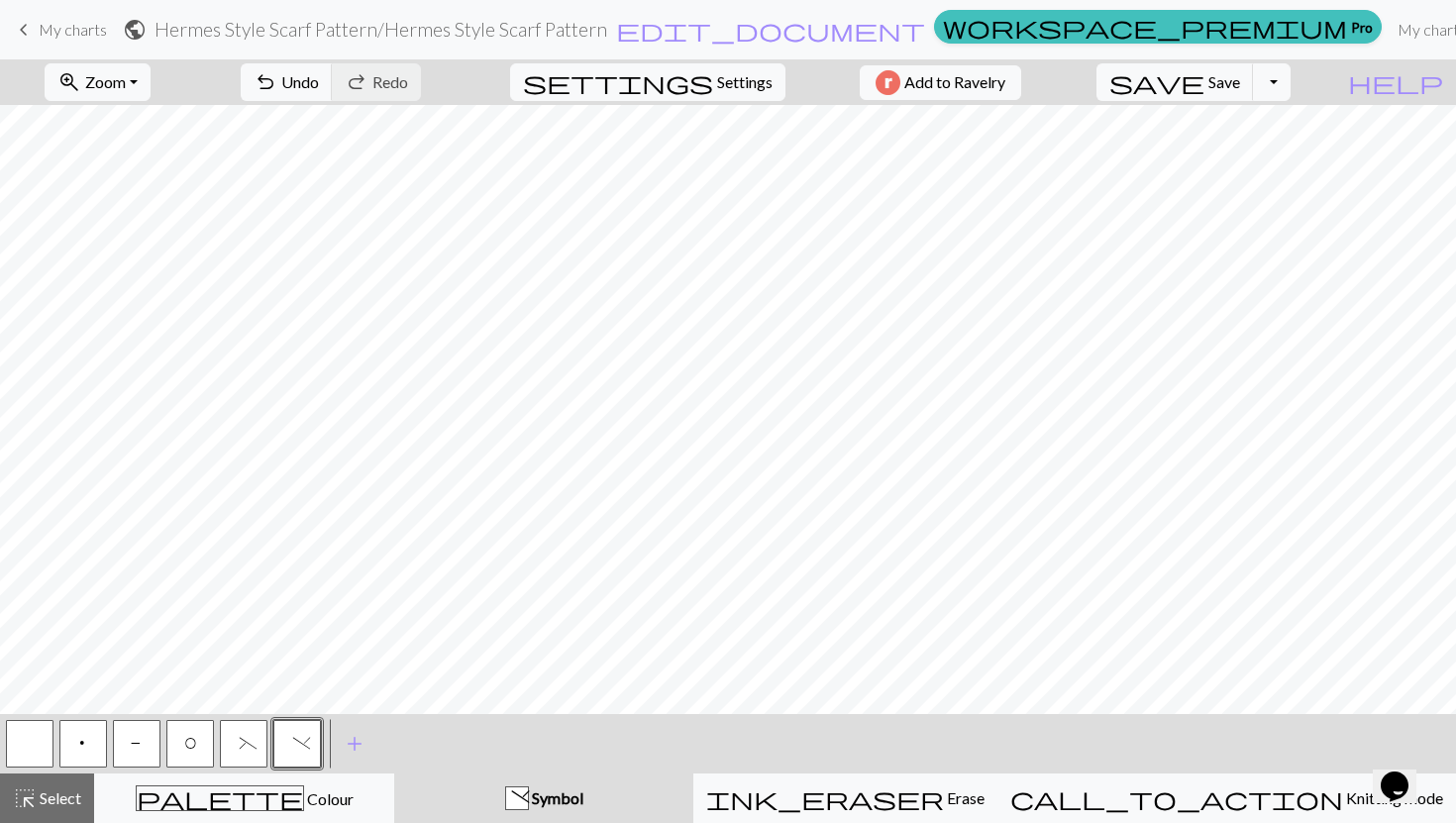 click on "p" at bounding box center [83, 746] 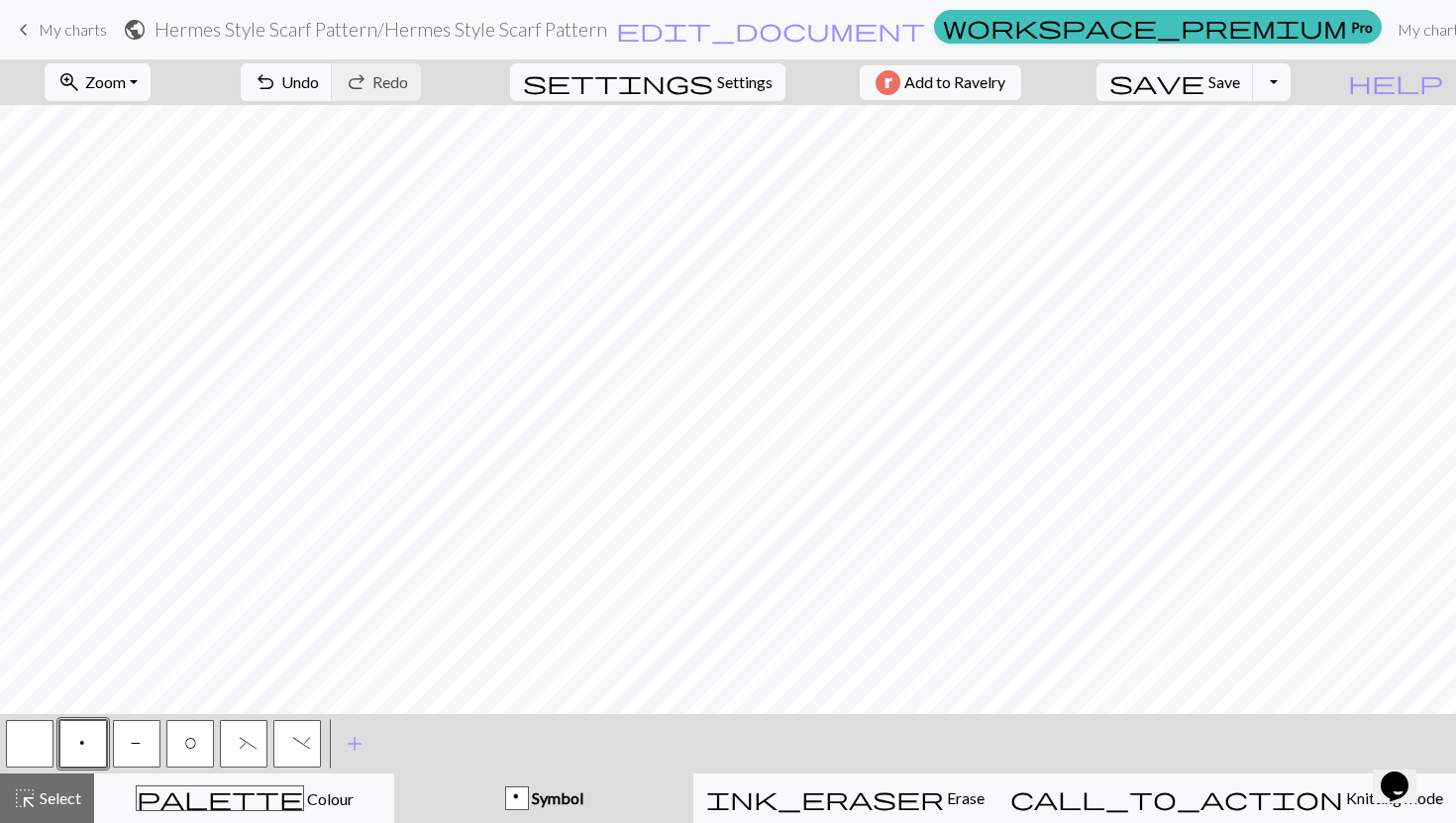 click on "P" at bounding box center [137, 746] 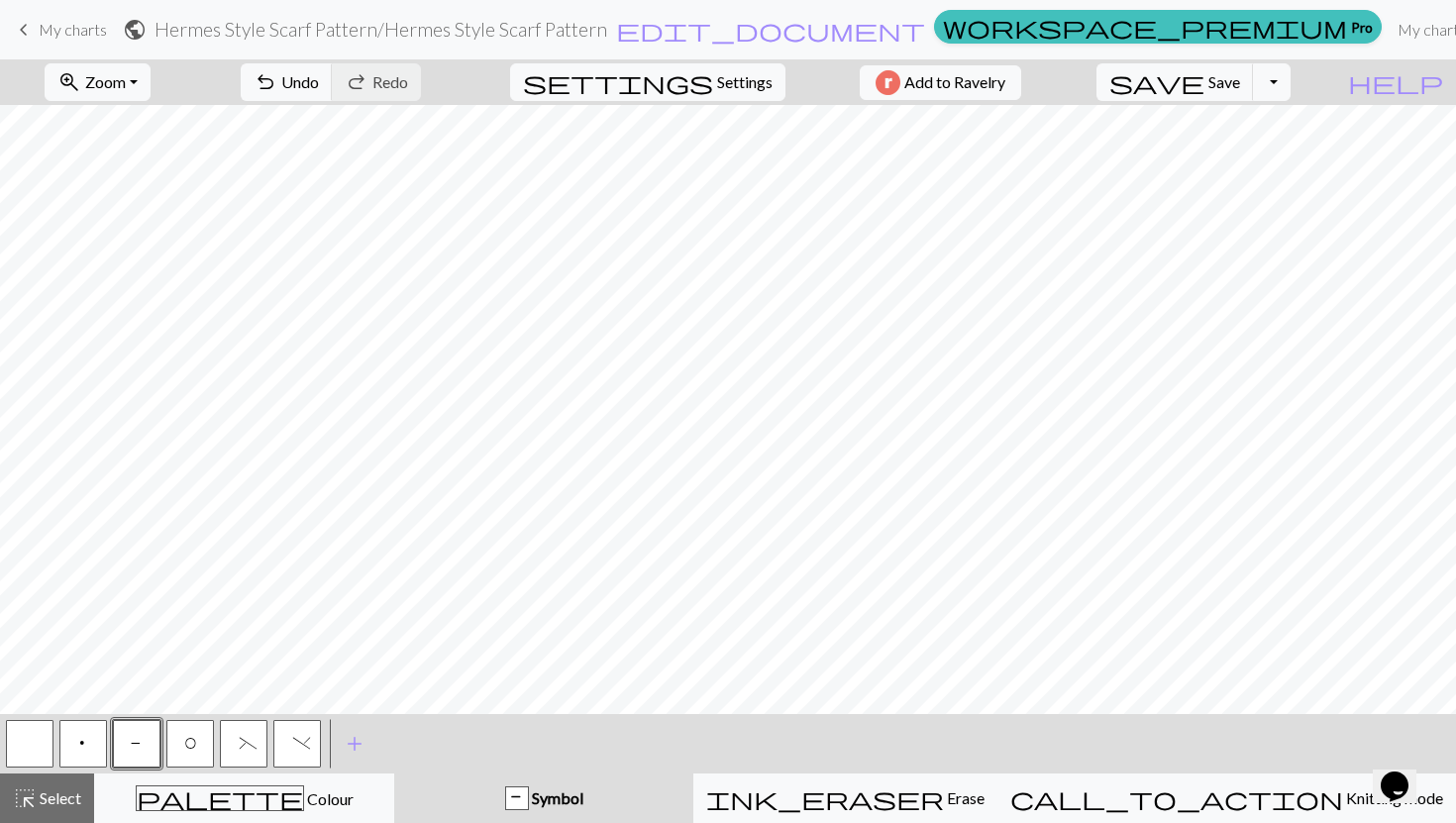 click on "(" at bounding box center (244, 746) 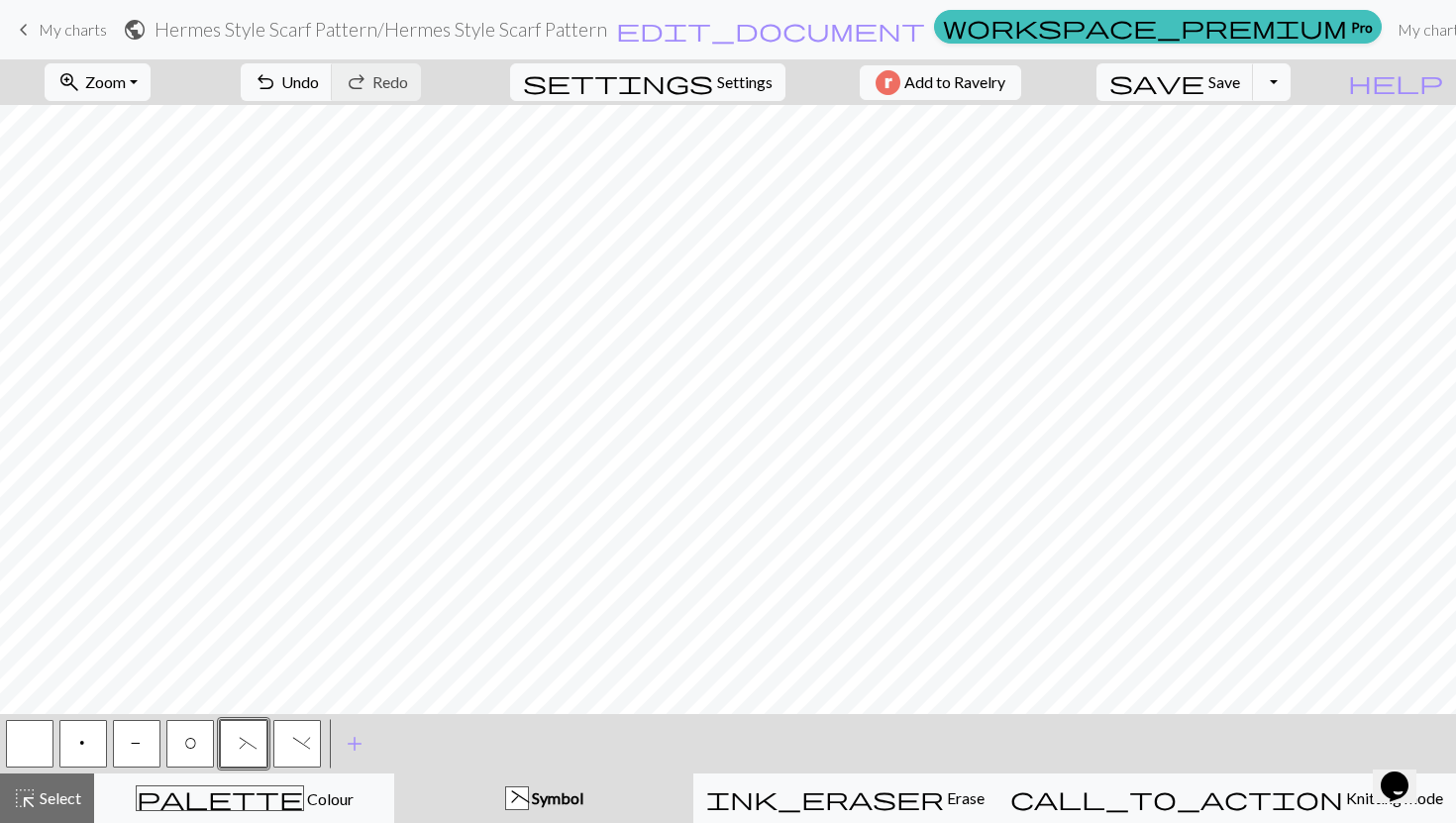 click on ")" at bounding box center (297, 746) 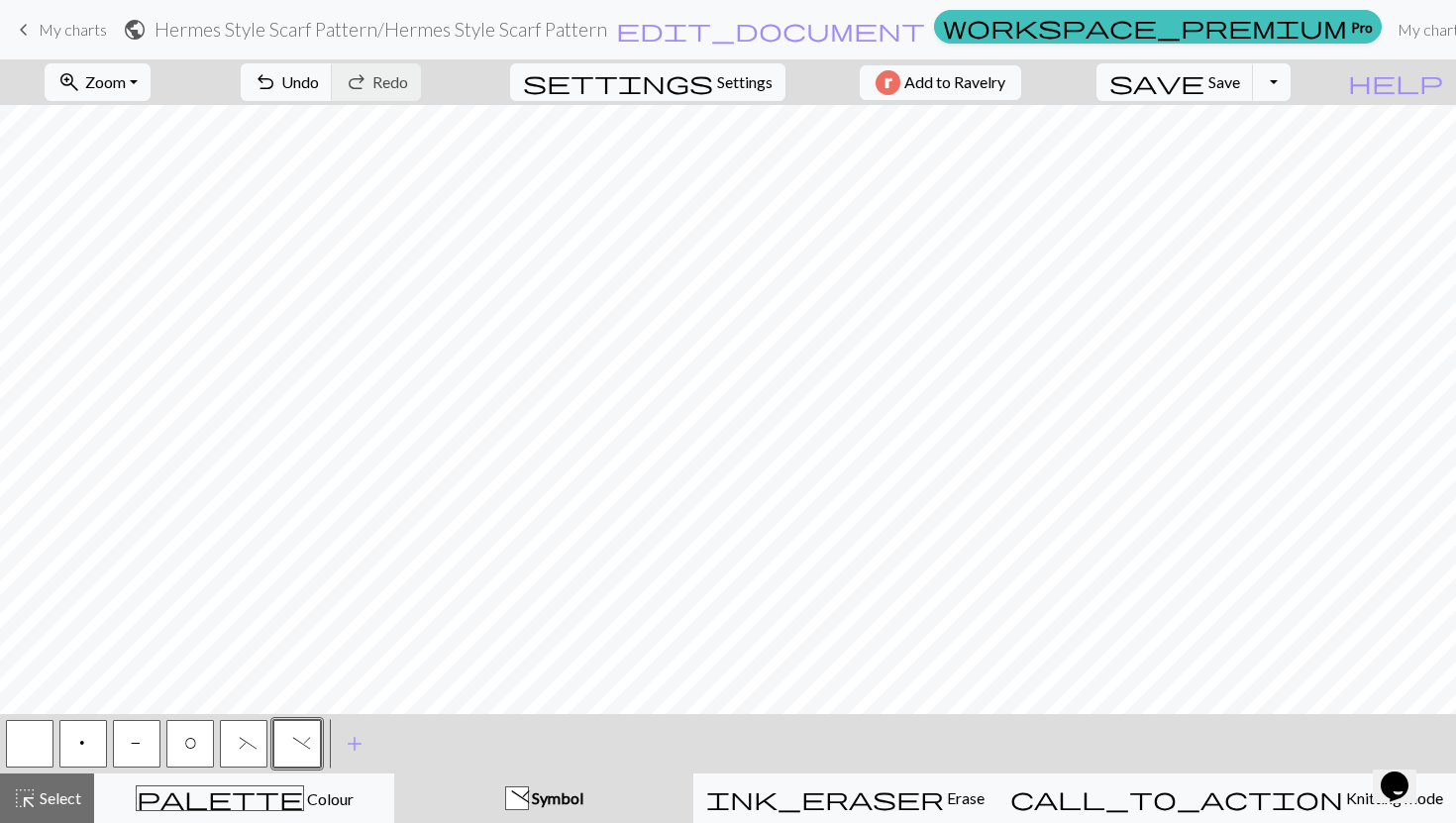 click on "(" at bounding box center [244, 744] 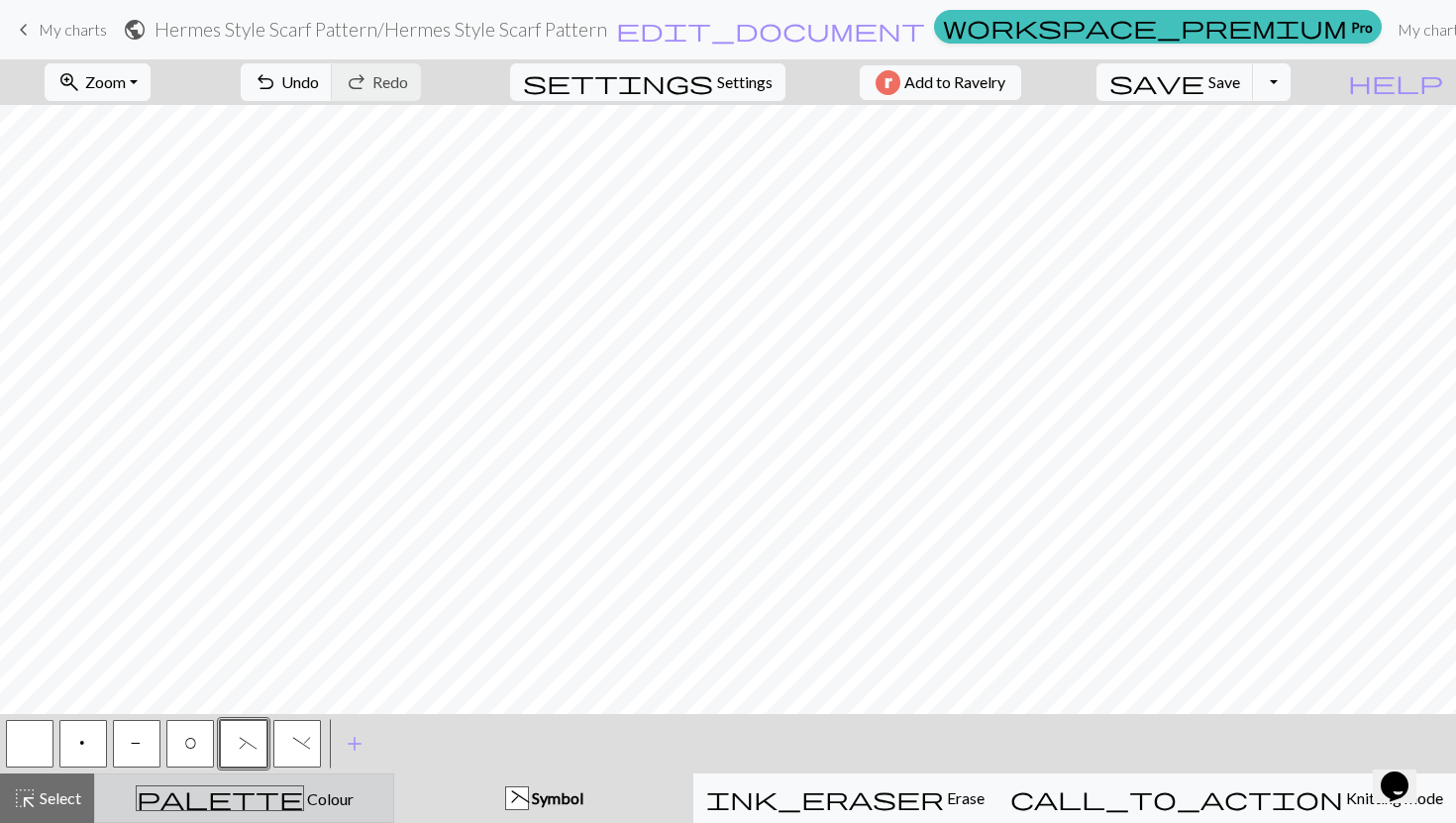 click on "Colour" at bounding box center (329, 798) 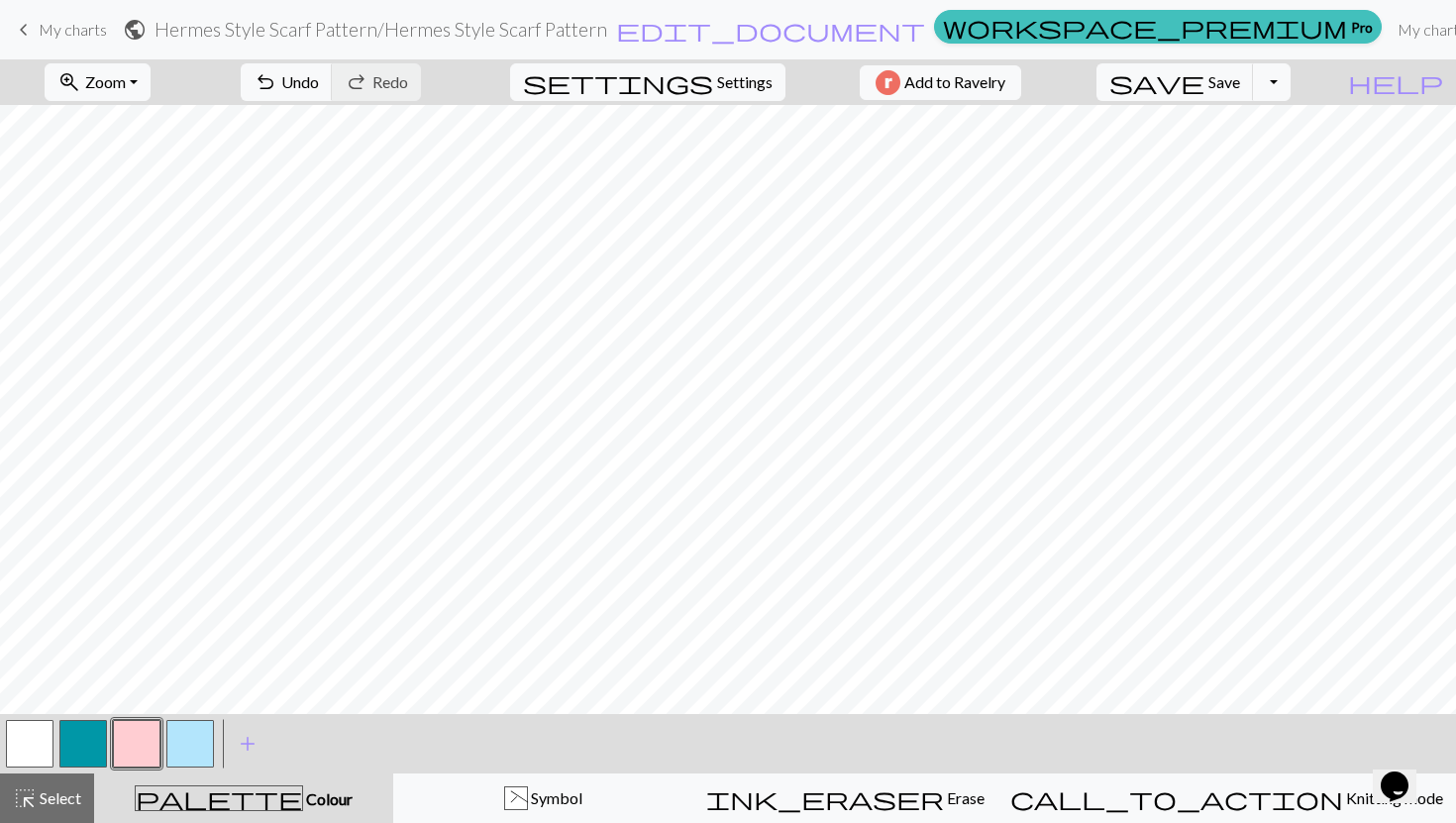 click at bounding box center (190, 744) 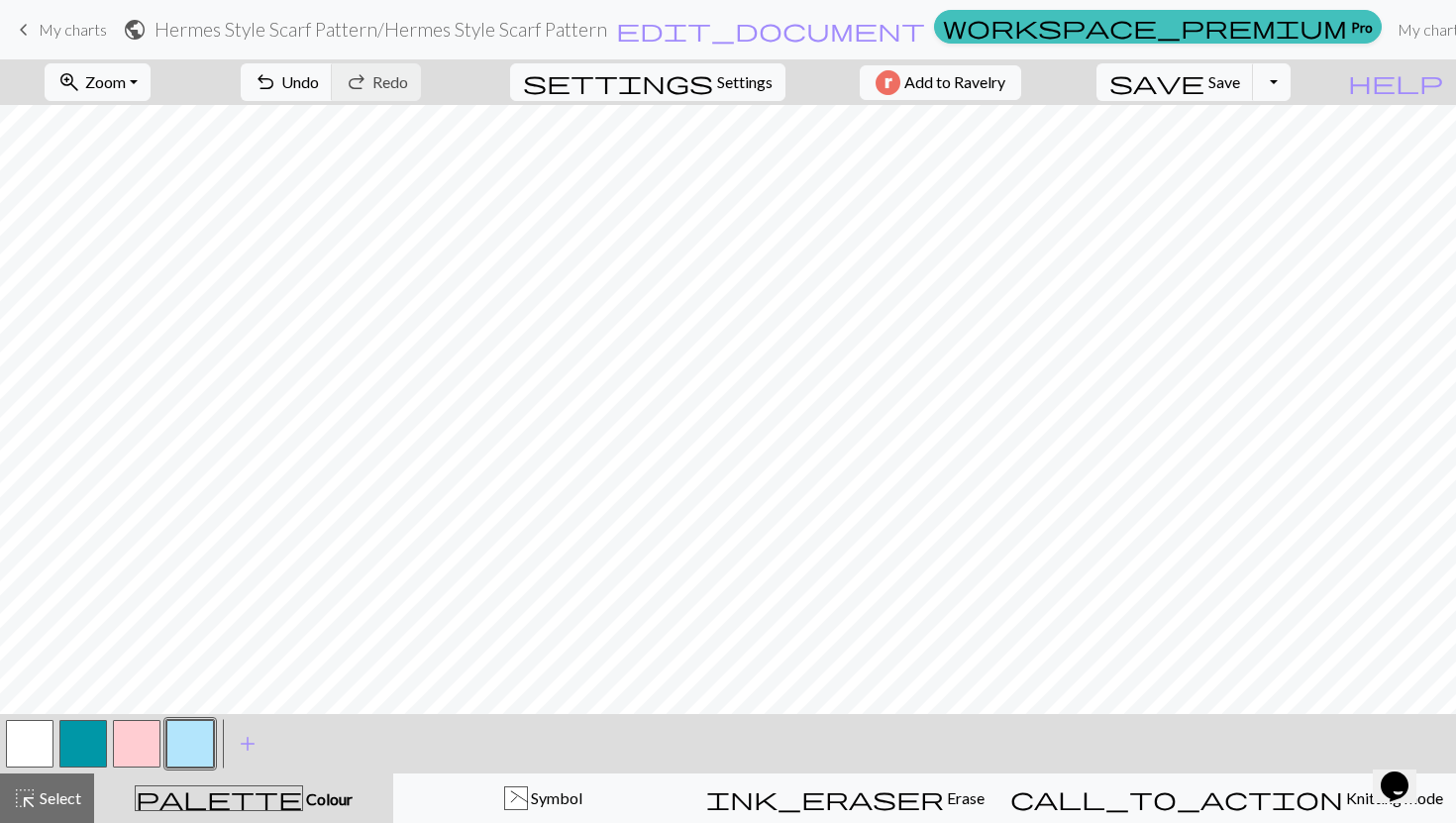 click at bounding box center (137, 744) 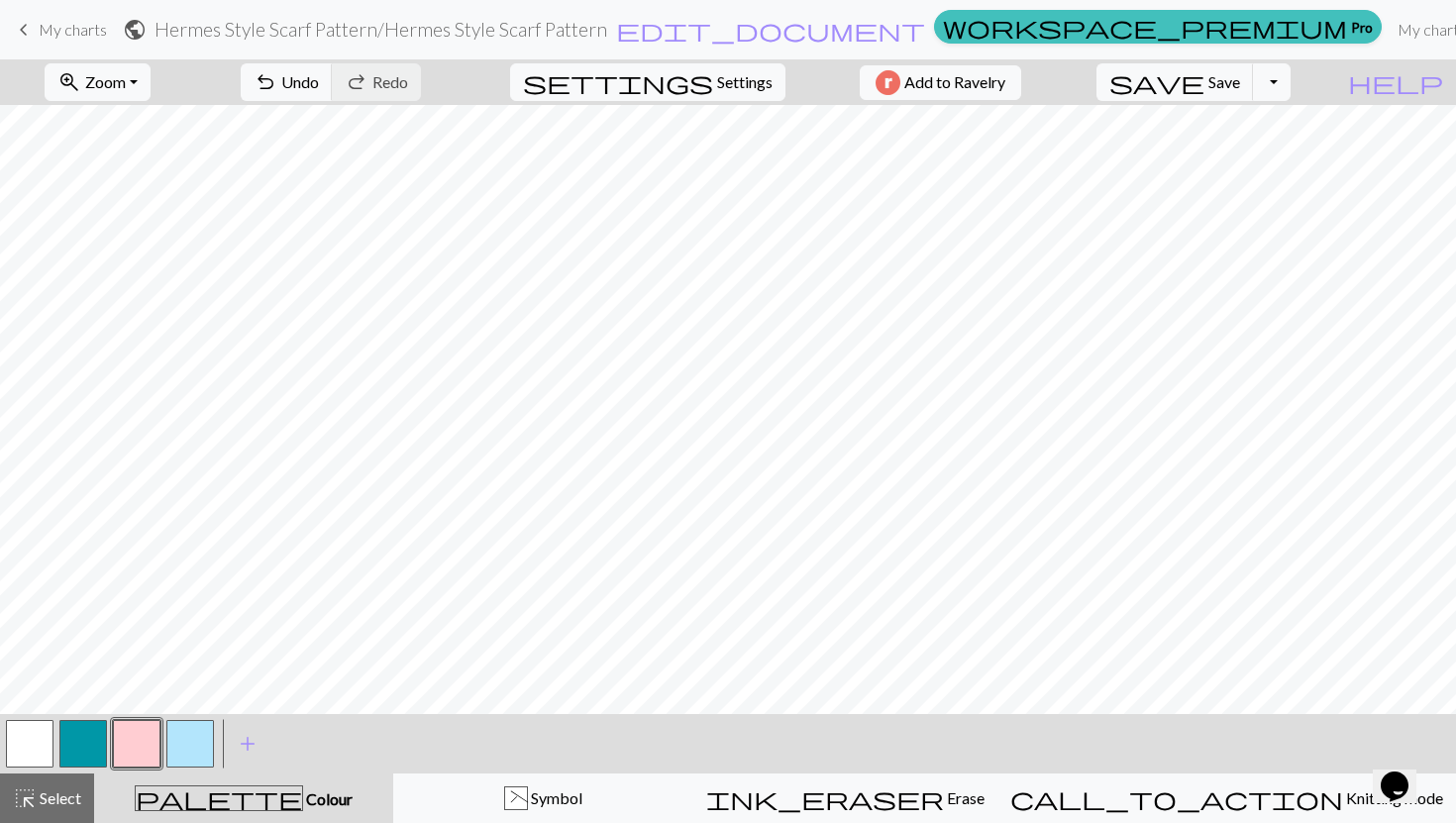 click on "palette   Colour   Colour" at bounding box center (244, 798) 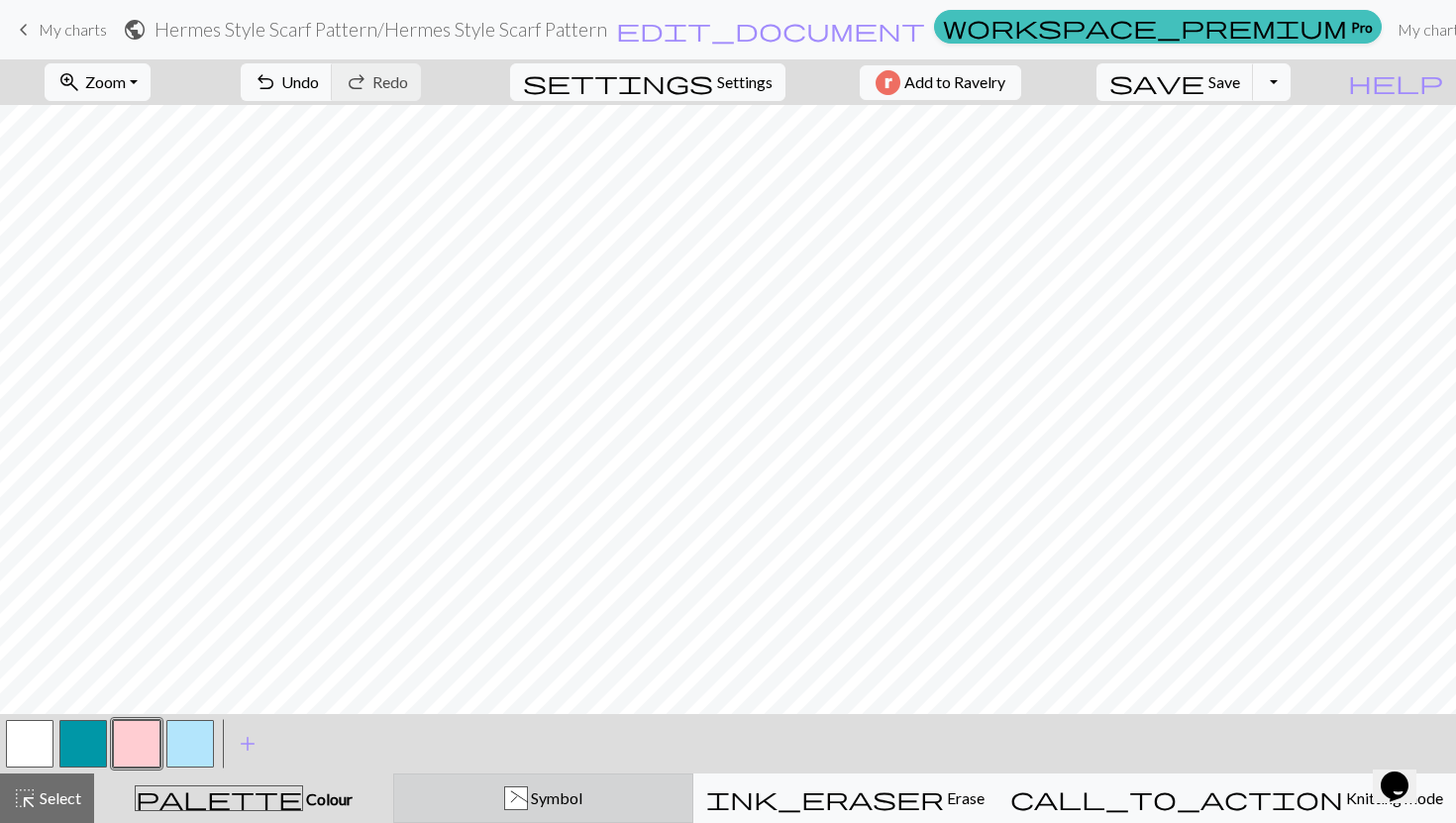 click on "(   Symbol" at bounding box center (543, 798) 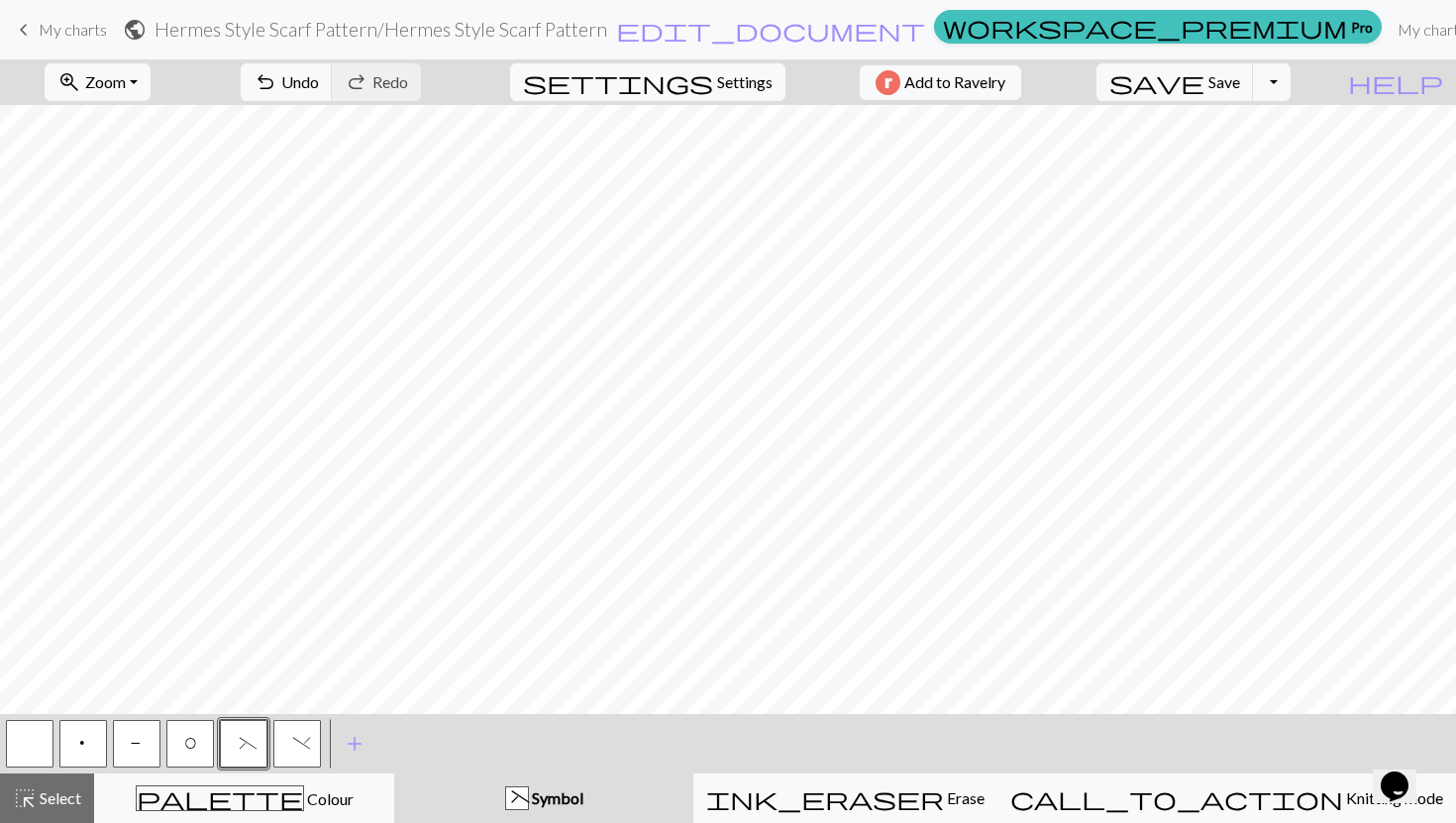 click on "p" at bounding box center (83, 744) 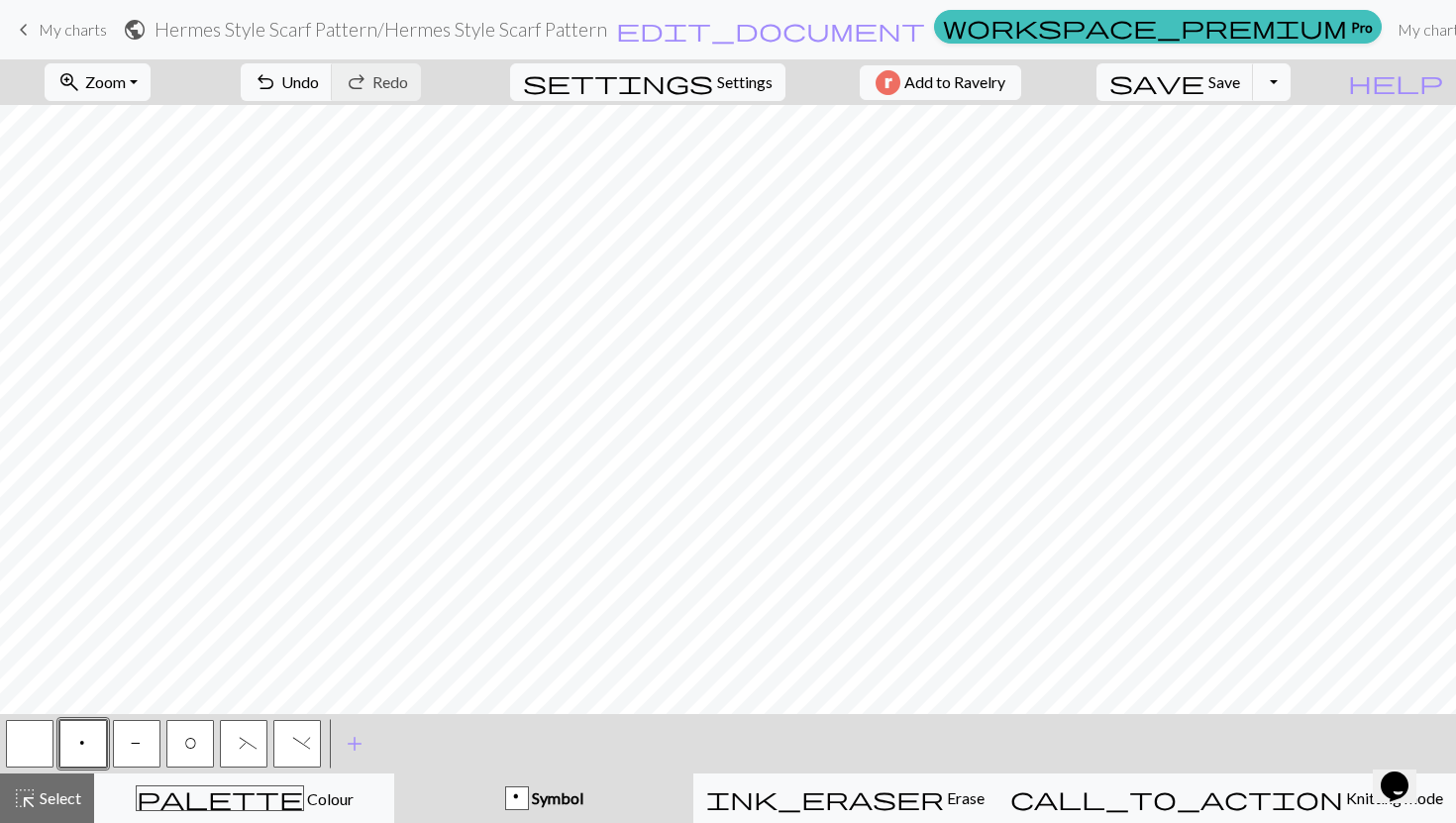 click on "P" at bounding box center (137, 746) 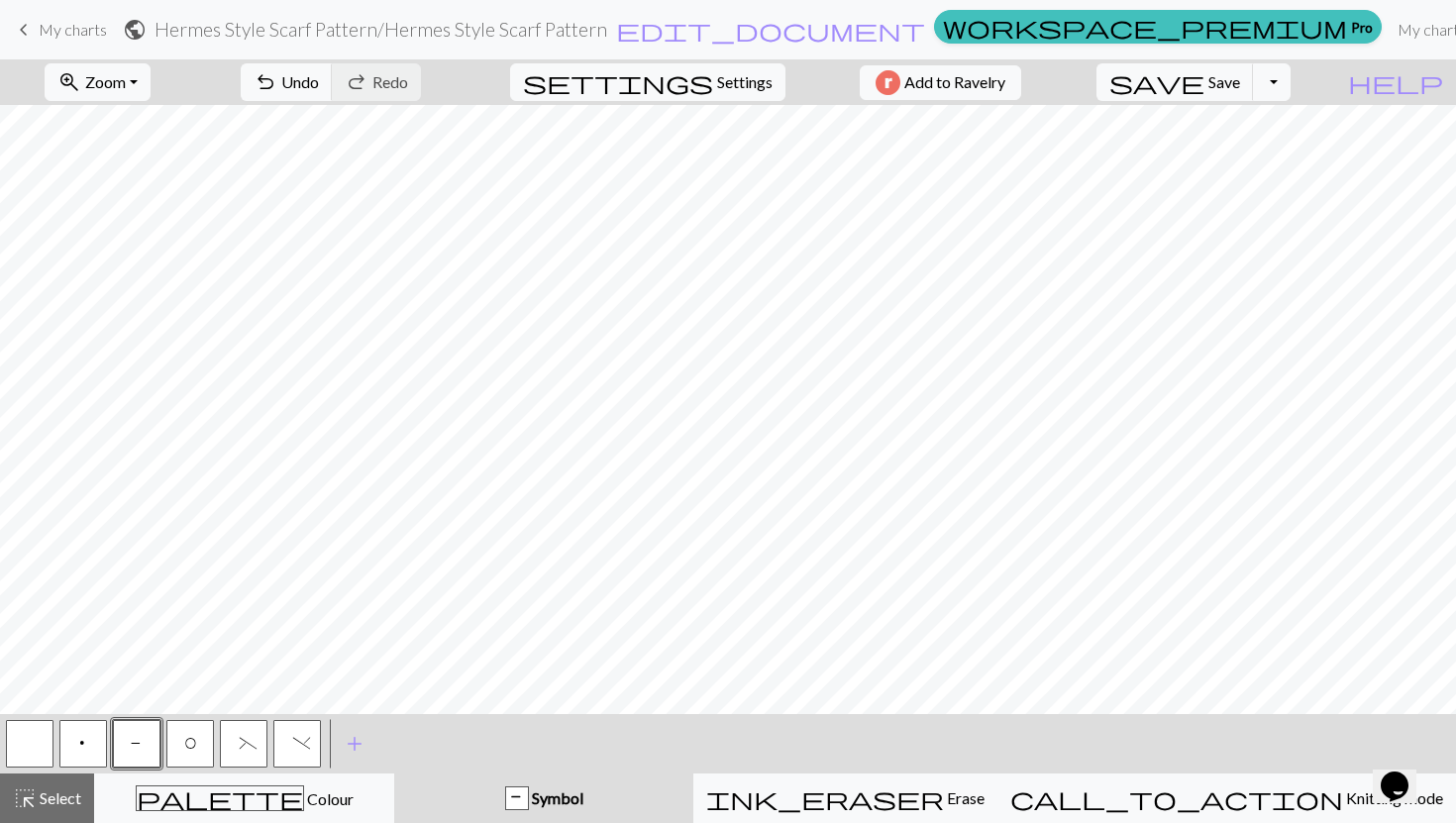 click on "(" at bounding box center [244, 746] 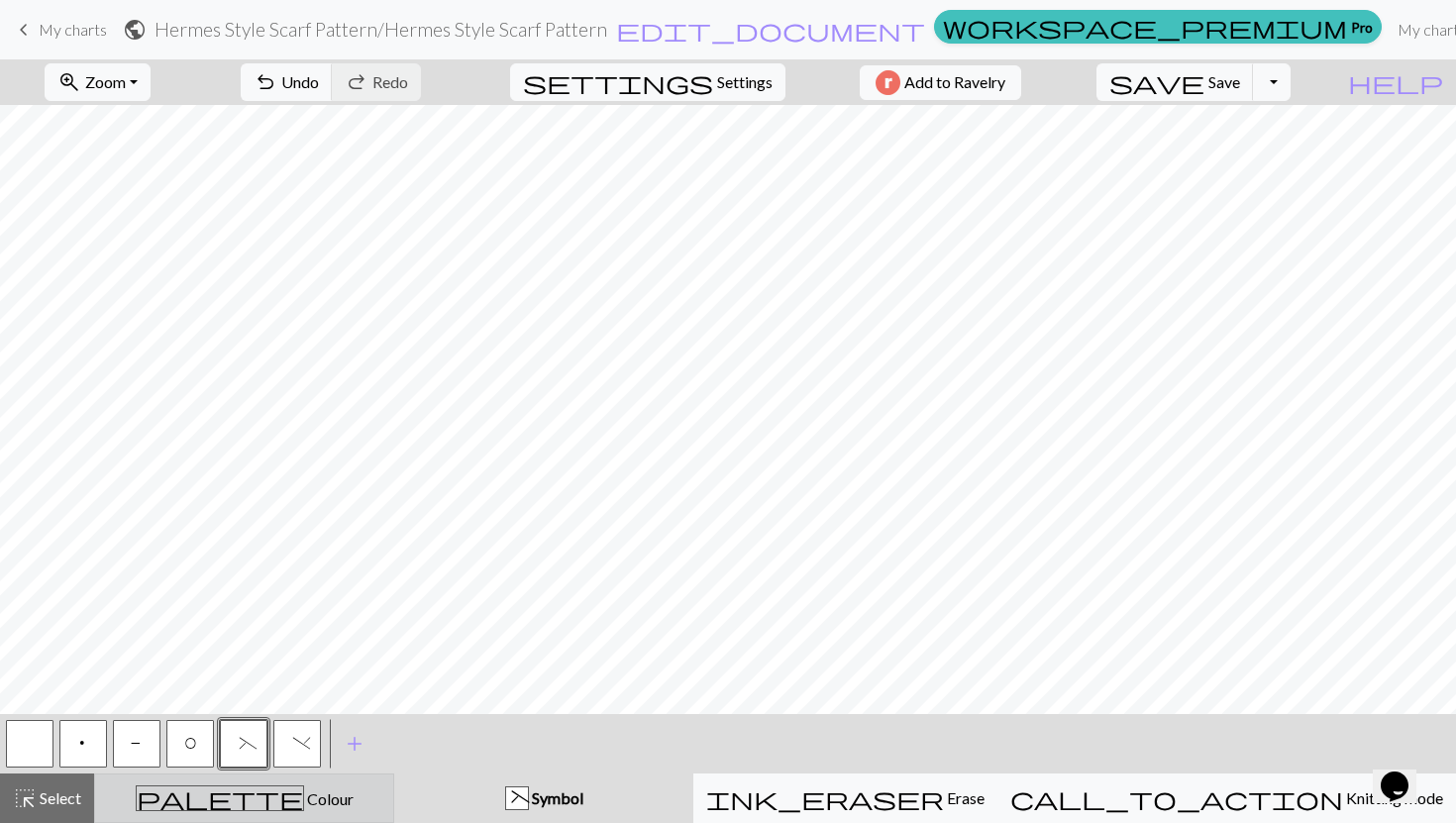click on "palette   Colour   Colour" at bounding box center (244, 798) 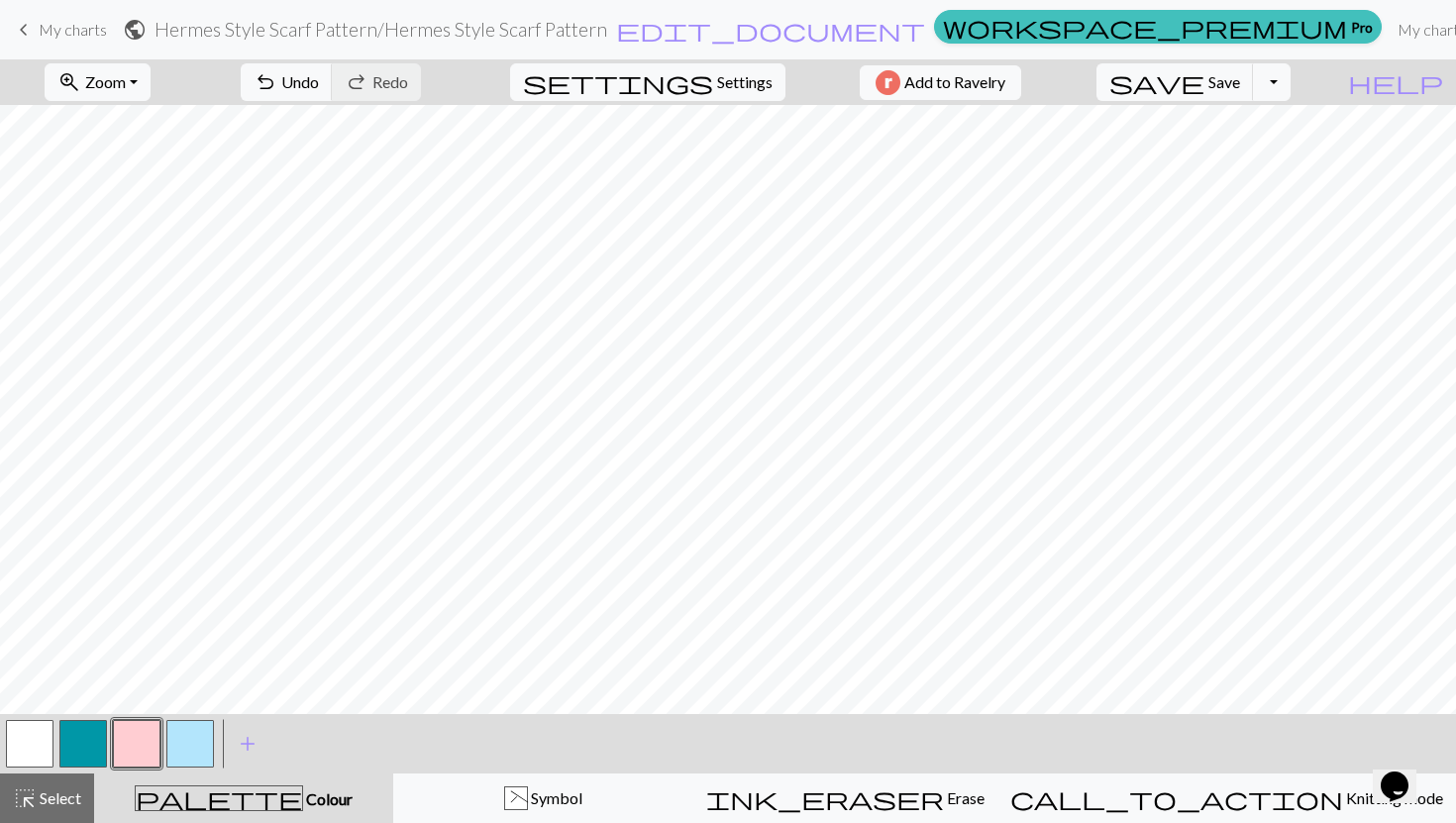 click at bounding box center (137, 744) 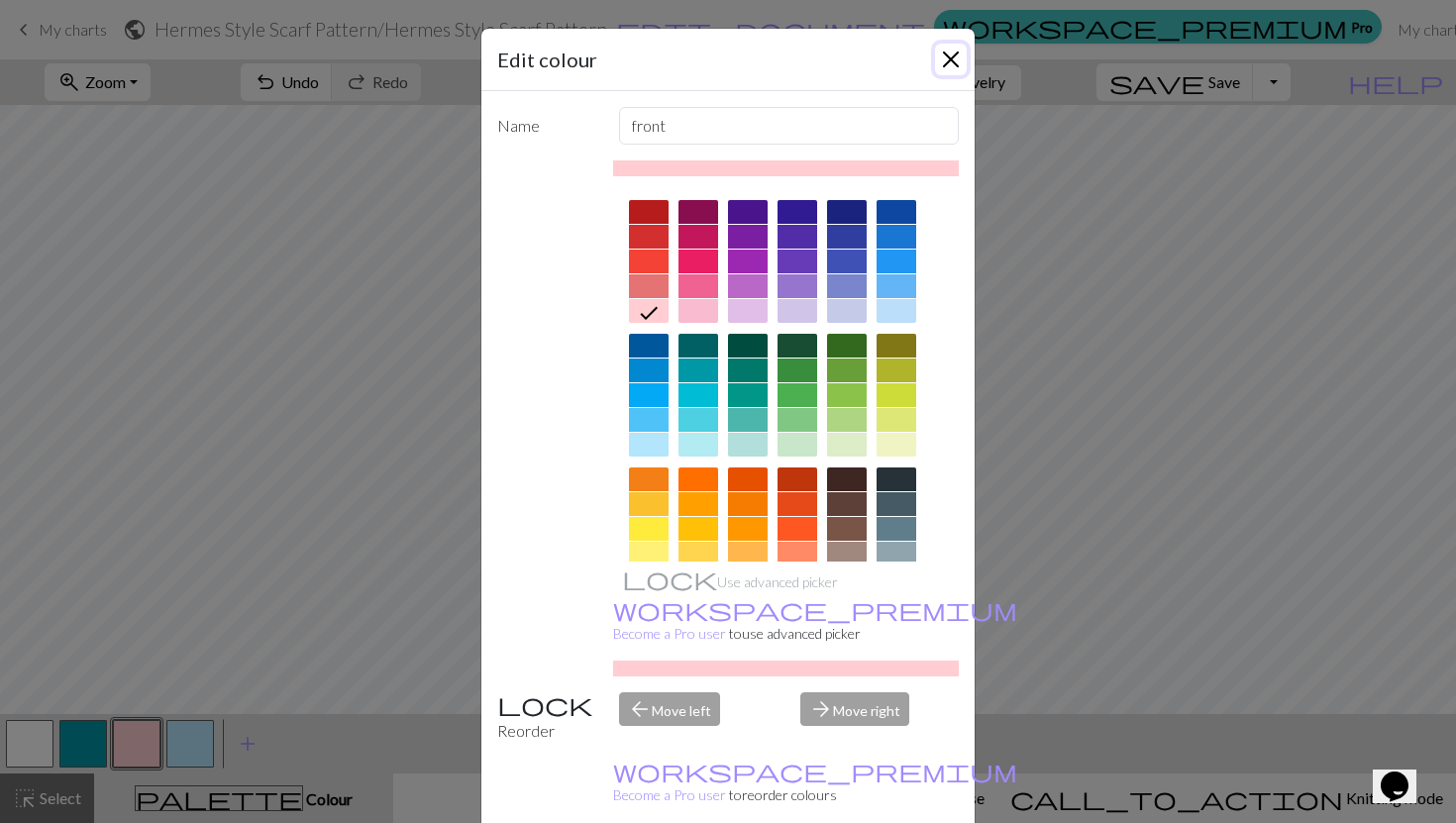 click at bounding box center (951, 59) 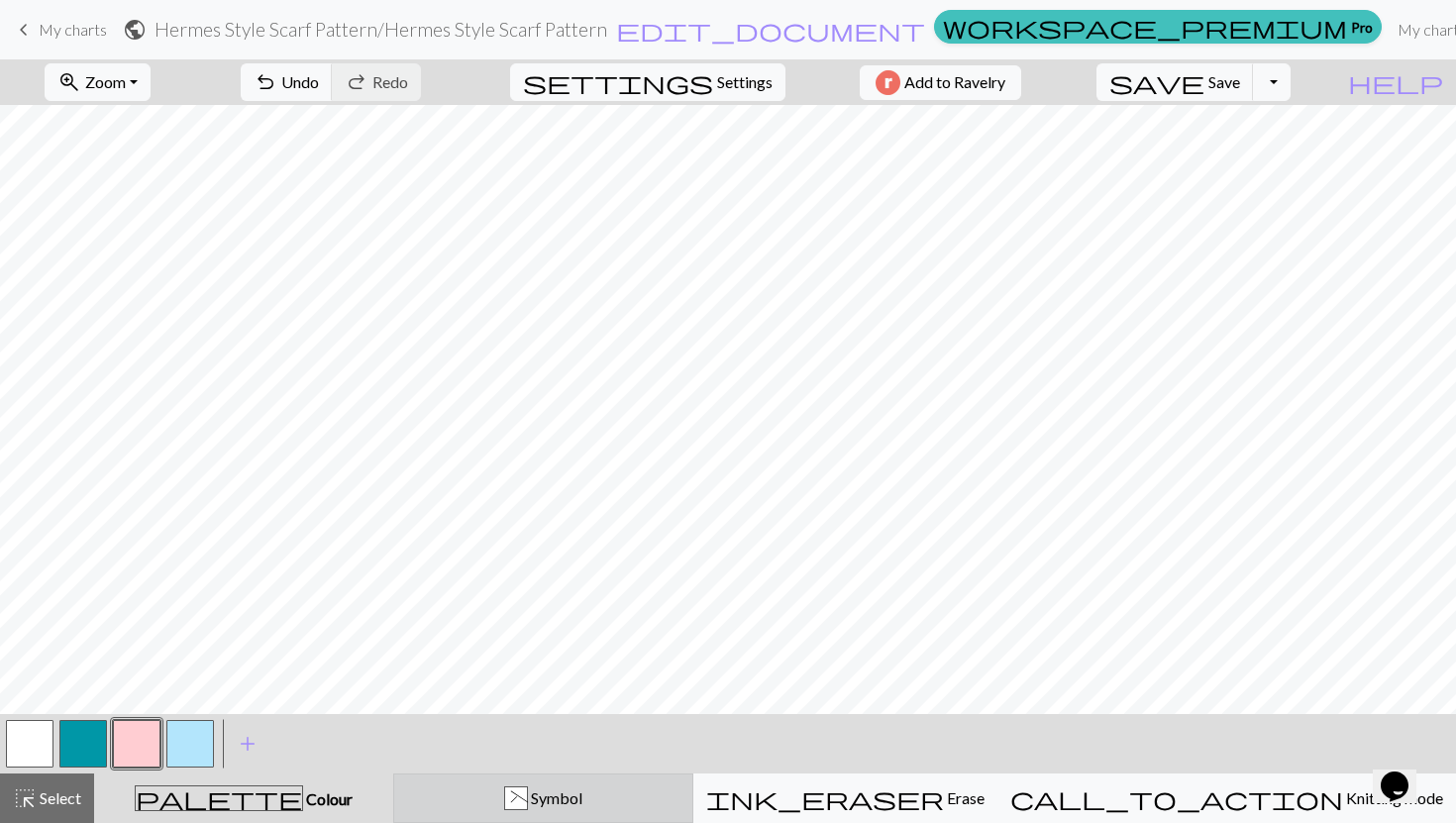 click on "(   Symbol" at bounding box center [543, 798] 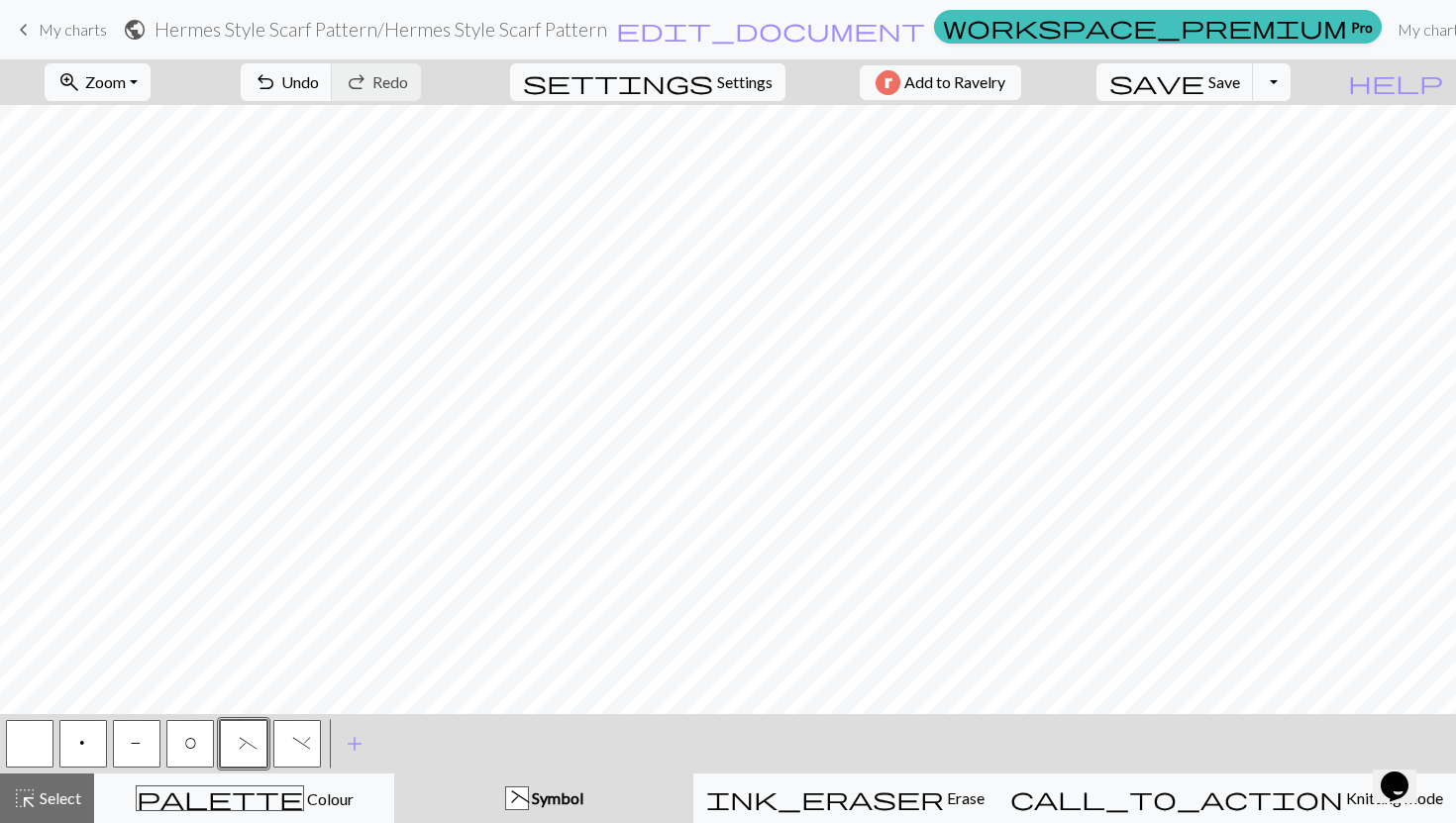 click on "P" at bounding box center [137, 746] 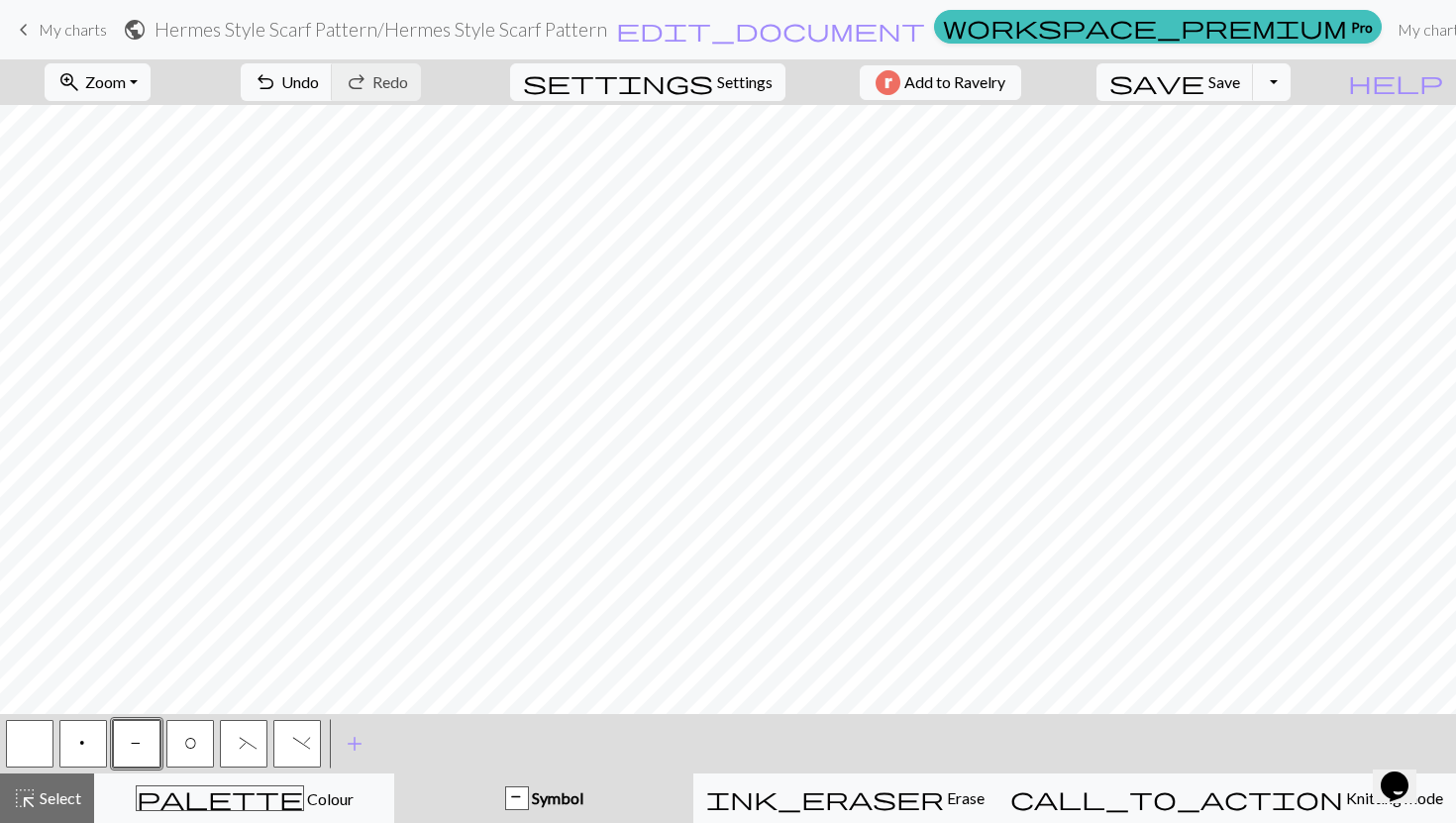 click on "p" at bounding box center [83, 746] 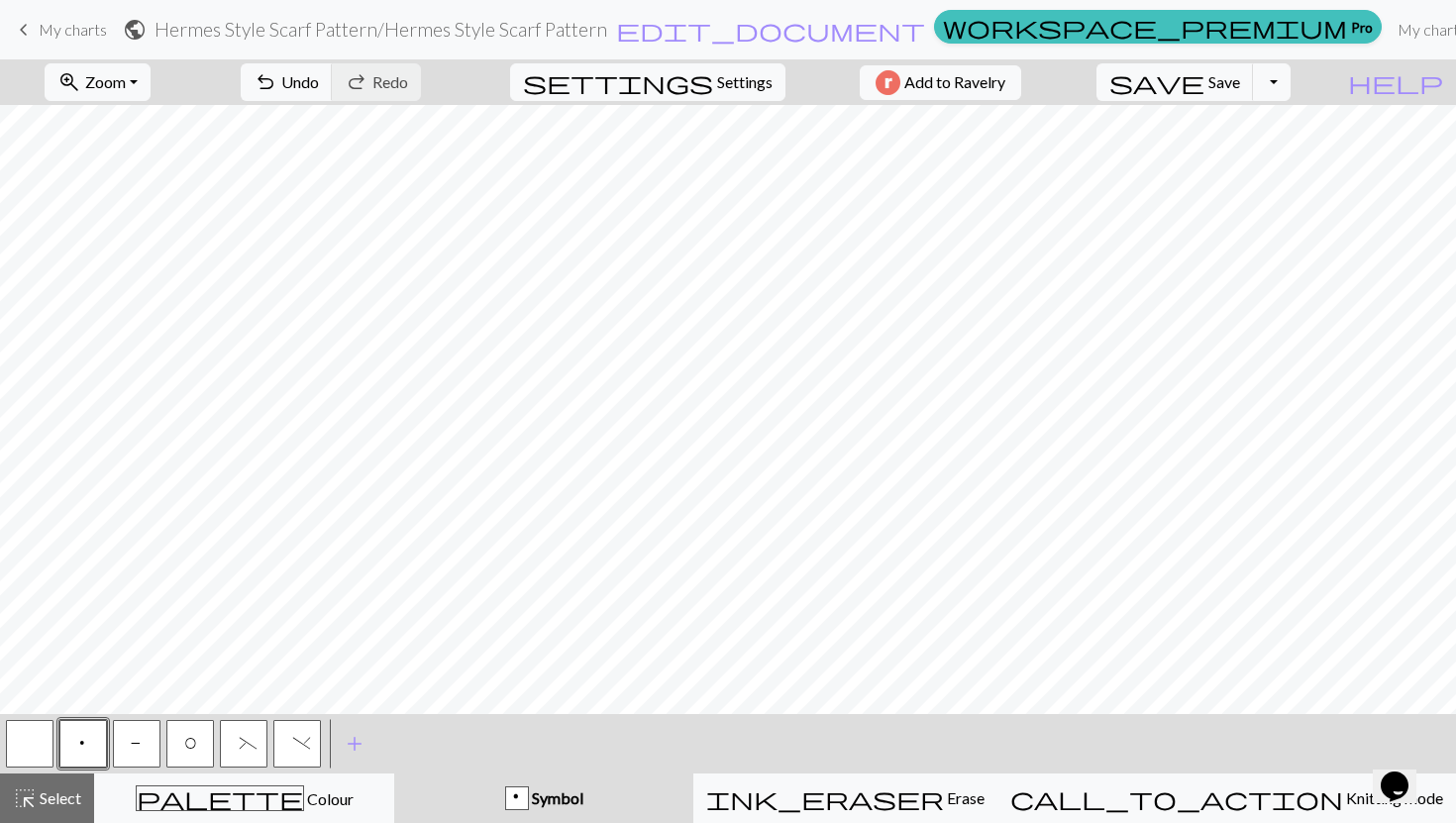 click on "P" at bounding box center [137, 746] 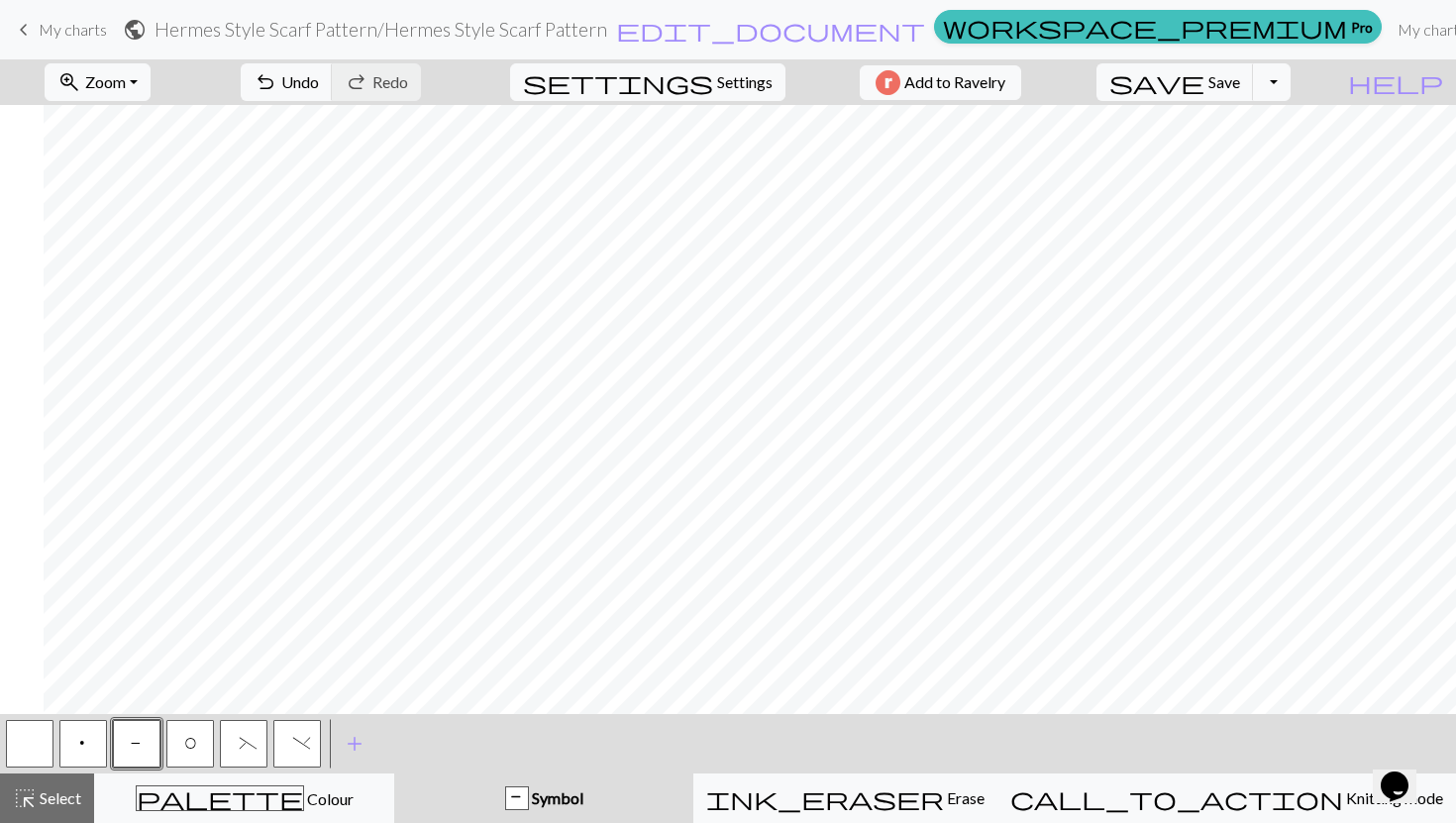scroll, scrollTop: 0, scrollLeft: 495, axis: horizontal 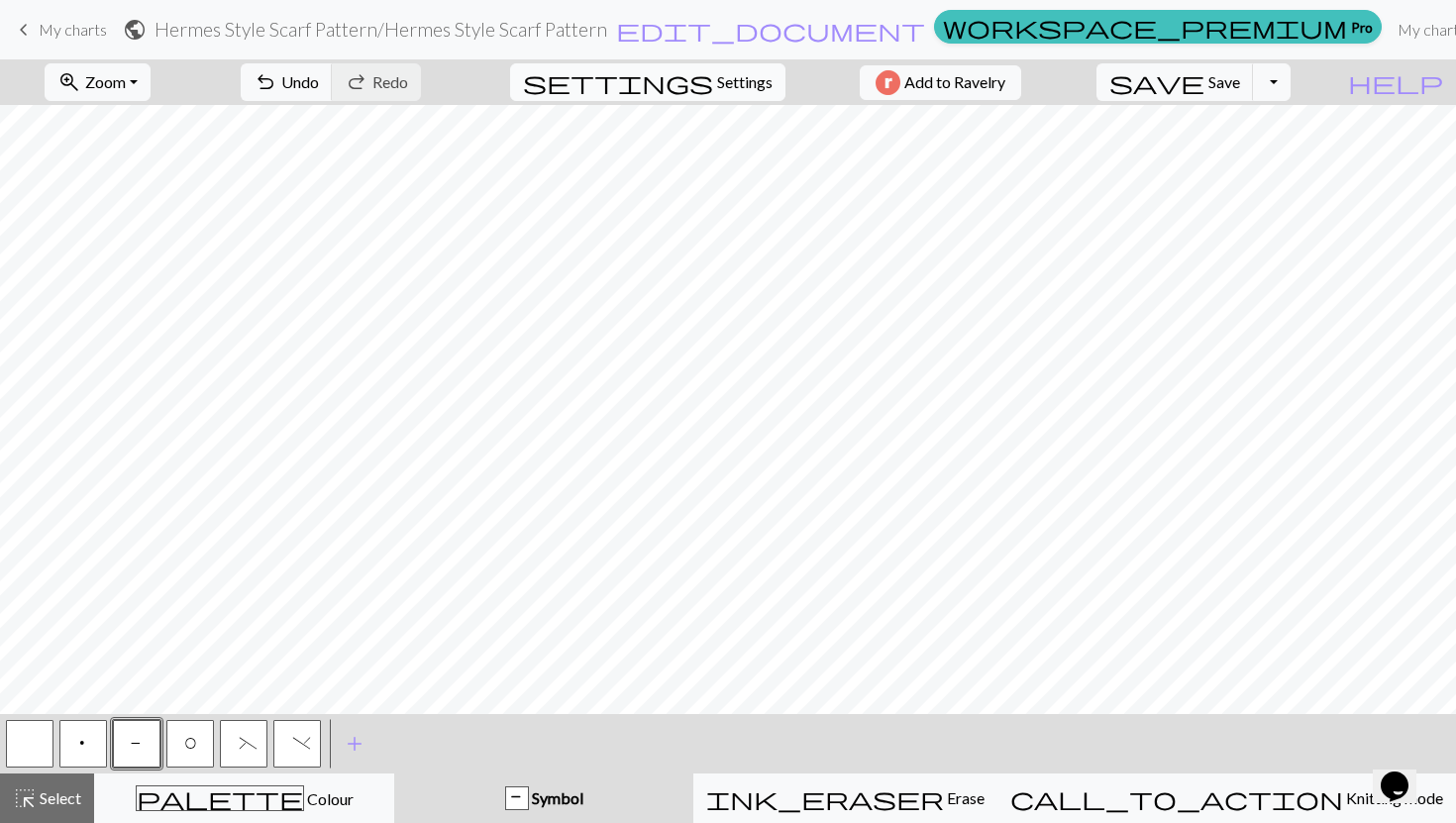 click on "Settings" at bounding box center (745, 82) 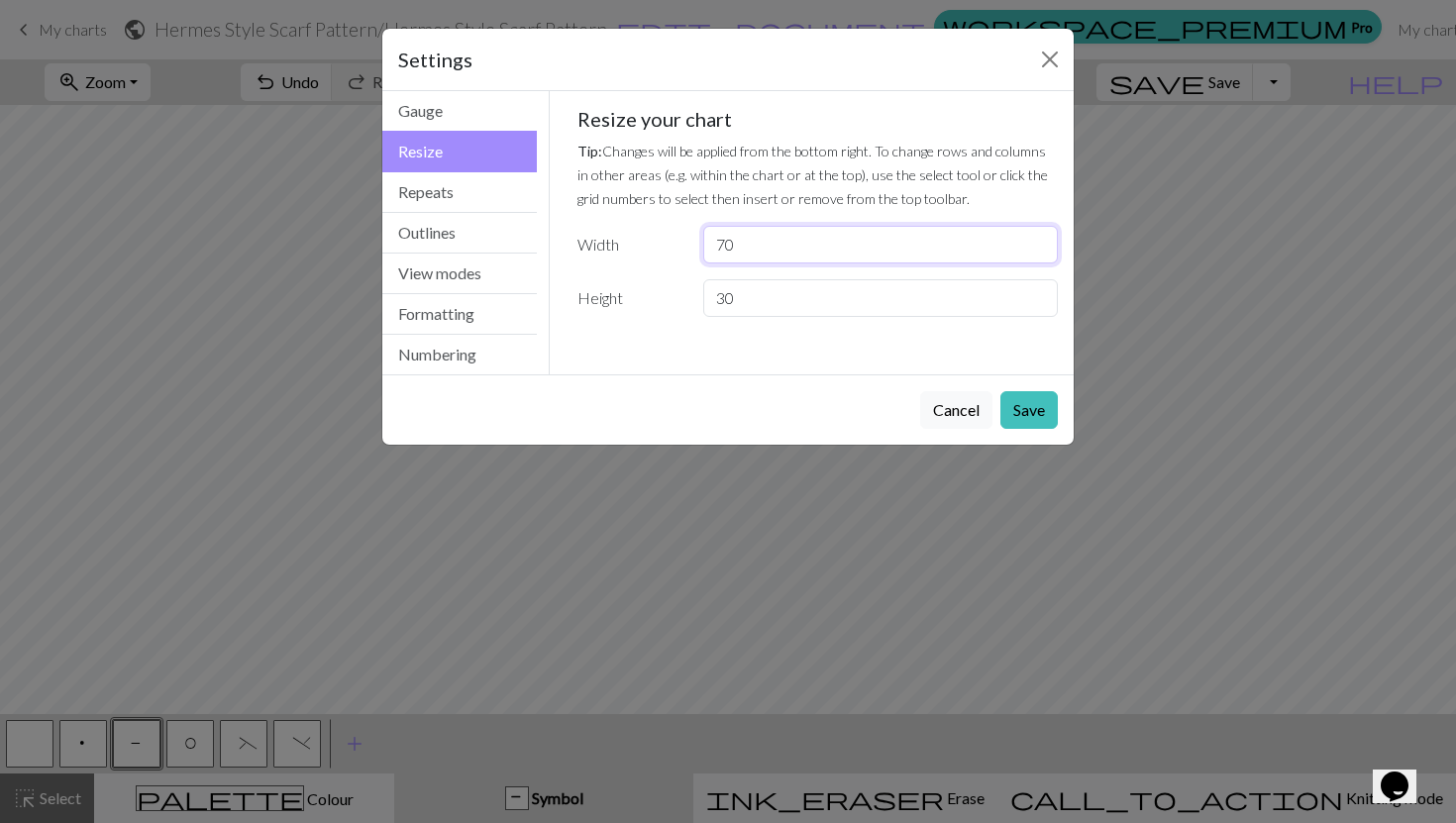 click on "70" at bounding box center (881, 245) 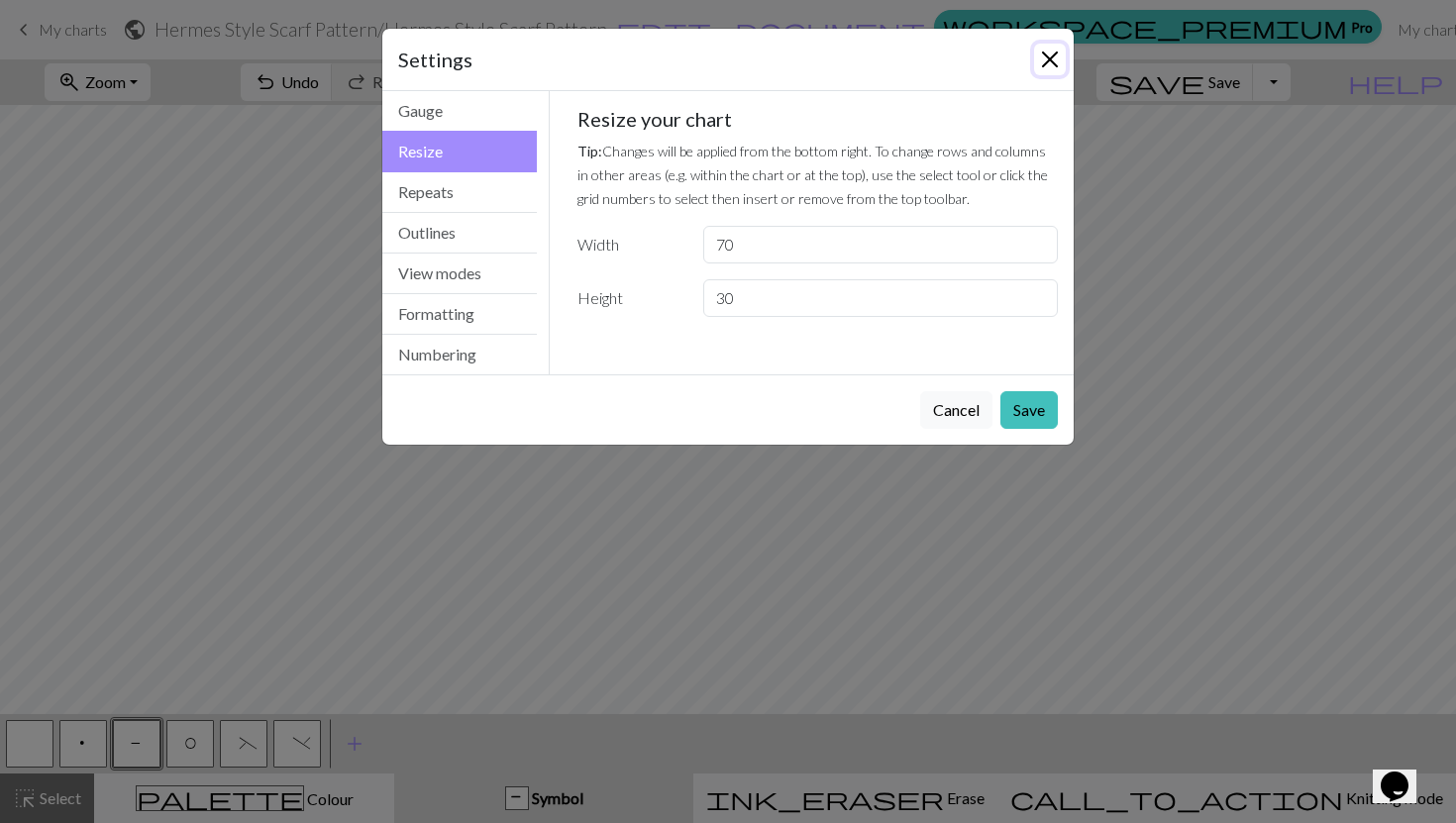 click at bounding box center (1050, 59) 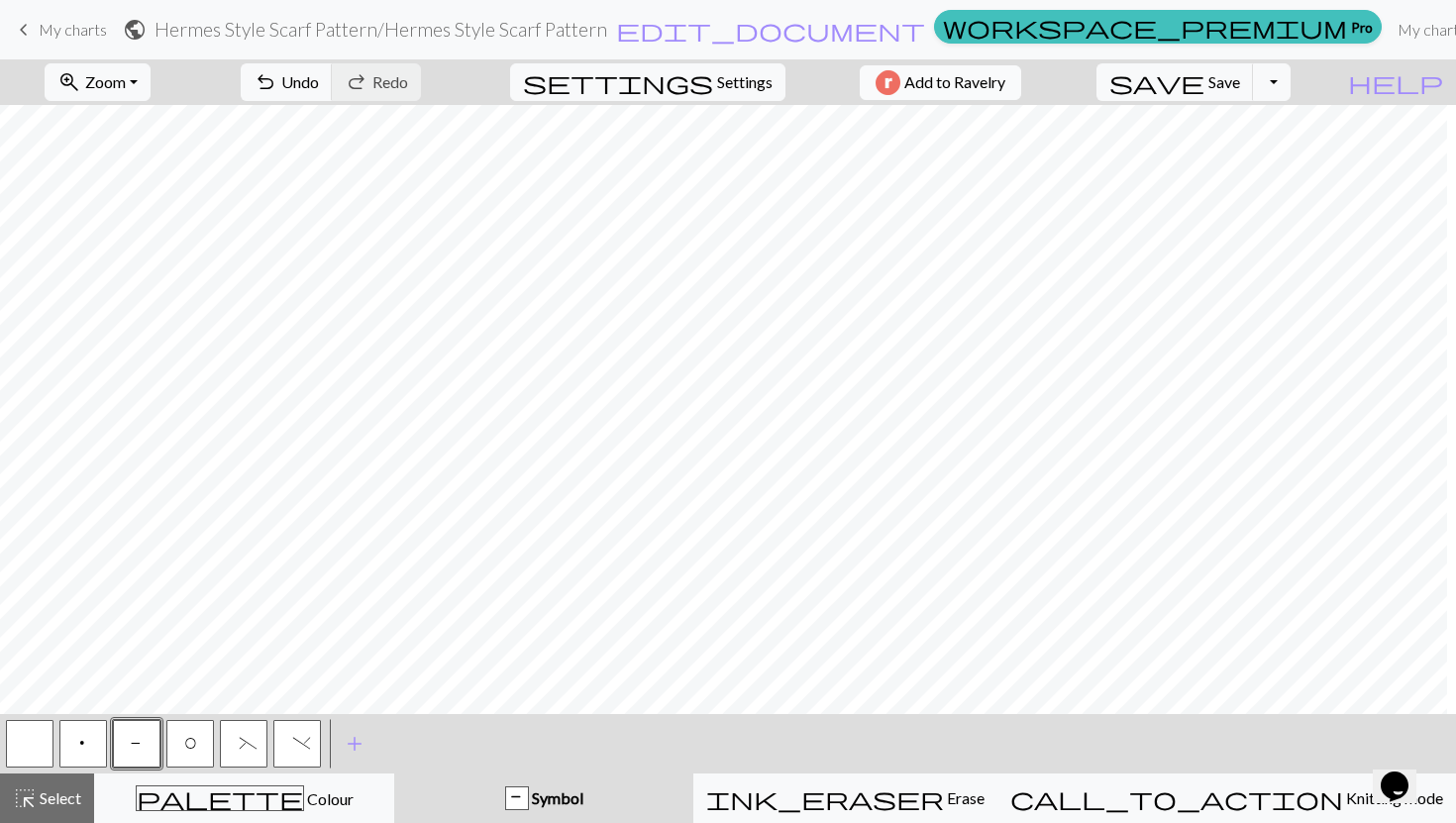 scroll, scrollTop: 0, scrollLeft: 0, axis: both 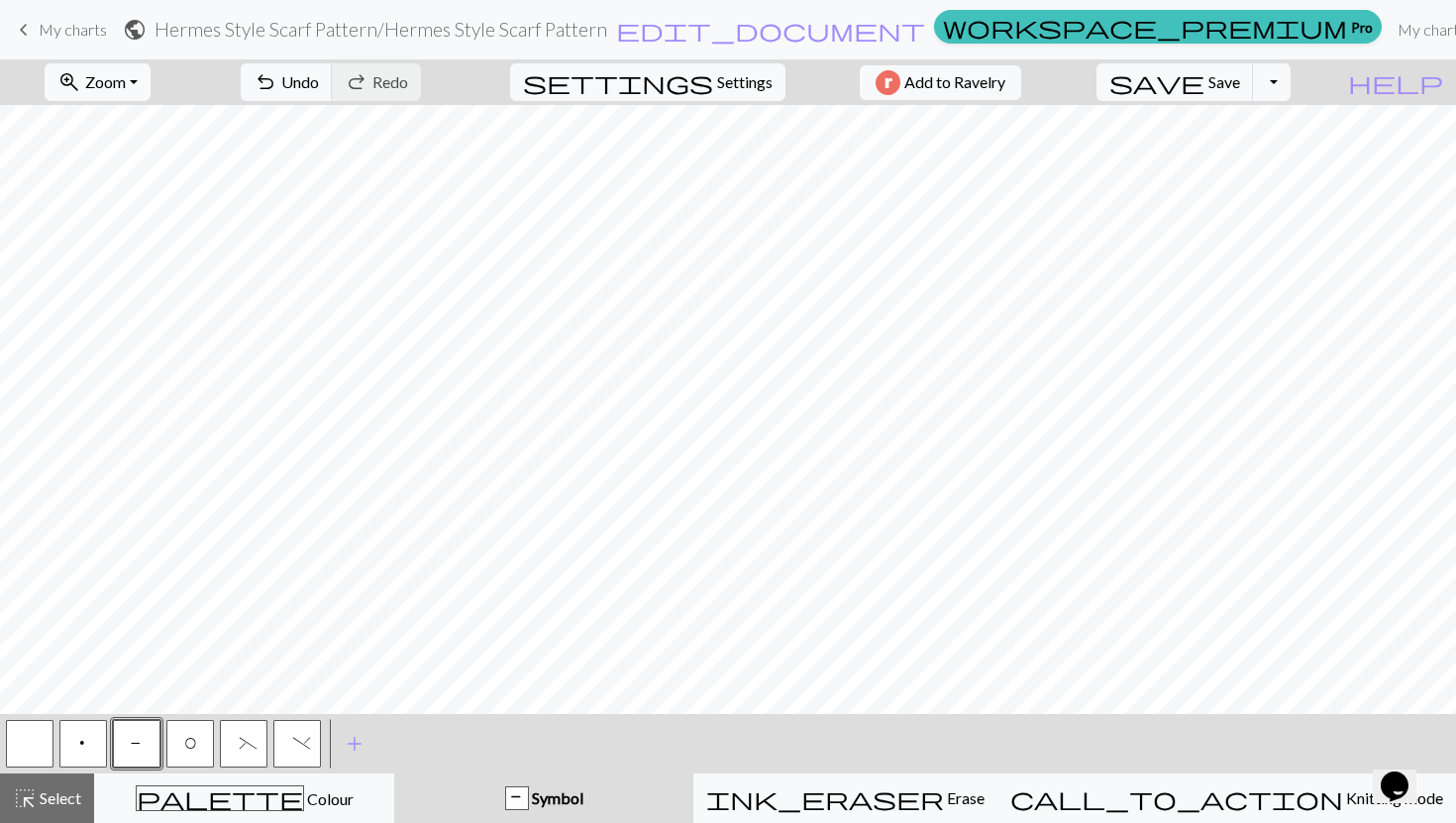 click on "(" at bounding box center (244, 746) 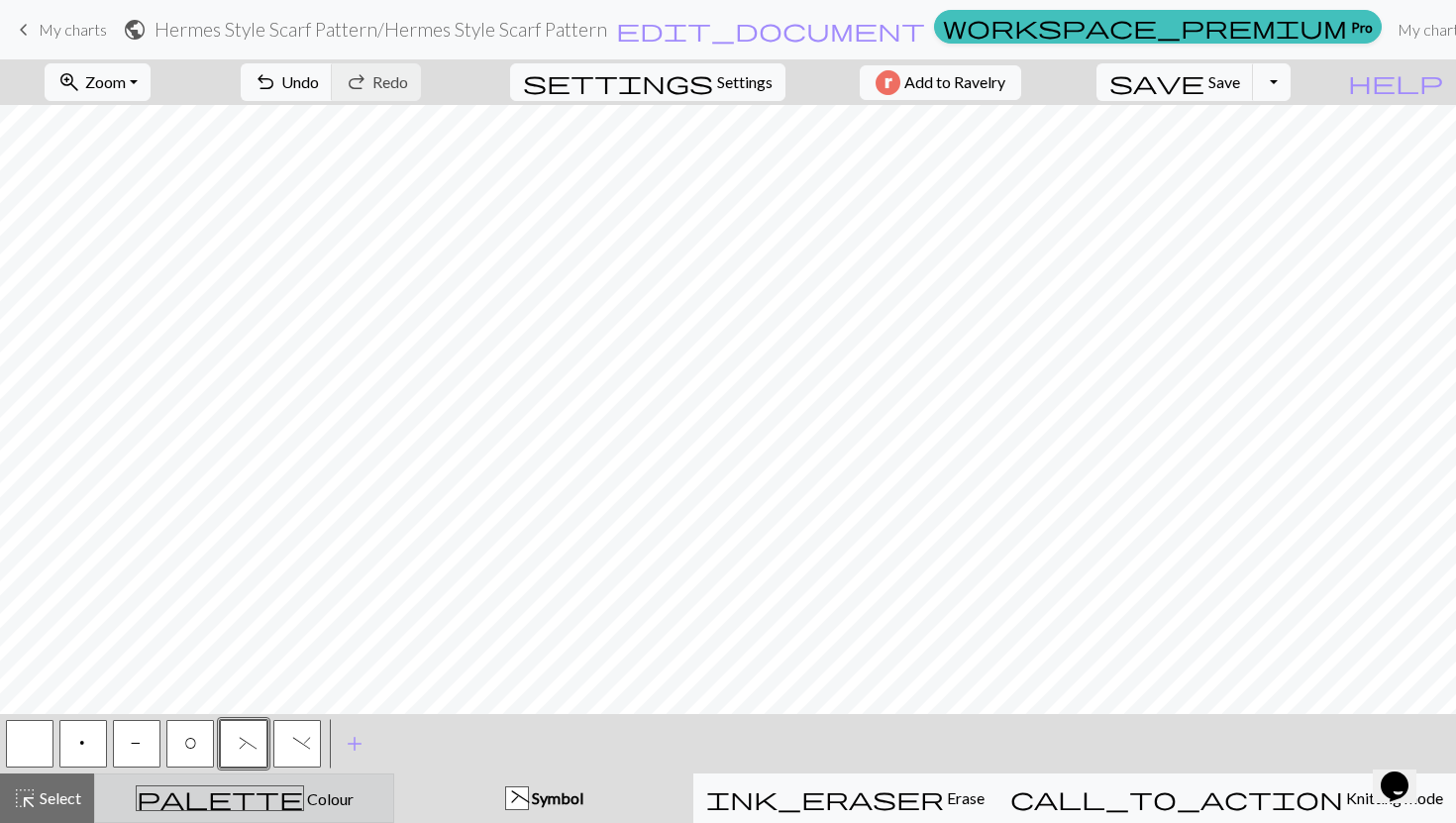 click on "palette   Colour   Colour" at bounding box center (244, 798) 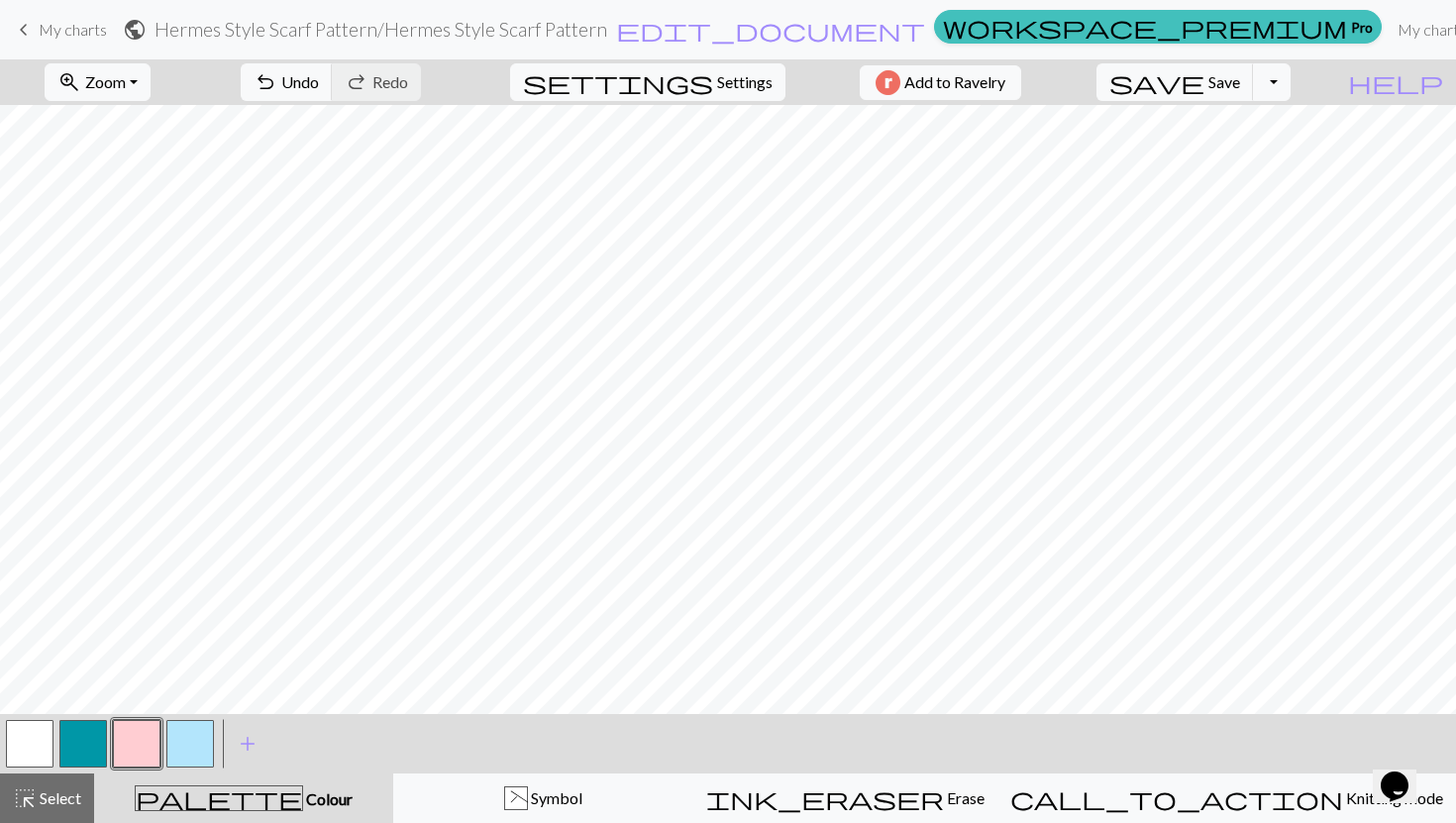 click at bounding box center (137, 744) 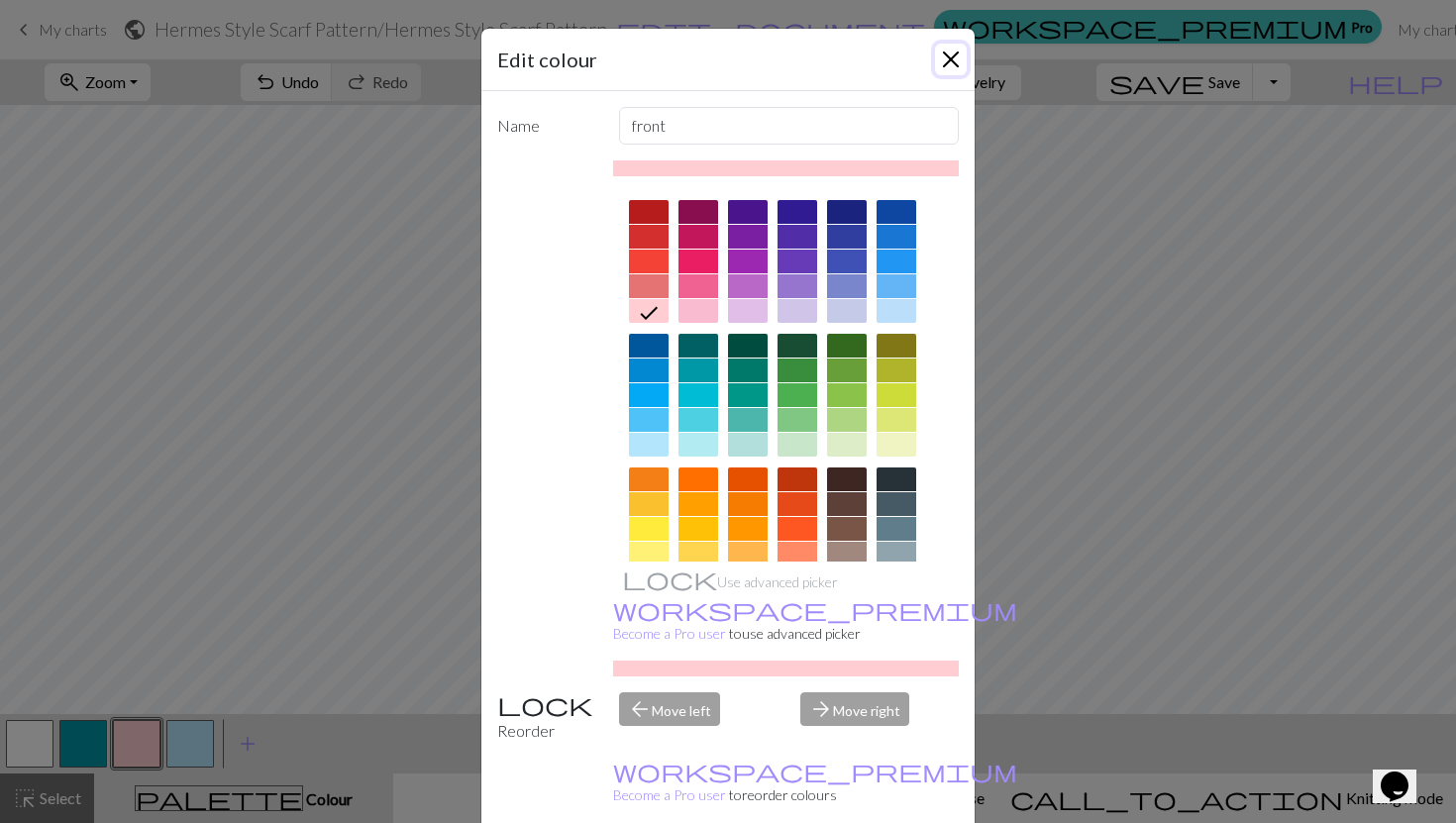 click at bounding box center [951, 59] 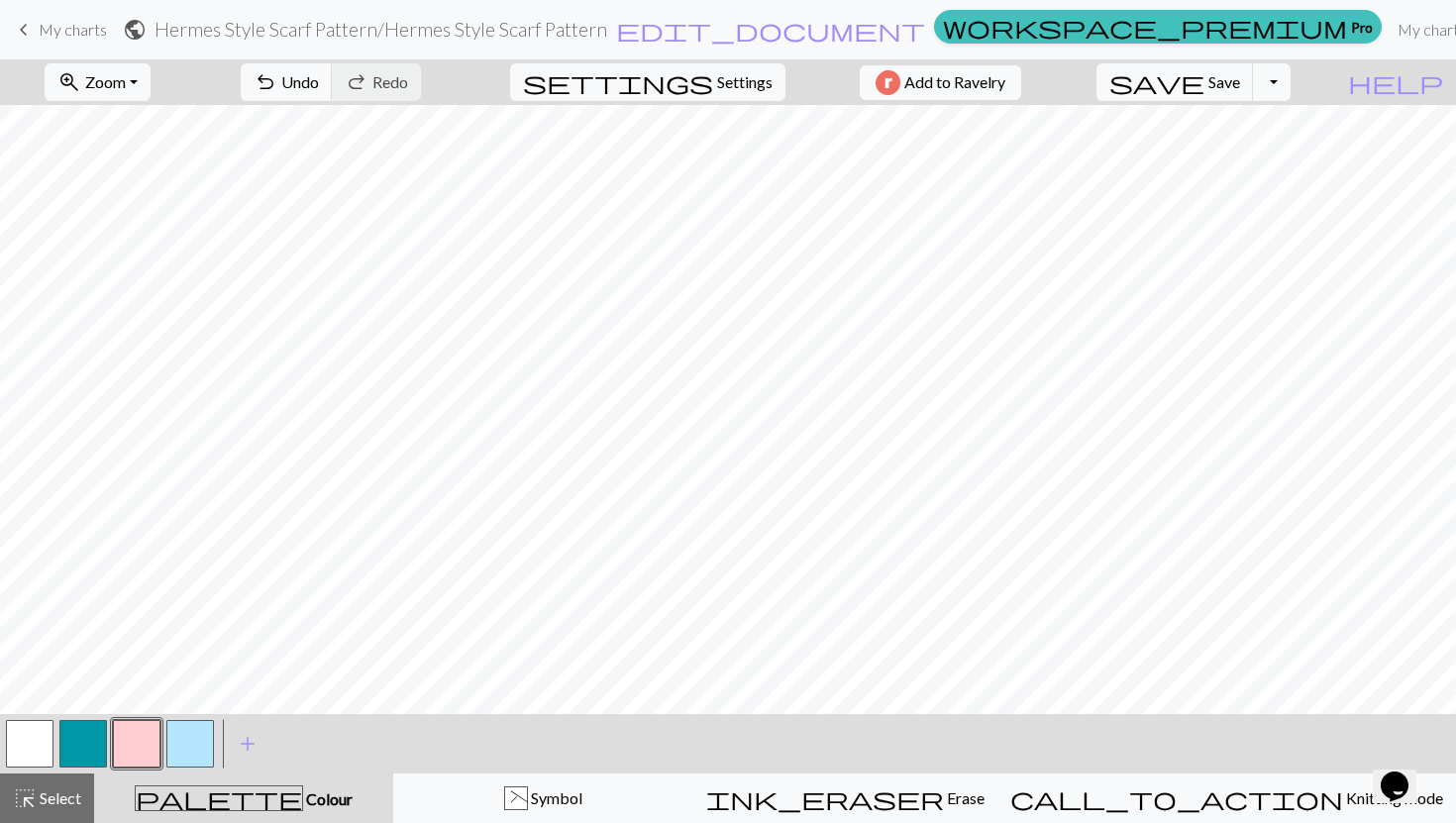 click at bounding box center (30, 744) 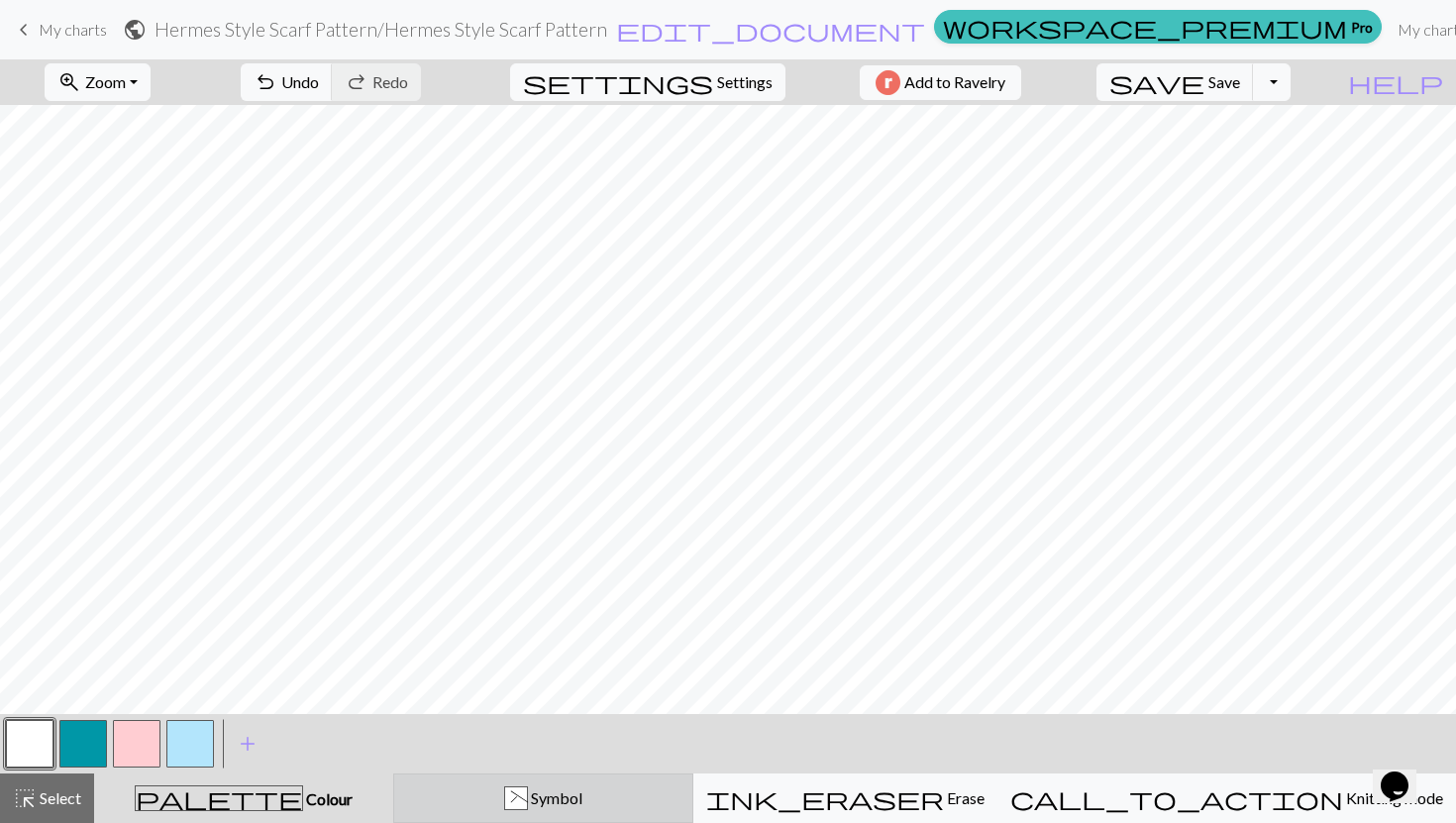 click on "(   Symbol" at bounding box center [543, 798] 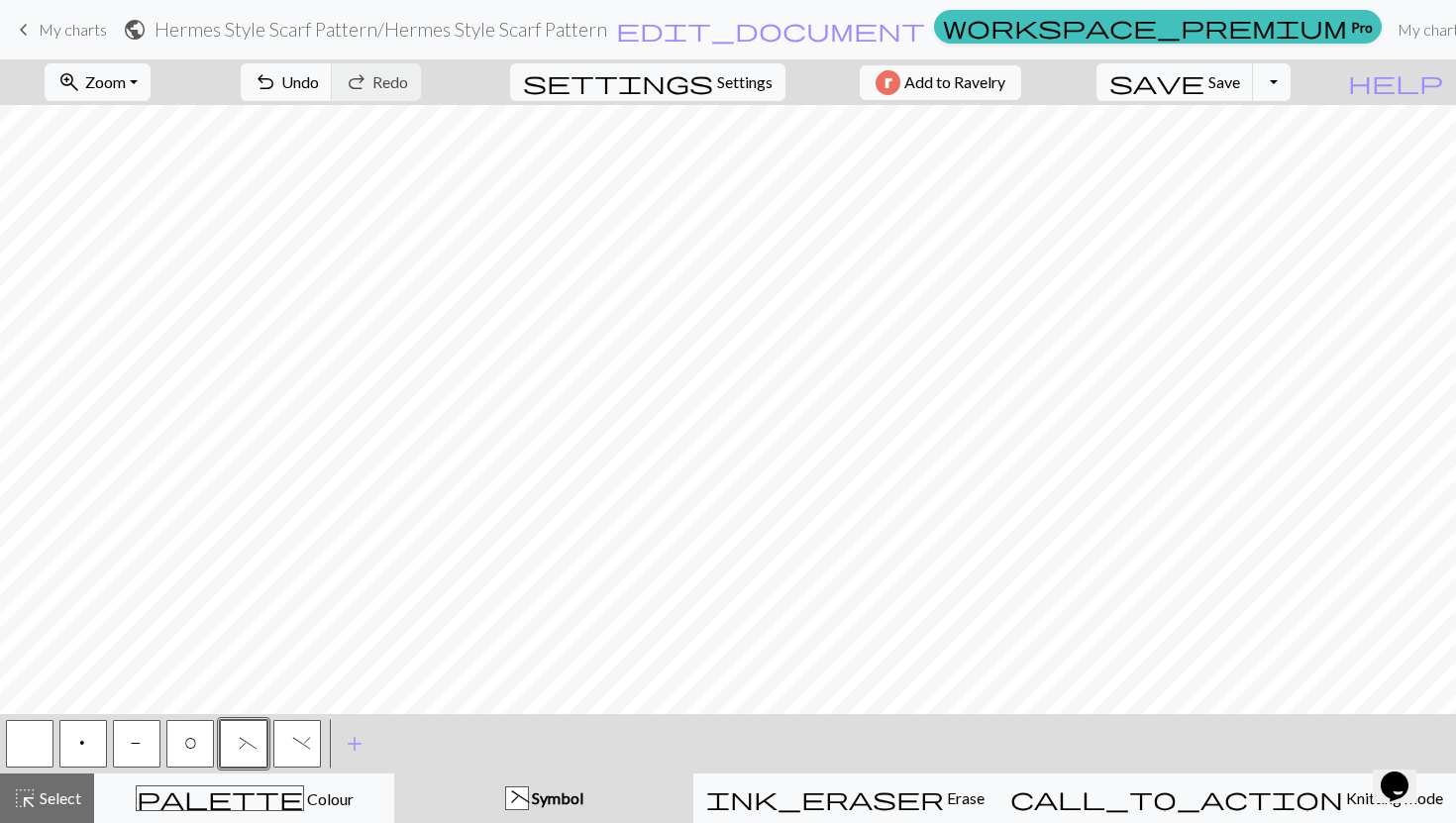 click at bounding box center (30, 744) 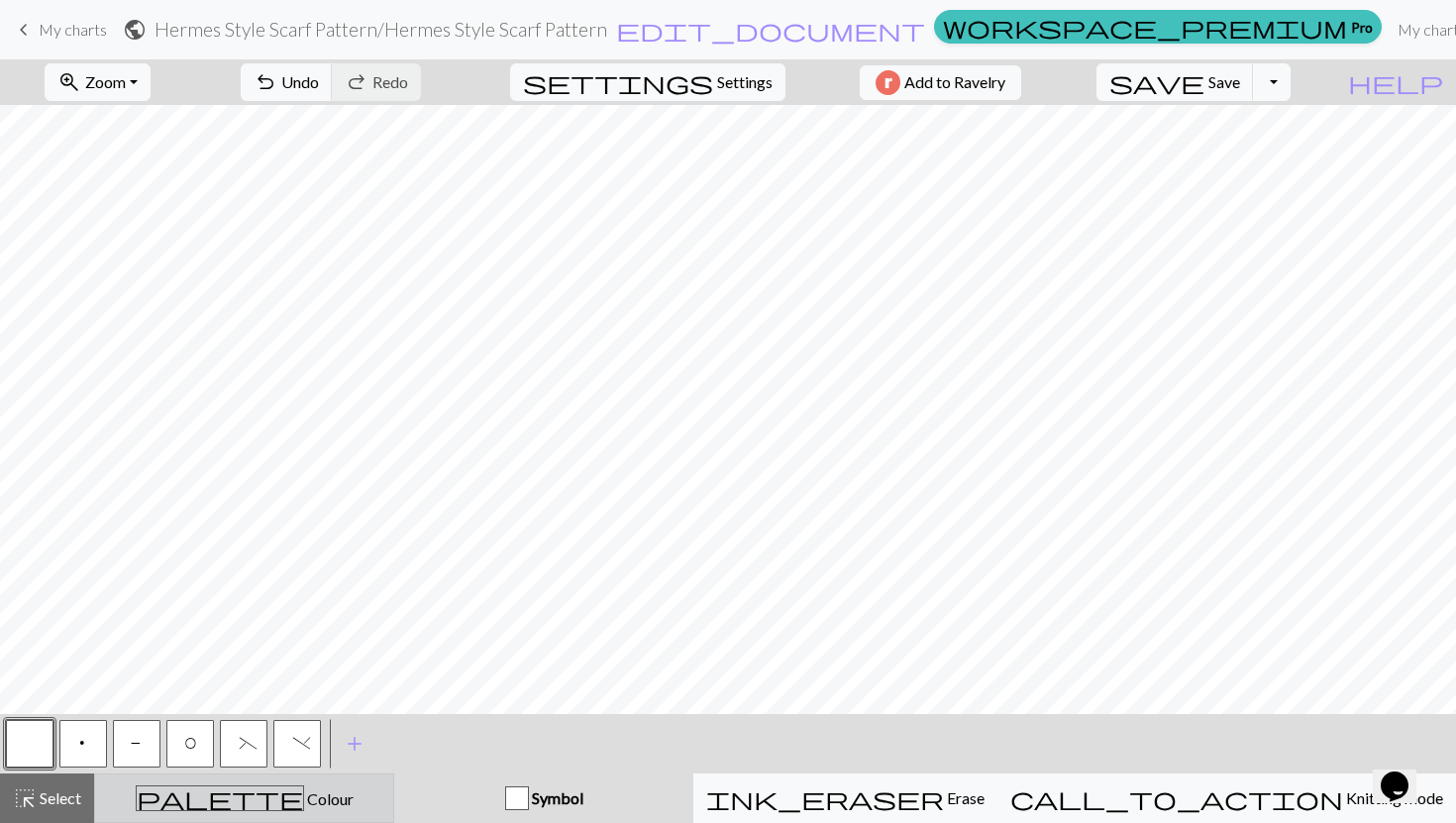 click on "palette   Colour   Colour" at bounding box center (244, 798) 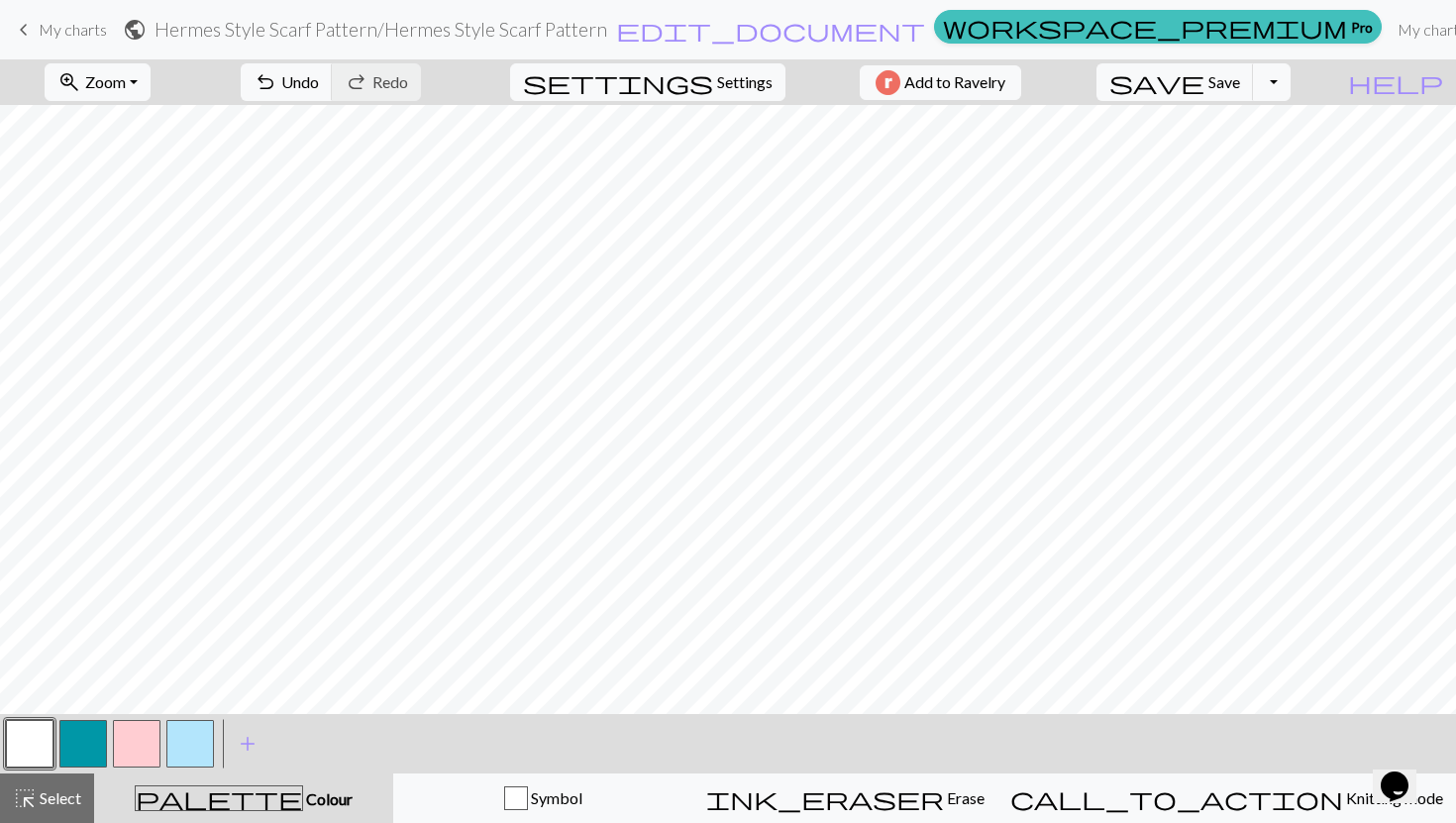 click at bounding box center [30, 744] 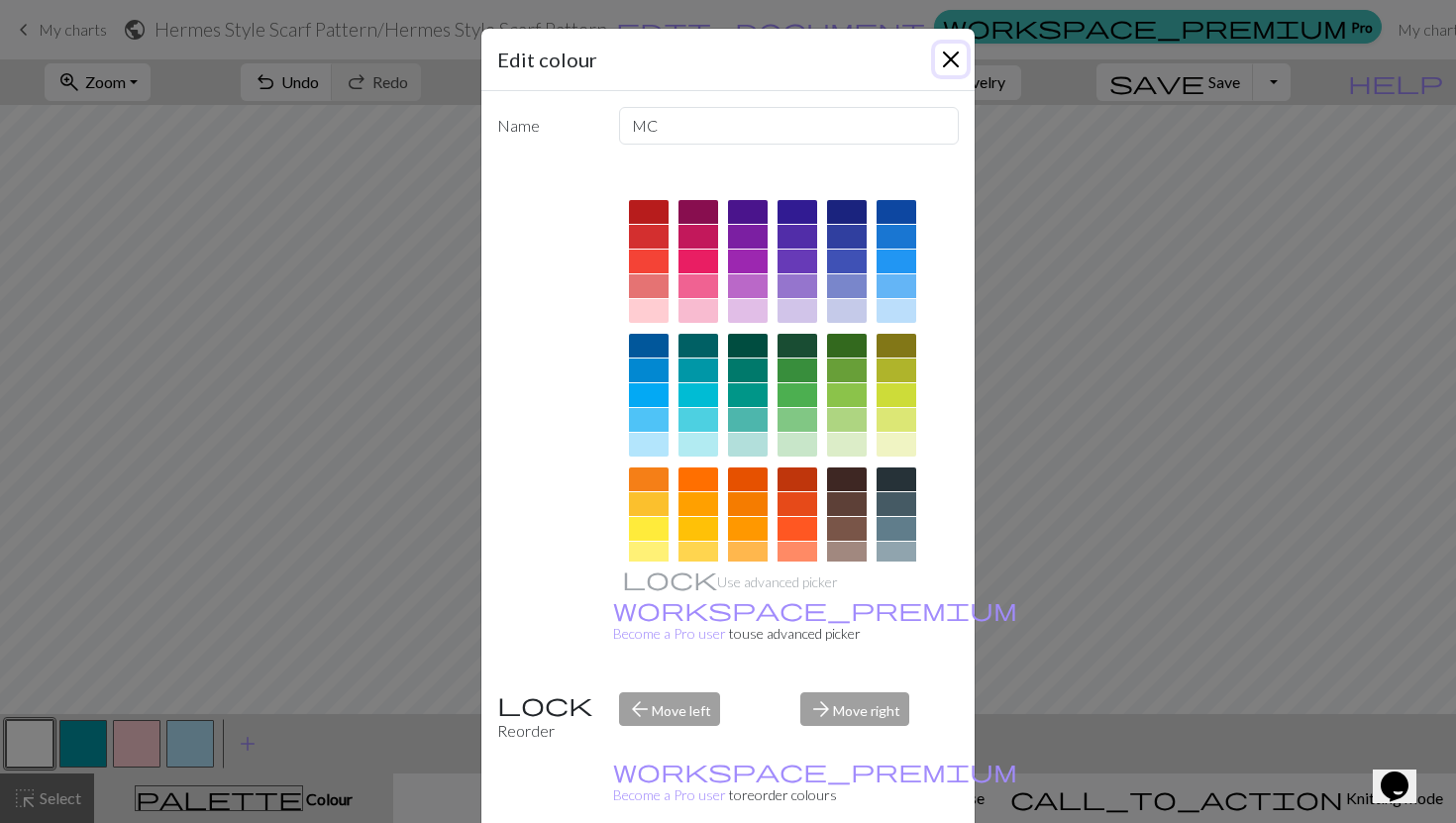 click at bounding box center [951, 59] 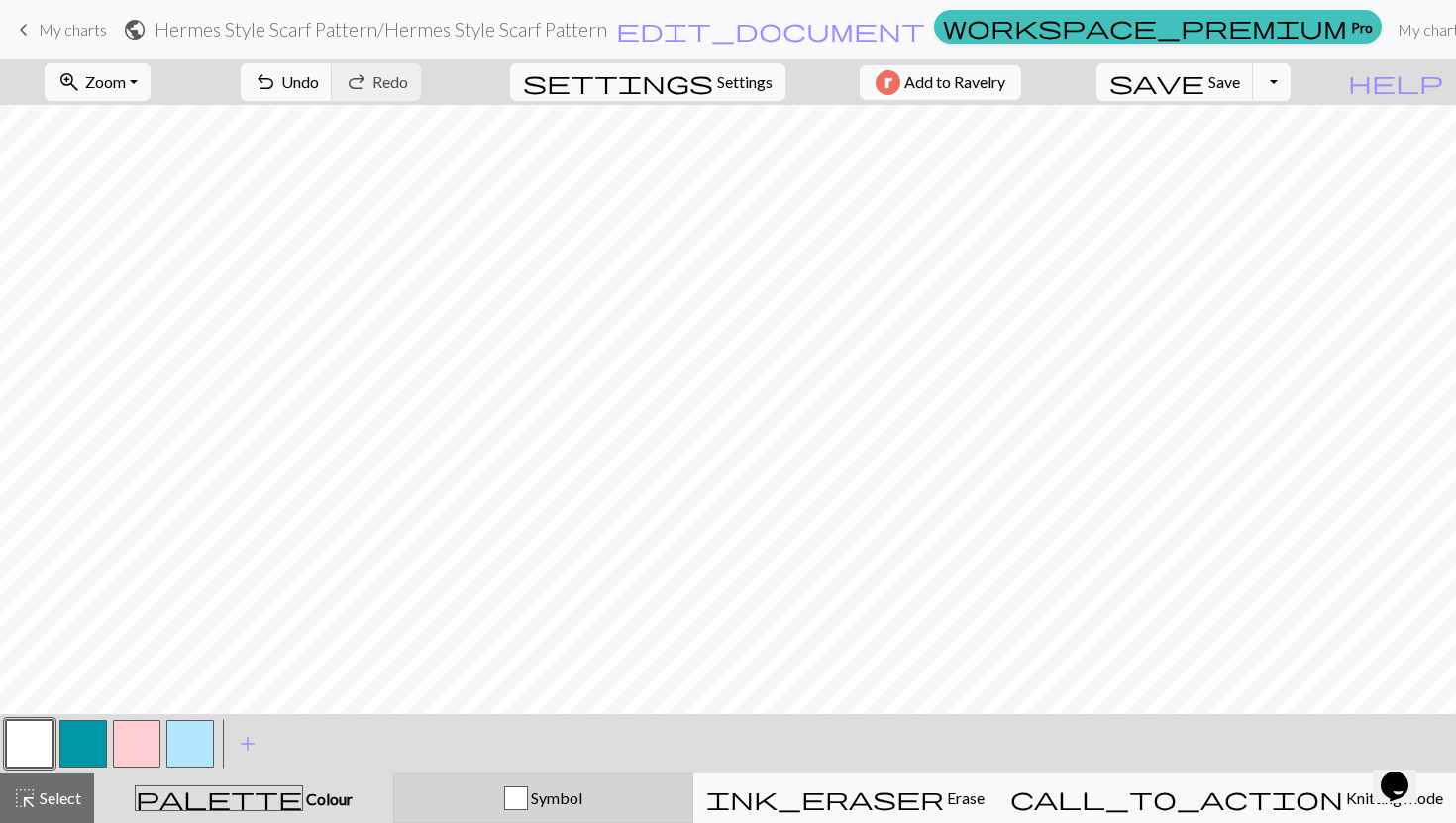 click on "Symbol" at bounding box center (543, 798) 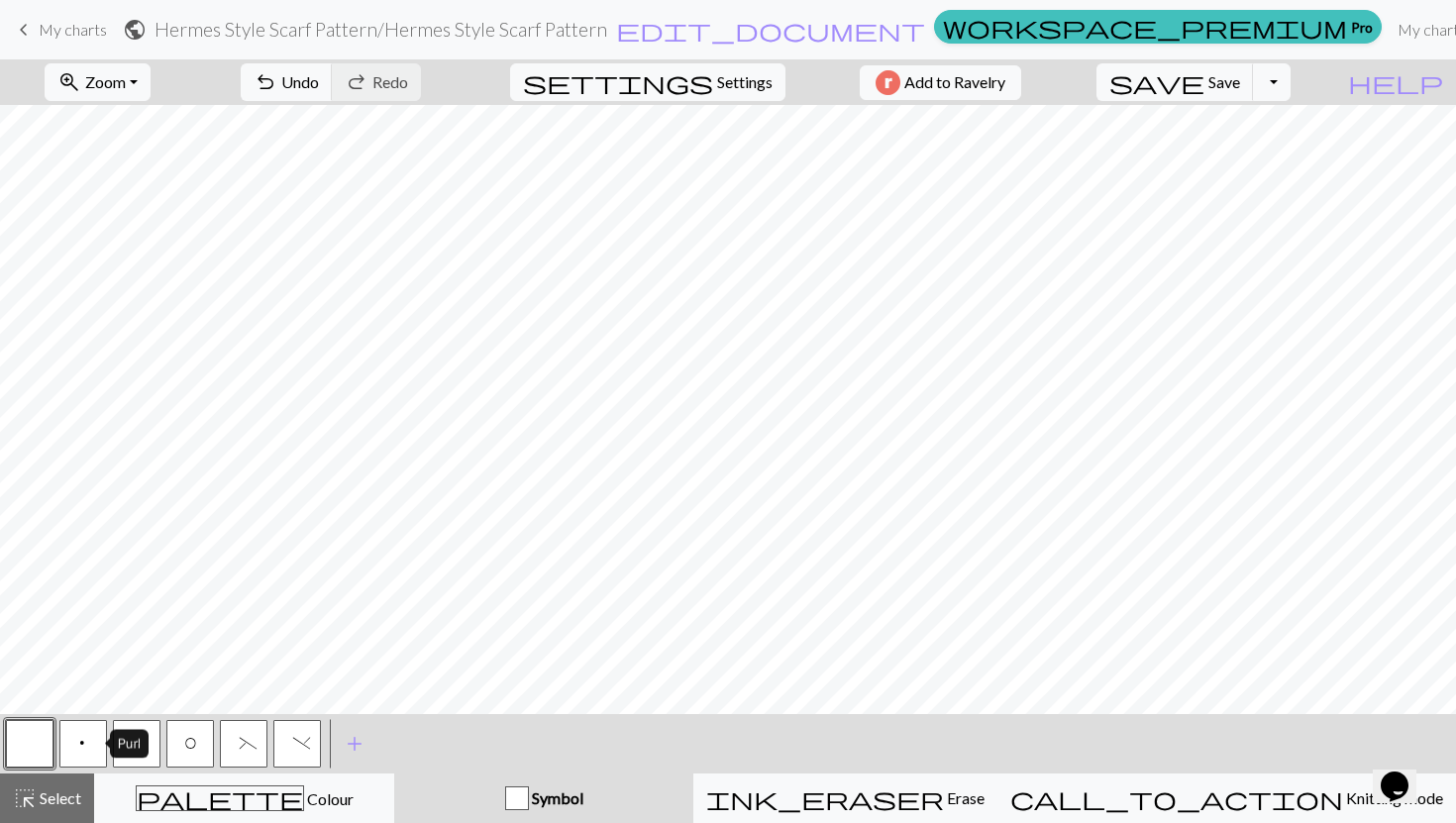 click on "p" at bounding box center (83, 746) 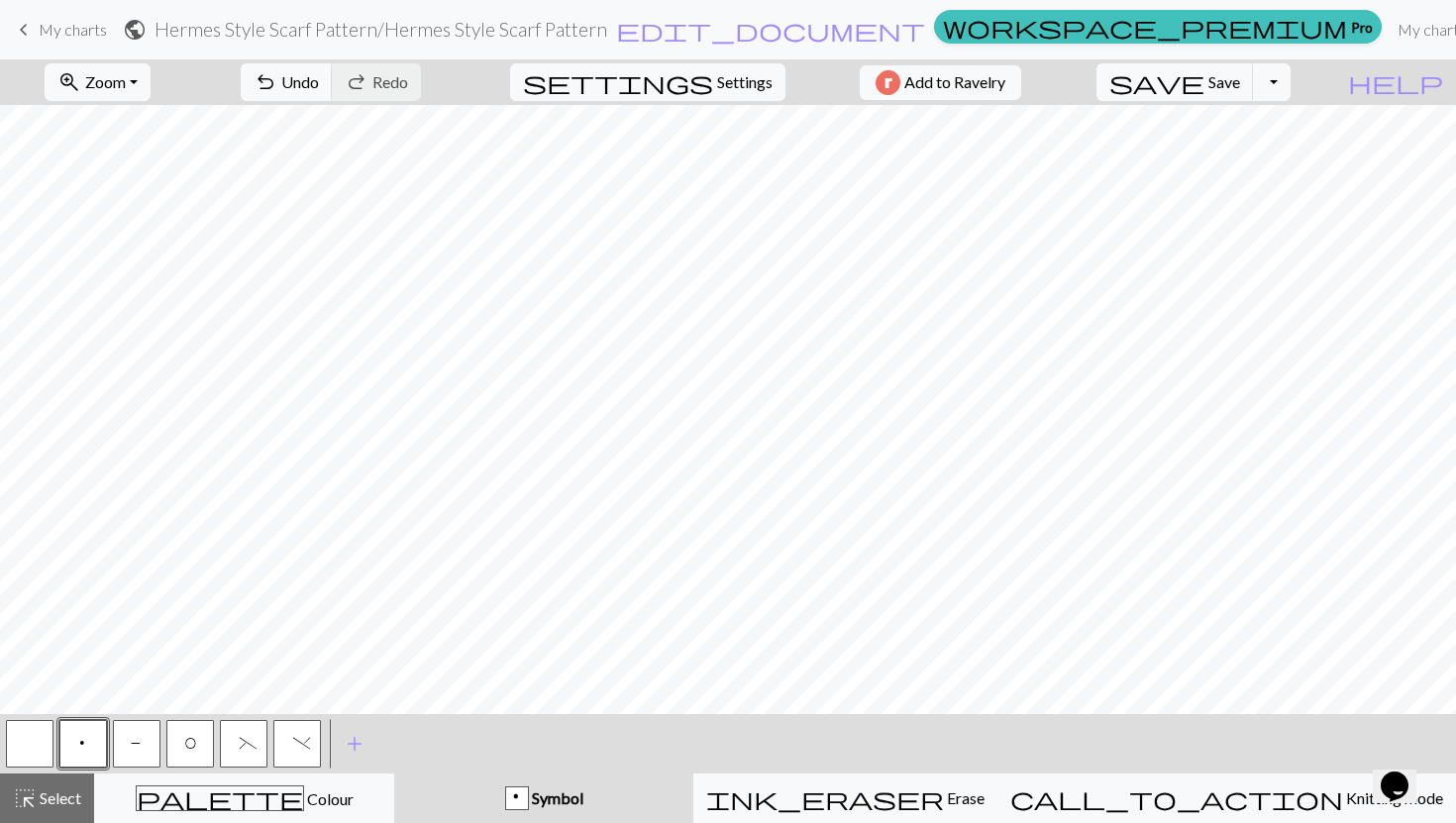 click on "O" at bounding box center (190, 744) 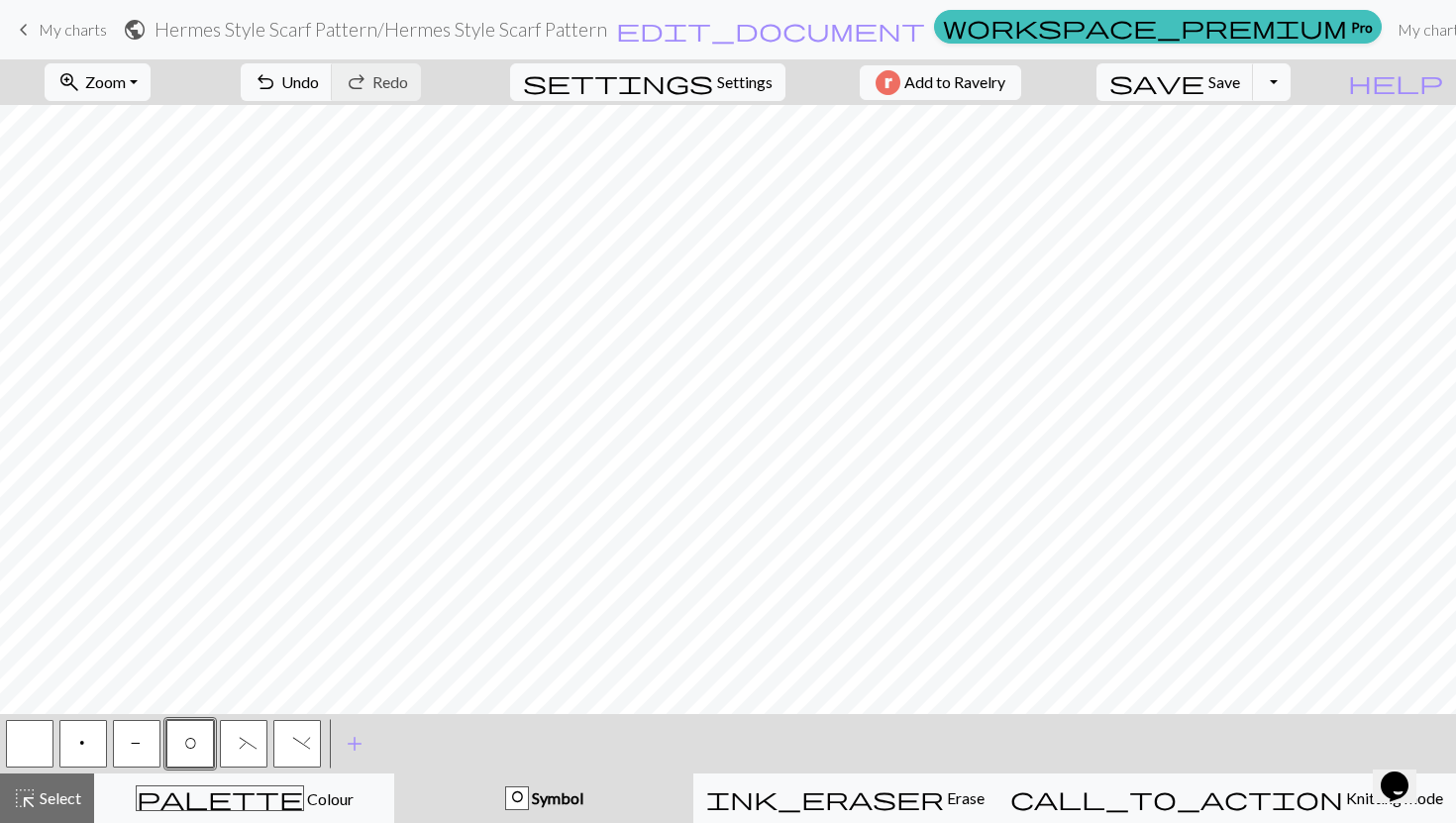 click on "p" at bounding box center [83, 744] 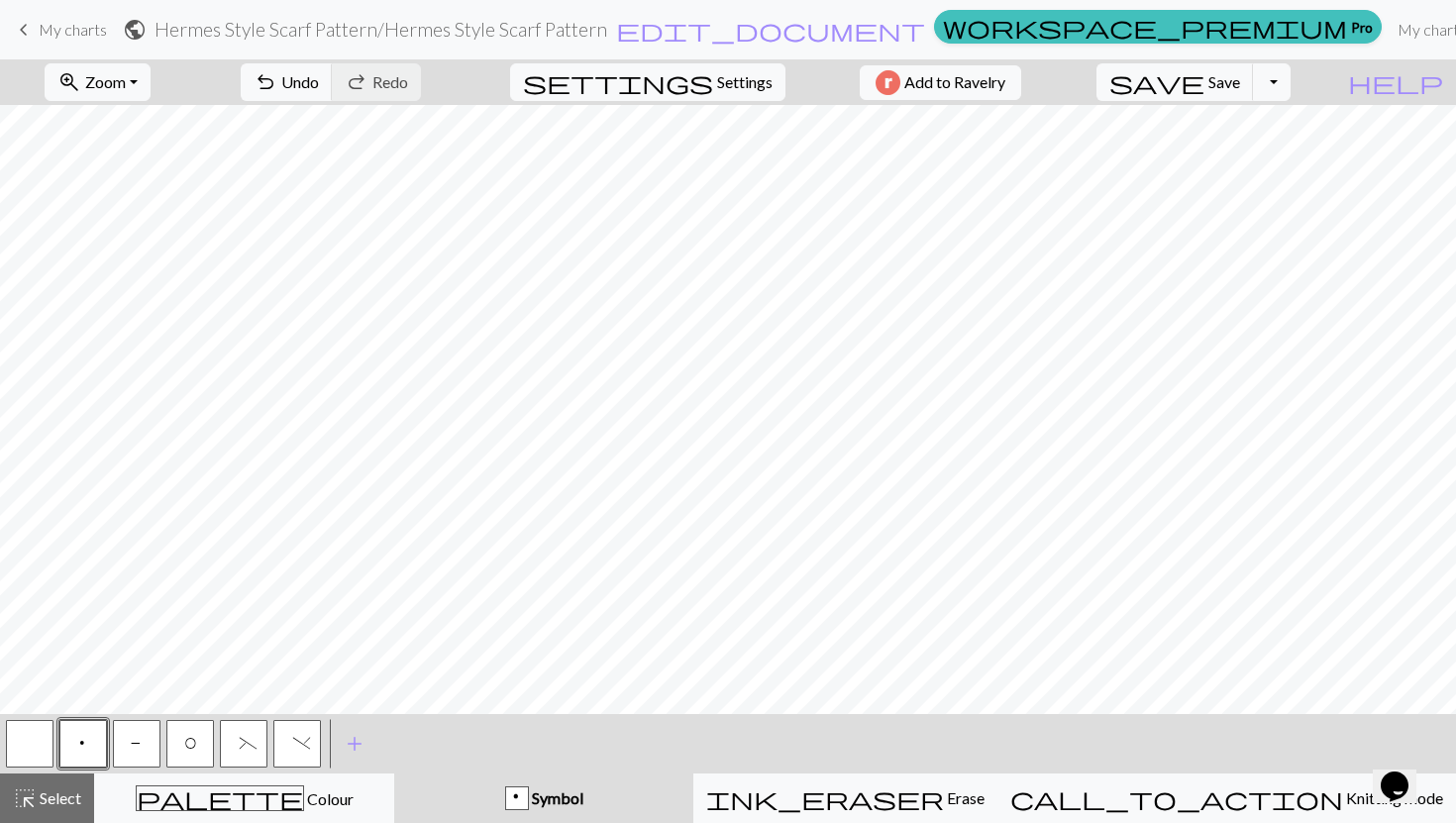 click on "P" at bounding box center (137, 744) 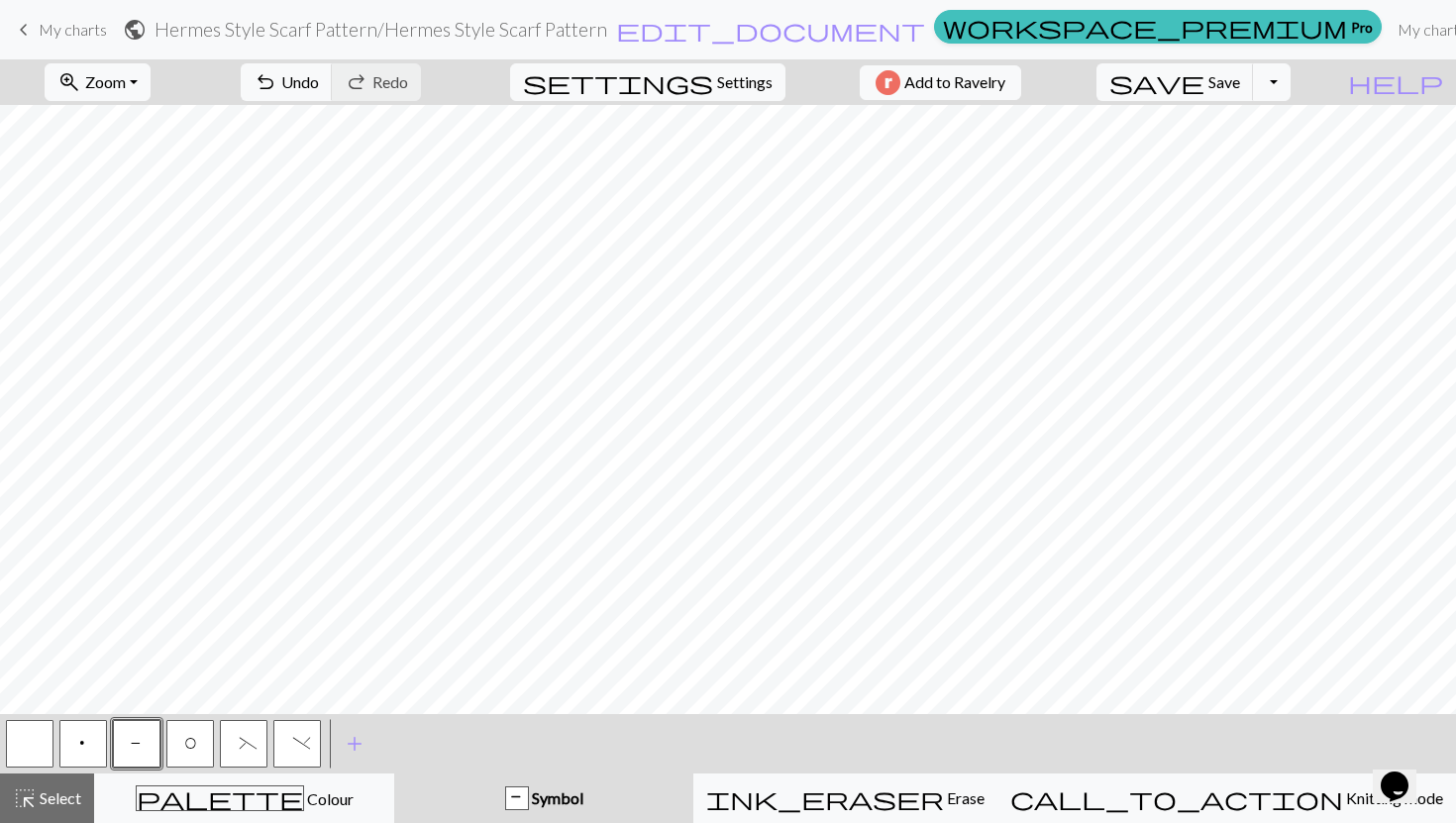 click on "p" at bounding box center [83, 744] 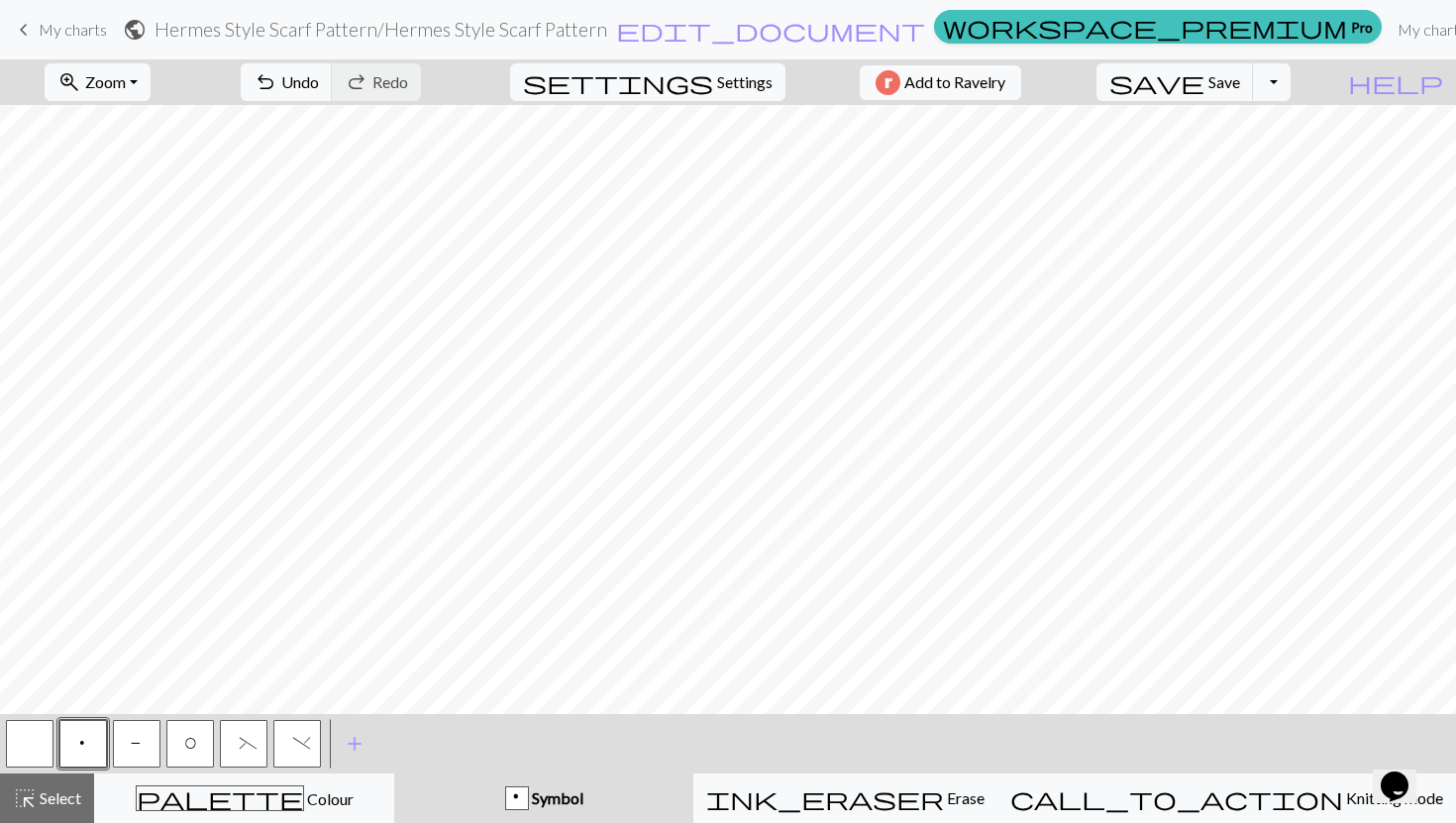 click on "P" at bounding box center [137, 744] 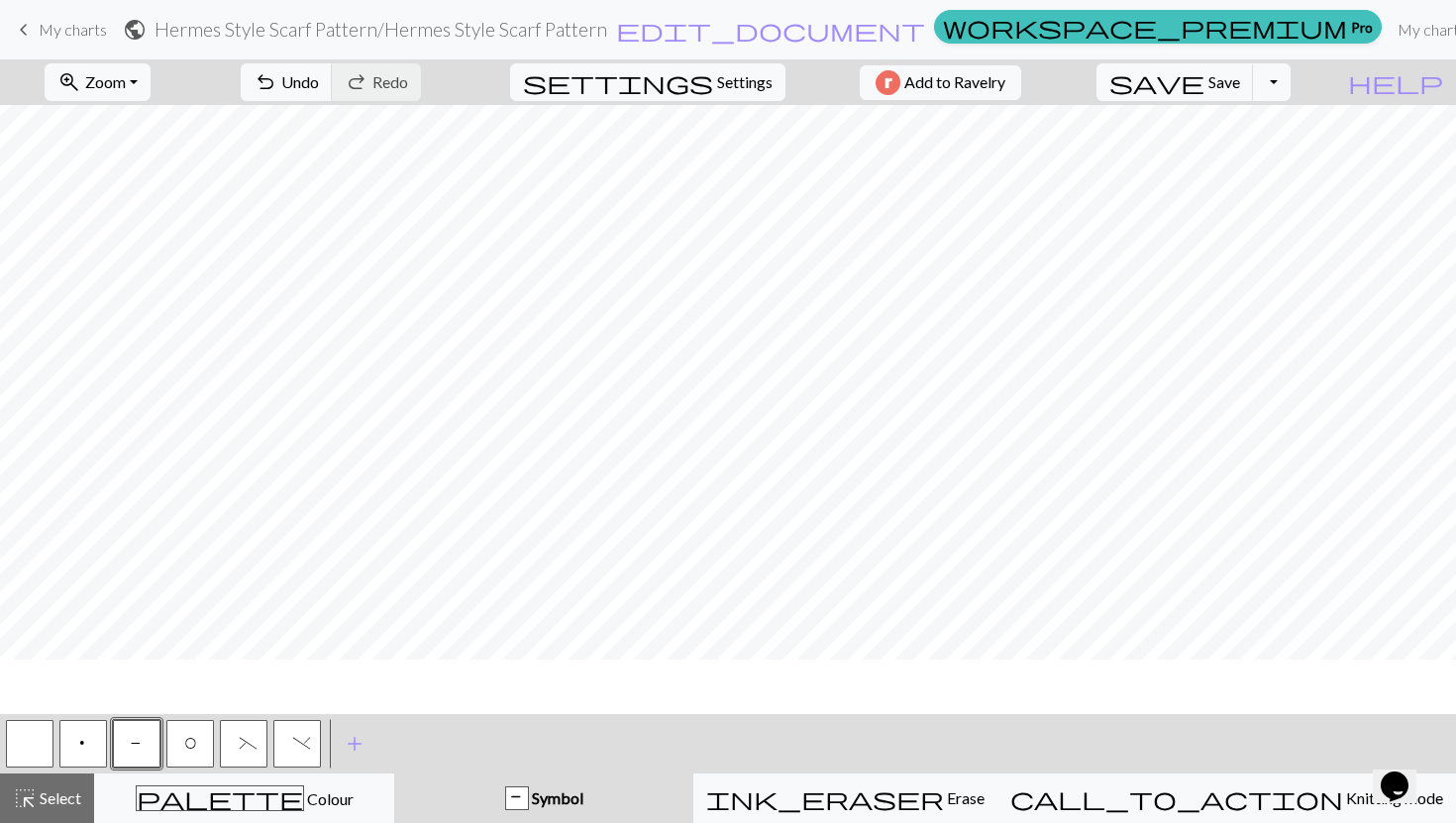 scroll, scrollTop: 0, scrollLeft: 0, axis: both 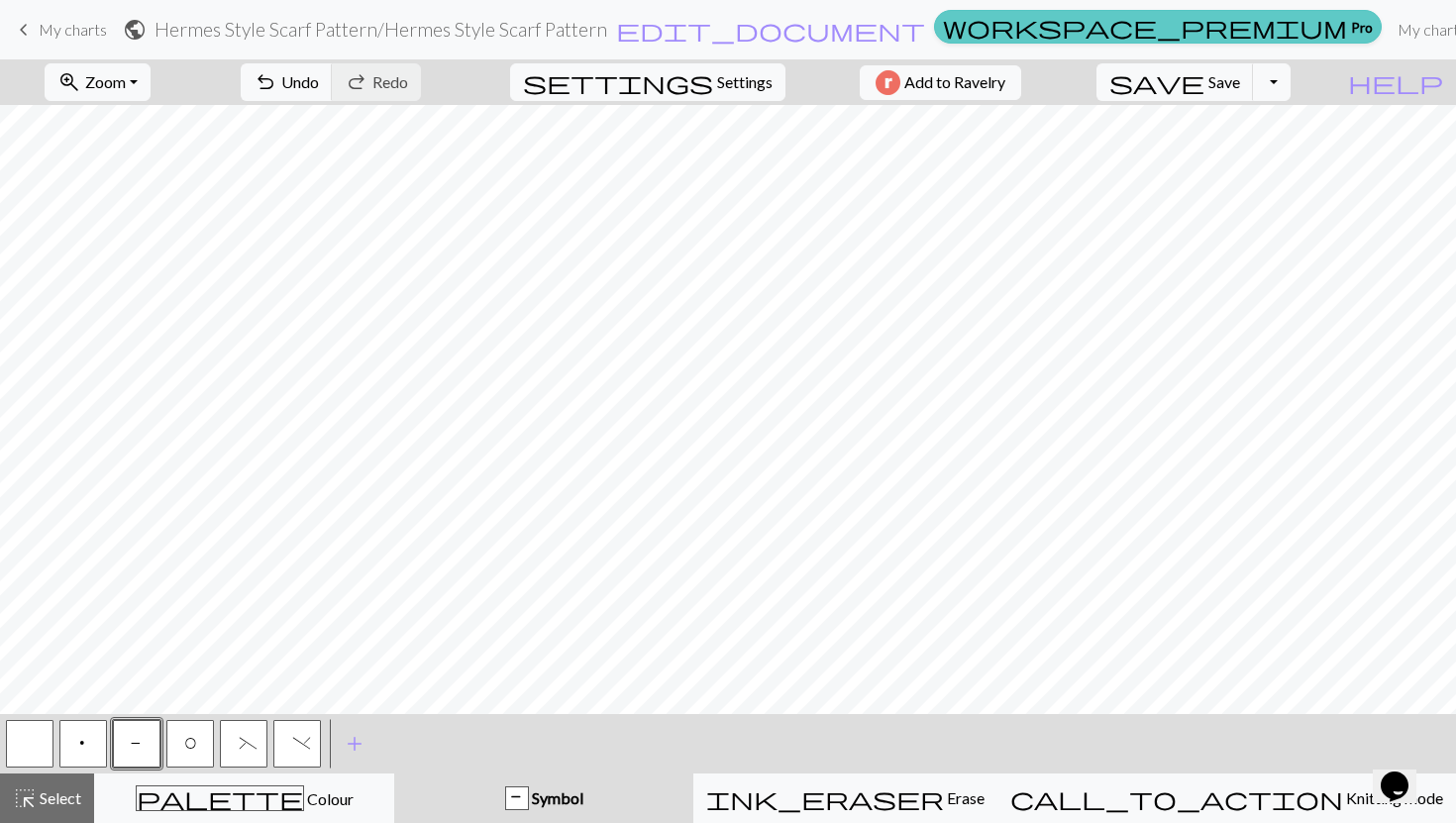 click on "workspace_premium" at bounding box center (1145, 27) 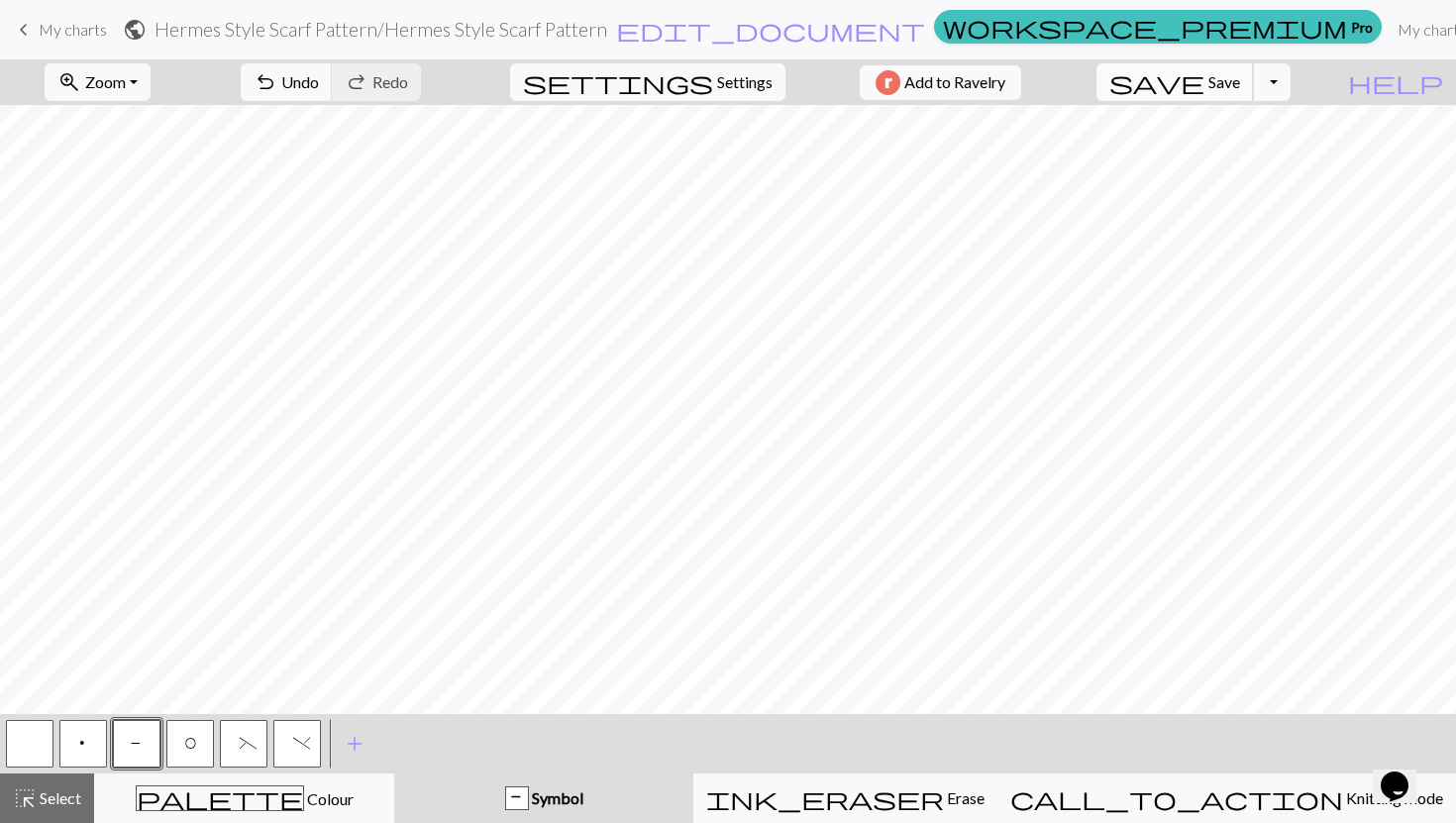 click on "save Save Save" at bounding box center (1175, 82) 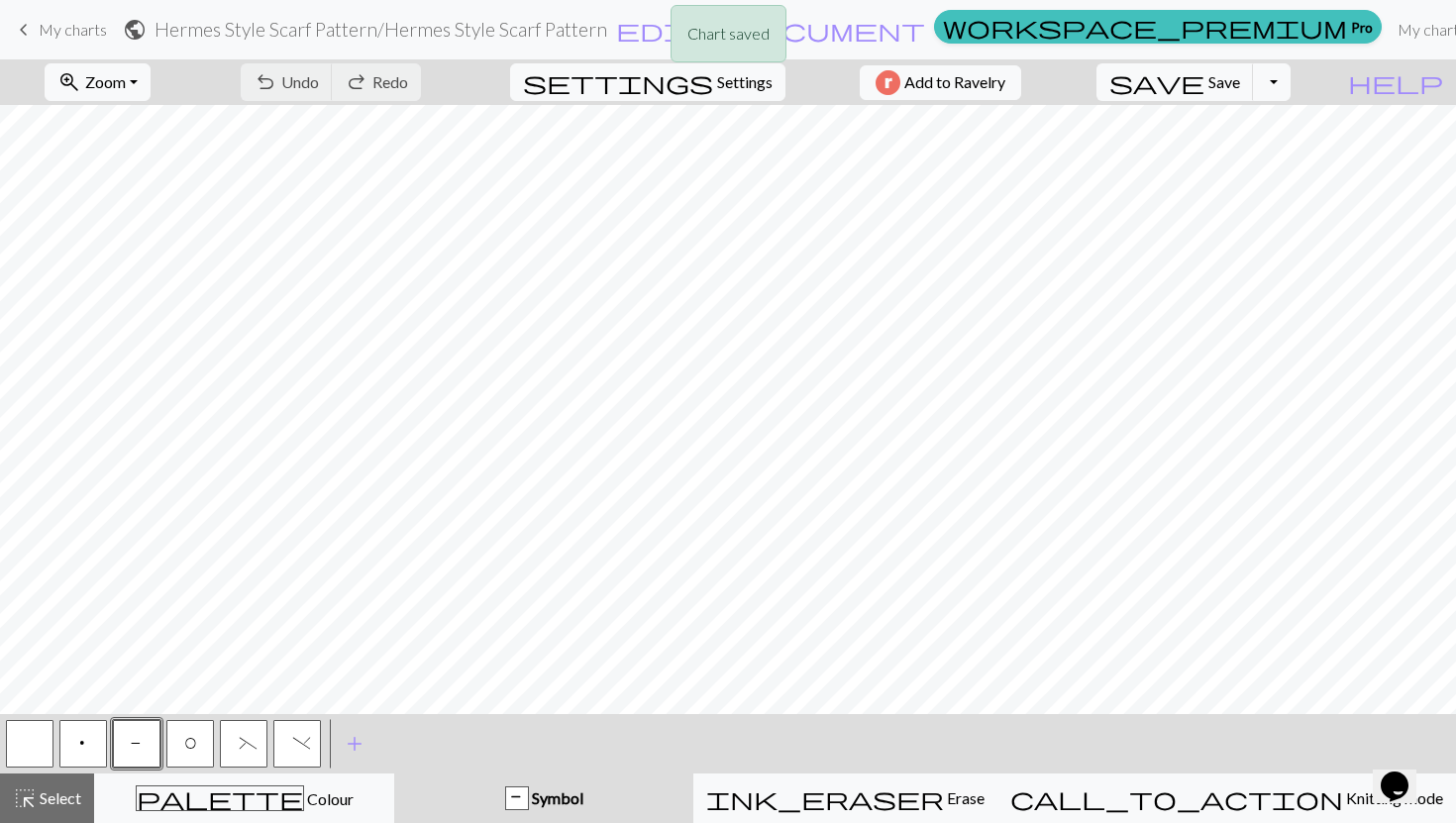 click on "Chart saved" at bounding box center (728, 39) 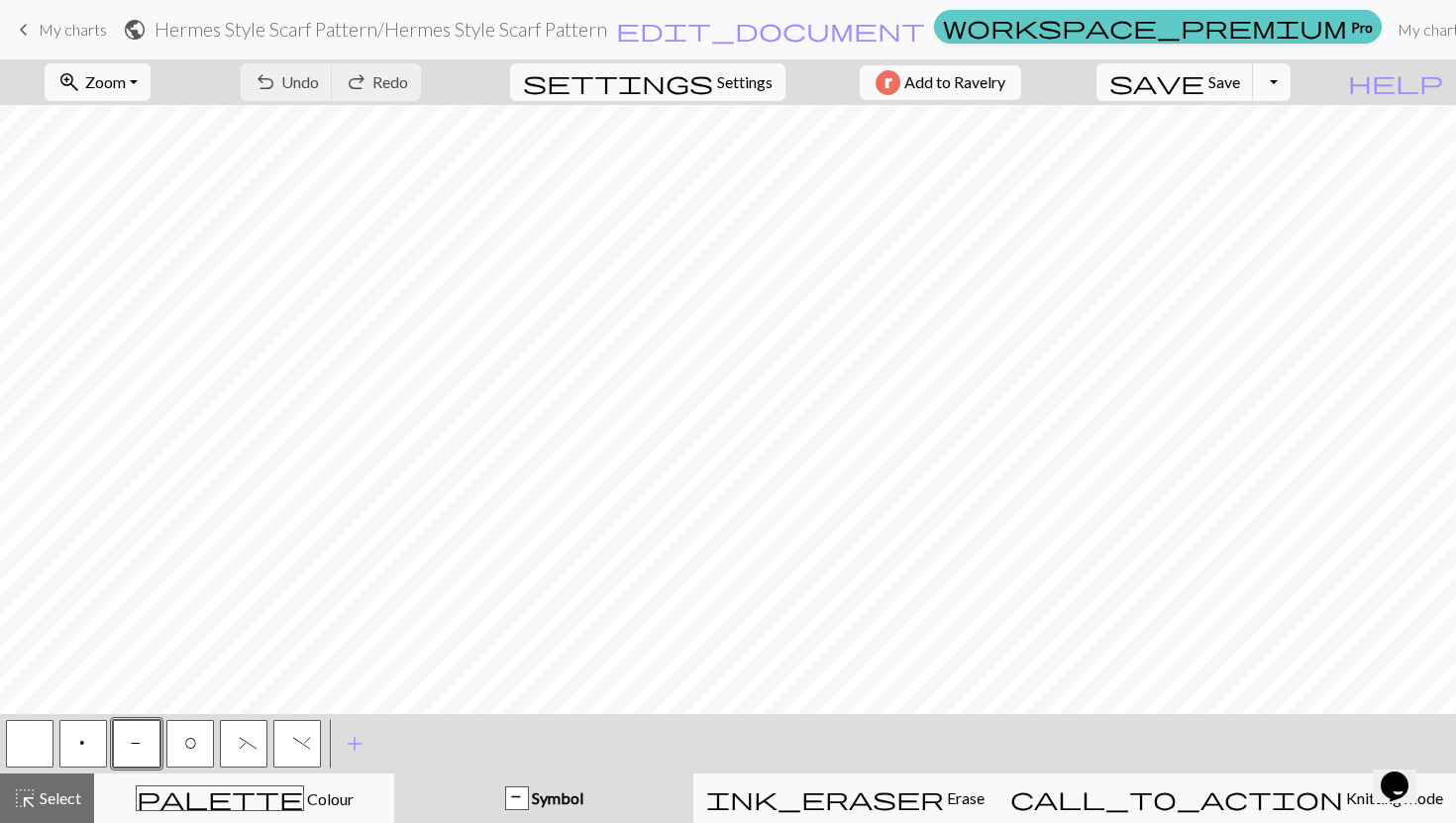 click on "workspace_premium  Pro" at bounding box center [1158, 27] 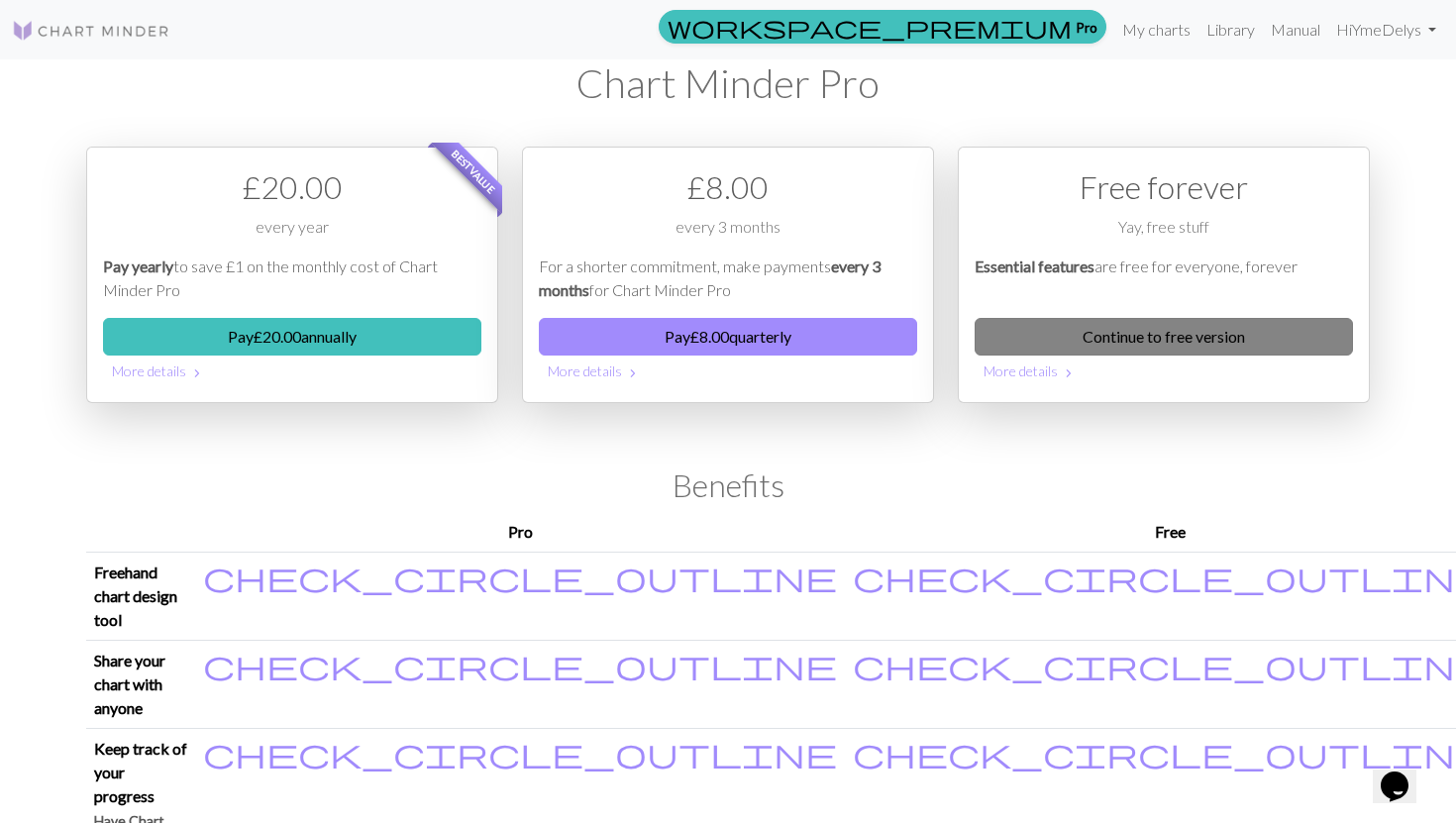 click on "Continue to free version" at bounding box center [1164, 337] 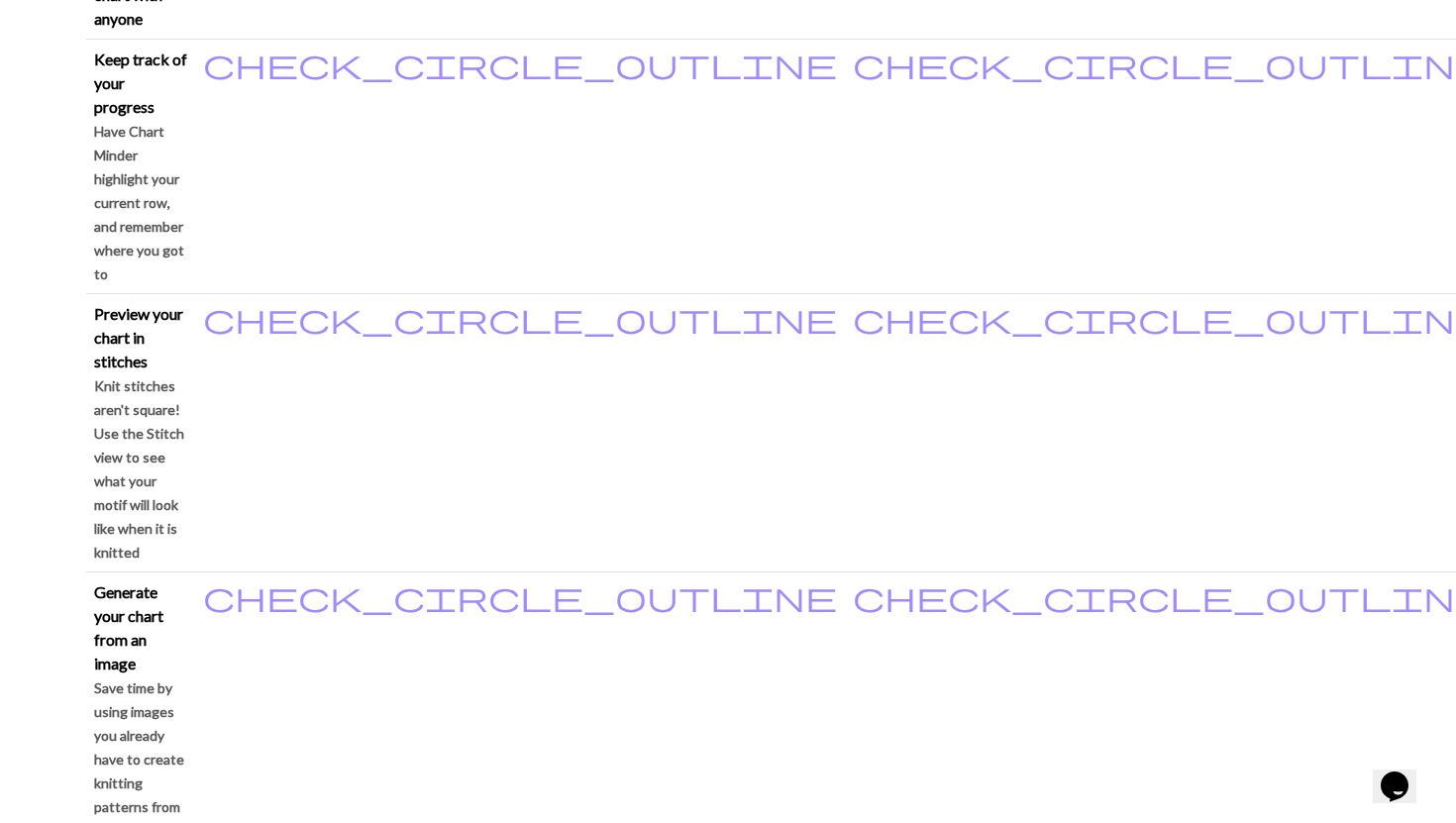 scroll, scrollTop: 0, scrollLeft: 0, axis: both 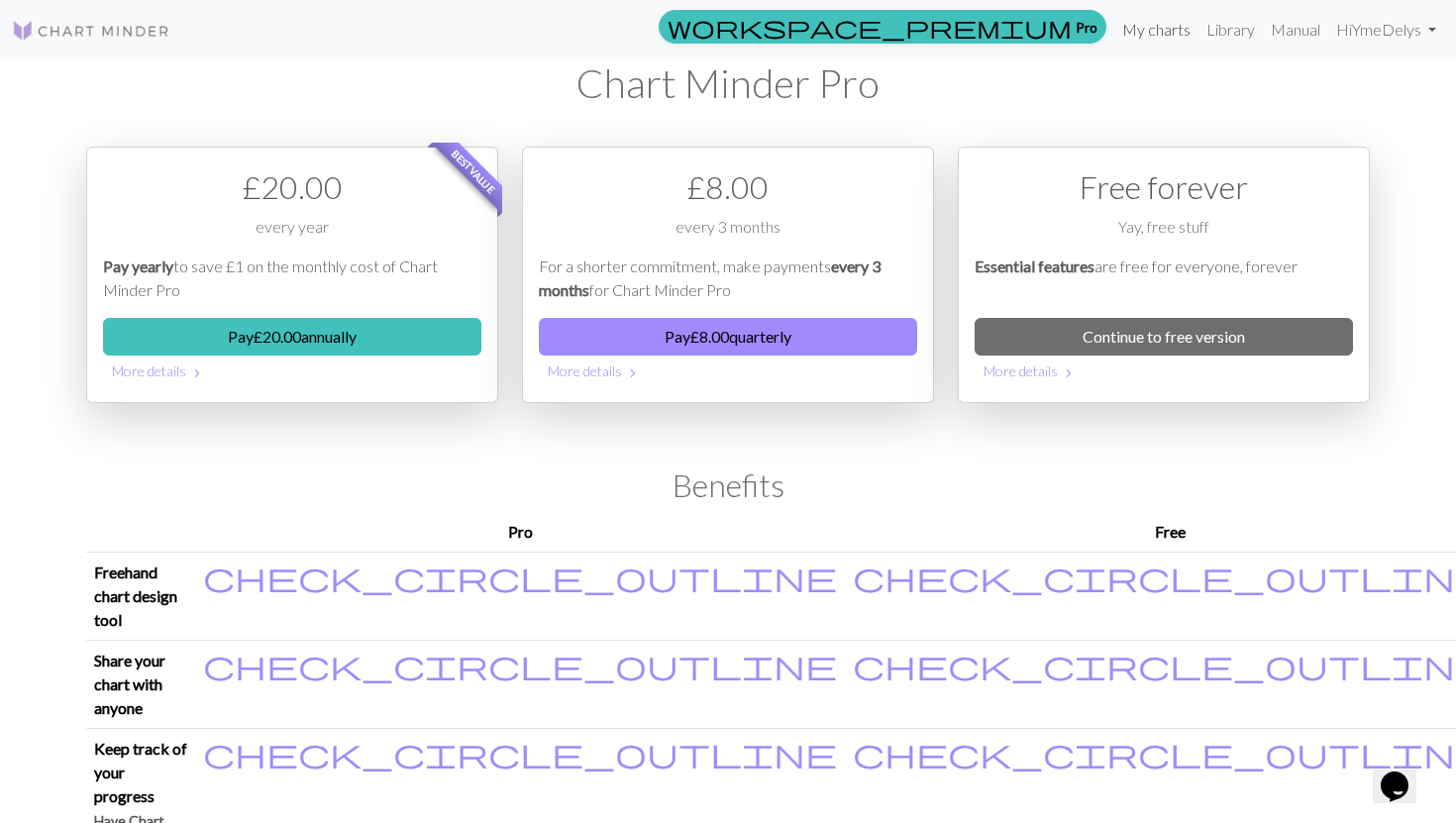 click on "My charts" at bounding box center (1156, 30) 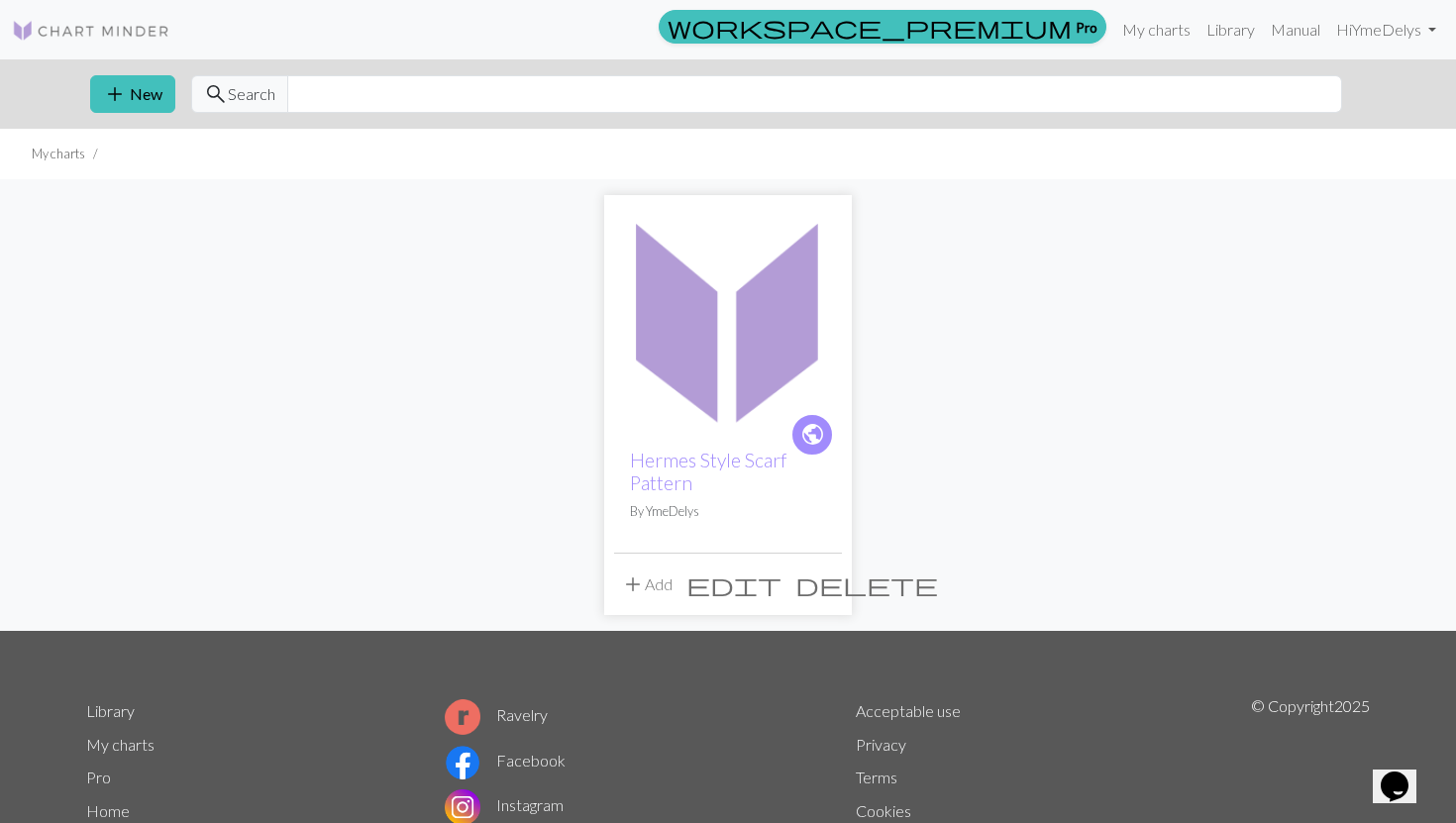 click at bounding box center (728, 319) 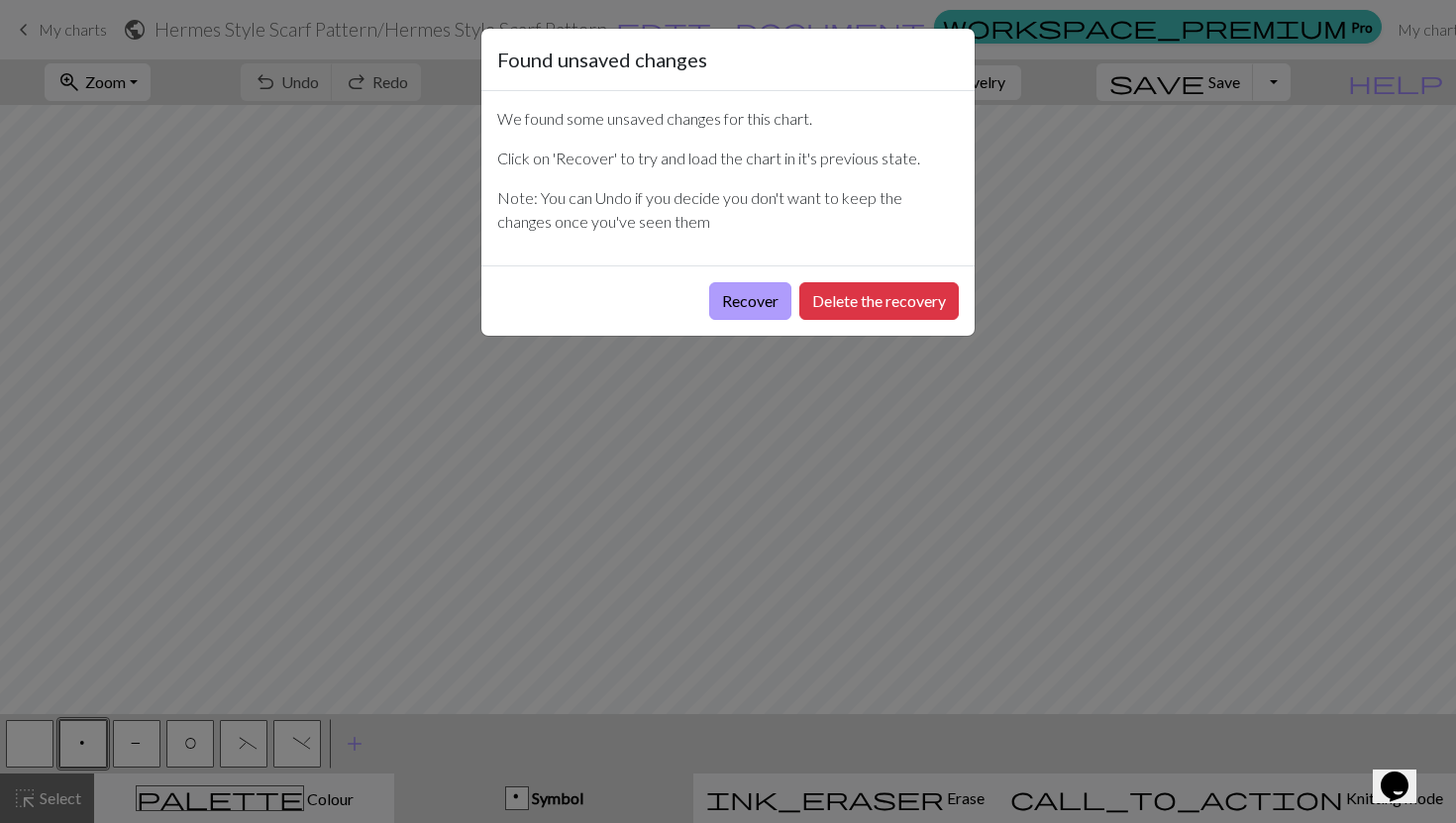 click on "Recover" at bounding box center [750, 301] 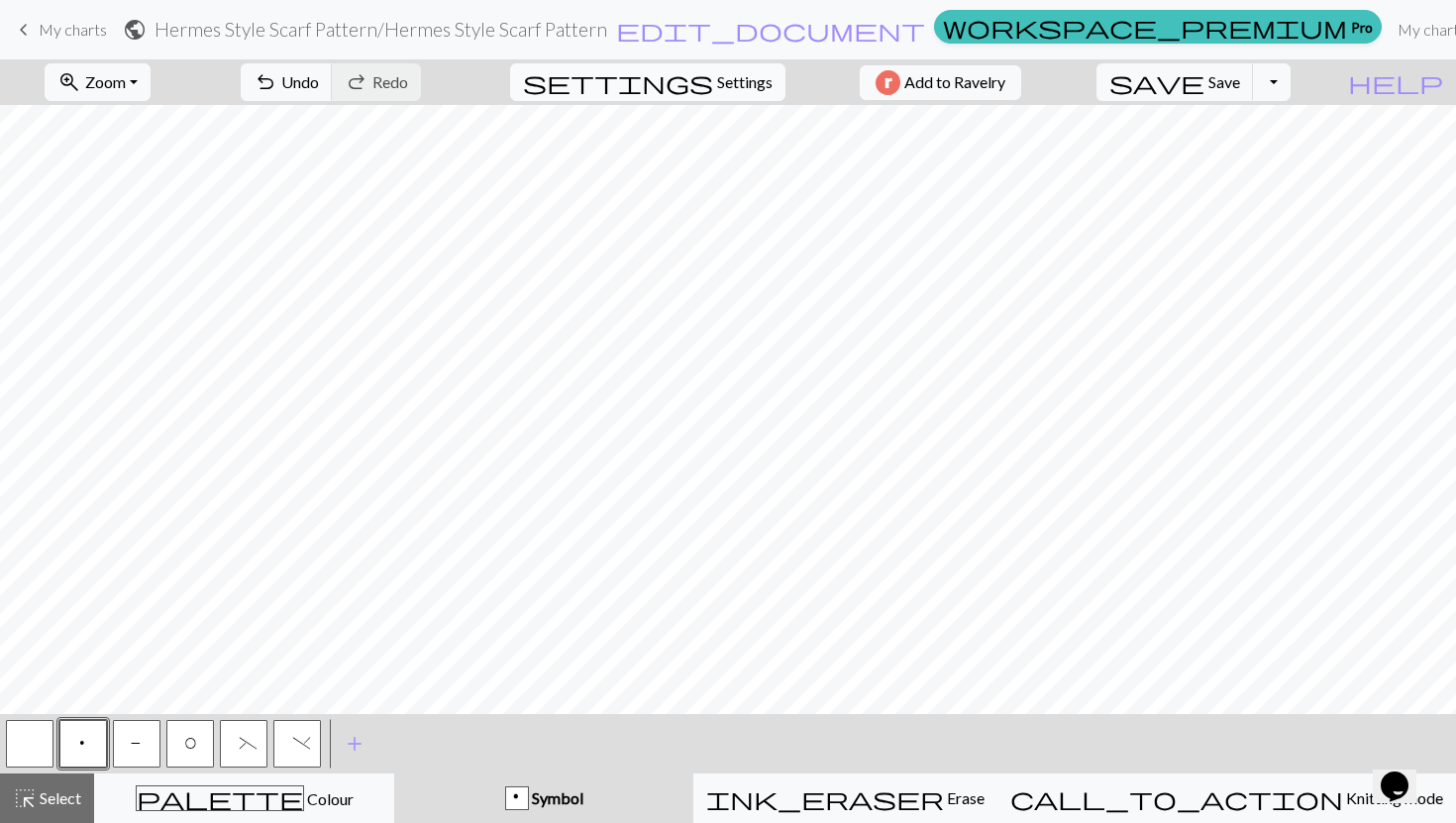click on "Settings" at bounding box center (745, 82) 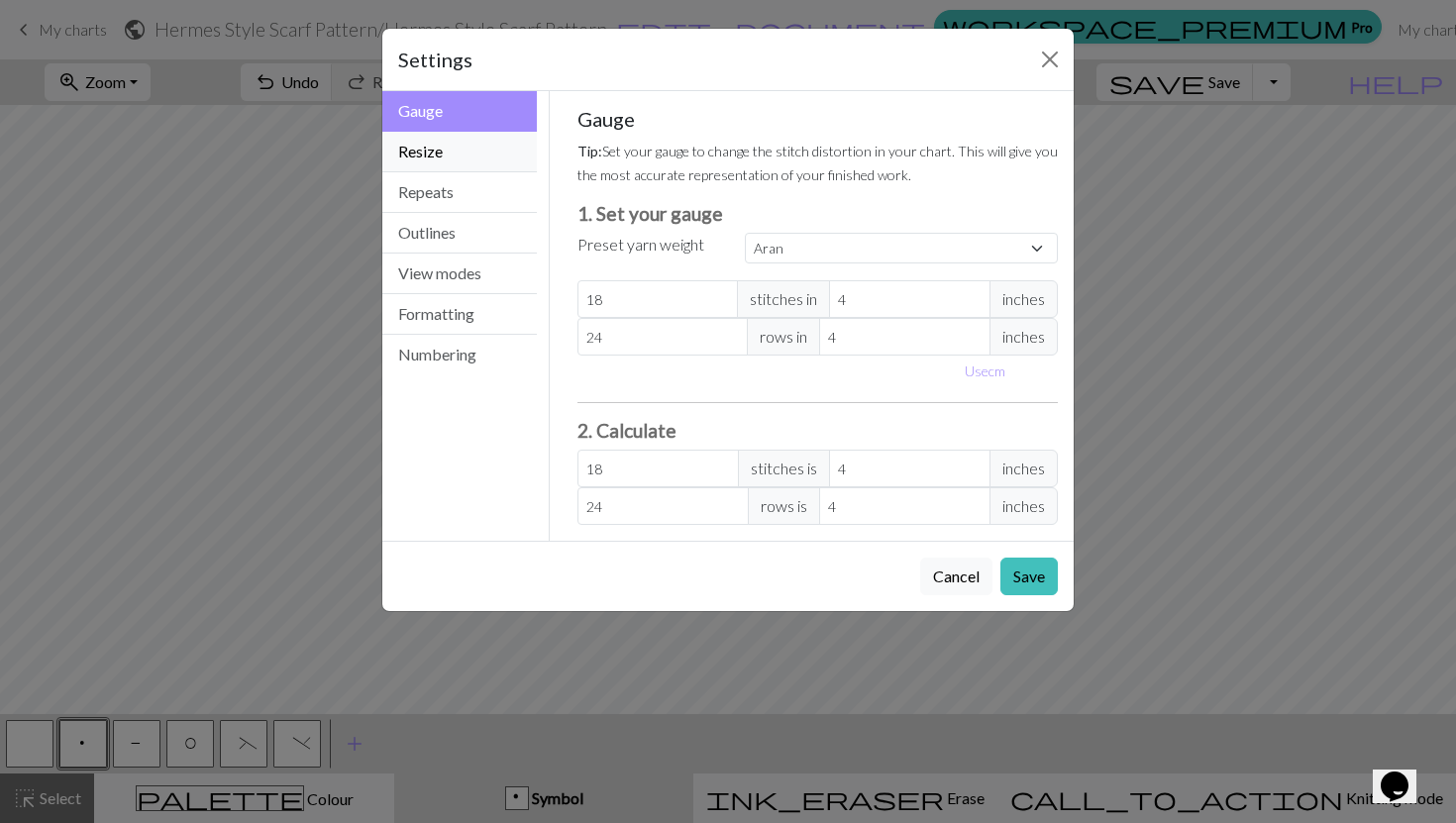 click on "Resize" at bounding box center [460, 152] 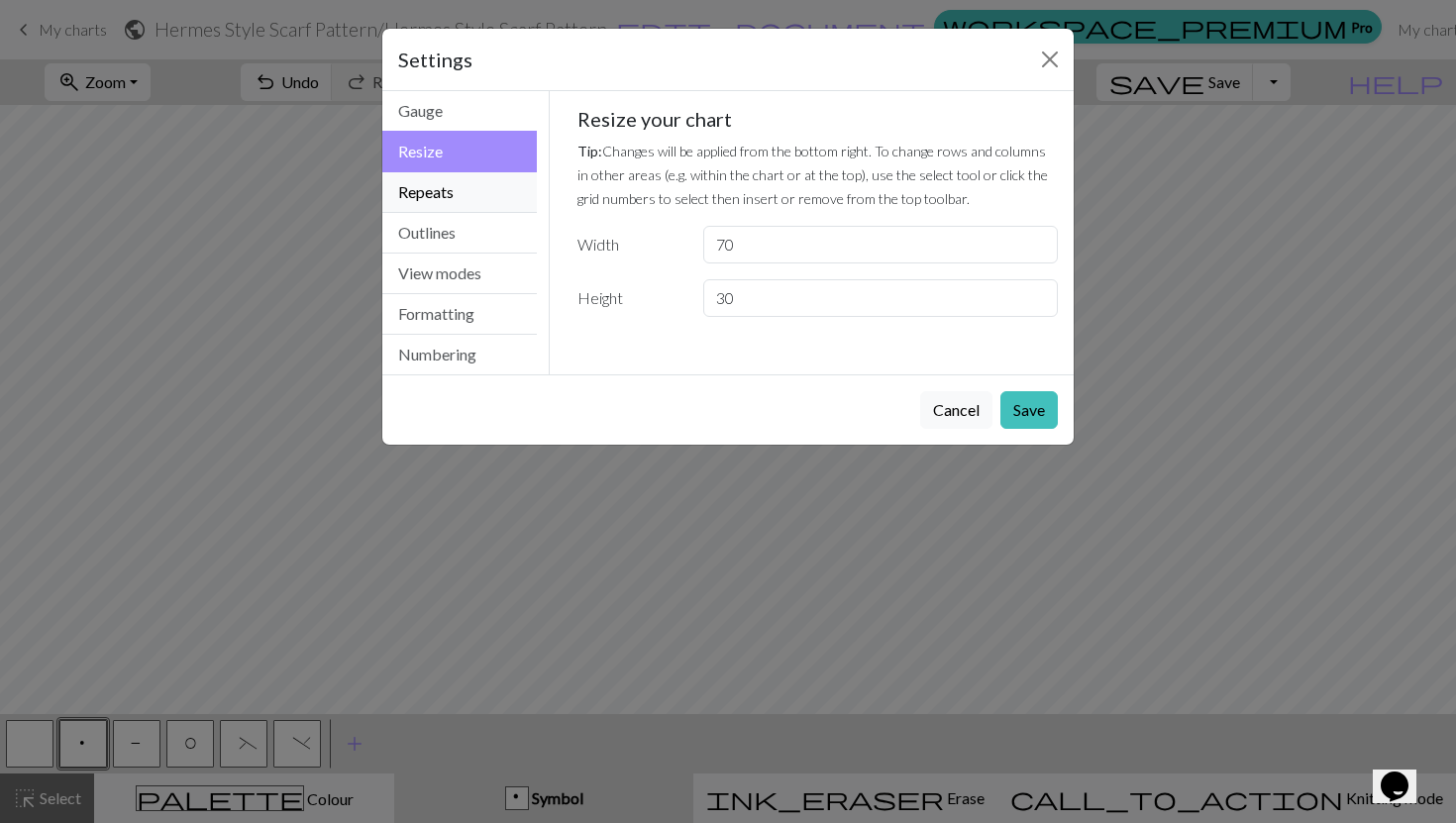 click on "Repeats" at bounding box center (460, 192) 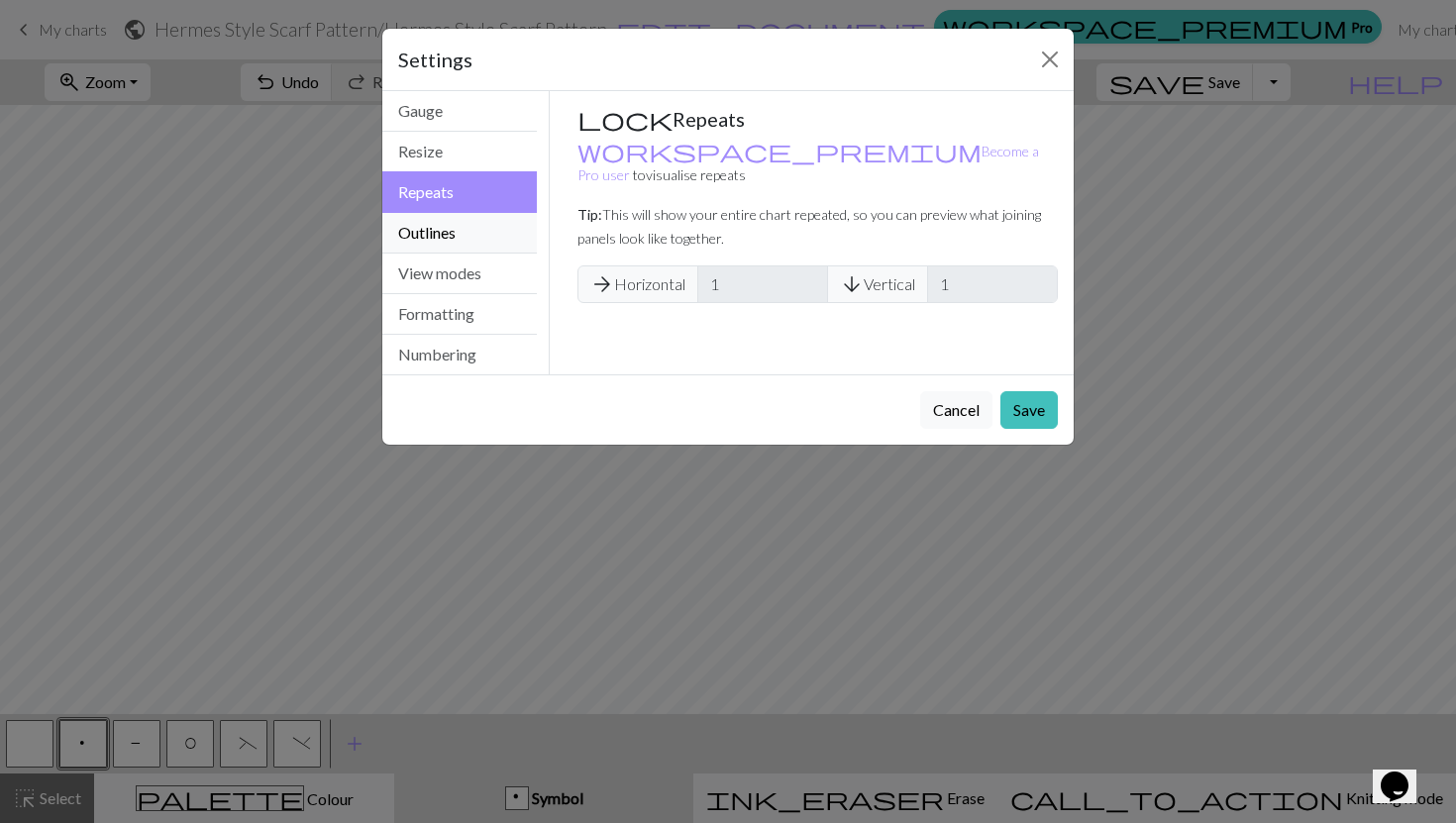 click on "Outlines" at bounding box center [460, 233] 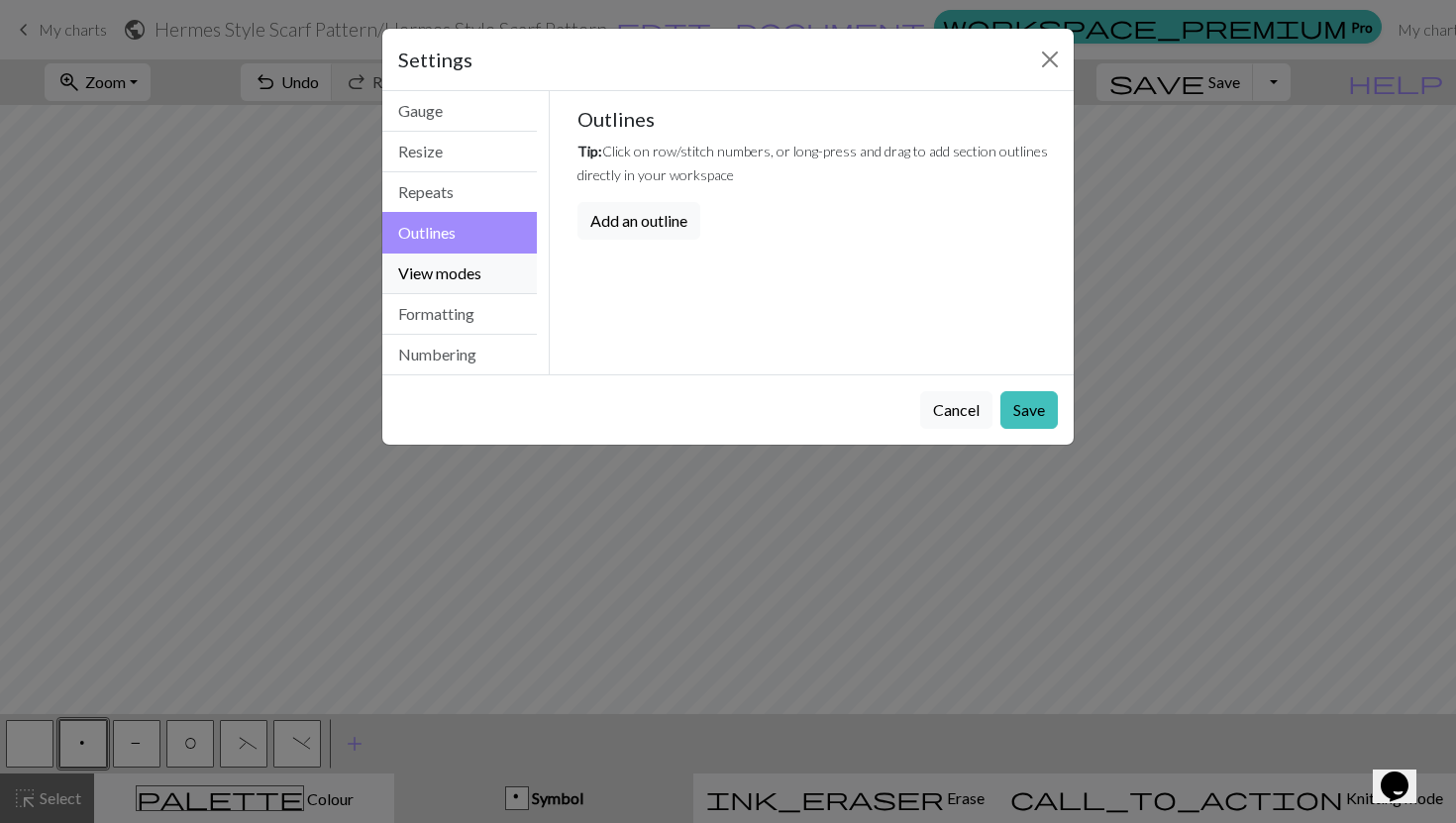 click on "View modes" at bounding box center (460, 273) 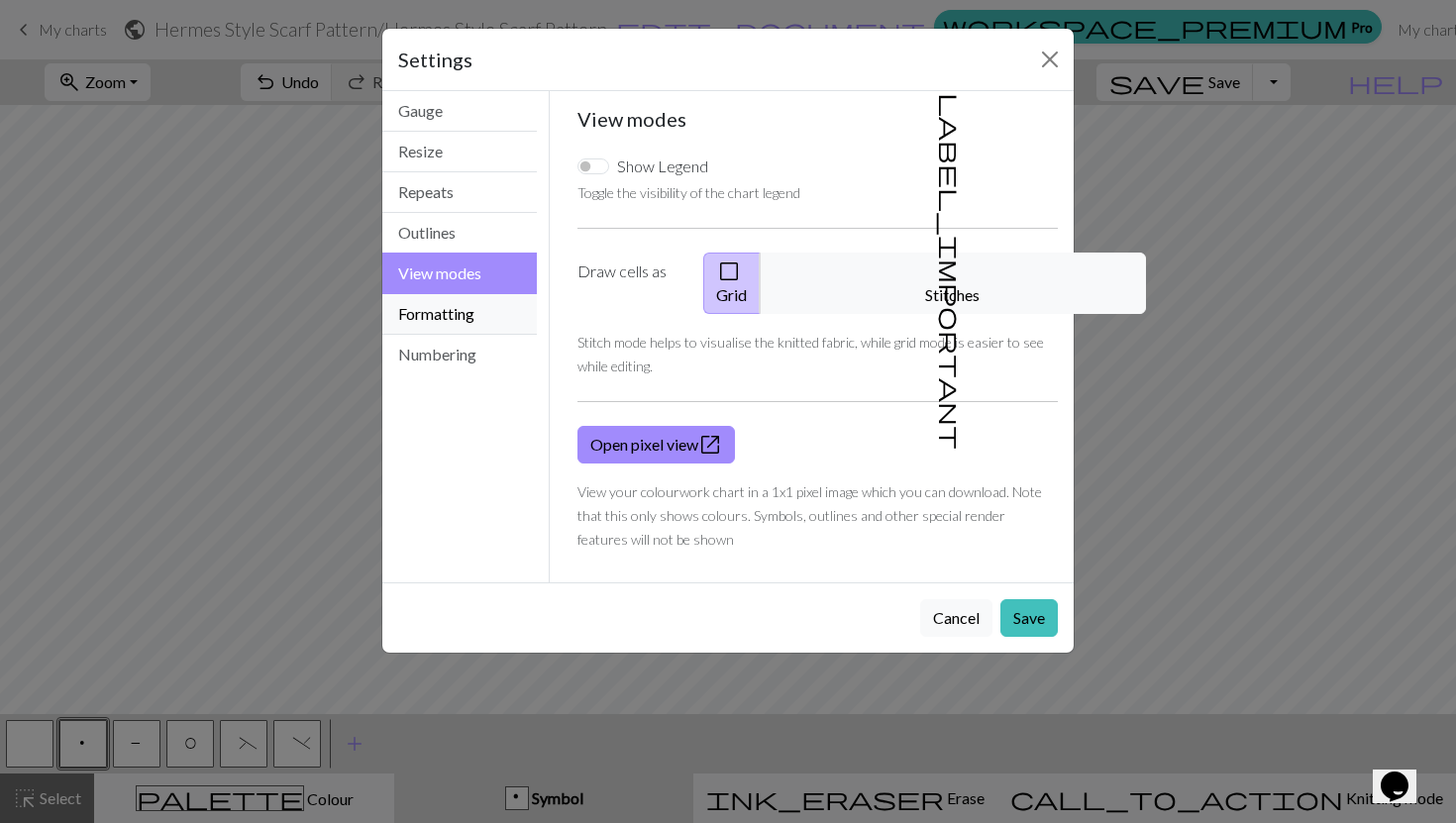 click on "Formatting" at bounding box center [460, 314] 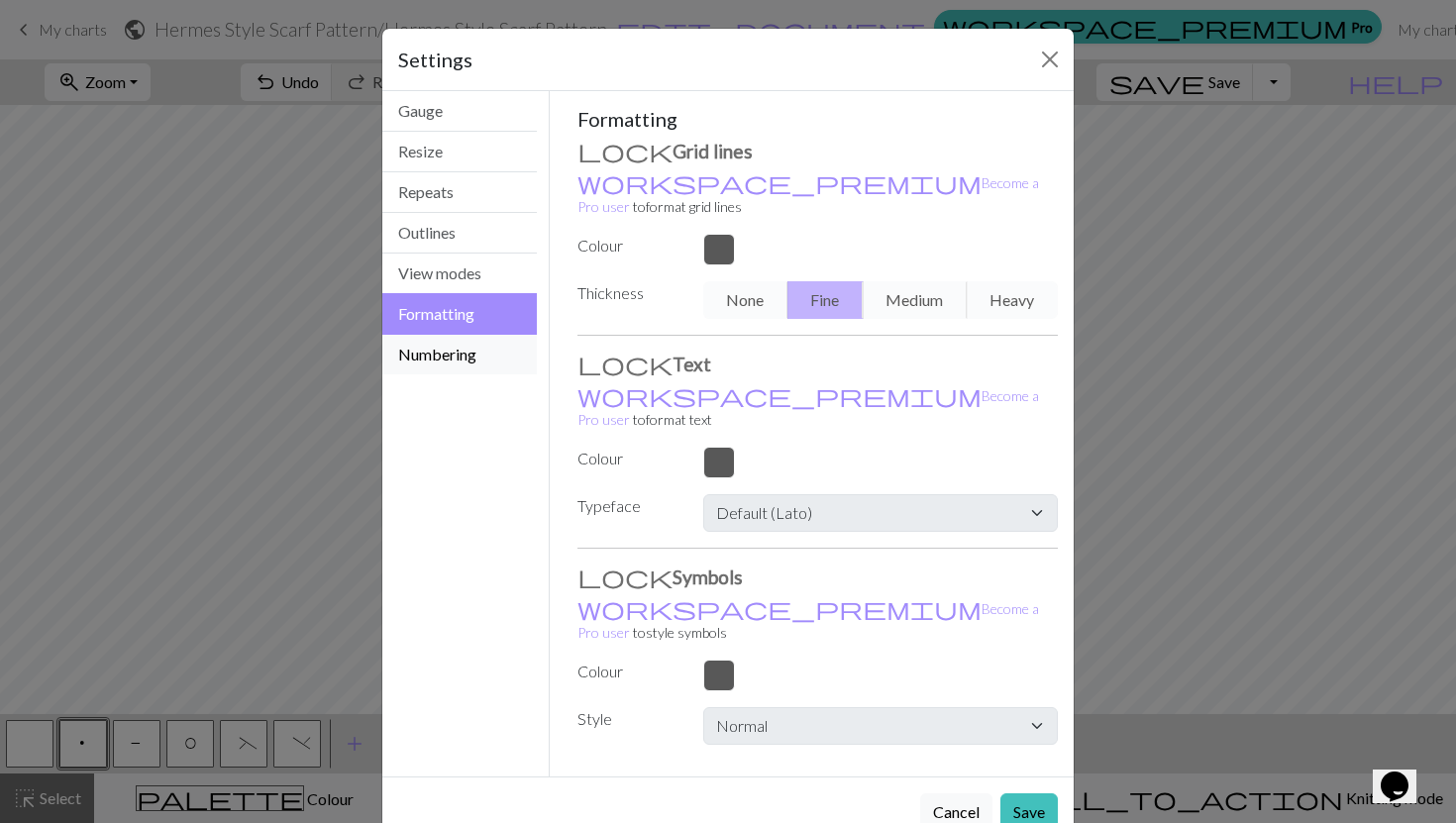click on "Numbering" at bounding box center [460, 355] 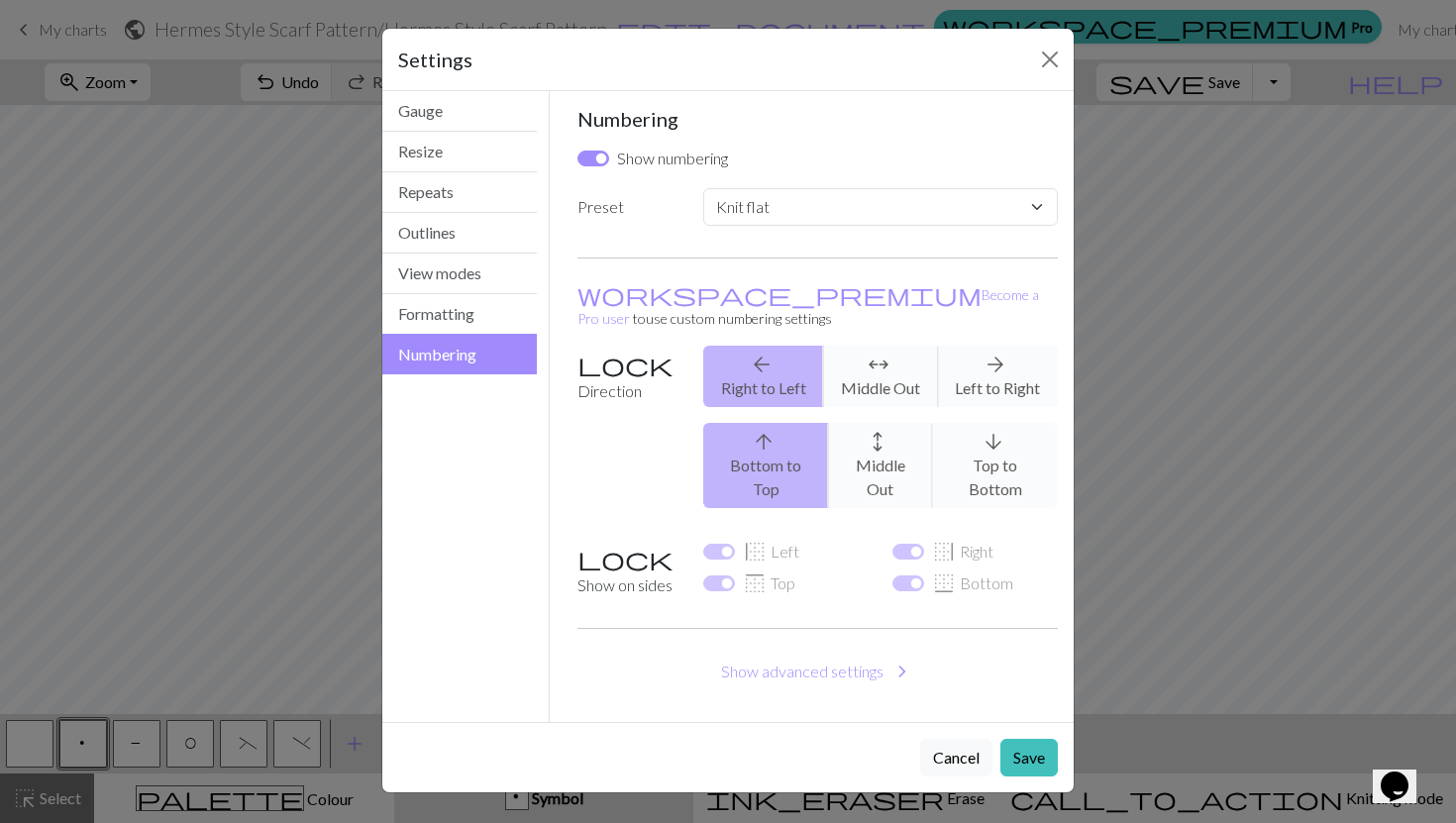 click on "arrow_back Right to Left arrows_outward Middle Out arrow_forward Left to Right" at bounding box center [881, 376] 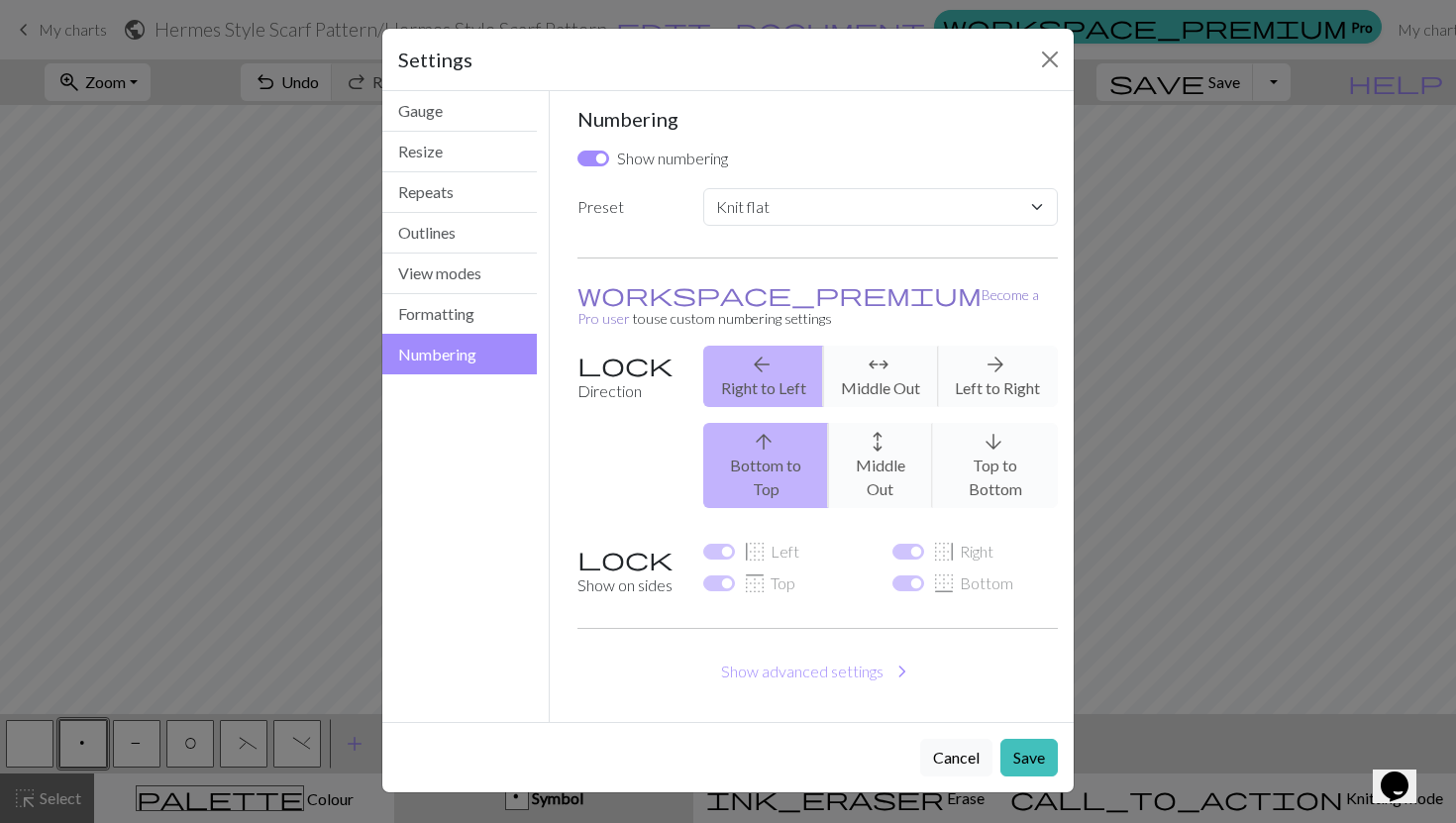 click on "workspace_premium Become a Pro user" at bounding box center (808, 306) 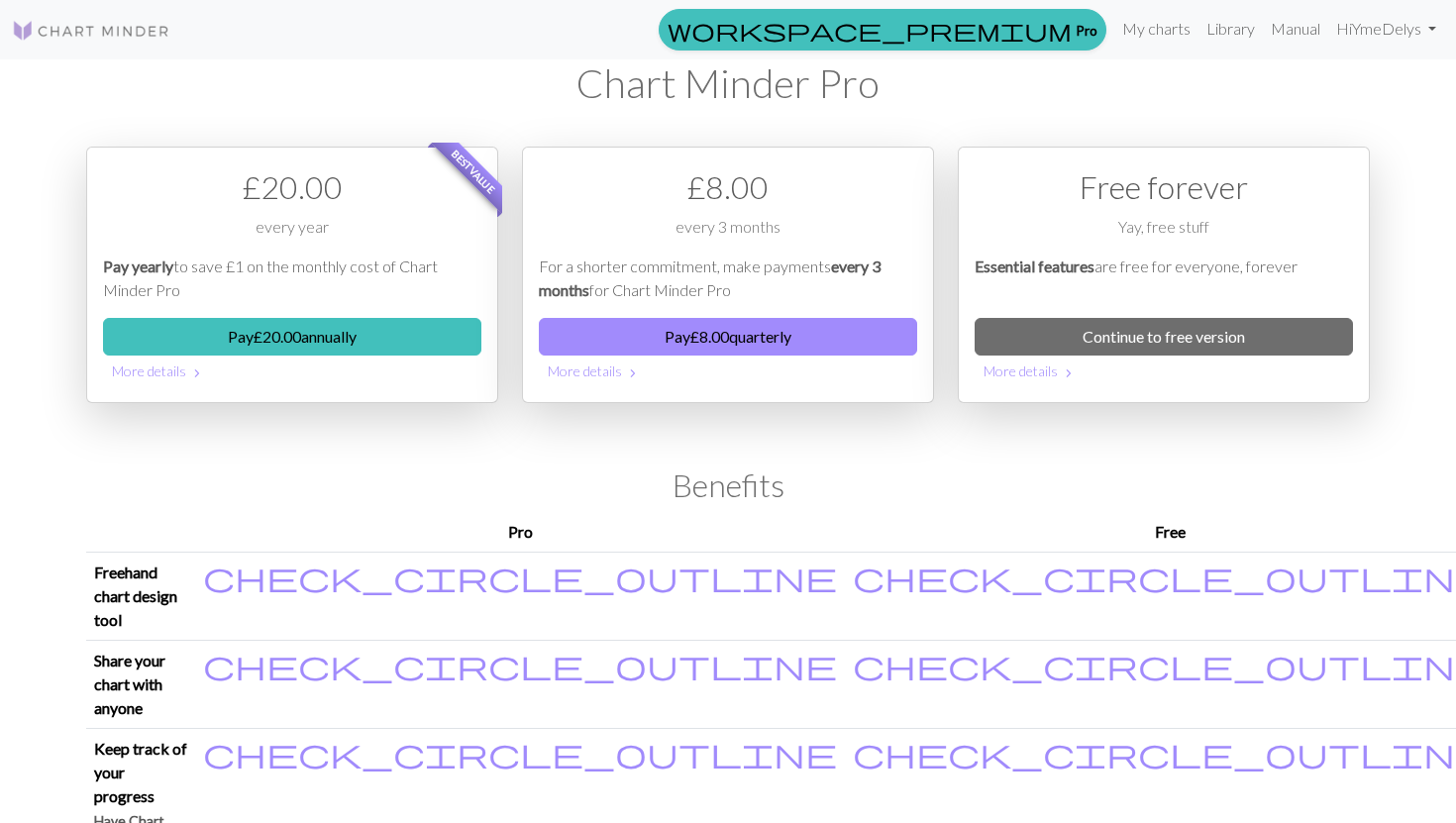 scroll, scrollTop: 0, scrollLeft: 0, axis: both 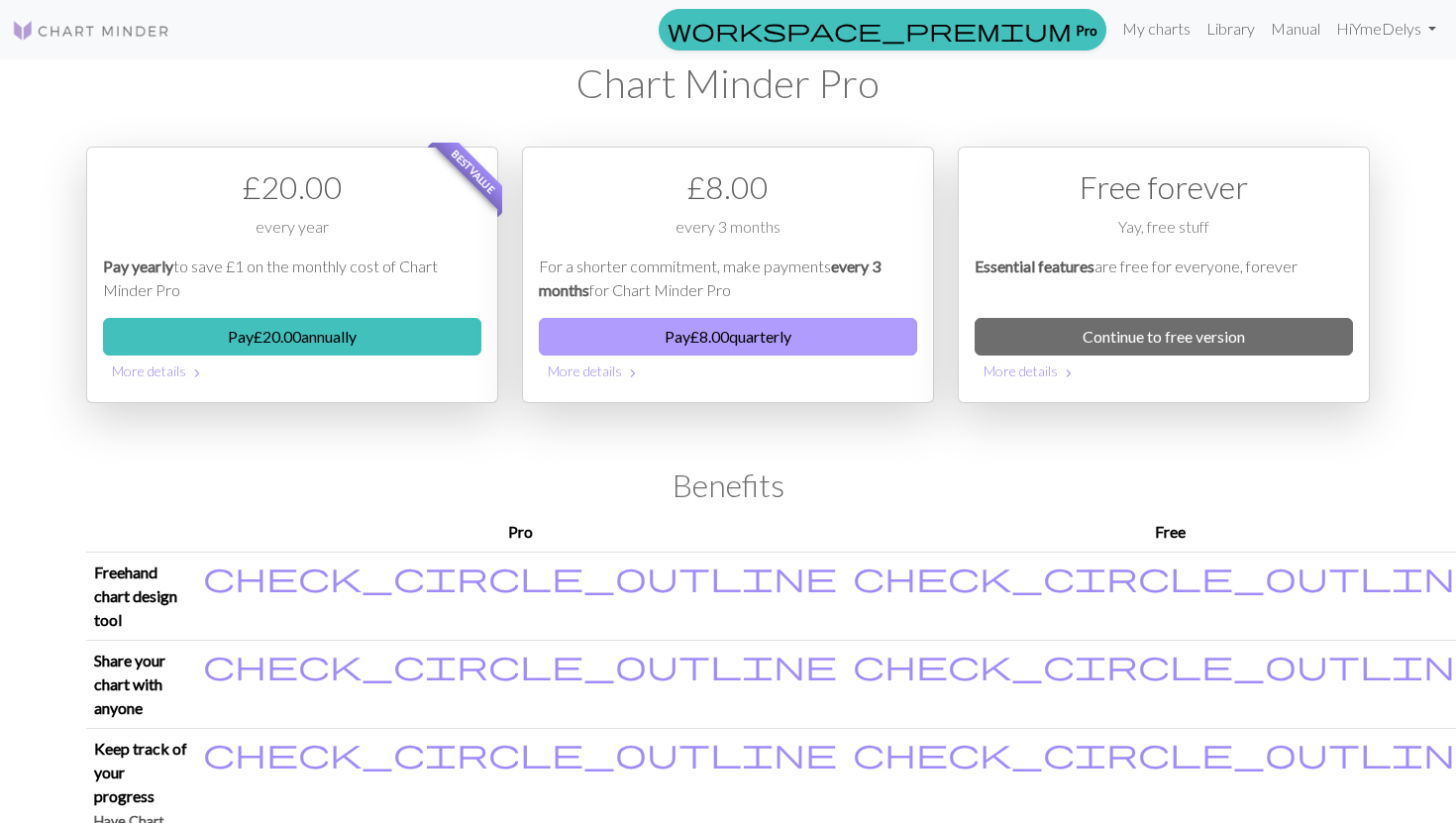 click on "Pay  £ 8.00  quarterly" at bounding box center (728, 337) 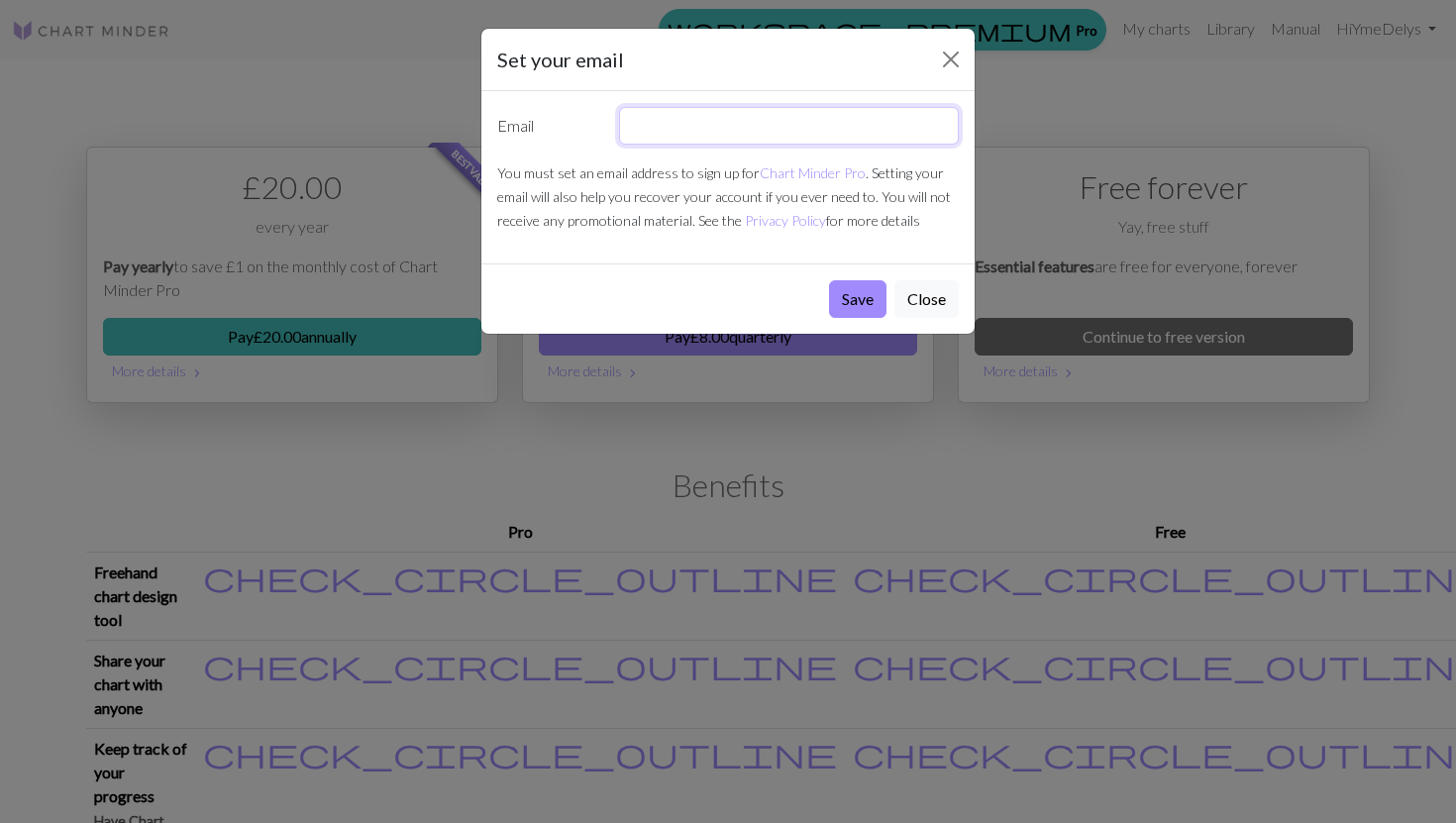 click at bounding box center (789, 126) 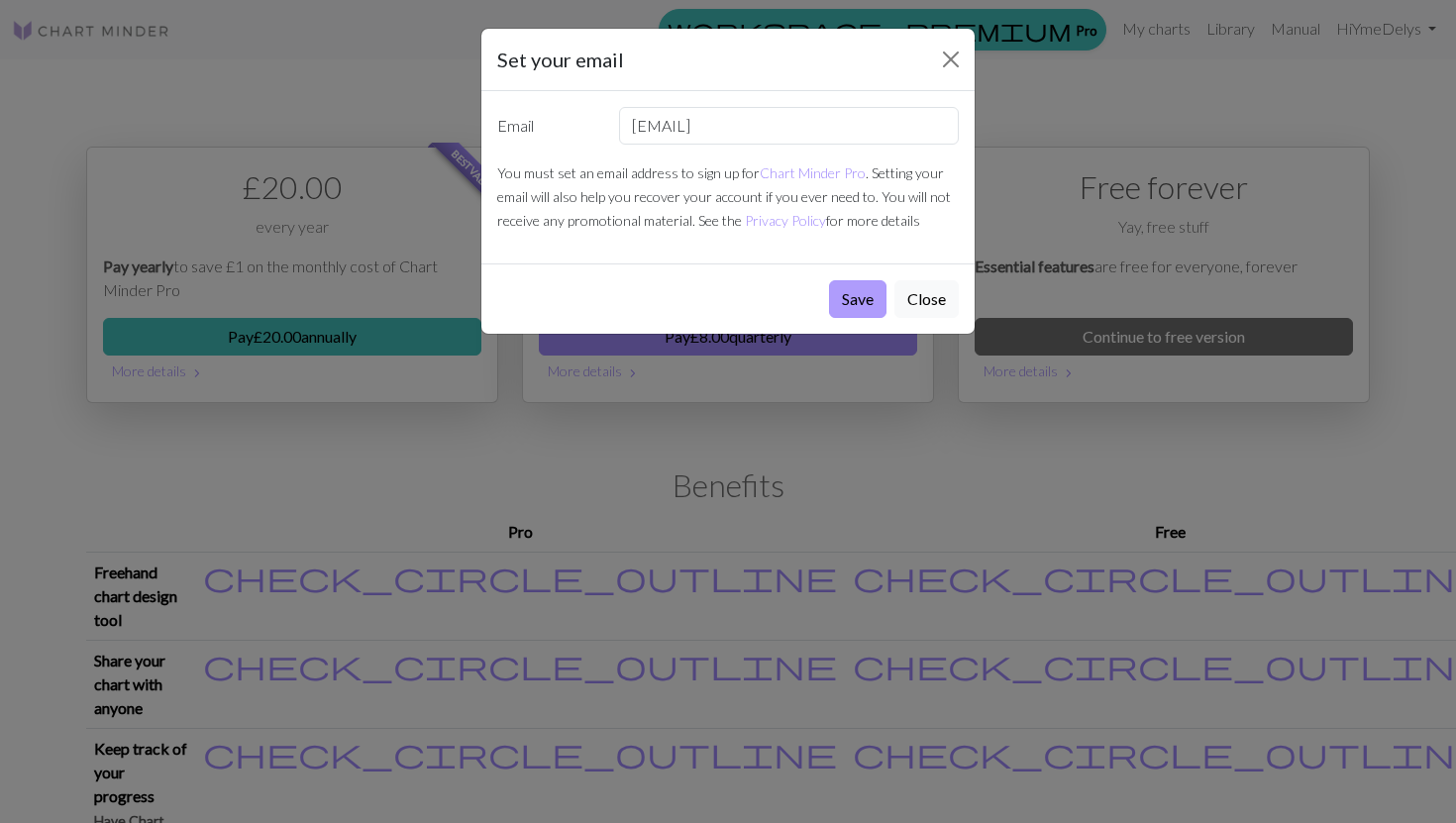 click on "Save" at bounding box center [858, 299] 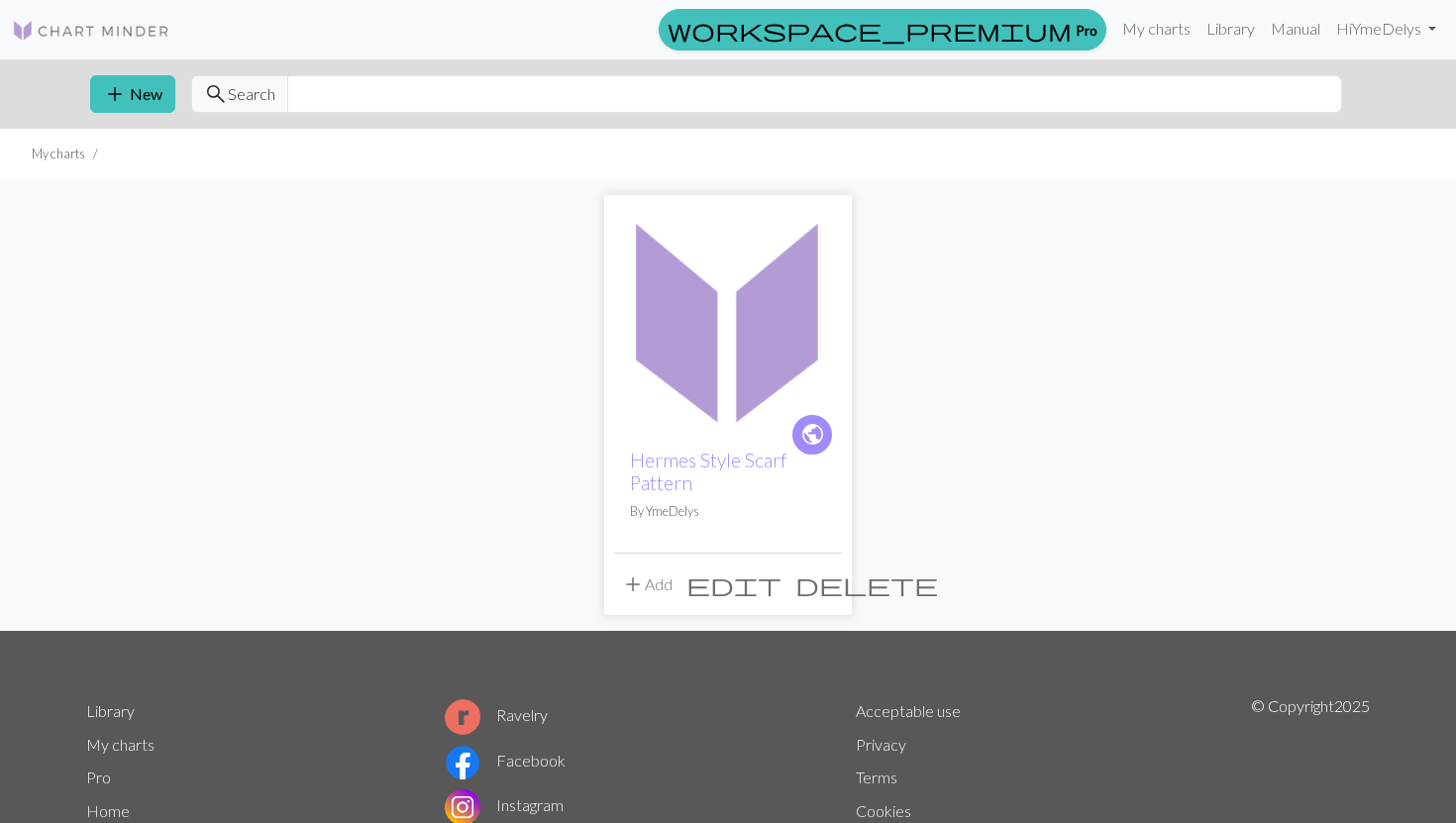 scroll, scrollTop: 0, scrollLeft: 0, axis: both 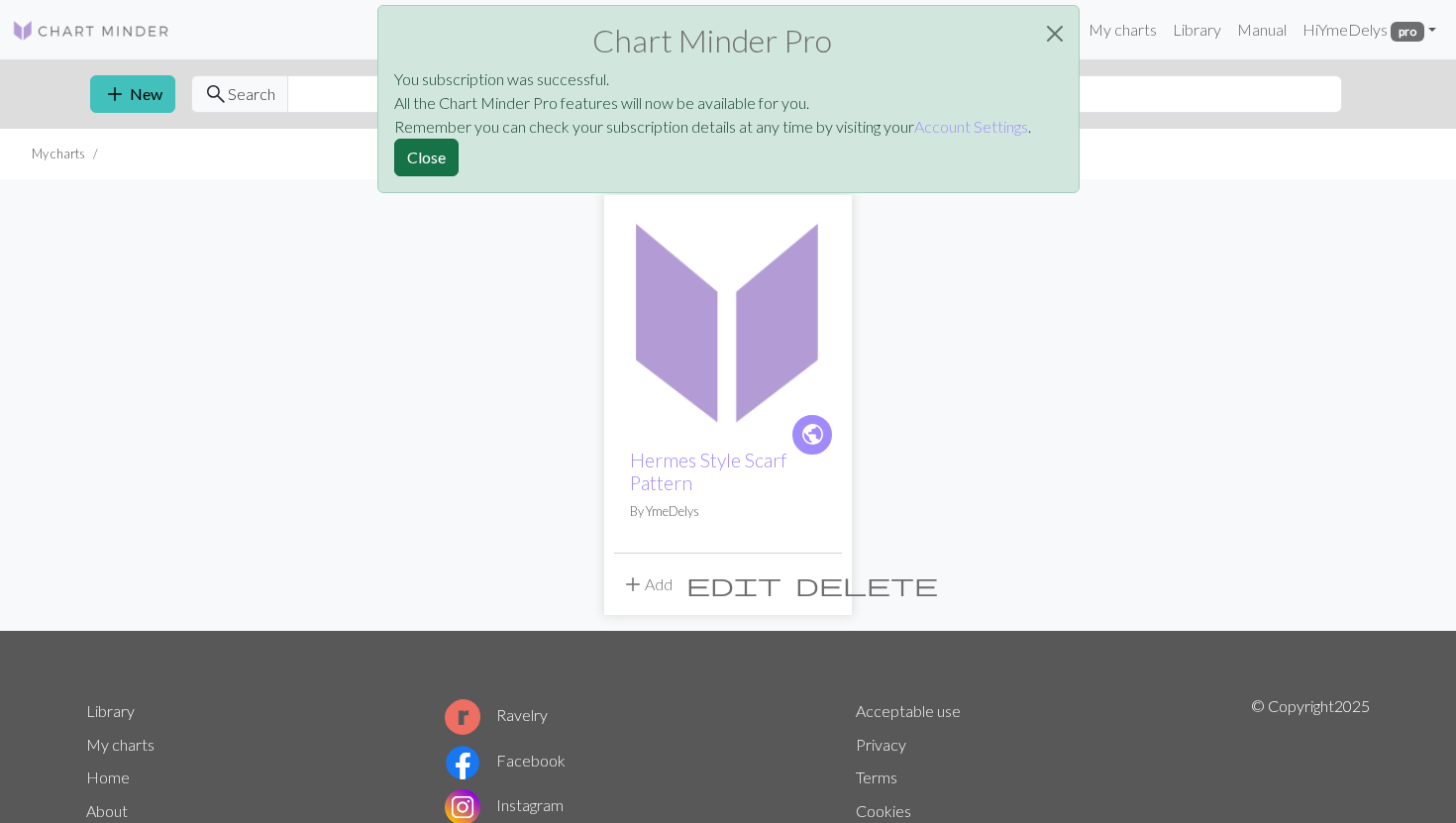 click on "Close" at bounding box center [426, 157] 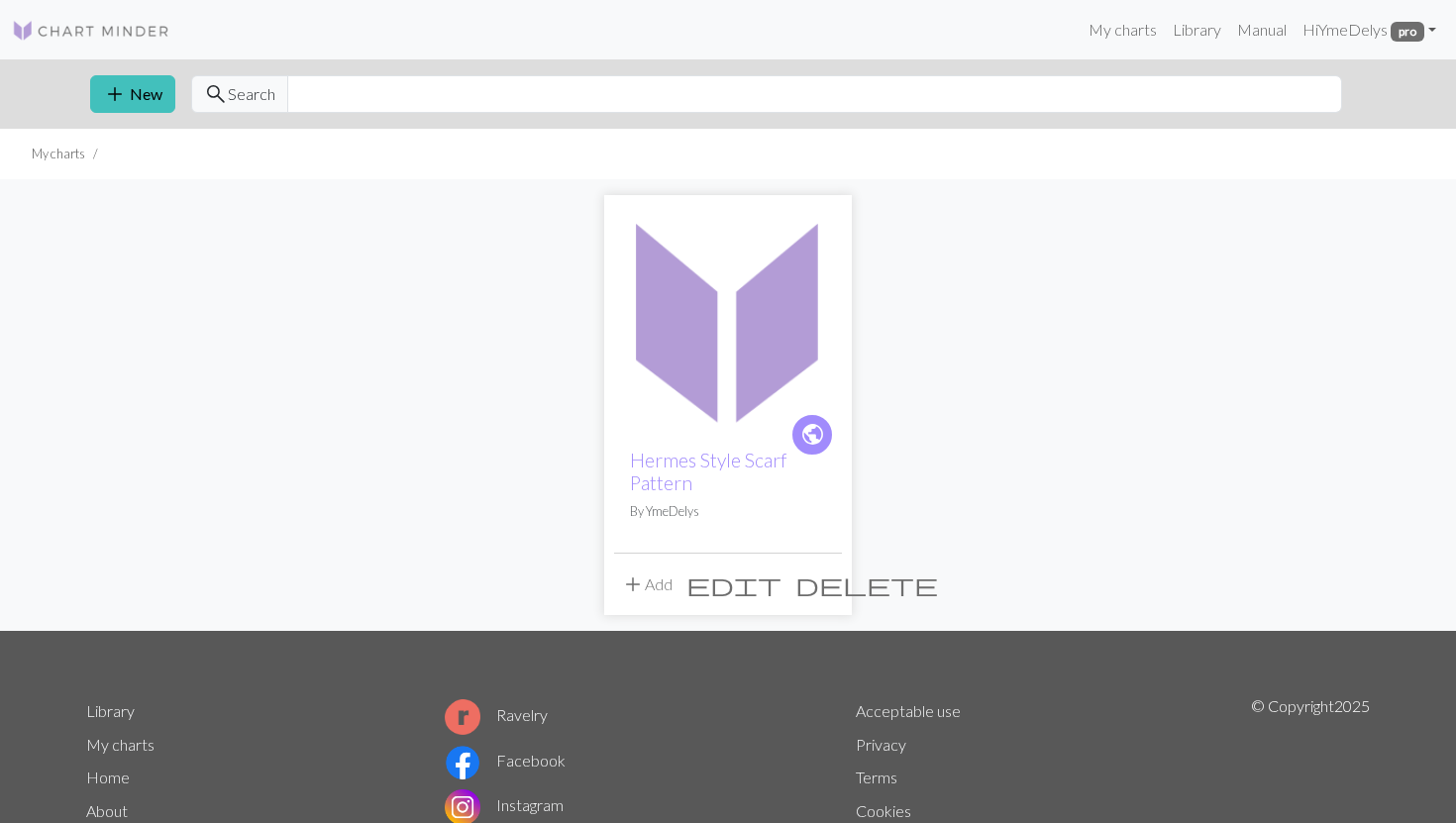 click at bounding box center (728, 319) 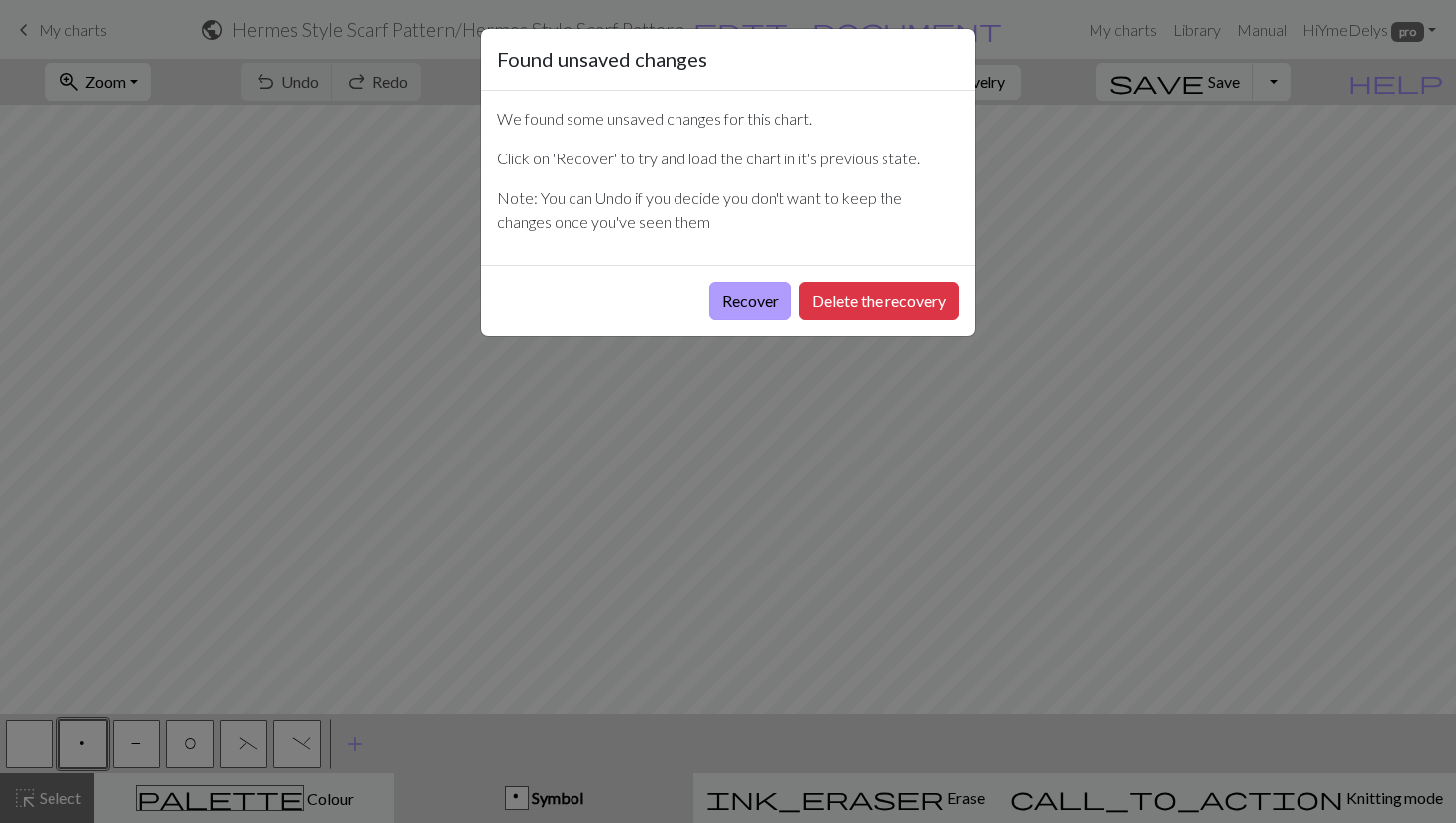 click on "Recover" at bounding box center (750, 301) 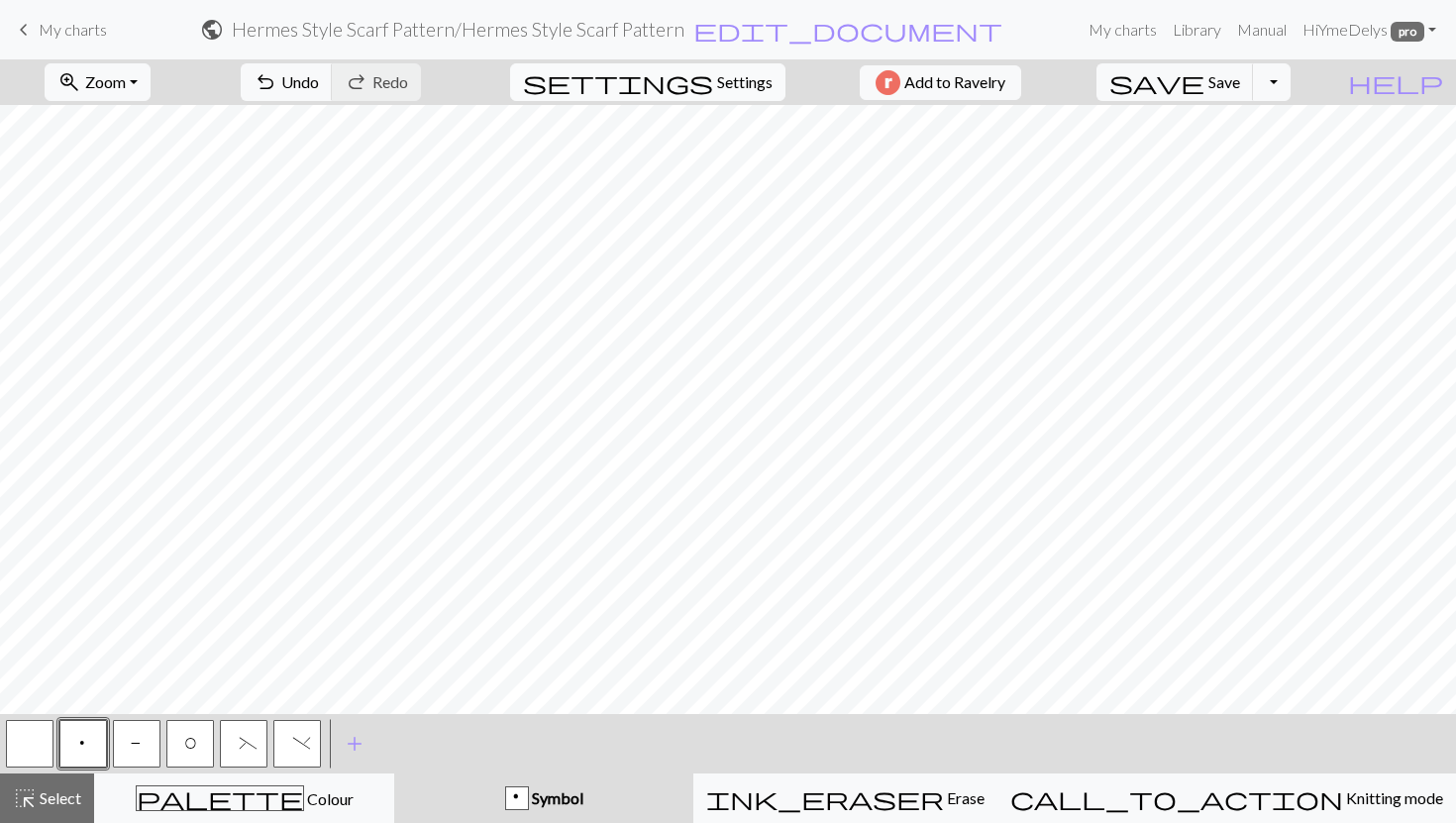 click on "Settings" at bounding box center (745, 82) 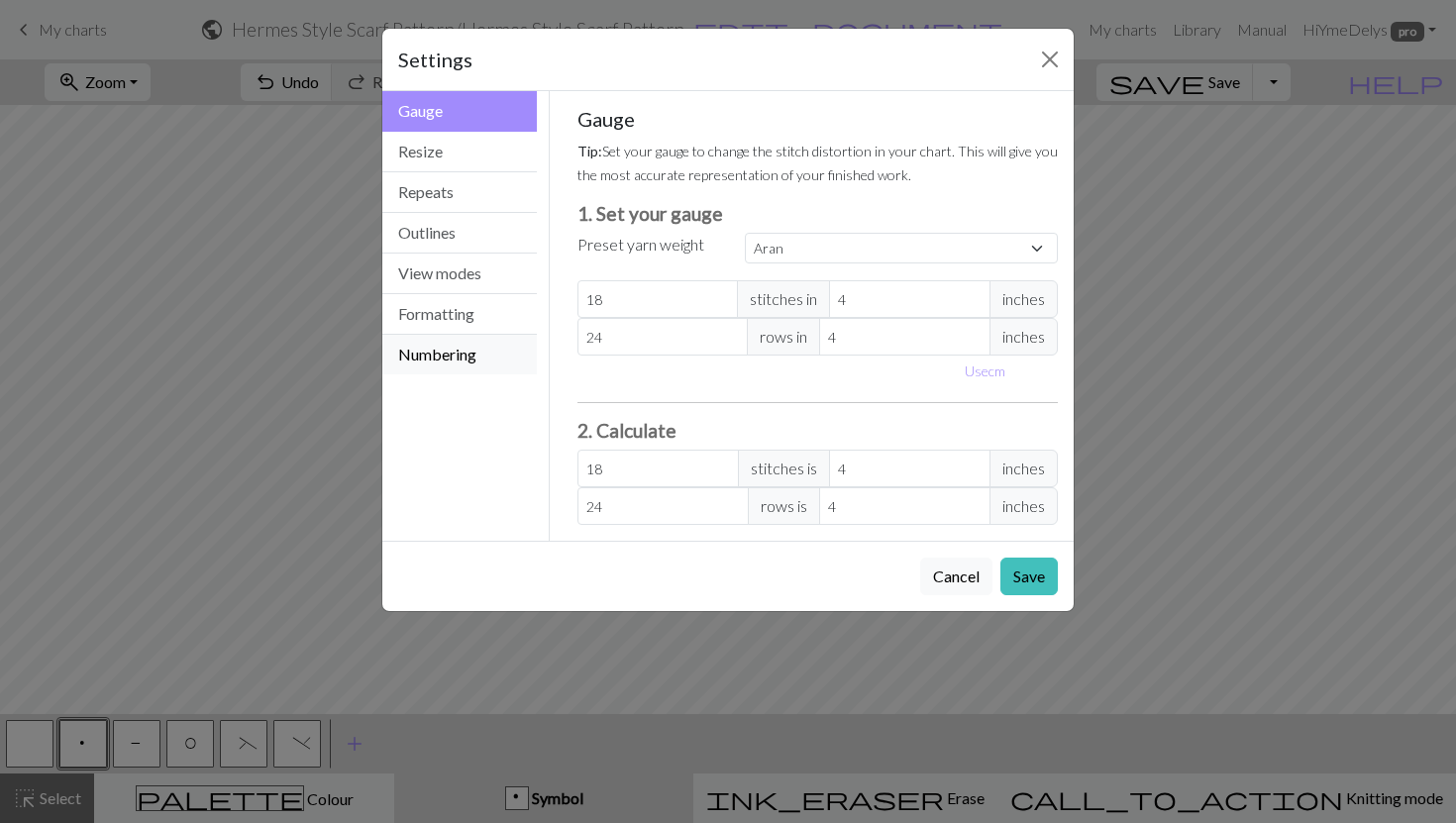 click on "Numbering" at bounding box center [460, 355] 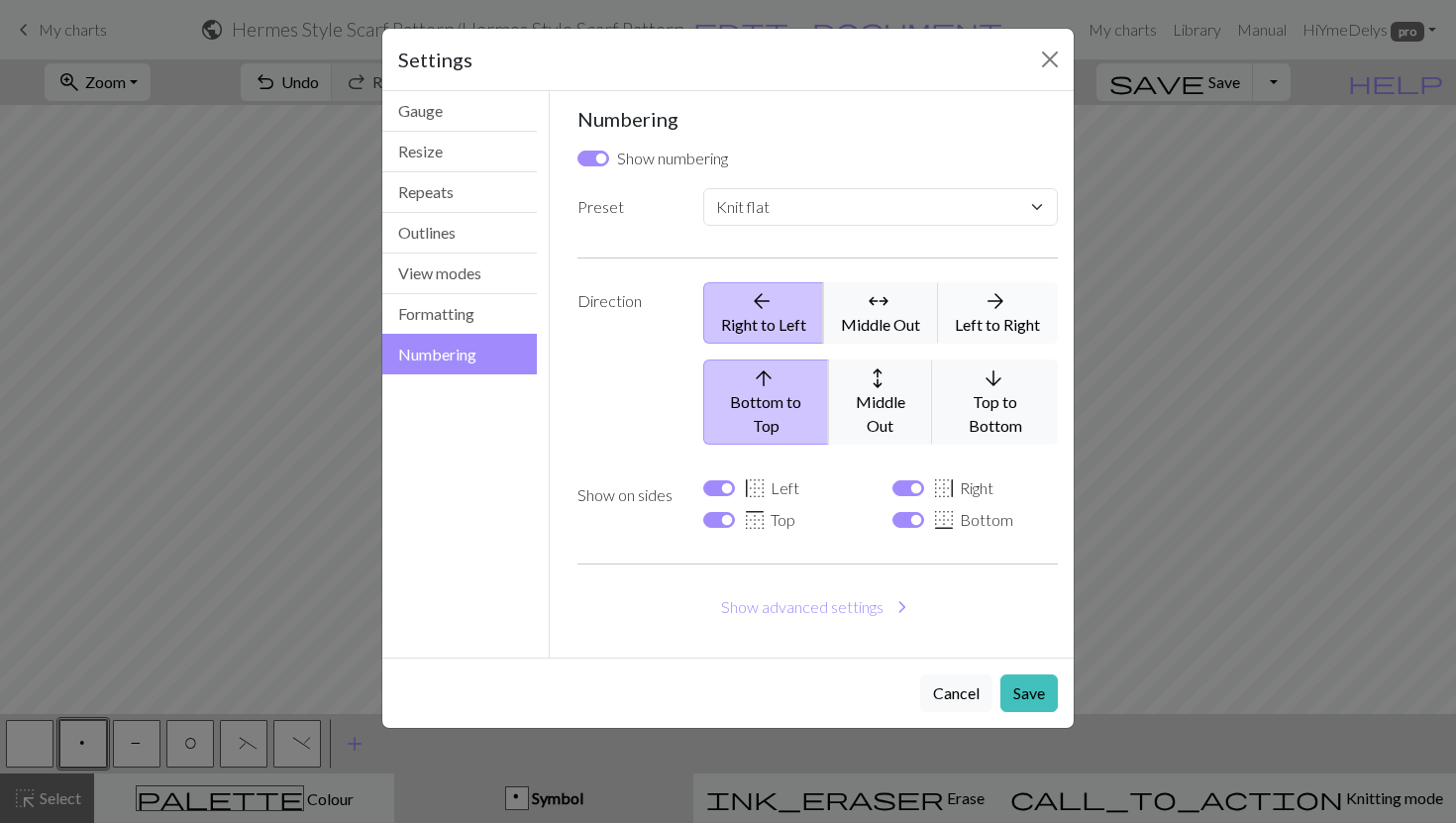 click on "arrow_forward" at bounding box center [995, 301] 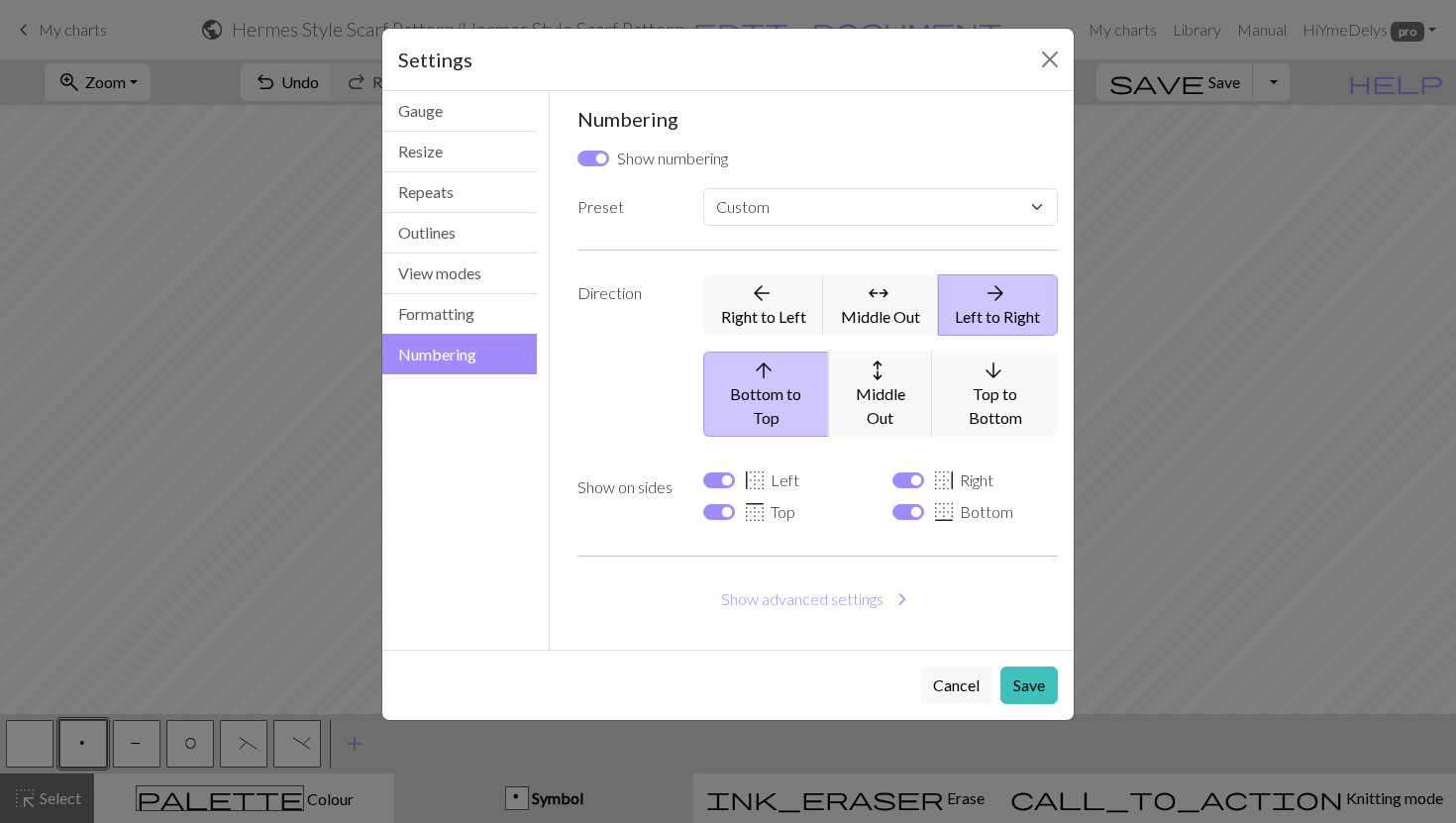 click on "arrow_downward Top to Bottom" at bounding box center [994, 394] 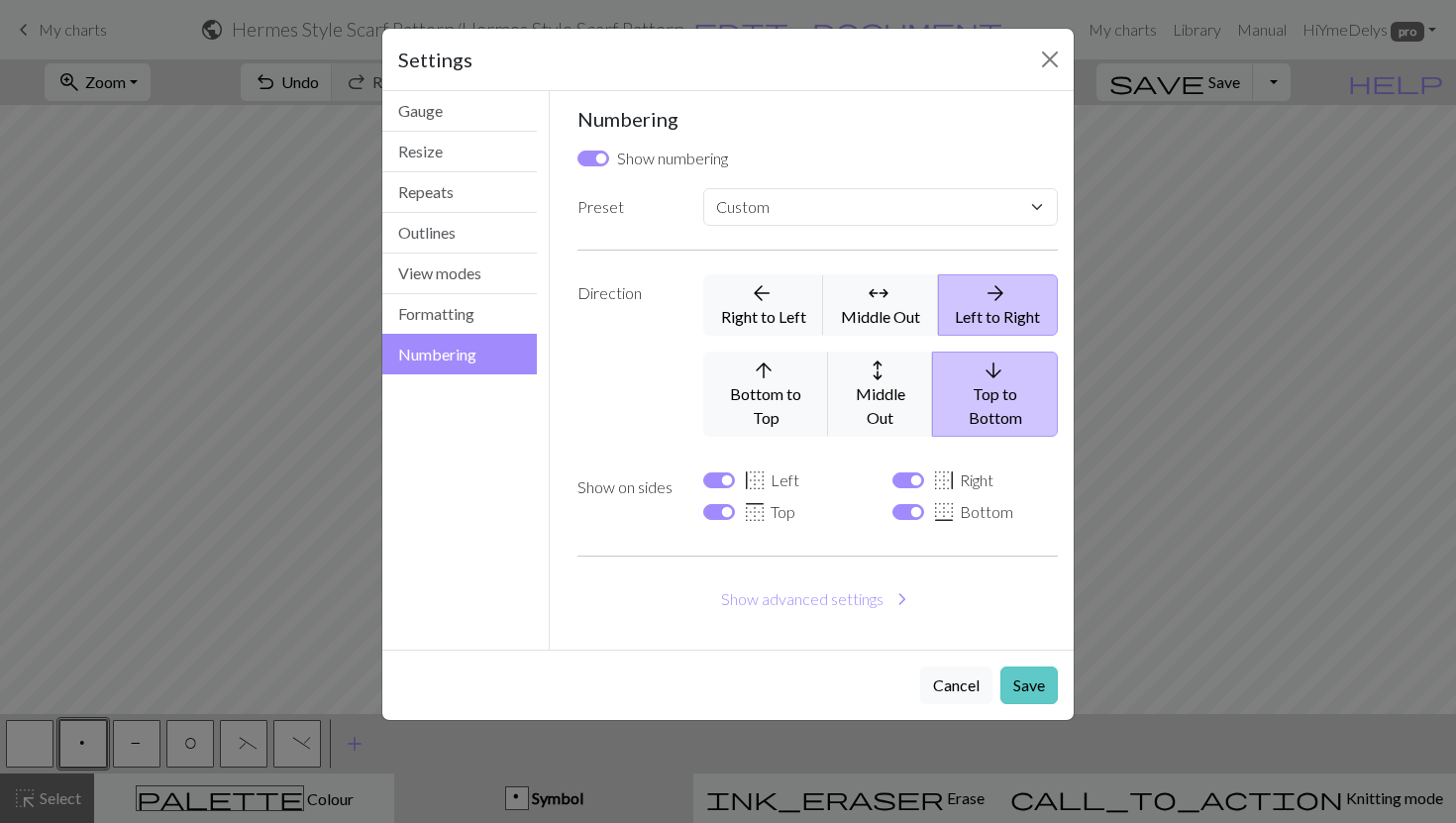 click on "Save" at bounding box center [1029, 685] 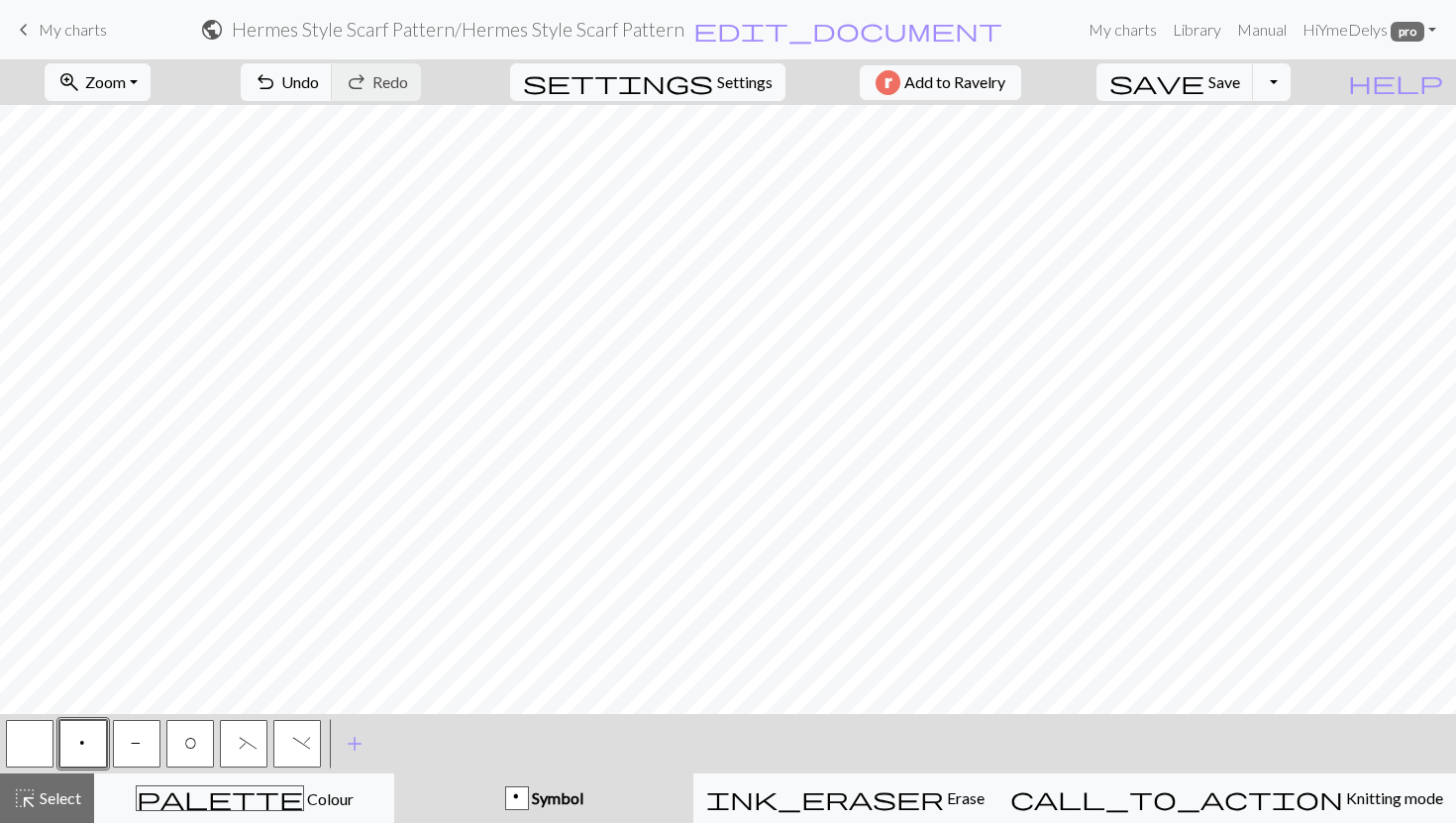 click on "(" at bounding box center (244, 746) 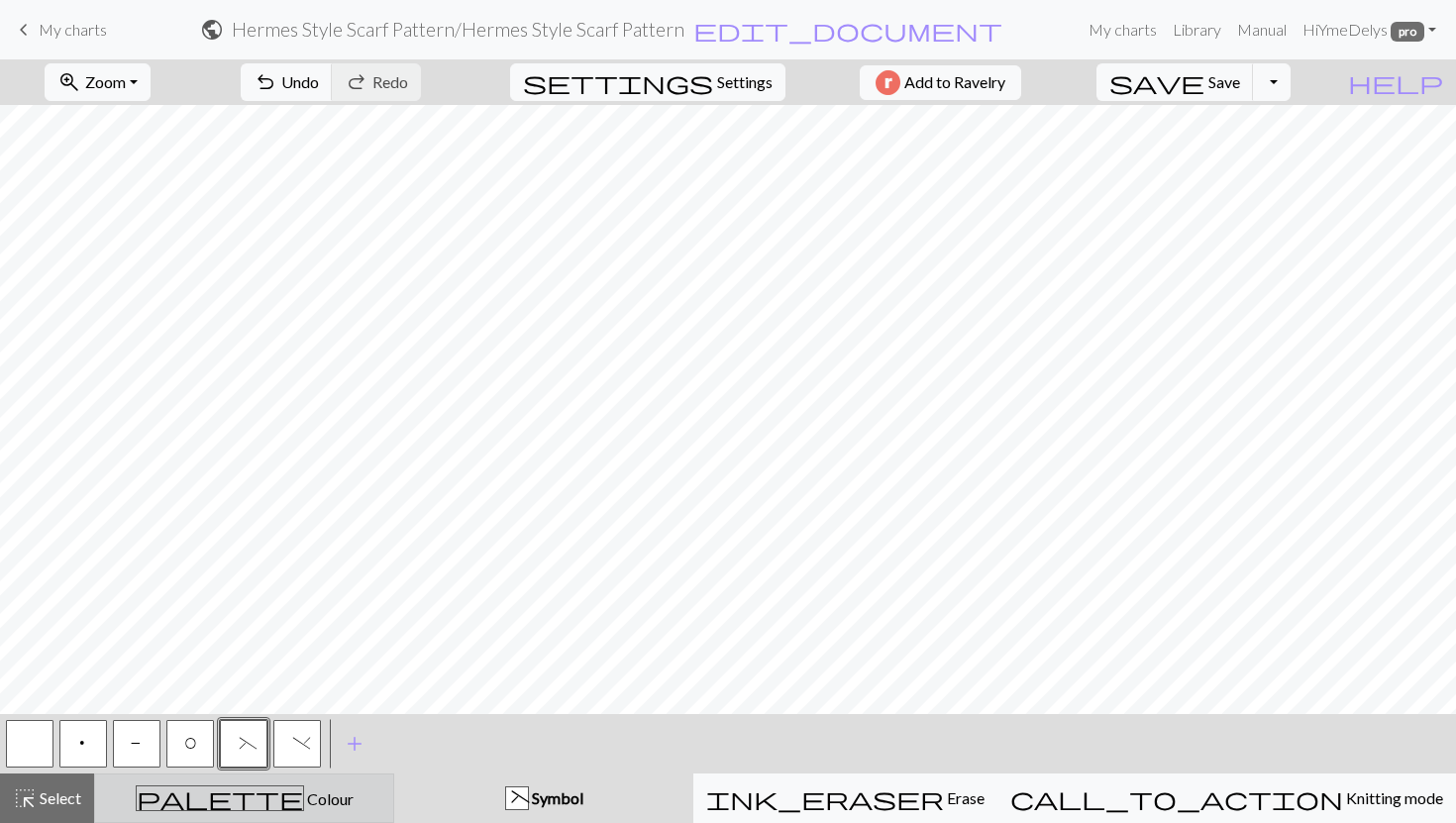 click on "palette   Colour   Colour" at bounding box center [244, 798] 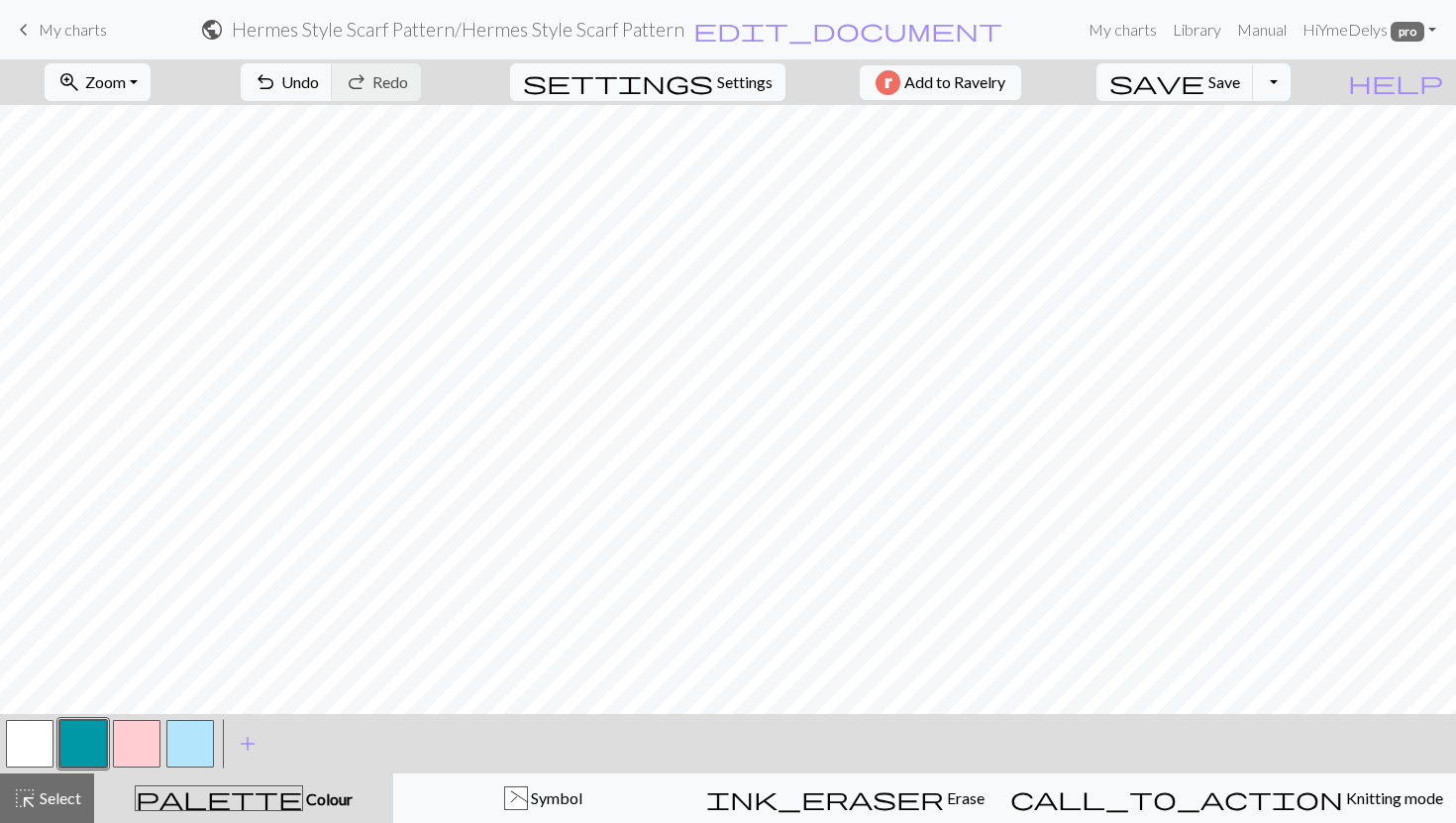 click at bounding box center [137, 744] 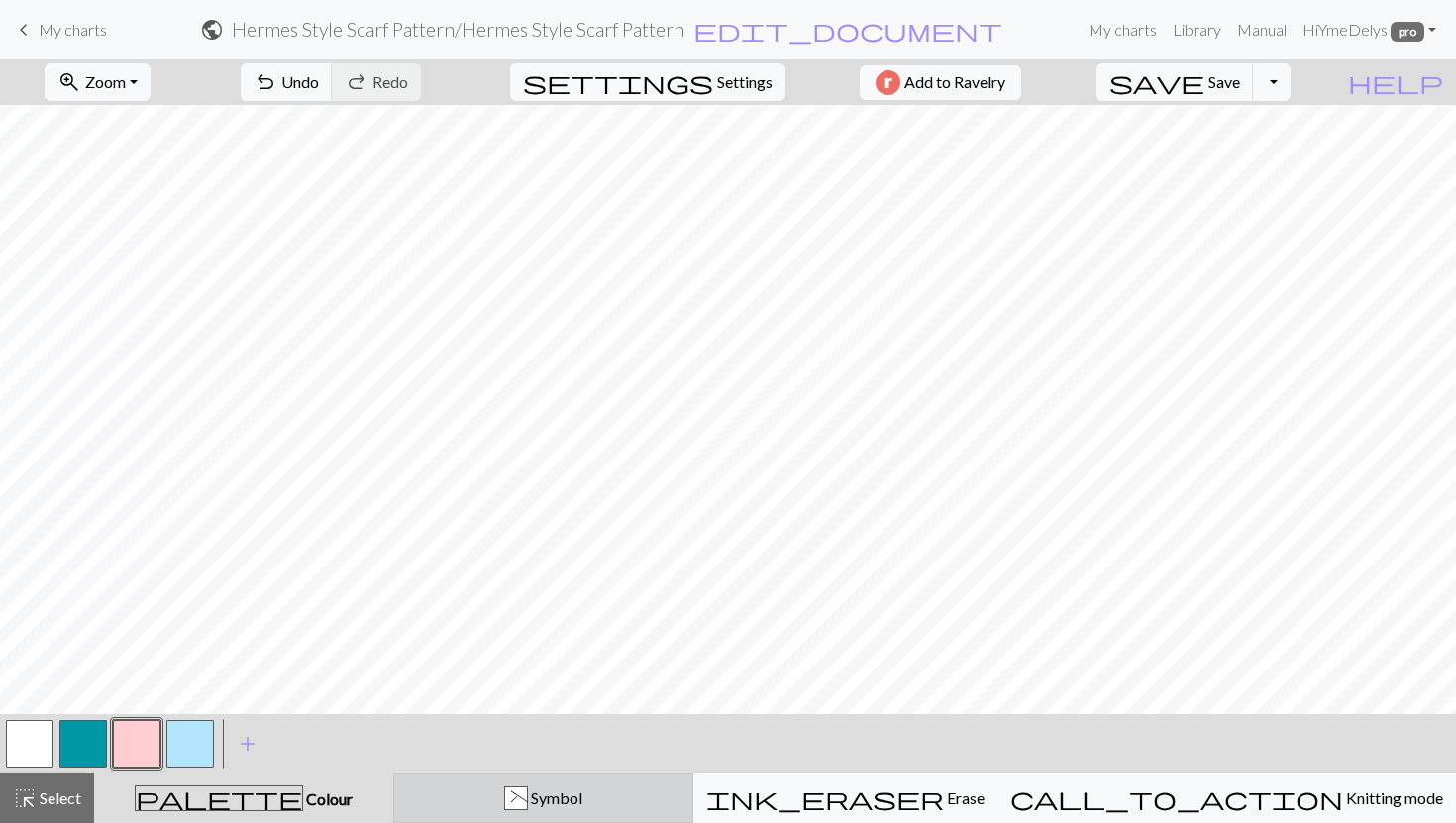 click on "(   Symbol" at bounding box center (543, 798) 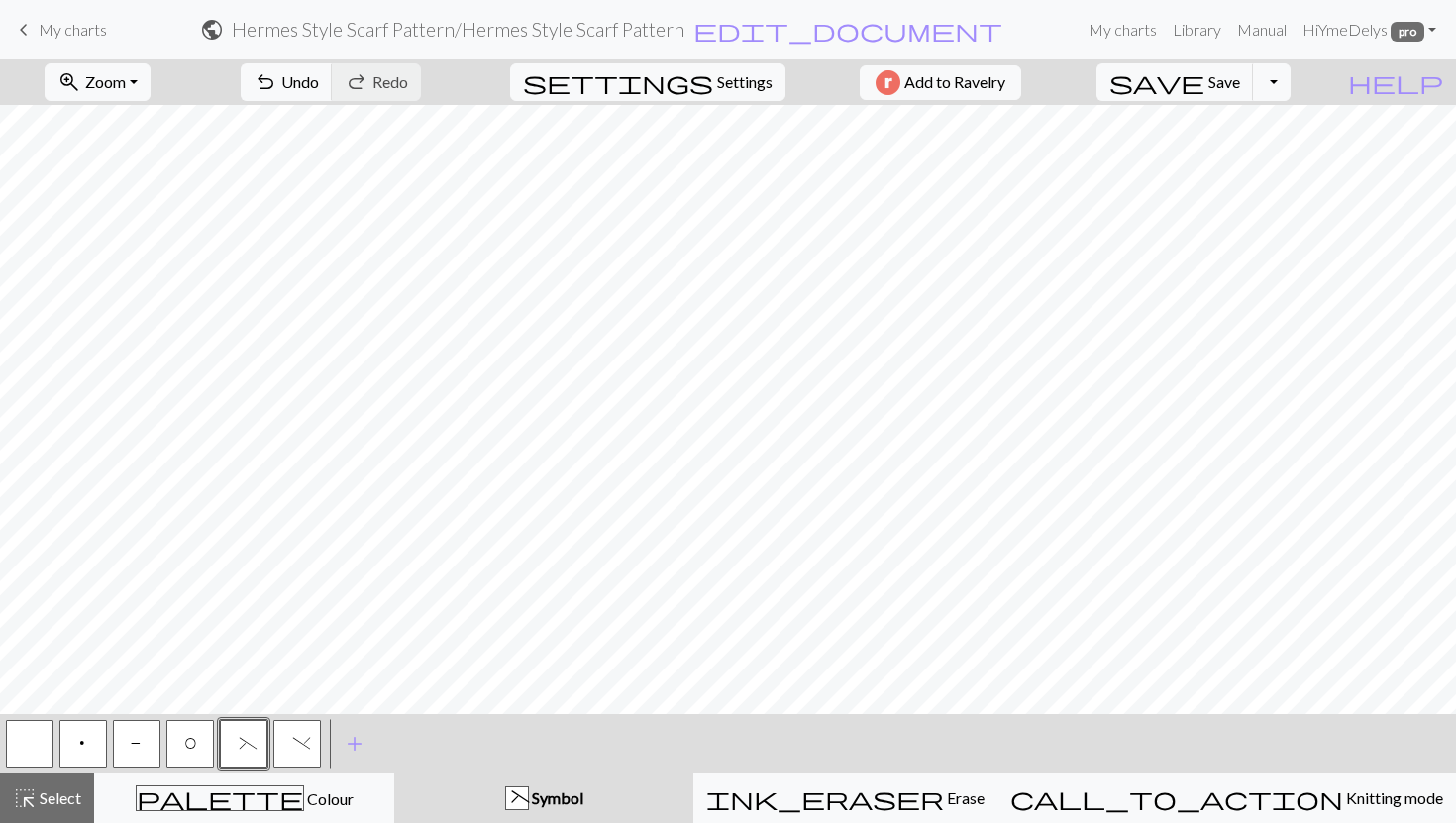 click on "p" at bounding box center [83, 746] 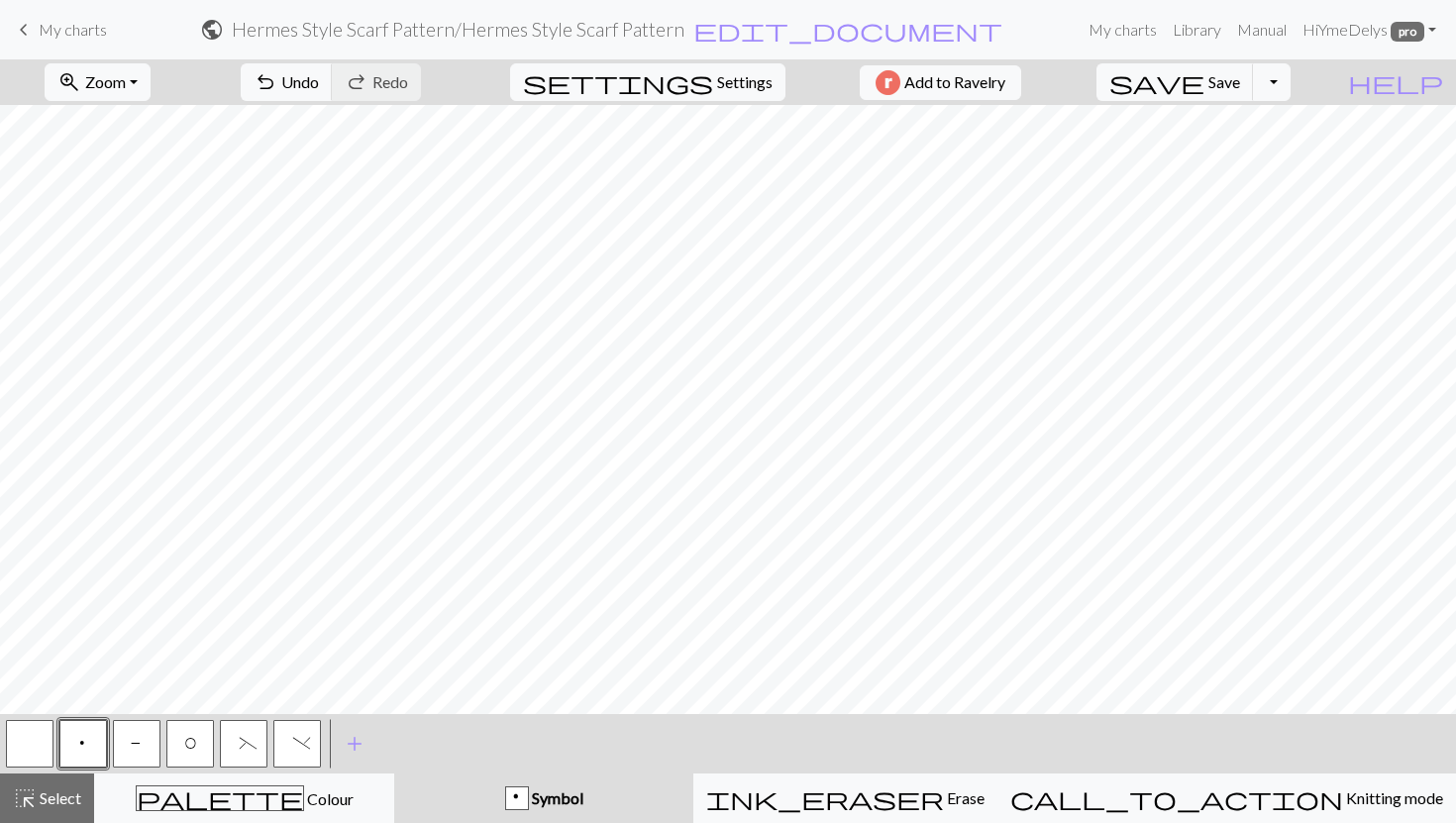 click on "P" at bounding box center [137, 746] 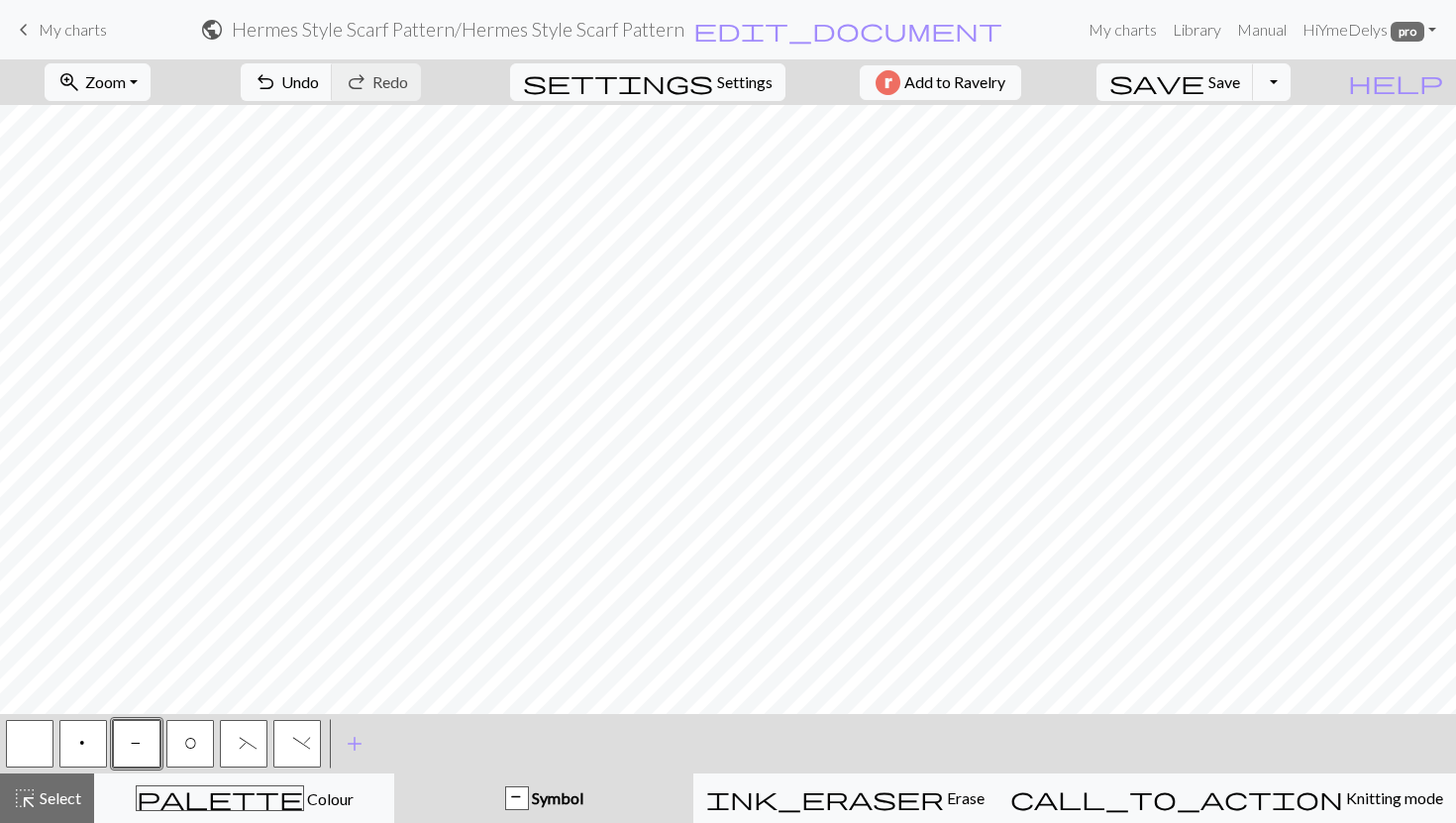 click on "(" at bounding box center (244, 744) 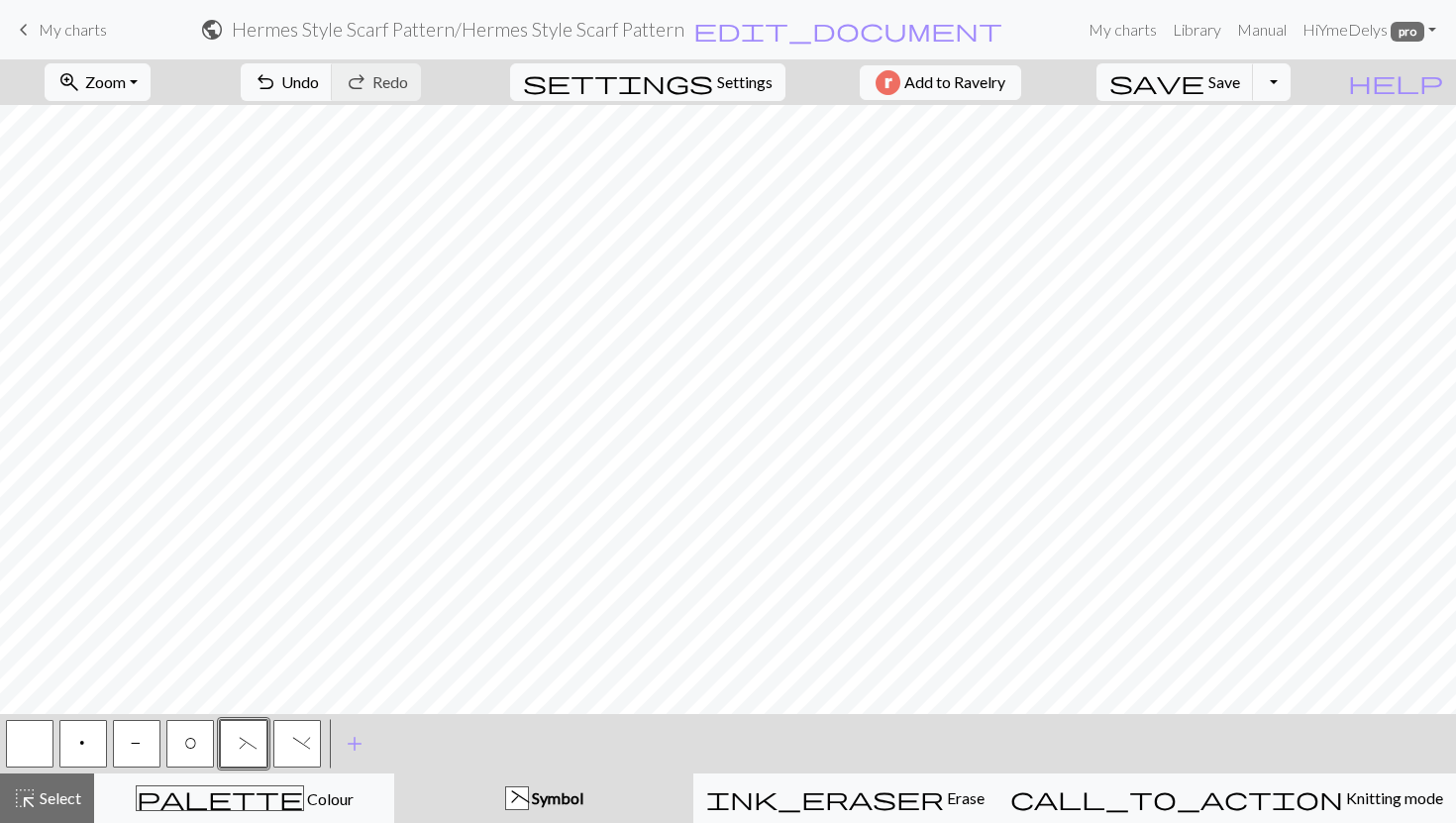 click on "p" at bounding box center [83, 744] 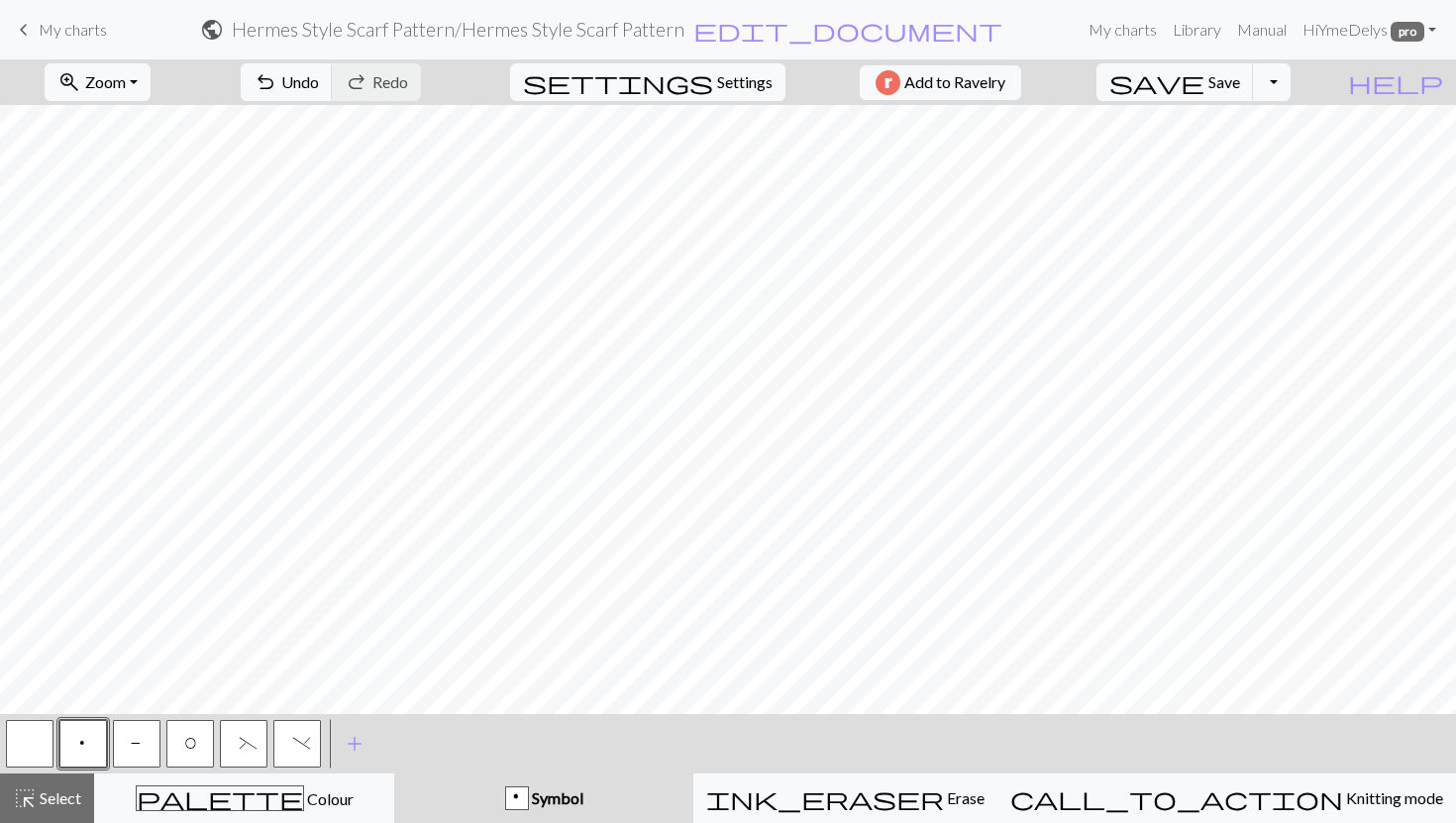 click on "(" at bounding box center [244, 746] 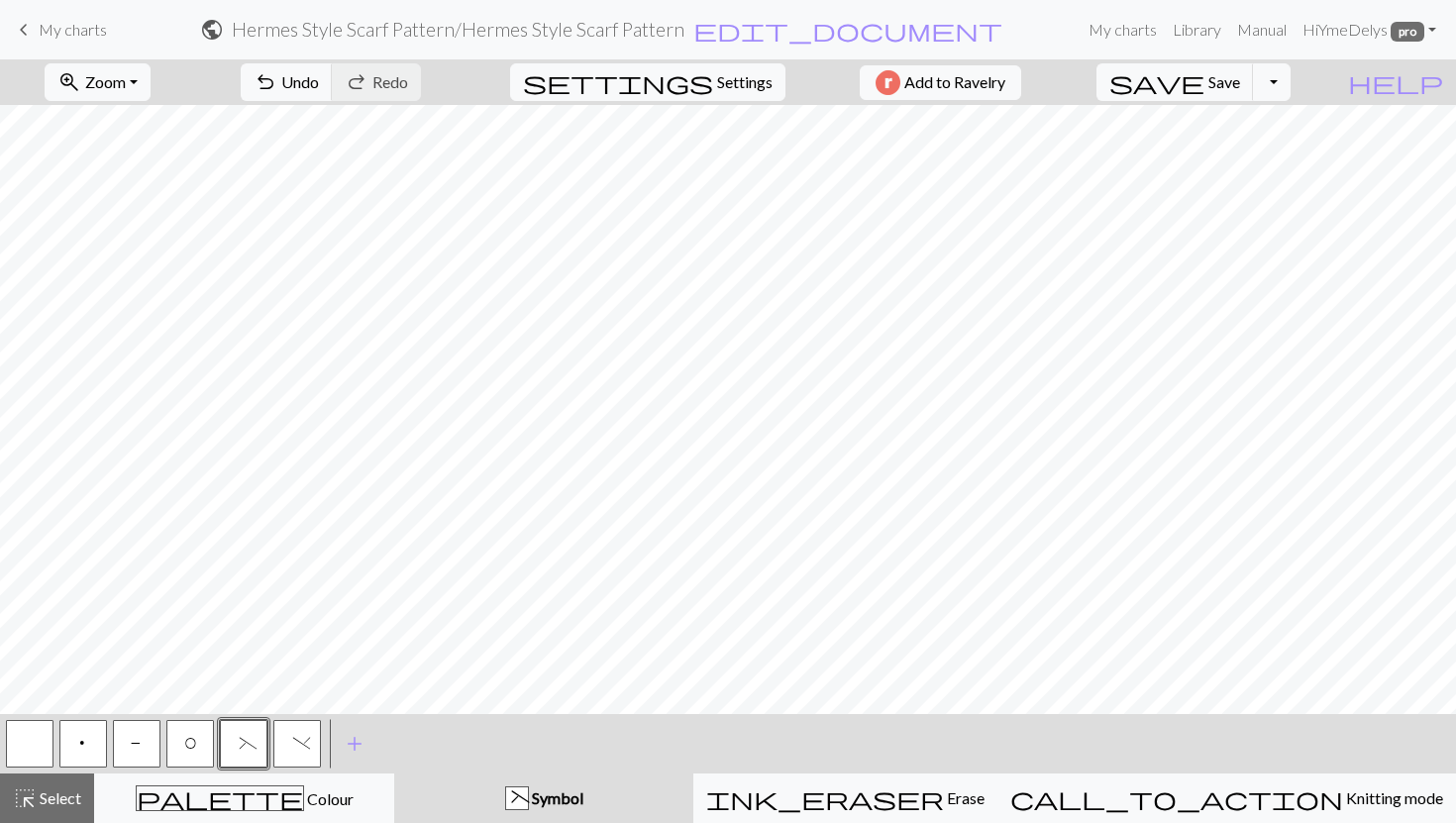 click on "P" at bounding box center [137, 744] 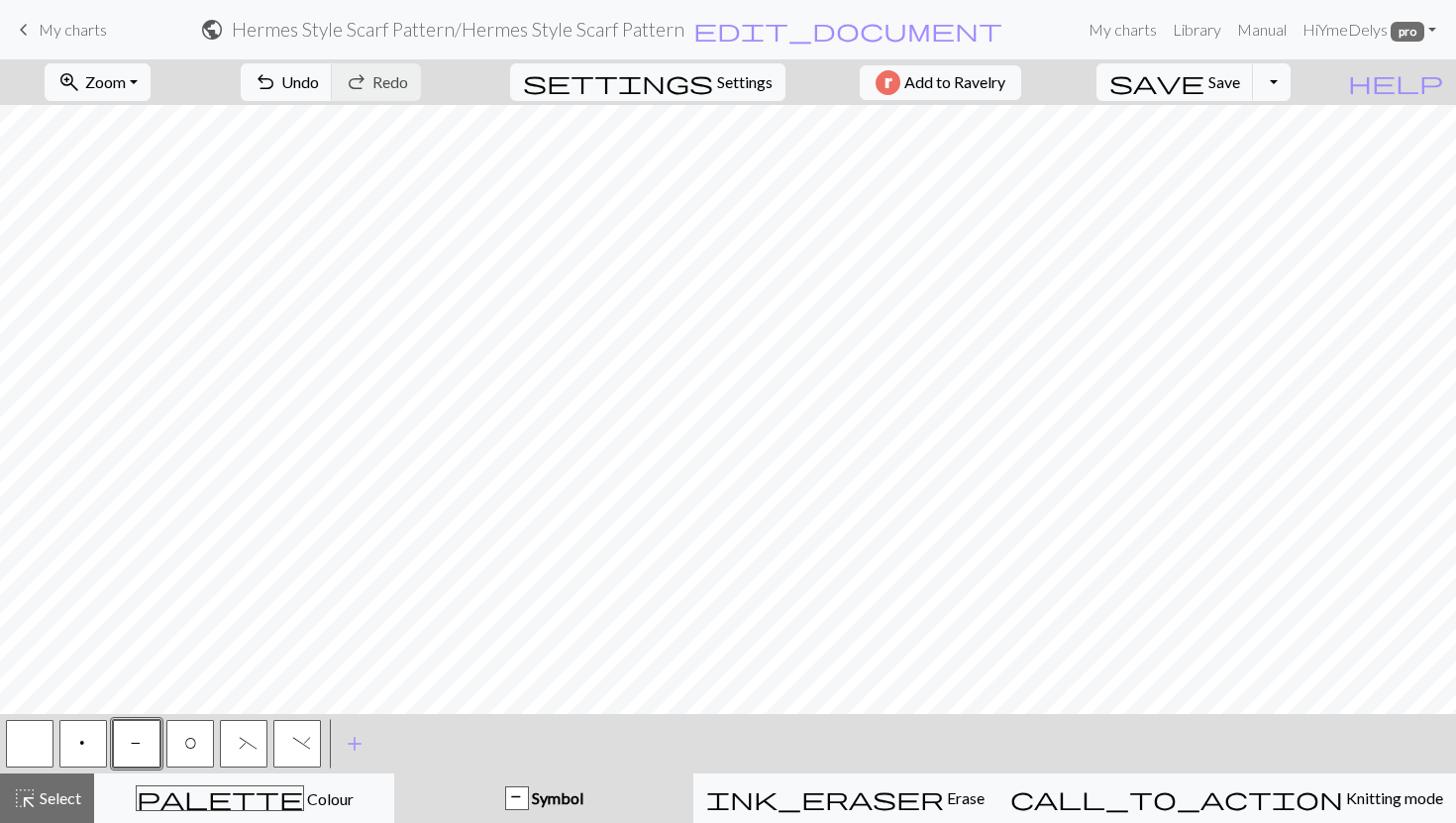 click on "(" at bounding box center [244, 746] 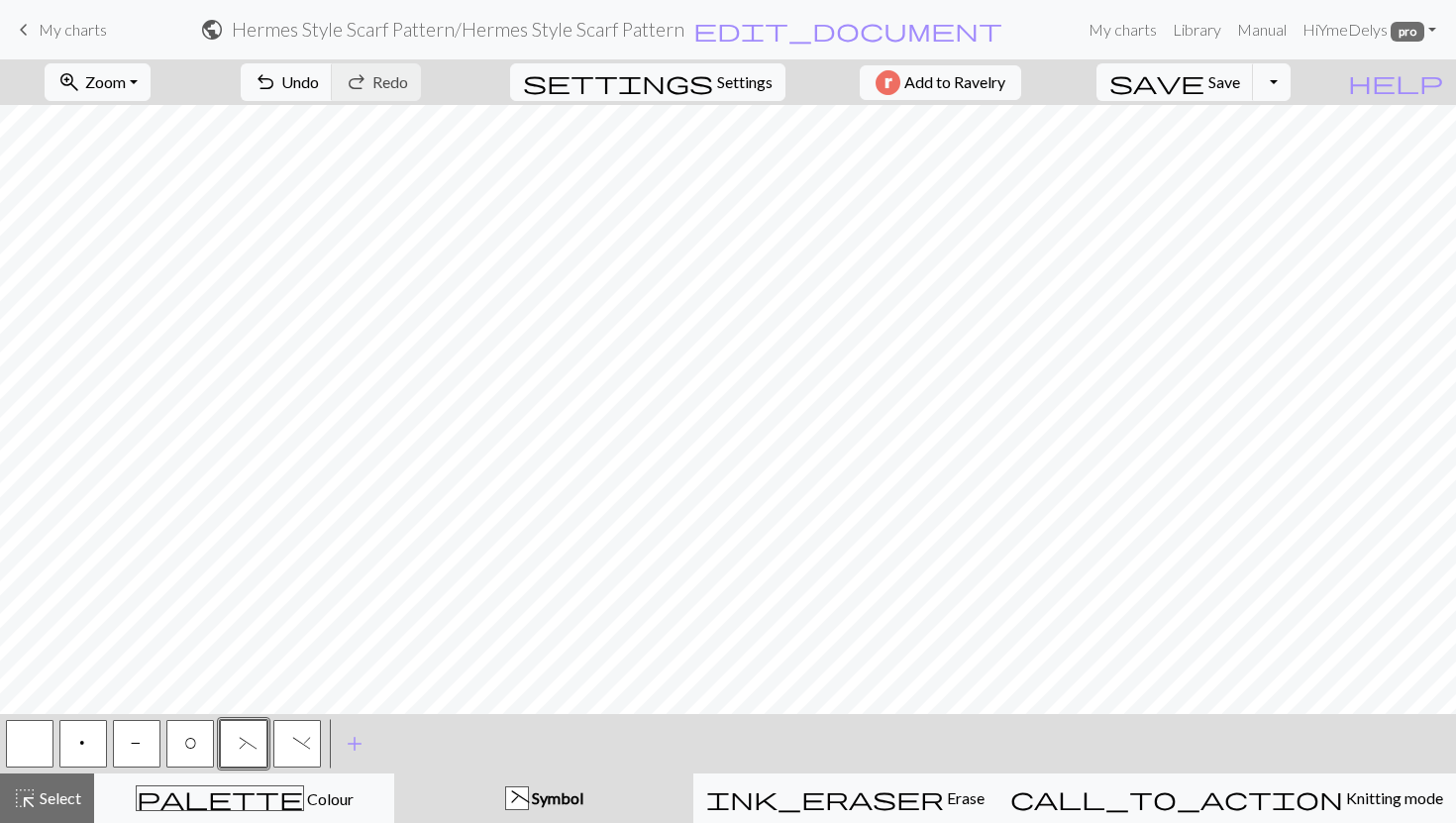 scroll, scrollTop: 74, scrollLeft: 0, axis: vertical 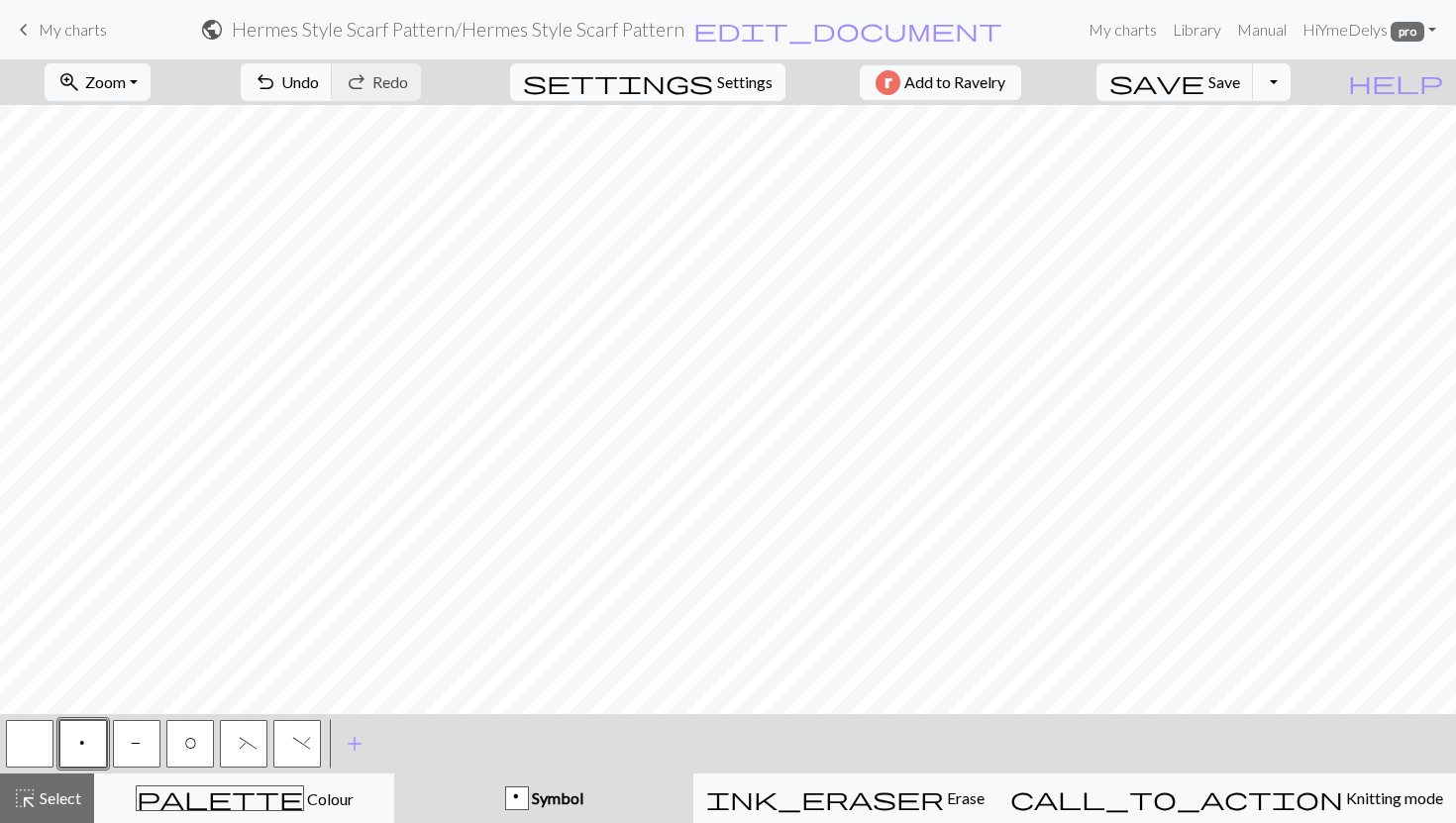 click on "settings  Settings" at bounding box center [648, 82] 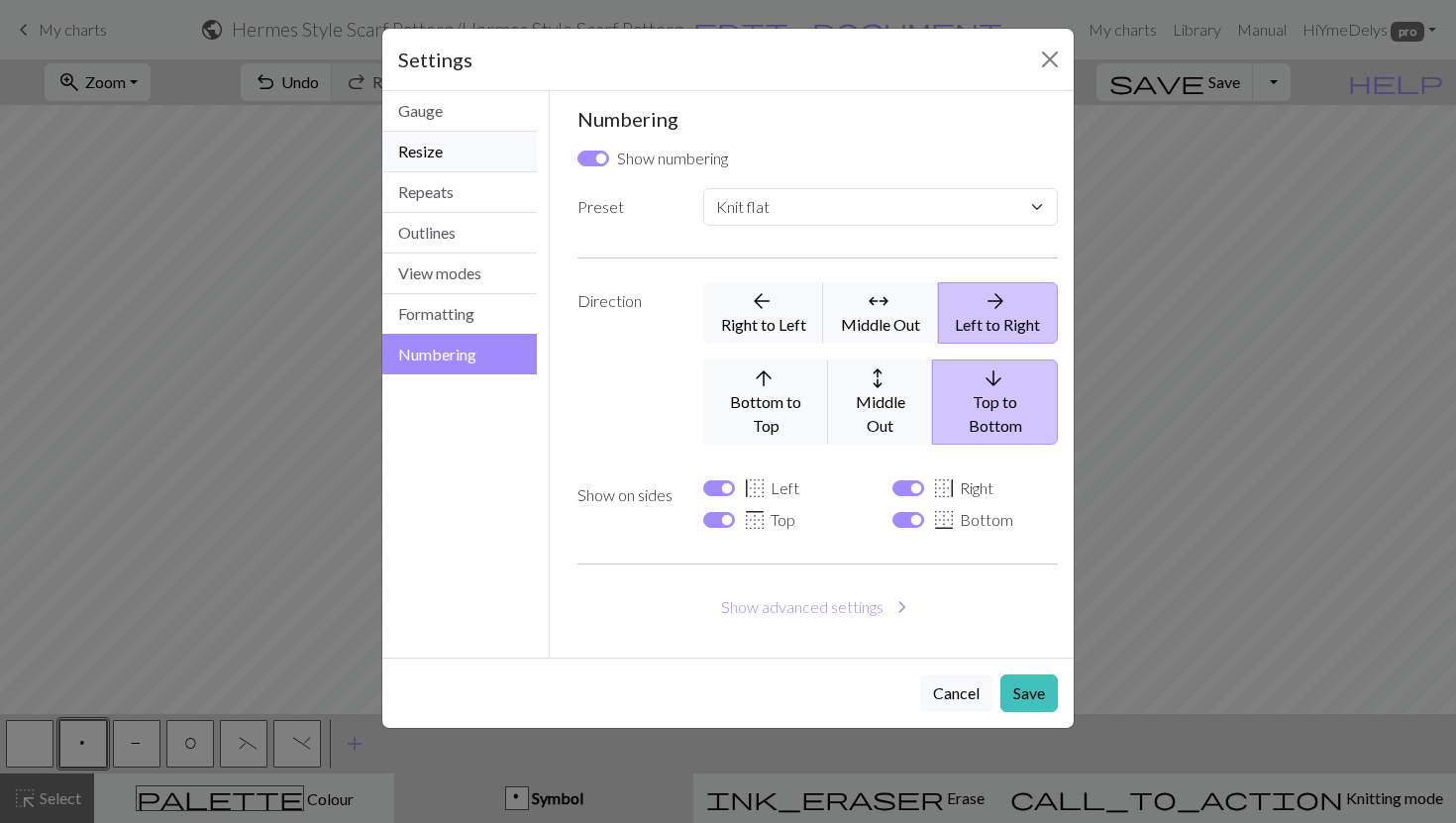 click on "Resize" at bounding box center (460, 152) 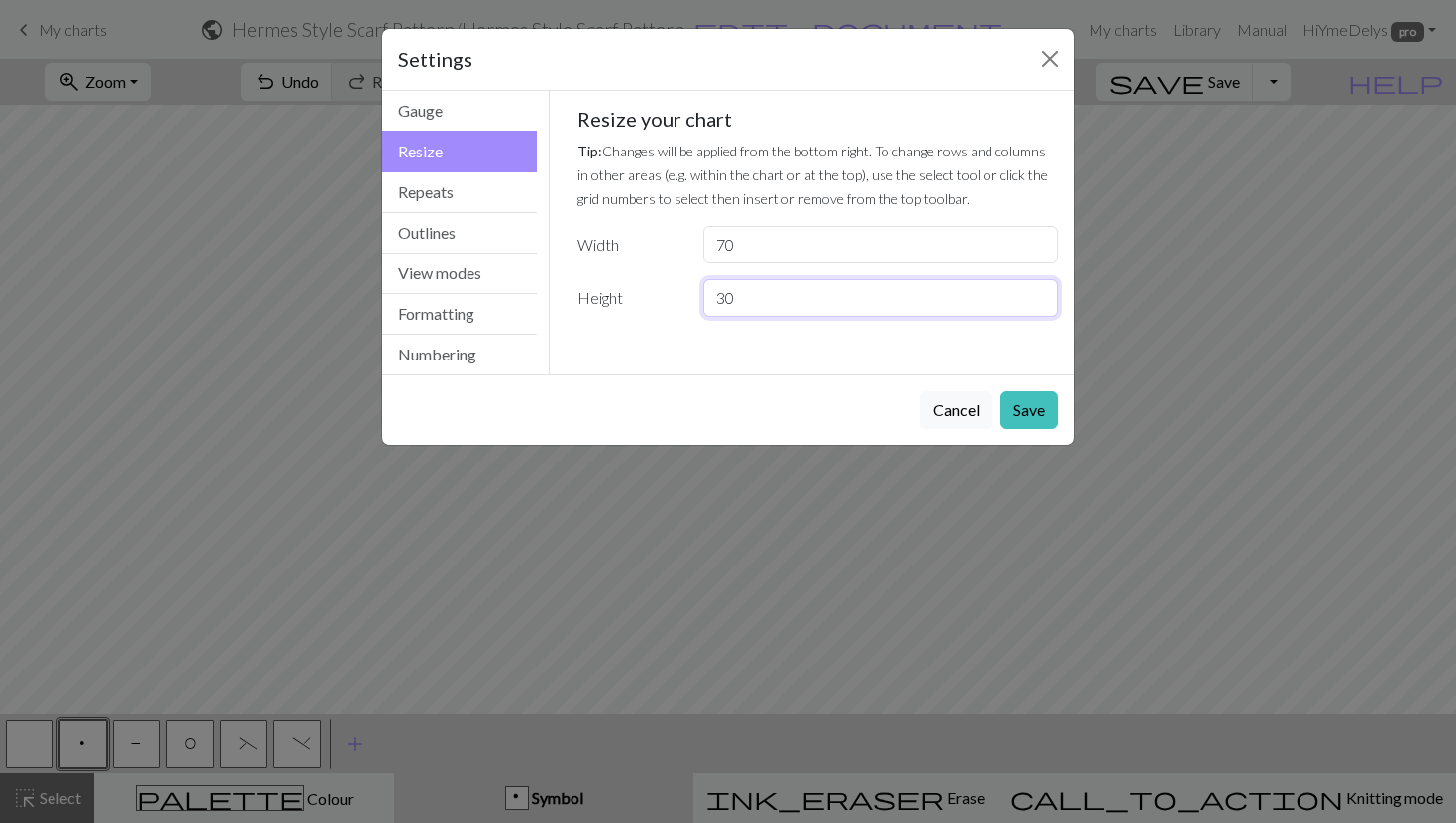 click on "30" at bounding box center (881, 298) 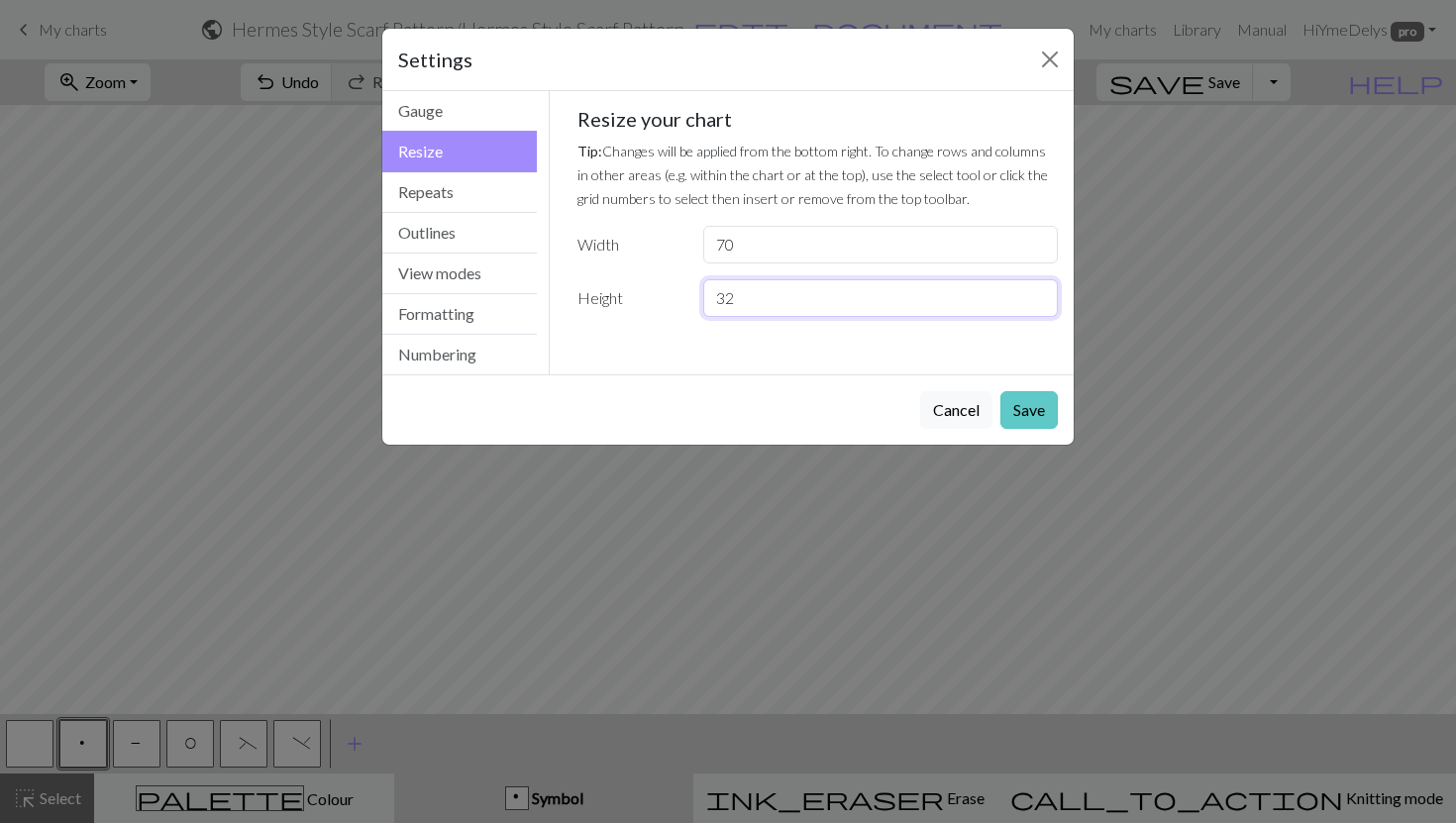 type on "32" 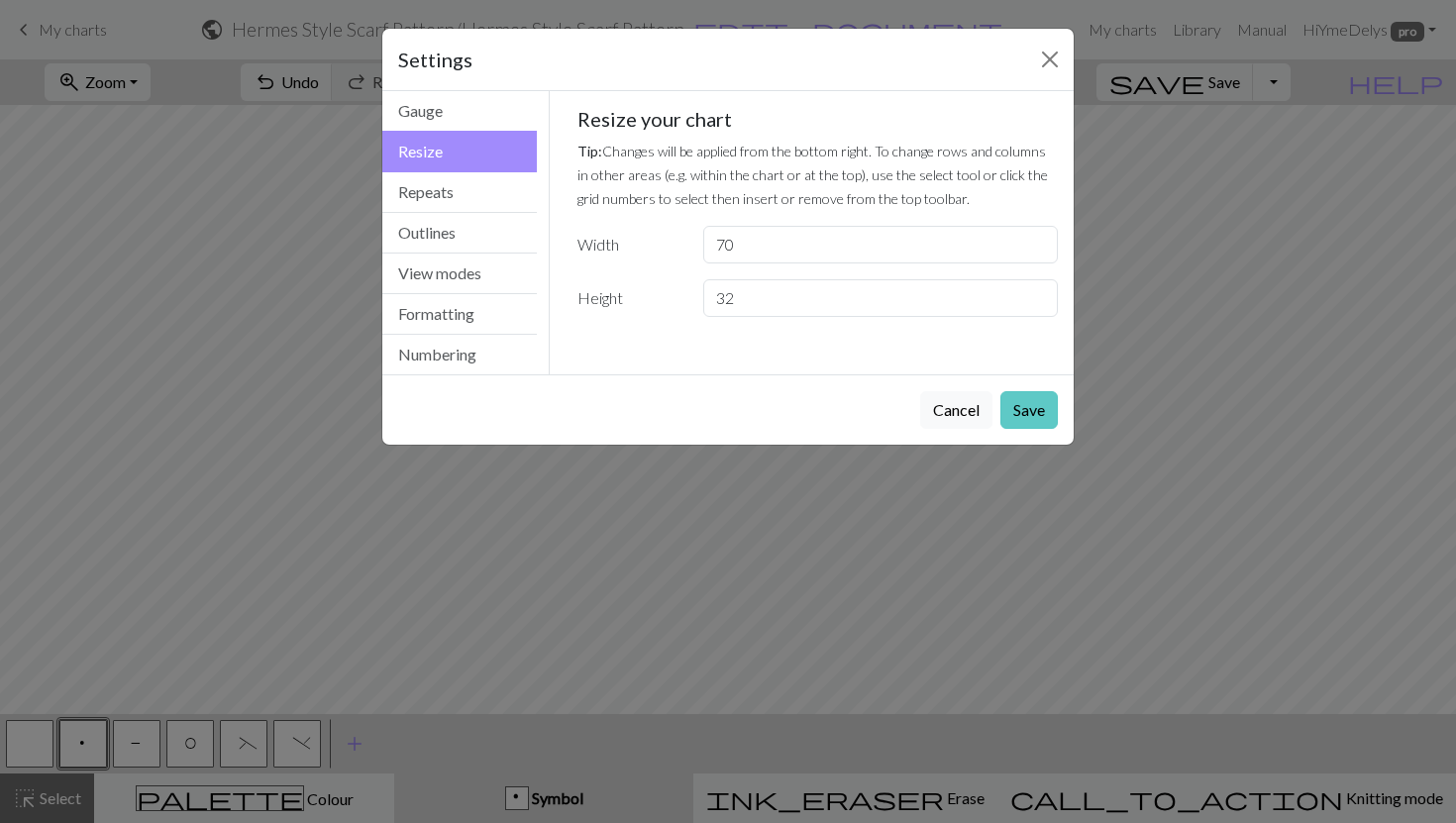 click on "Save" at bounding box center [1029, 410] 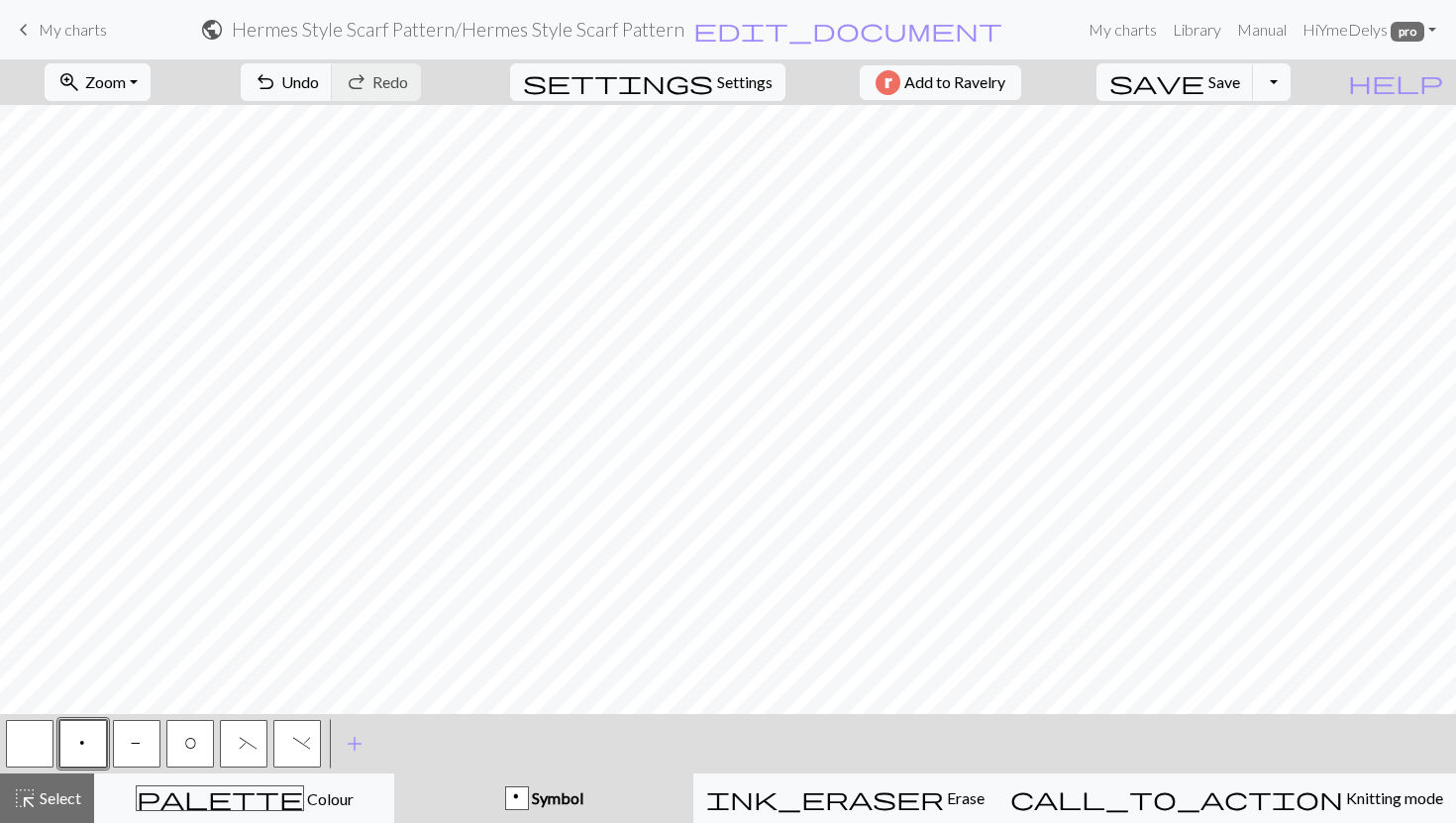 scroll, scrollTop: 114, scrollLeft: 0, axis: vertical 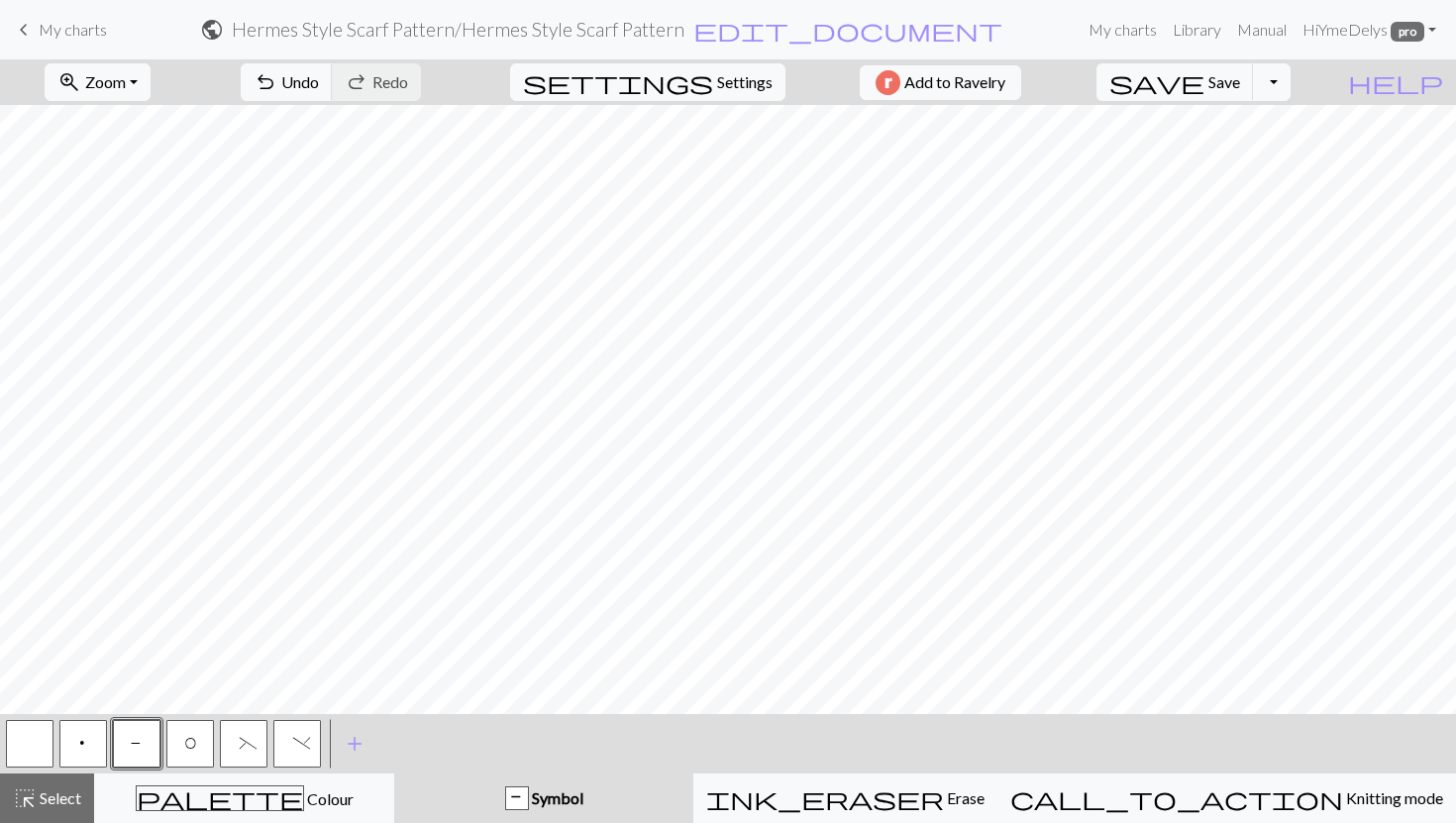 click on "p" at bounding box center [83, 746] 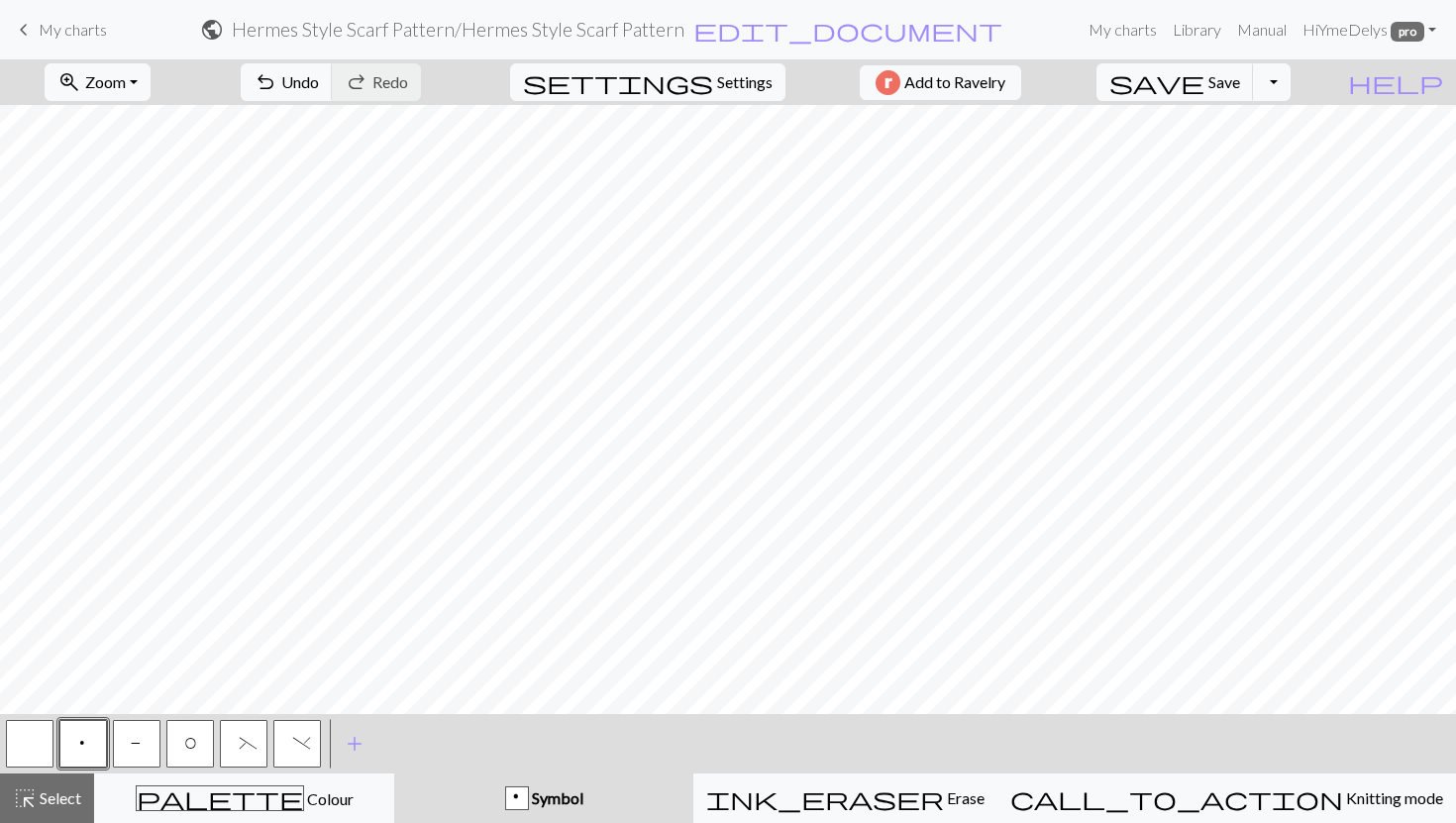 click on "P" at bounding box center (137, 744) 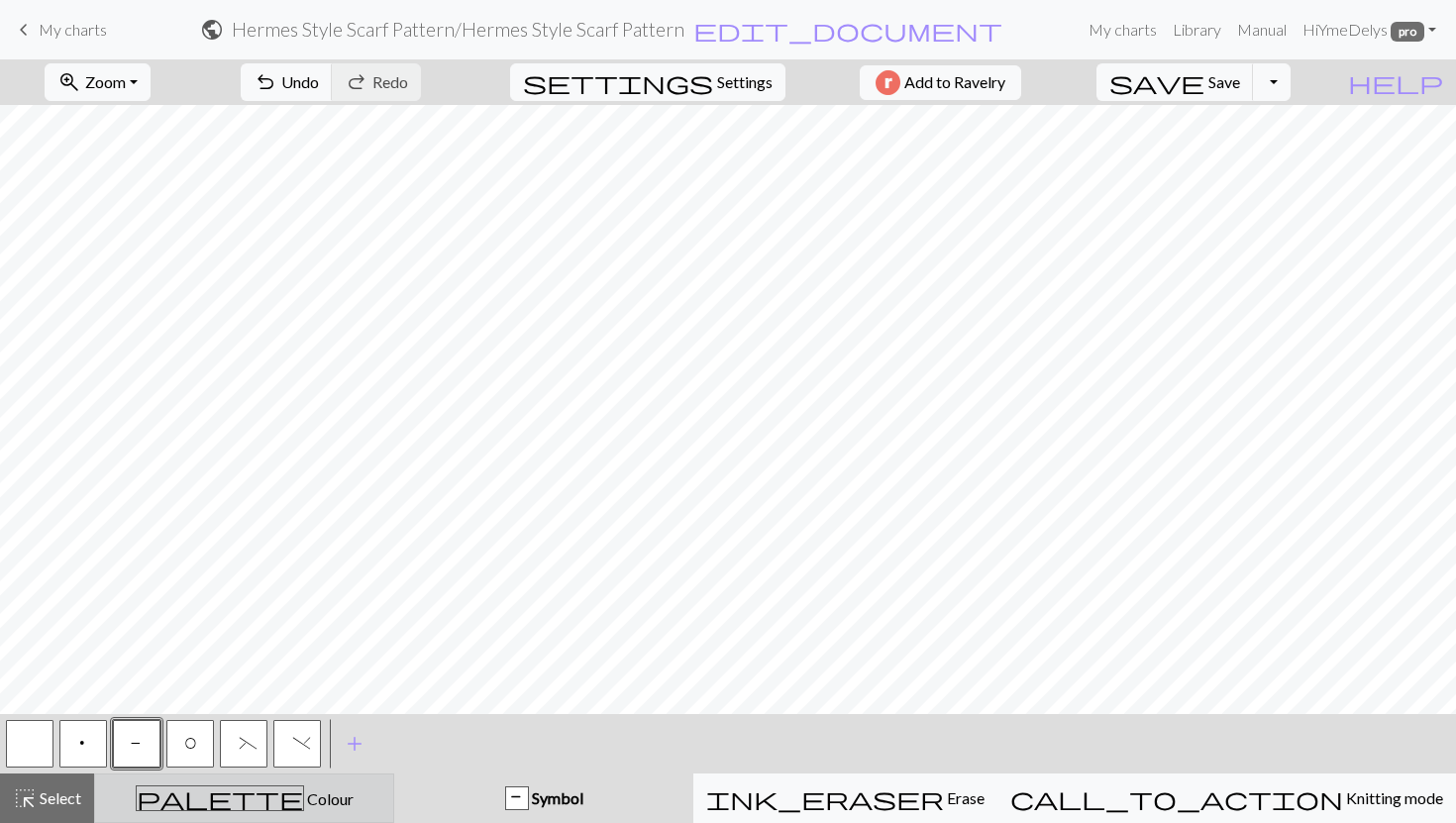 click on "palette   Colour   Colour" at bounding box center [244, 798] 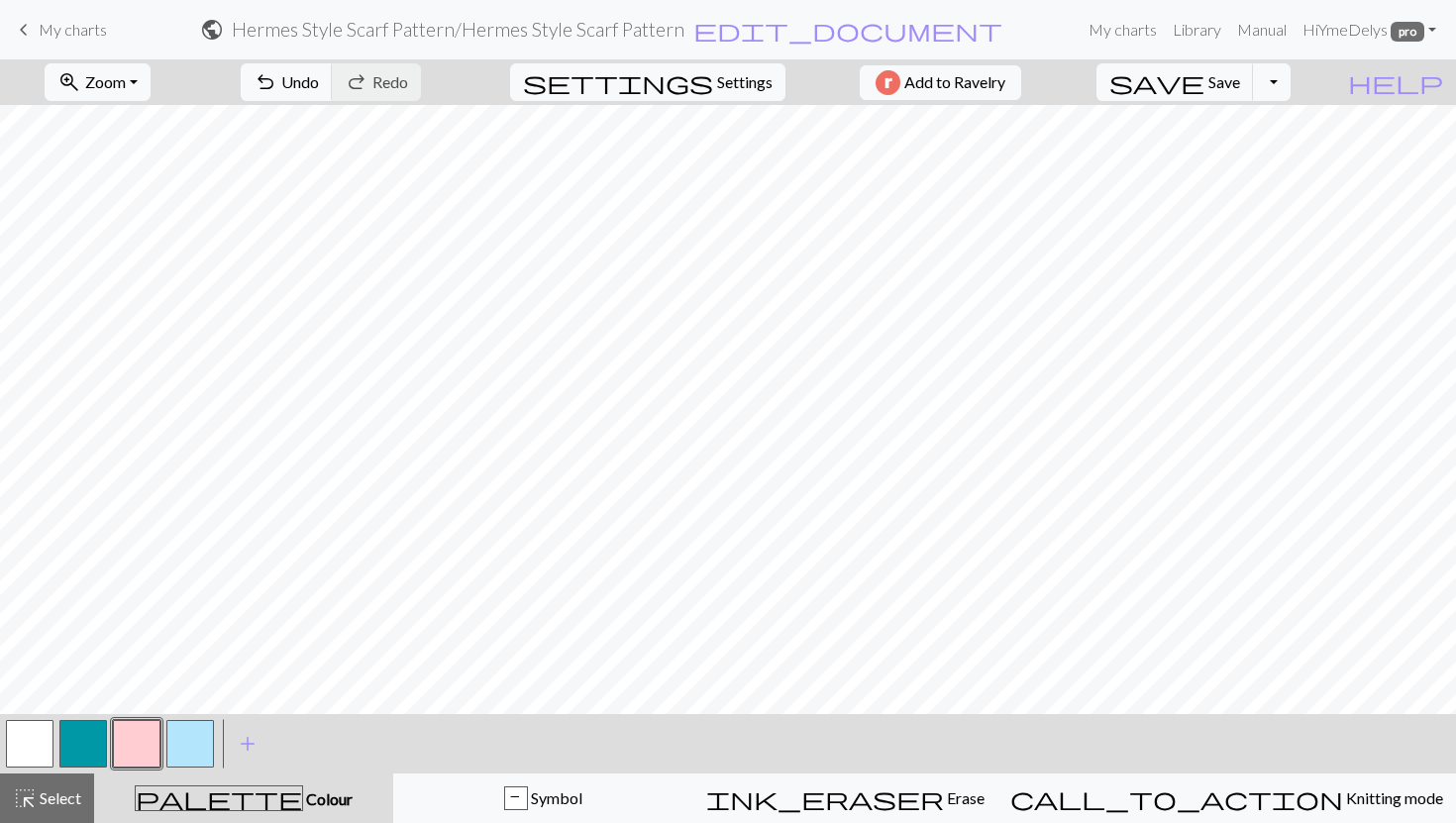 click at bounding box center (137, 744) 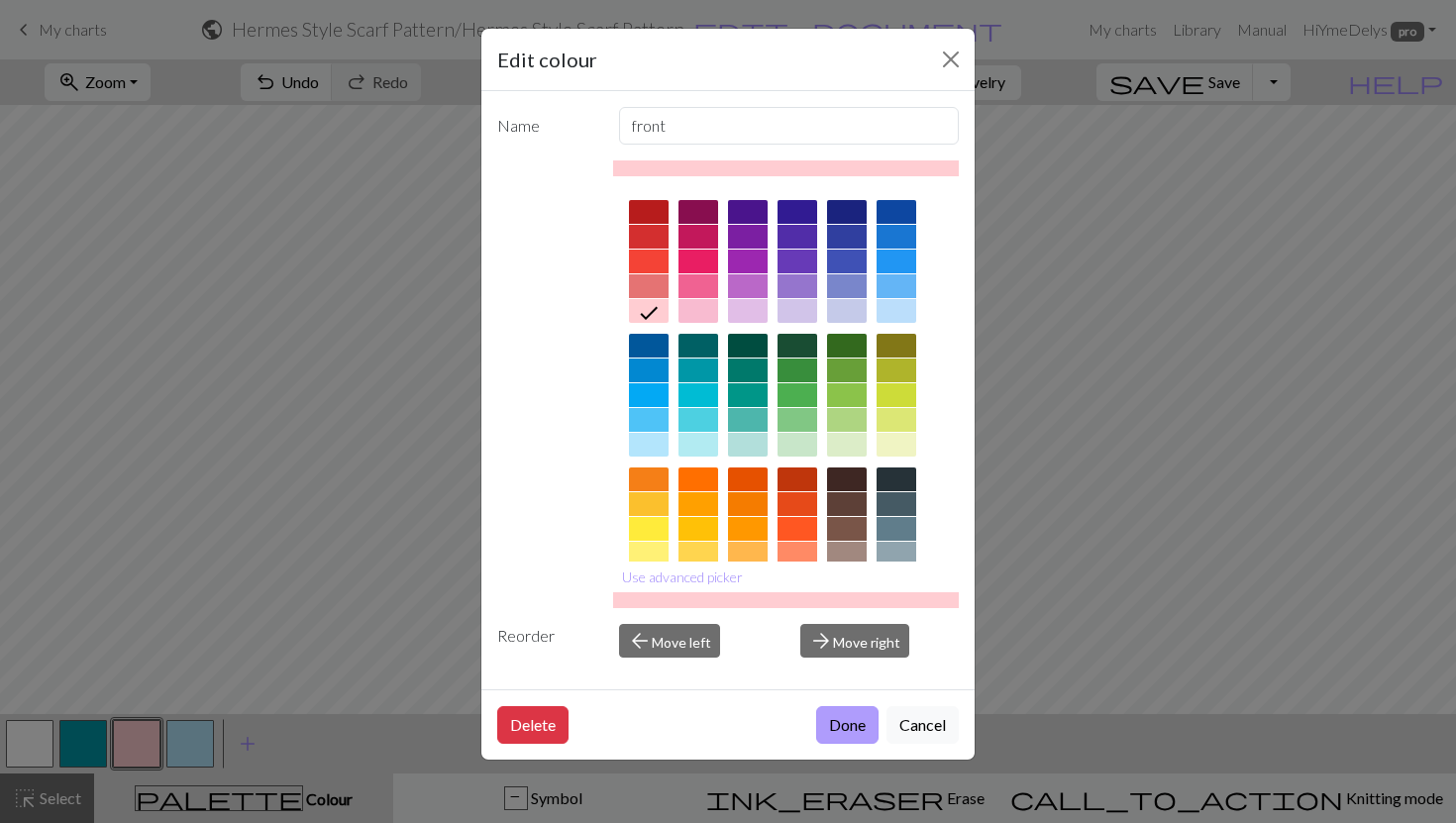 click on "Done" at bounding box center (847, 725) 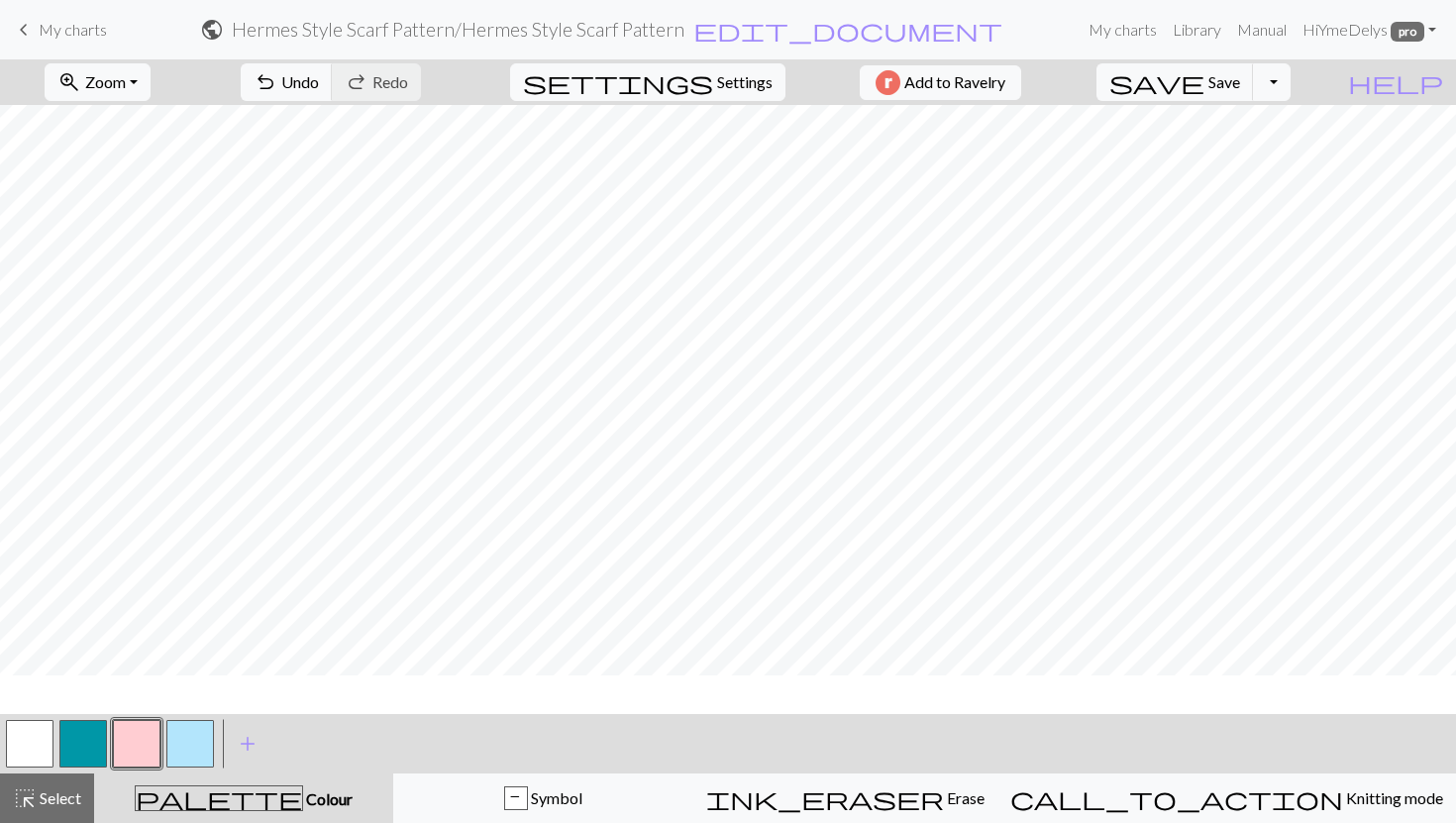 scroll, scrollTop: 0, scrollLeft: 0, axis: both 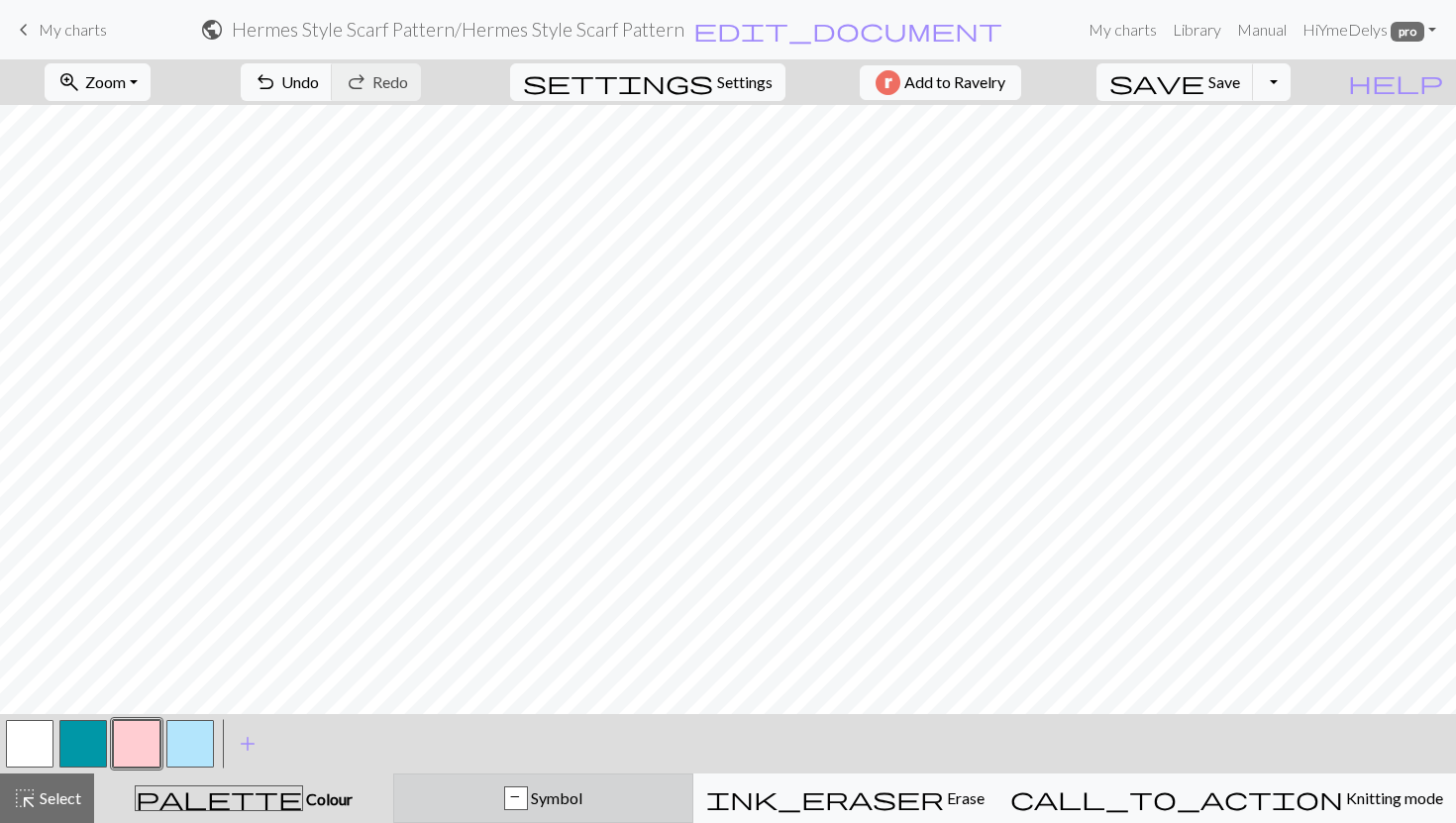 click on "P   Symbol" at bounding box center (543, 798) 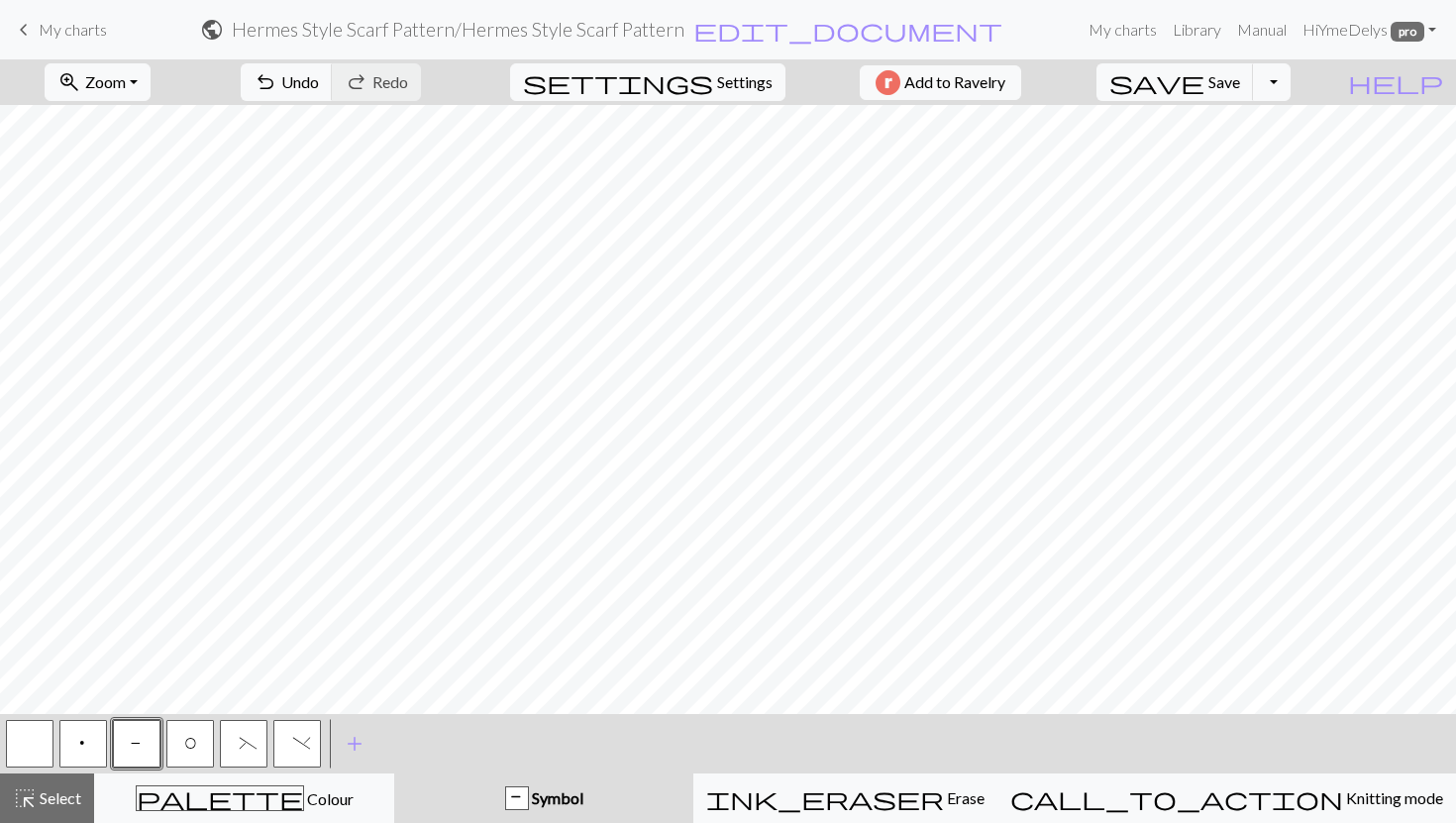 click on "p" at bounding box center (83, 744) 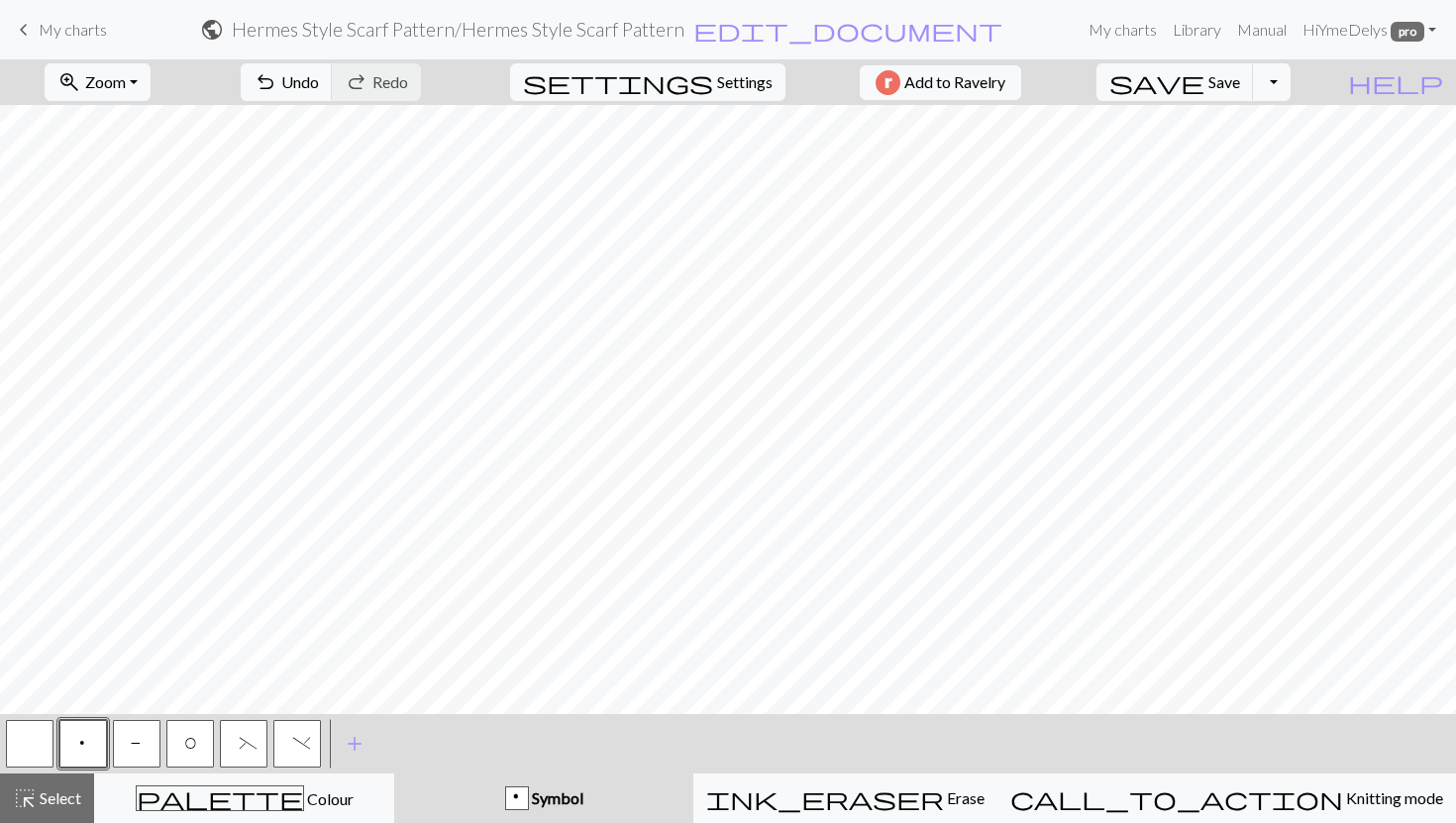 click at bounding box center (30, 744) 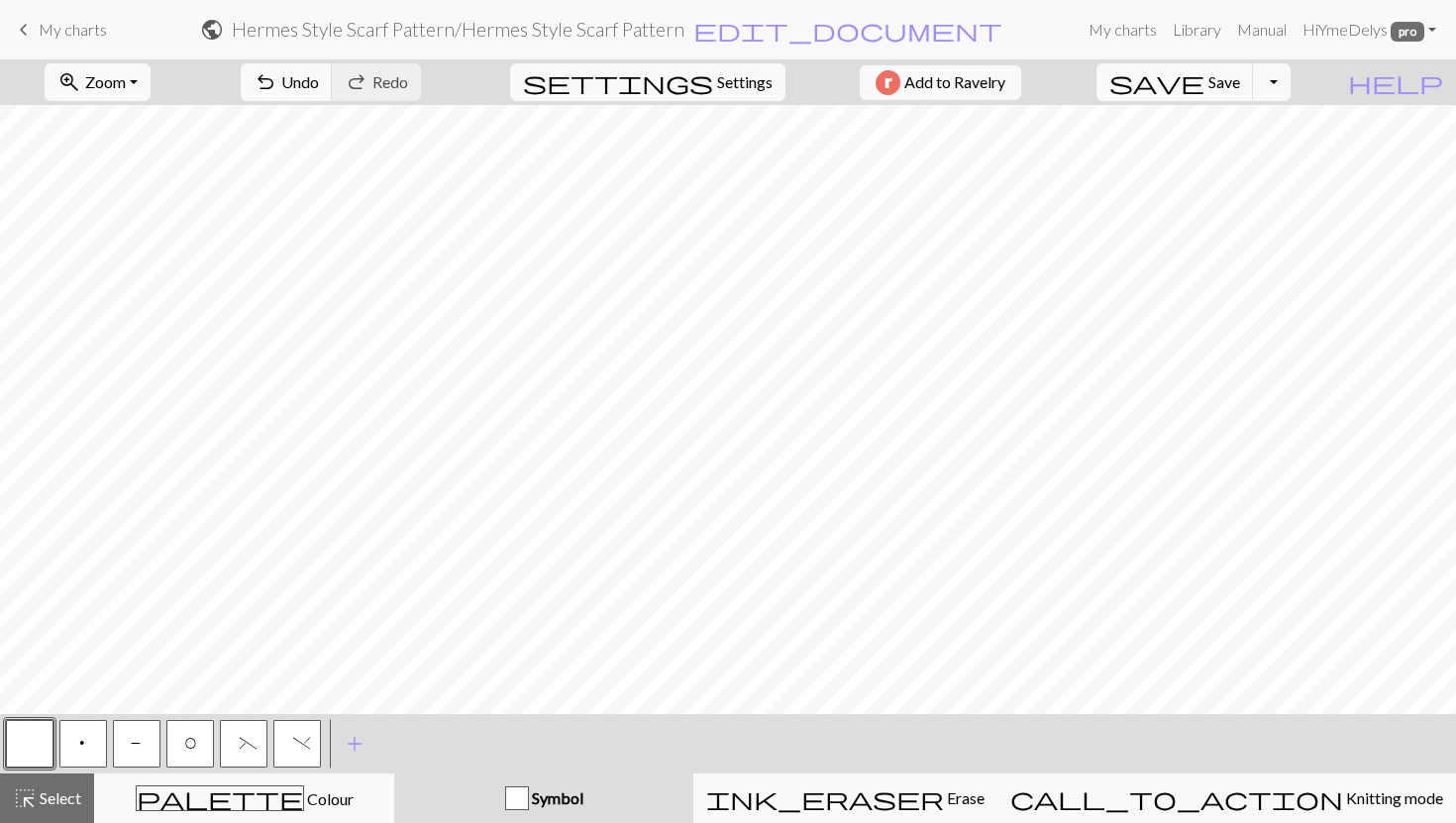 click on "p" at bounding box center [83, 744] 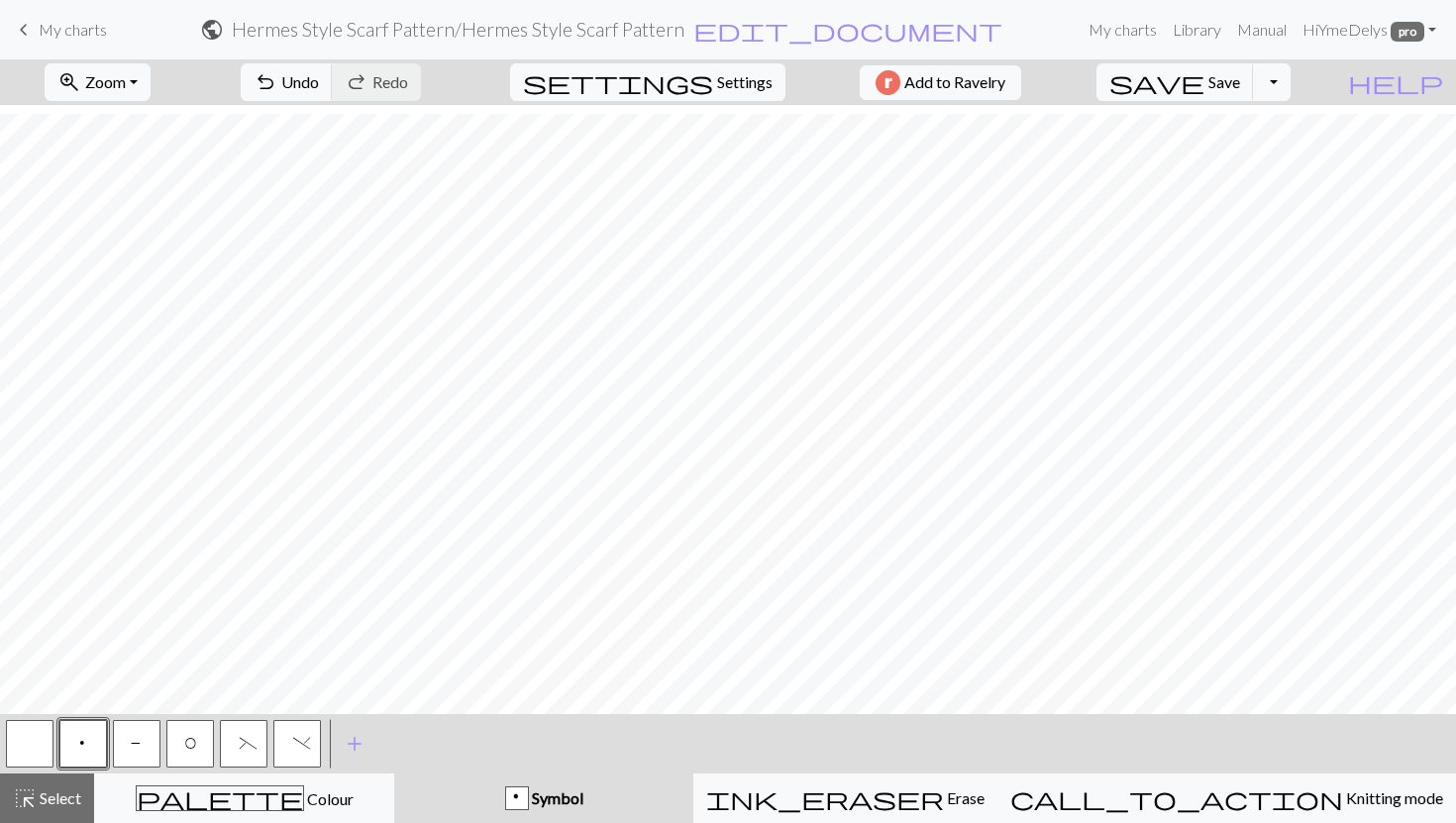 scroll, scrollTop: 114, scrollLeft: 0, axis: vertical 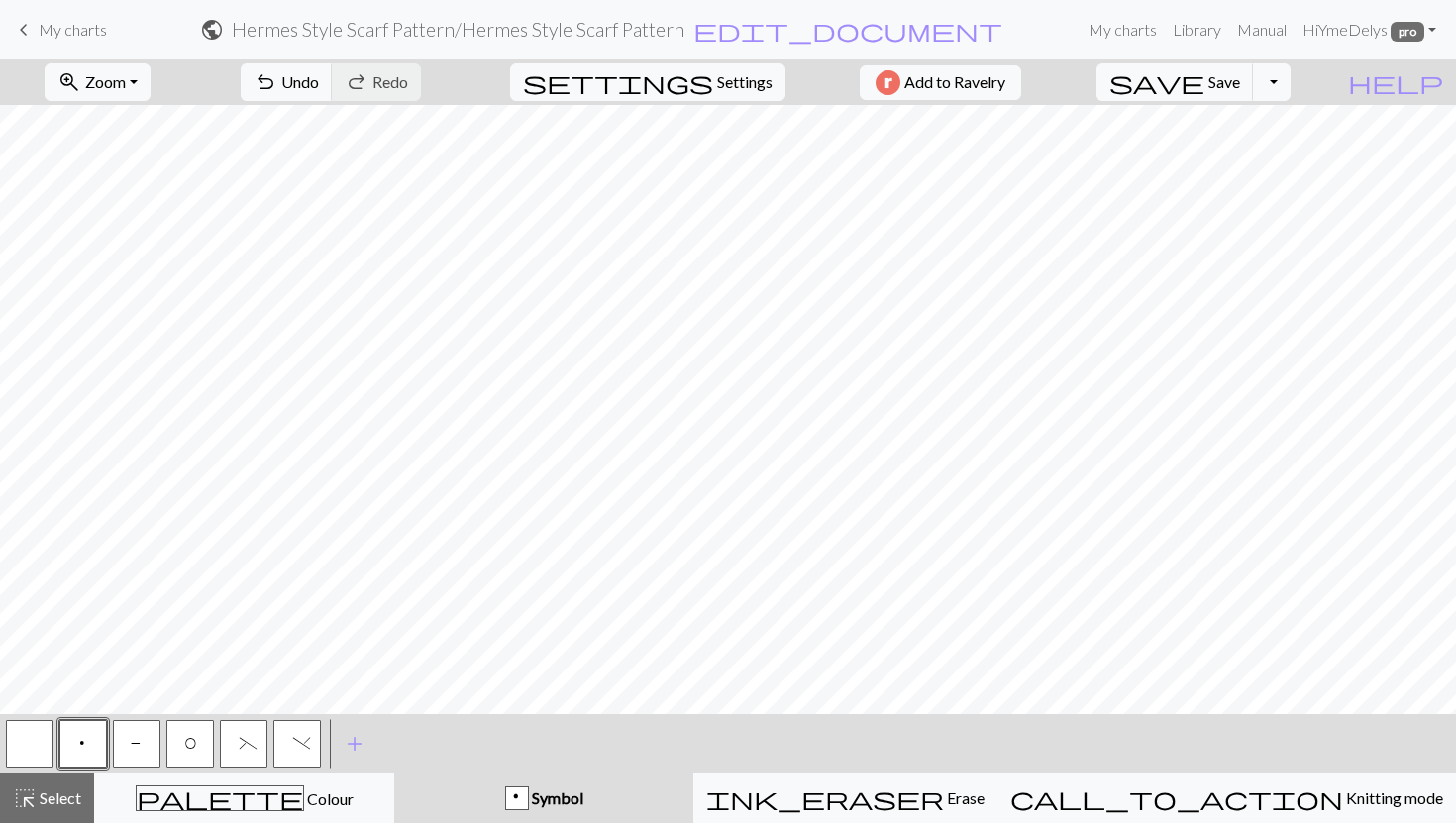 click on "P" at bounding box center [137, 744] 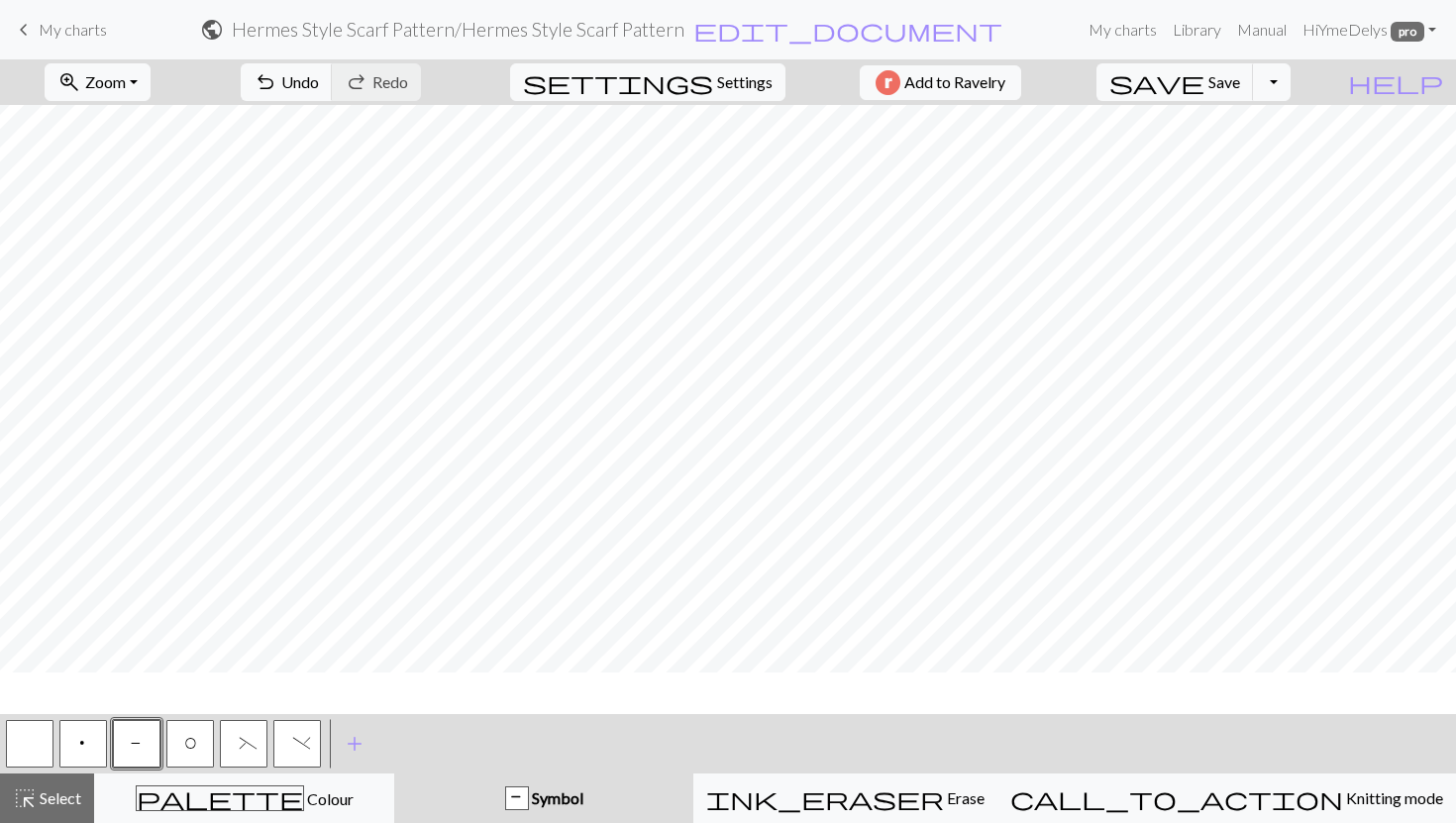 scroll, scrollTop: 0, scrollLeft: 0, axis: both 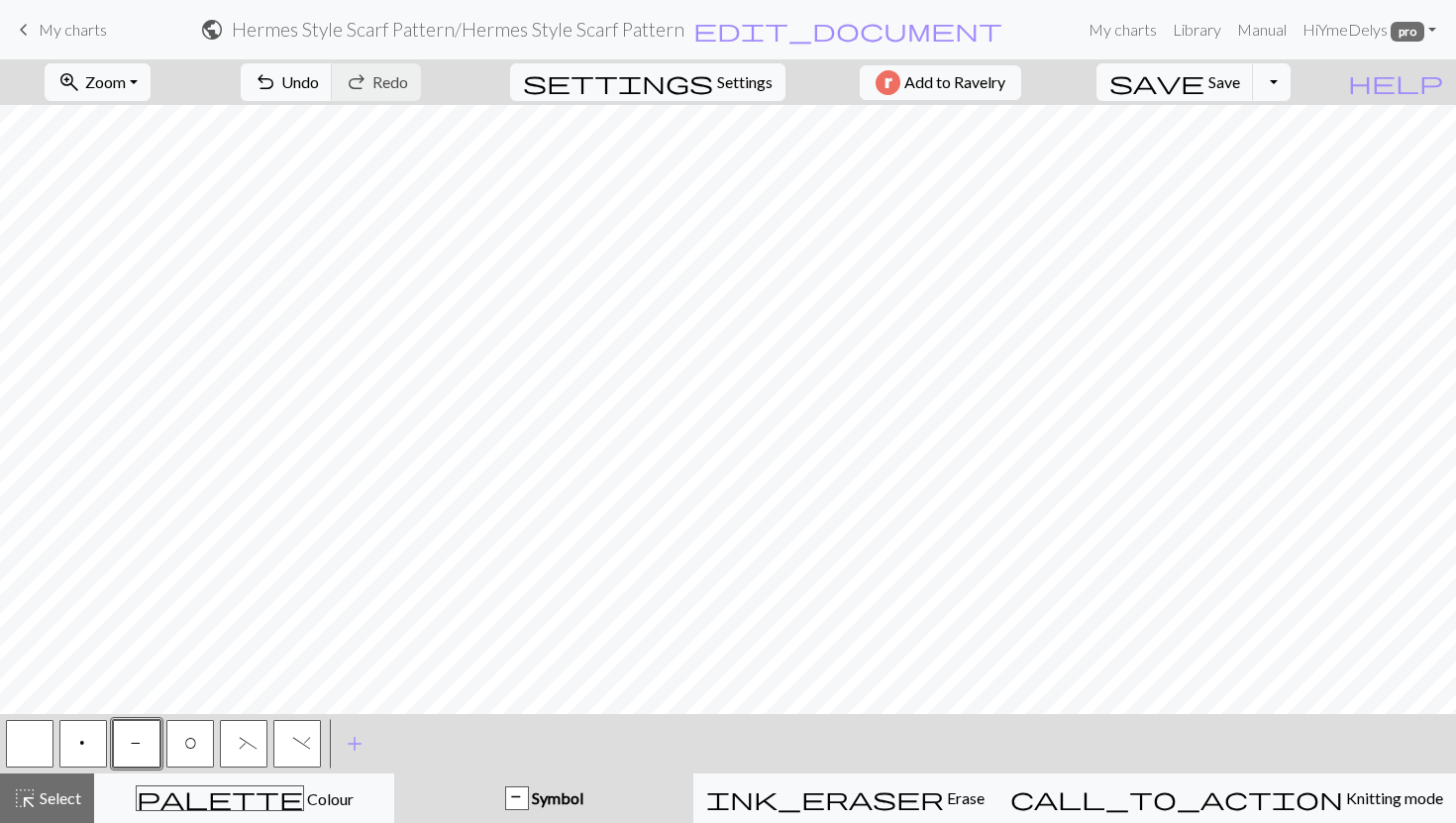 click at bounding box center [30, 744] 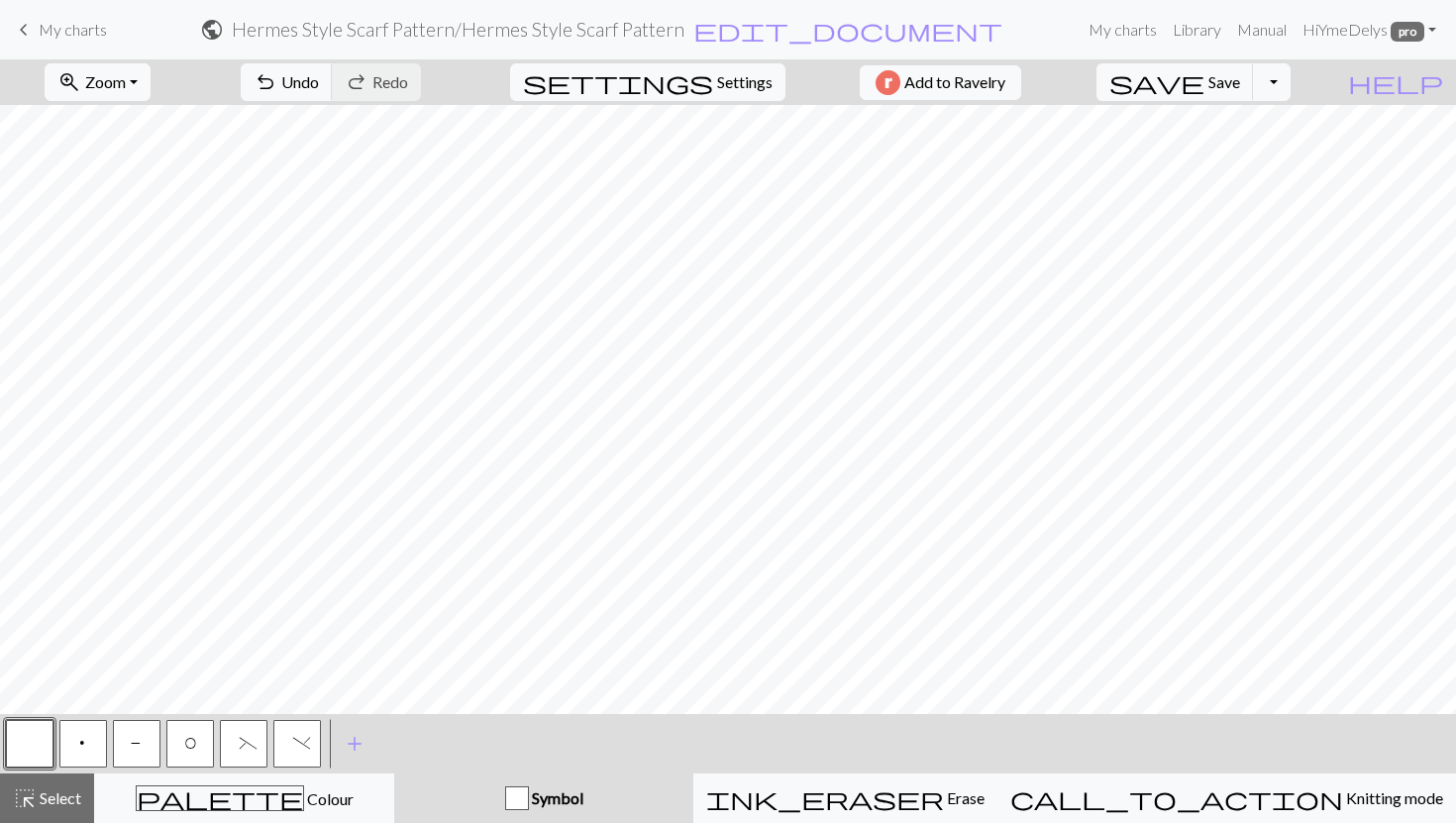 click on "P" at bounding box center (137, 746) 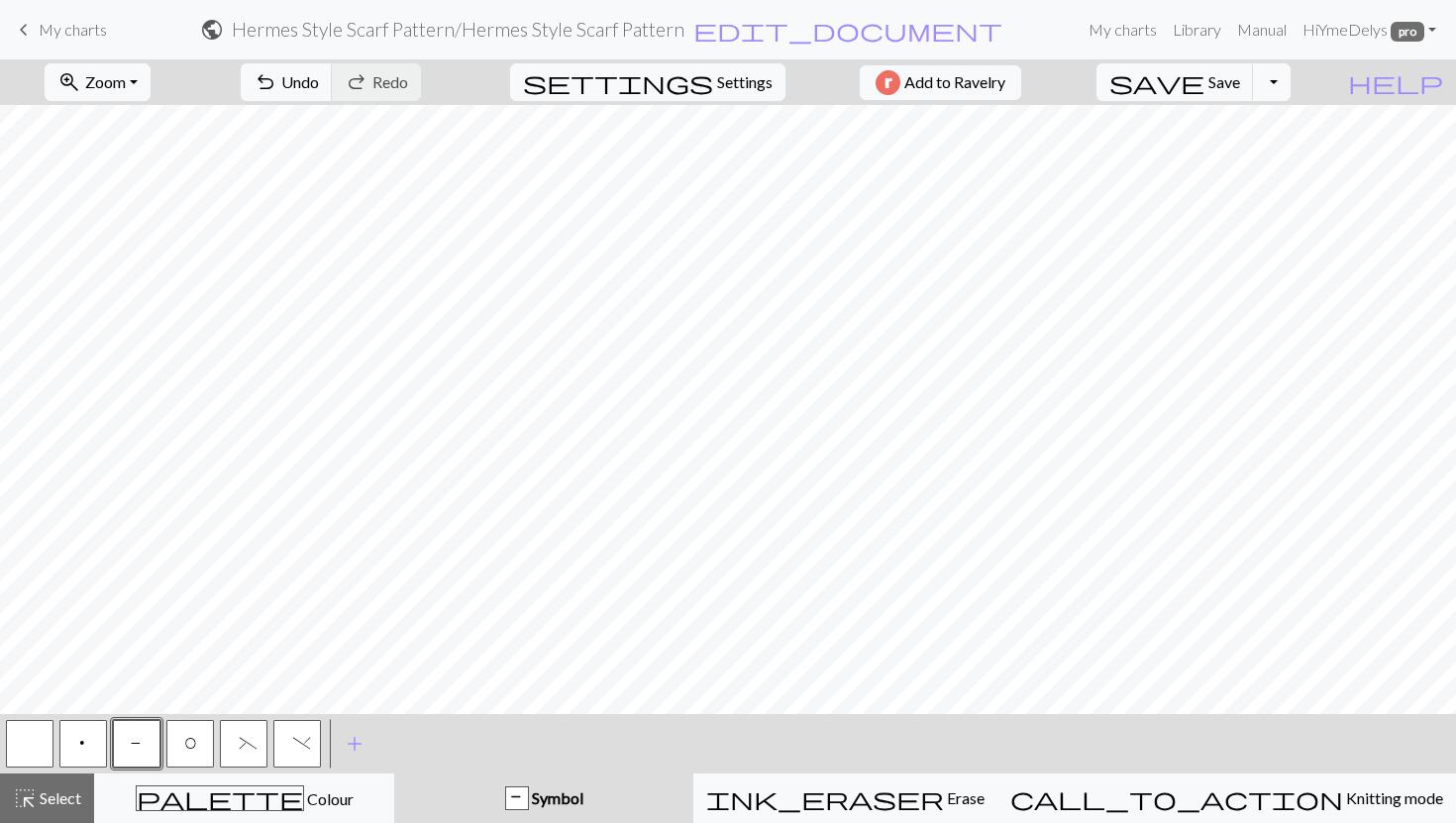 click on ")" at bounding box center [297, 744] 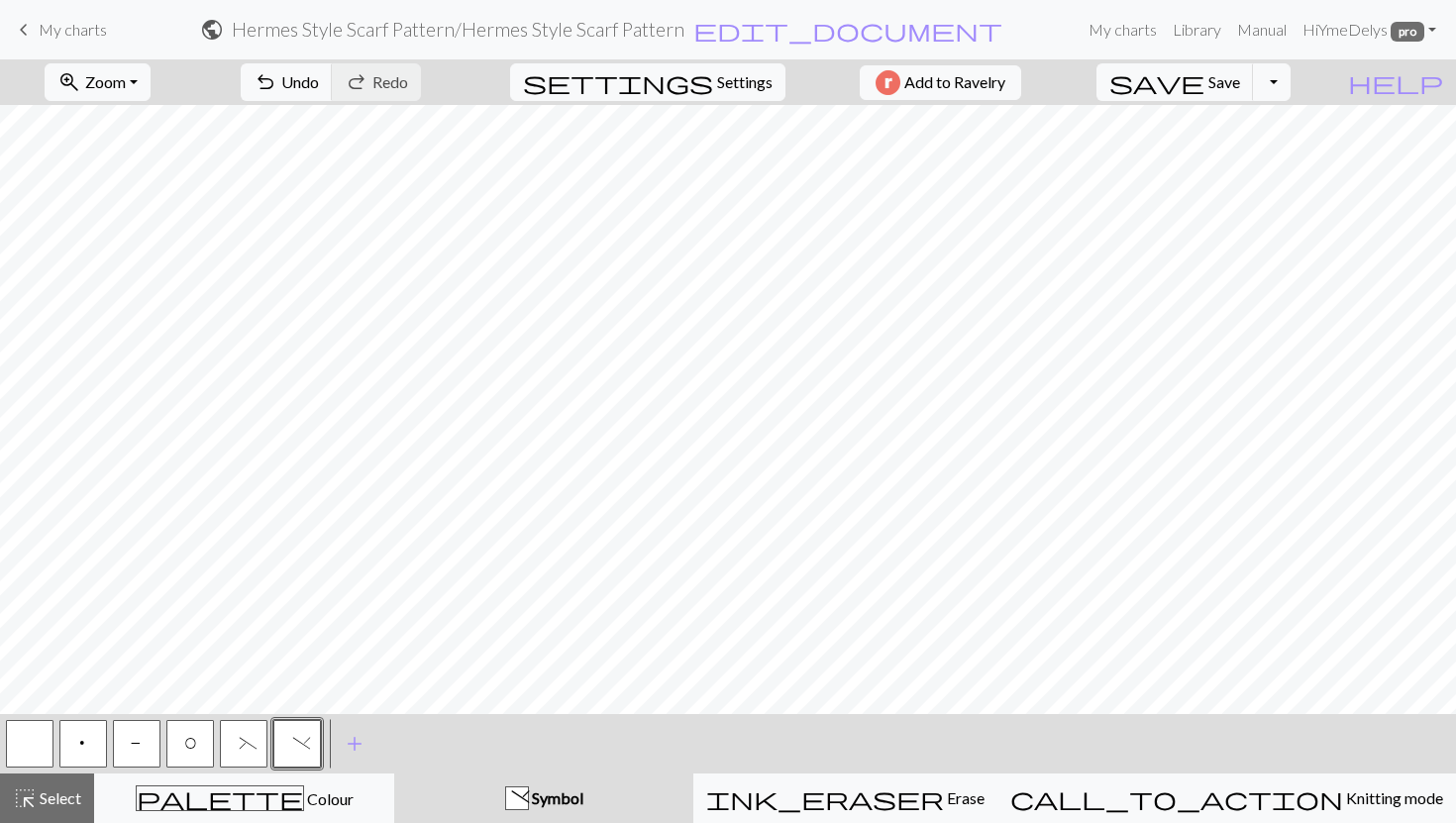 click on "(" at bounding box center (244, 746) 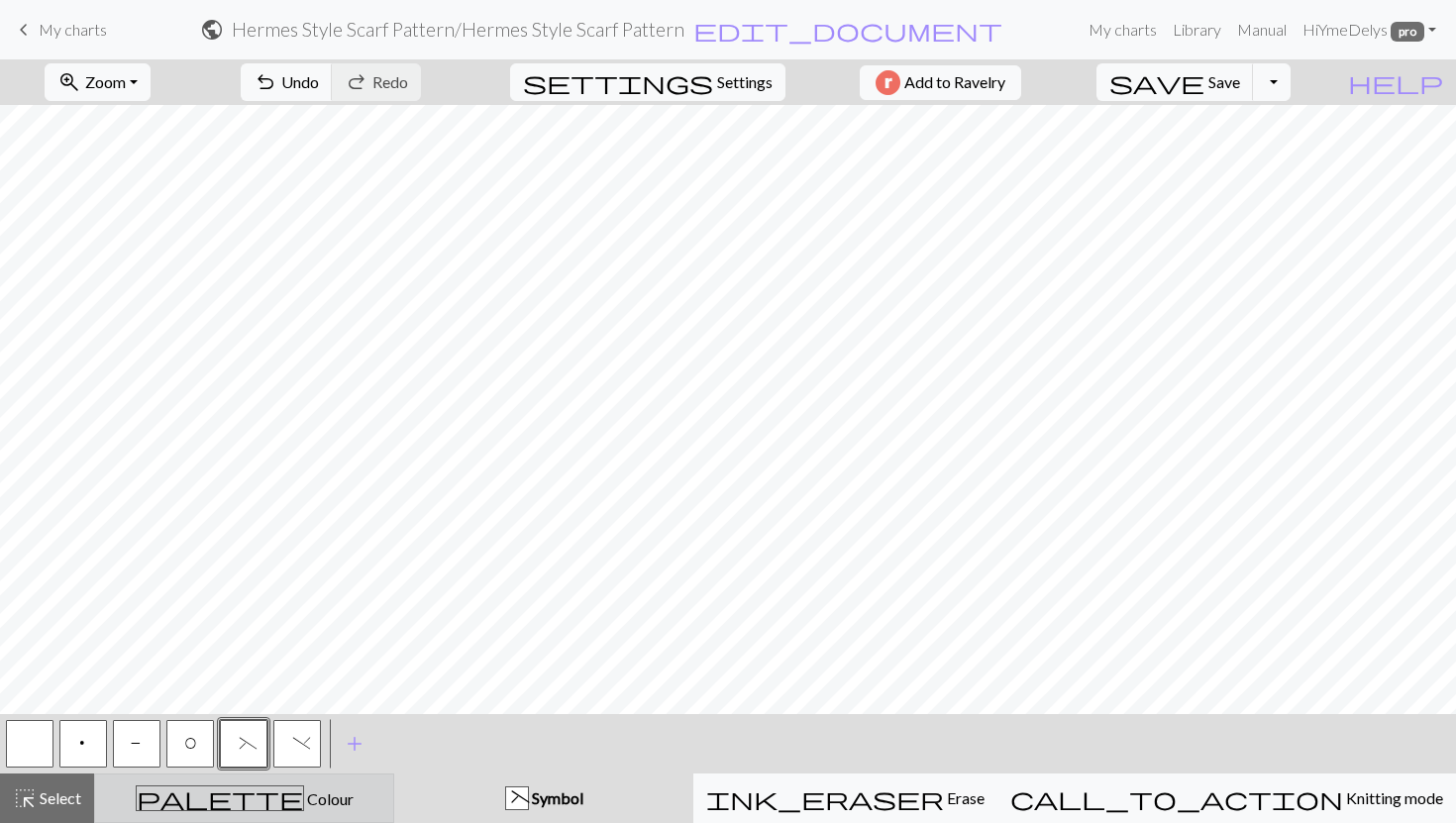 click on "palette   Colour   Colour" at bounding box center (244, 798) 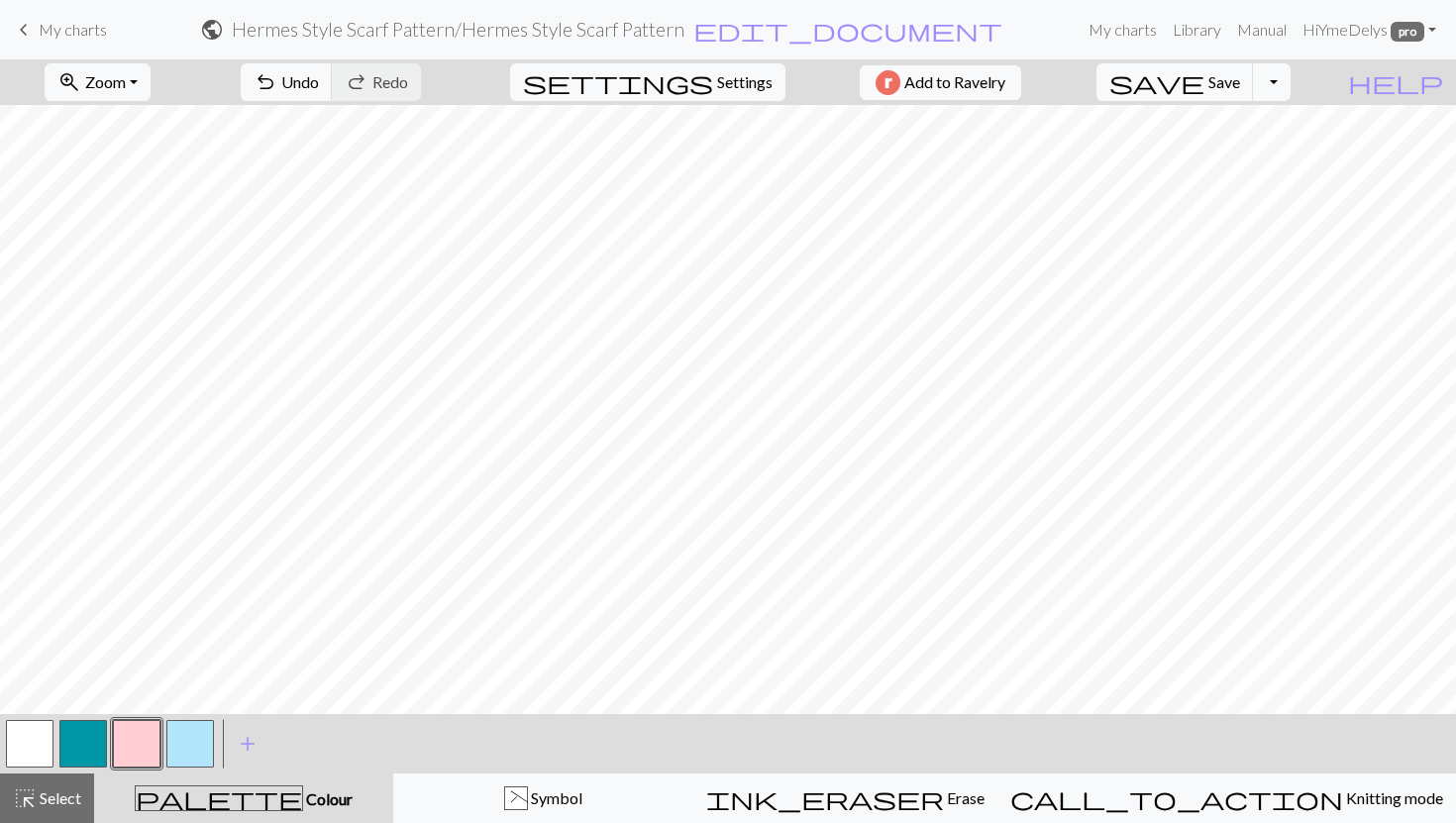 click at bounding box center [190, 744] 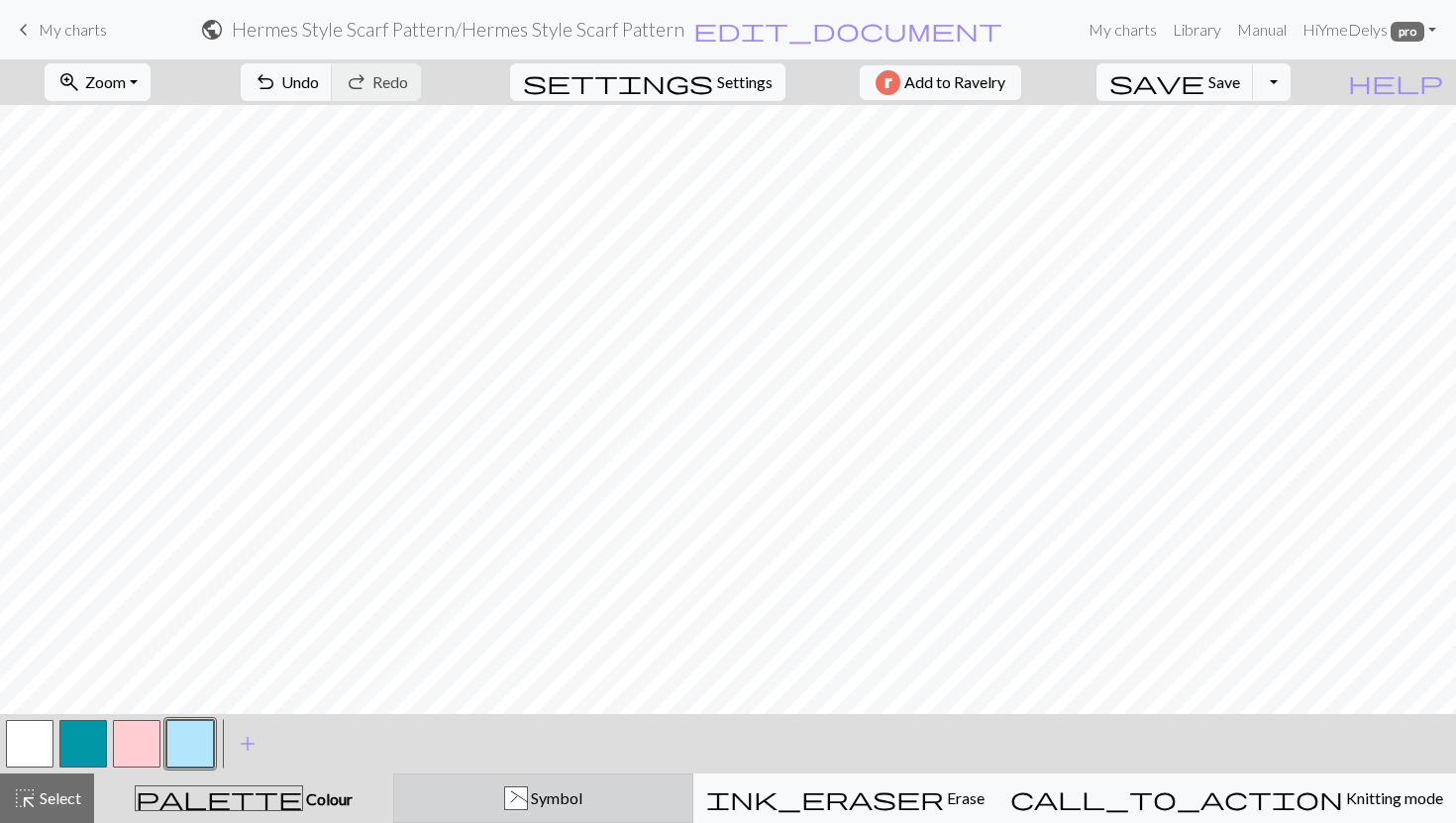 click on "(   Symbol" at bounding box center (543, 798) 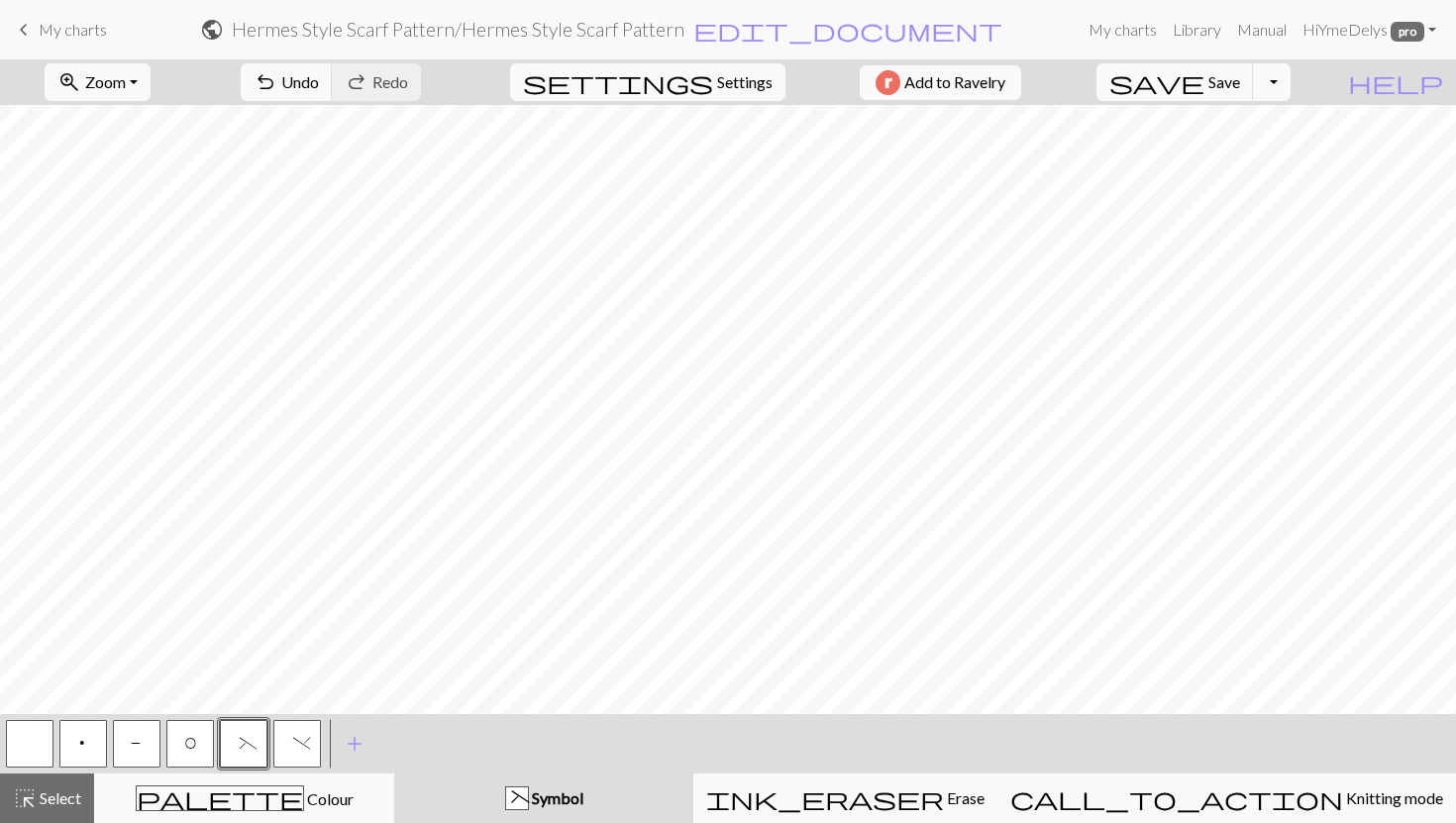 click on "p" at bounding box center [83, 744] 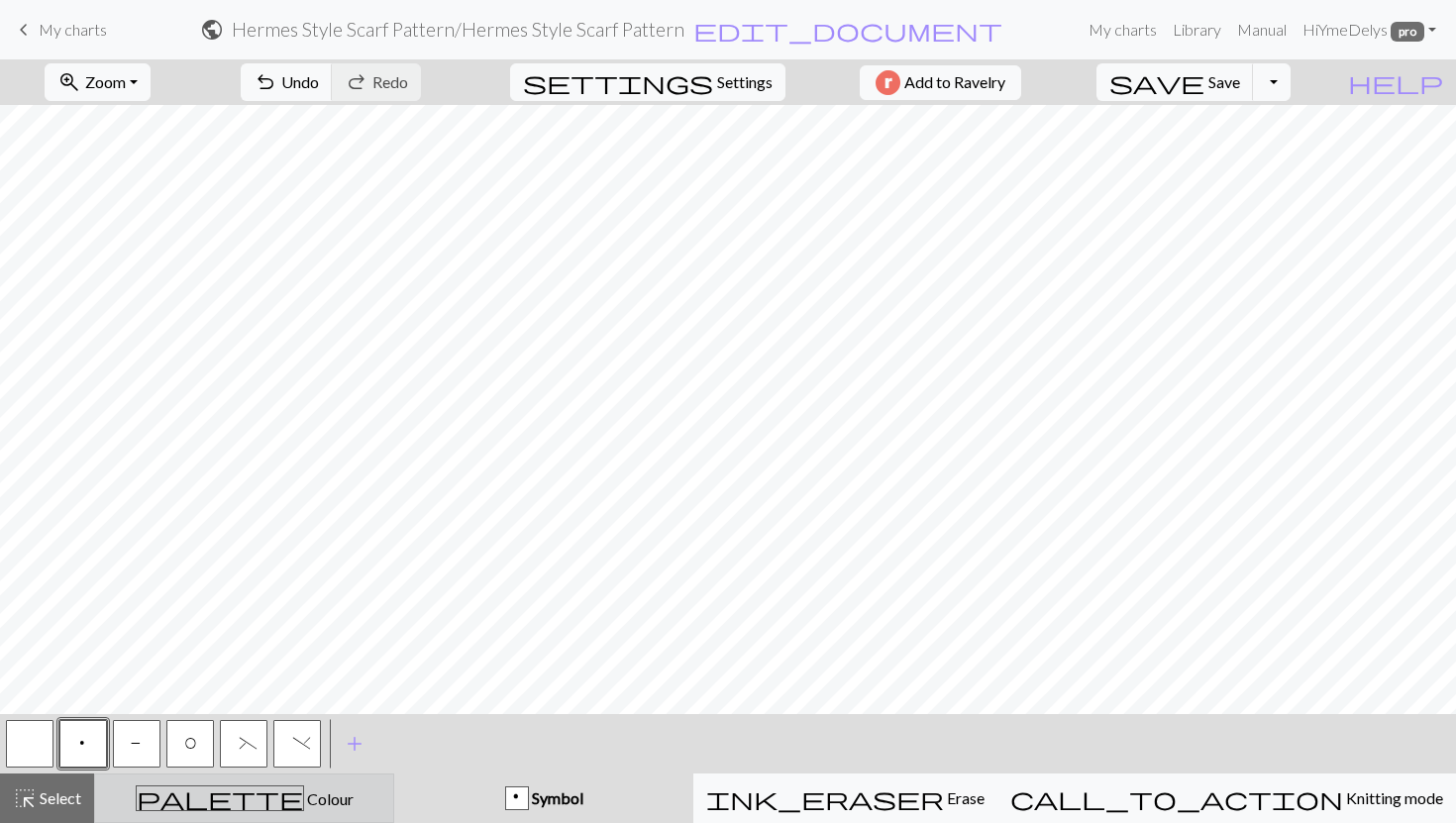 click on "palette   Colour   Colour" at bounding box center [244, 798] 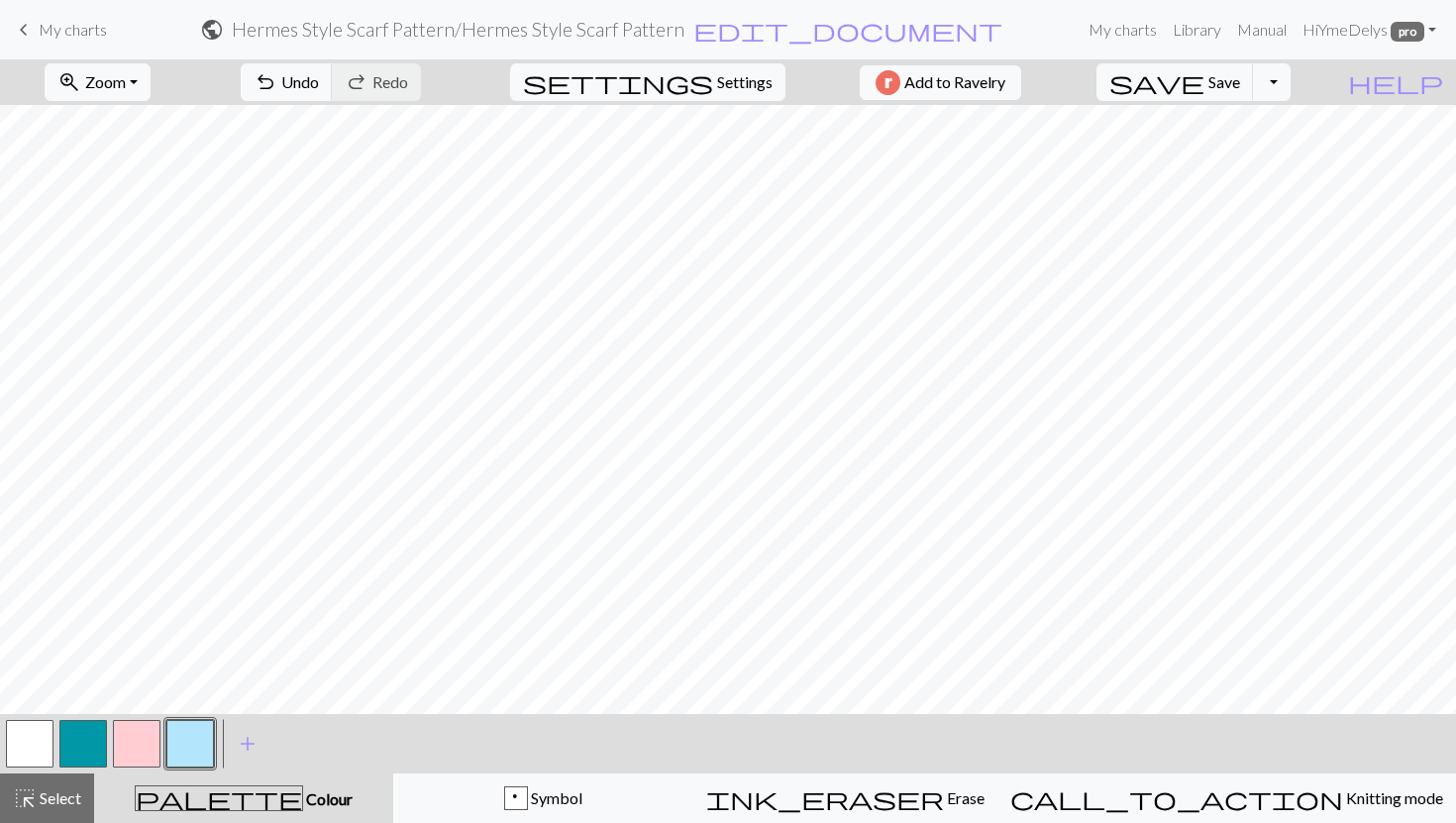 click at bounding box center [190, 744] 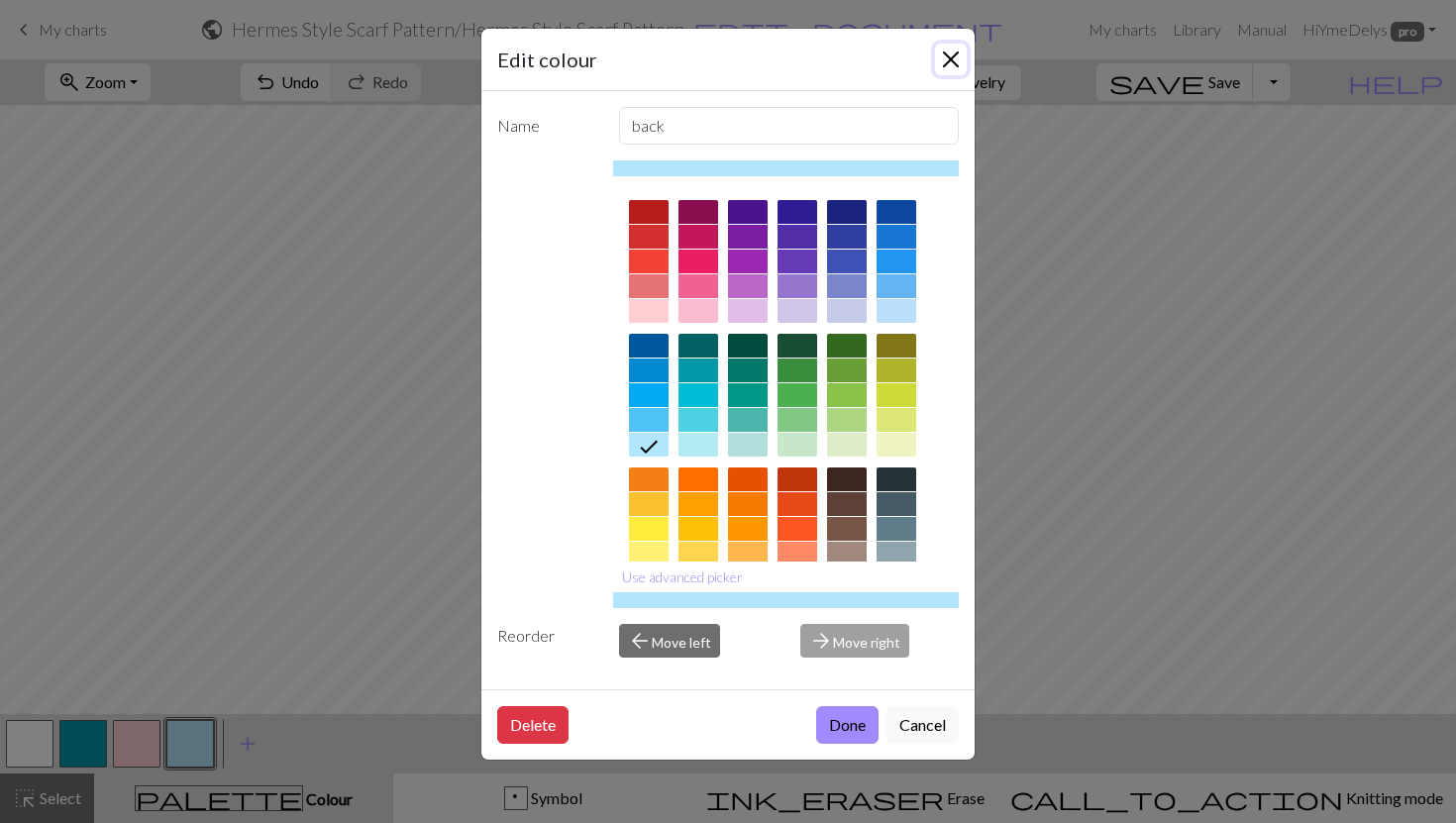 click at bounding box center (951, 59) 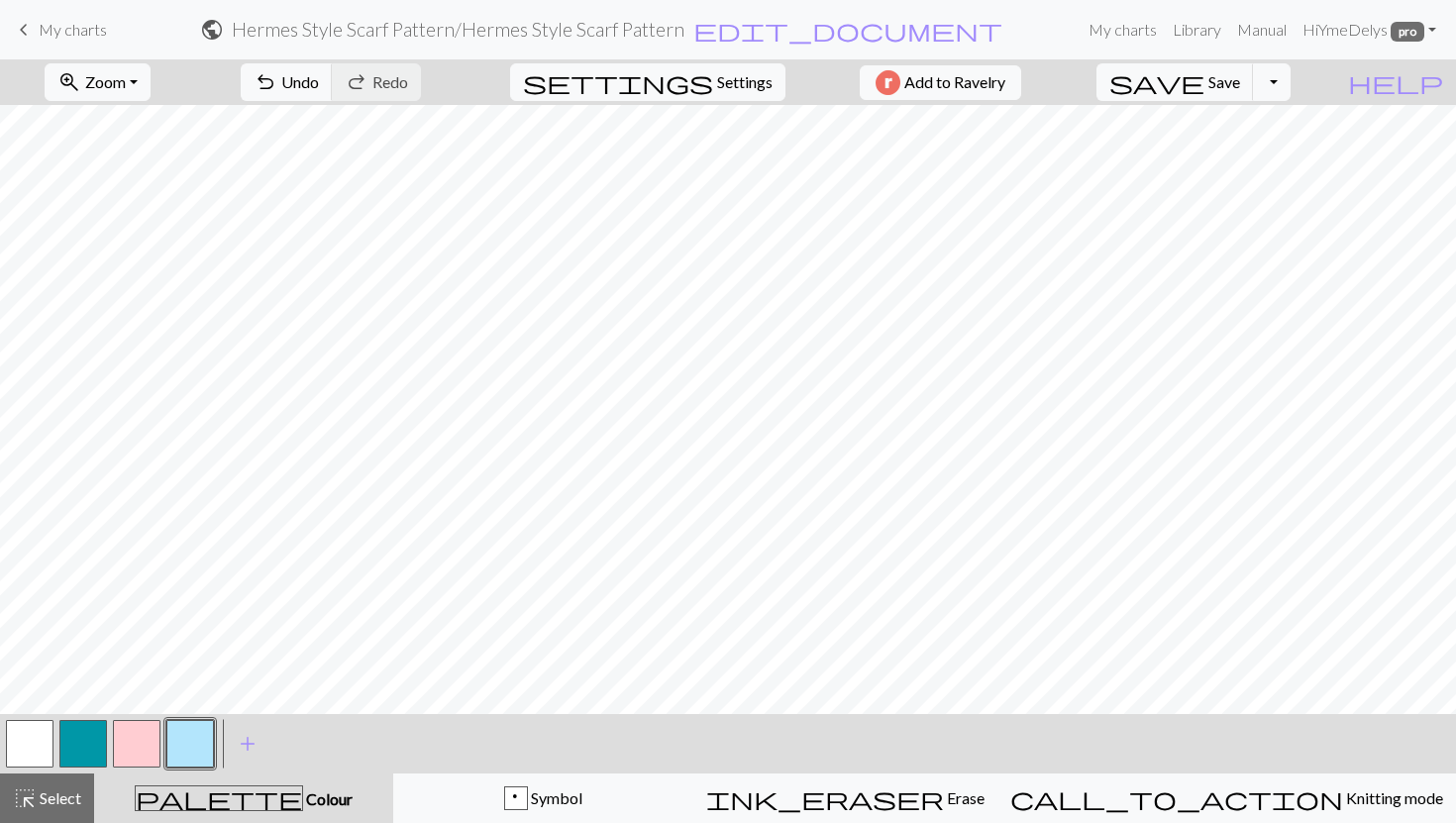 click at bounding box center (137, 744) 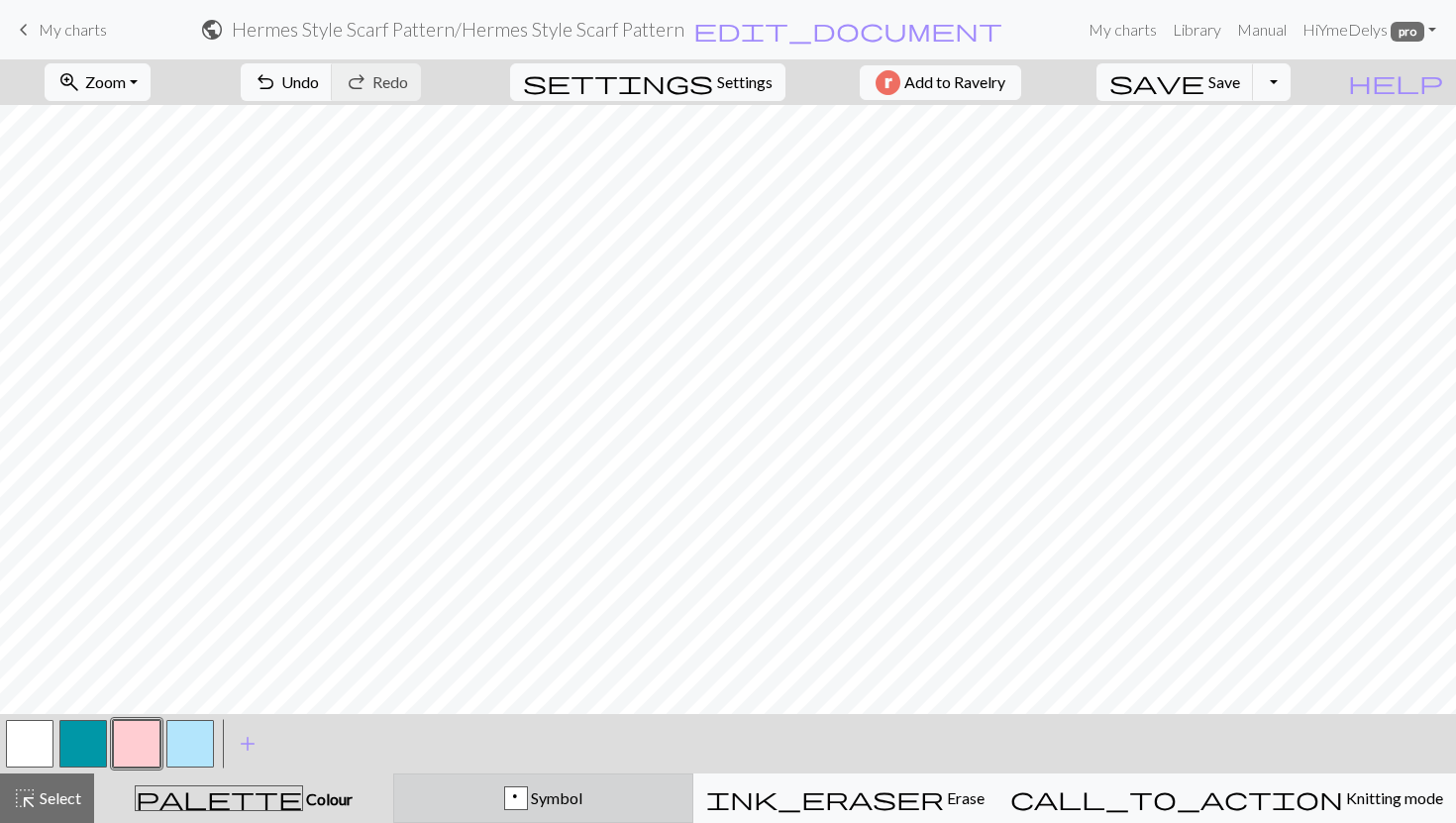 click on "p   Symbol" at bounding box center [543, 798] 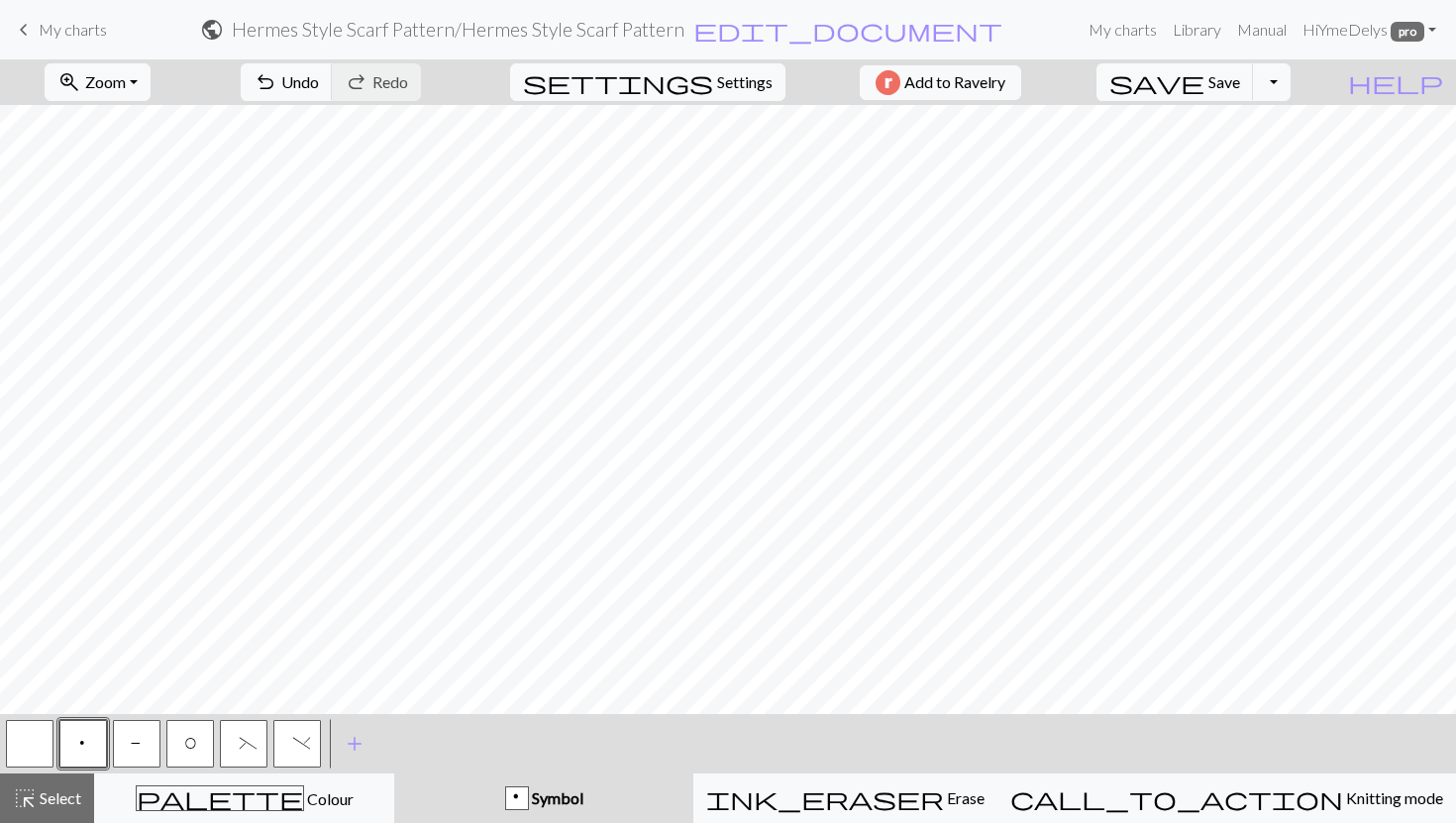click on "(" at bounding box center [244, 746] 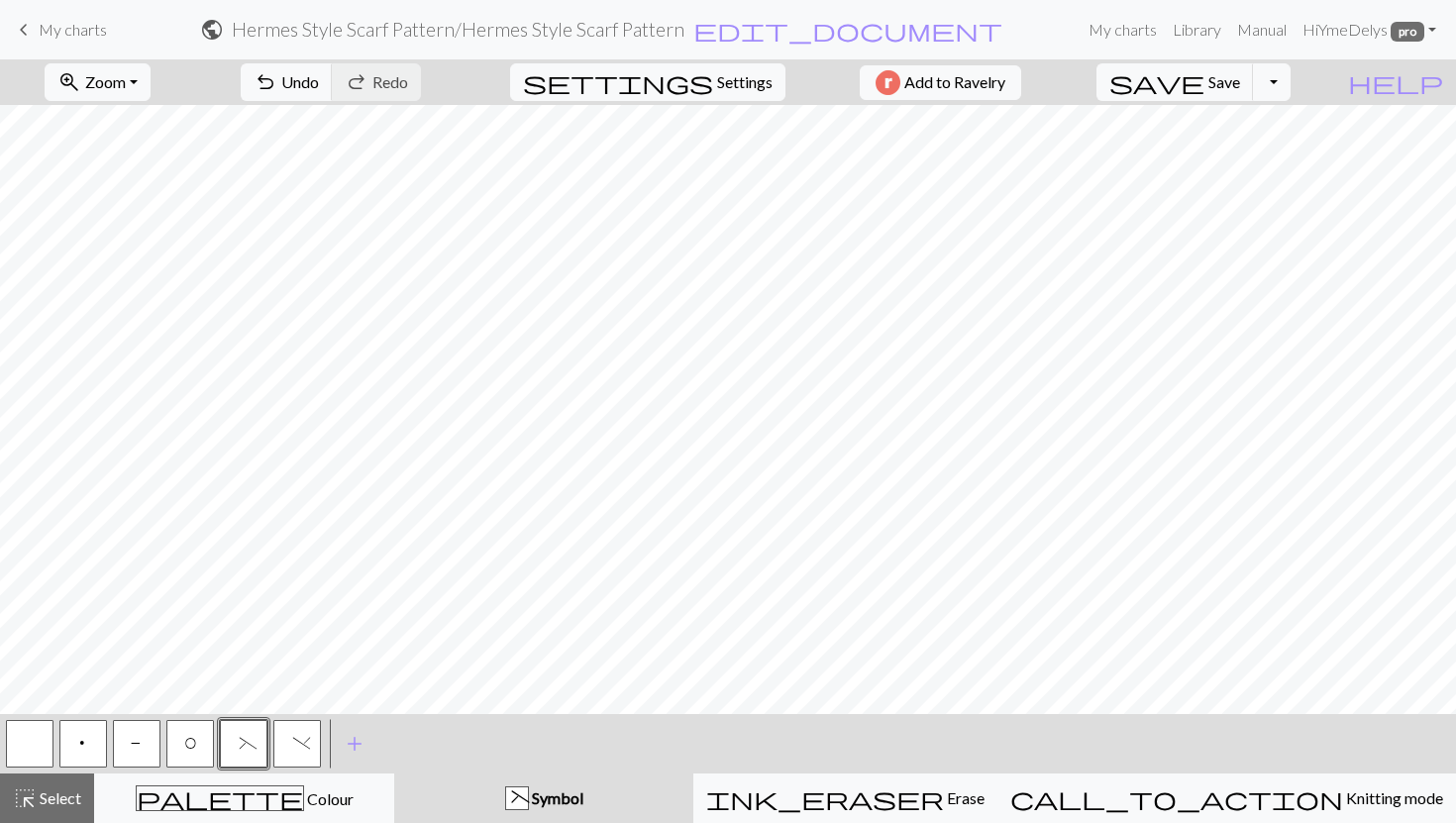 click on ")" at bounding box center (297, 746) 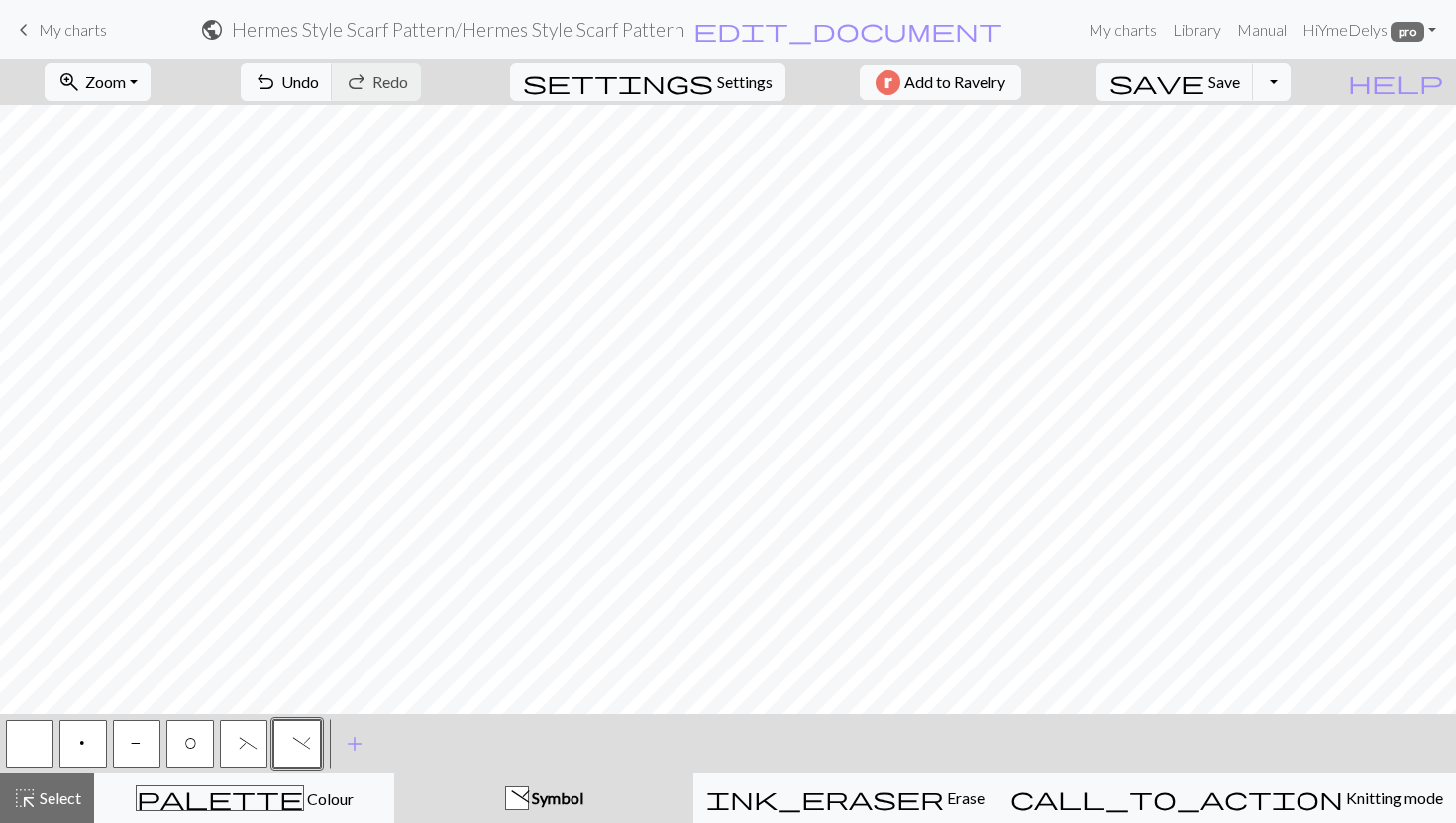 click on "p" at bounding box center (83, 744) 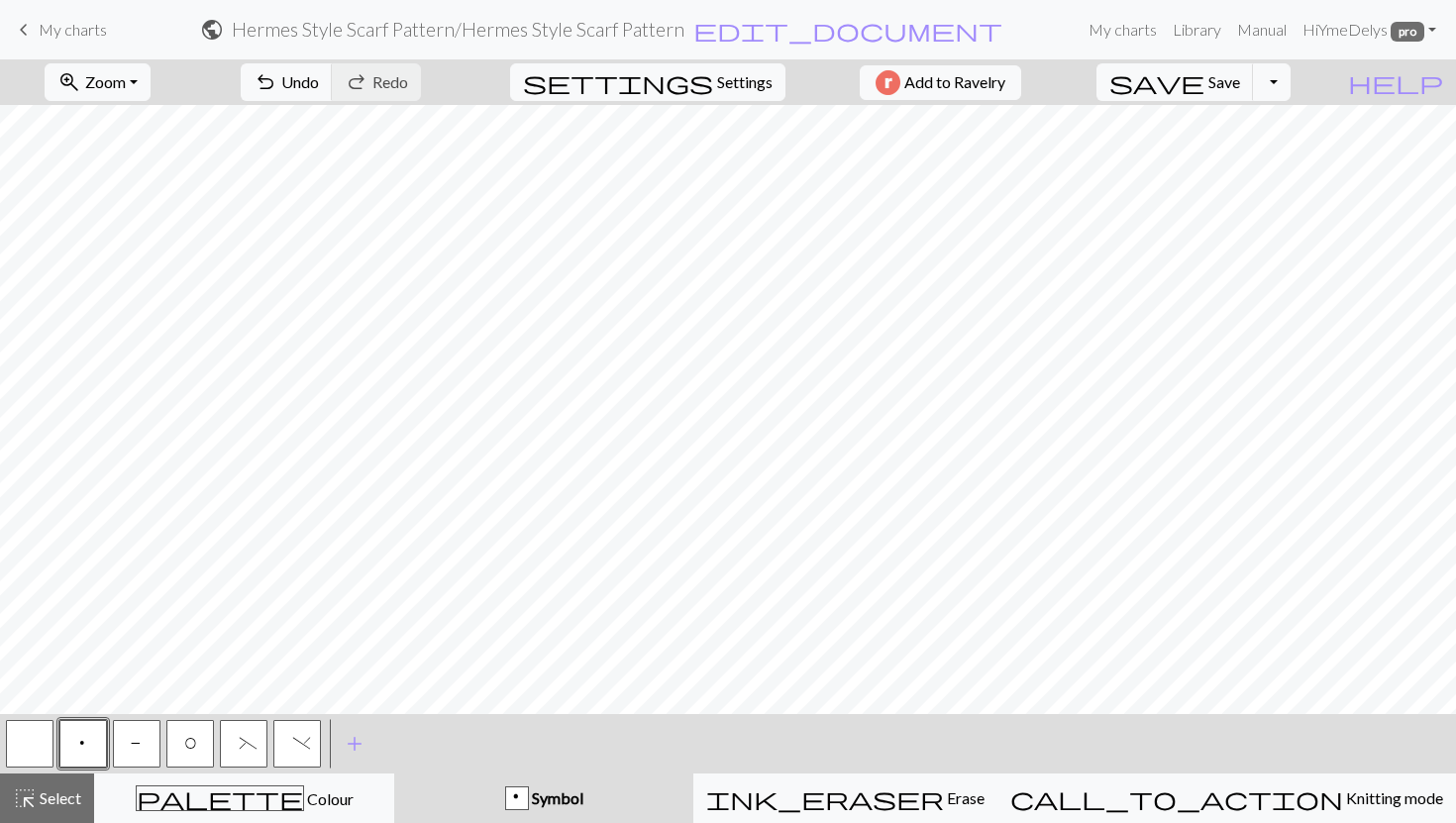 click on "P" at bounding box center [137, 744] 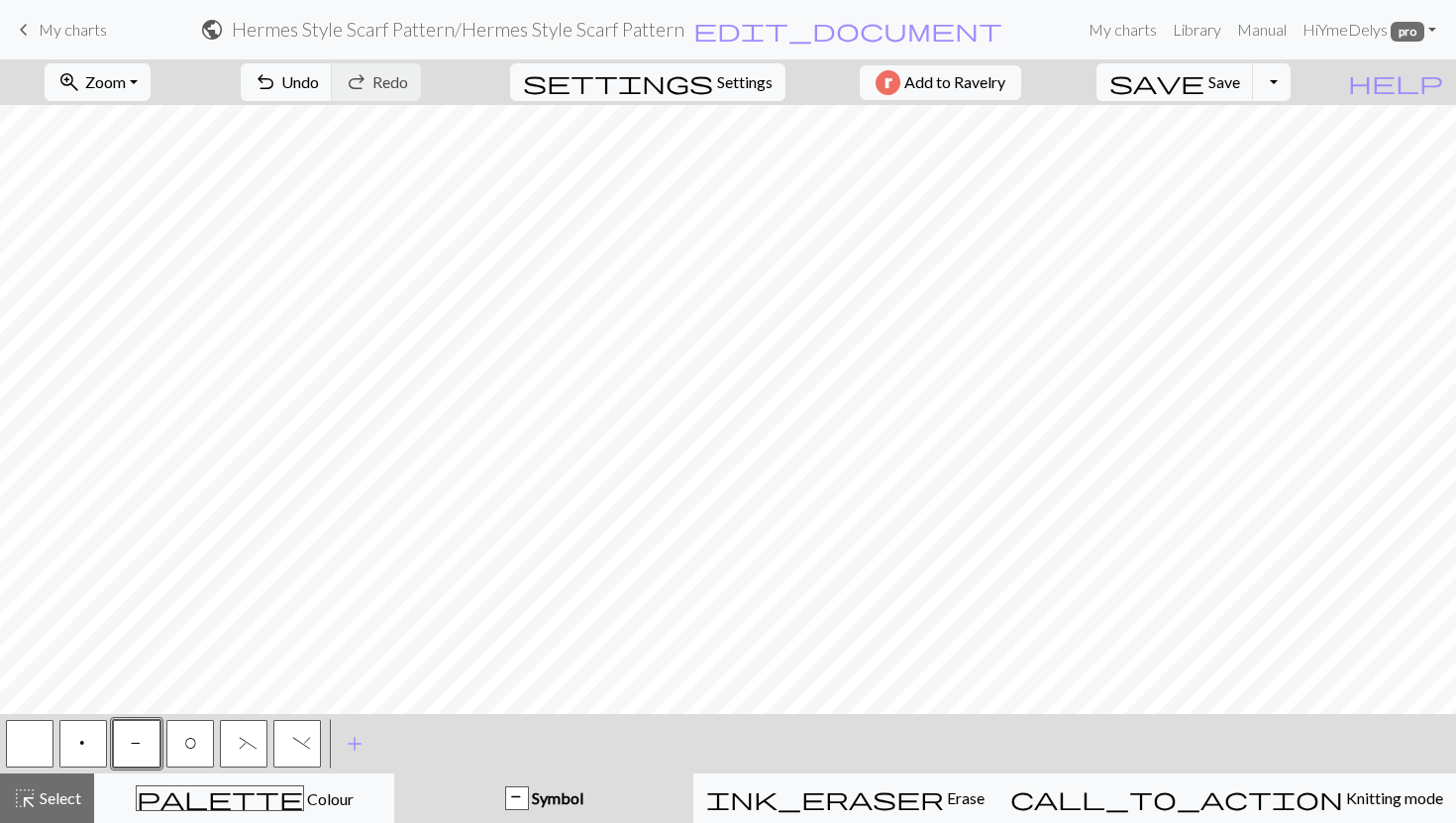 click on "p" at bounding box center (83, 744) 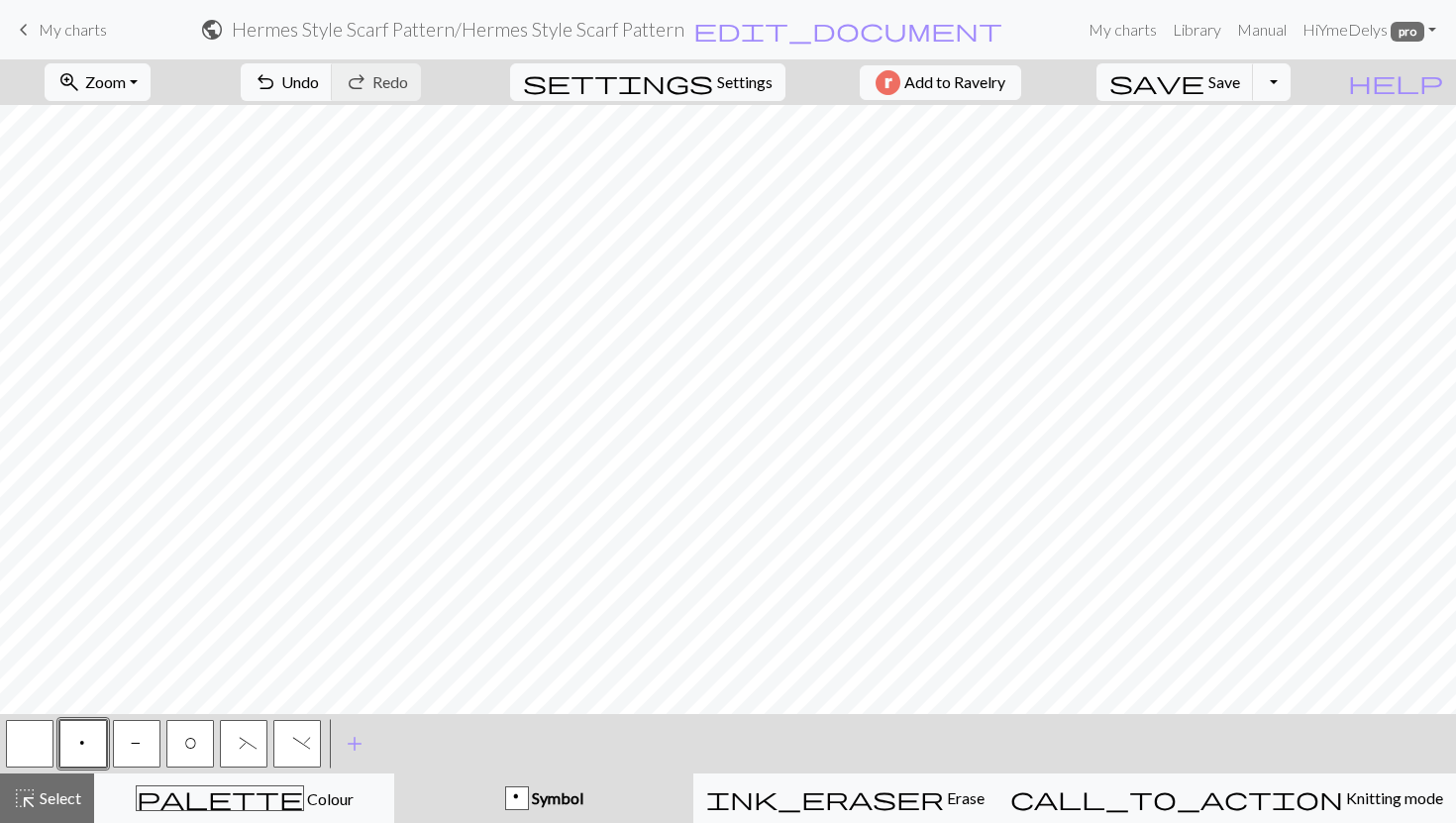 click on "P" at bounding box center [137, 744] 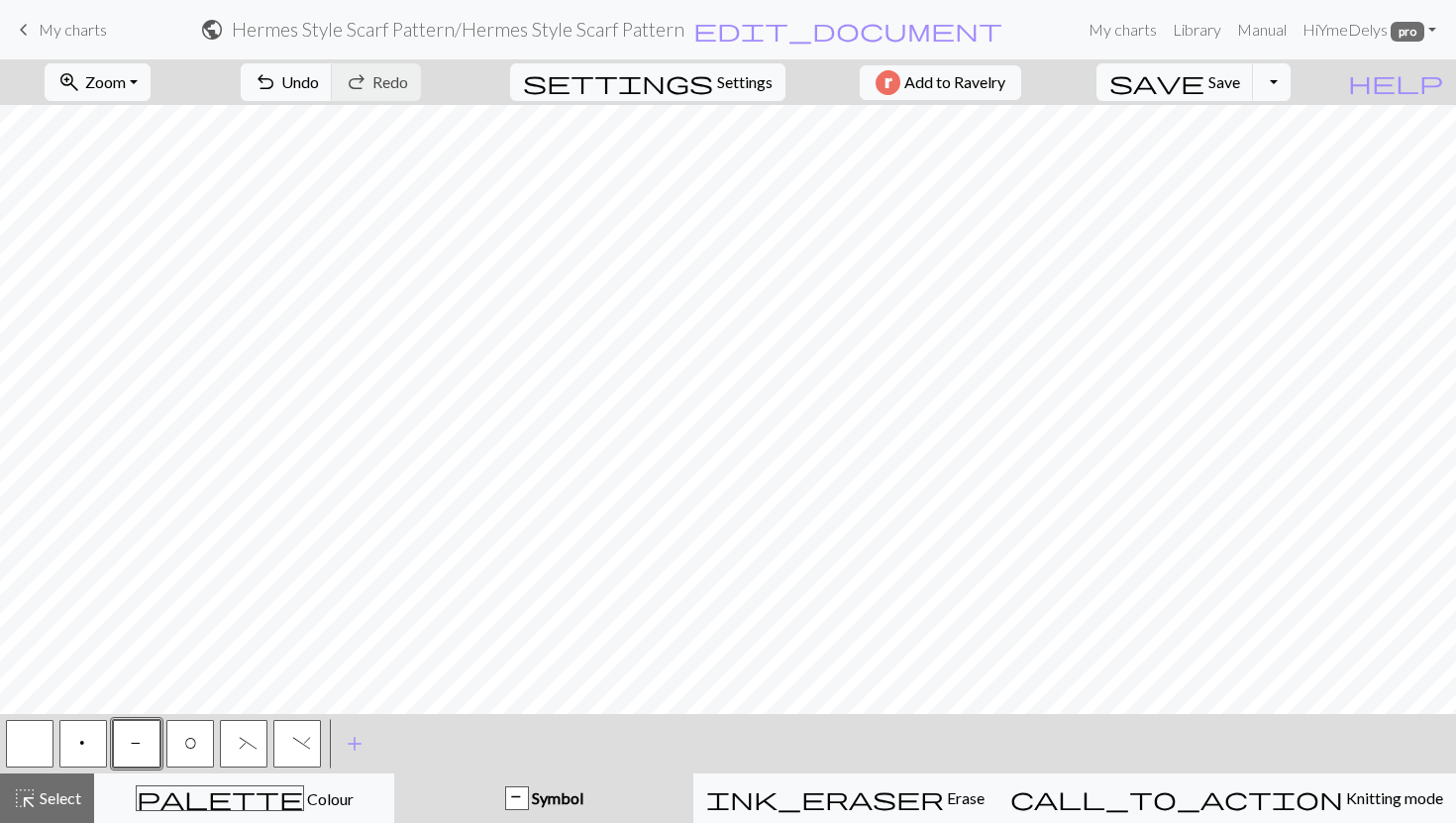 click on "p" at bounding box center (83, 746) 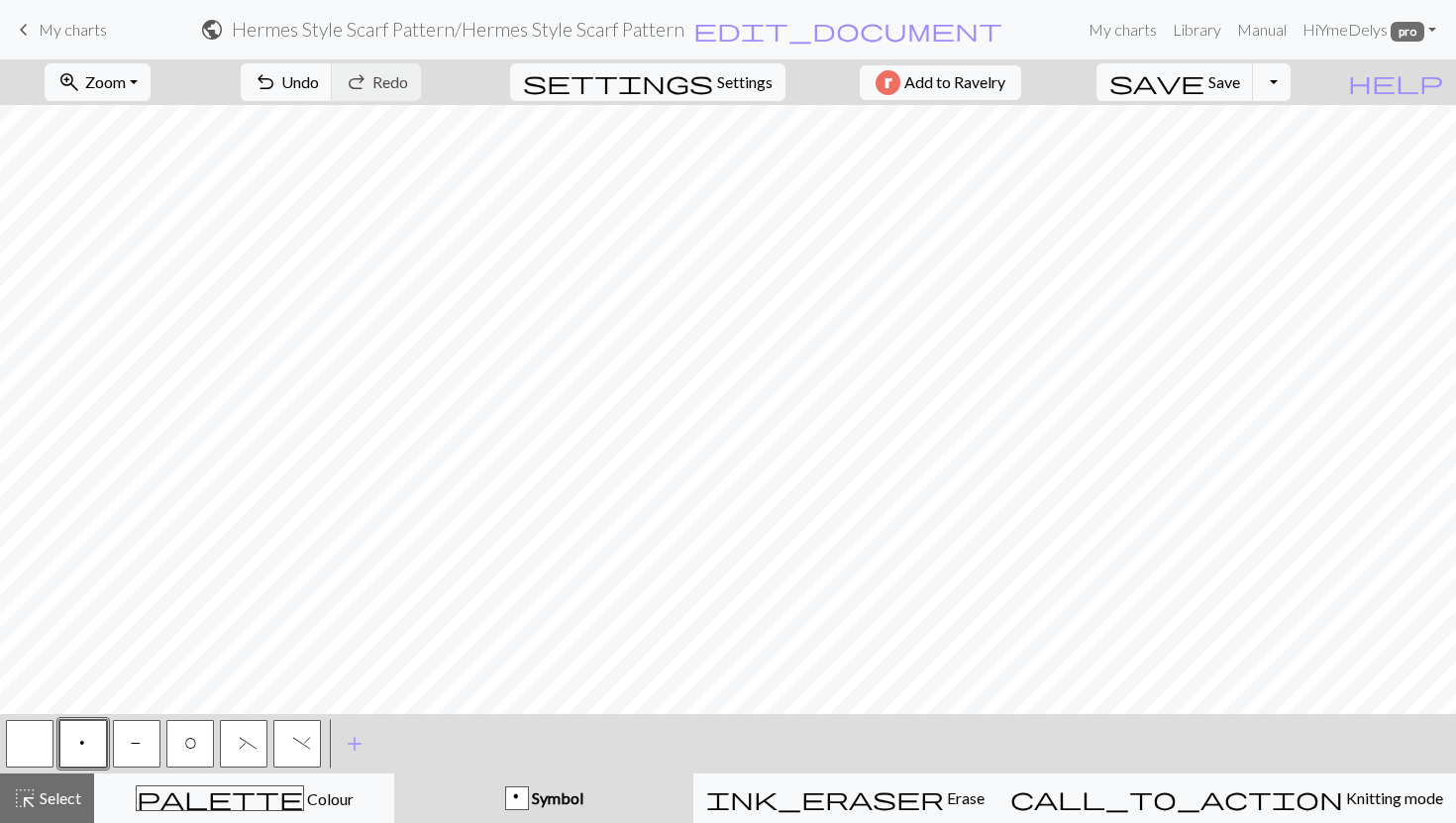 click on "P" at bounding box center (137, 744) 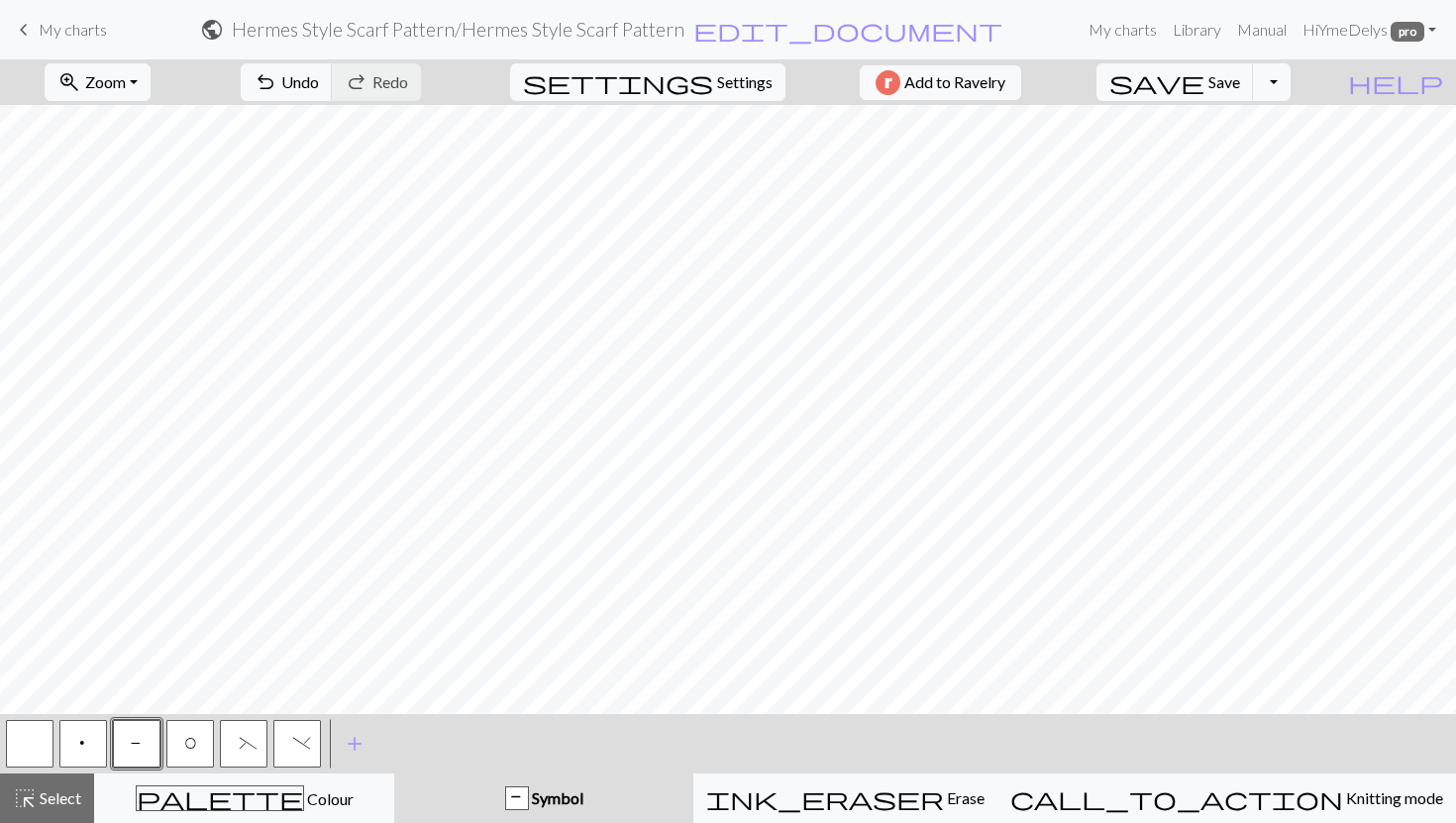 click on "p" at bounding box center [83, 744] 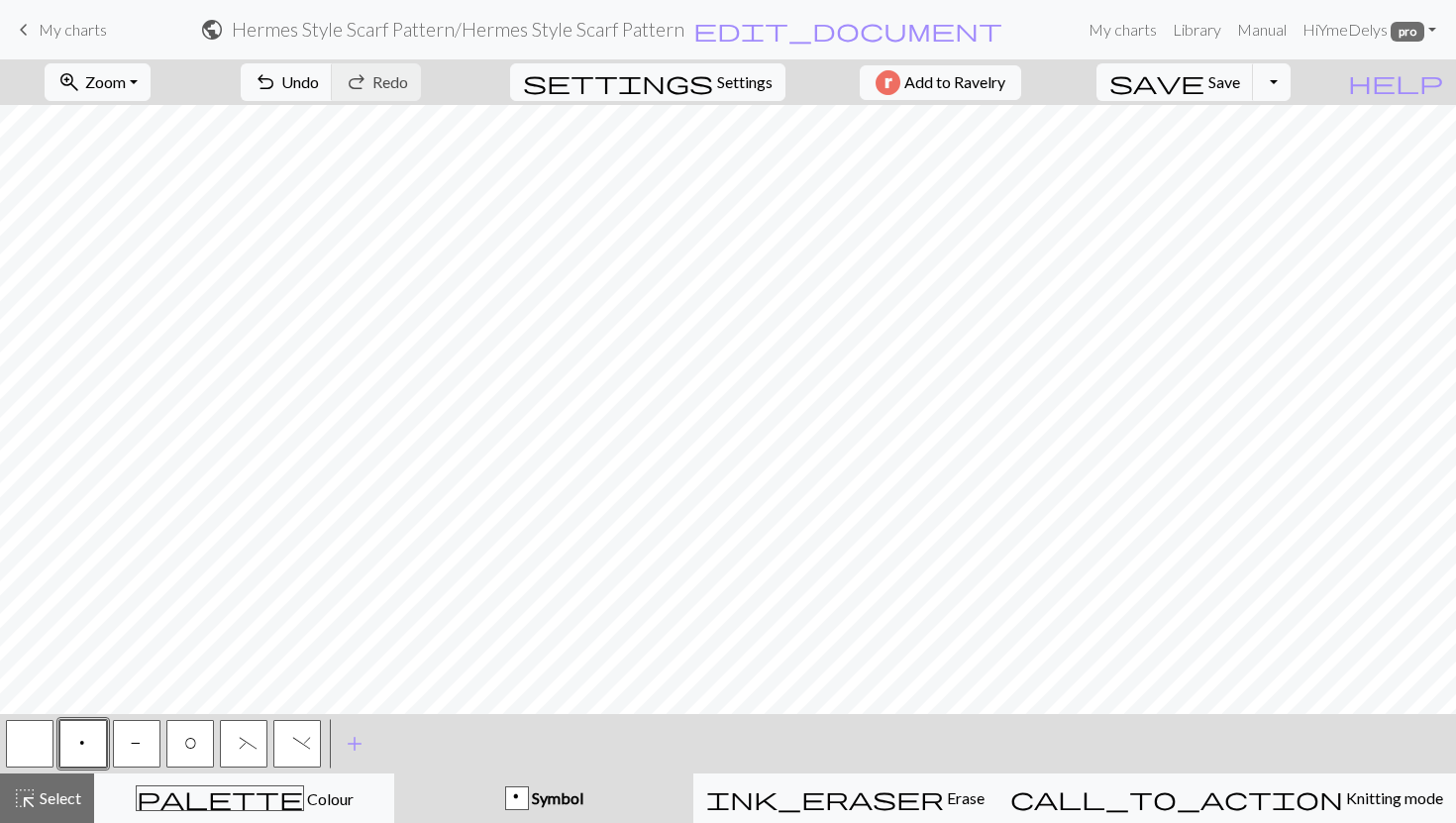 click on "P" at bounding box center (137, 744) 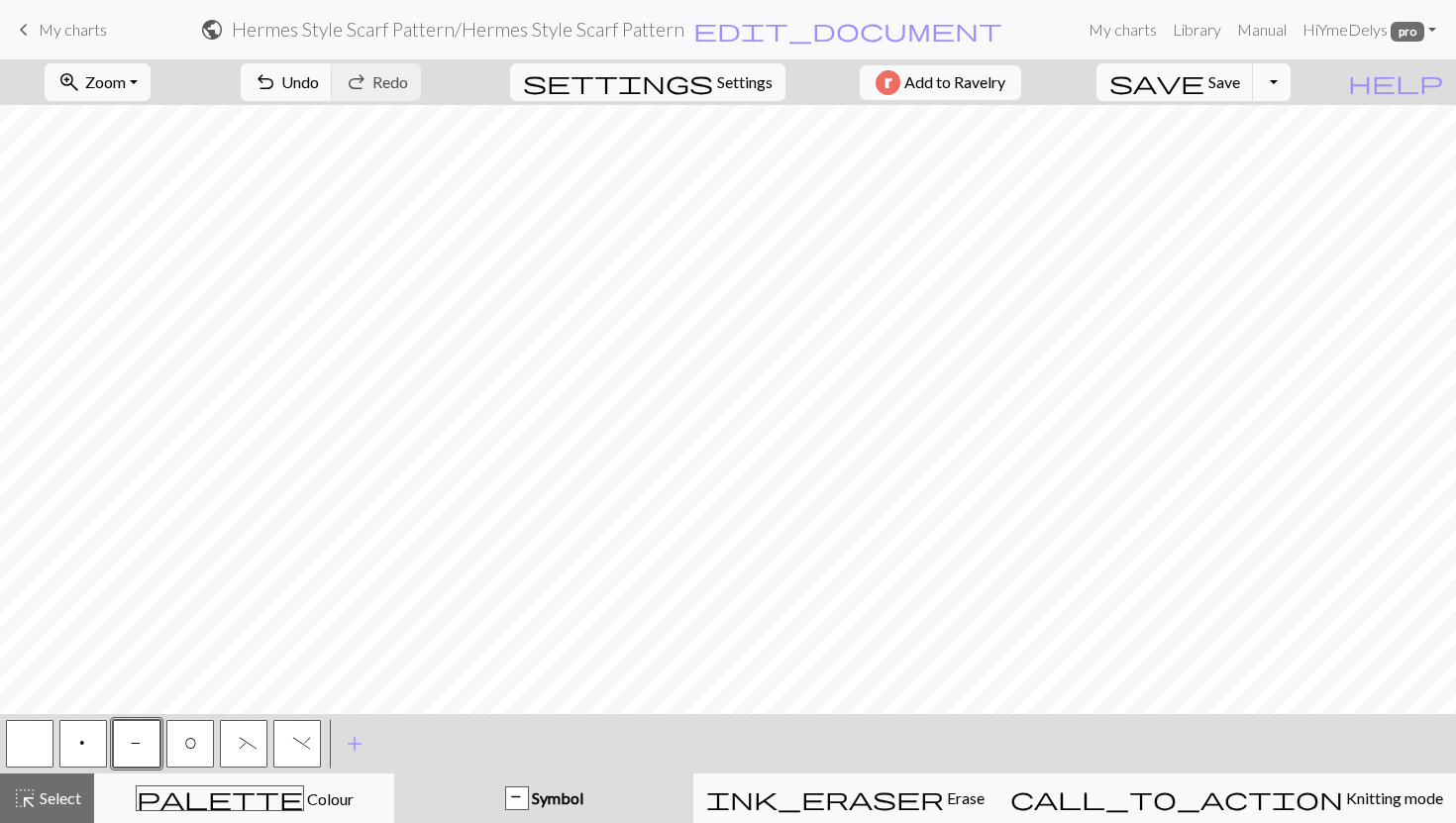 click on "p" at bounding box center (83, 746) 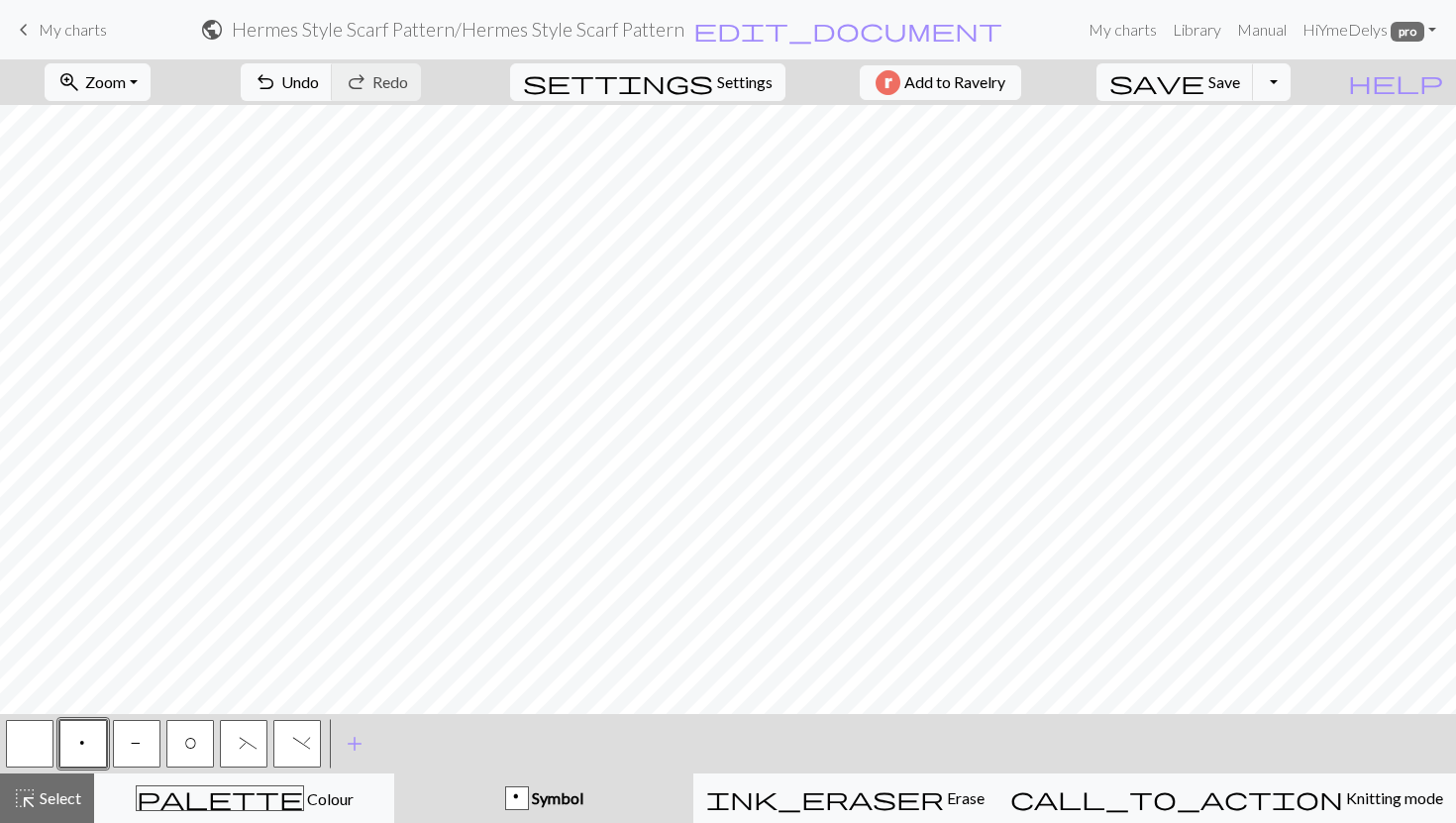 click on "P" at bounding box center (137, 744) 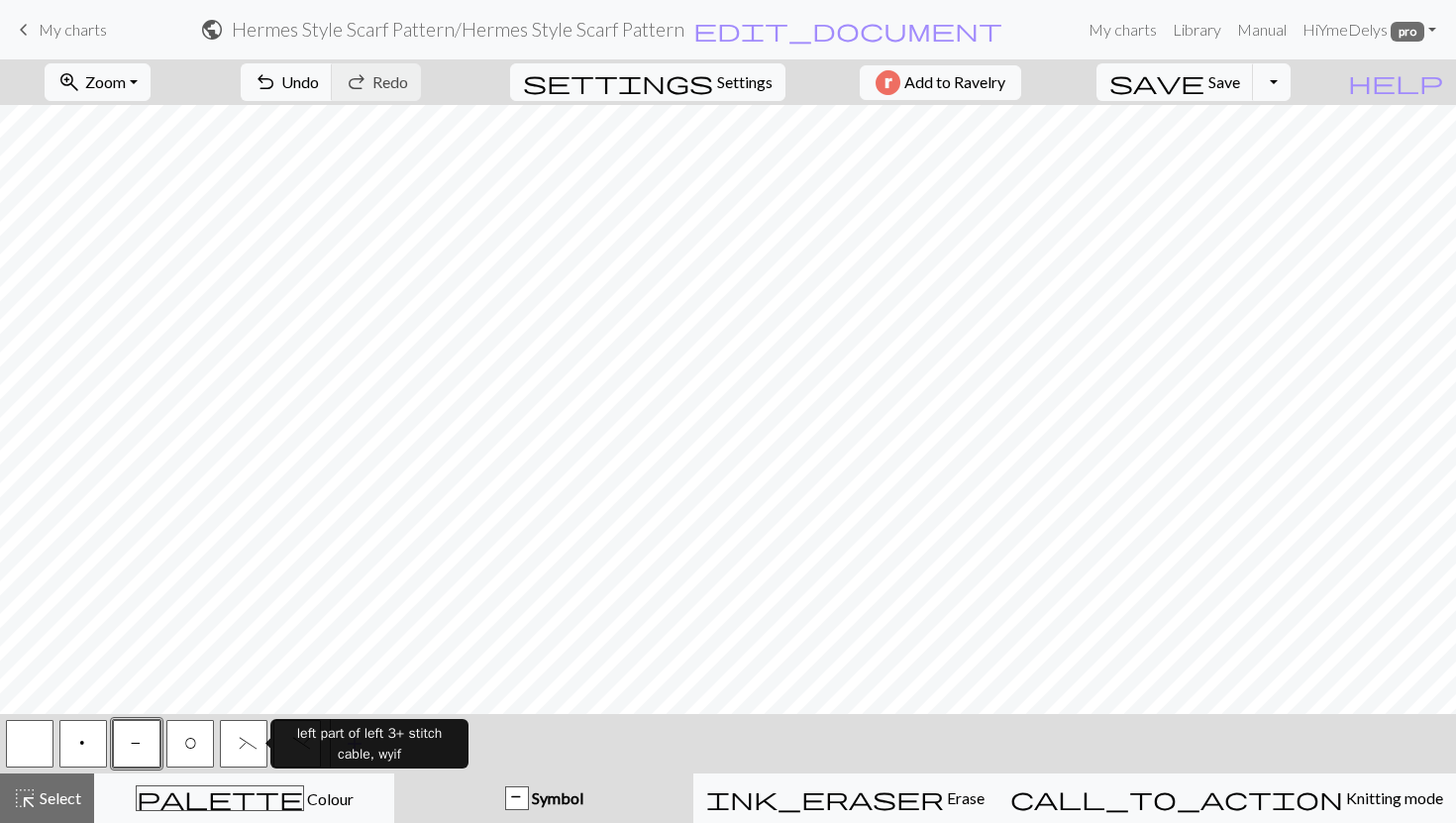click on "(" at bounding box center (244, 744) 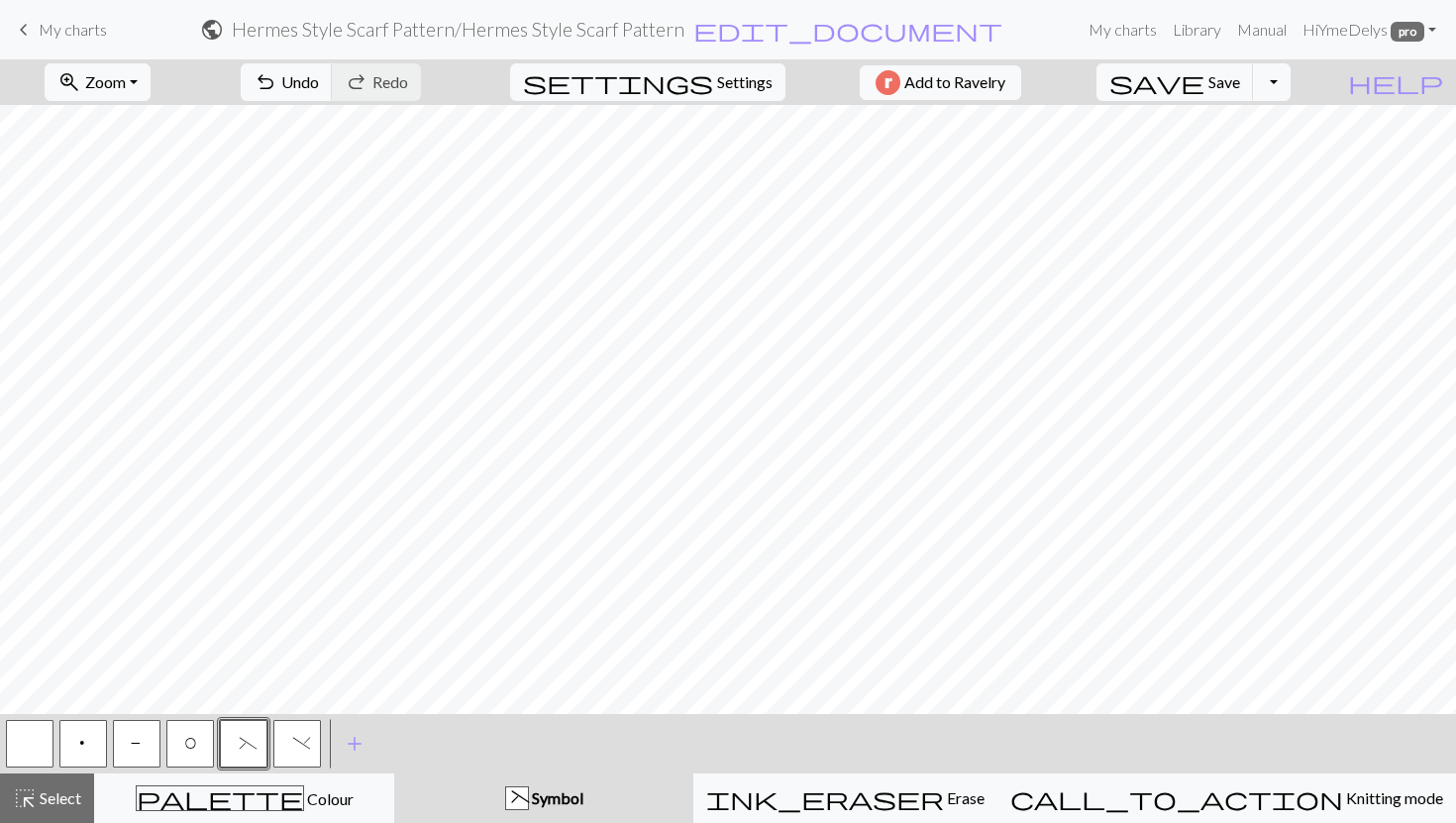 click at bounding box center [30, 744] 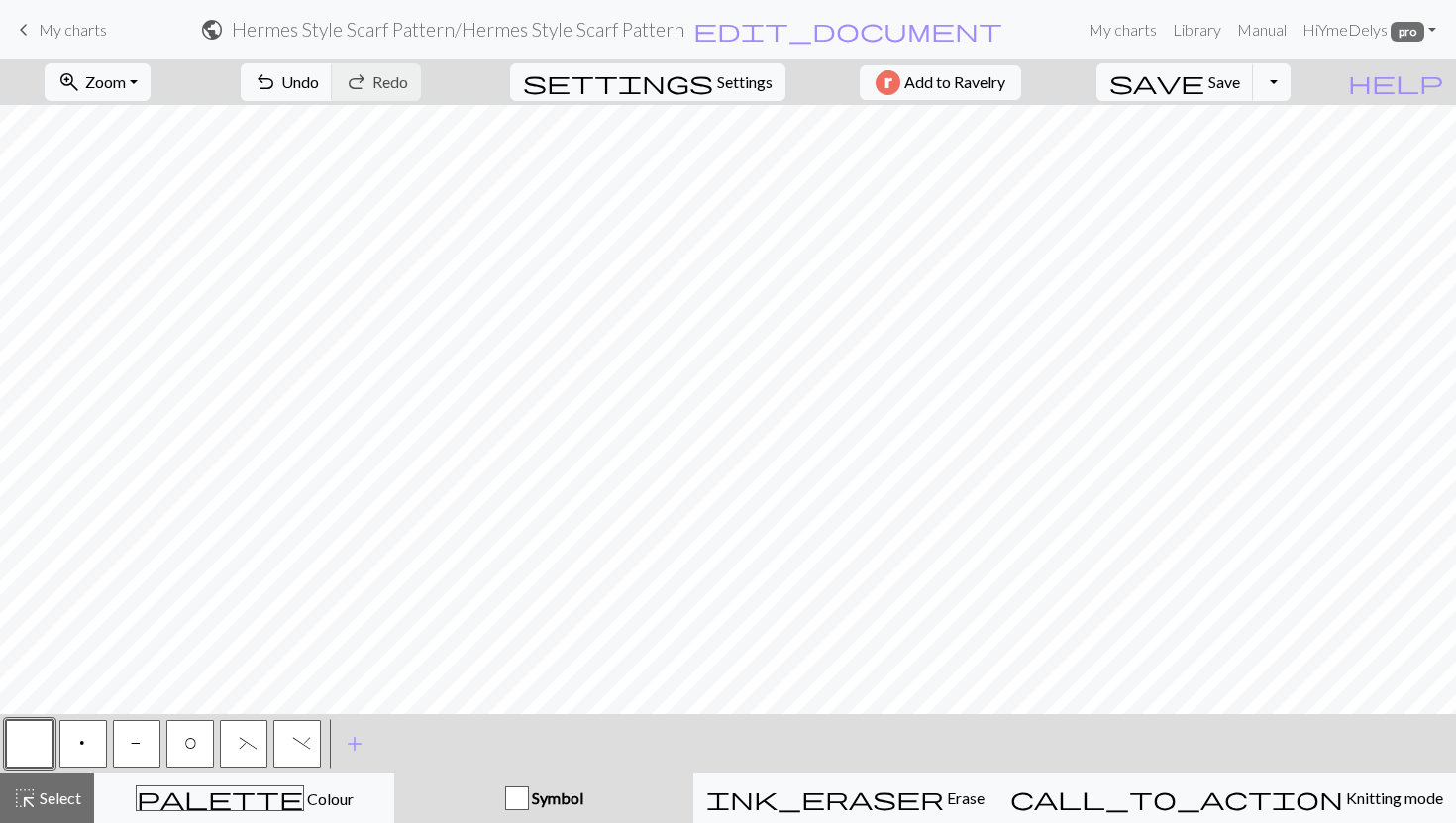 click on "p" at bounding box center (83, 744) 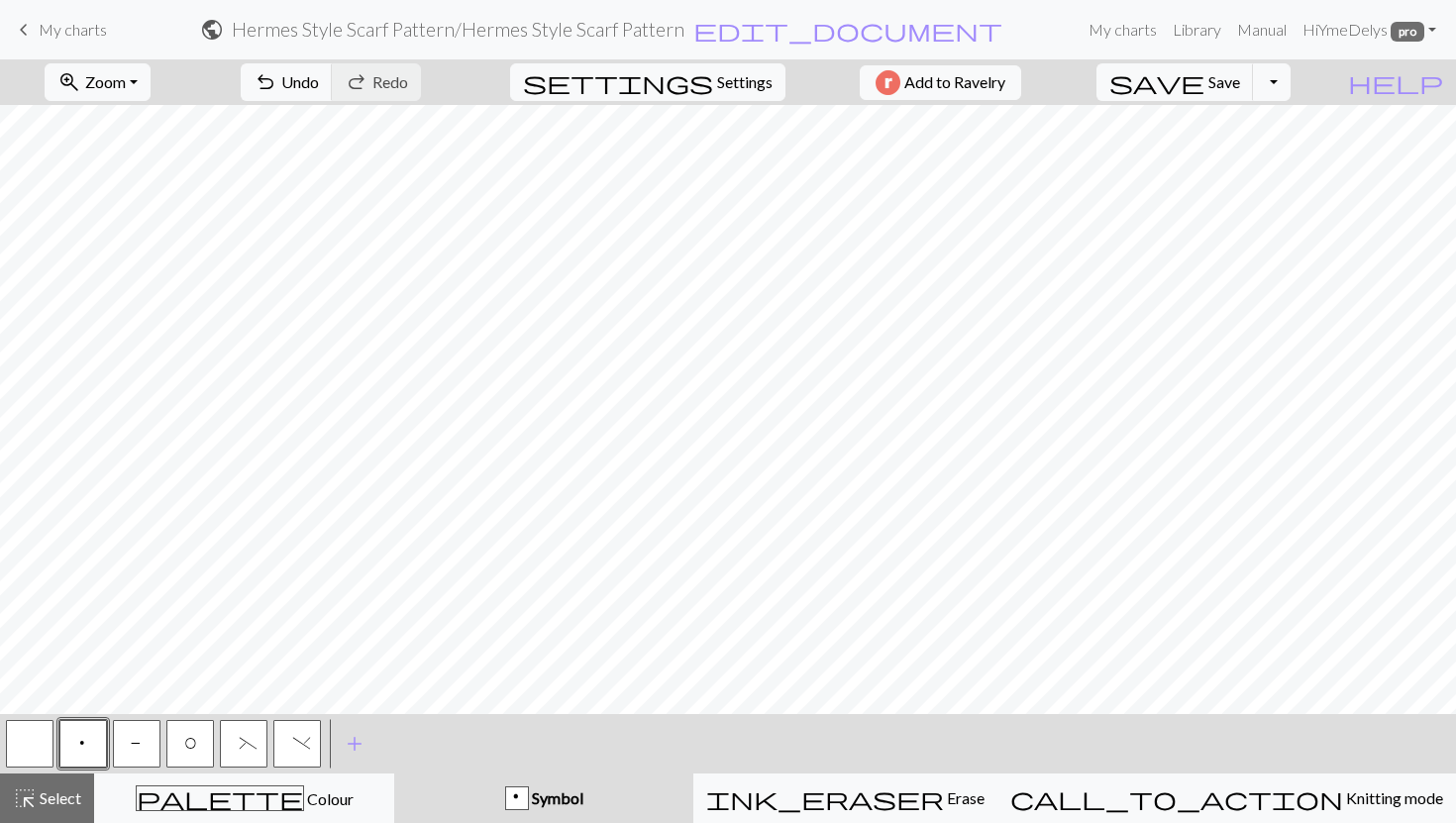click on "P" at bounding box center [137, 744] 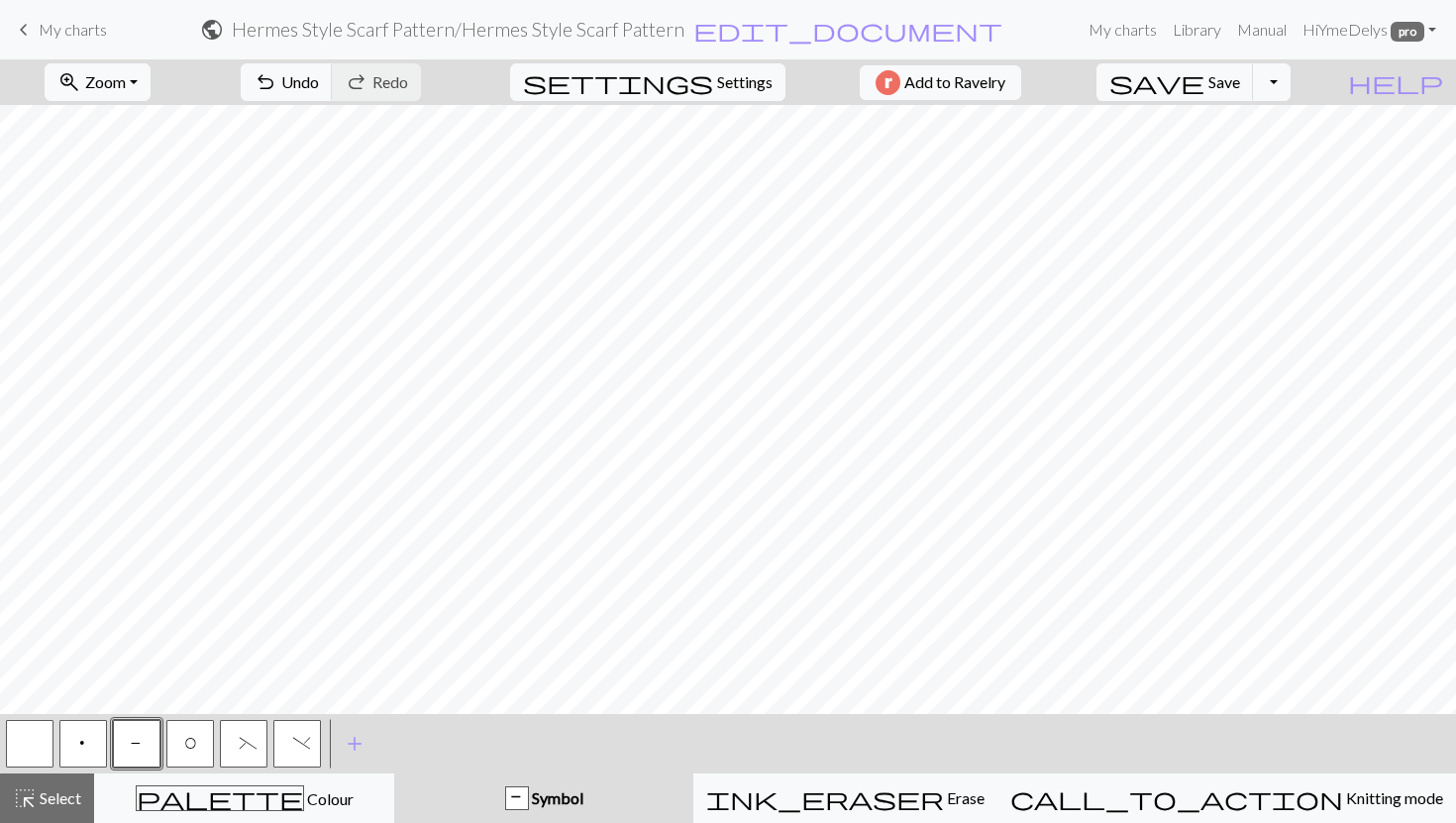 click on "p" at bounding box center (83, 744) 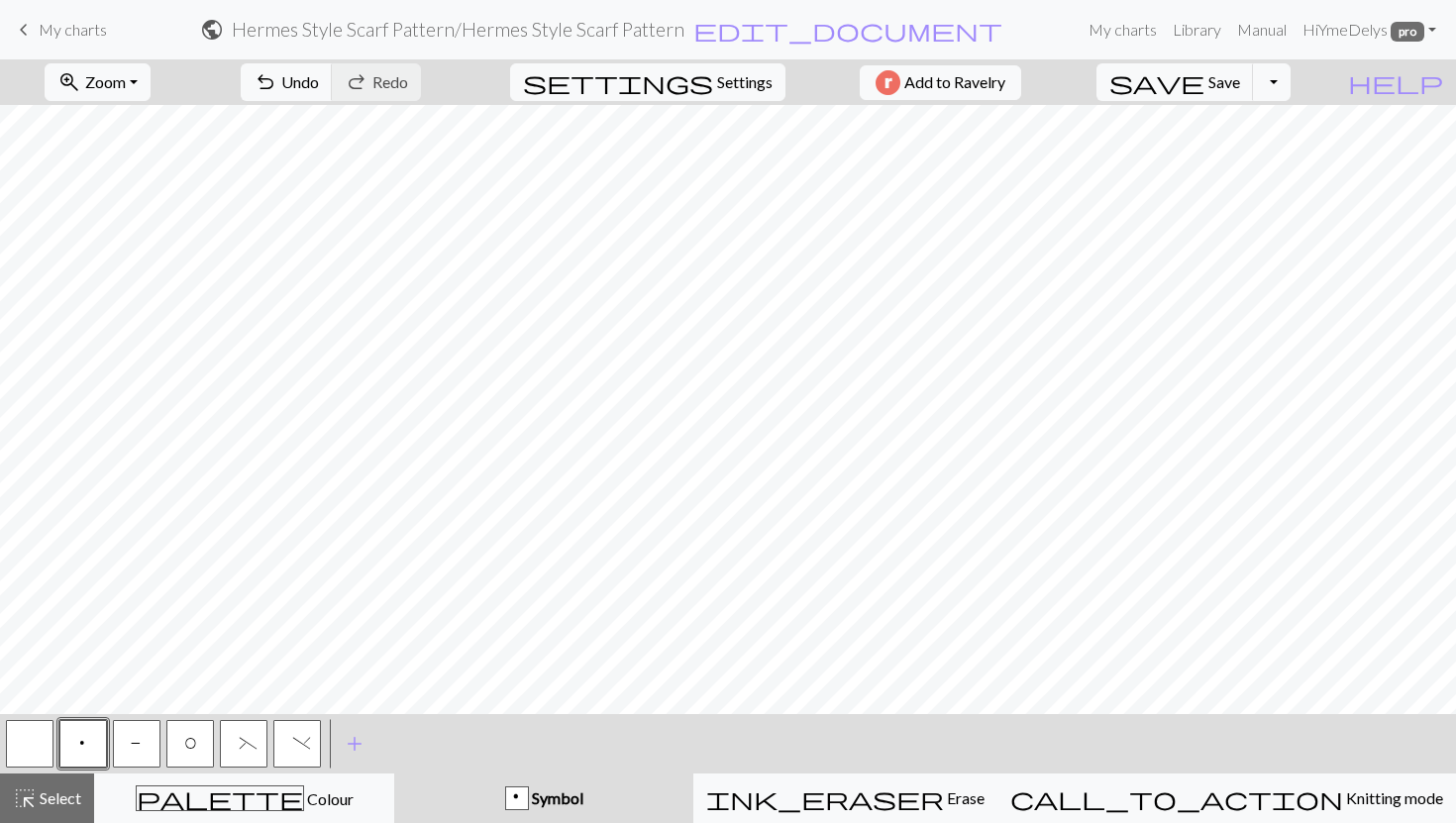 click on "P" at bounding box center [137, 744] 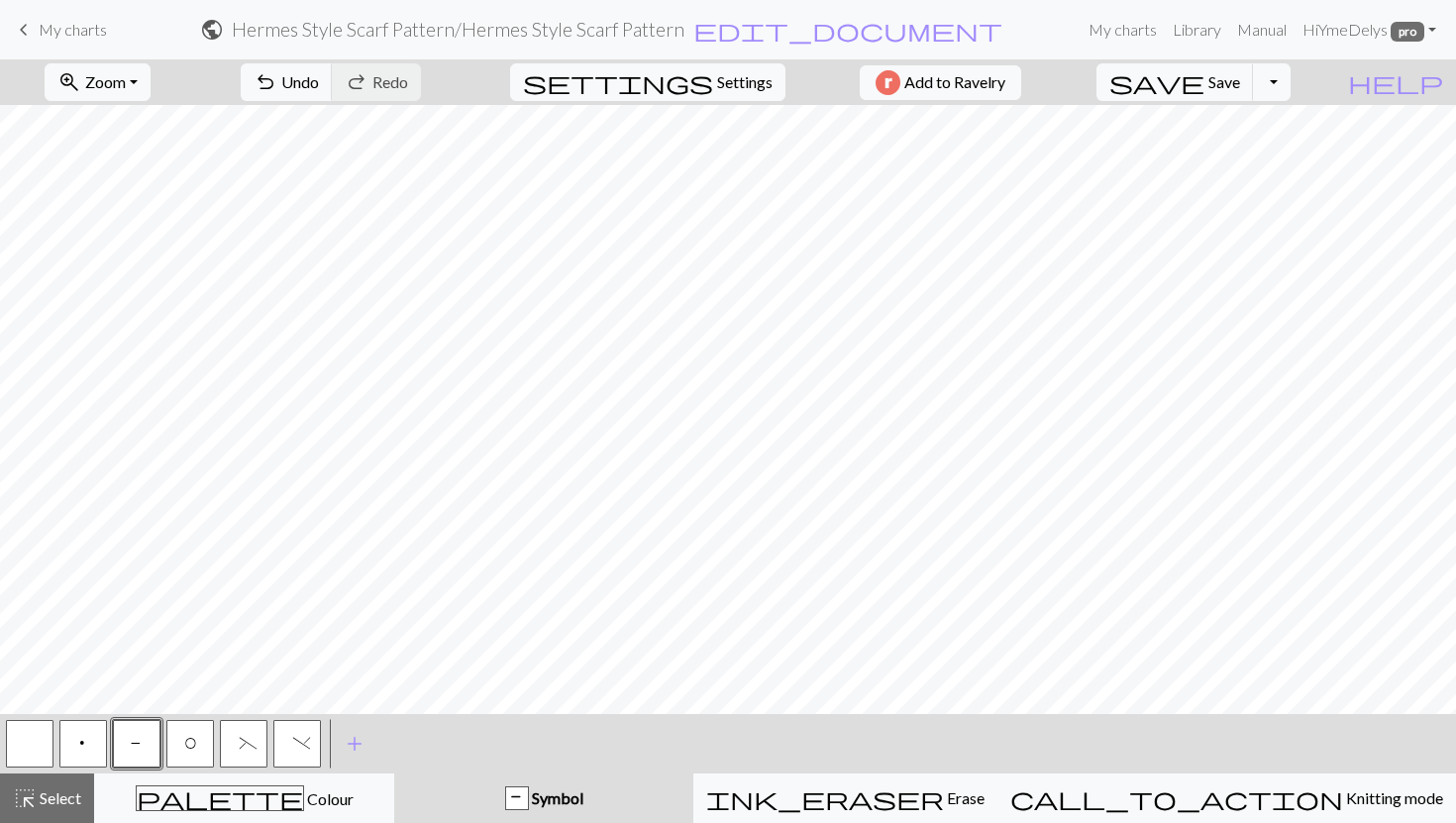click on "p" at bounding box center [83, 744] 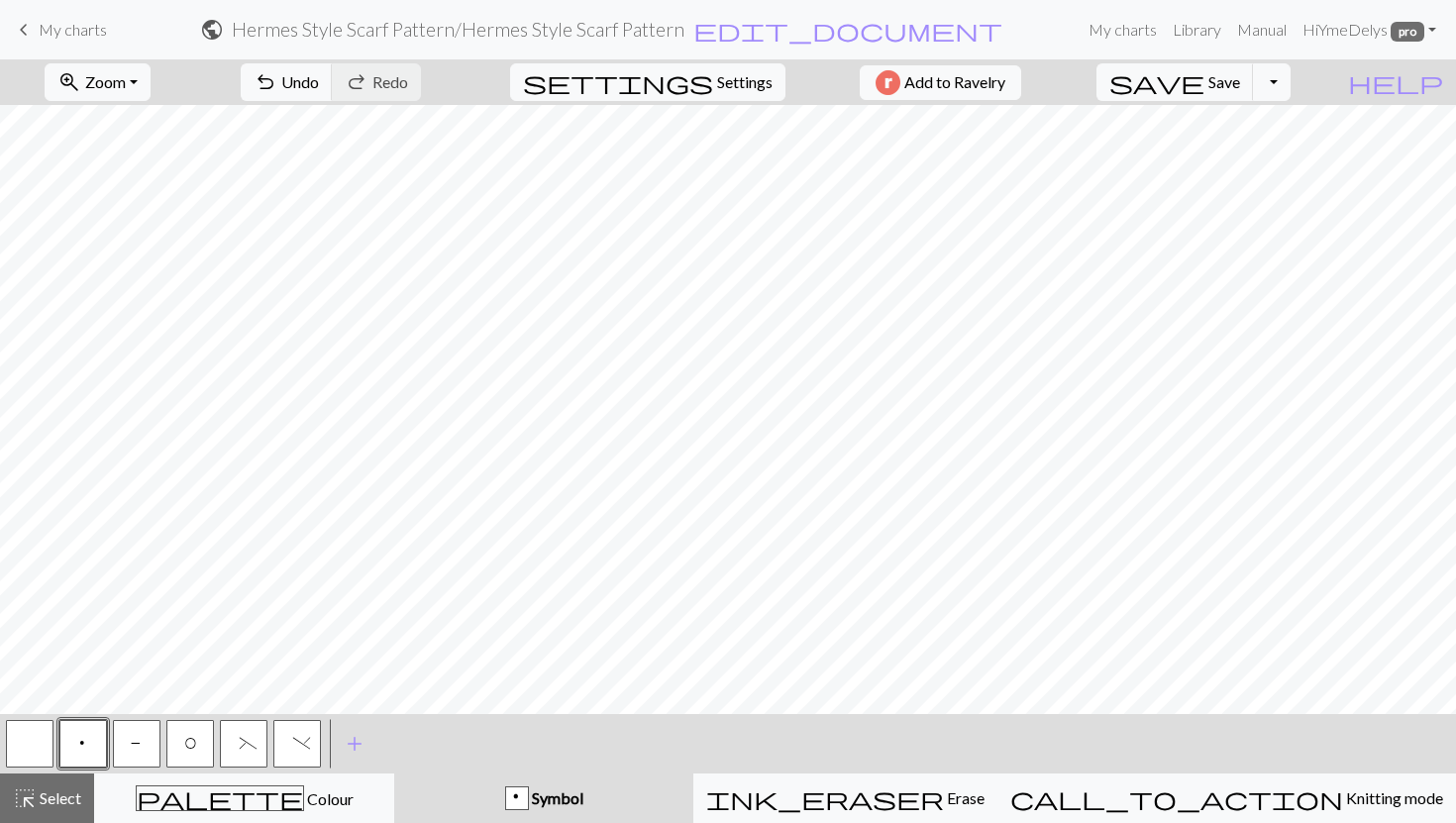 click on "P" at bounding box center [137, 744] 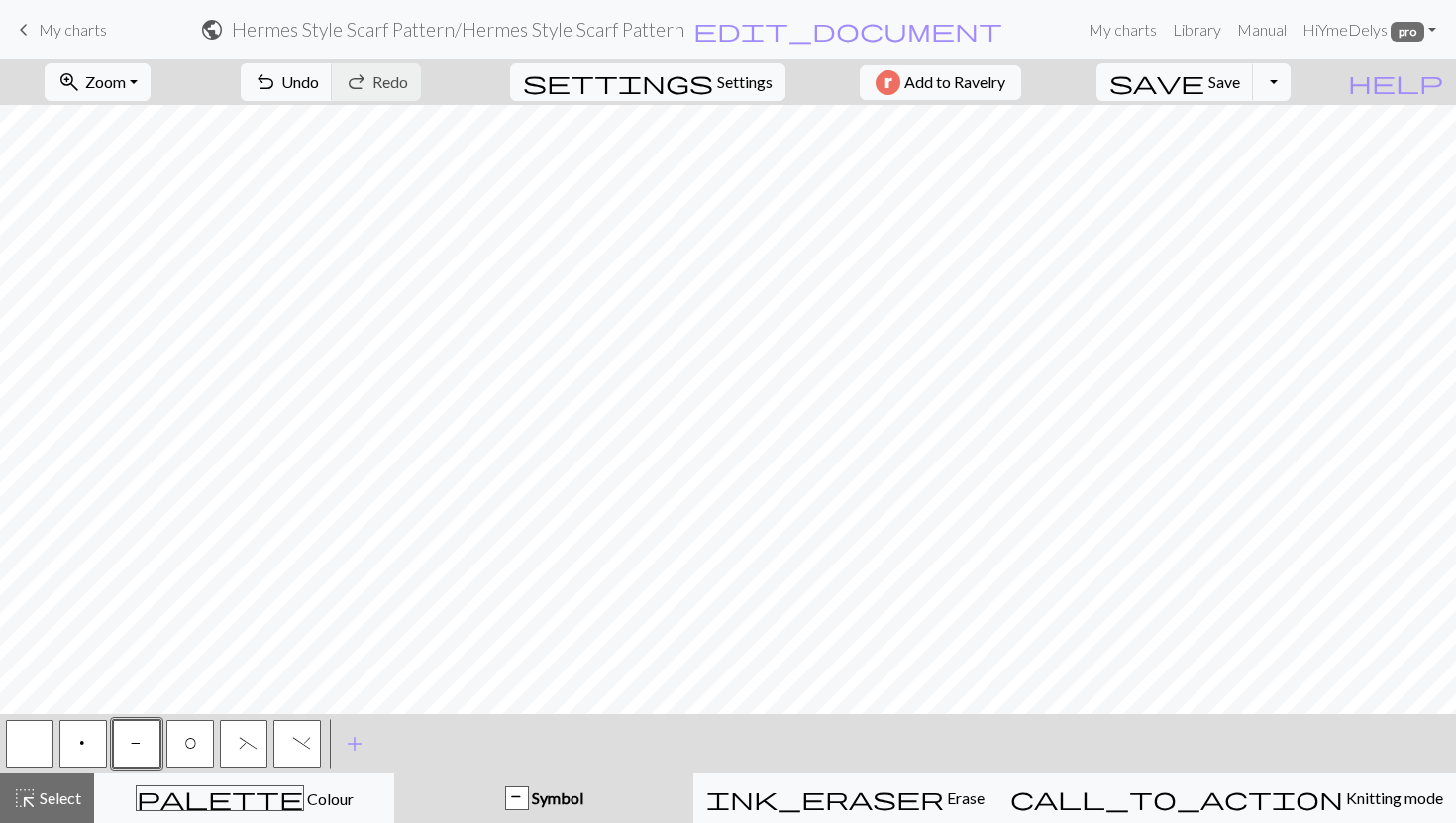 click on "p" at bounding box center (83, 744) 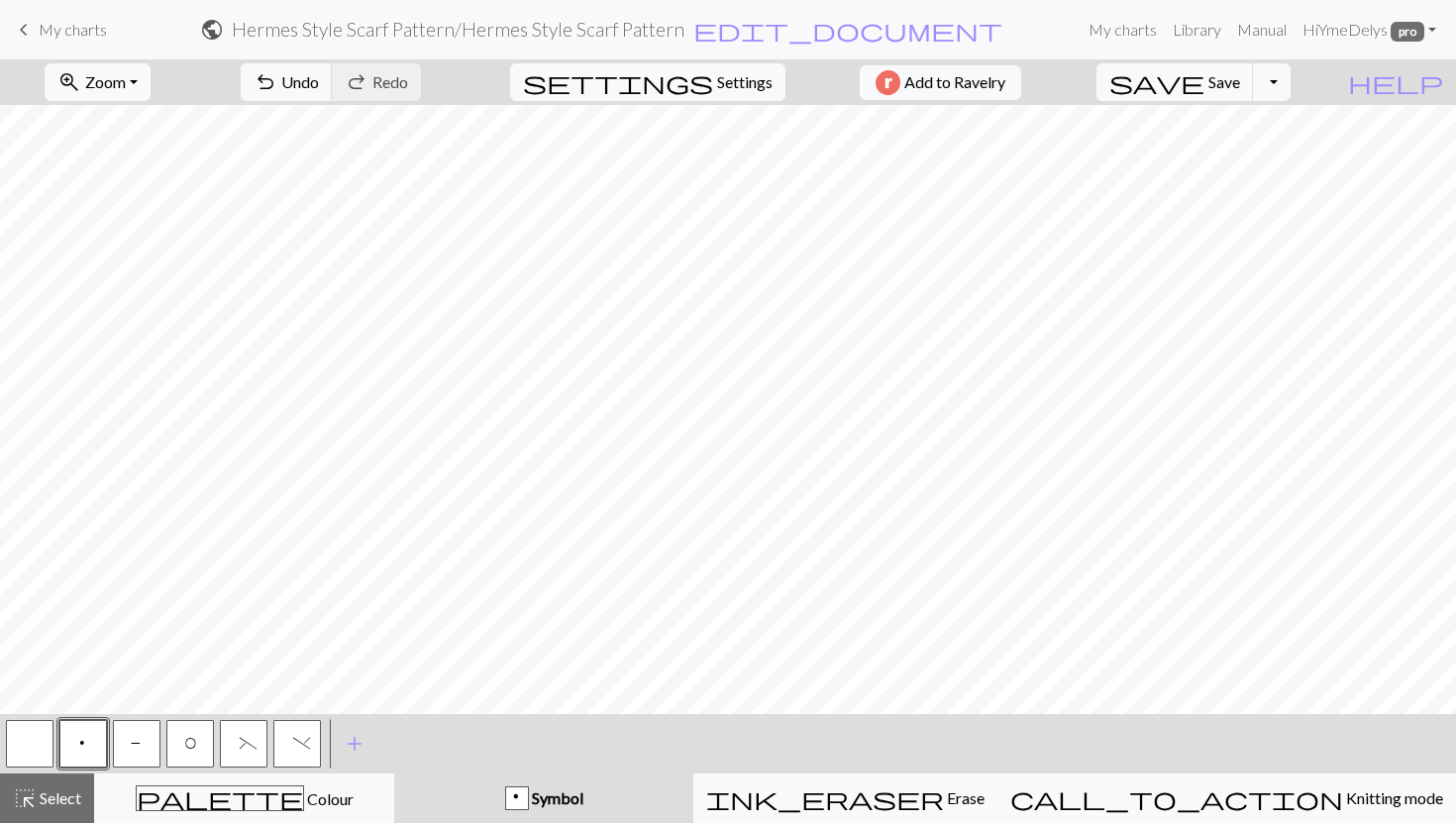 click on "P" at bounding box center (137, 744) 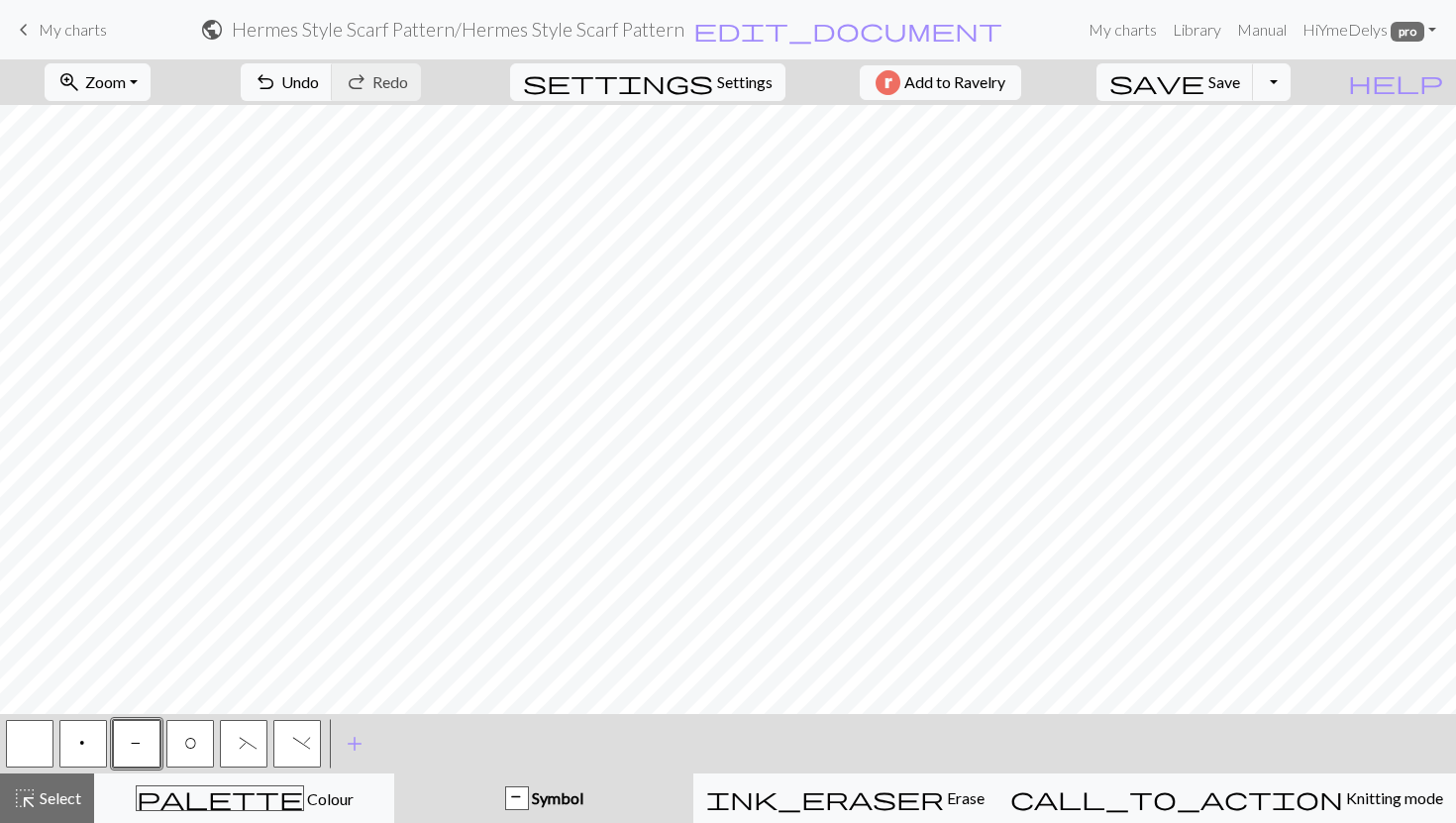 click on "p" at bounding box center [83, 744] 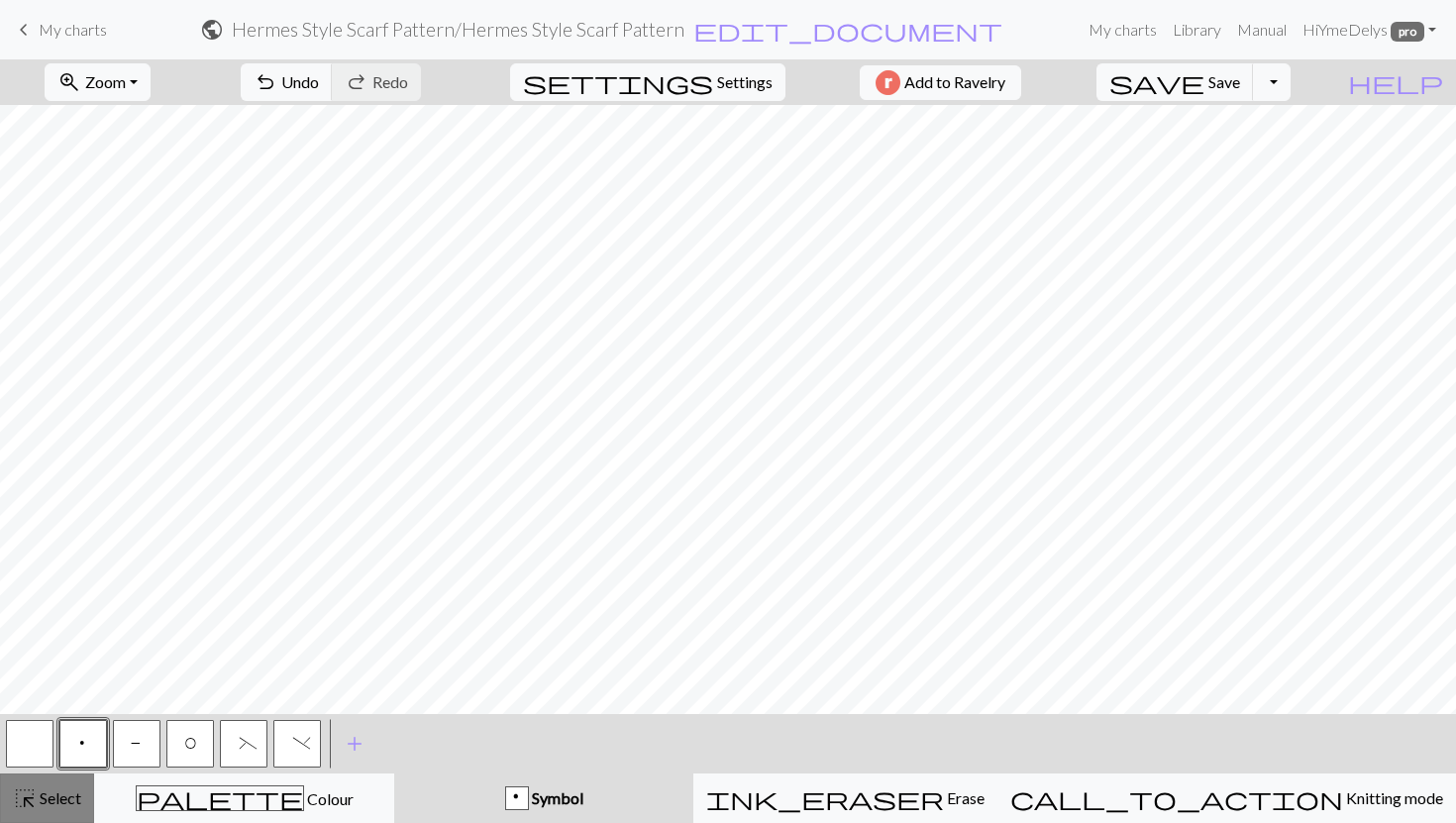click on "Select" at bounding box center (58, 797) 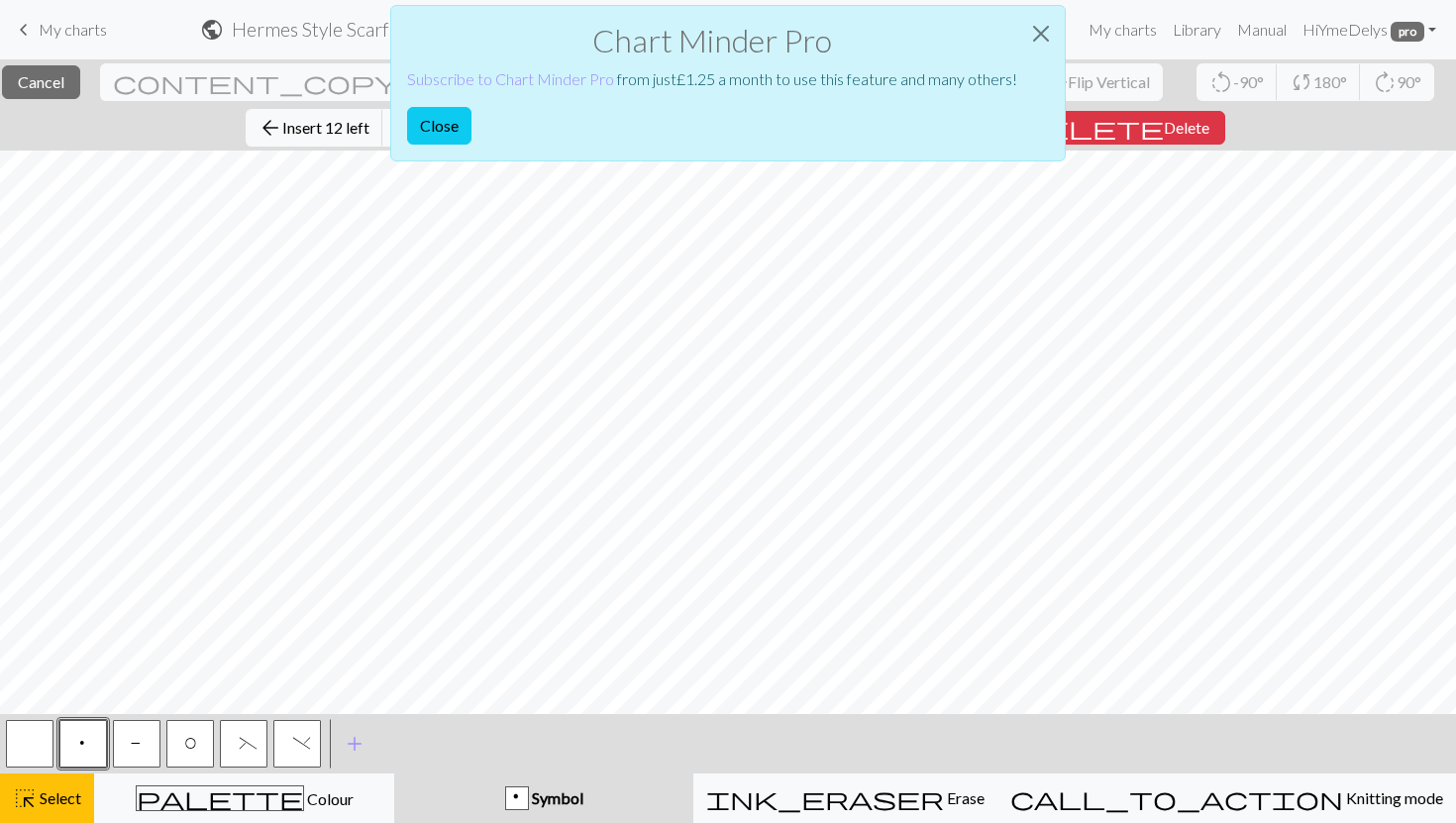 scroll, scrollTop: 0, scrollLeft: 0, axis: both 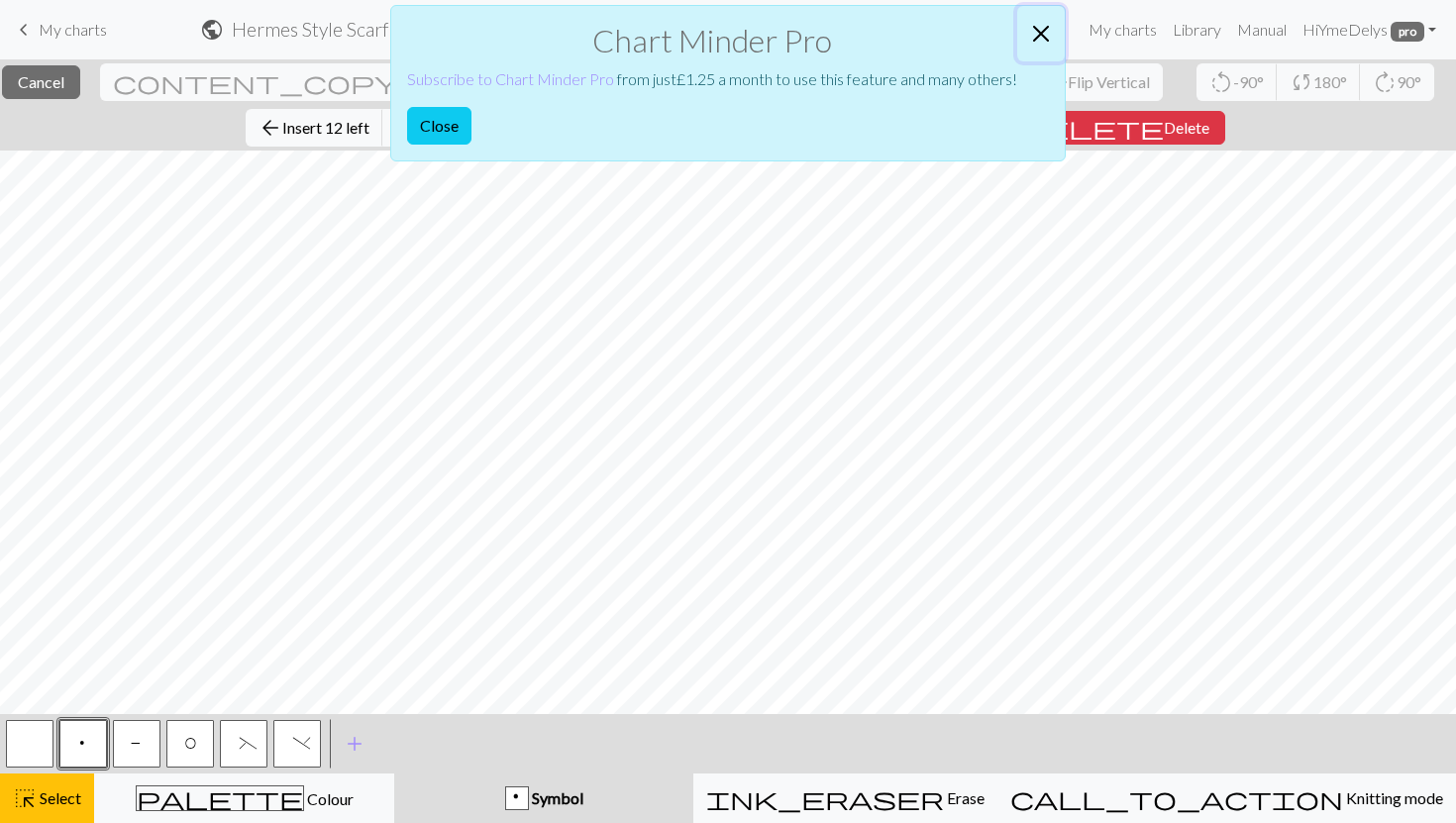 click at bounding box center [1041, 34] 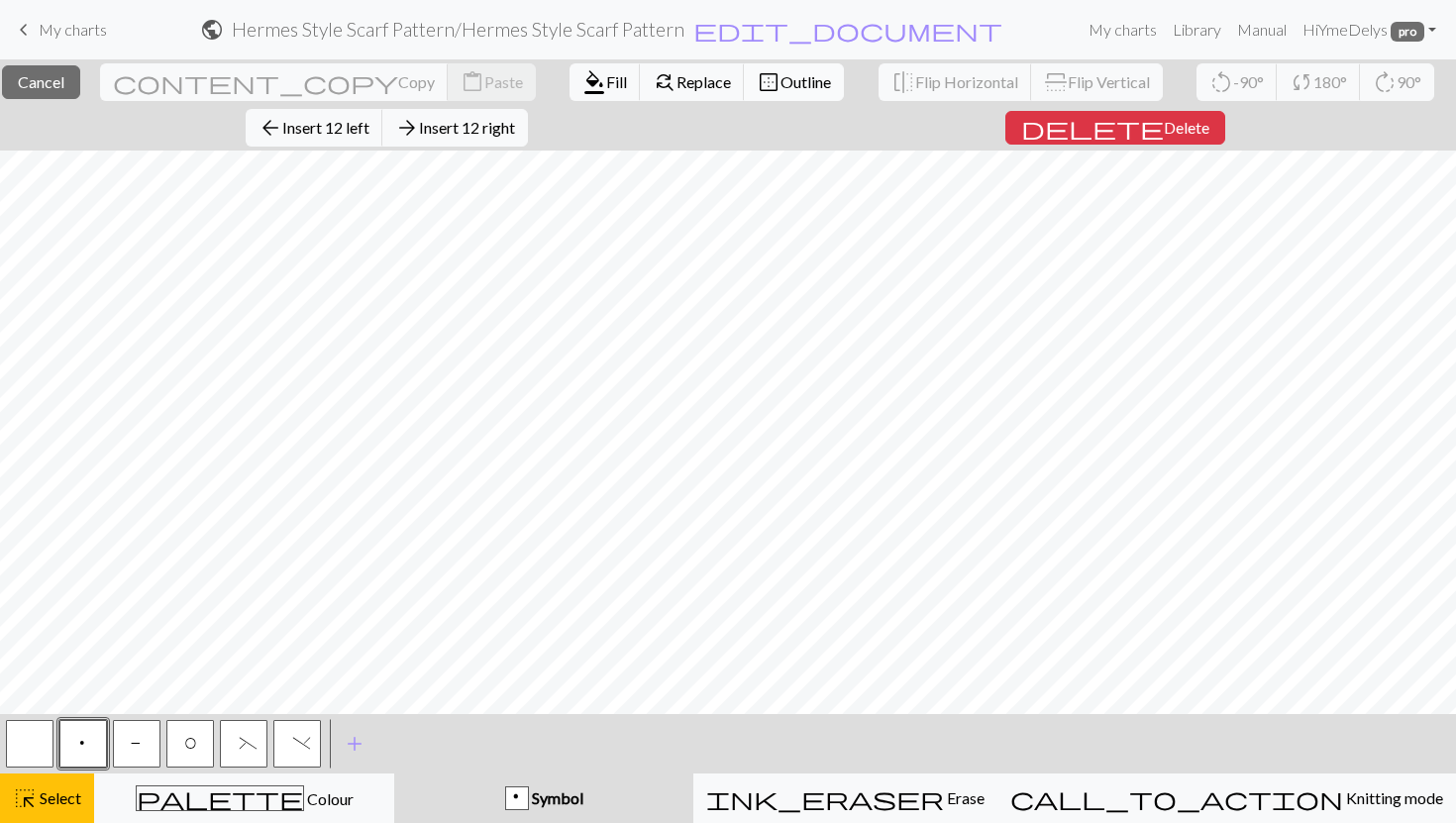 click on "Outline" at bounding box center [805, 81] 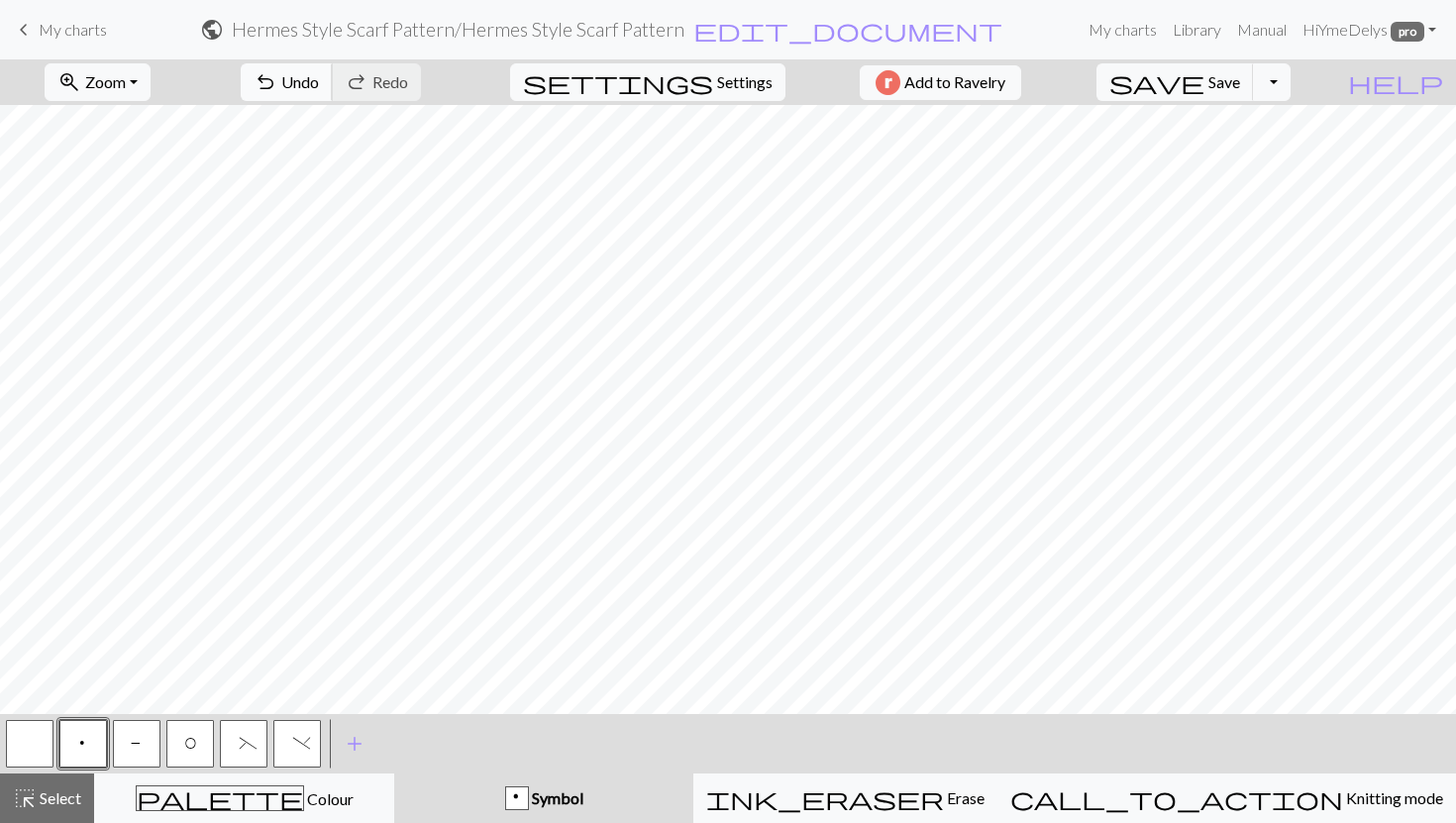 click on "undo Undo Undo" at bounding box center [286, 82] 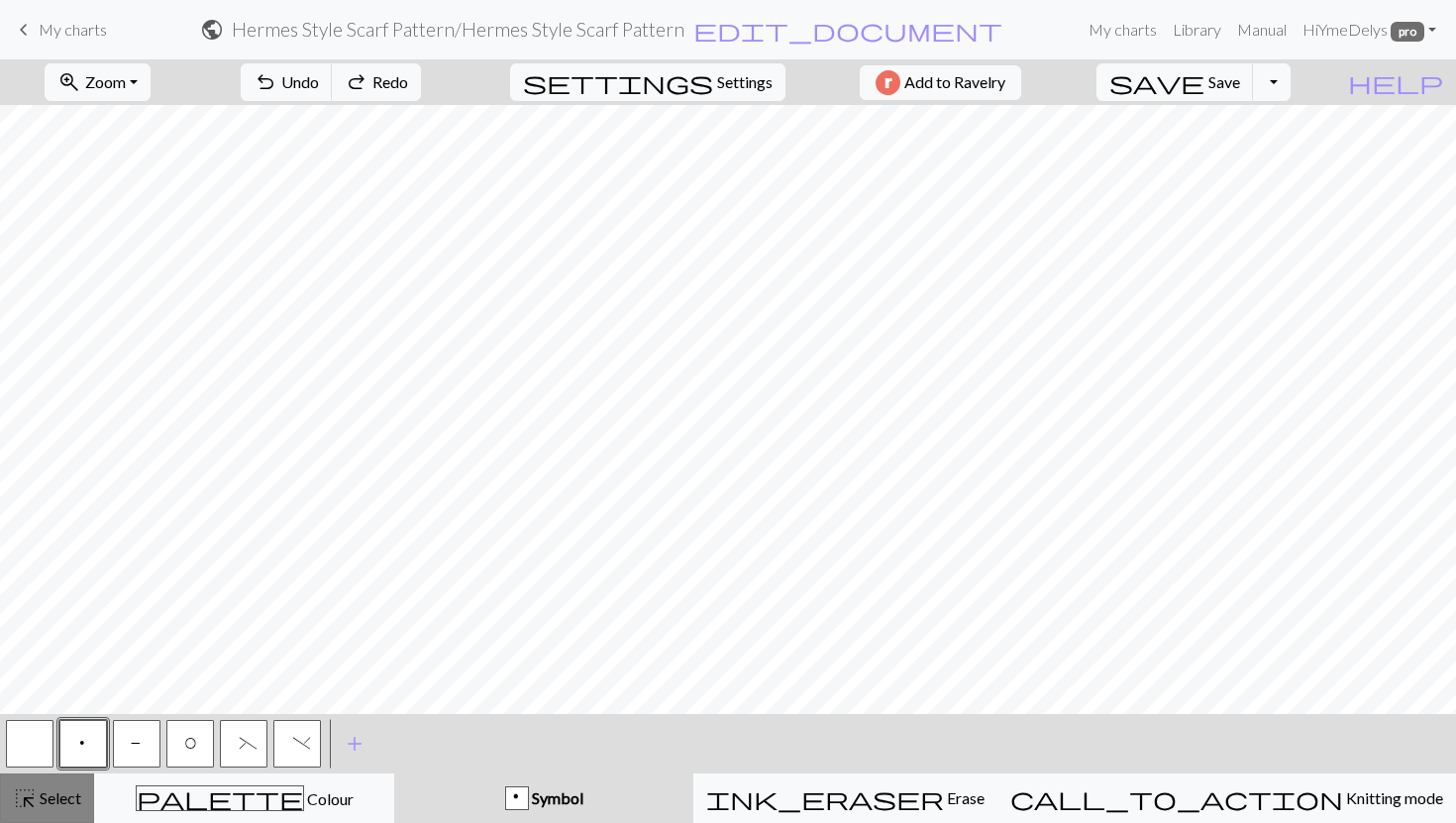 click on "Select" at bounding box center (58, 797) 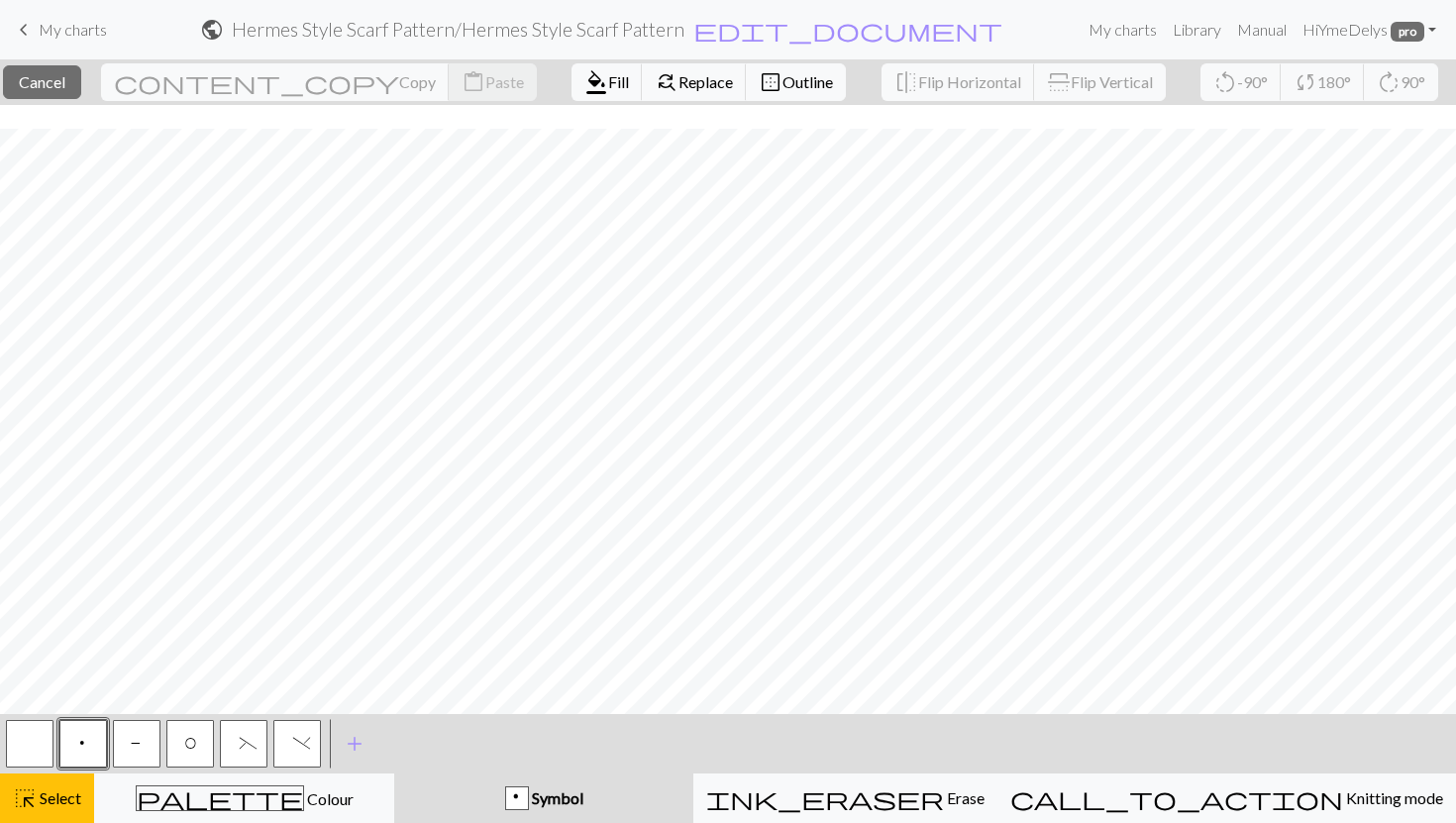 scroll, scrollTop: 114, scrollLeft: 0, axis: vertical 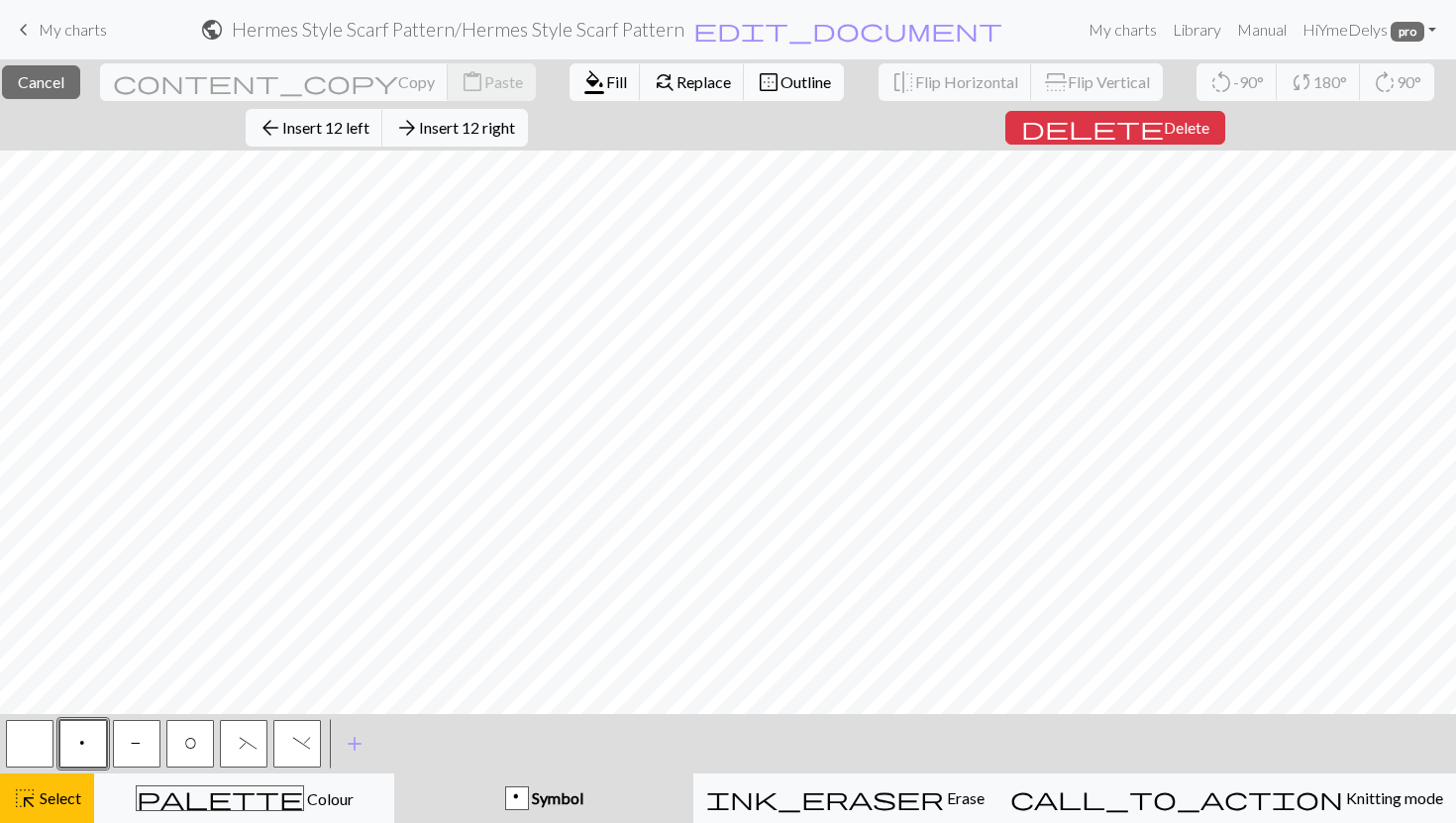 click on "border_outer  Outline" at bounding box center [793, 82] 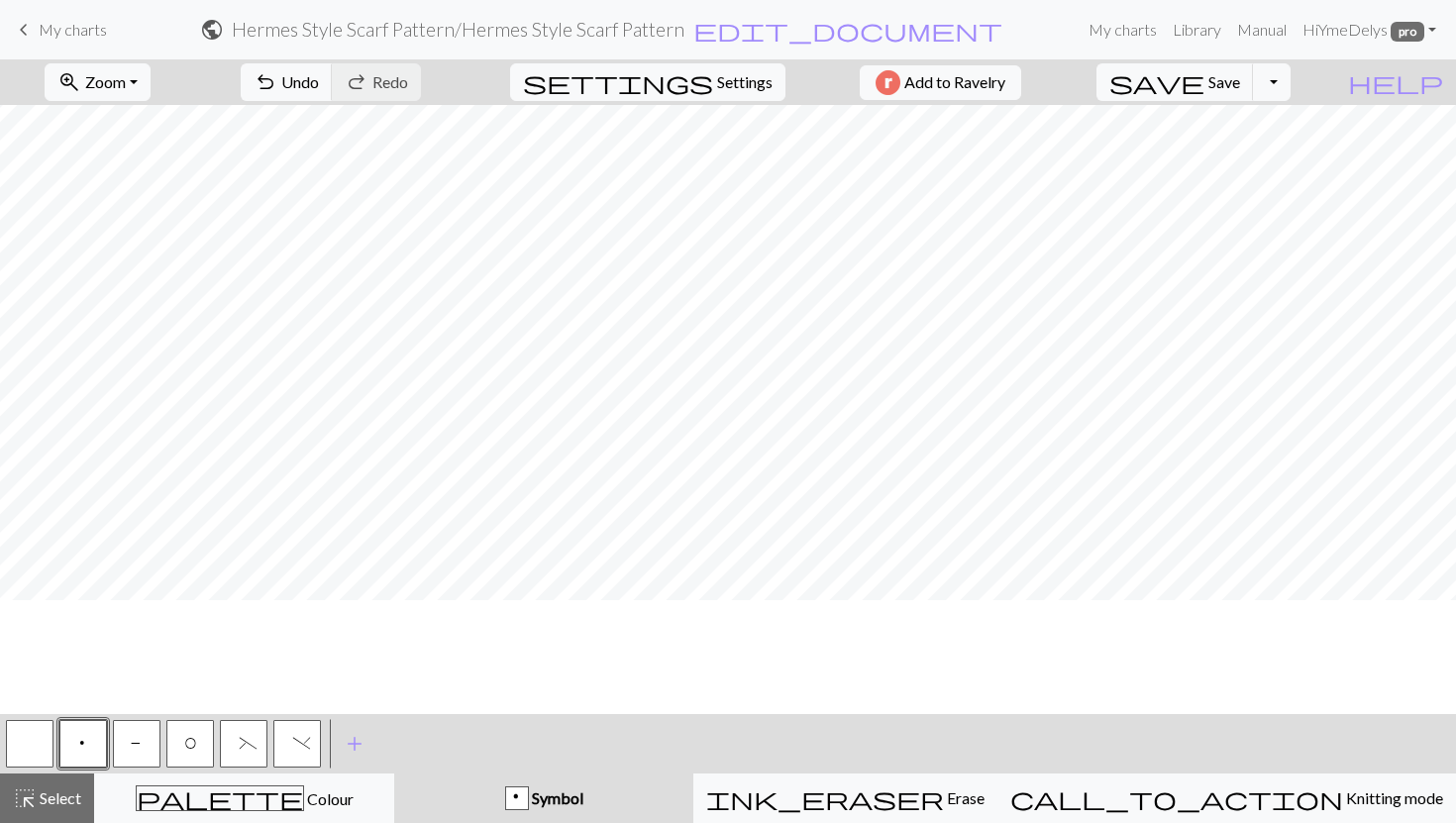 scroll, scrollTop: 0, scrollLeft: 0, axis: both 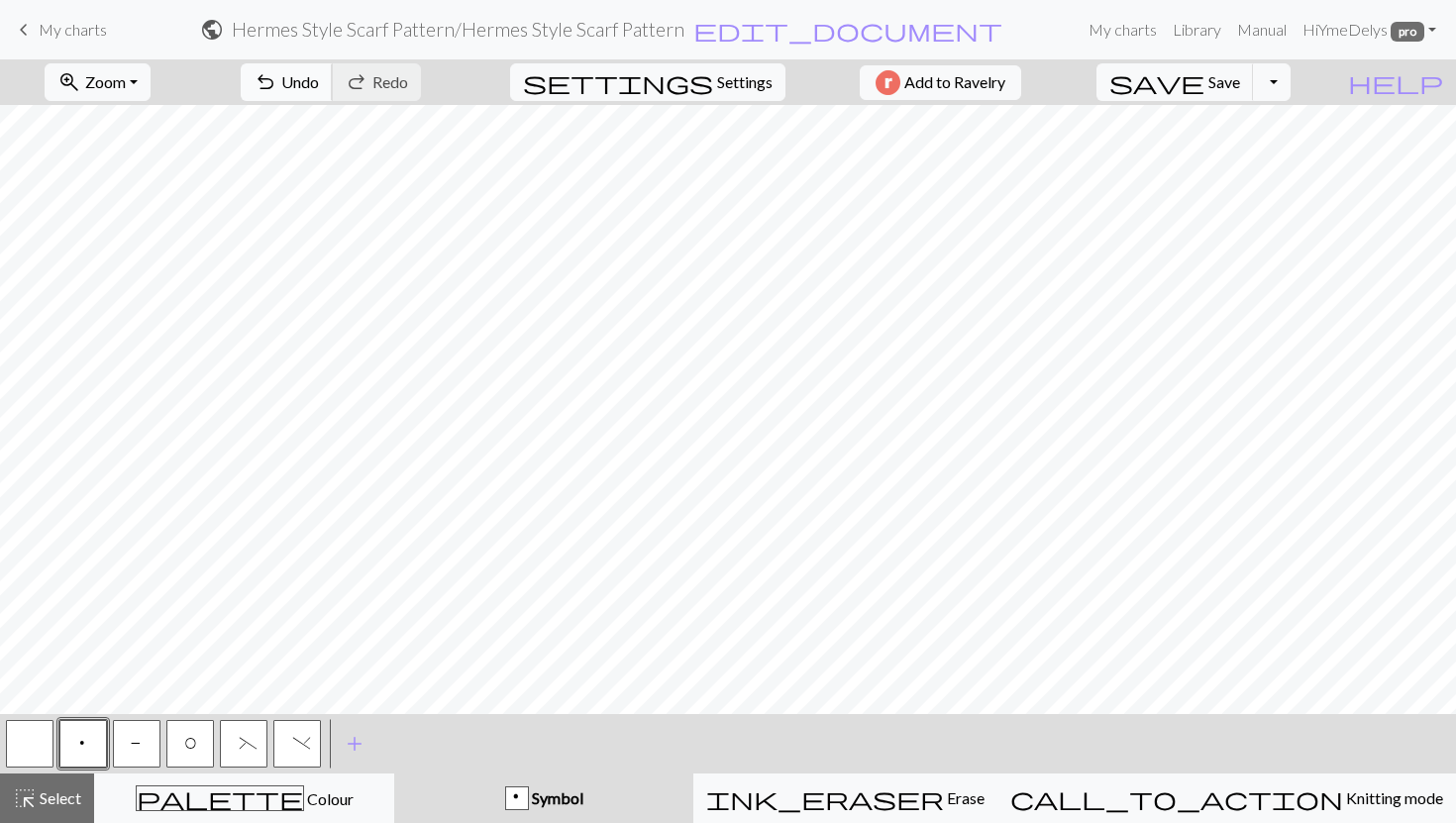 click on "Undo" at bounding box center (300, 81) 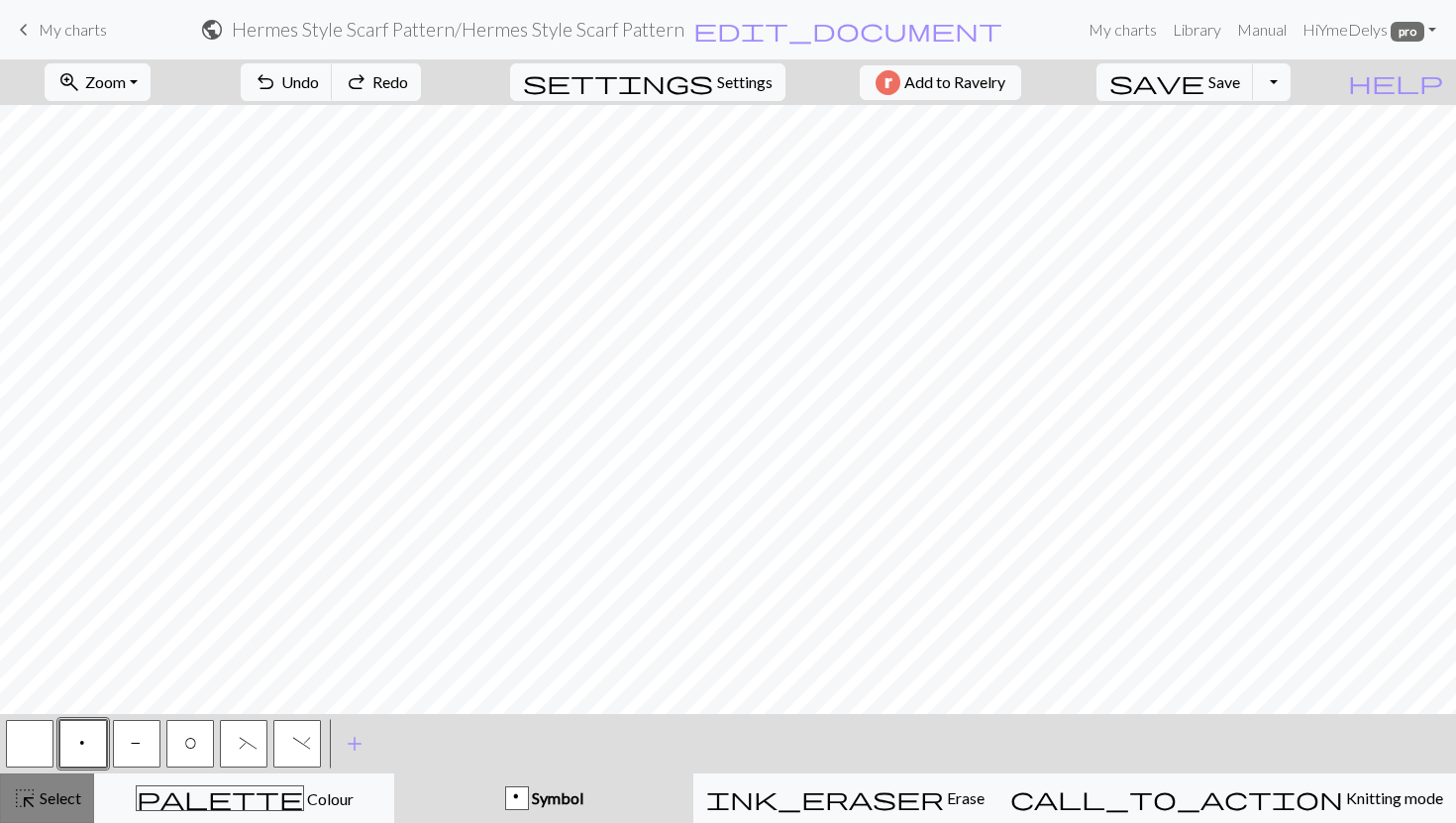 click on "Select" at bounding box center [58, 797] 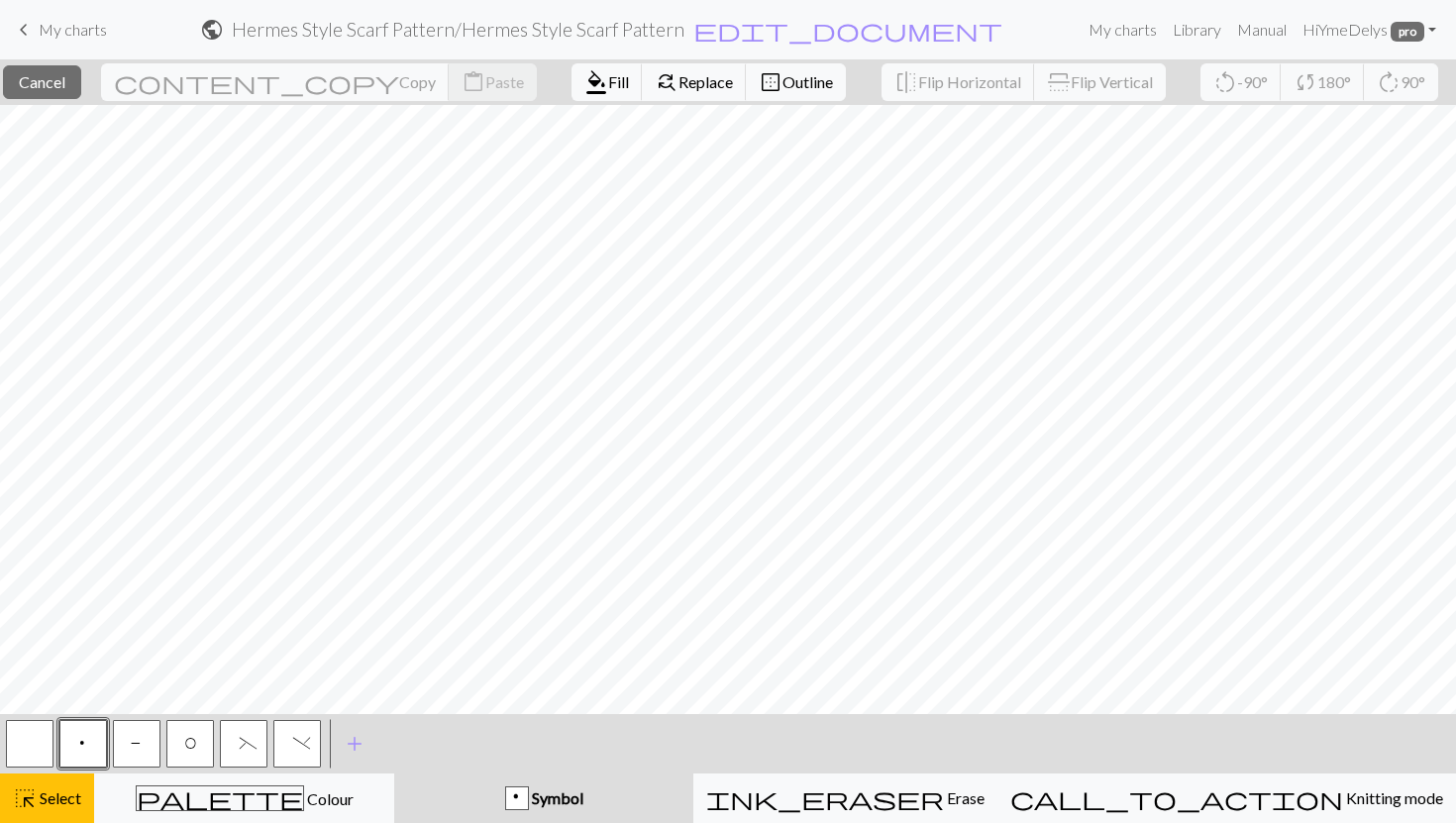 scroll, scrollTop: 114, scrollLeft: 0, axis: vertical 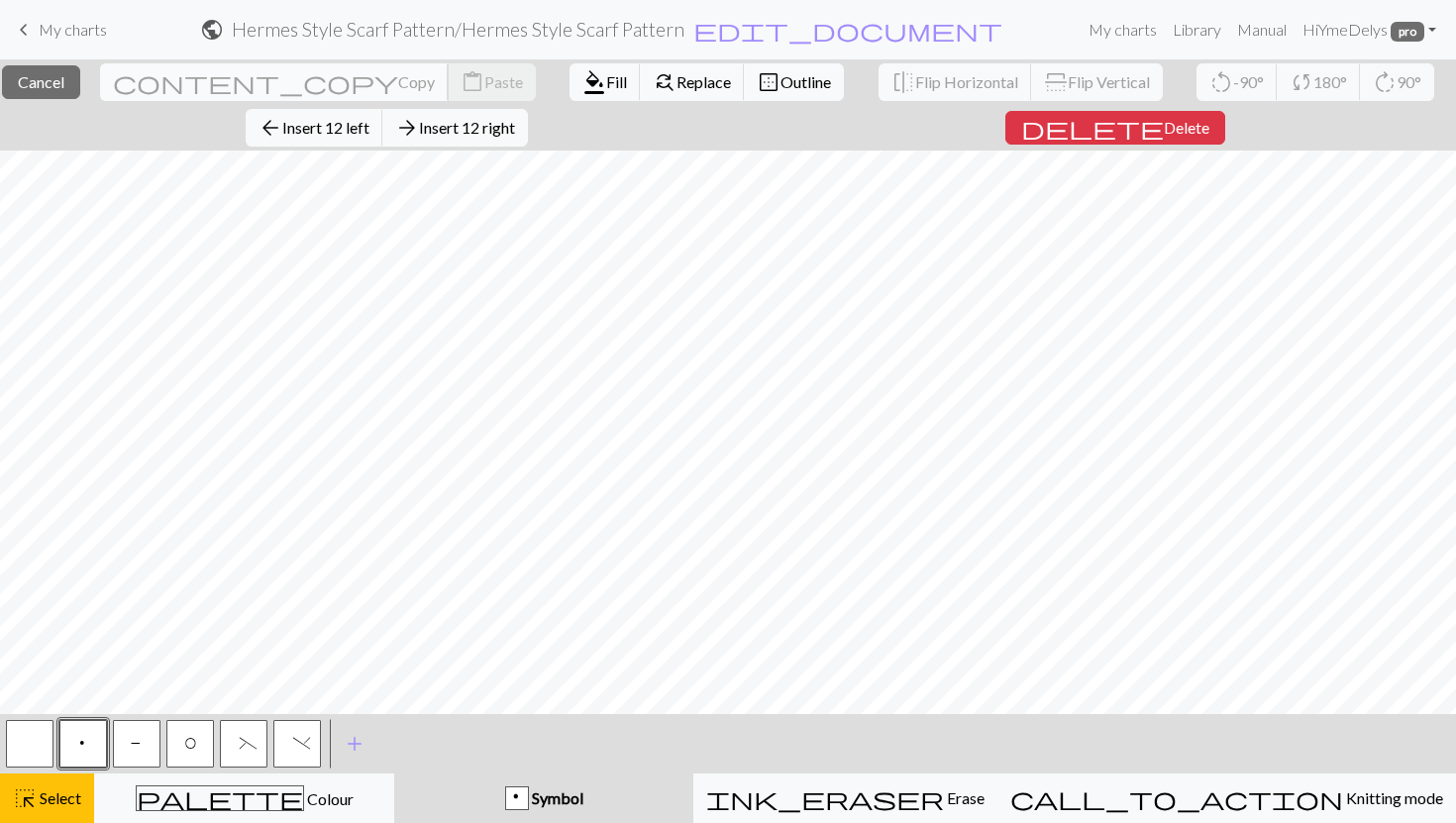 click on "Copy" at bounding box center (416, 81) 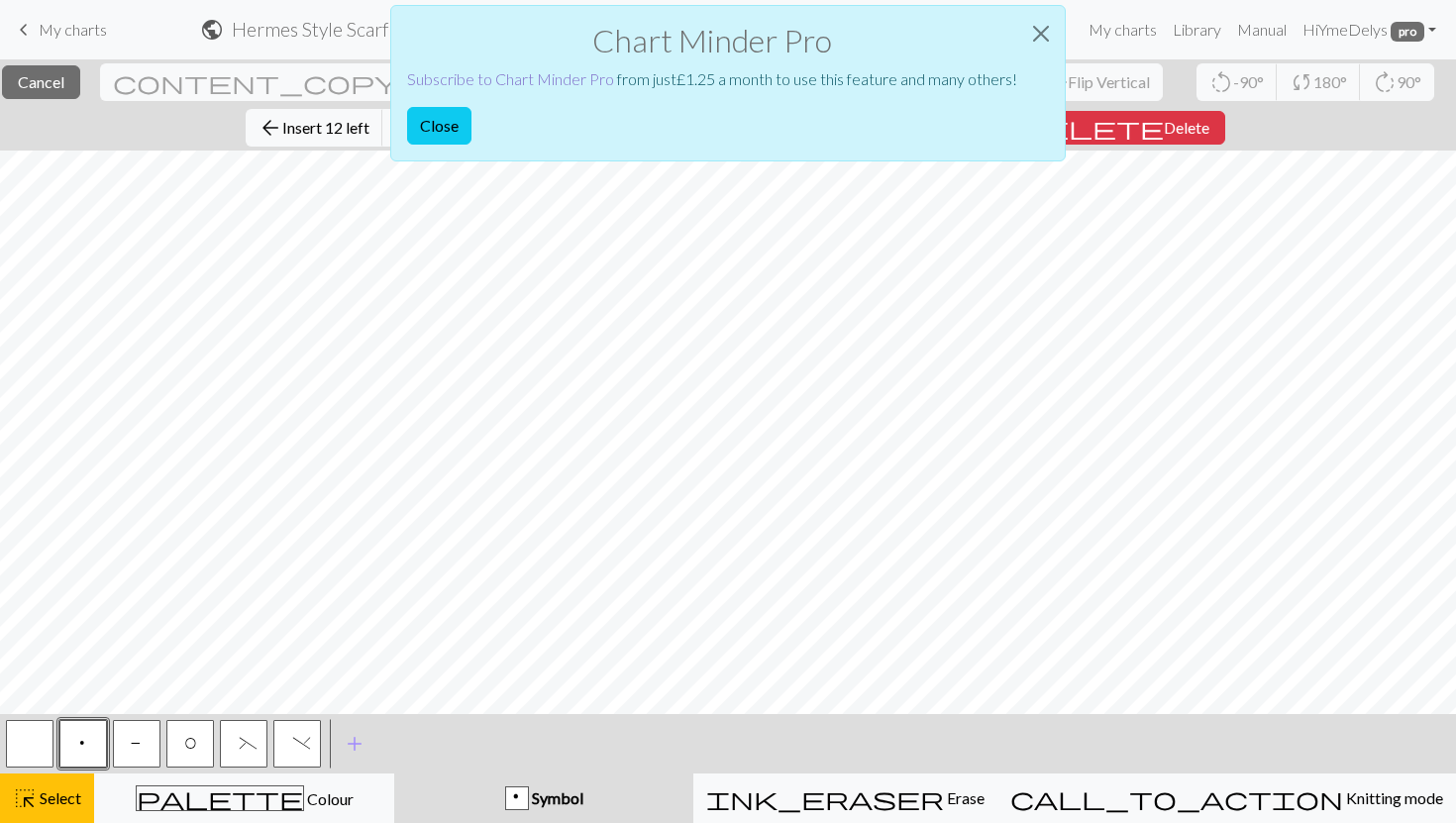 click on "Subscribe to Chart Minder Pro" at bounding box center [510, 78] 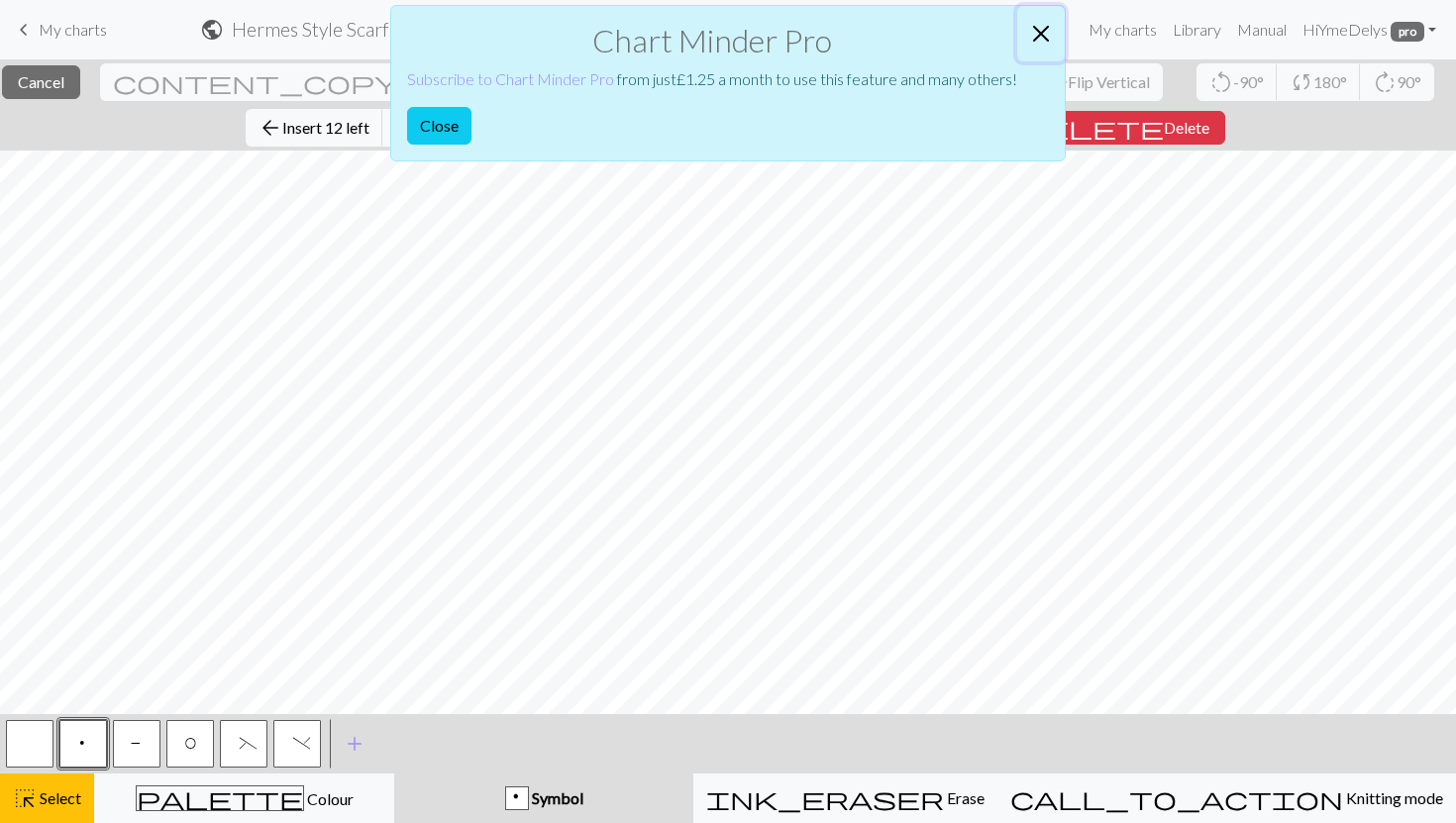 click at bounding box center [1041, 34] 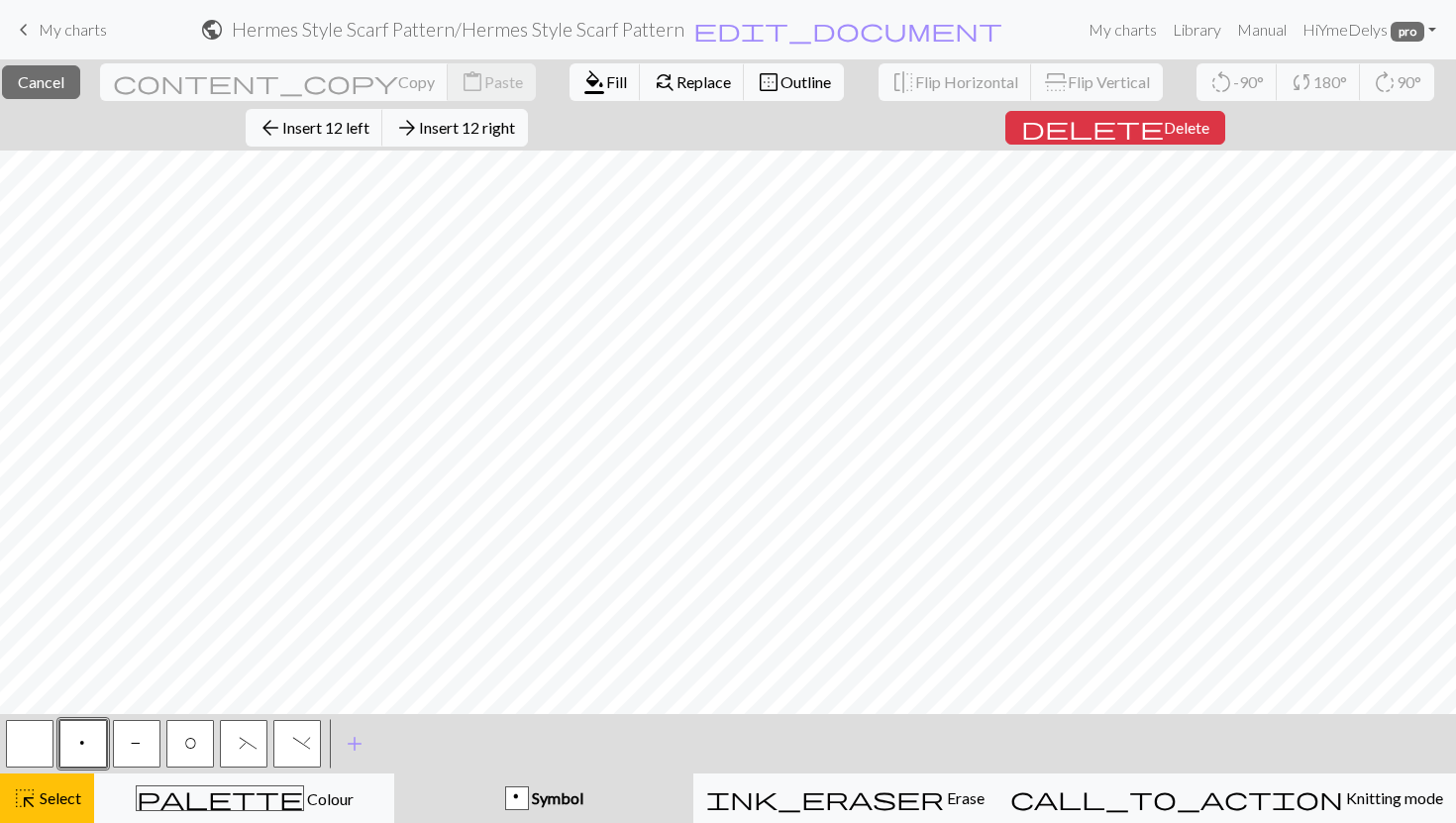click on "close Cancel content_copy  Copy content_paste  Paste format_color_fill  Fill find_replace  Replace border_outer  Outline flip  Flip Horizontal flip  Flip Vertical rotate_left  -90° sync  180° rotate_right  90° arrow_back  Insert 12 left arrow_forward Insert 12 right delete  Delete" at bounding box center (728, 105) 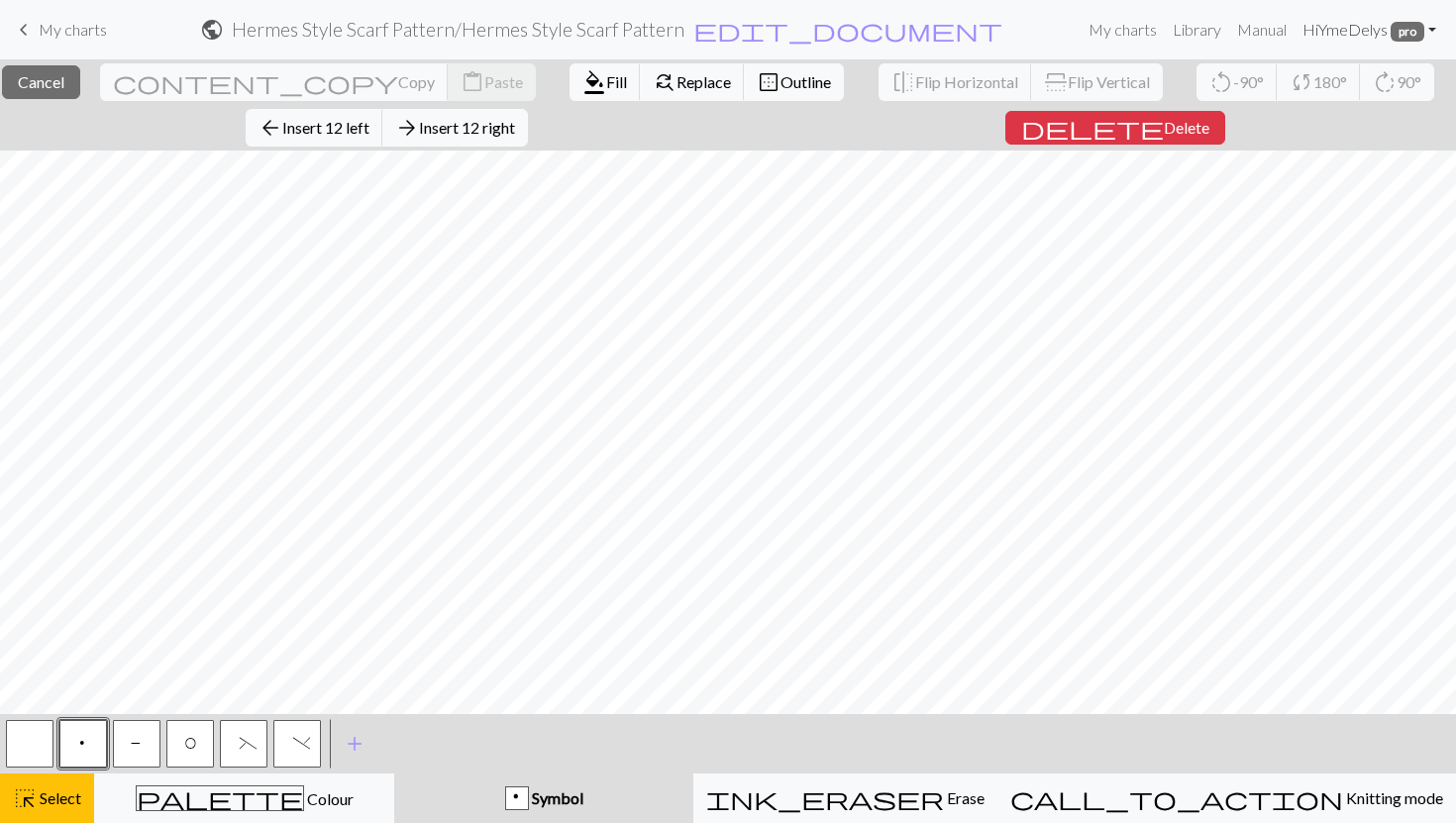 click on "Hi  [FIRST]   [LAST]" at bounding box center (1369, 30) 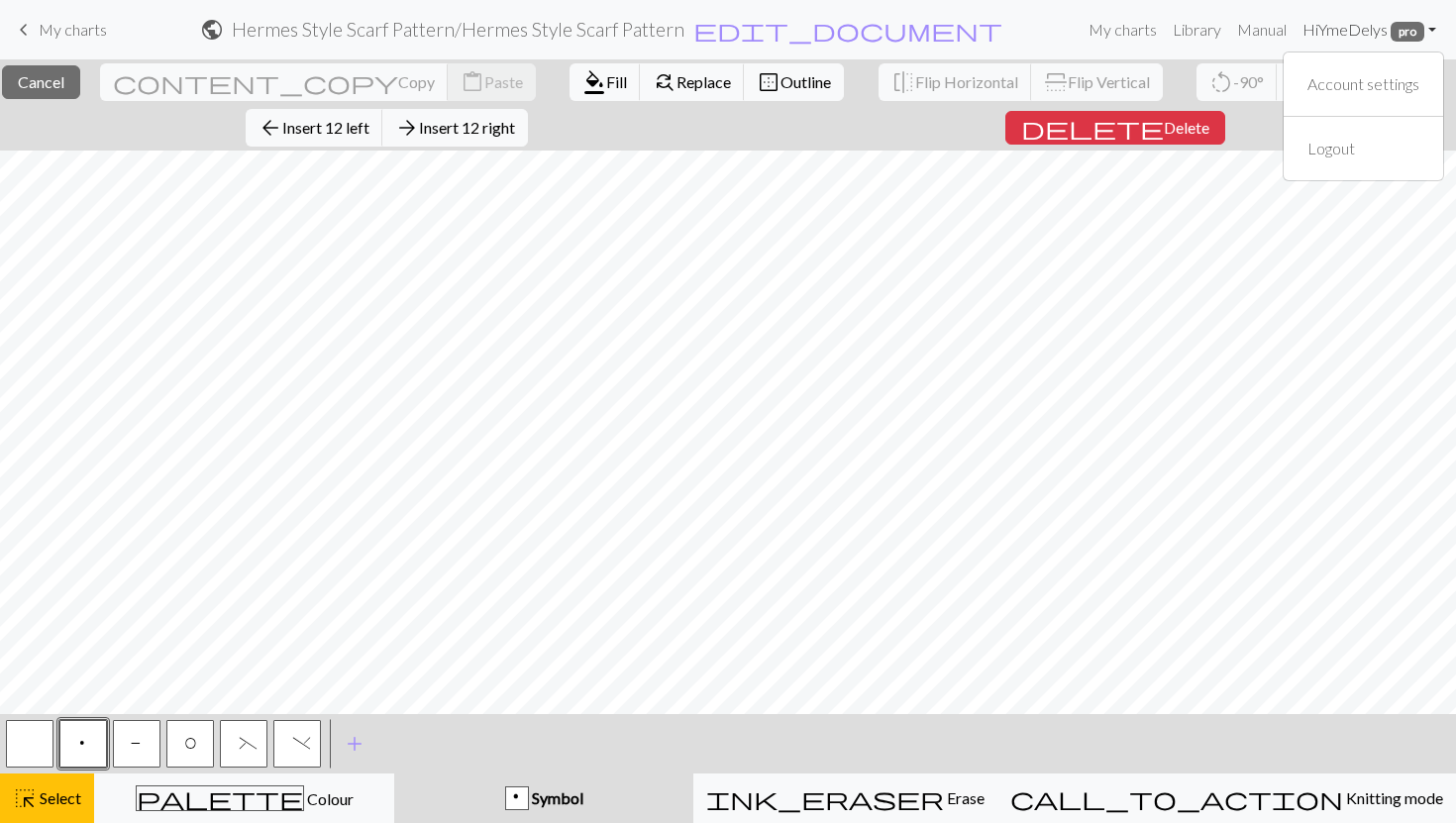 click on "Hi  [FIRST]   [LAST]" at bounding box center (1369, 30) 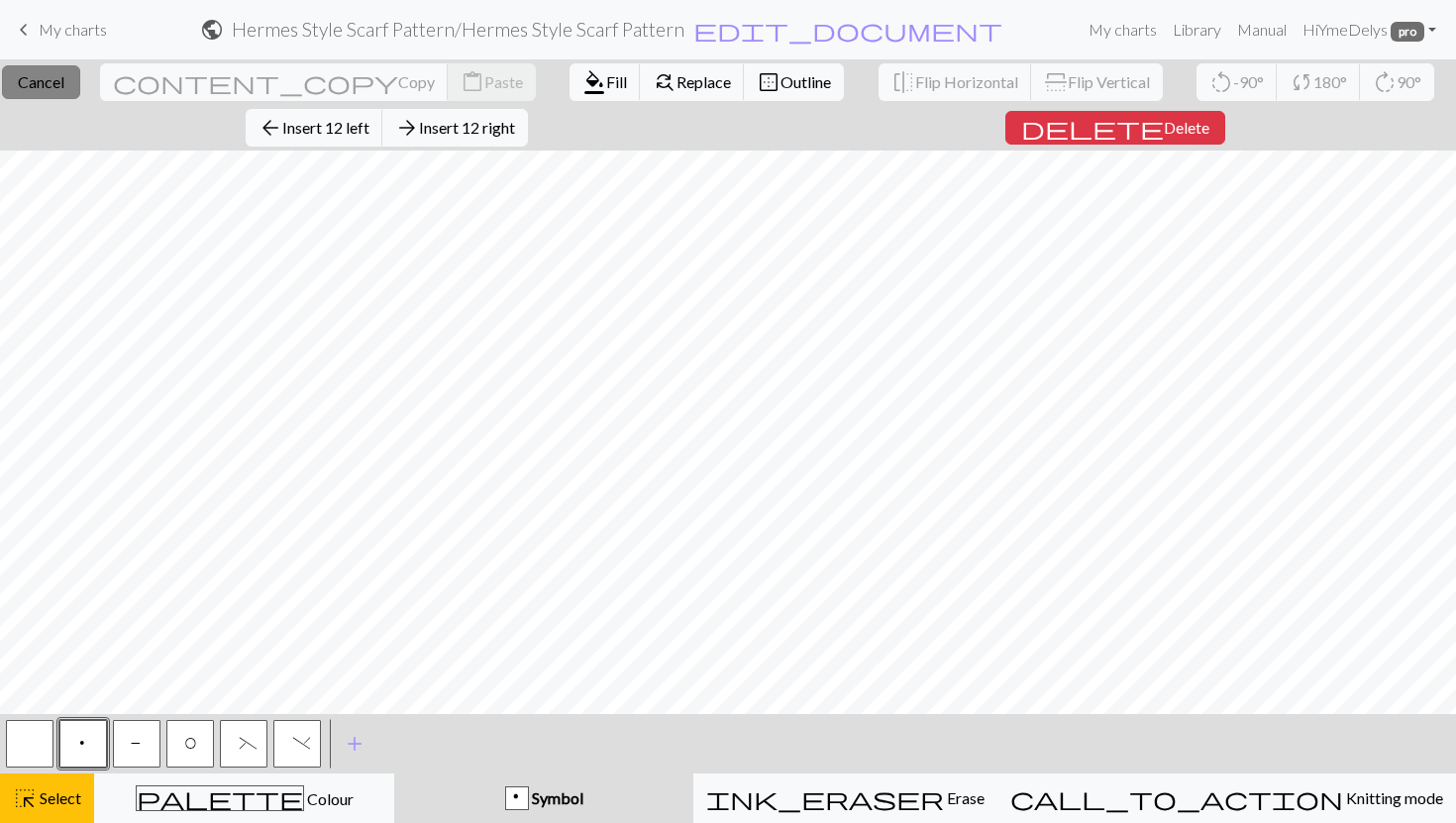 click on "Cancel" at bounding box center [41, 81] 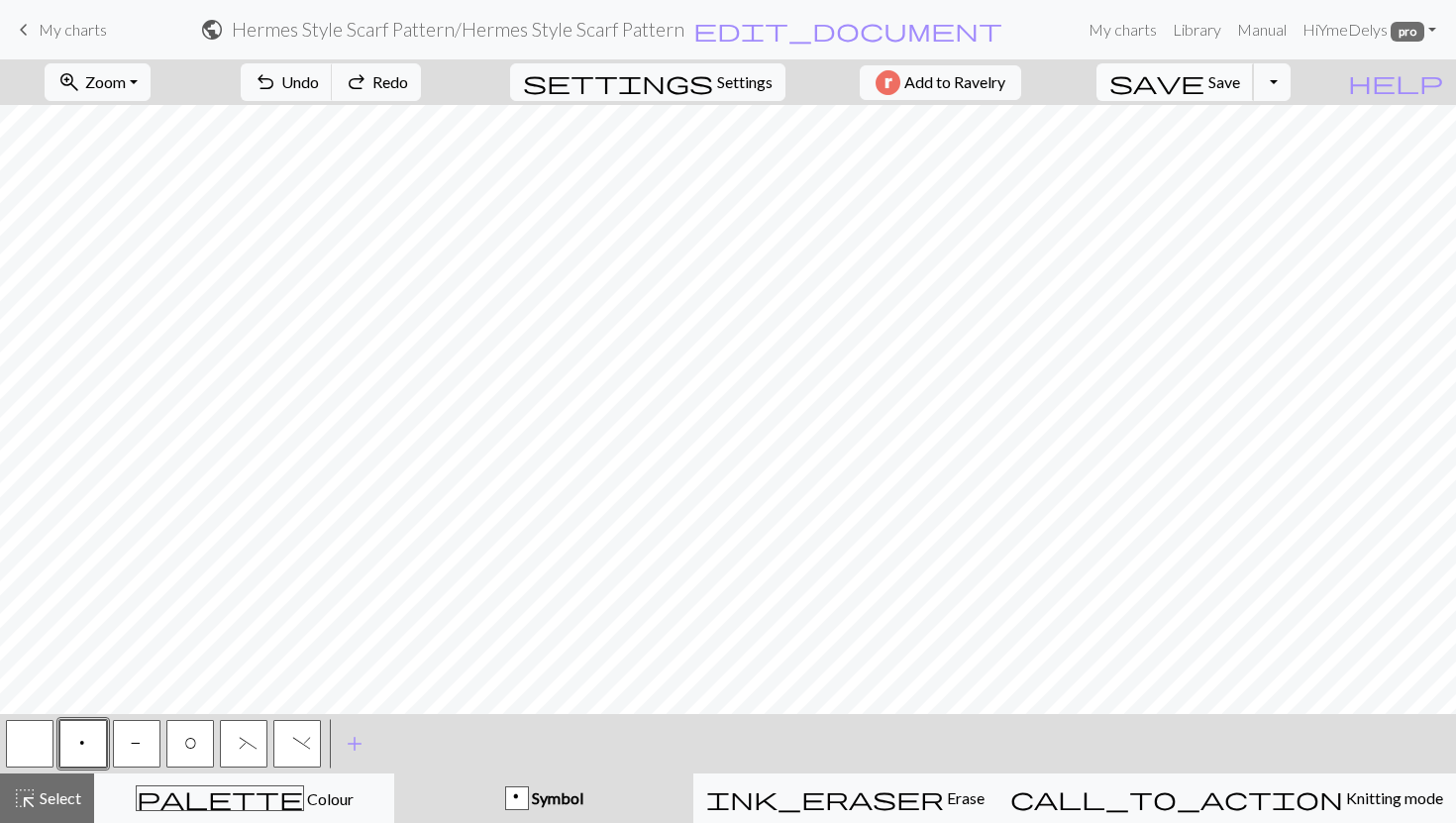 click on "save" at bounding box center [1157, 82] 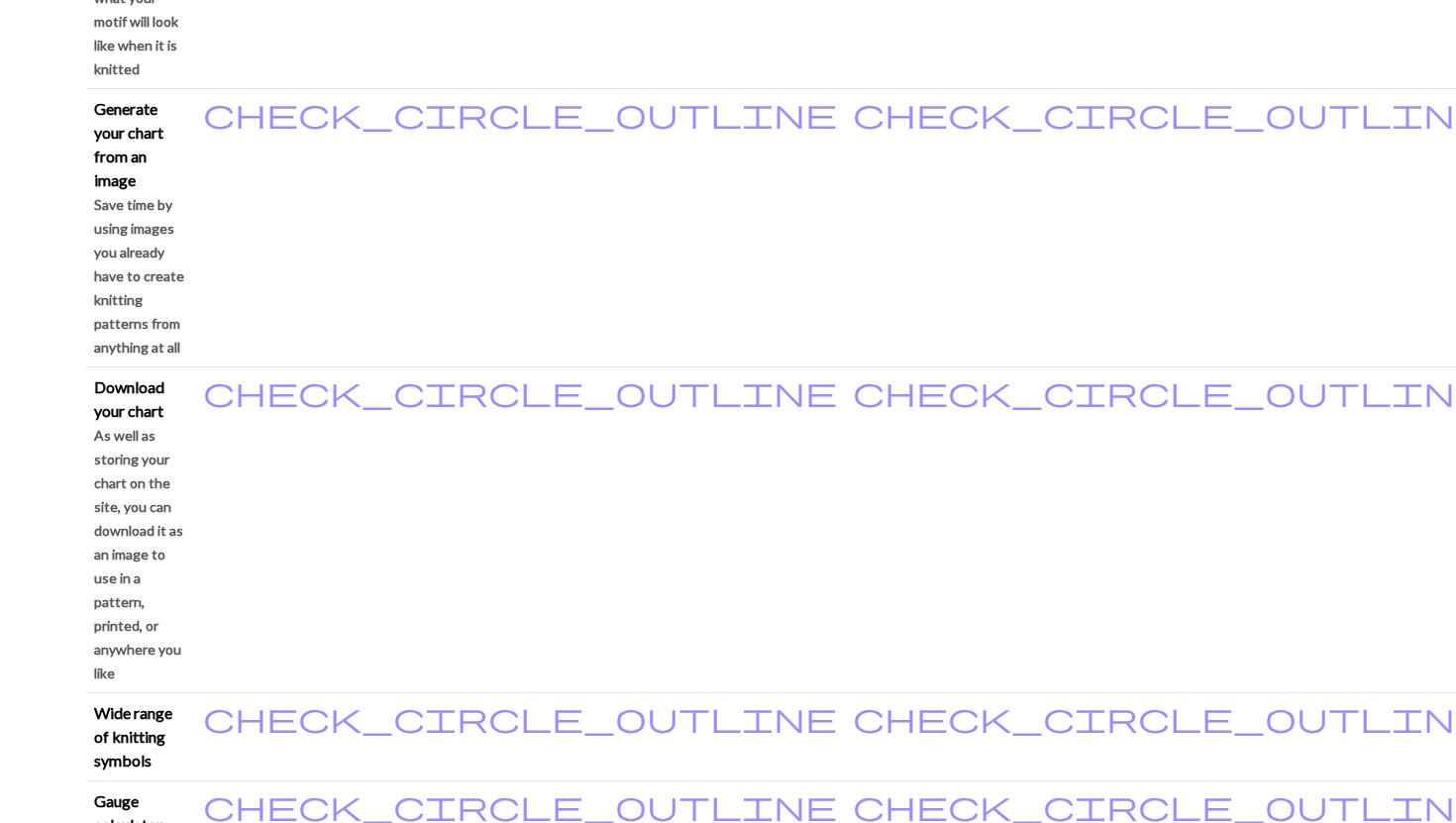 scroll, scrollTop: 331, scrollLeft: 0, axis: vertical 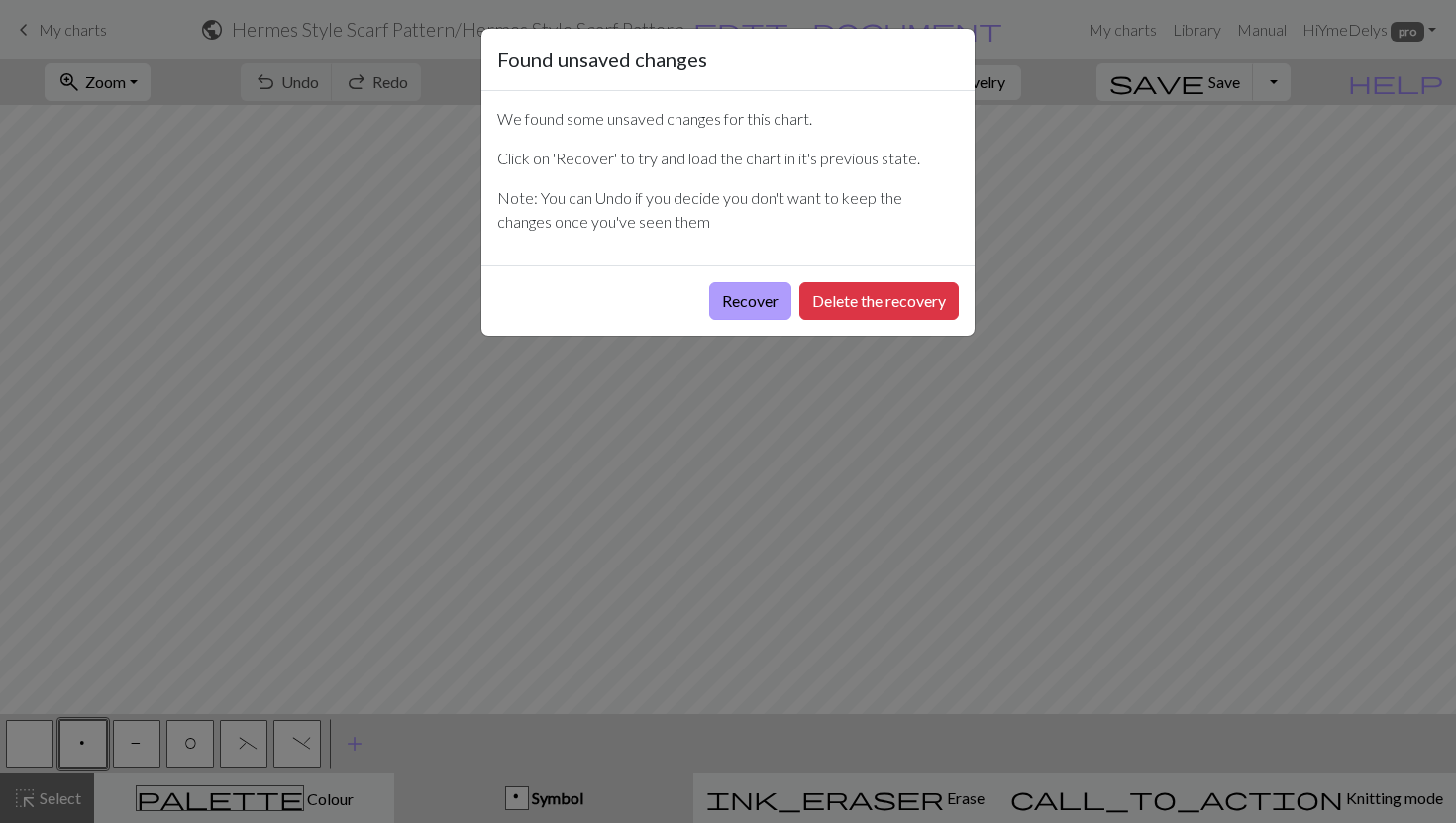 click on "Recover" at bounding box center (750, 301) 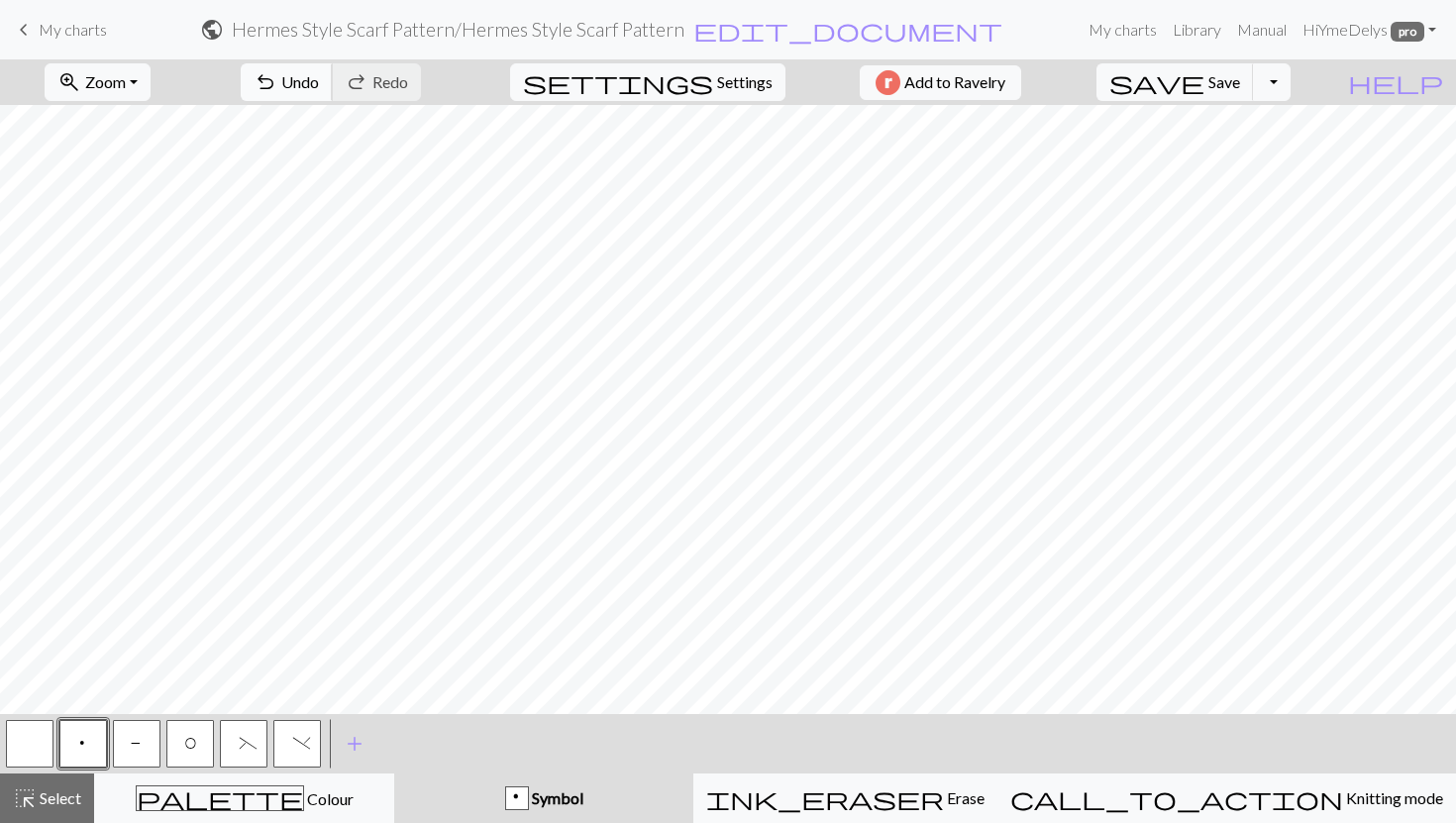 click on "undo" at bounding box center (265, 82) 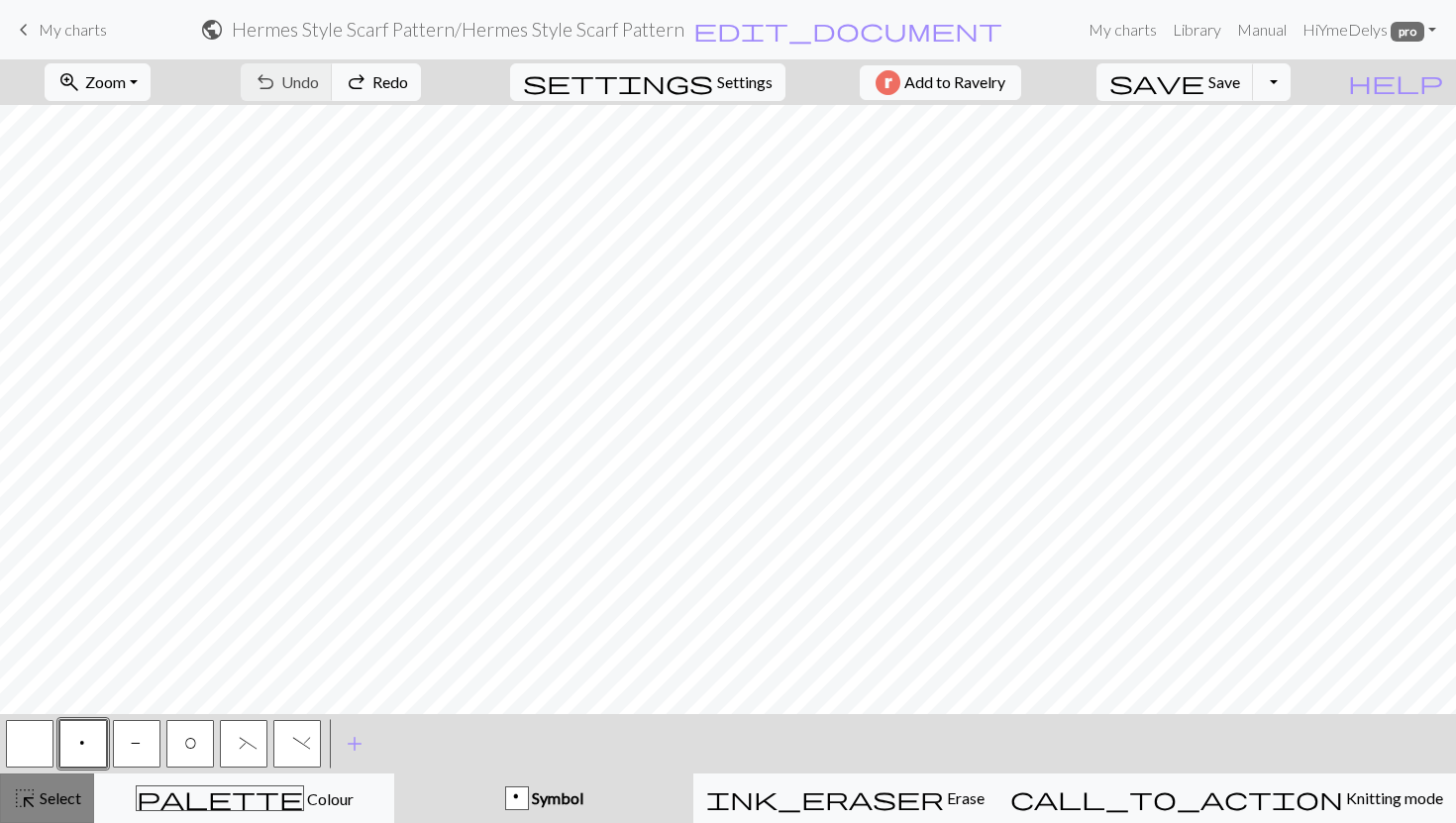 click on "highlight_alt   Select   Select" at bounding box center (47, 798) 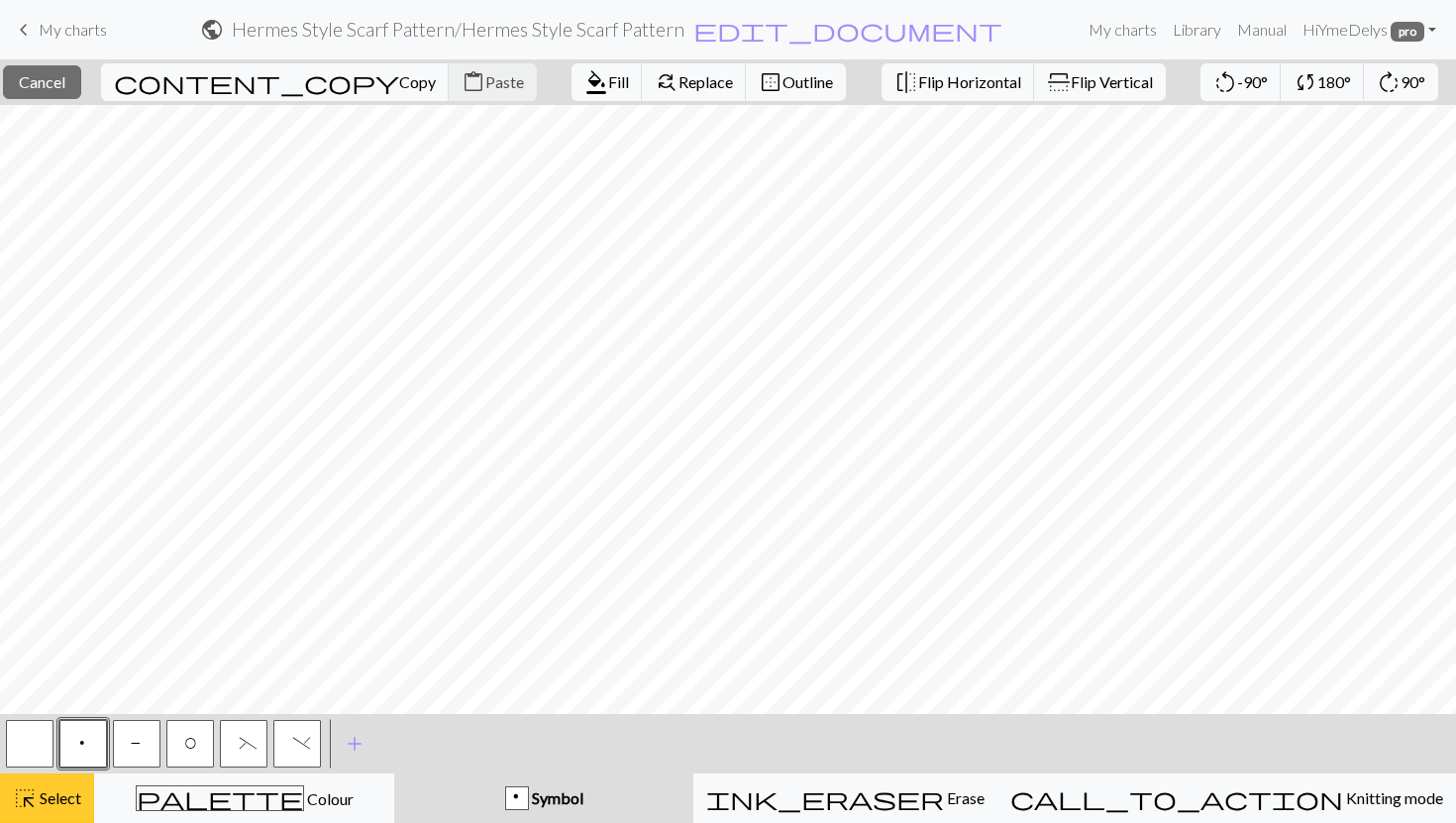 scroll, scrollTop: 114, scrollLeft: 0, axis: vertical 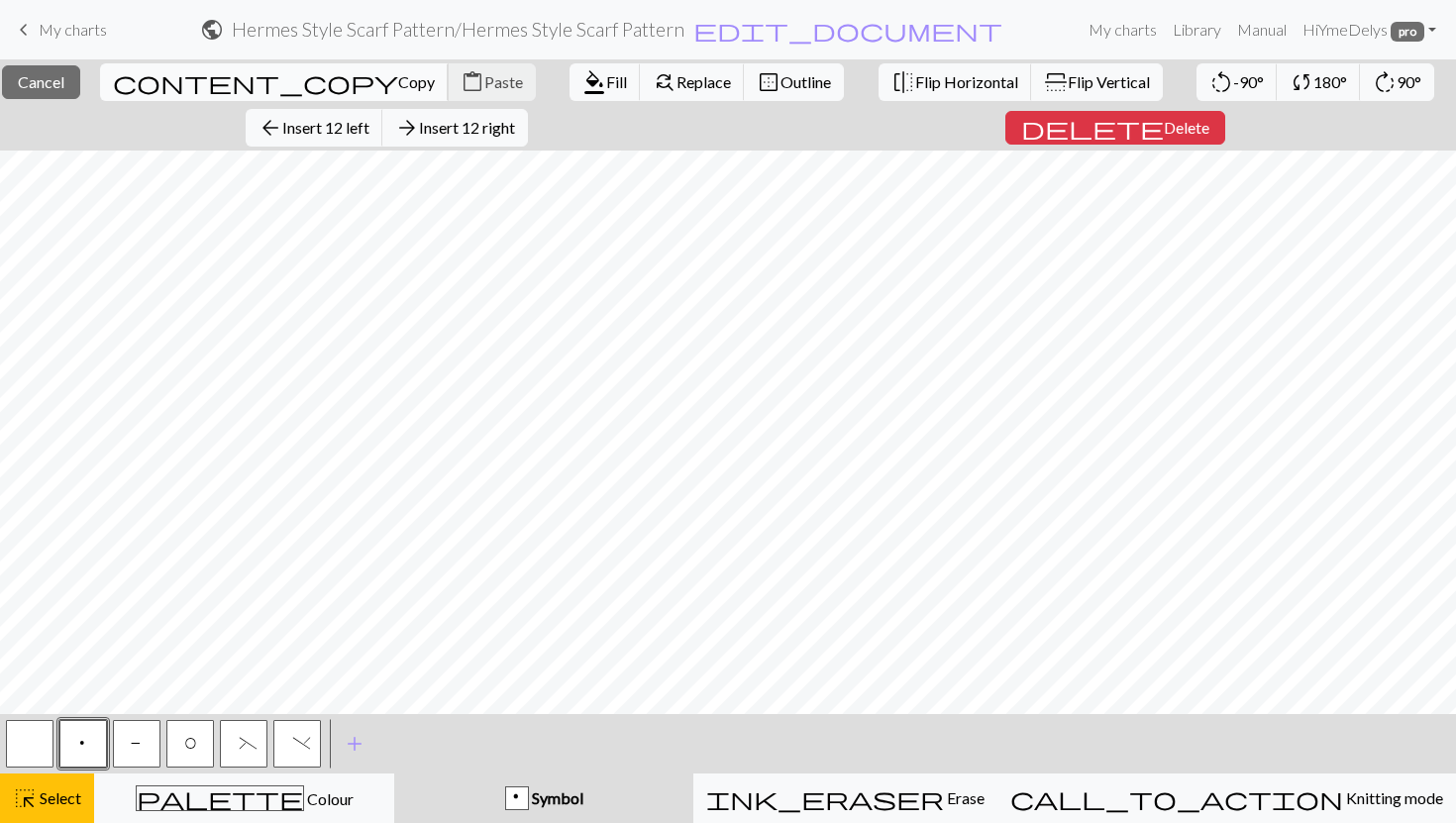 click on "Copy" at bounding box center [416, 81] 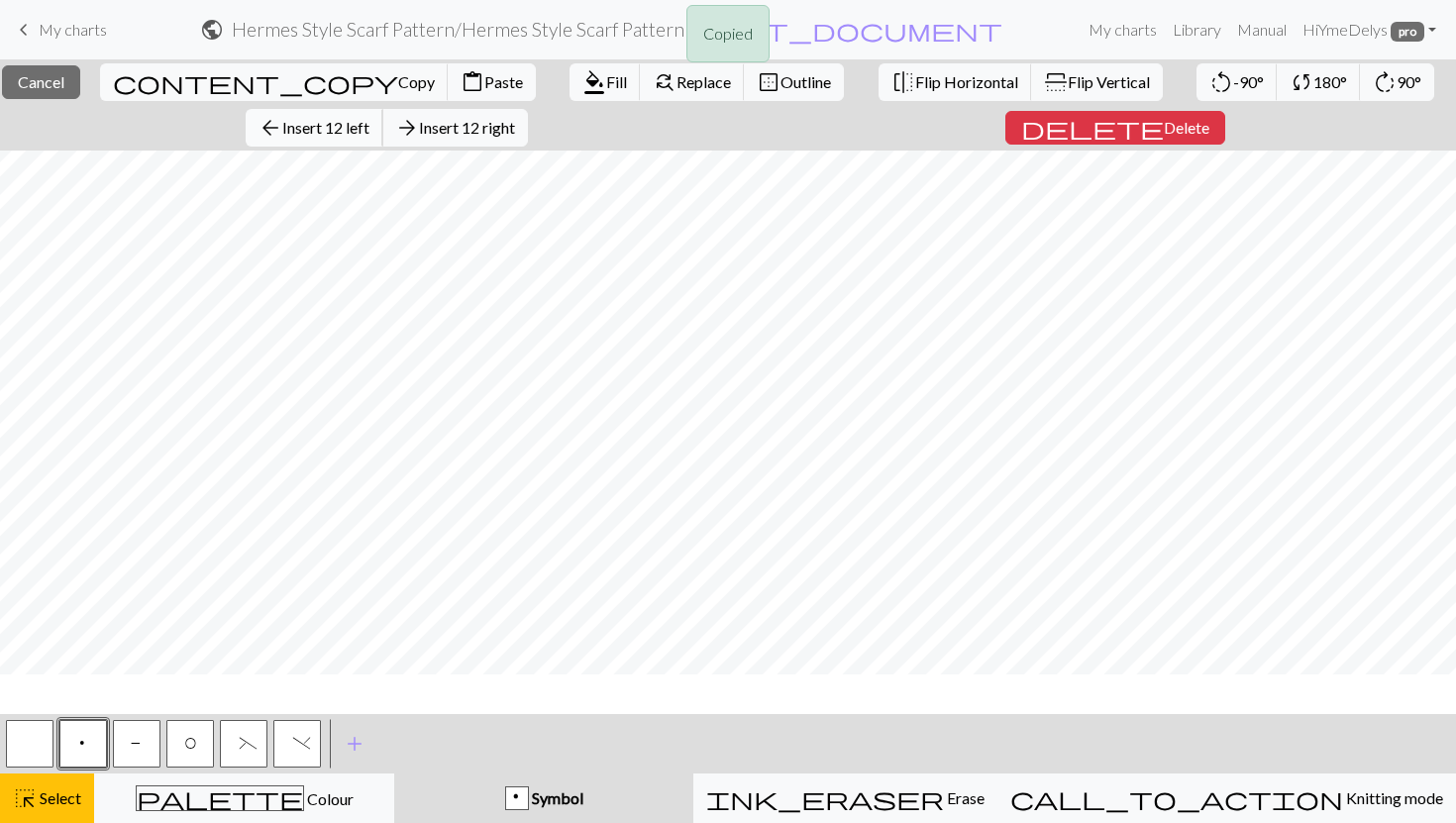 scroll, scrollTop: 0, scrollLeft: 0, axis: both 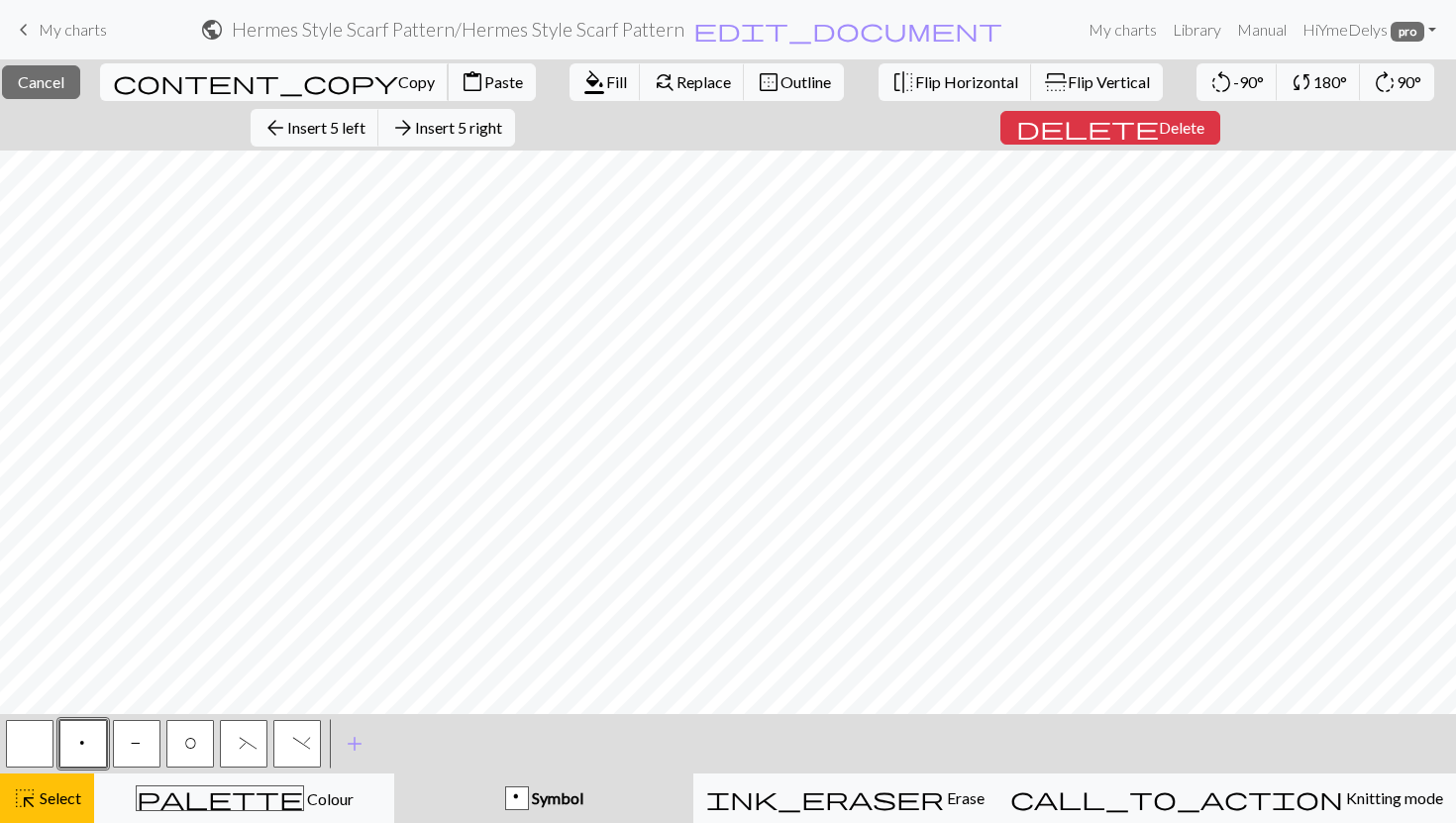 click on "Copy" at bounding box center [416, 81] 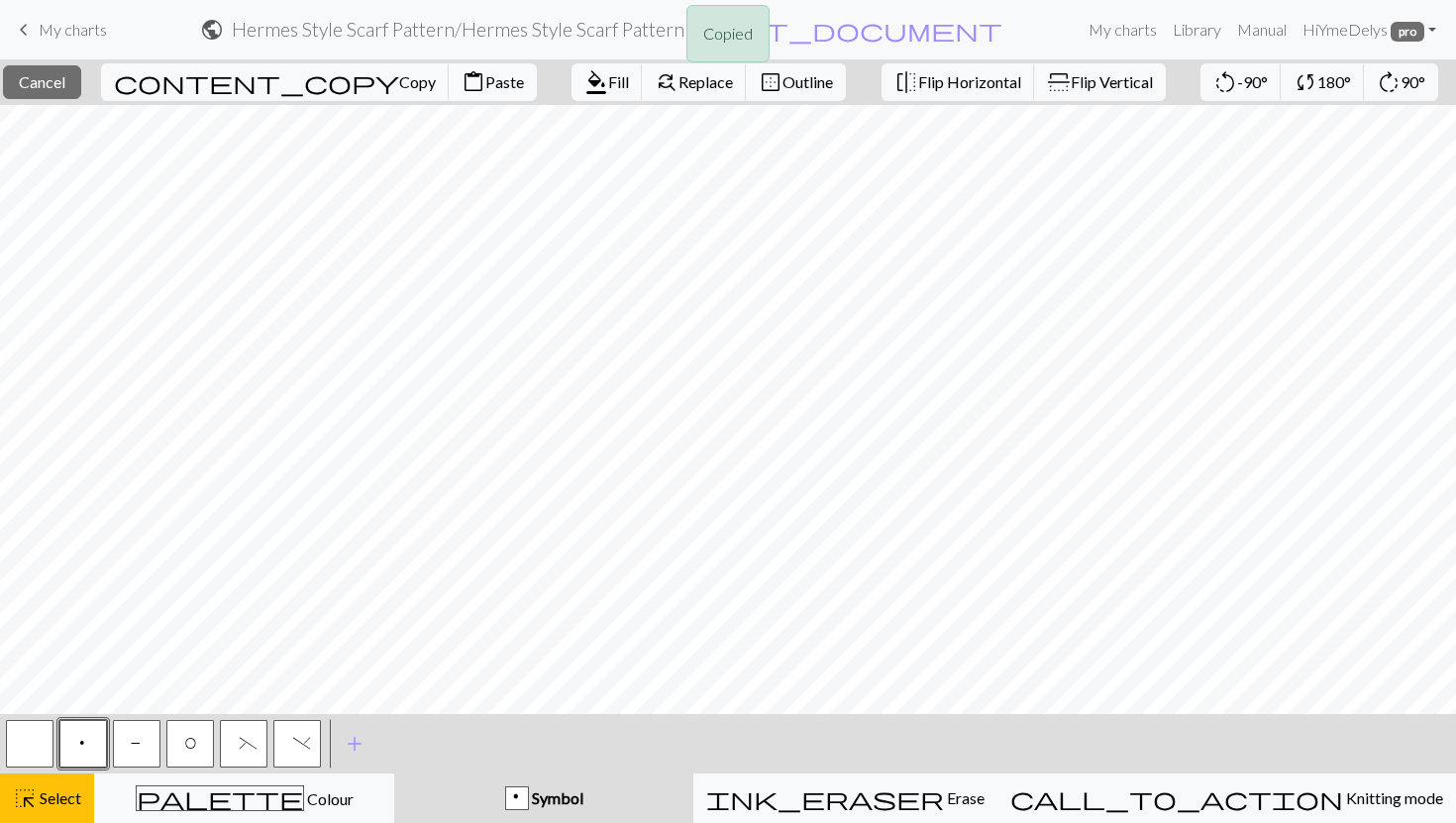 click on "Paste" at bounding box center (504, 81) 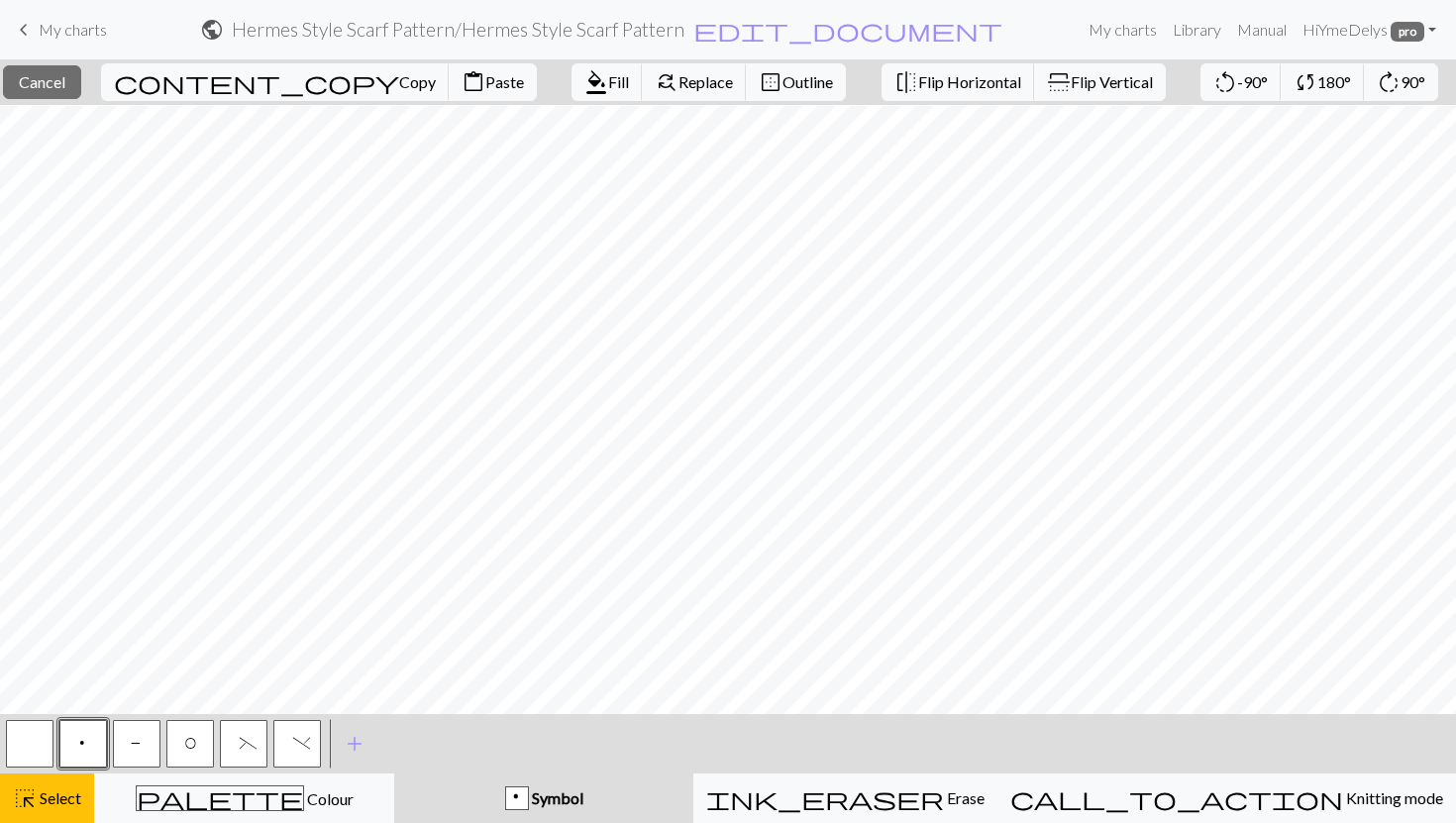 scroll, scrollTop: 114, scrollLeft: 0, axis: vertical 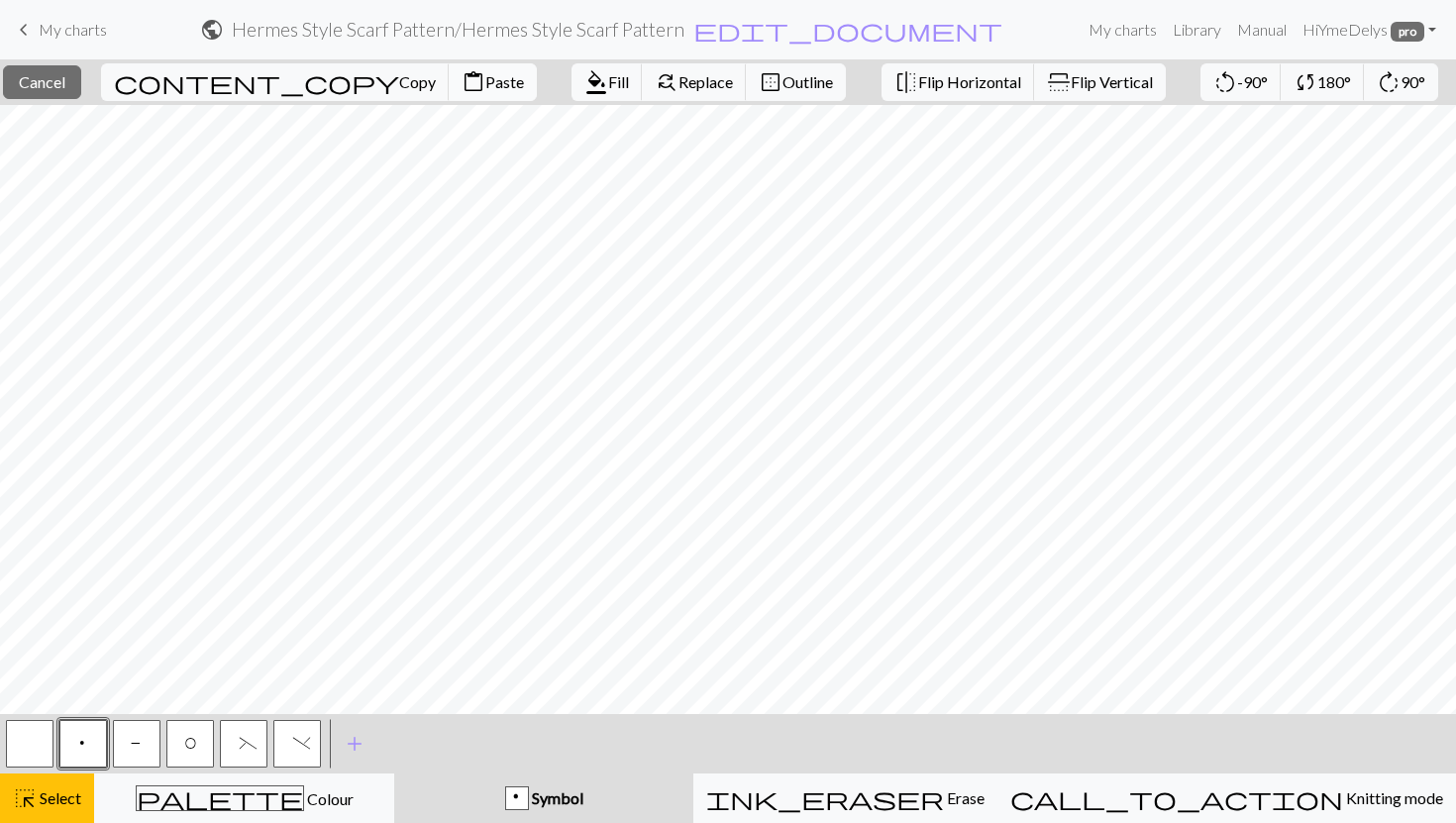 click on "content_paste" at bounding box center (473, 82) 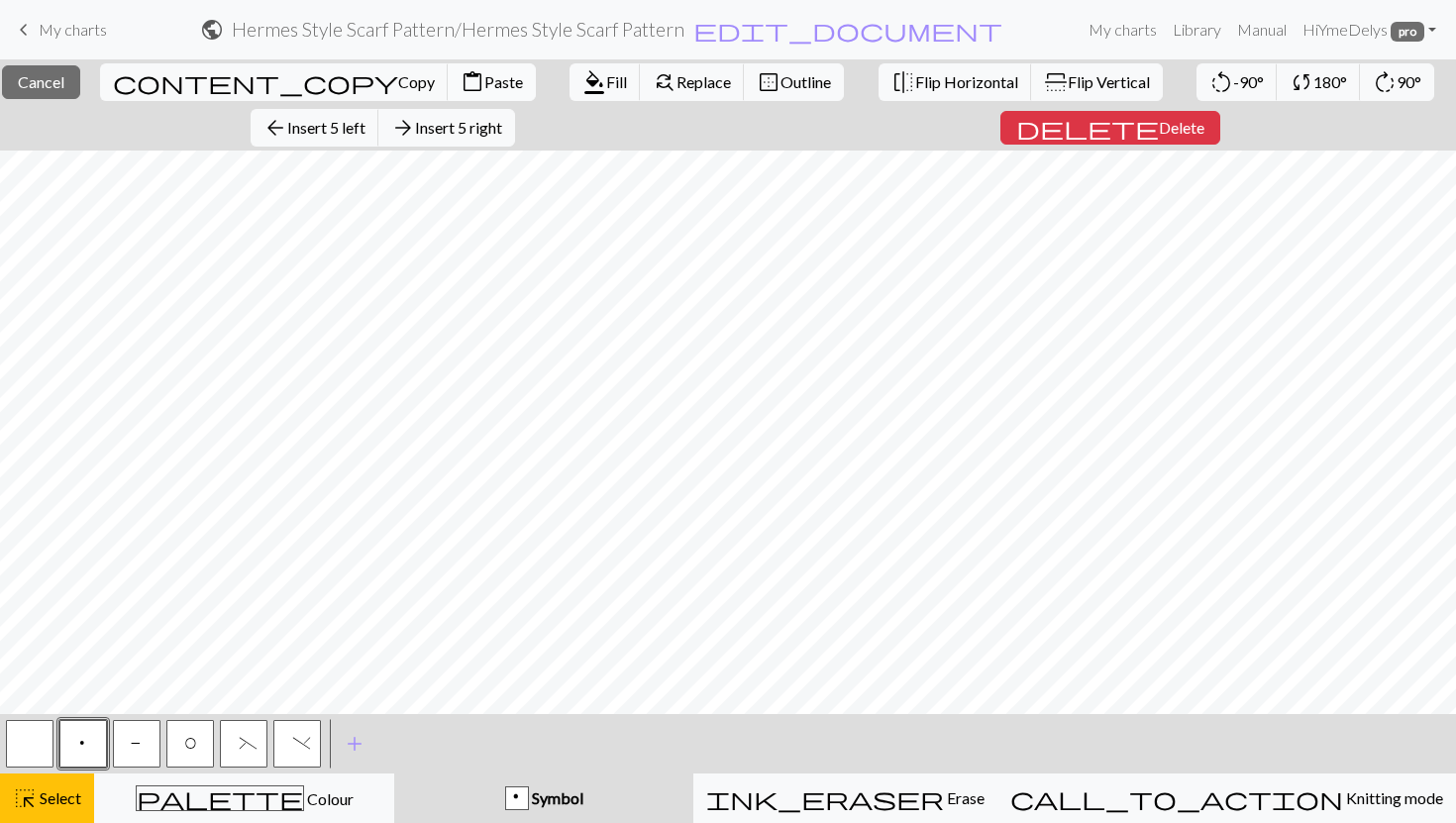 click on "Paste" at bounding box center [503, 81] 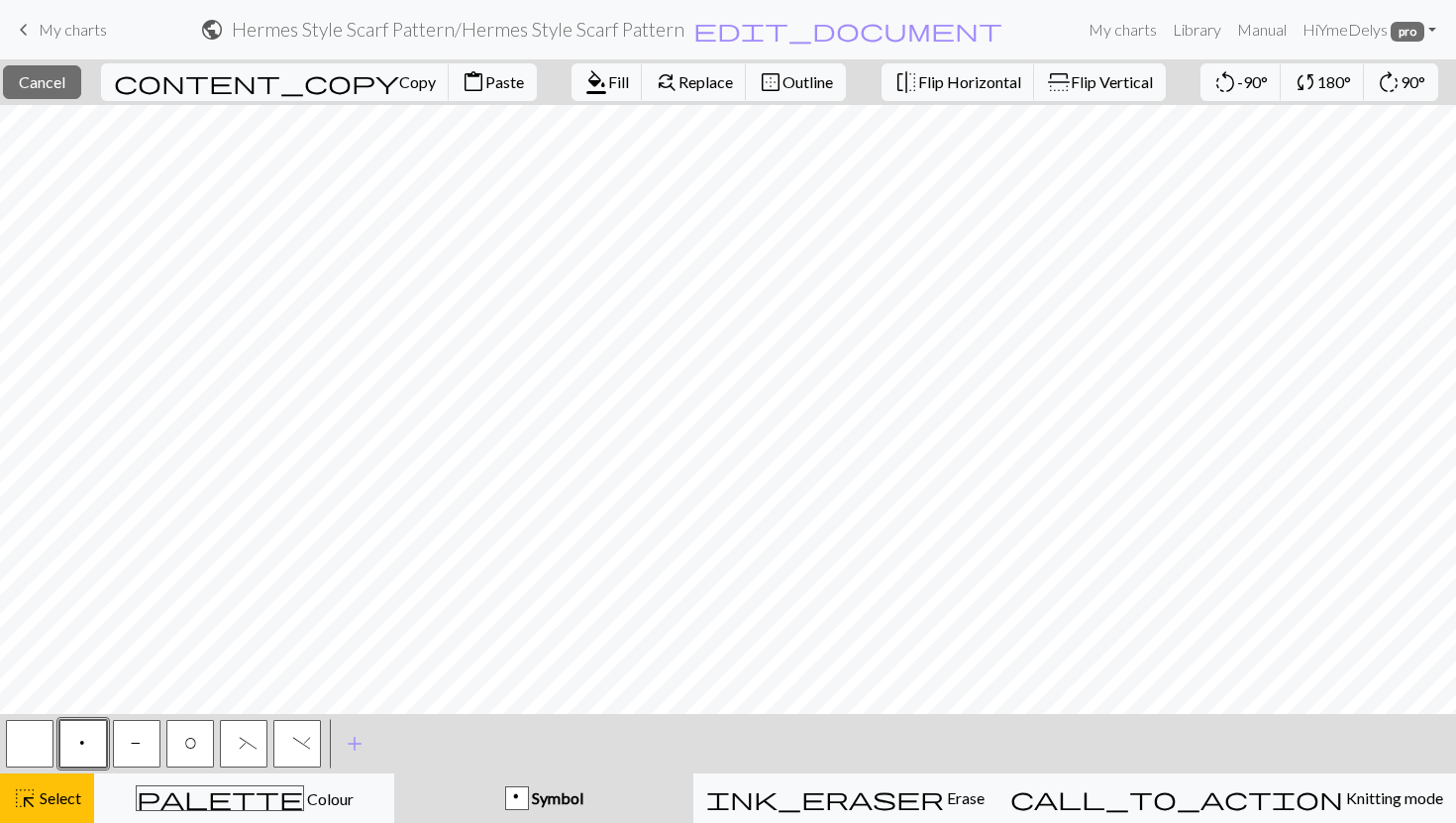 click on "P" at bounding box center [137, 744] 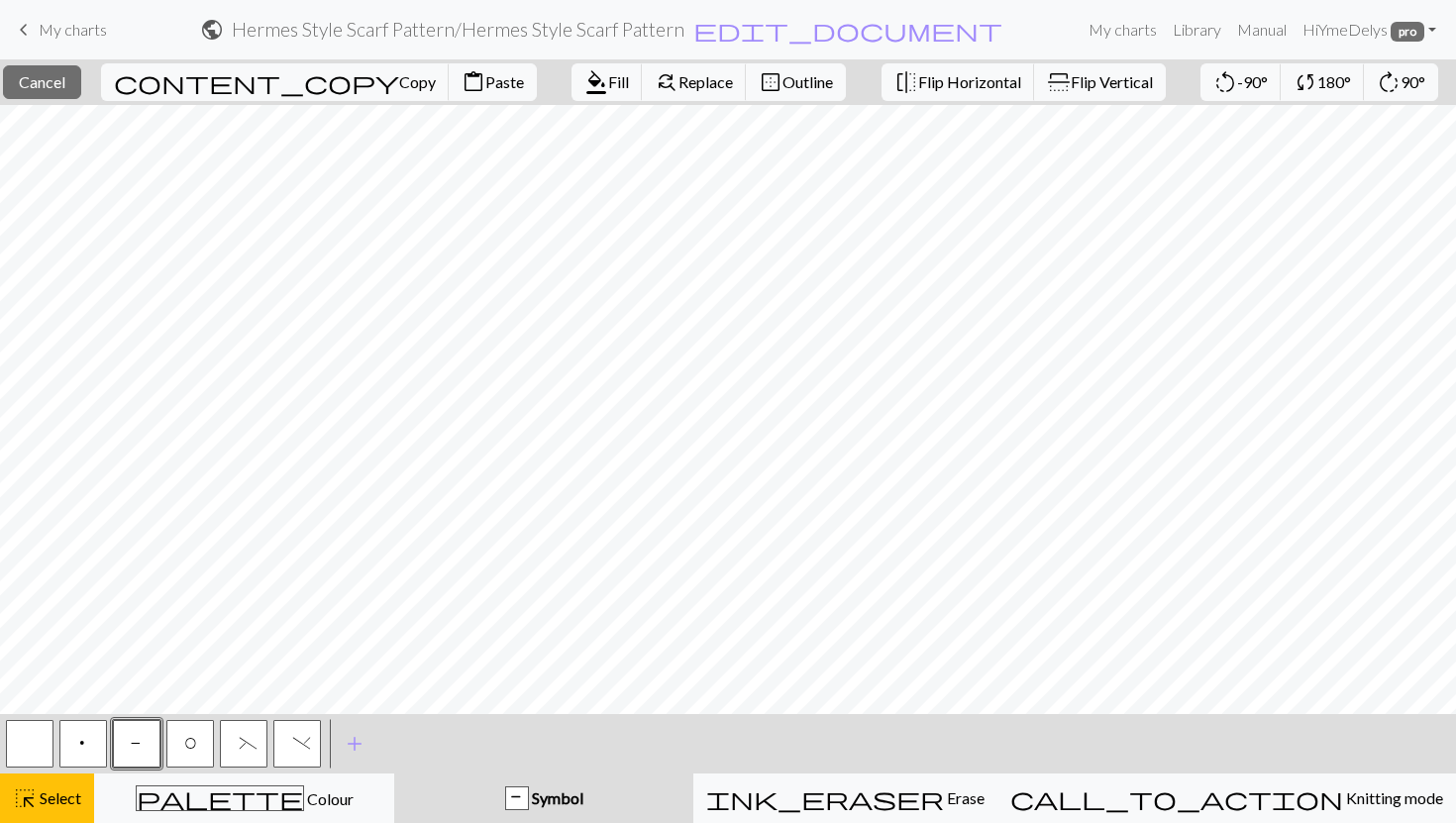 click on "P   Symbol" at bounding box center (544, 798) 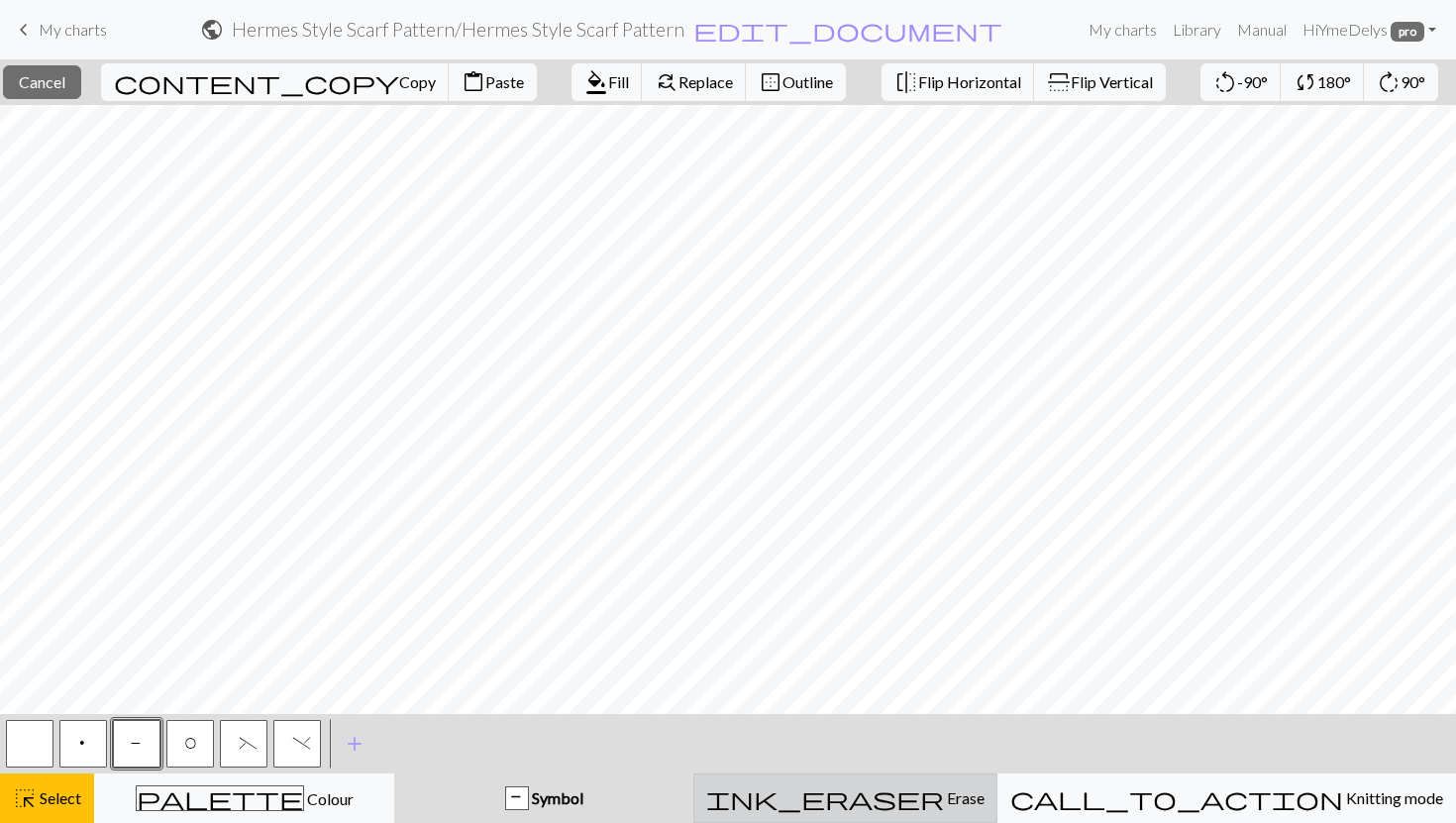 click on "ink_eraser   Erase   Erase" at bounding box center [845, 798] 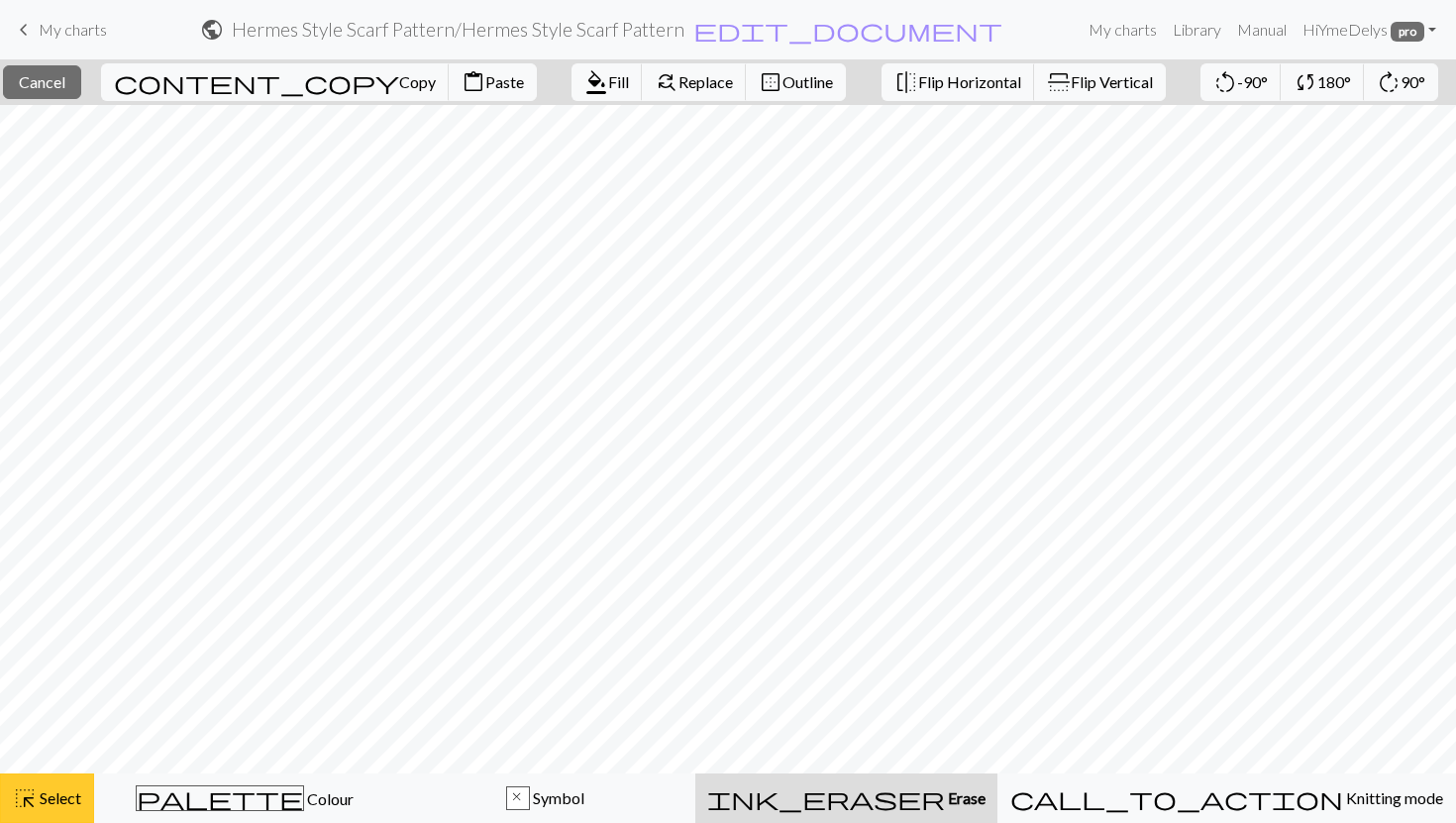 click on "highlight_alt   Select   Select" at bounding box center [47, 798] 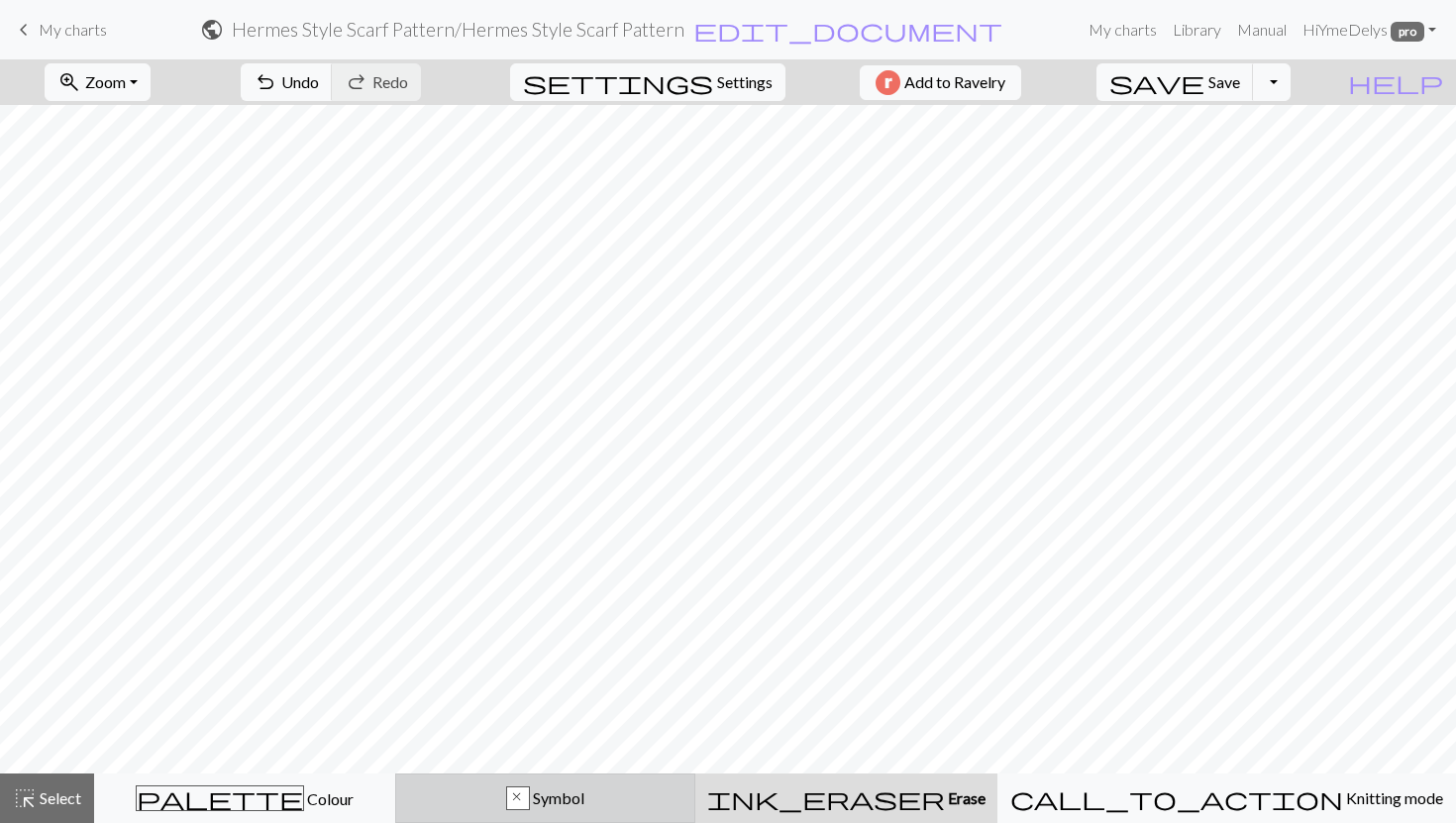 click on "x   Symbol" at bounding box center [546, 798] 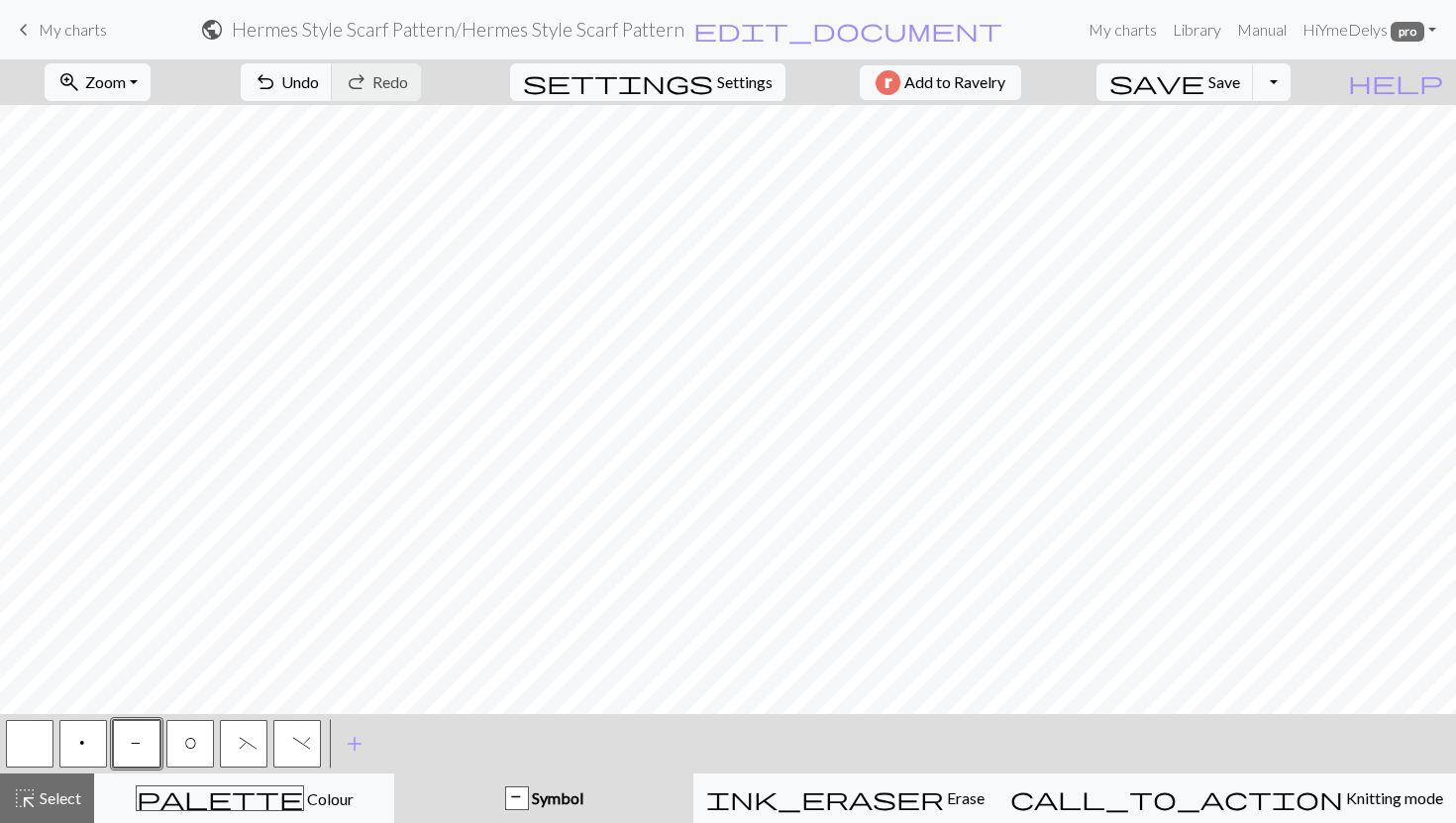 scroll, scrollTop: 114, scrollLeft: 0, axis: vertical 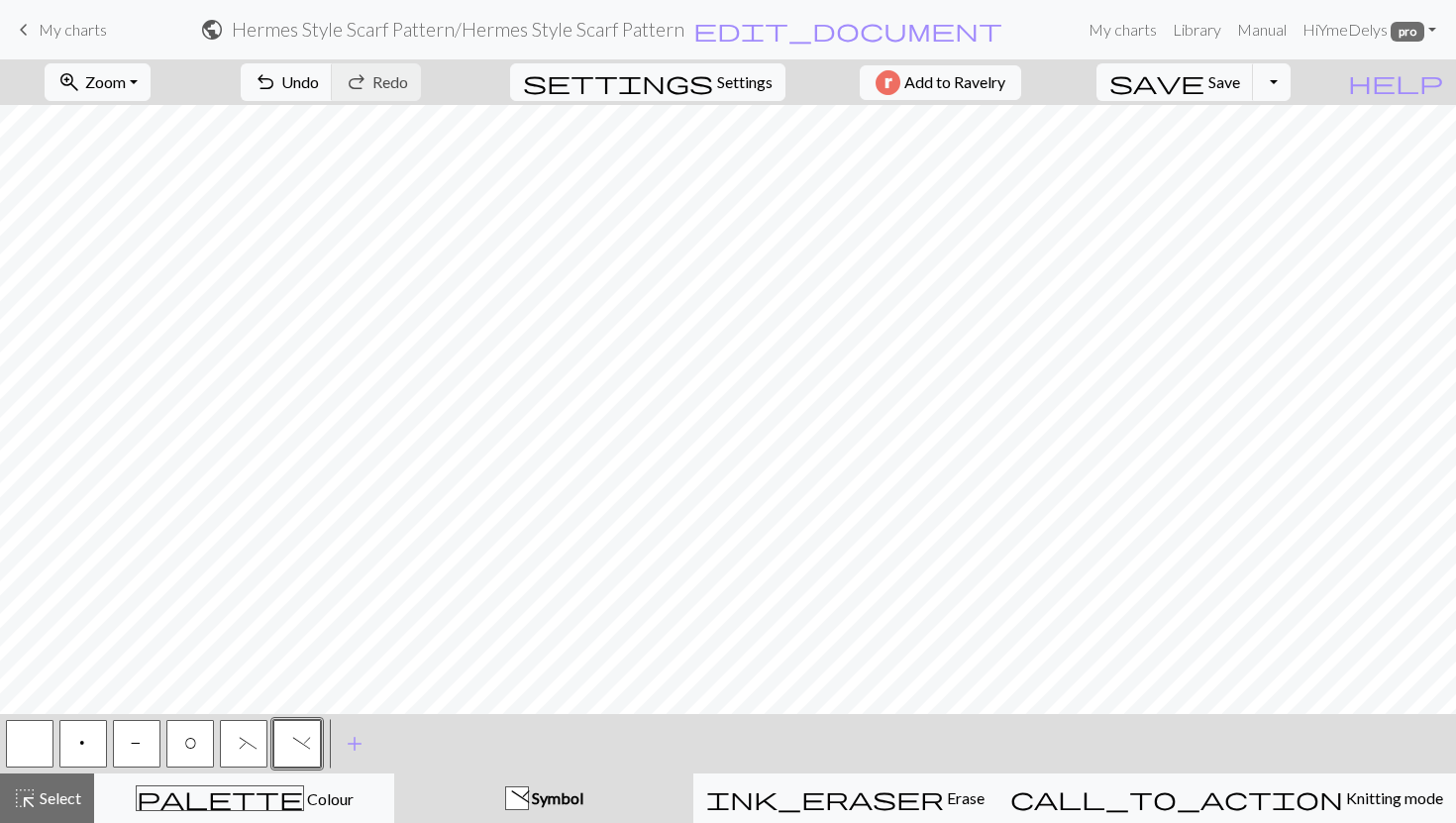 click on "(" at bounding box center (244, 744) 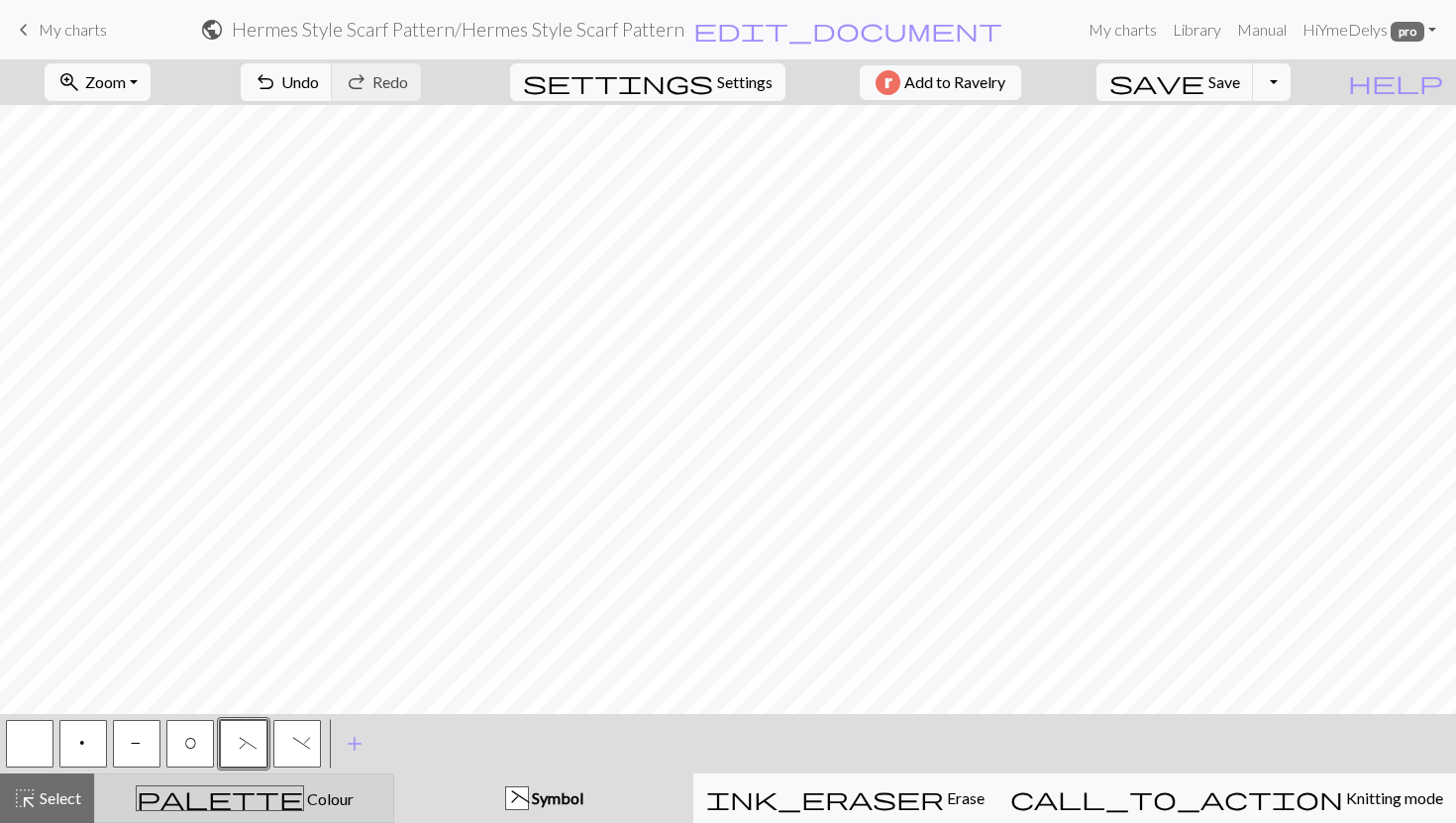 click on "palette   Colour   Colour" at bounding box center [244, 798] 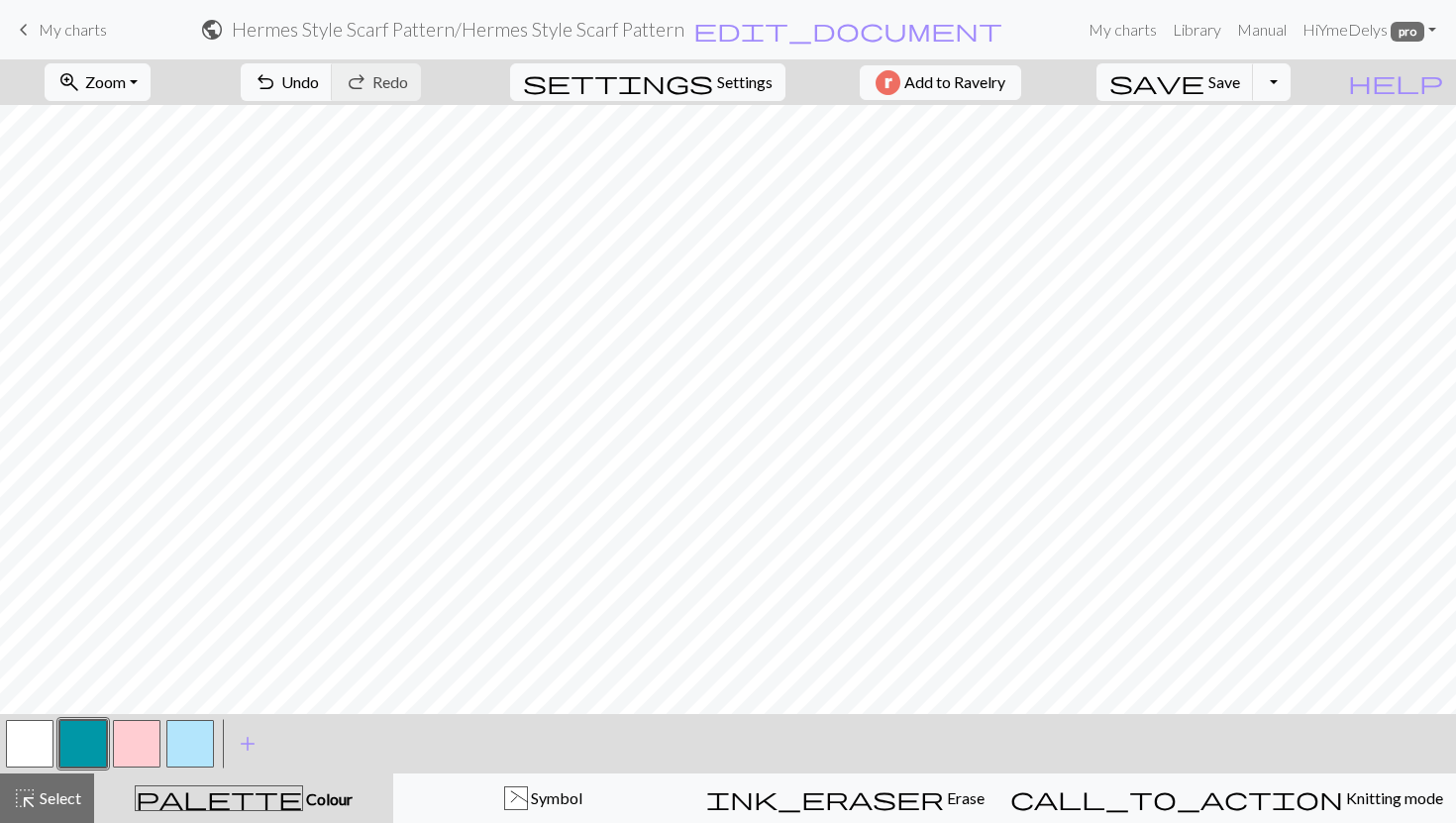 click at bounding box center [190, 744] 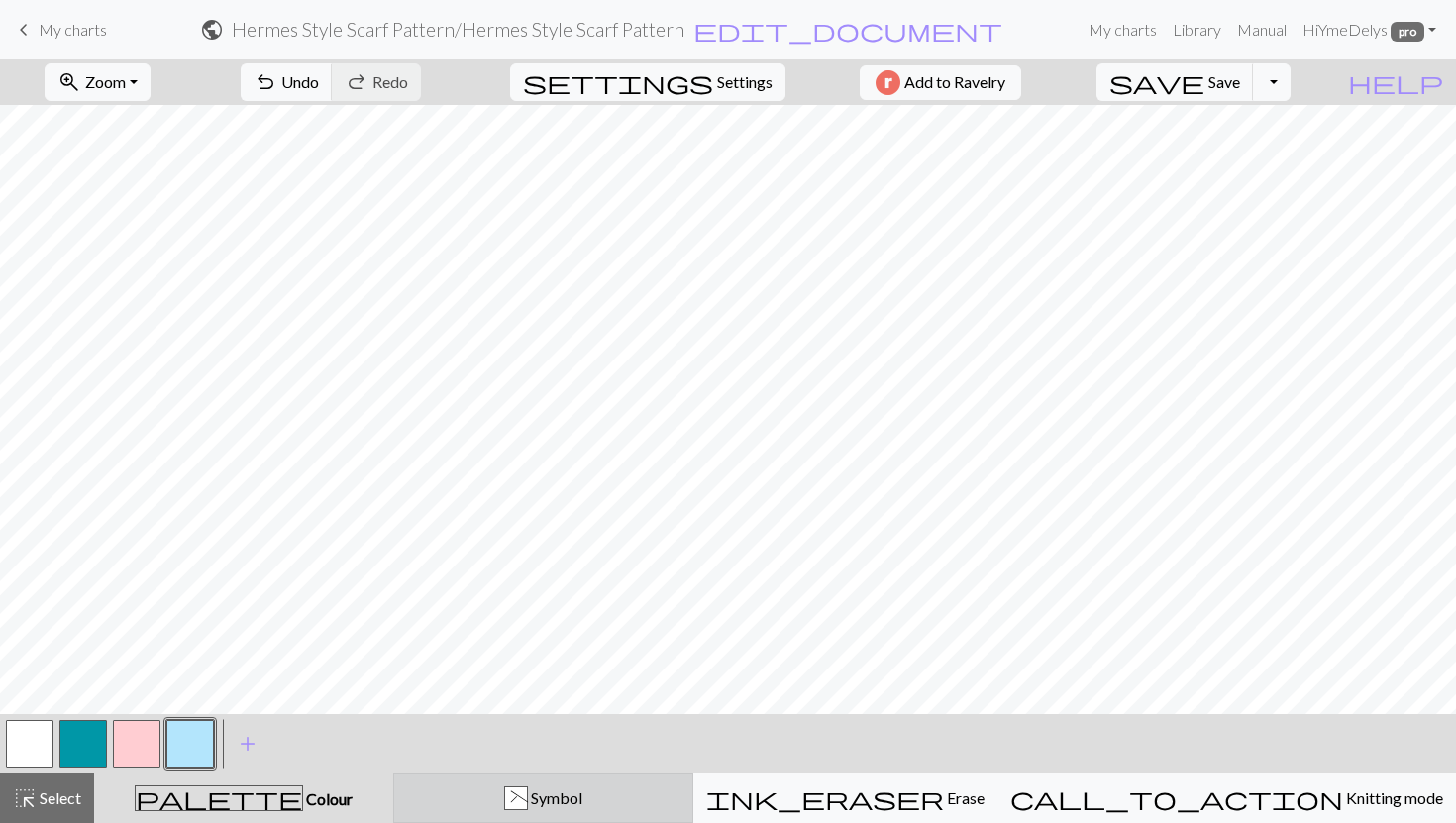 click on "(   Symbol" at bounding box center [543, 798] 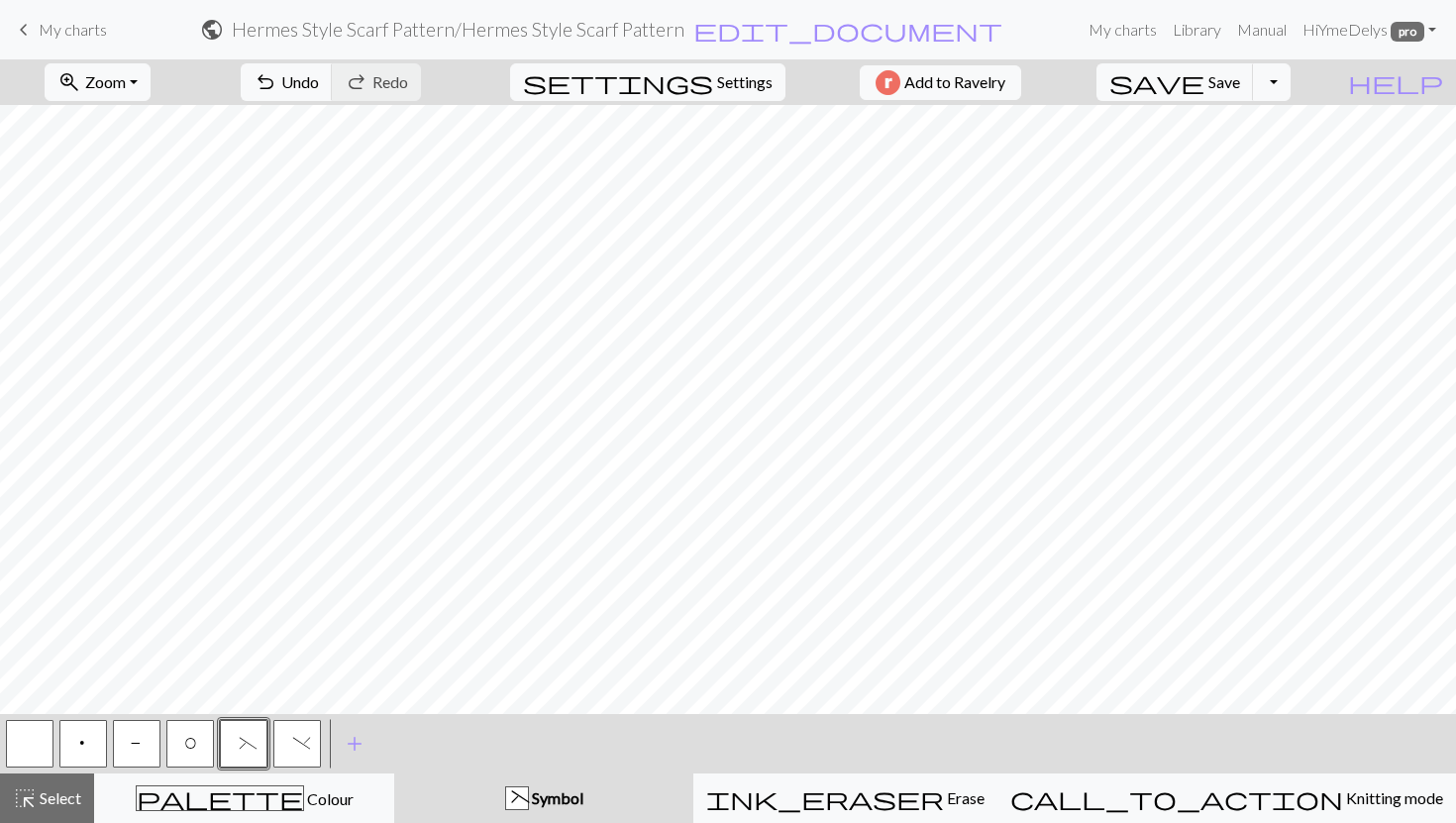 click on ")" at bounding box center [297, 744] 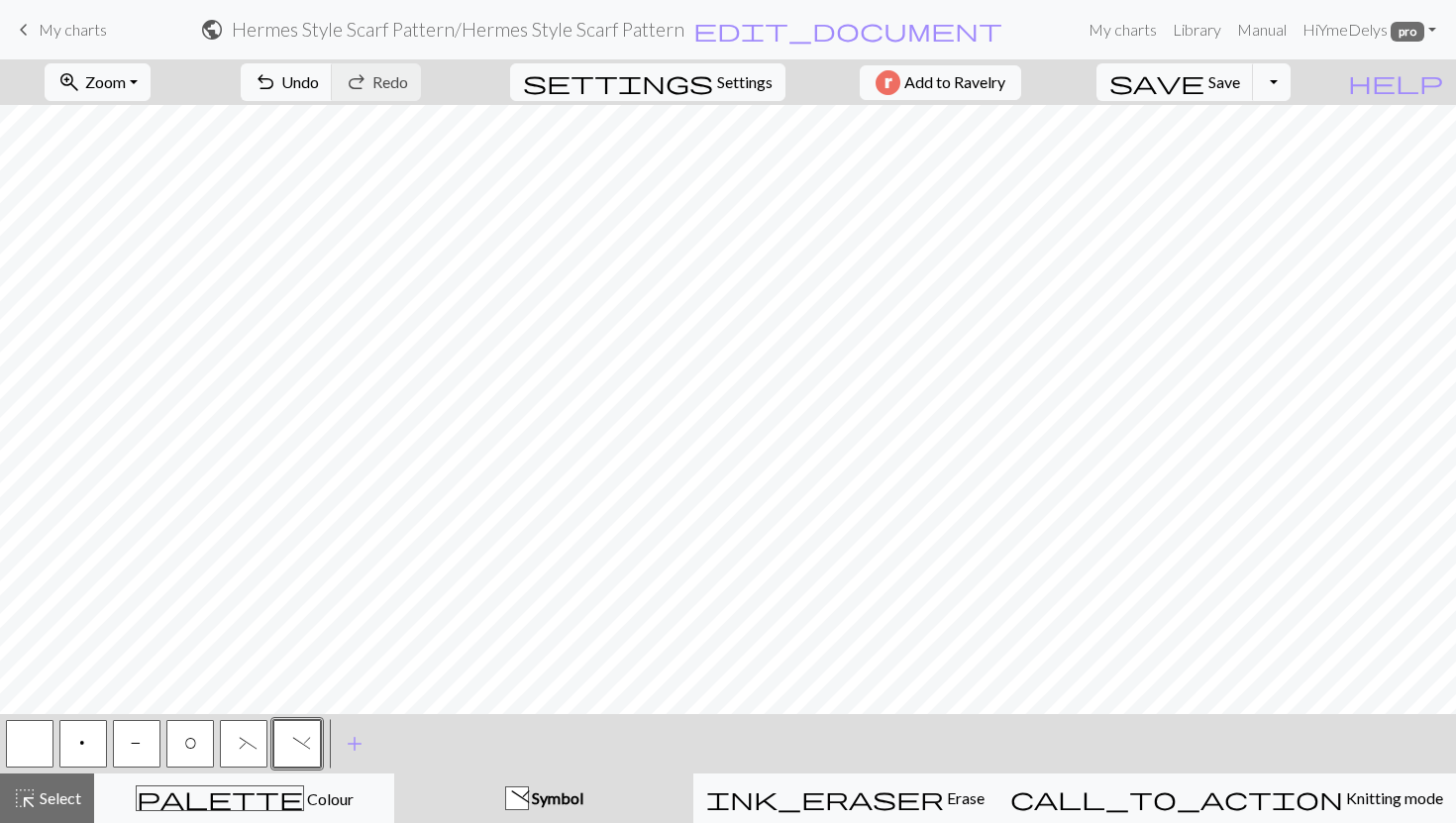 click on "(" at bounding box center [244, 744] 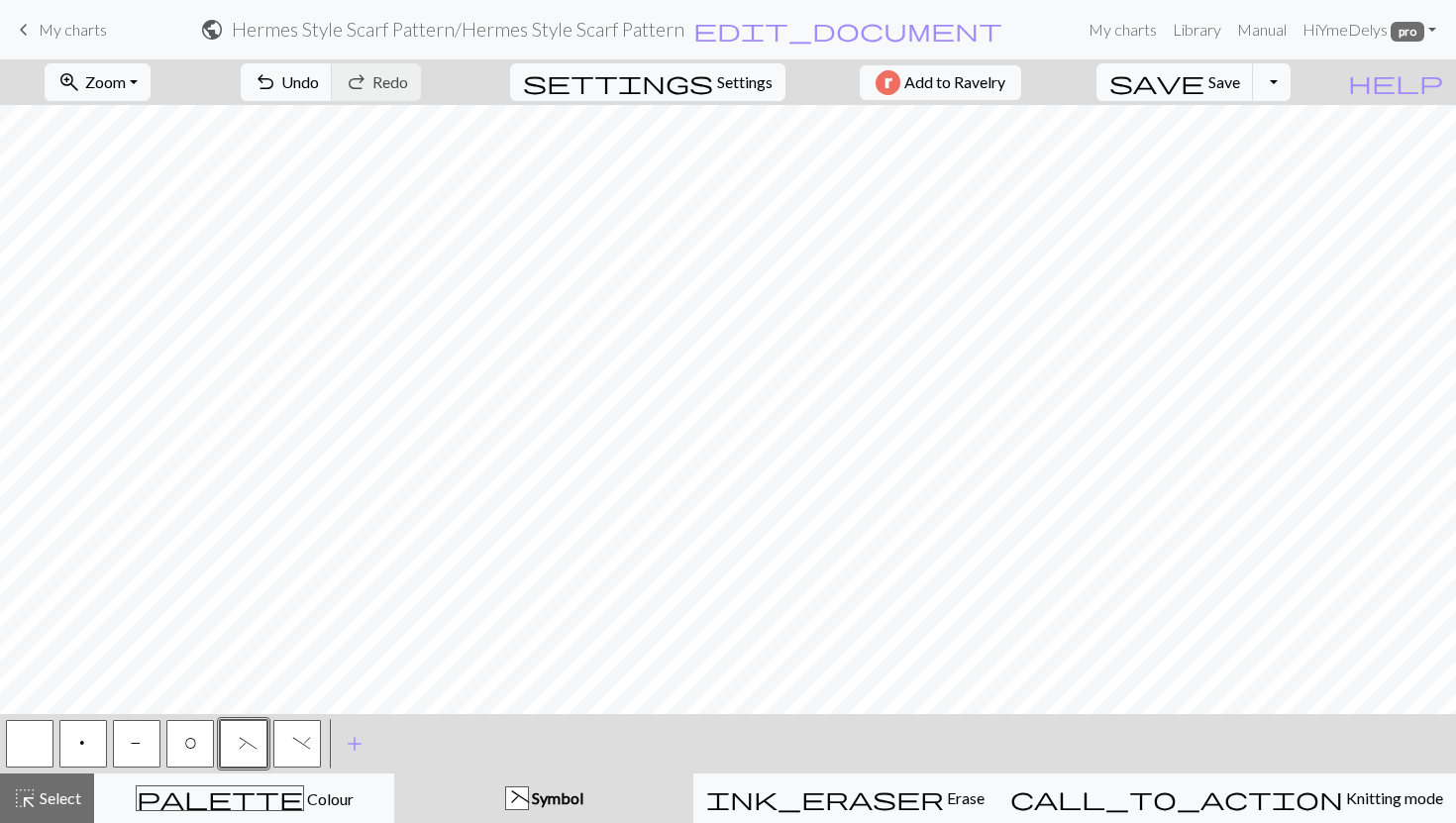 click on ")" at bounding box center [297, 746] 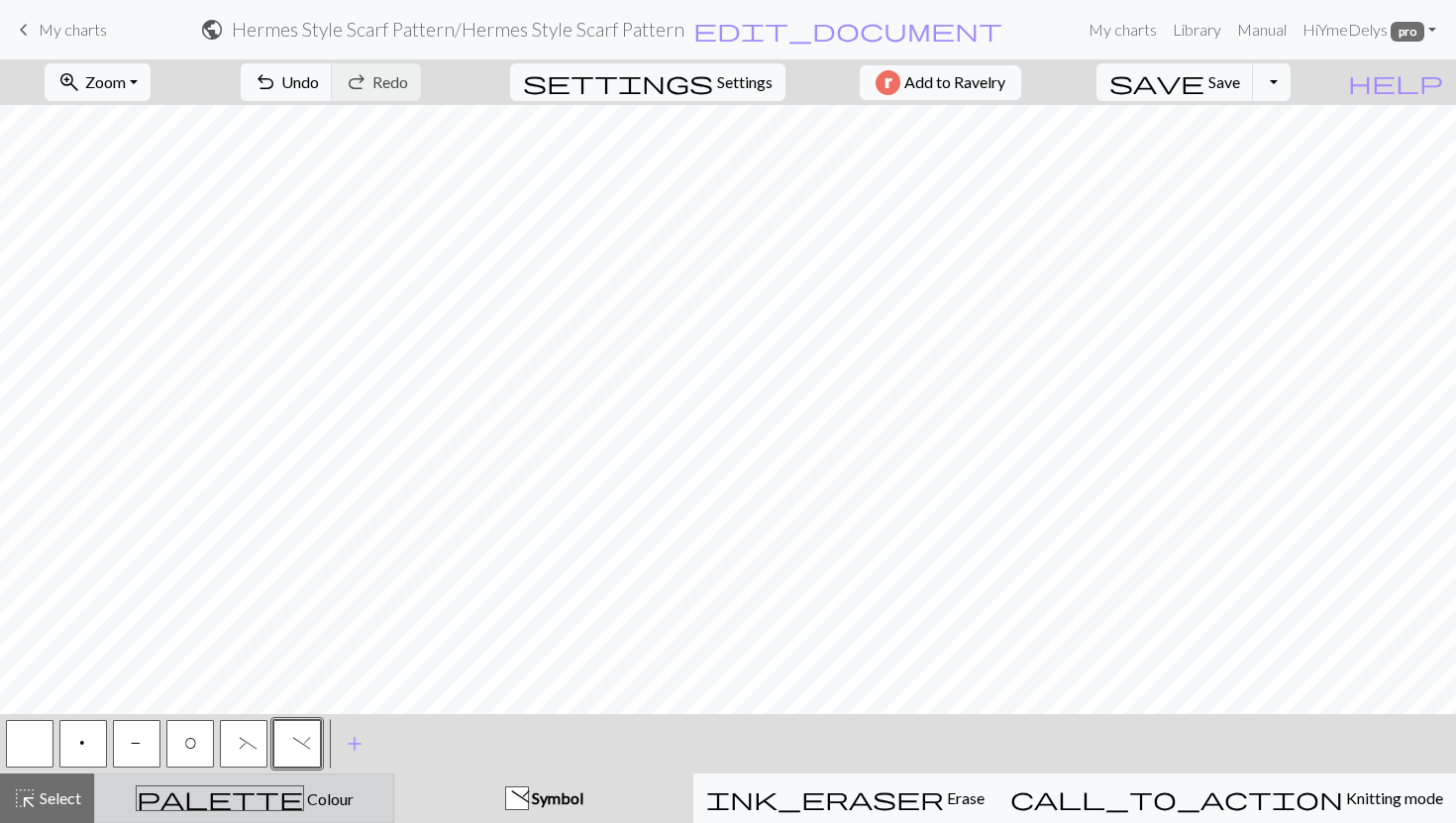 click on "Colour" at bounding box center [329, 798] 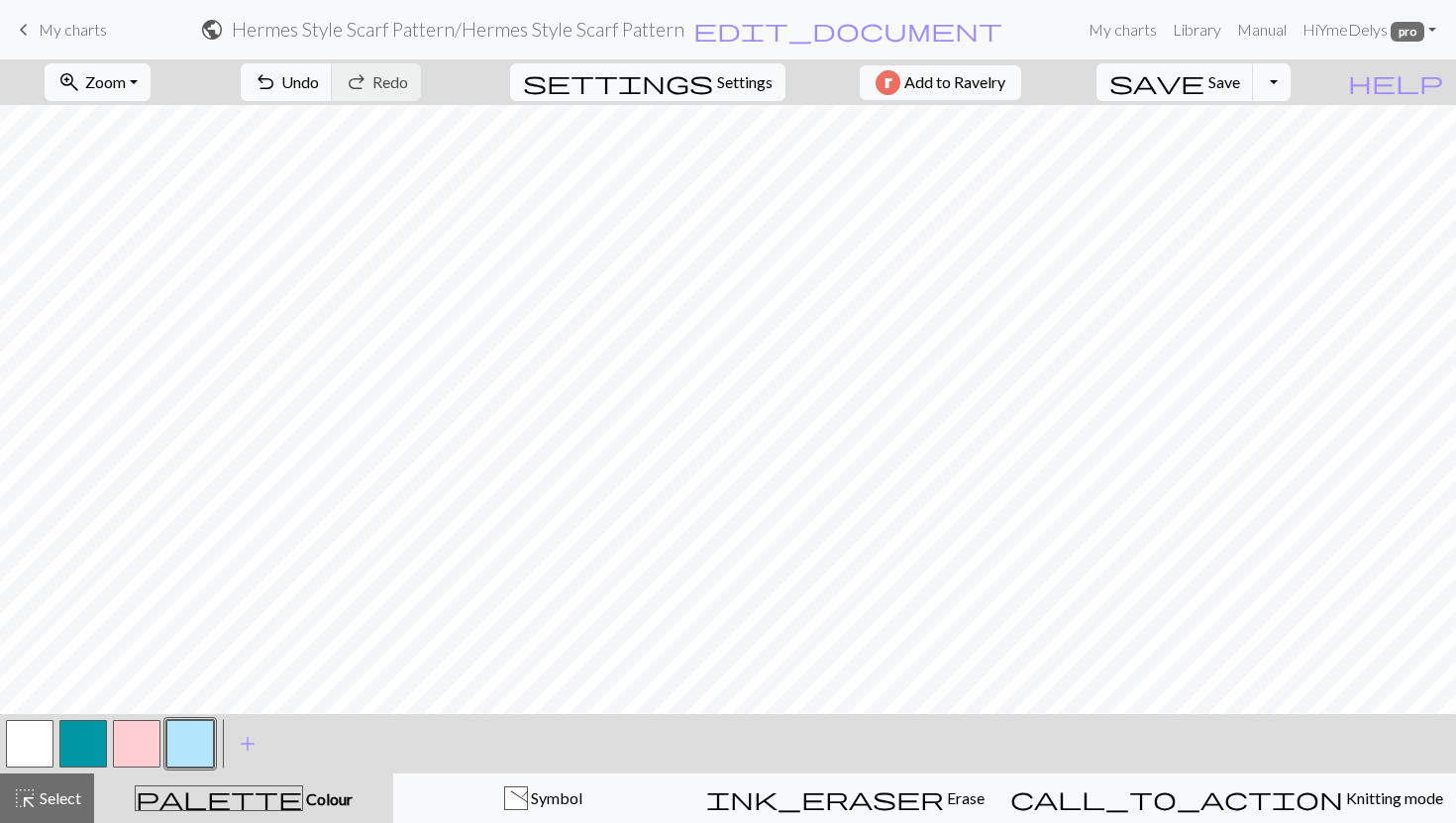 click at bounding box center (137, 744) 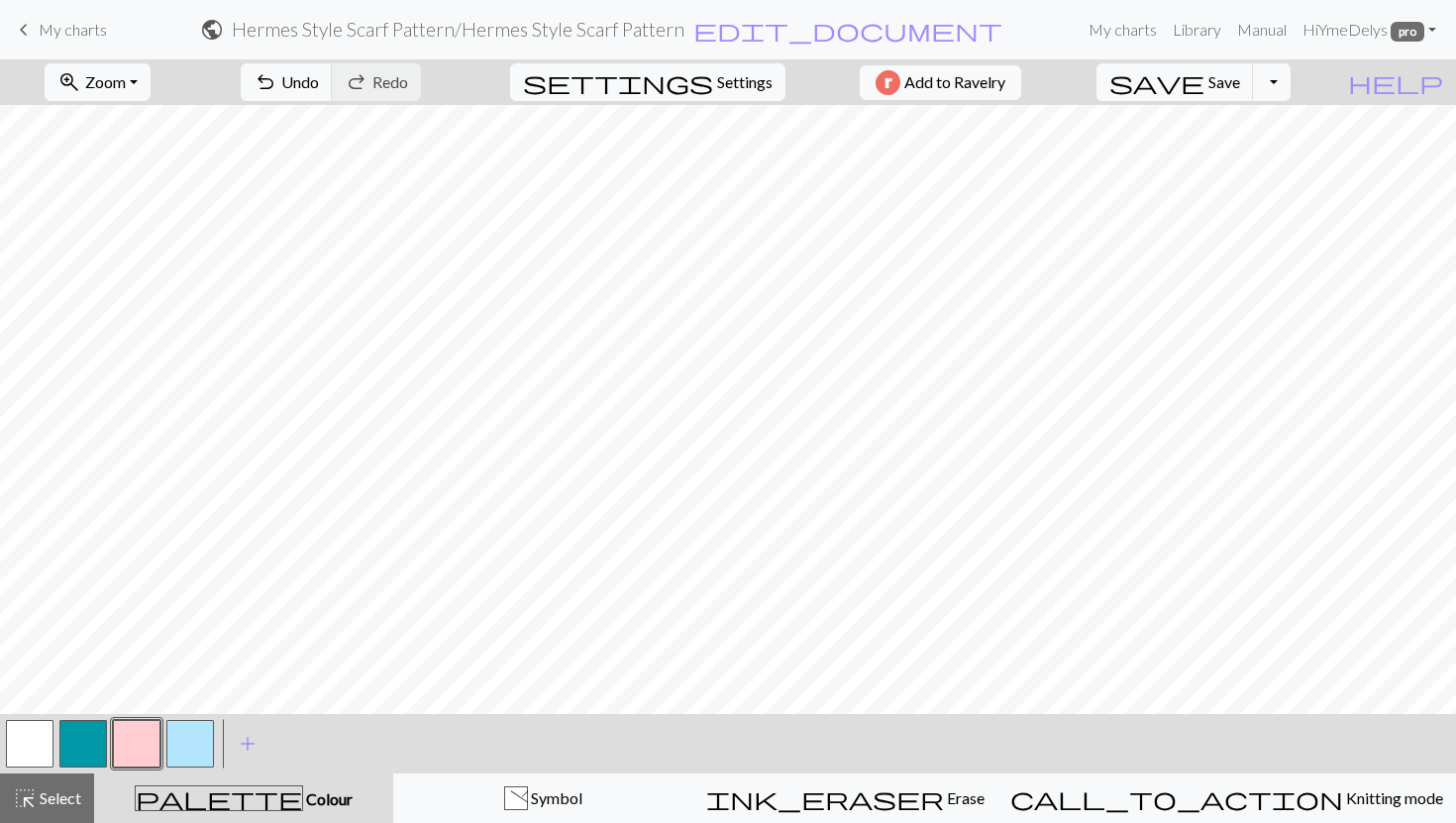 click at bounding box center [190, 744] 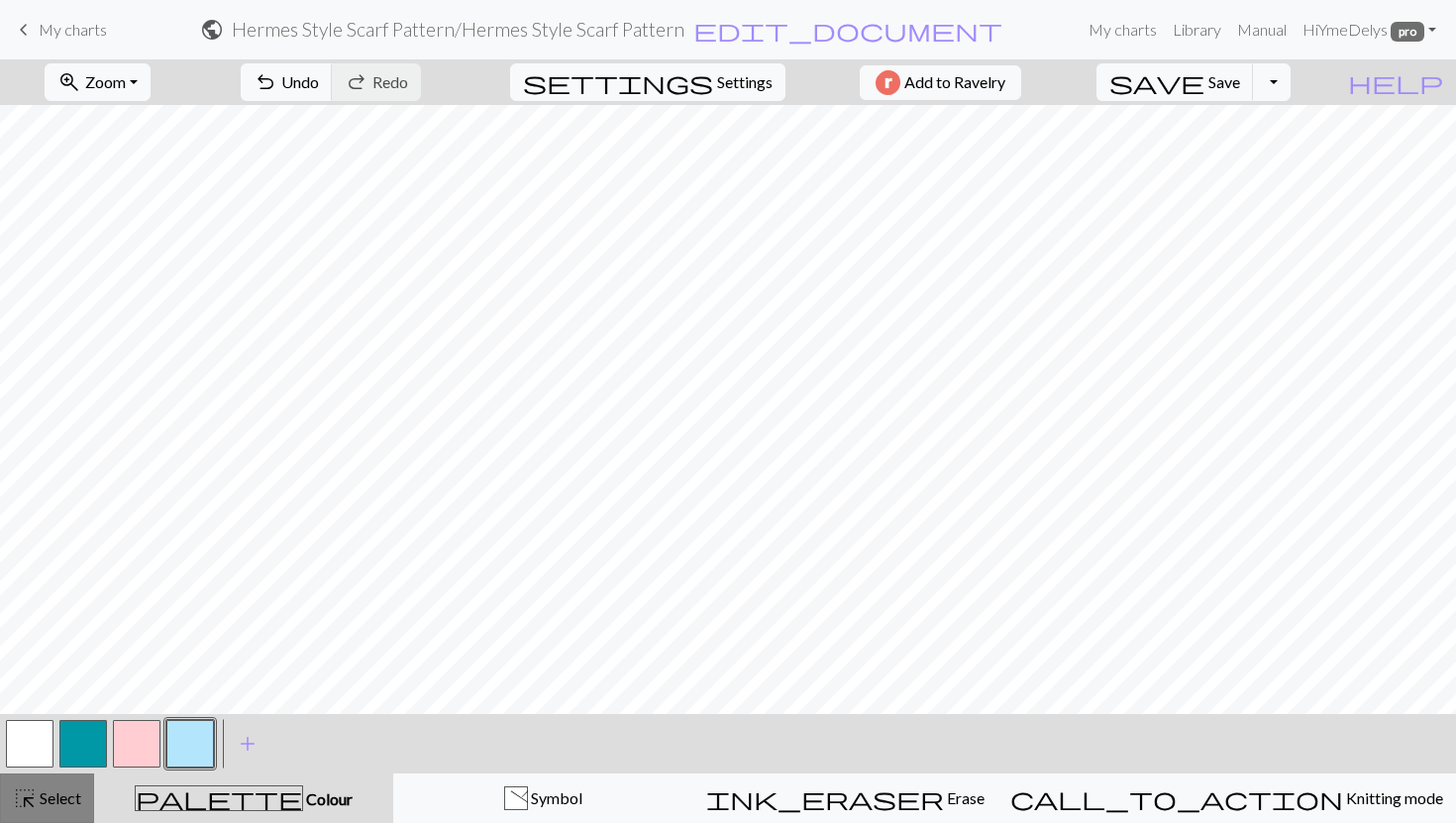 click on "Select" at bounding box center [58, 797] 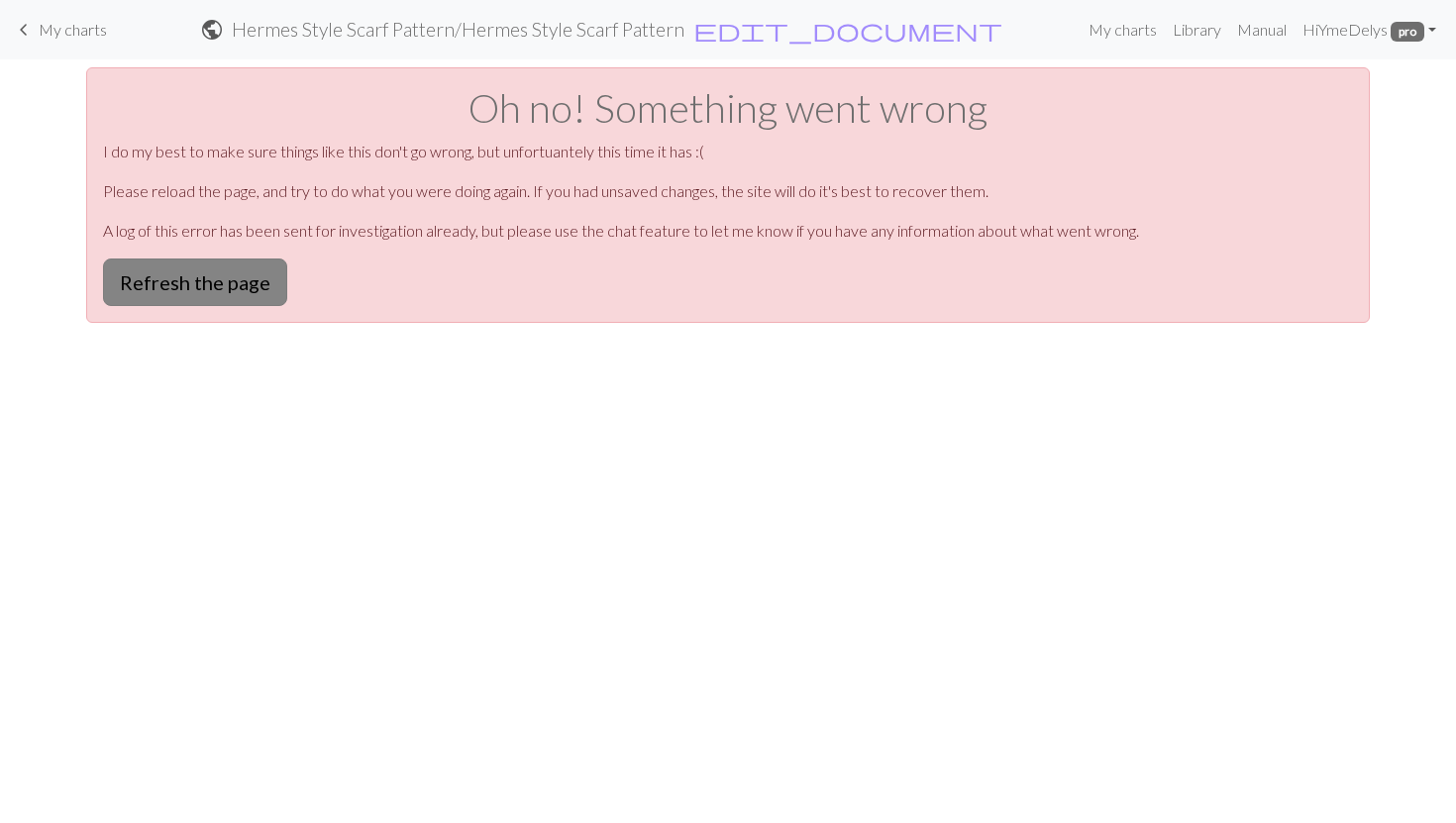 click on "Refresh the page" at bounding box center (195, 282) 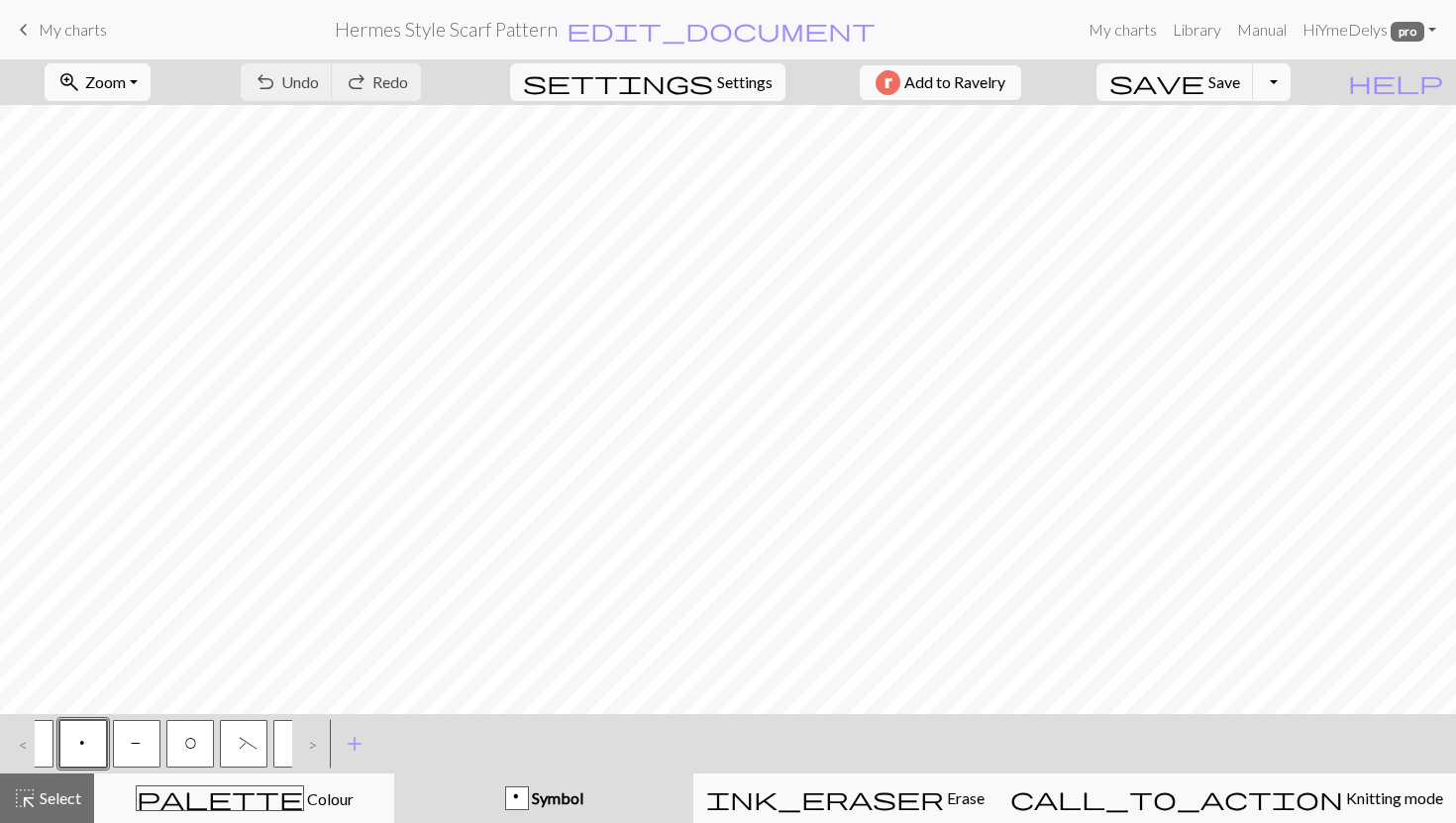 scroll, scrollTop: 0, scrollLeft: 0, axis: both 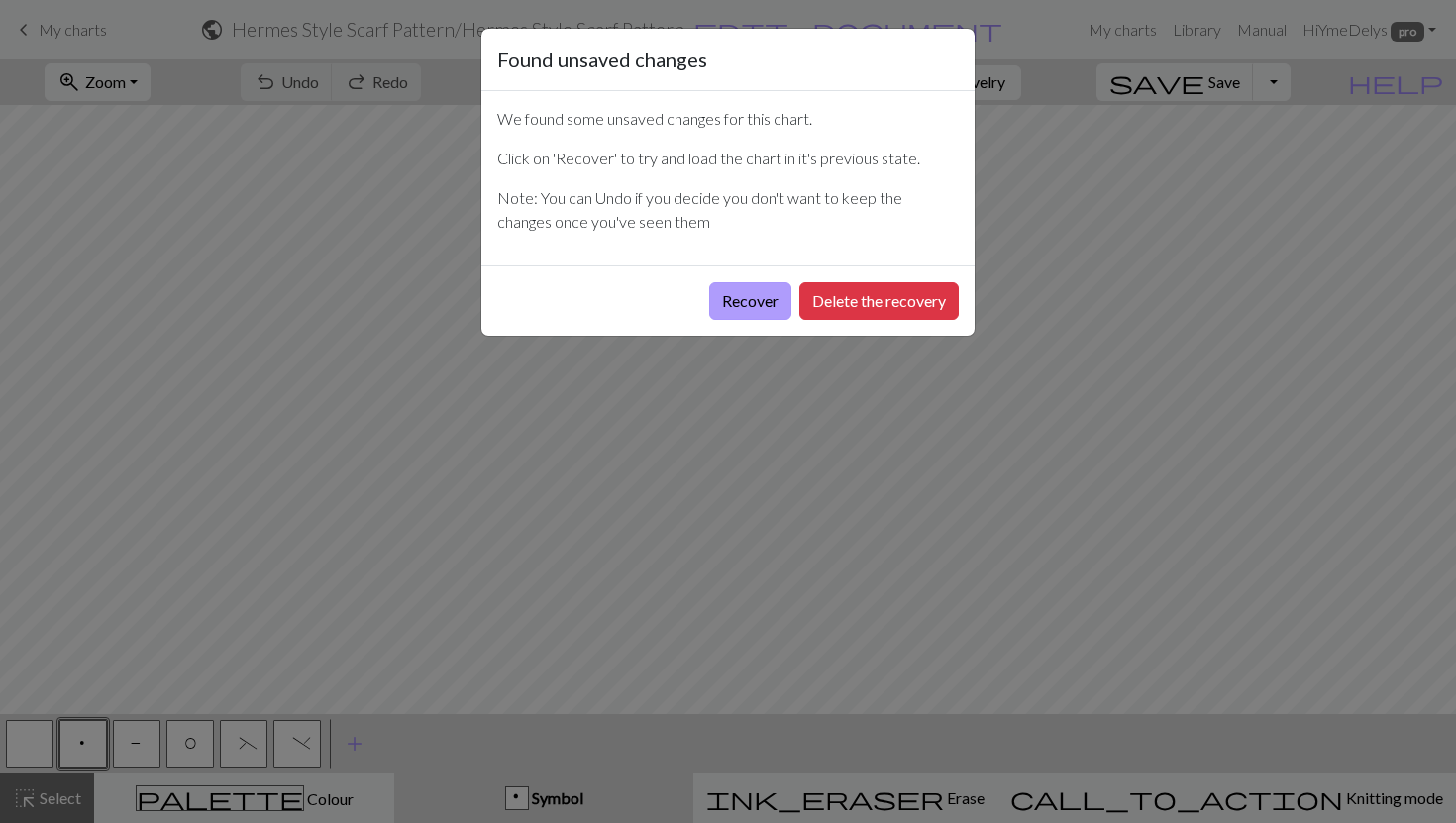 click on "Recover" at bounding box center (750, 301) 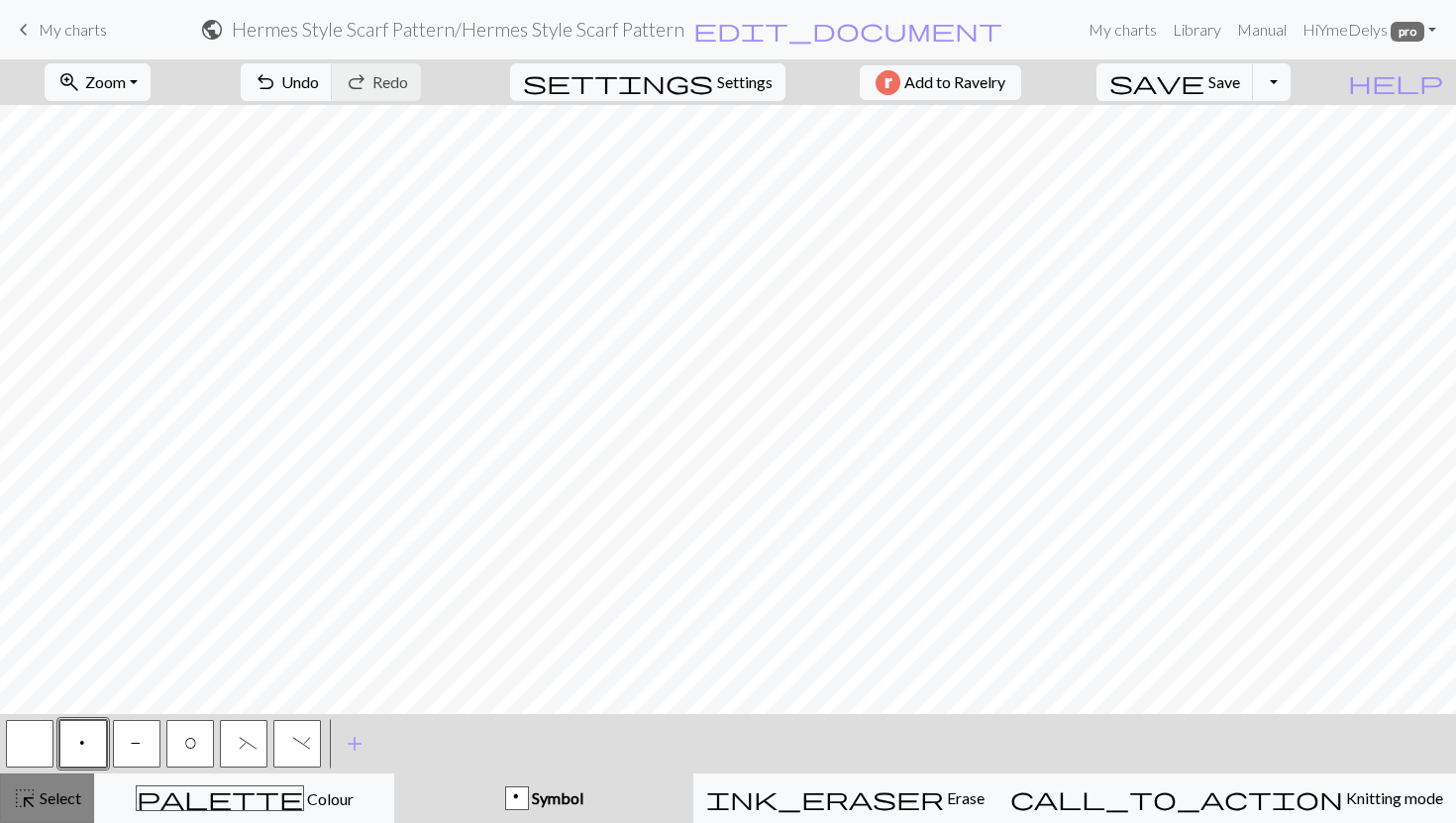 click on "highlight_alt" at bounding box center [25, 798] 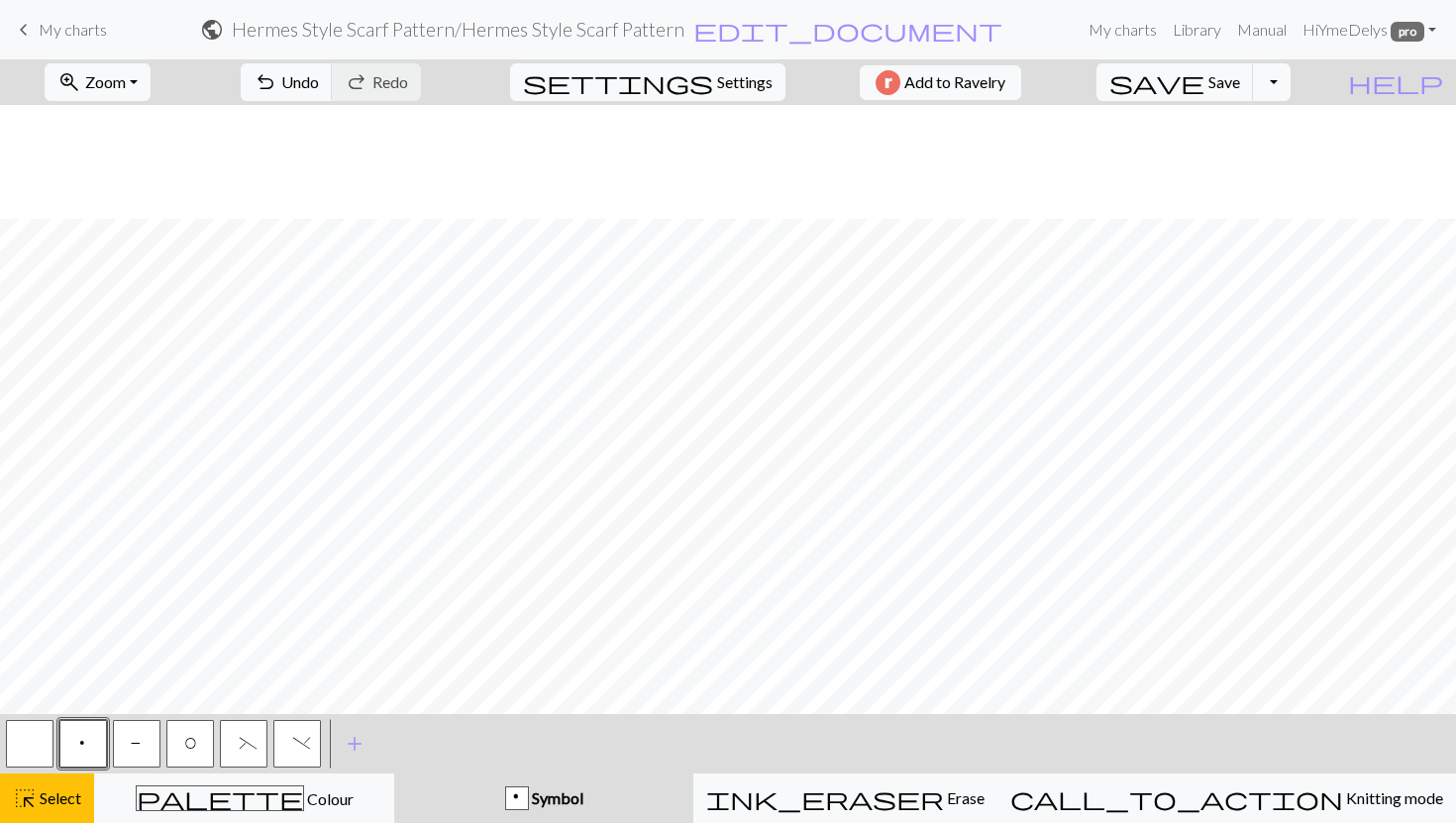 scroll, scrollTop: 114, scrollLeft: 0, axis: vertical 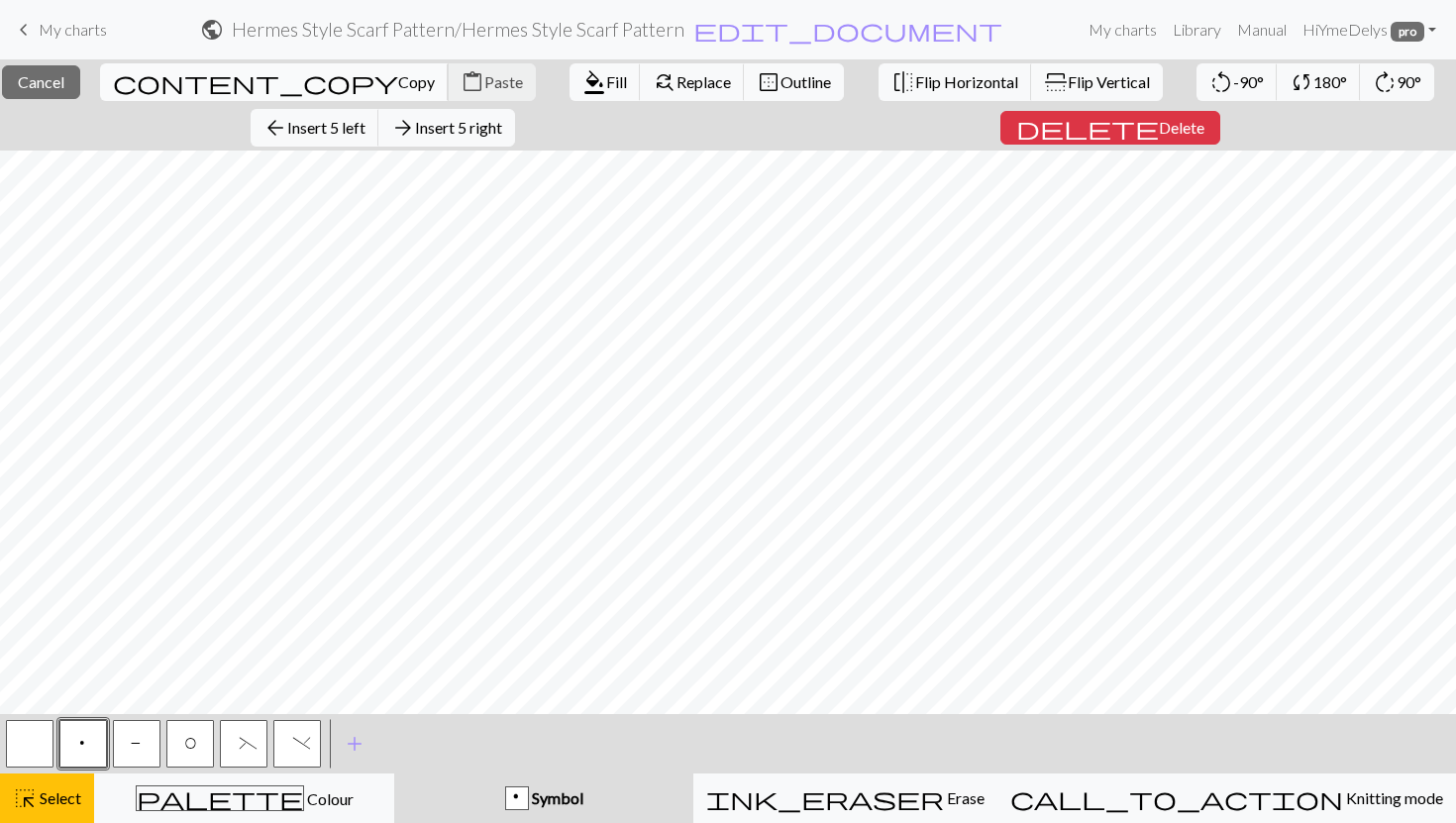click on "Copy" at bounding box center (416, 81) 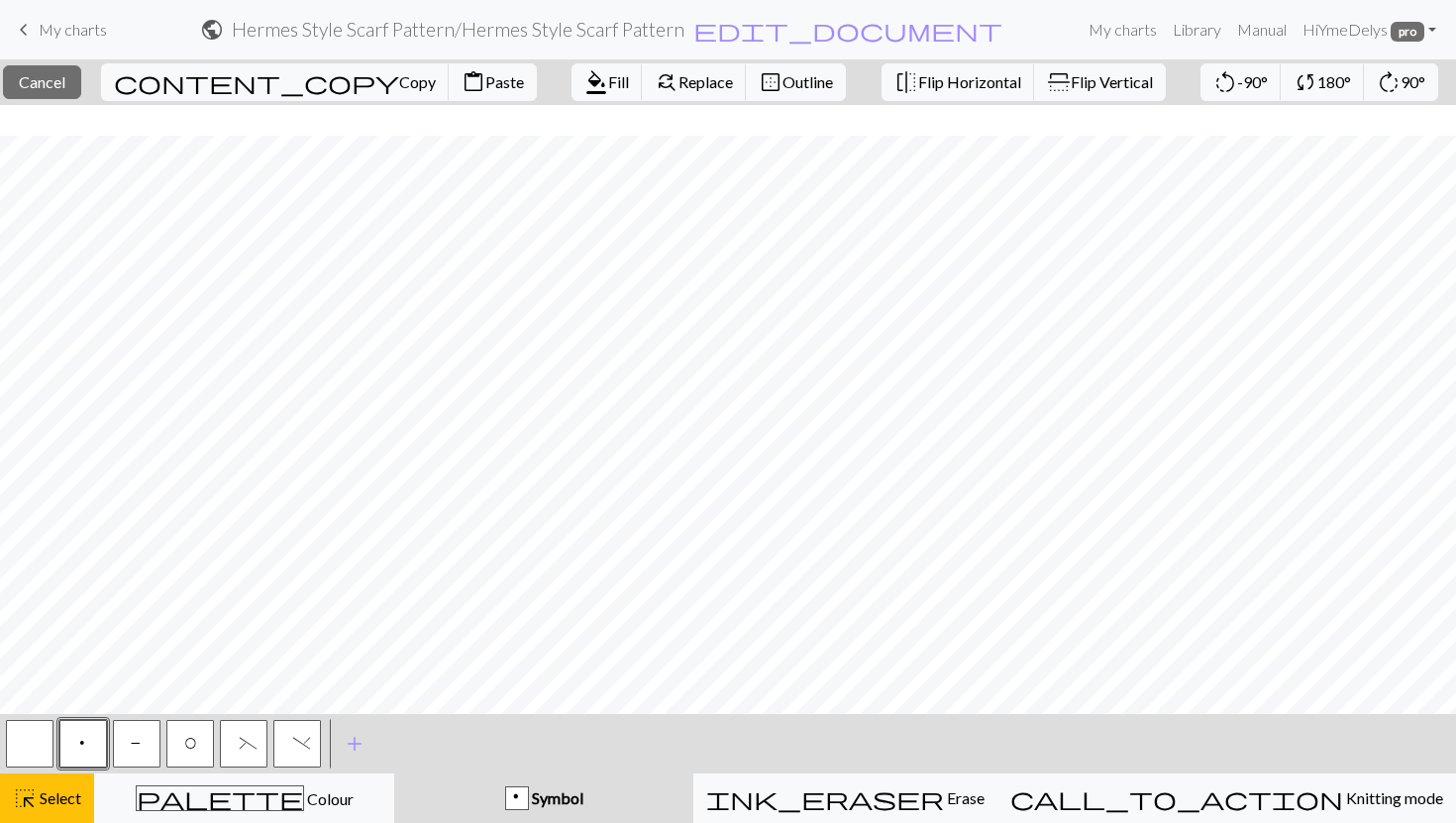 scroll, scrollTop: 114, scrollLeft: 0, axis: vertical 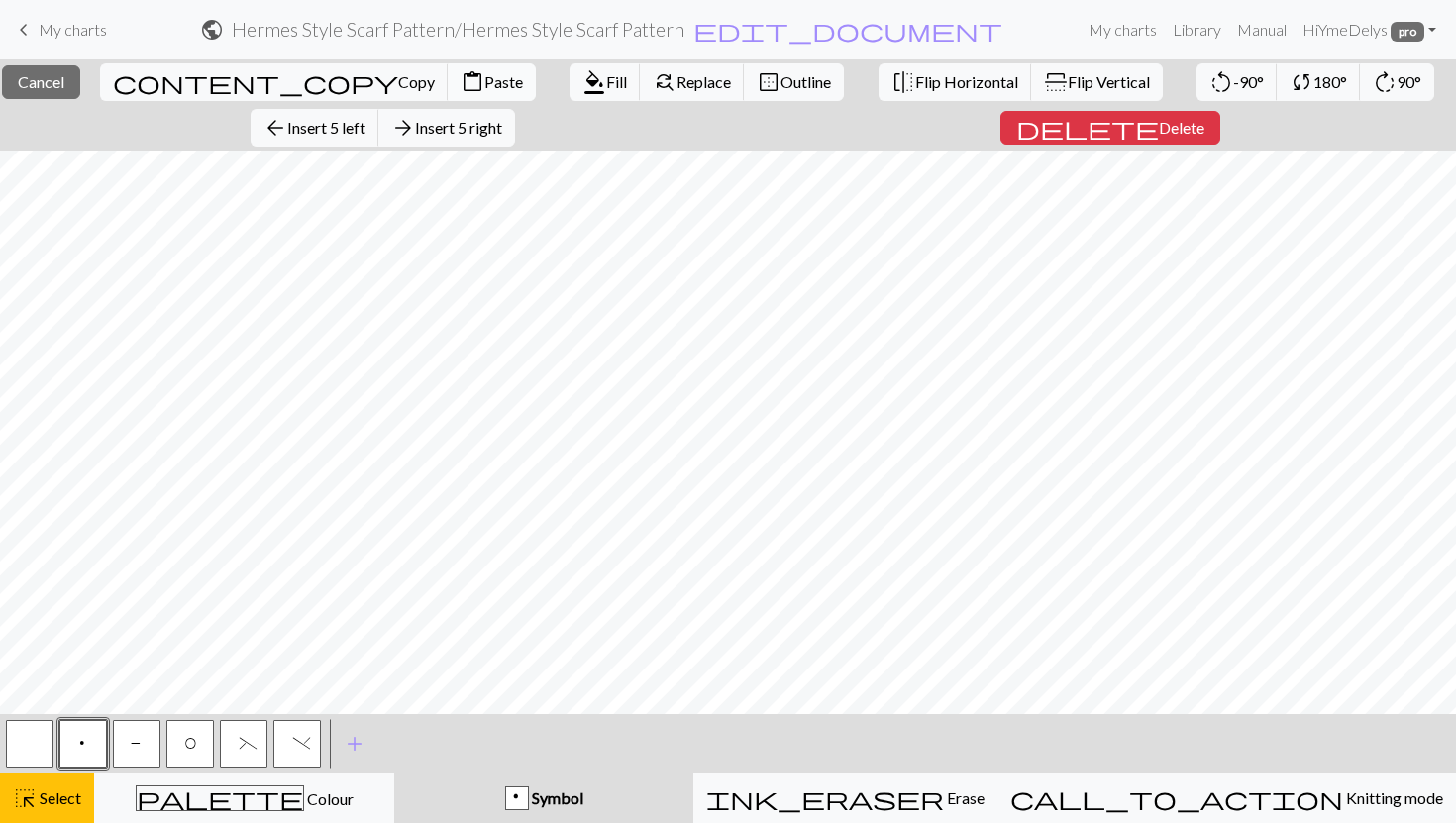 click on "Paste" at bounding box center [503, 81] 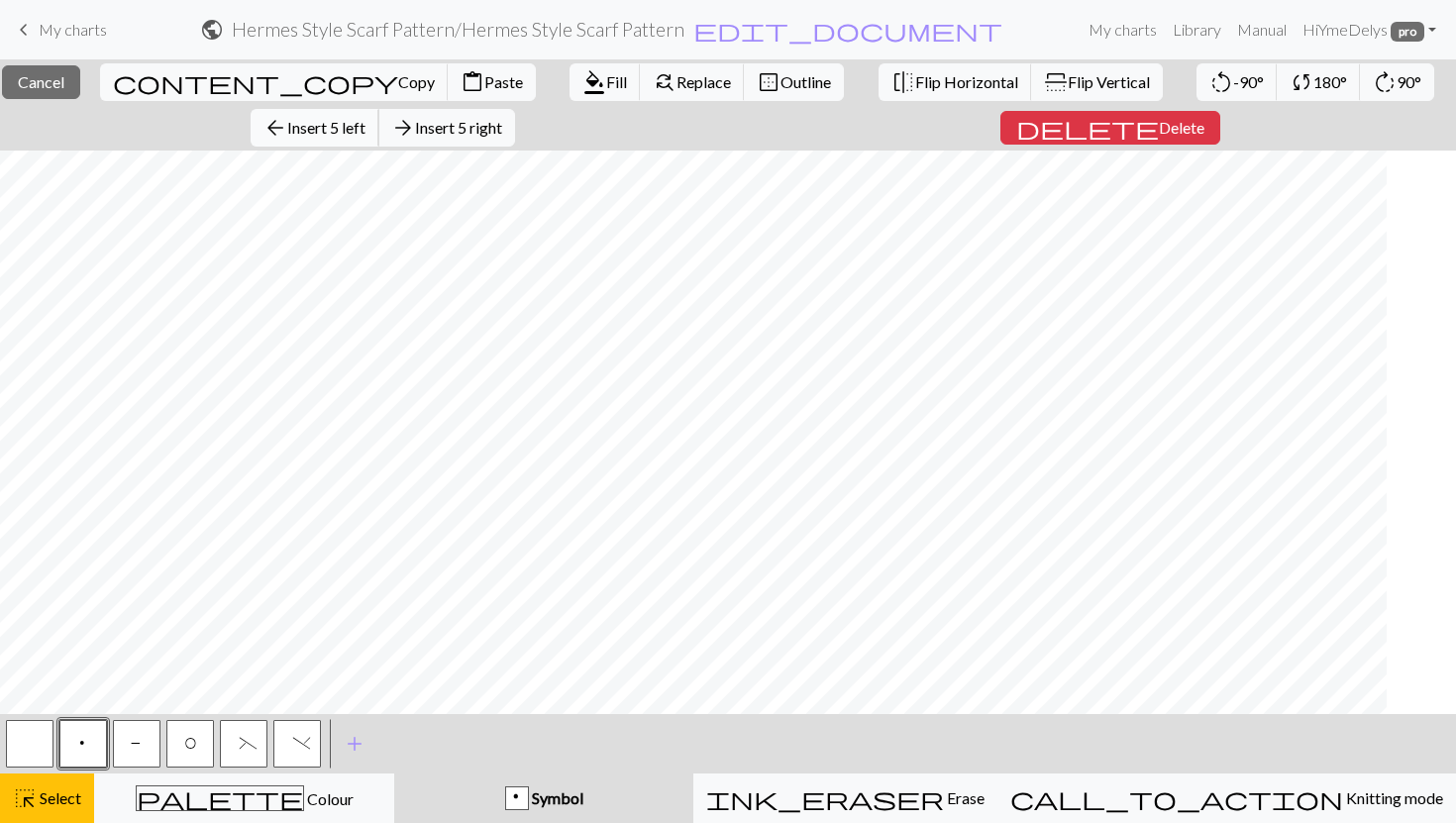 scroll, scrollTop: 2, scrollLeft: 79, axis: both 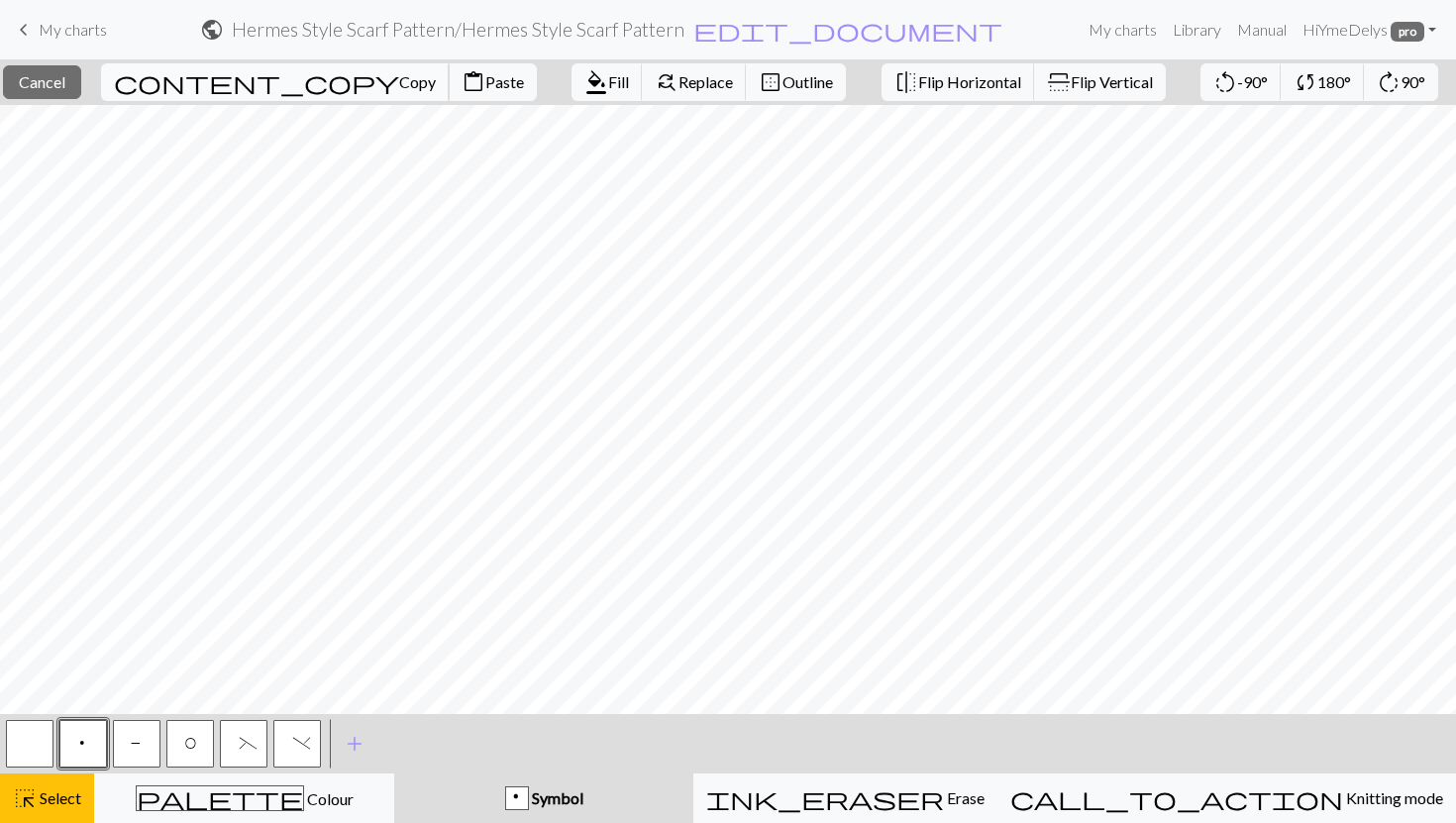 click on "Copy" at bounding box center (417, 81) 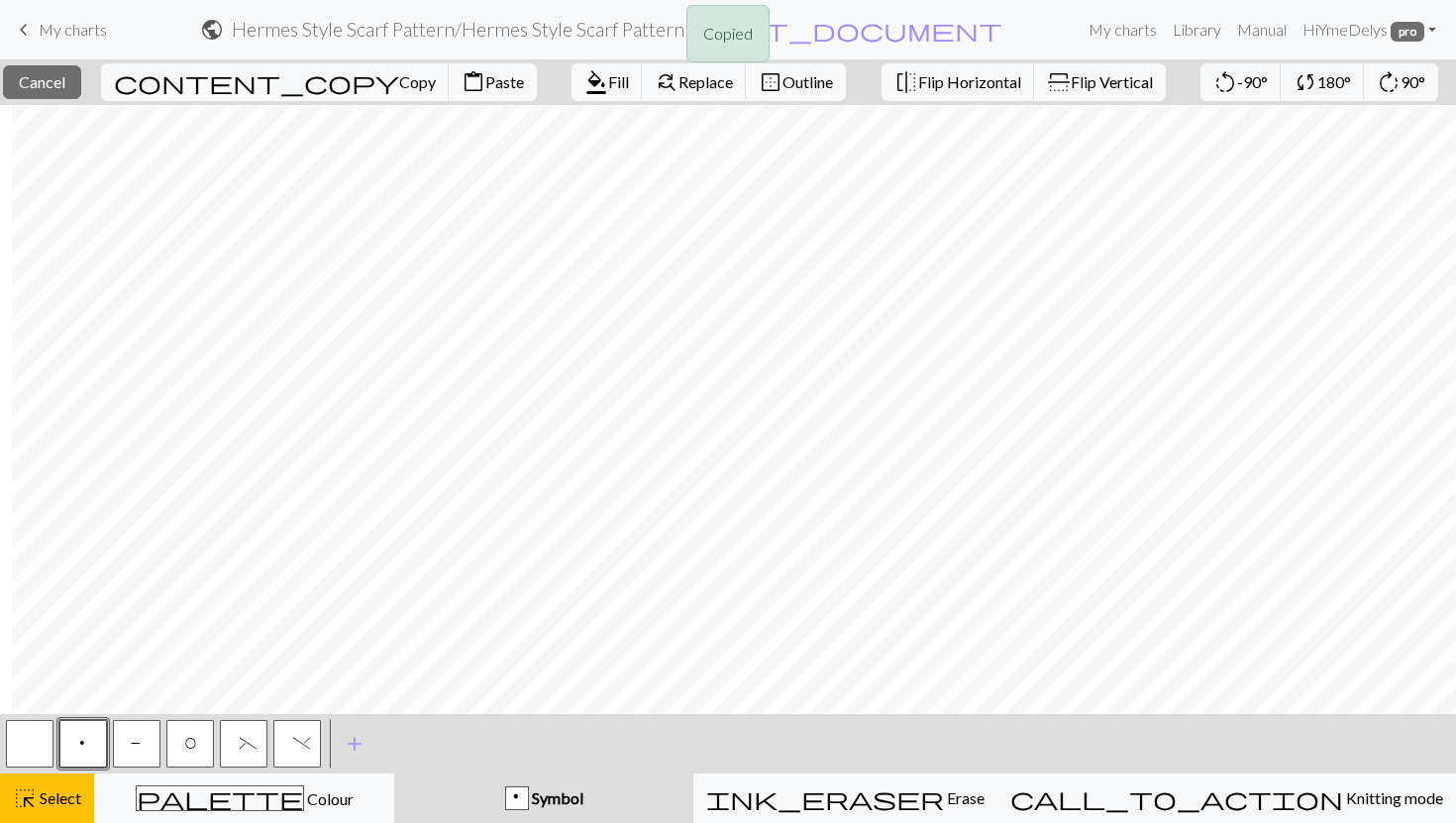 scroll, scrollTop: 2, scrollLeft: 247, axis: both 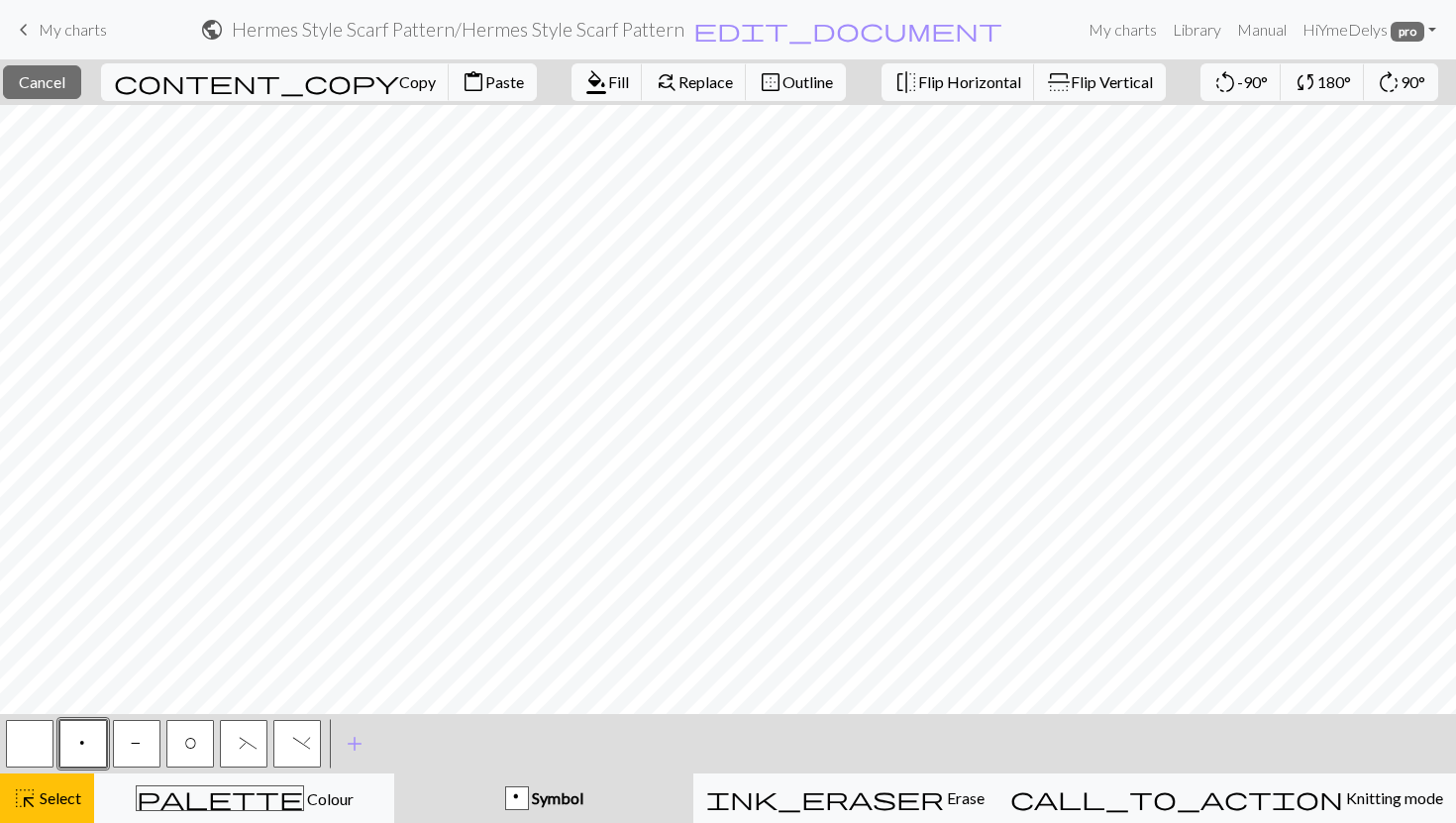 click on "P" at bounding box center (137, 744) 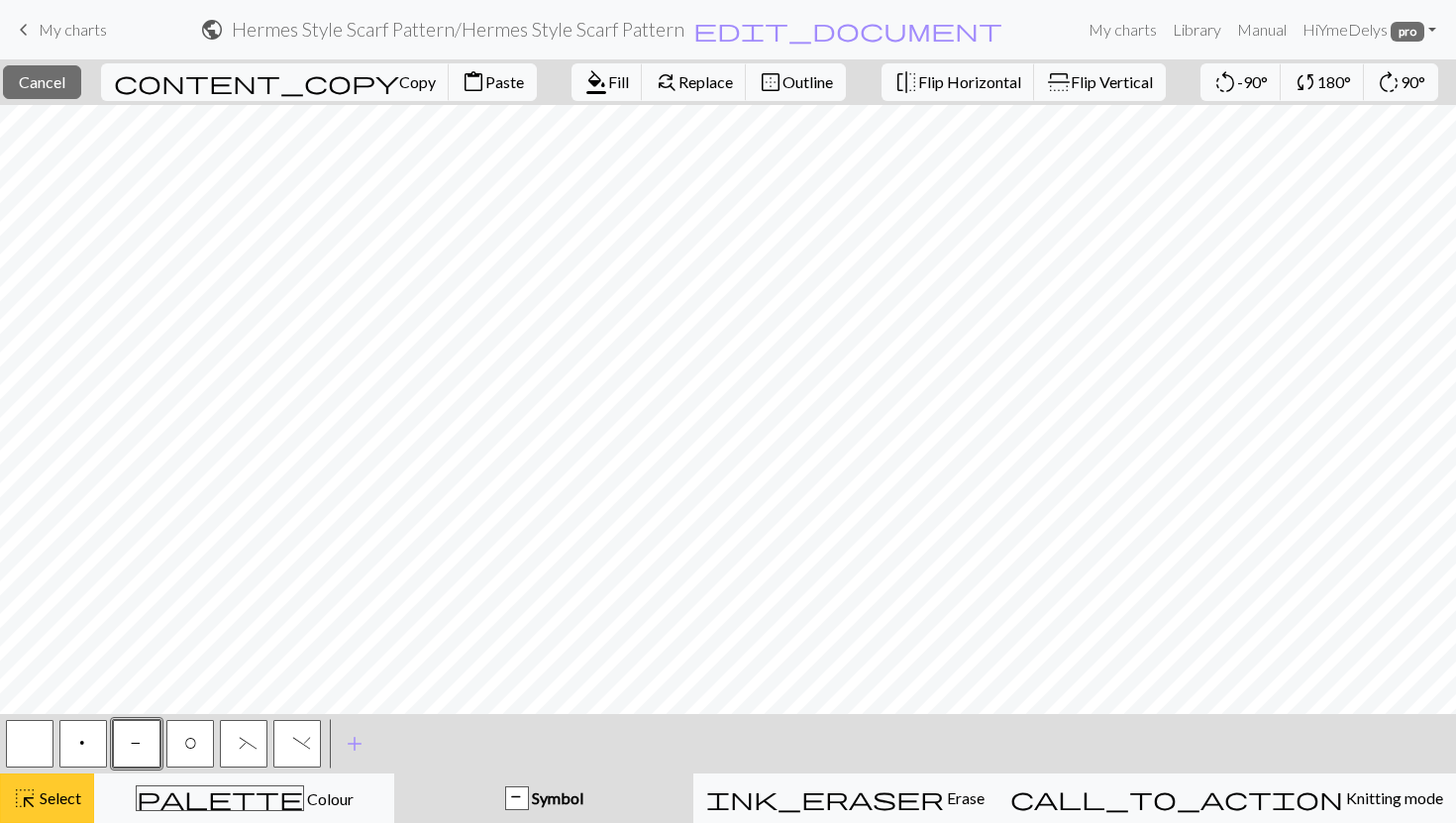 click on "highlight_alt   Select   Select" at bounding box center (47, 798) 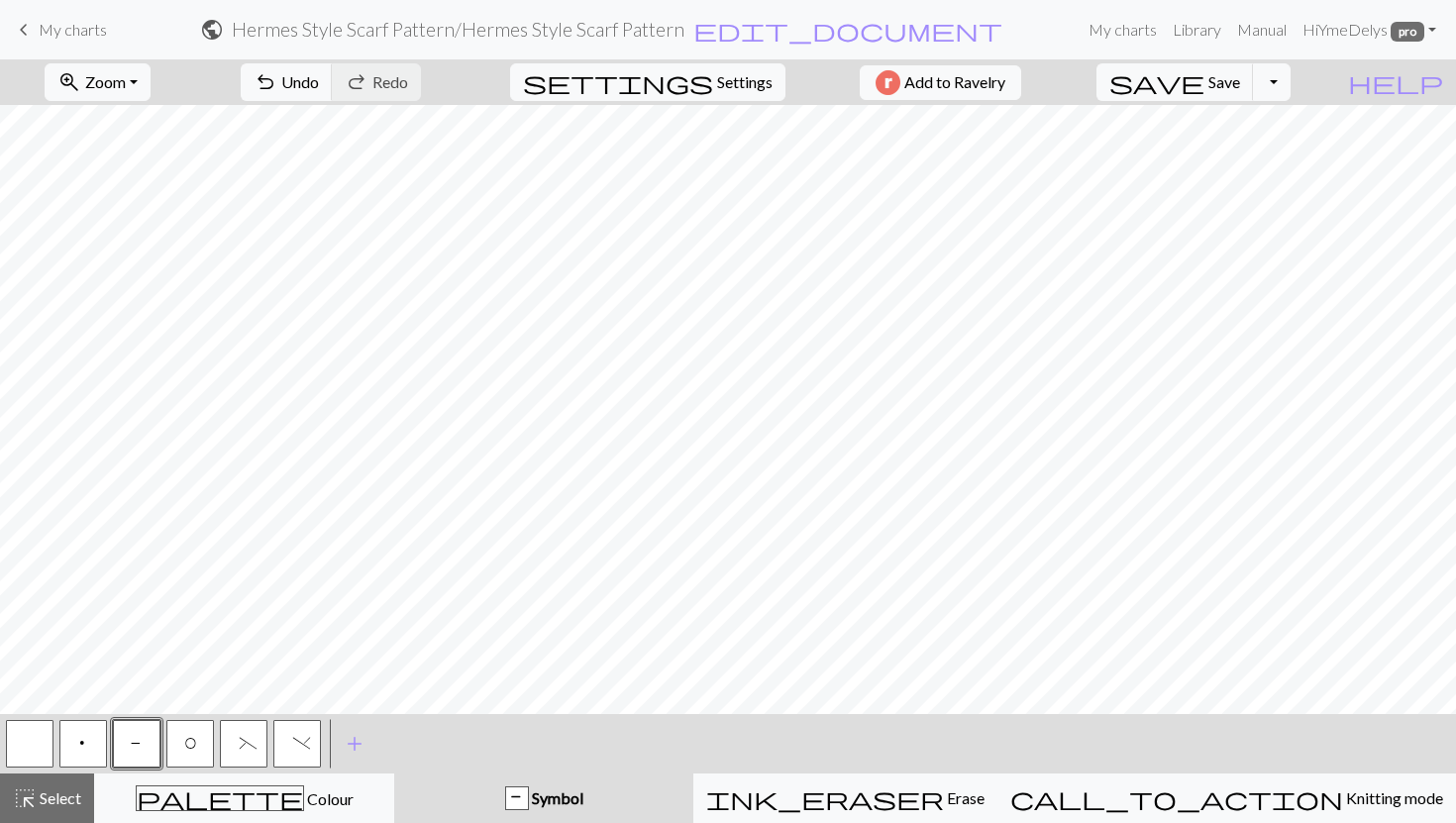 click on "P" at bounding box center (137, 746) 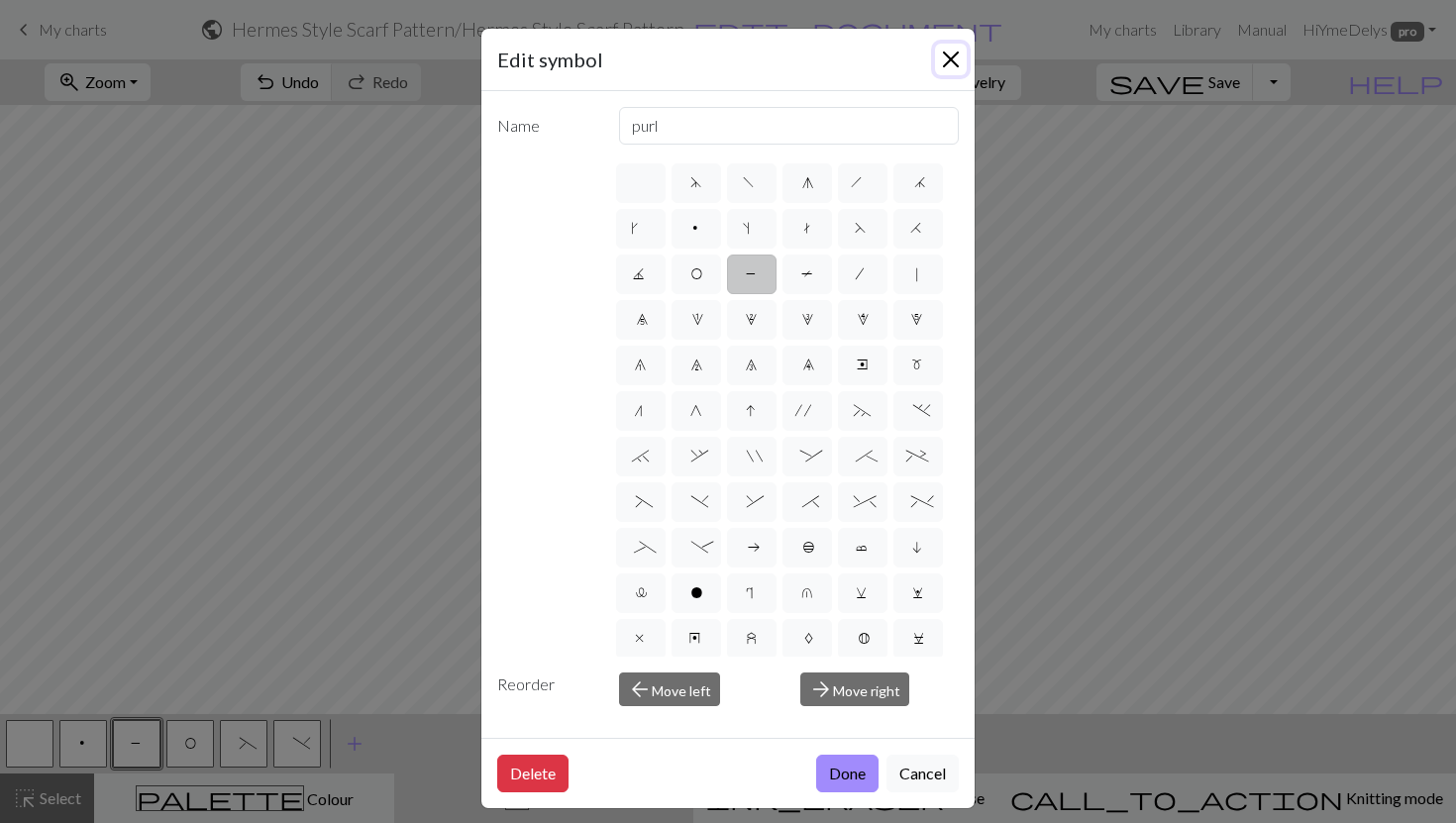 click at bounding box center [951, 59] 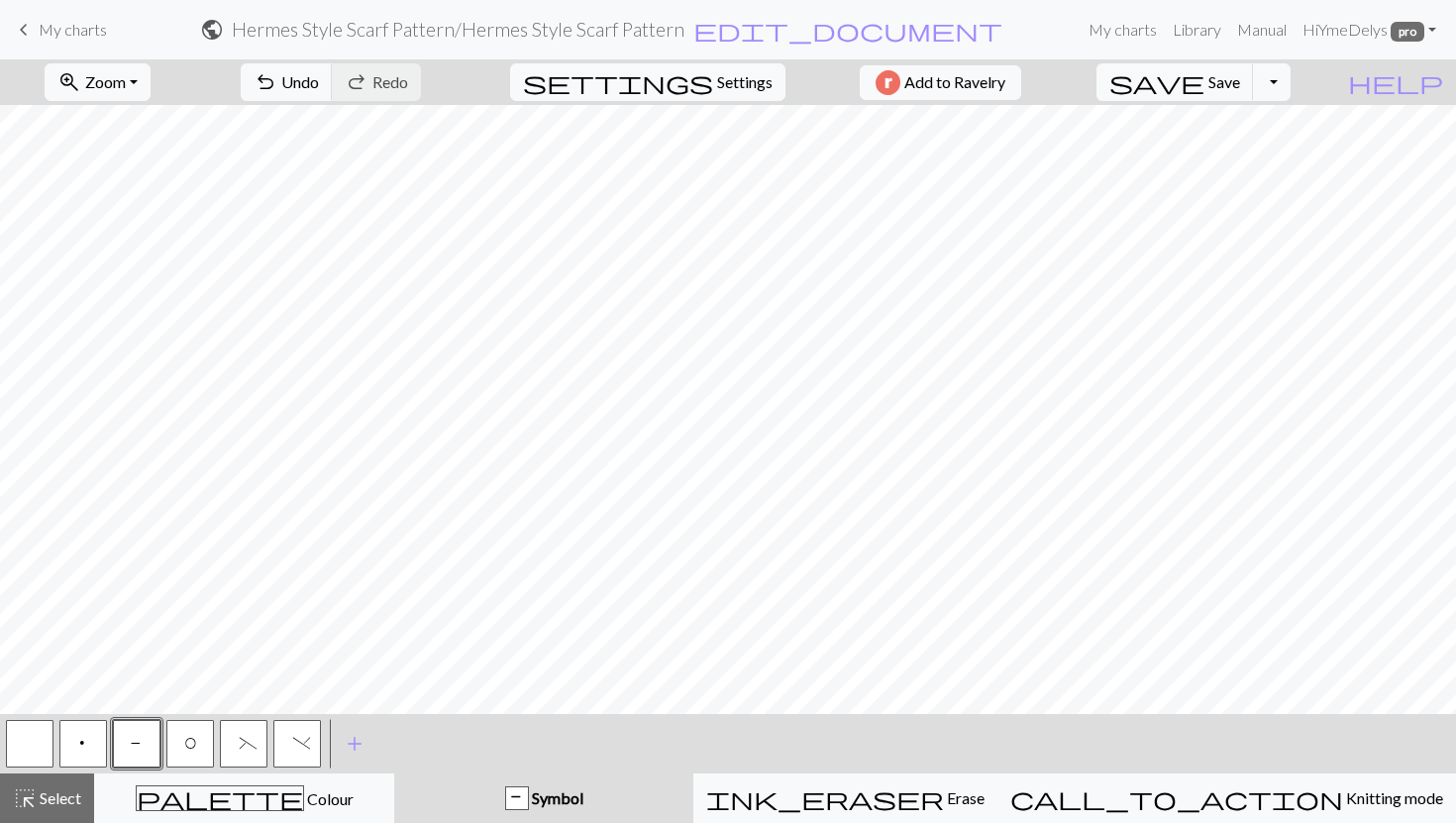 click on "p" at bounding box center [83, 744] 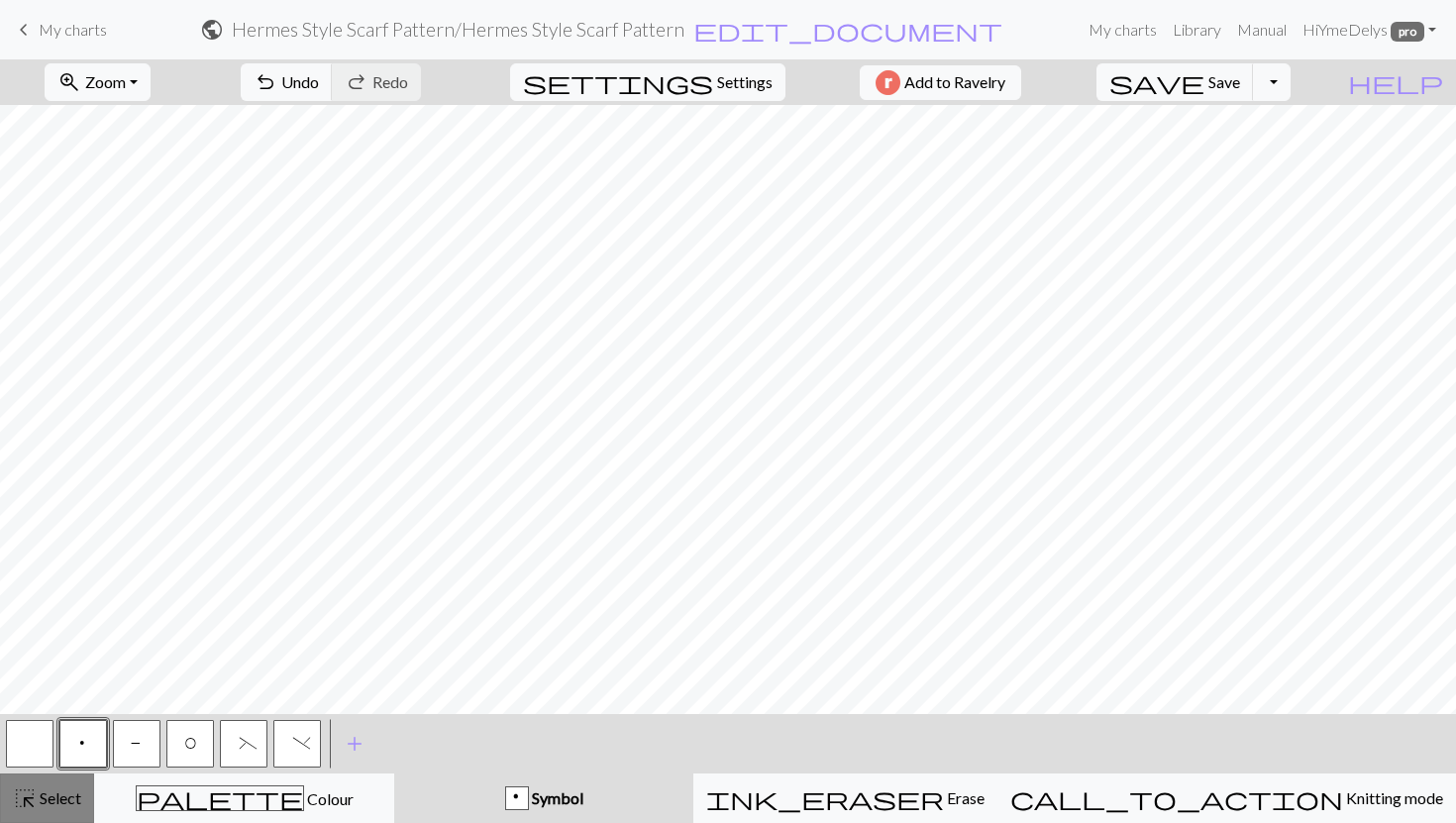click on "highlight_alt" at bounding box center (25, 798) 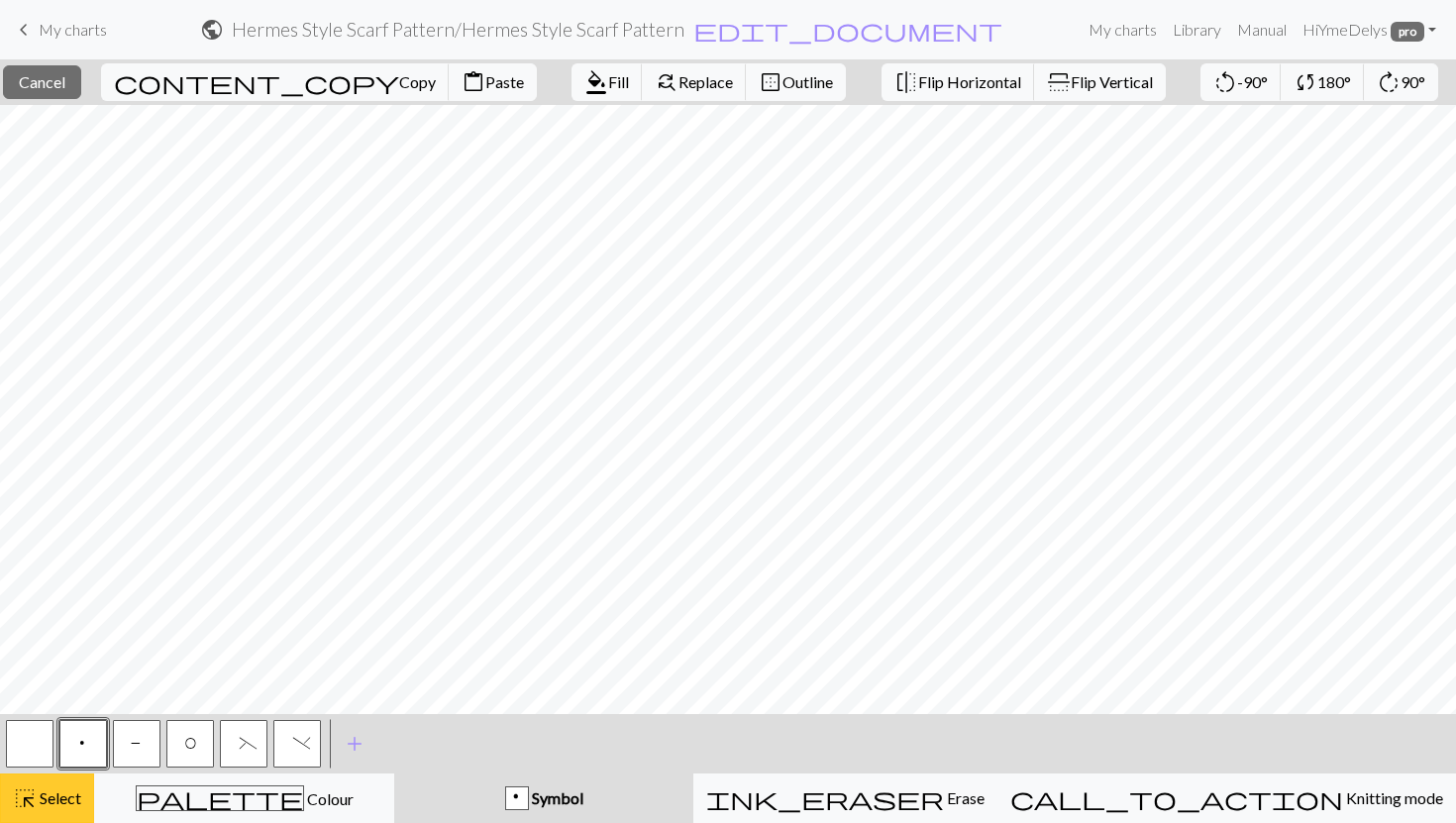 click on "Select" at bounding box center [58, 797] 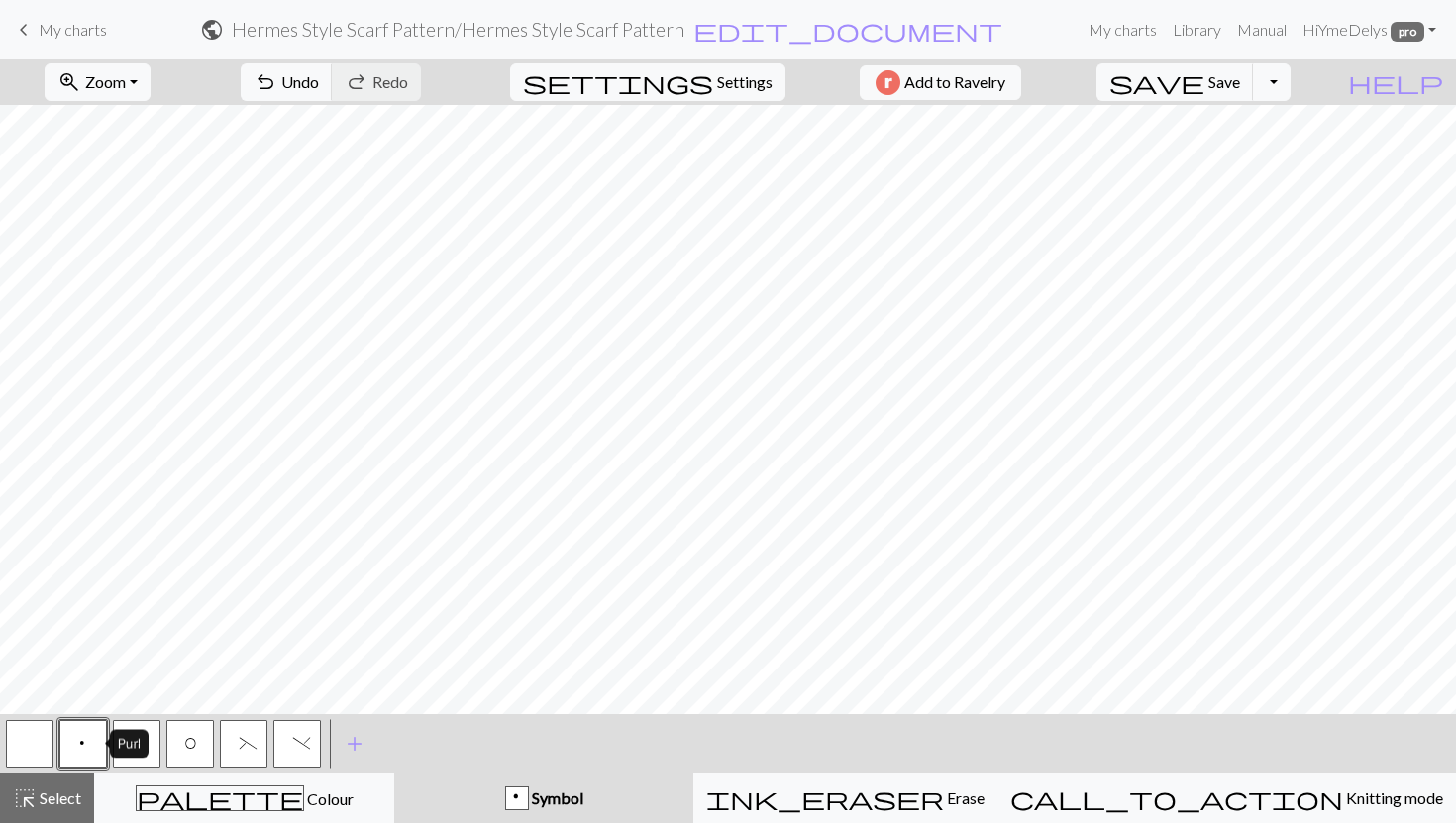 click on "p" at bounding box center [83, 744] 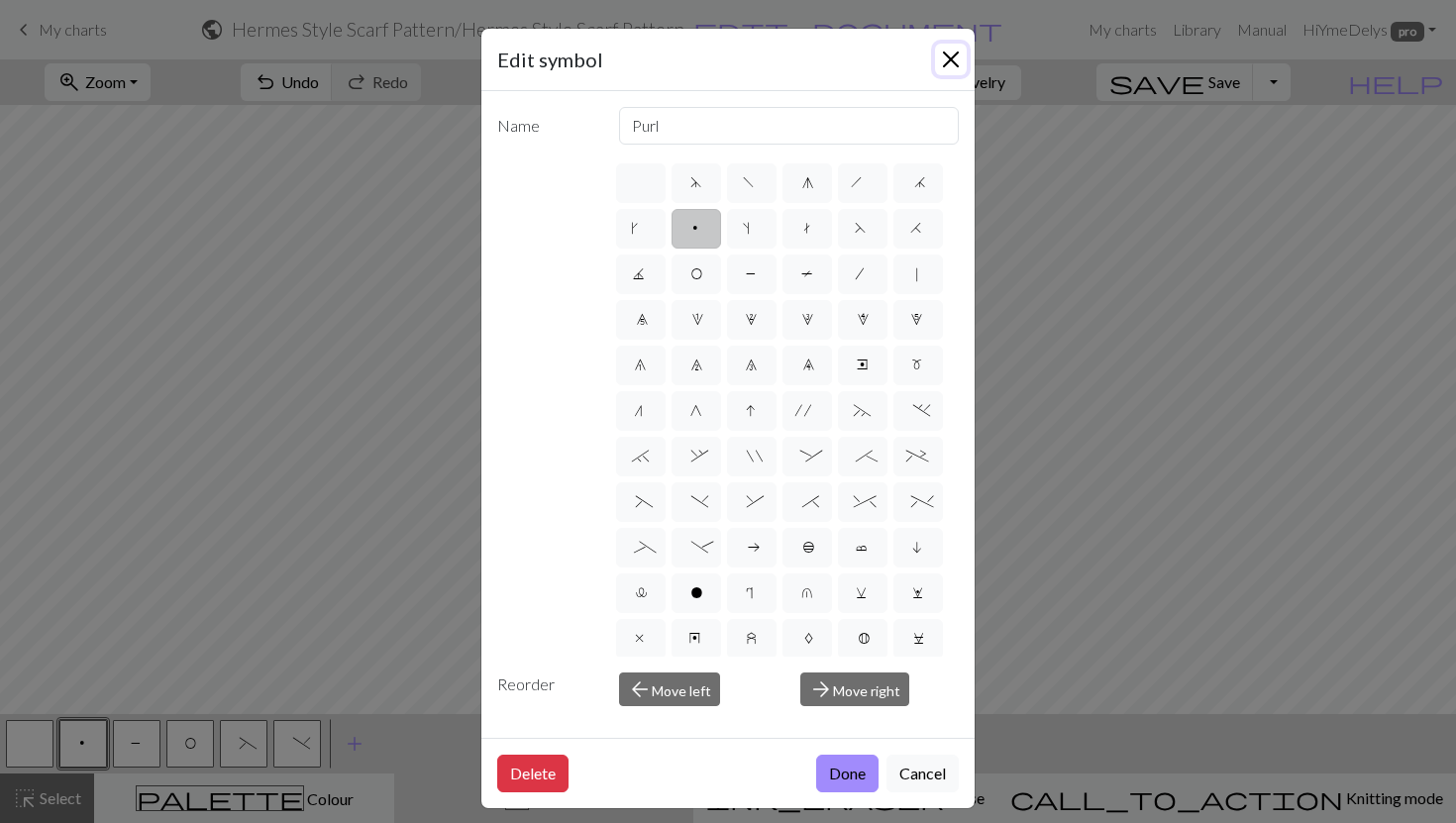 click at bounding box center [951, 59] 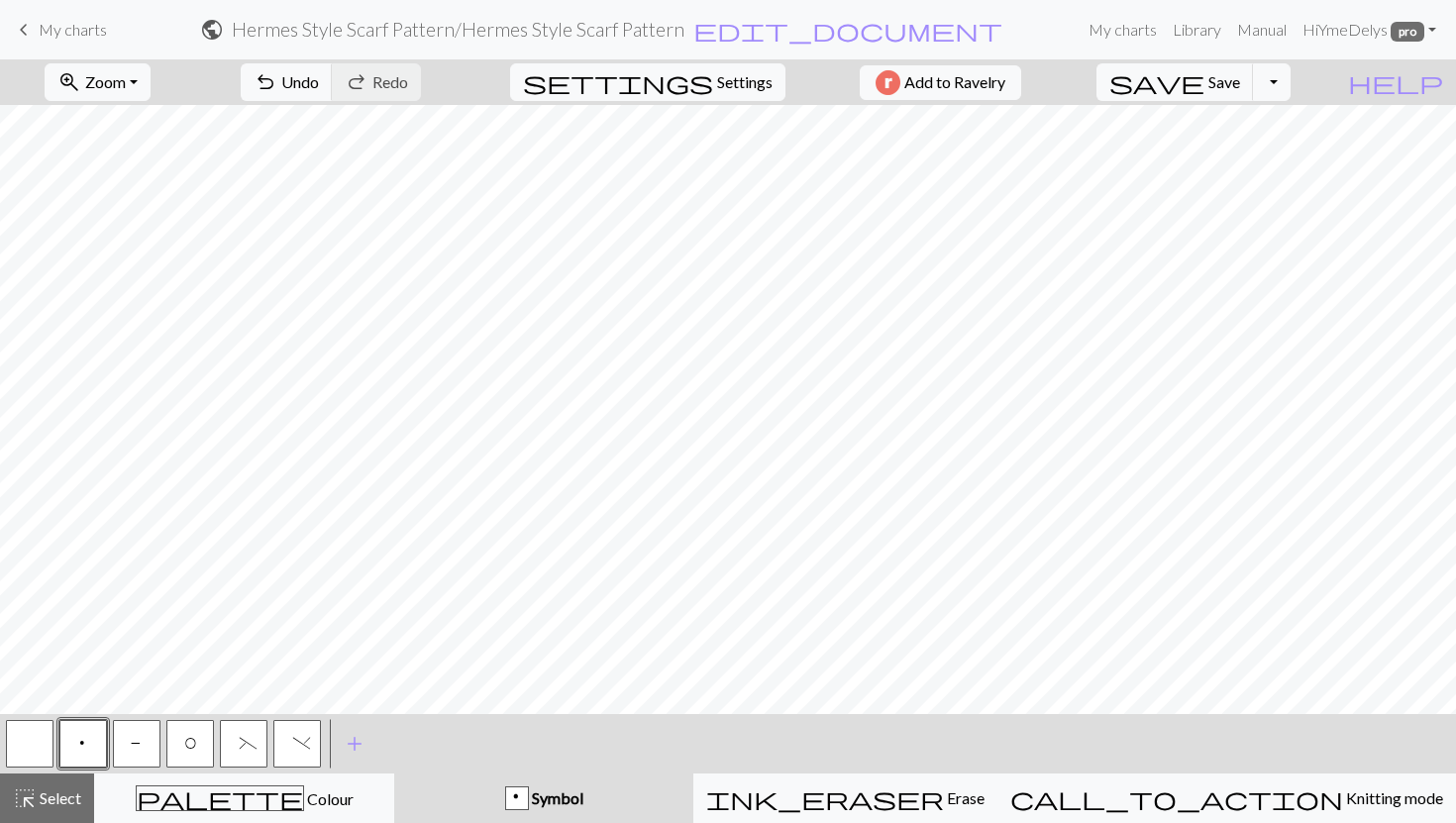 click at bounding box center (30, 744) 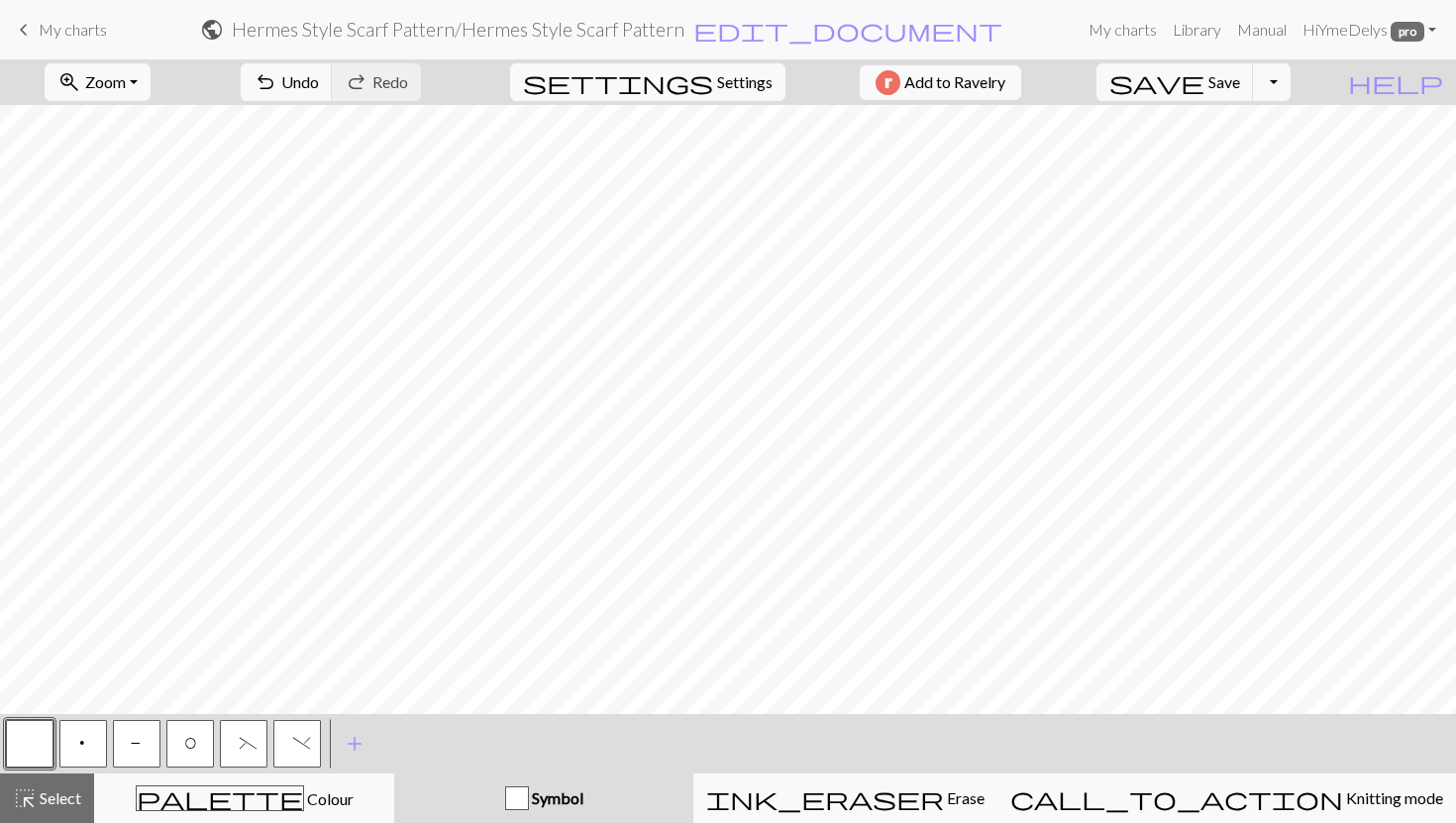 click on "P" at bounding box center (137, 744) 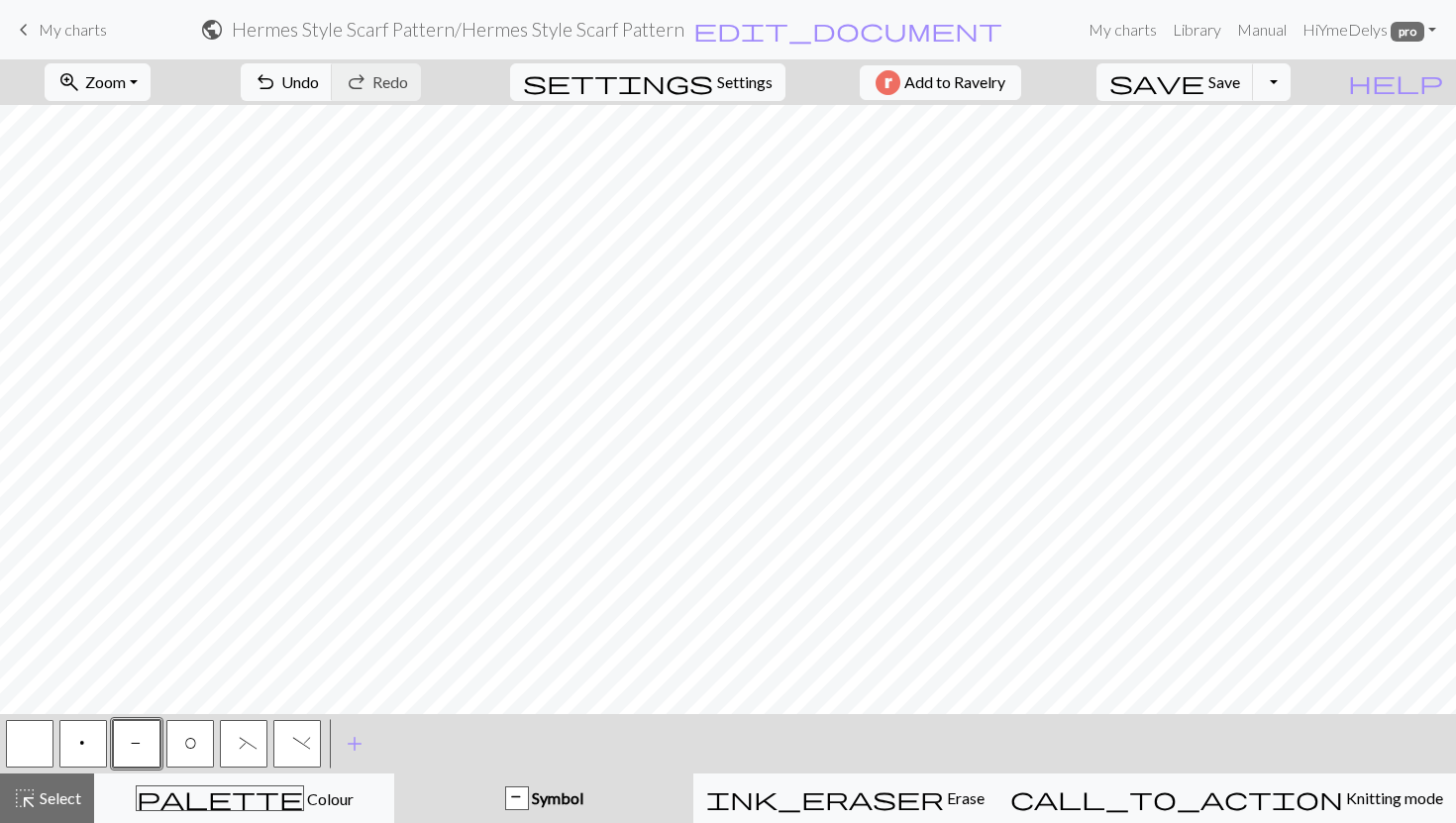 click on "p" at bounding box center [83, 744] 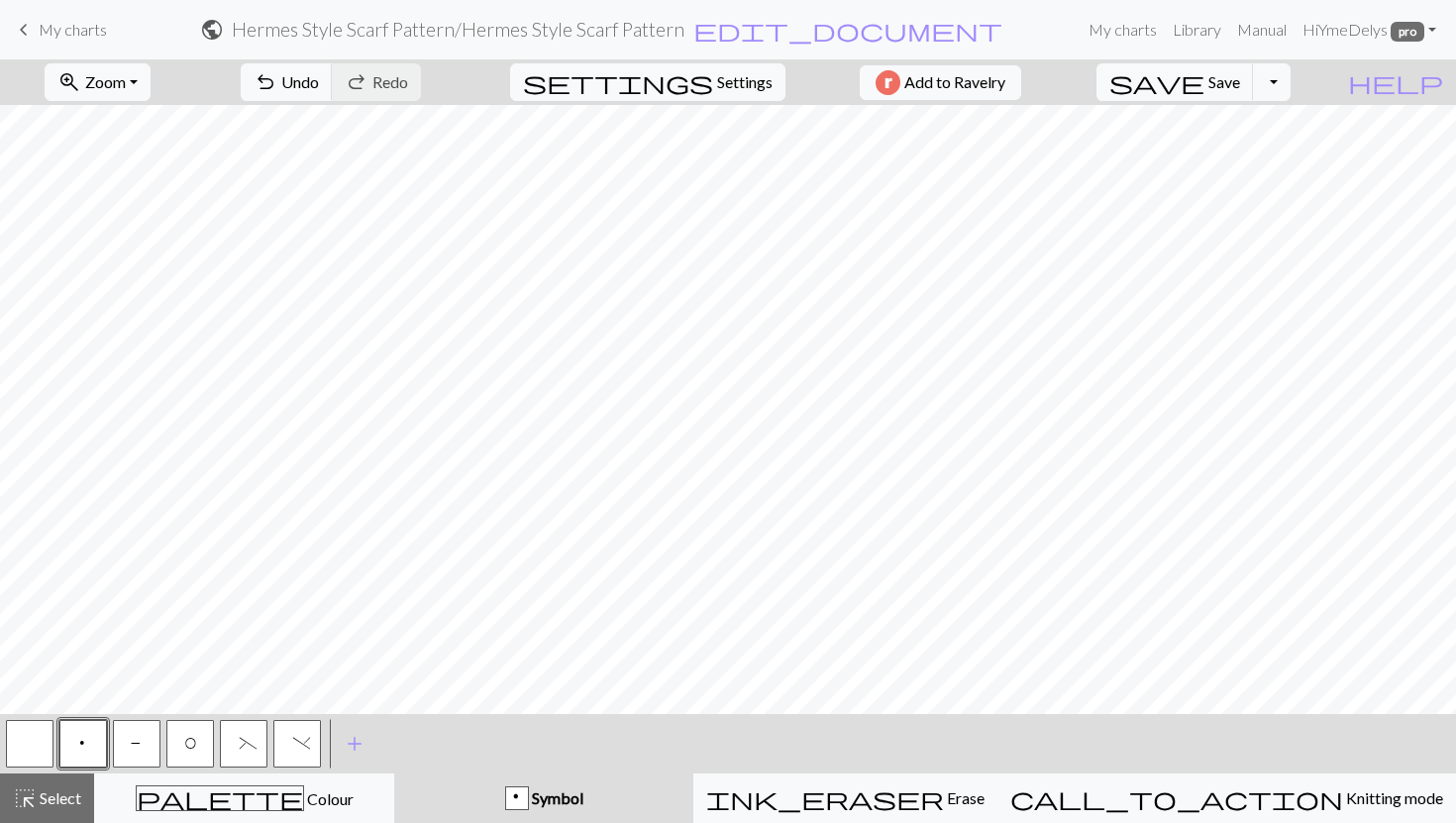 click on "P" at bounding box center (137, 746) 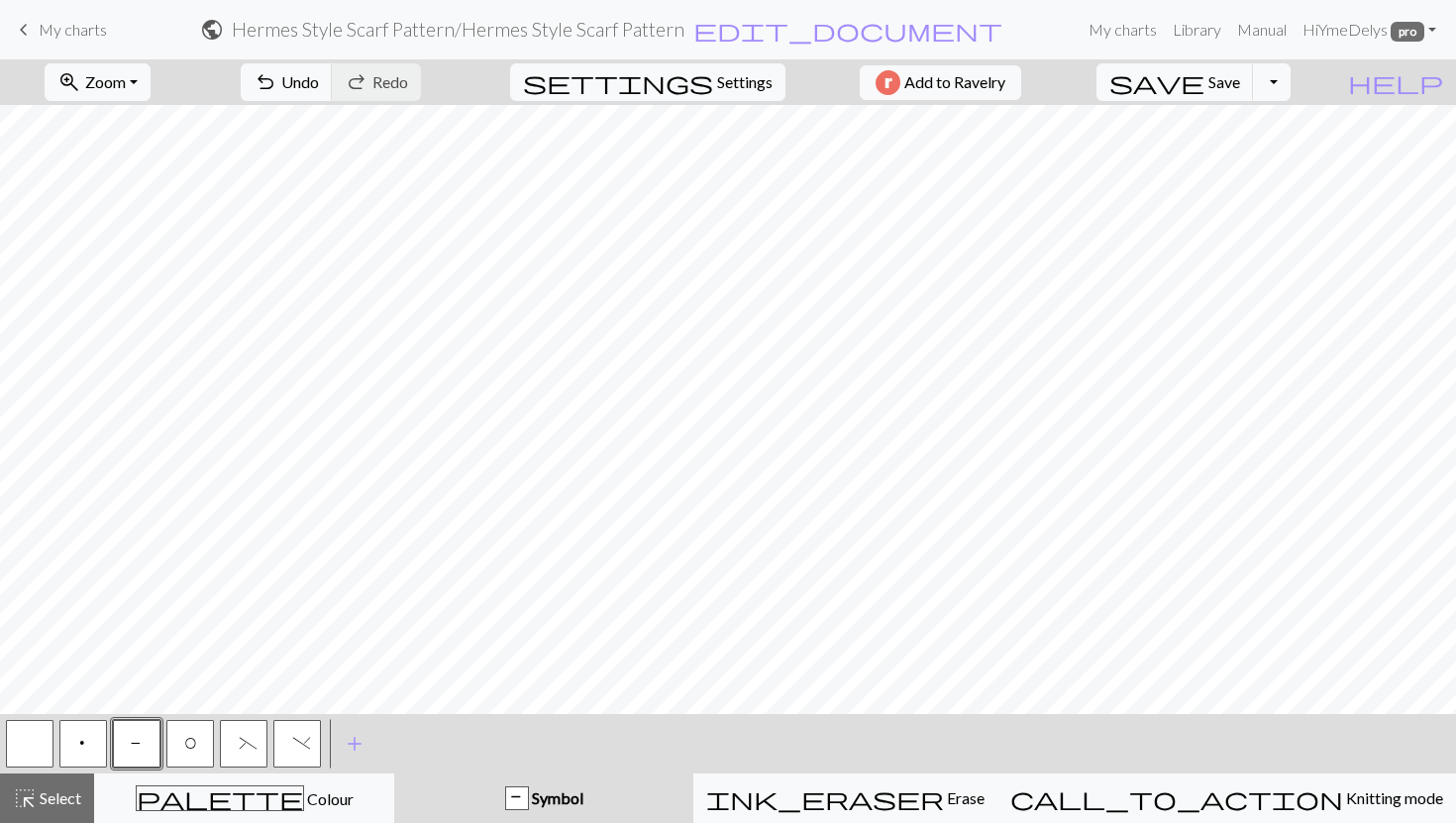click on "p" at bounding box center (83, 746) 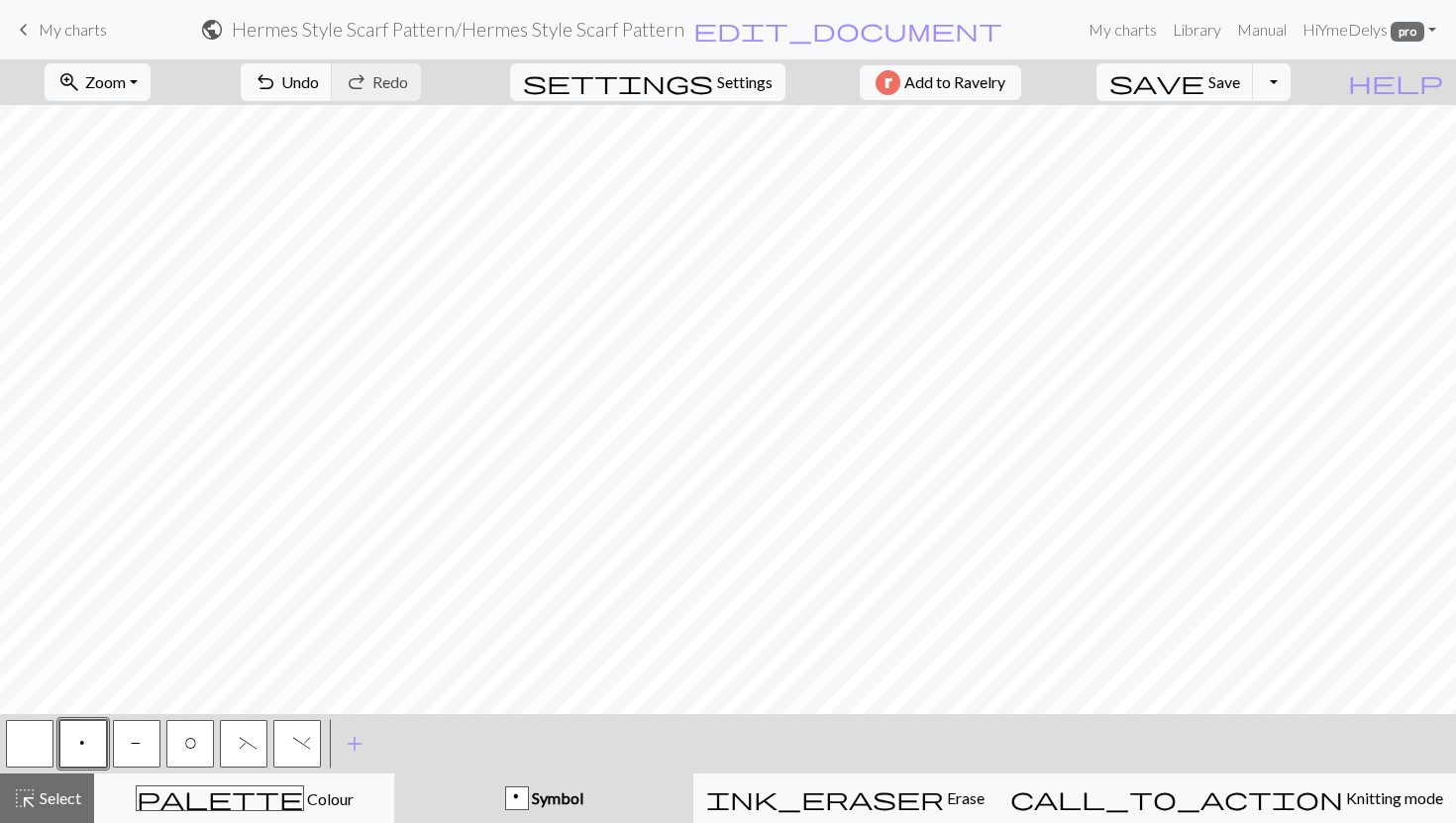 click on "P" at bounding box center [137, 746] 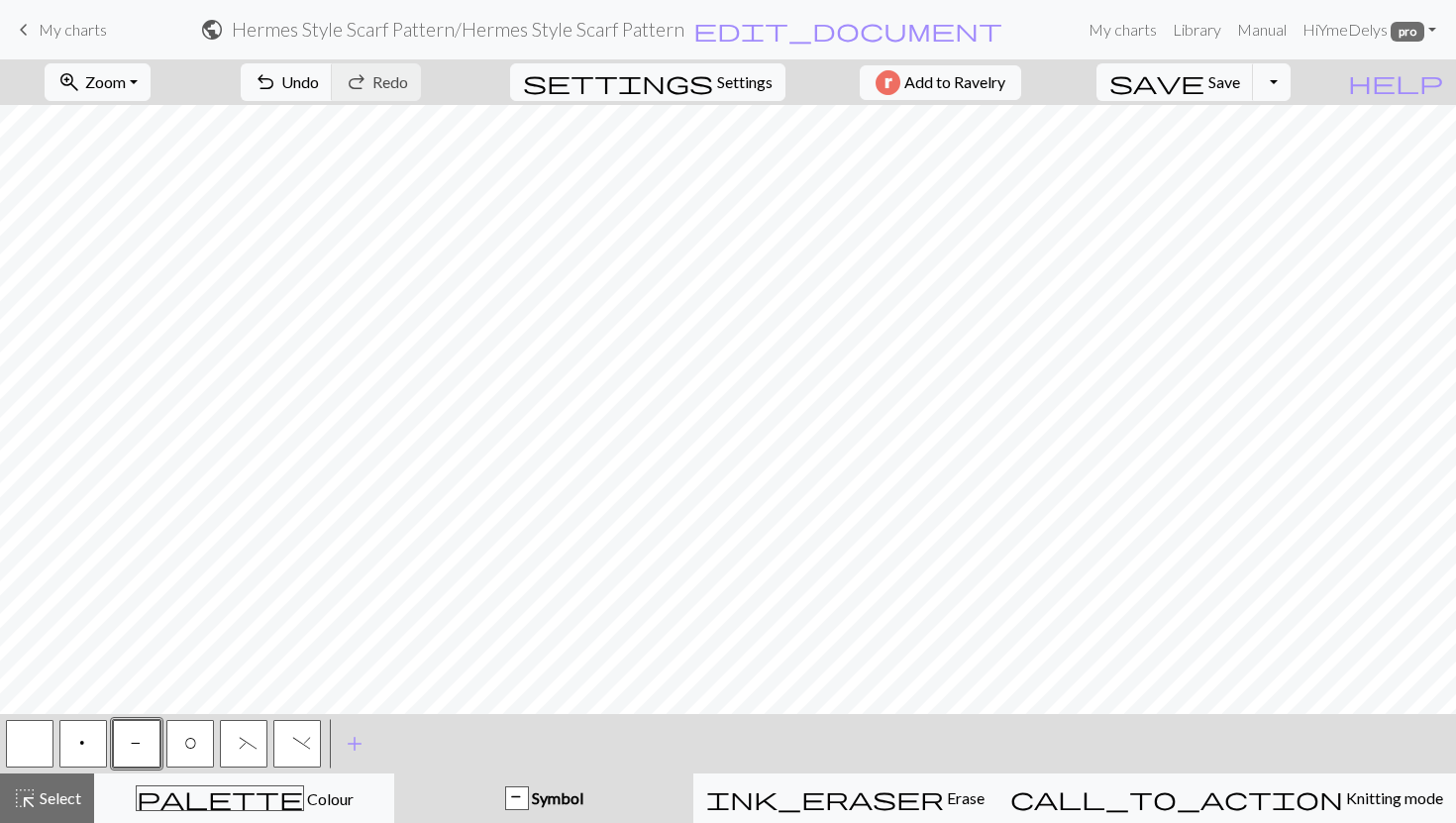 click on "P" at bounding box center [137, 744] 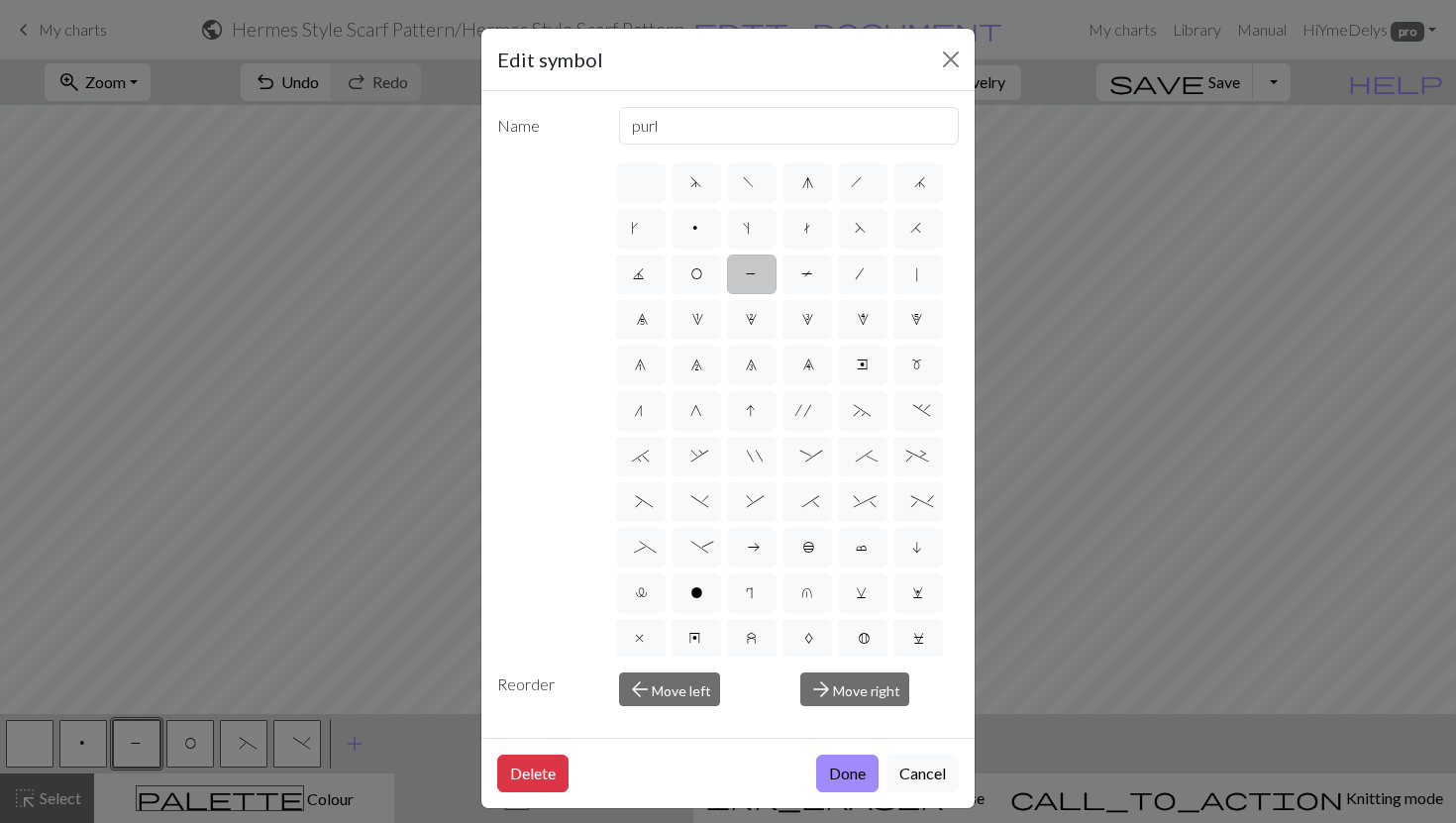click on "Edit symbol Name purl d f g h j k p s t F H J O P T / | 0 1 2 3 4 5 6 7 8 9 e m n G I ' ~ . ` , " : ; + ( ) & * ^ % _ - a b c i l o r u v w x y z A B C D E K L M N R S U V W X Y < > Reorder arrow_back Move left arrow_forward Move right Delete Done Cancel" at bounding box center [728, 411] 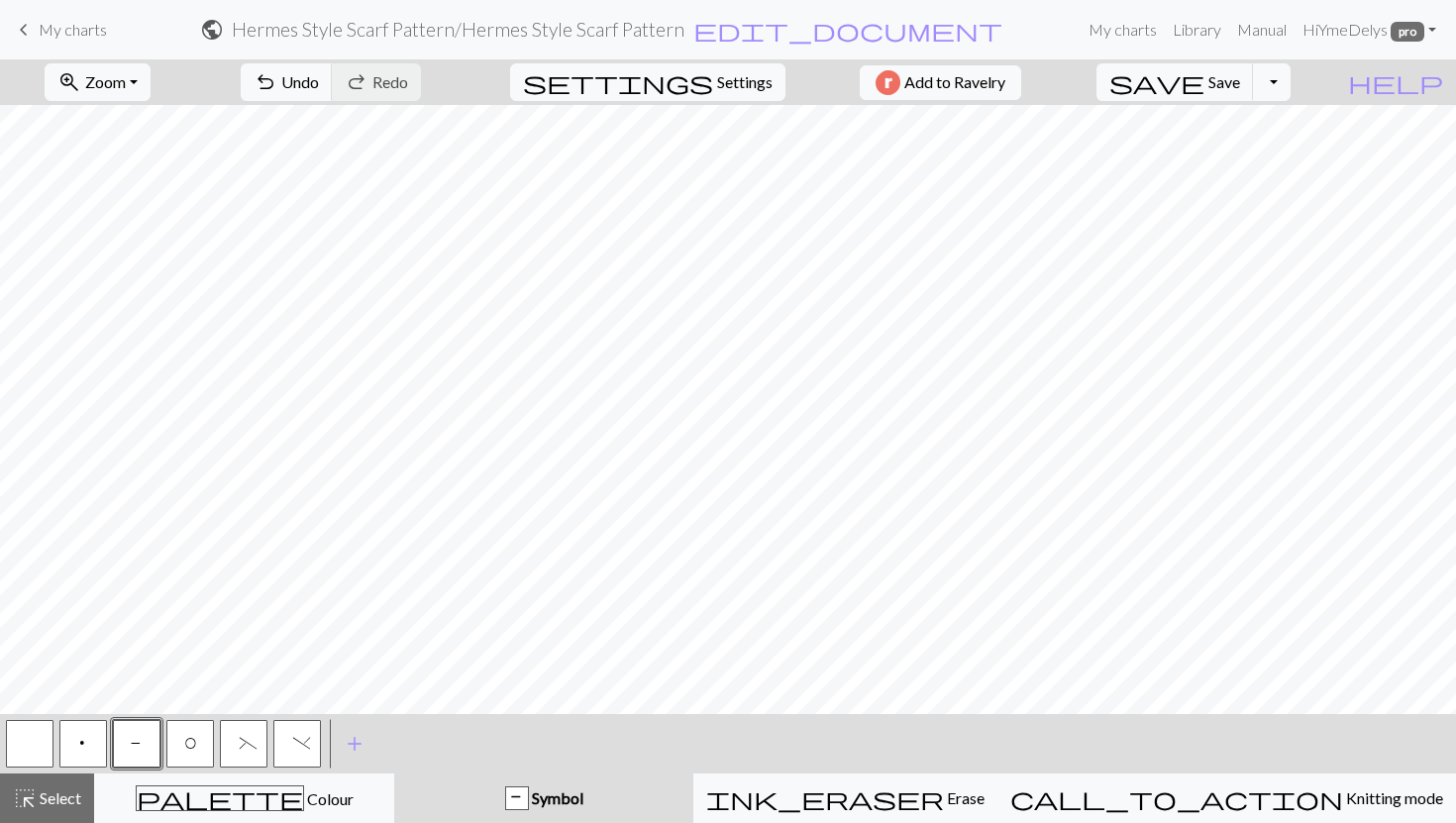 click on "p" at bounding box center [83, 744] 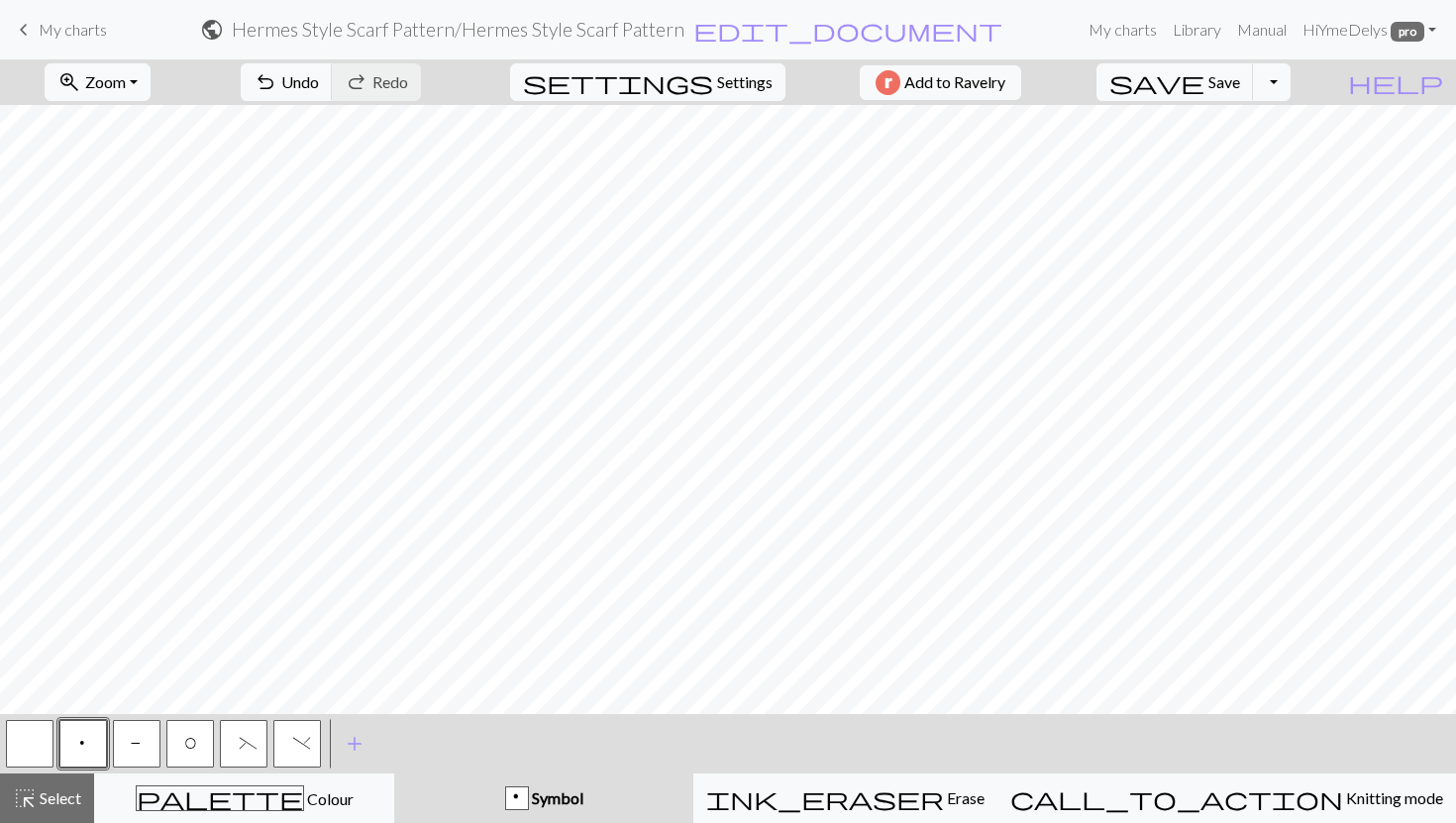 click on "P" at bounding box center [137, 744] 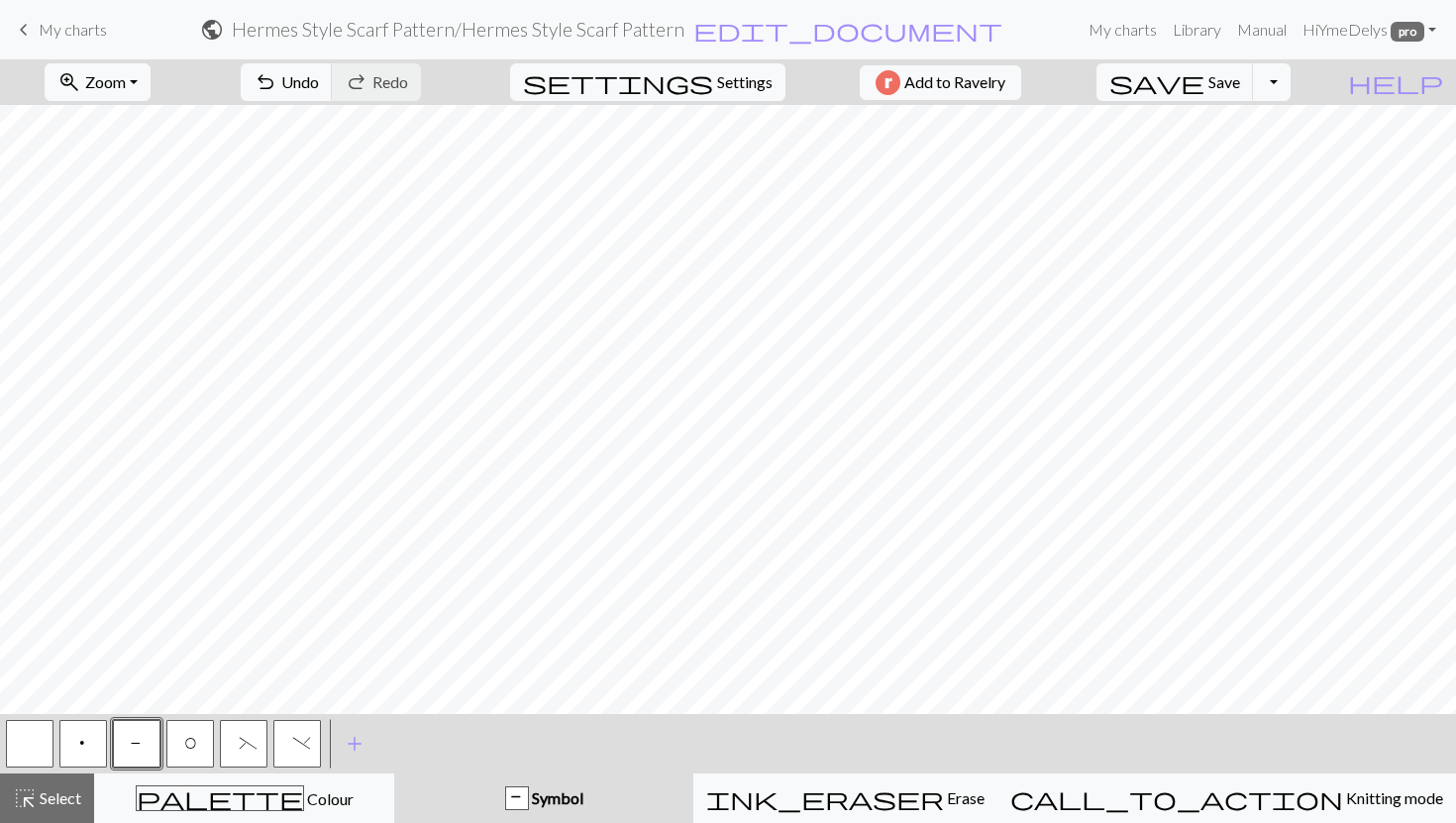 click on "p" at bounding box center [83, 744] 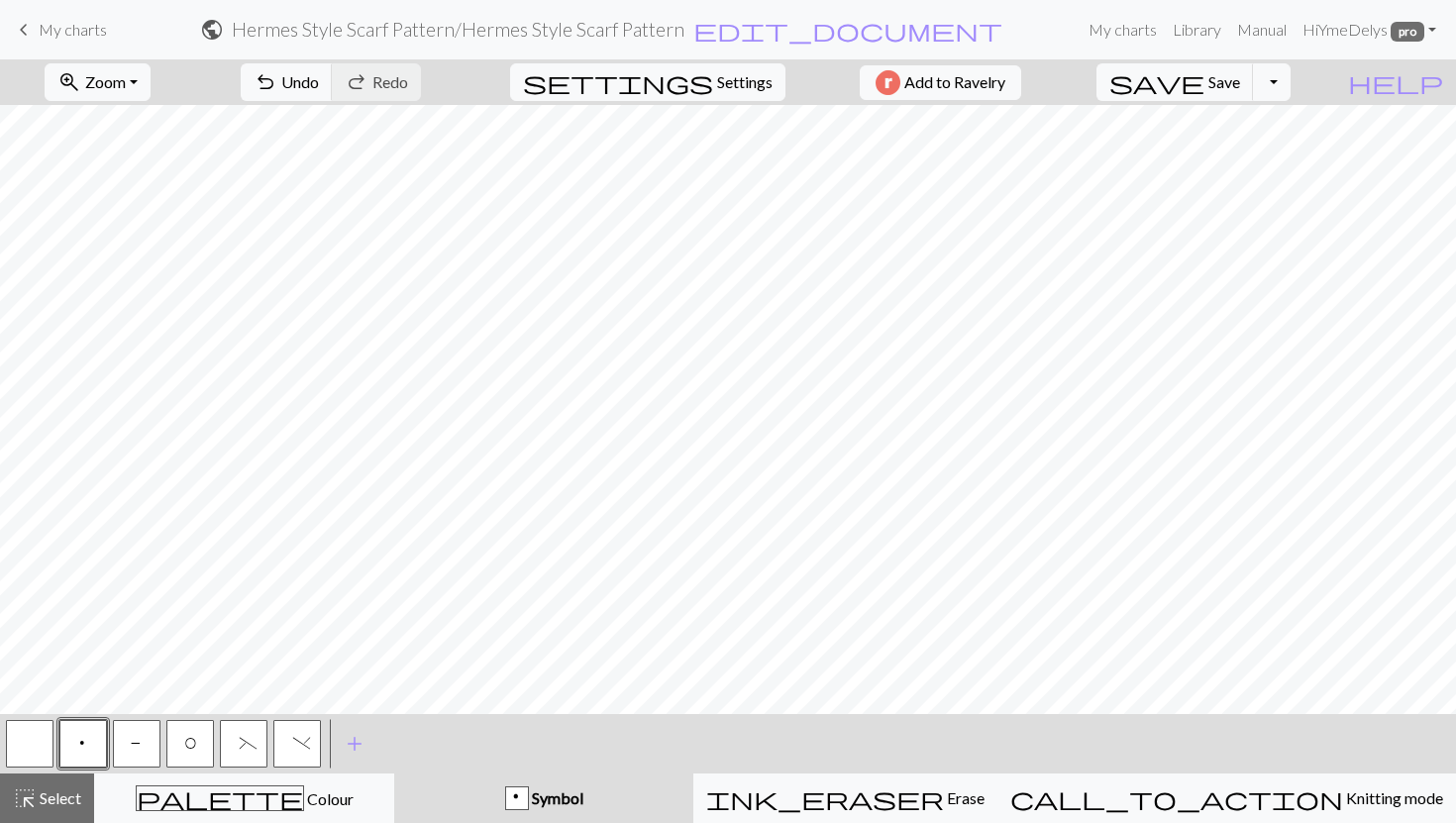 click at bounding box center (30, 744) 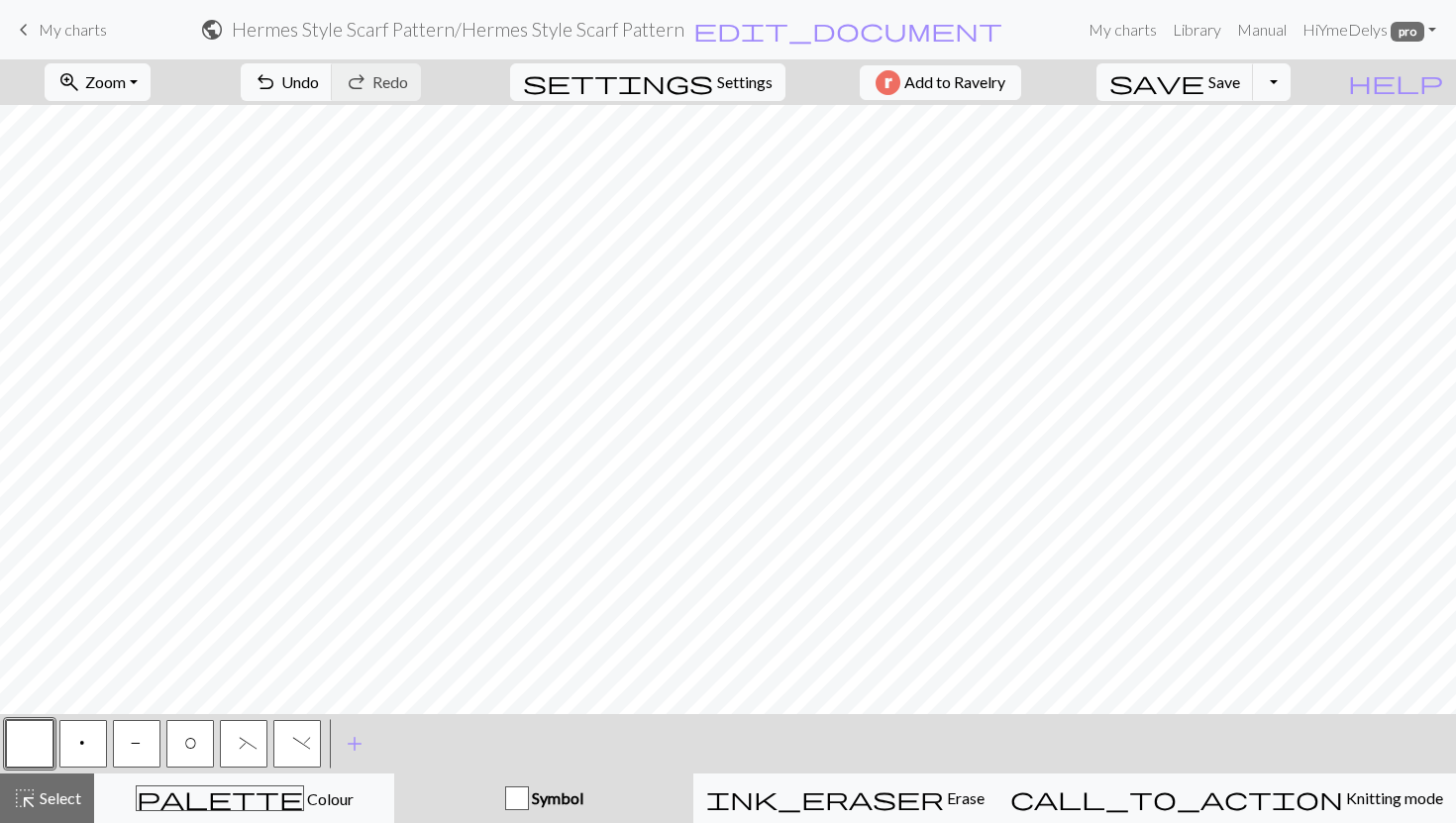 click on "p" at bounding box center [83, 744] 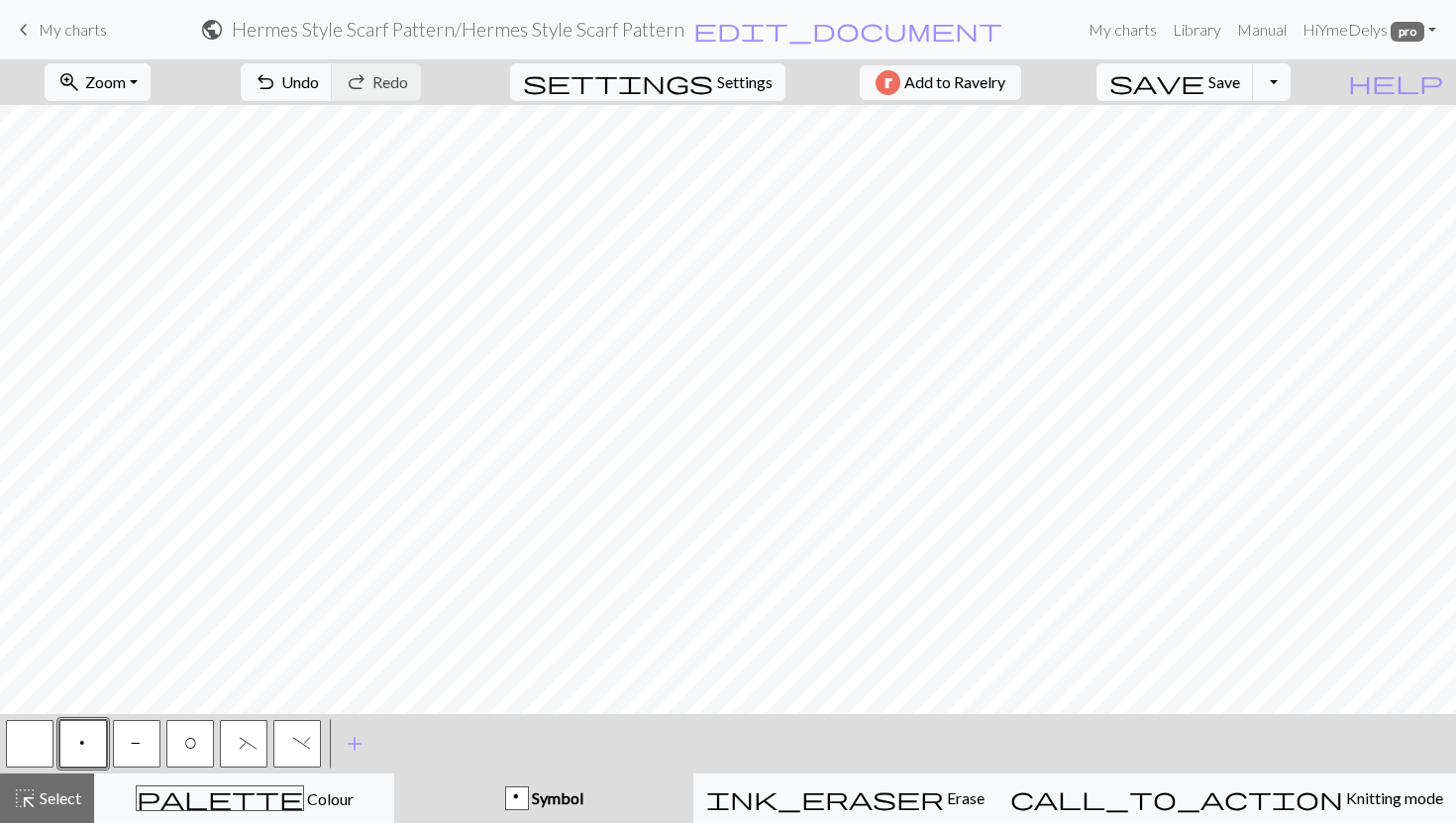 click on "P" at bounding box center [137, 744] 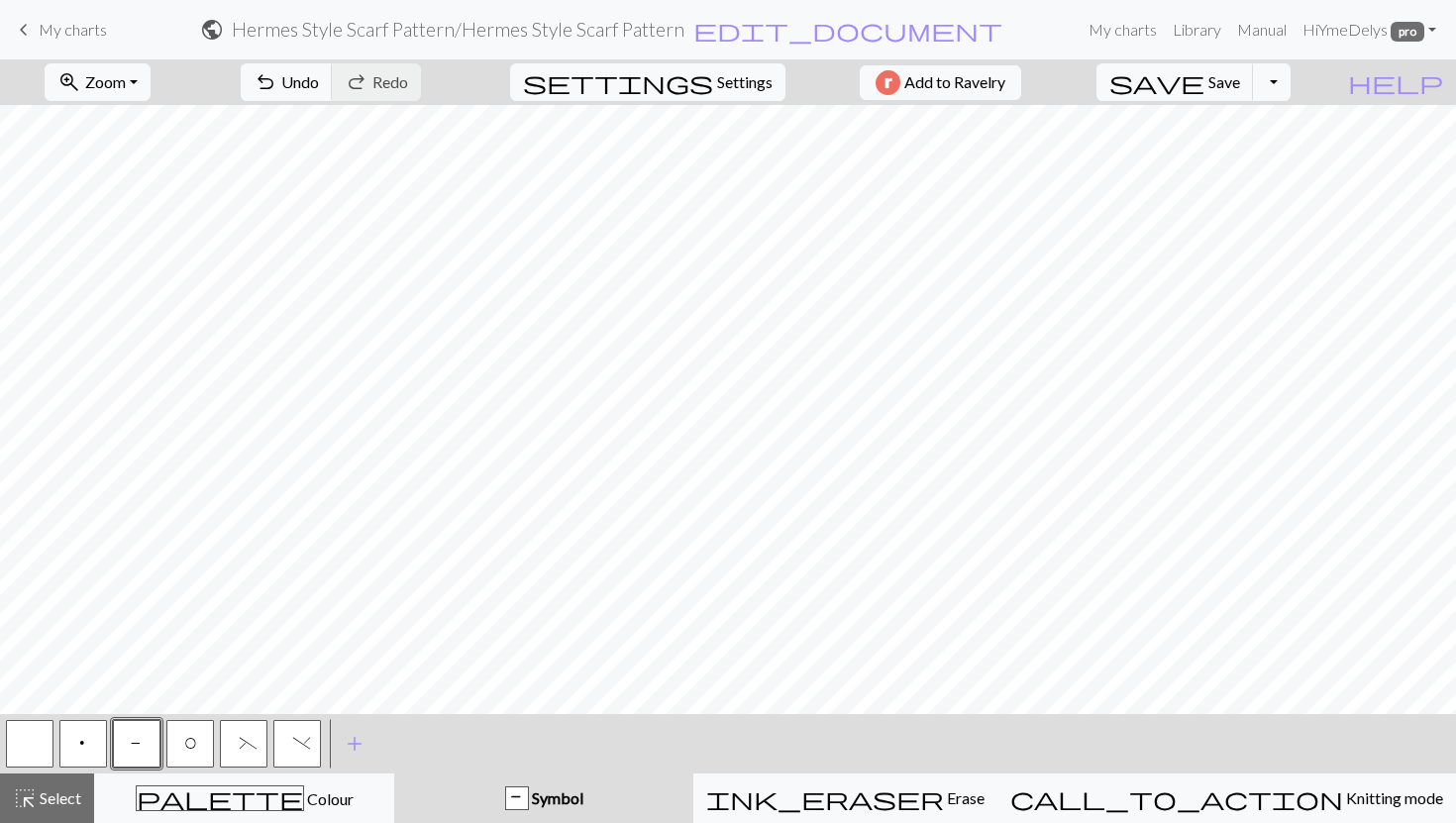 click on "p" at bounding box center [83, 744] 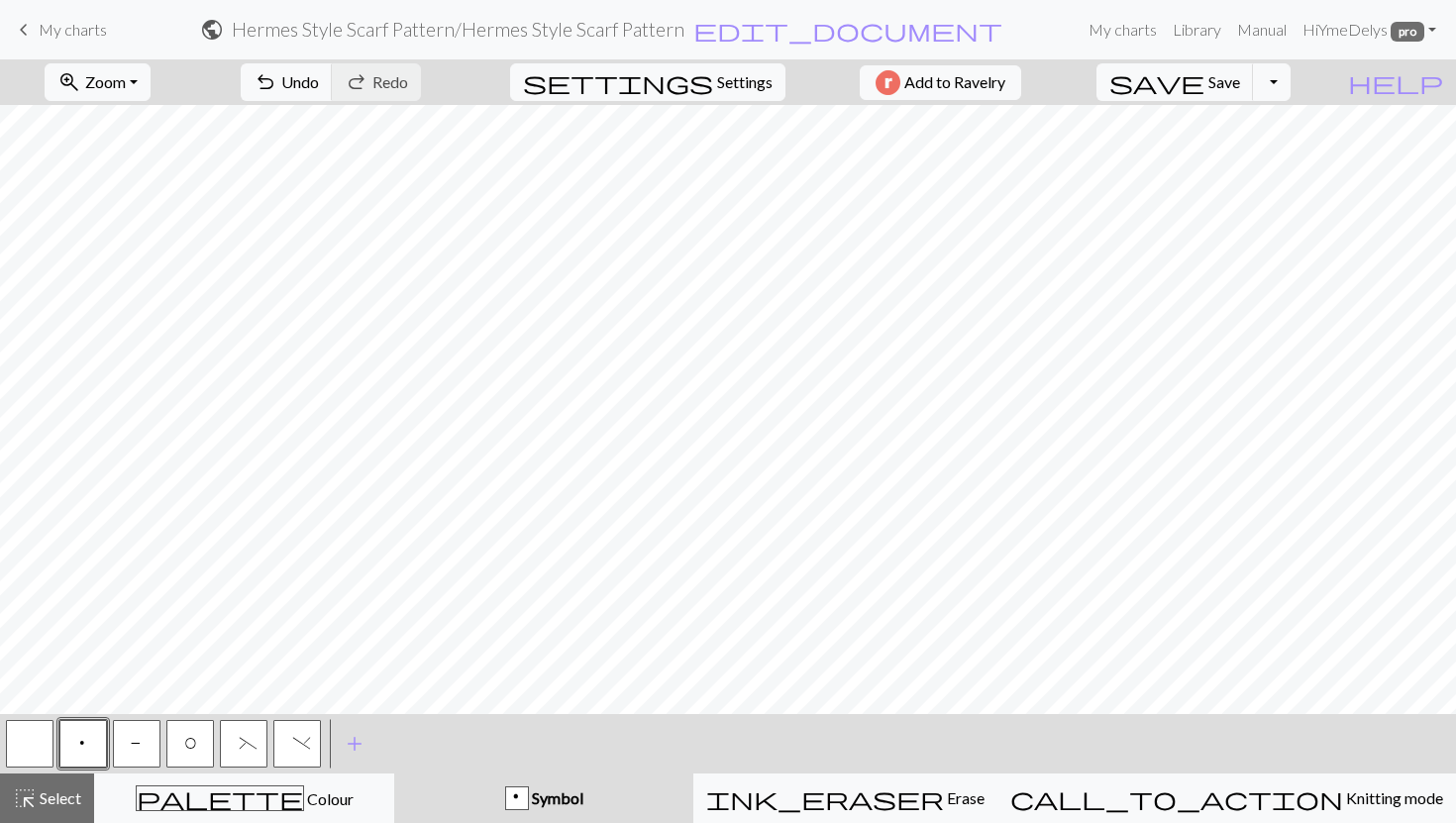 click on "P" at bounding box center [137, 744] 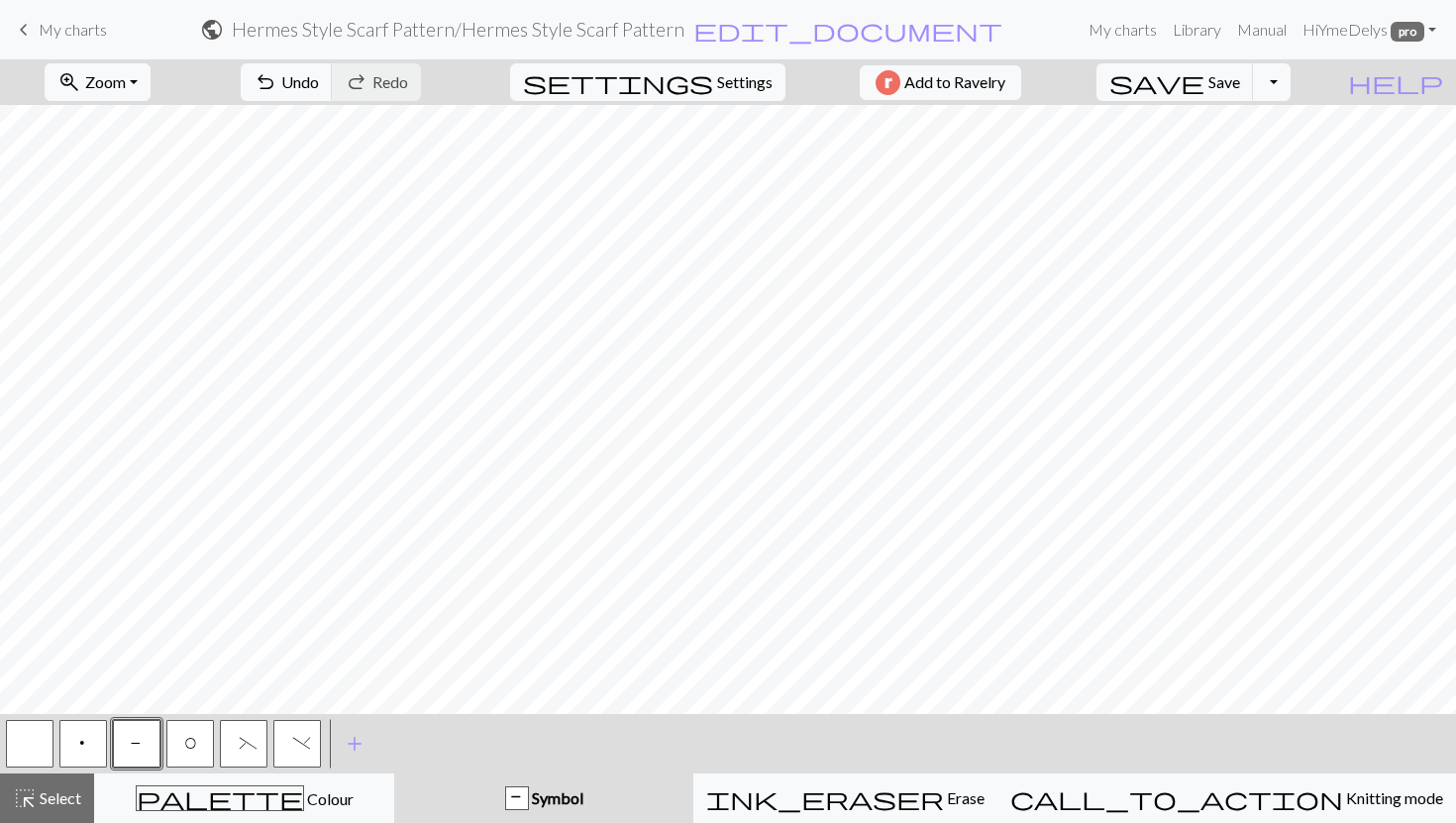 click on "p" at bounding box center [83, 744] 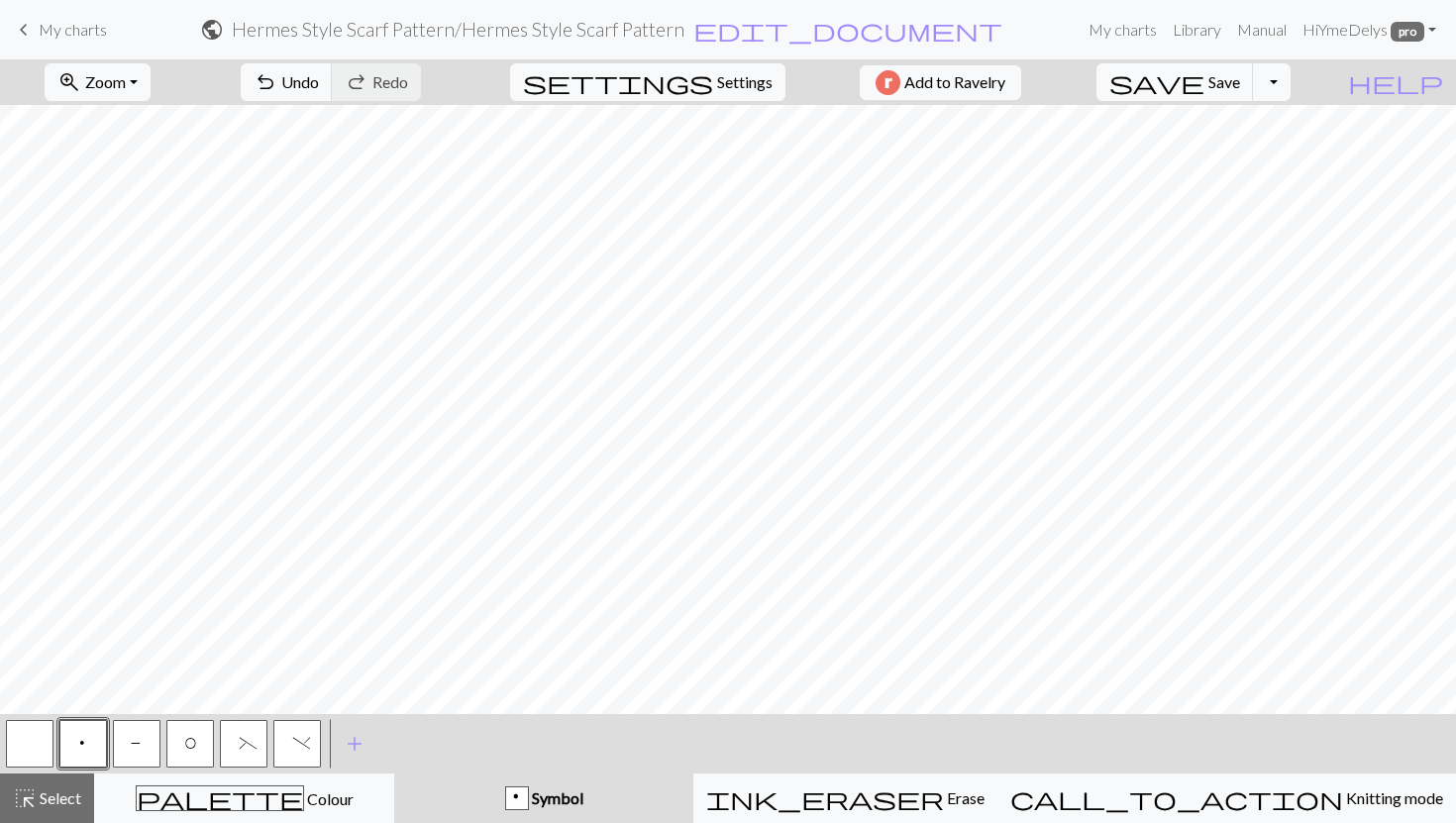 click on "P" at bounding box center [137, 746] 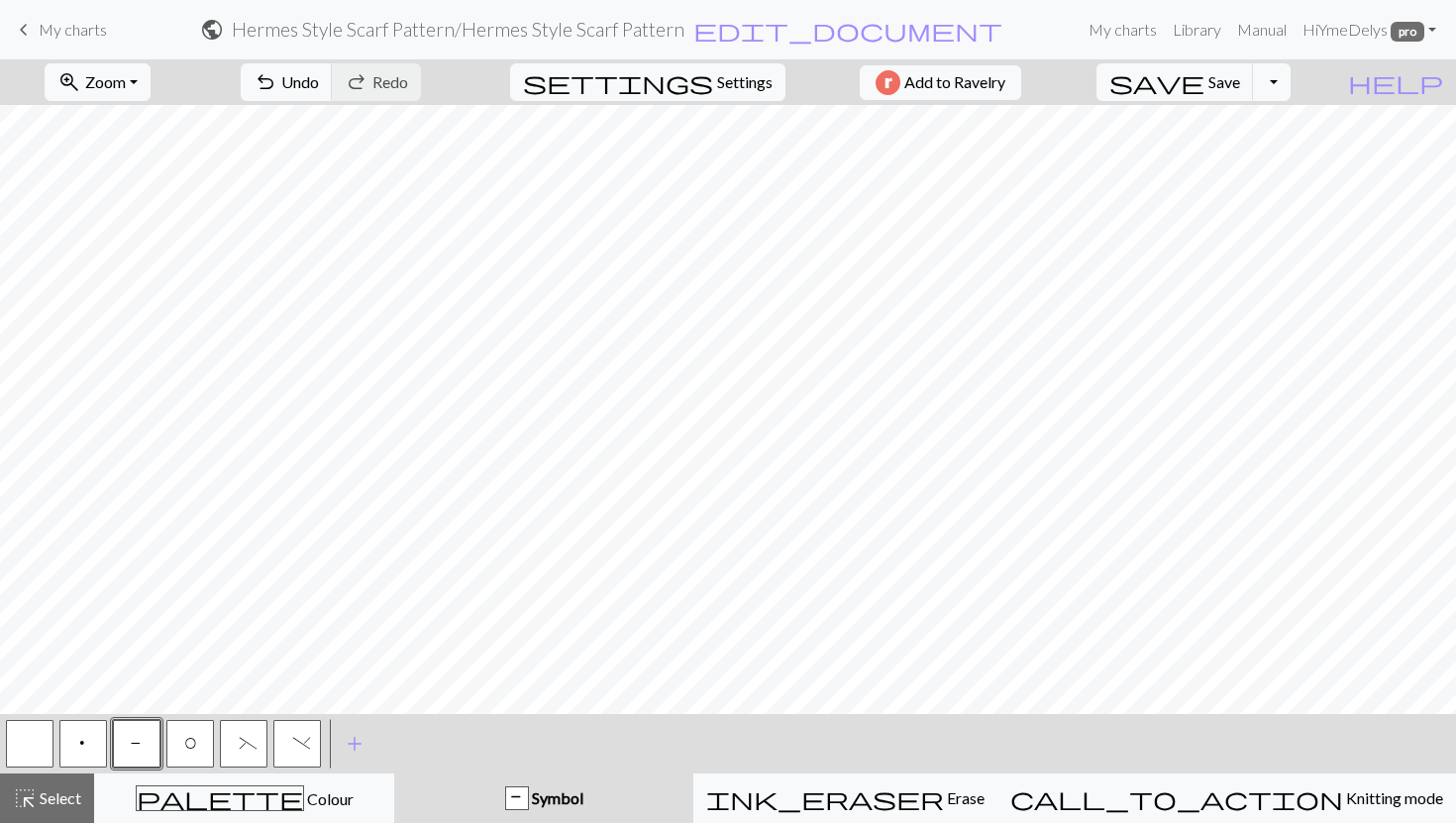 click on "p" at bounding box center (83, 744) 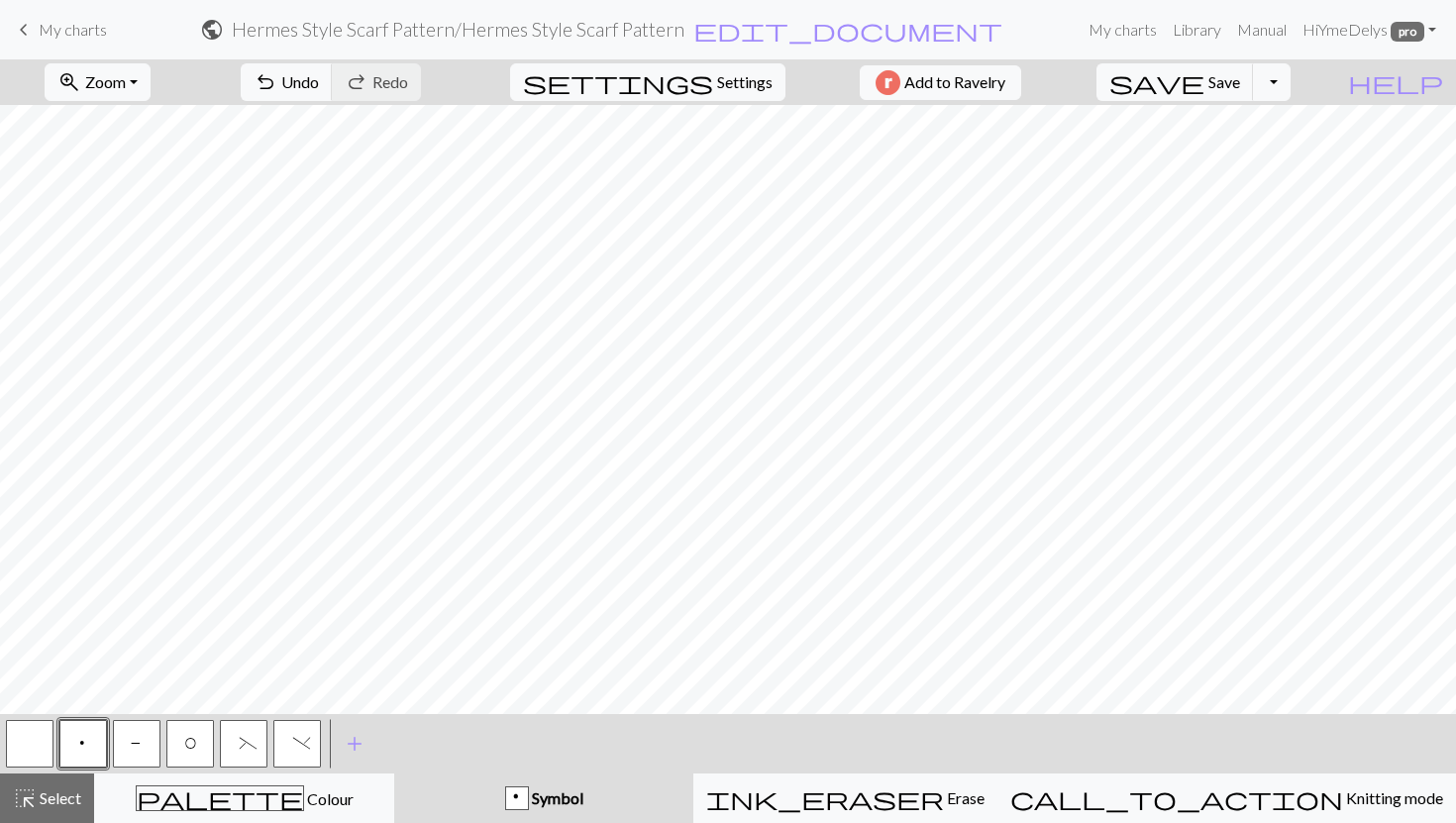 click on "P" at bounding box center (137, 746) 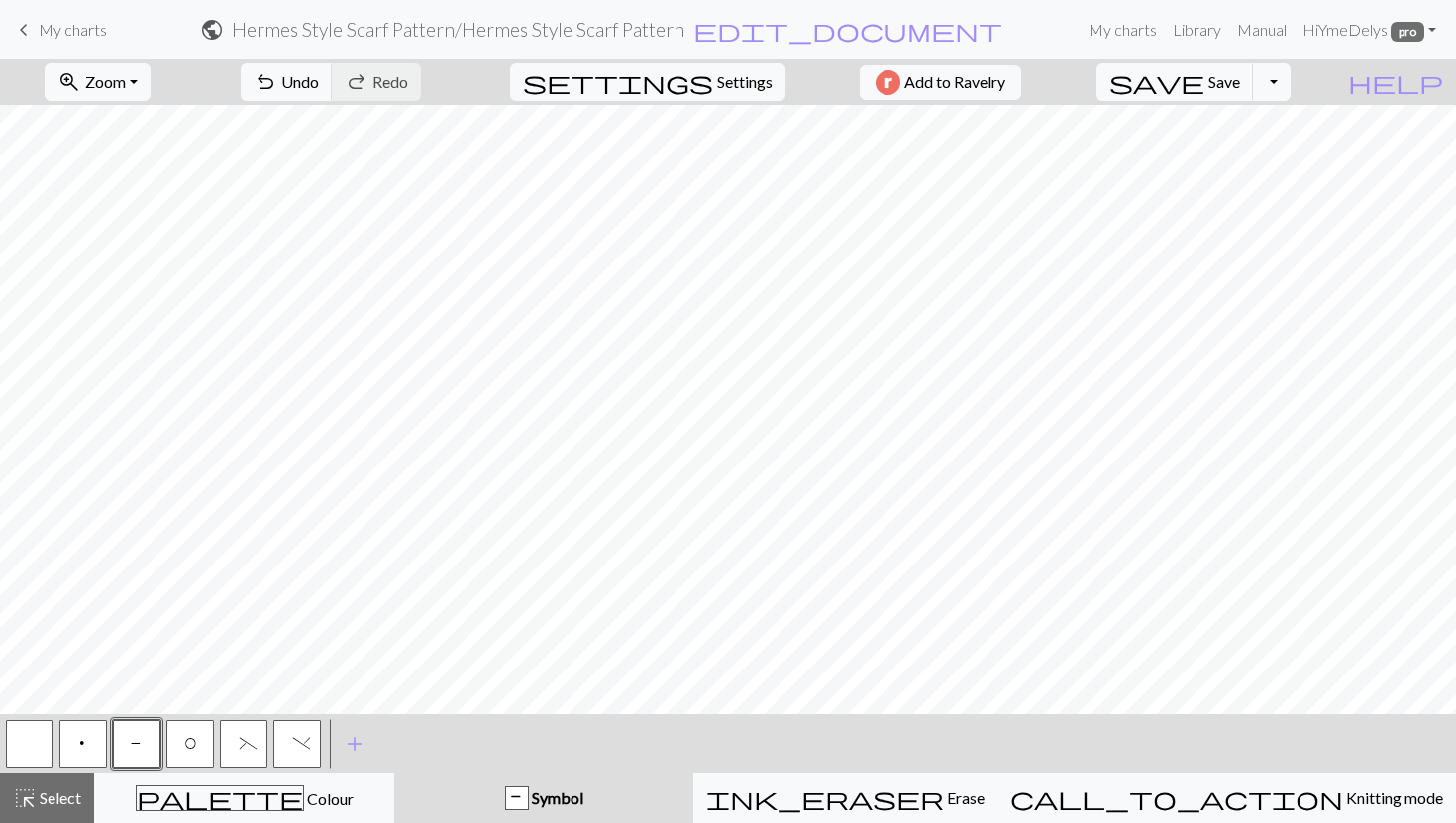 click on "p" at bounding box center [83, 746] 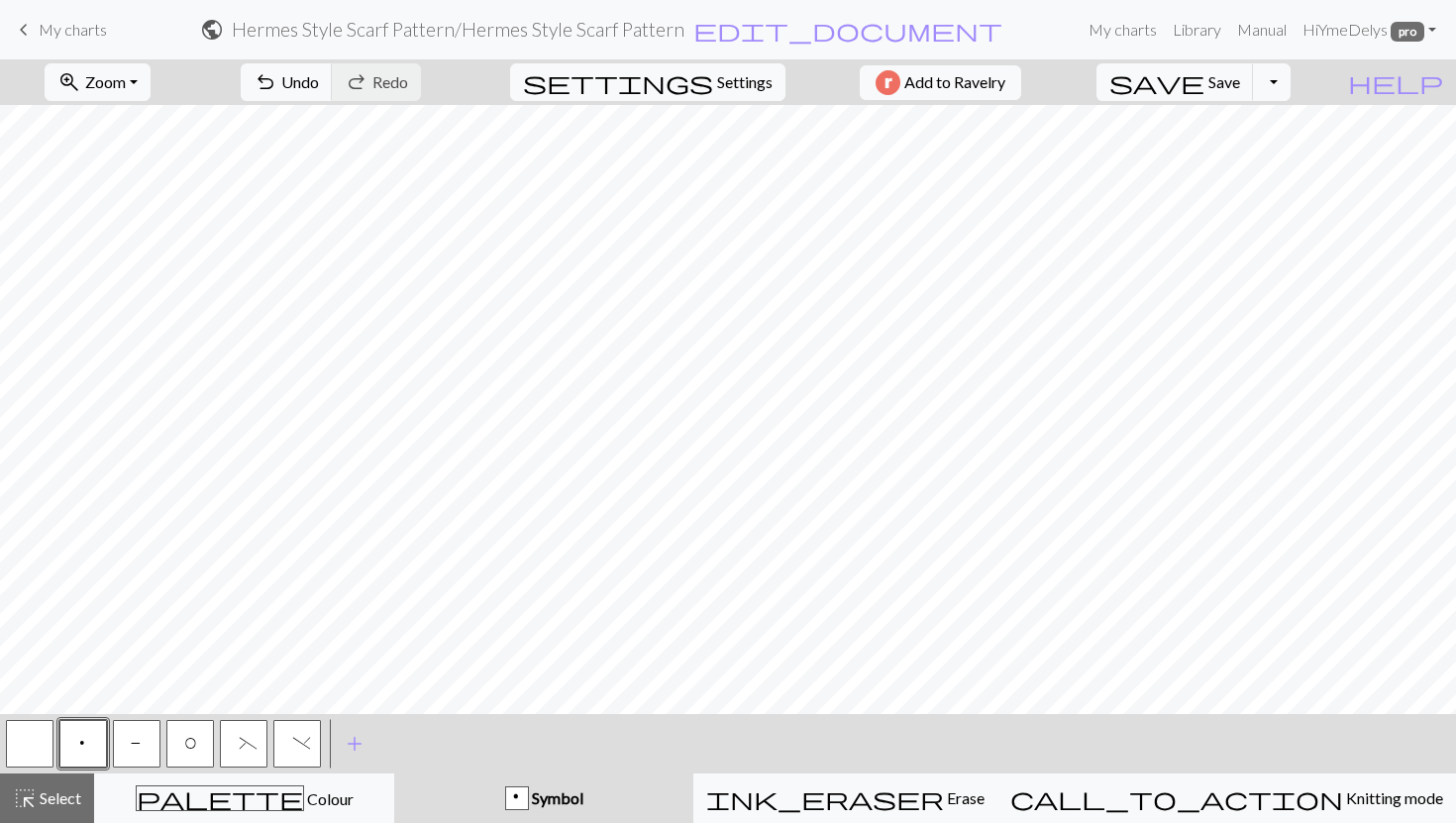 click on "P" at bounding box center (137, 746) 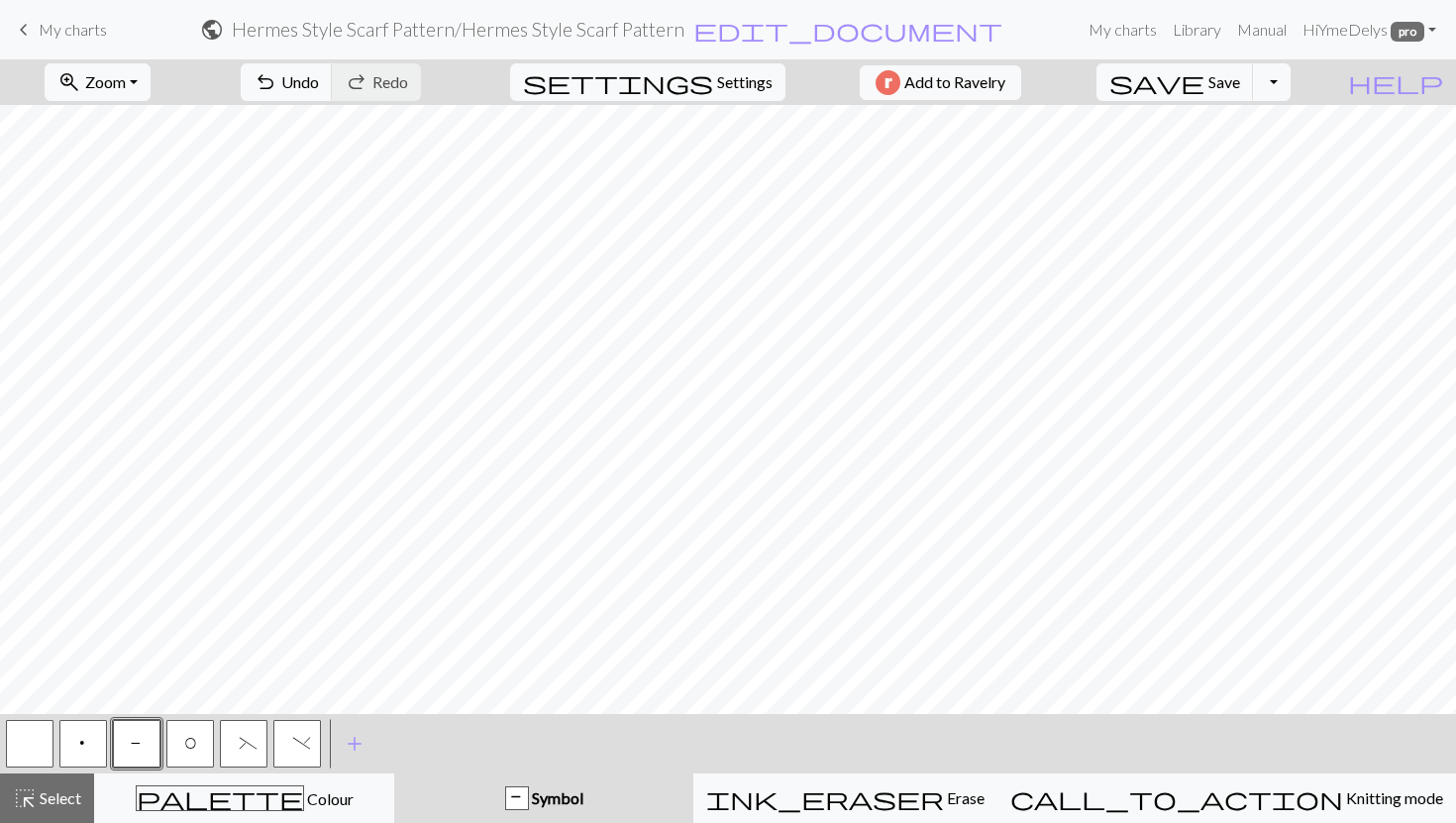 click on "p" at bounding box center (83, 744) 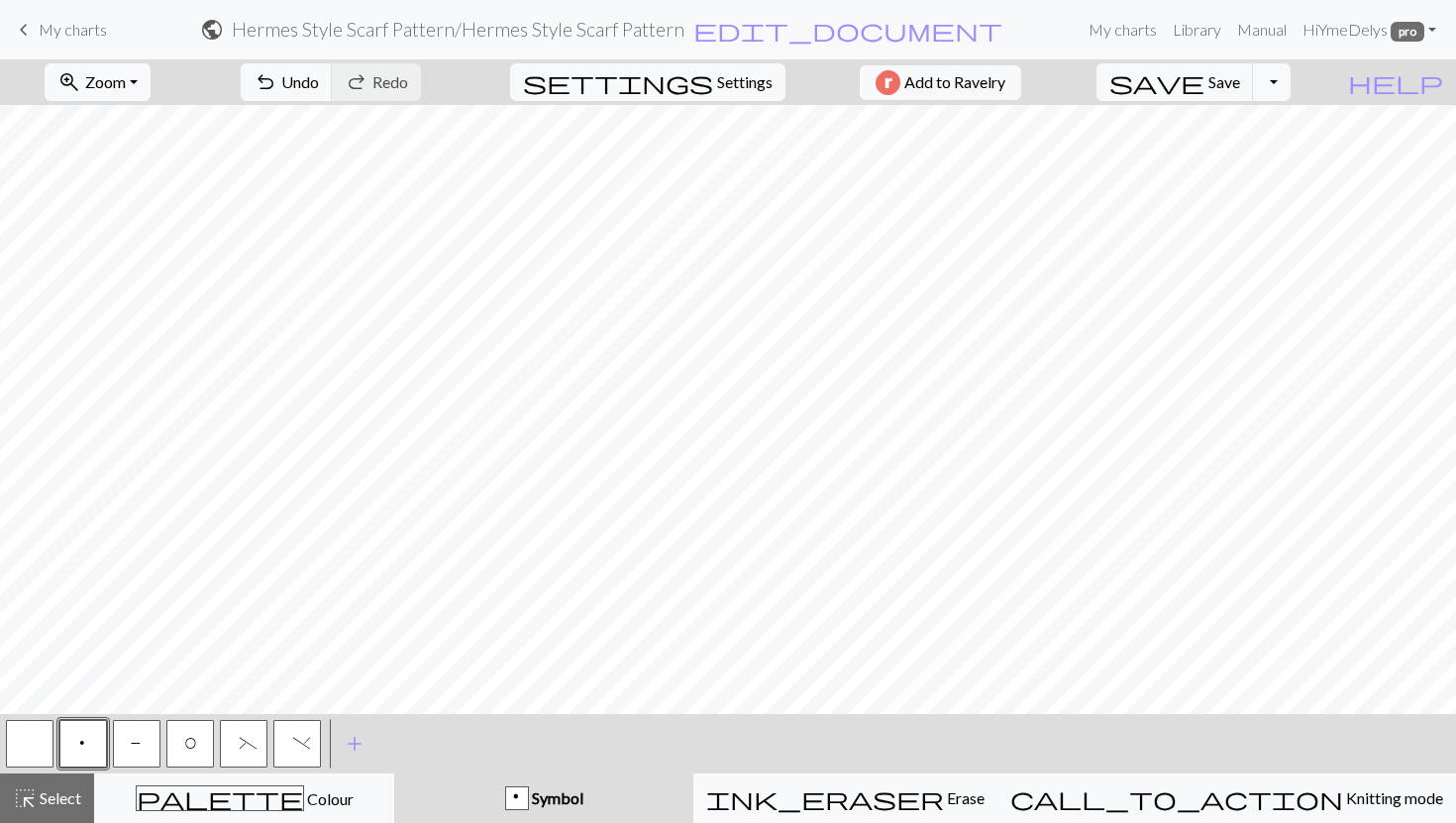 click on "P" at bounding box center [137, 746] 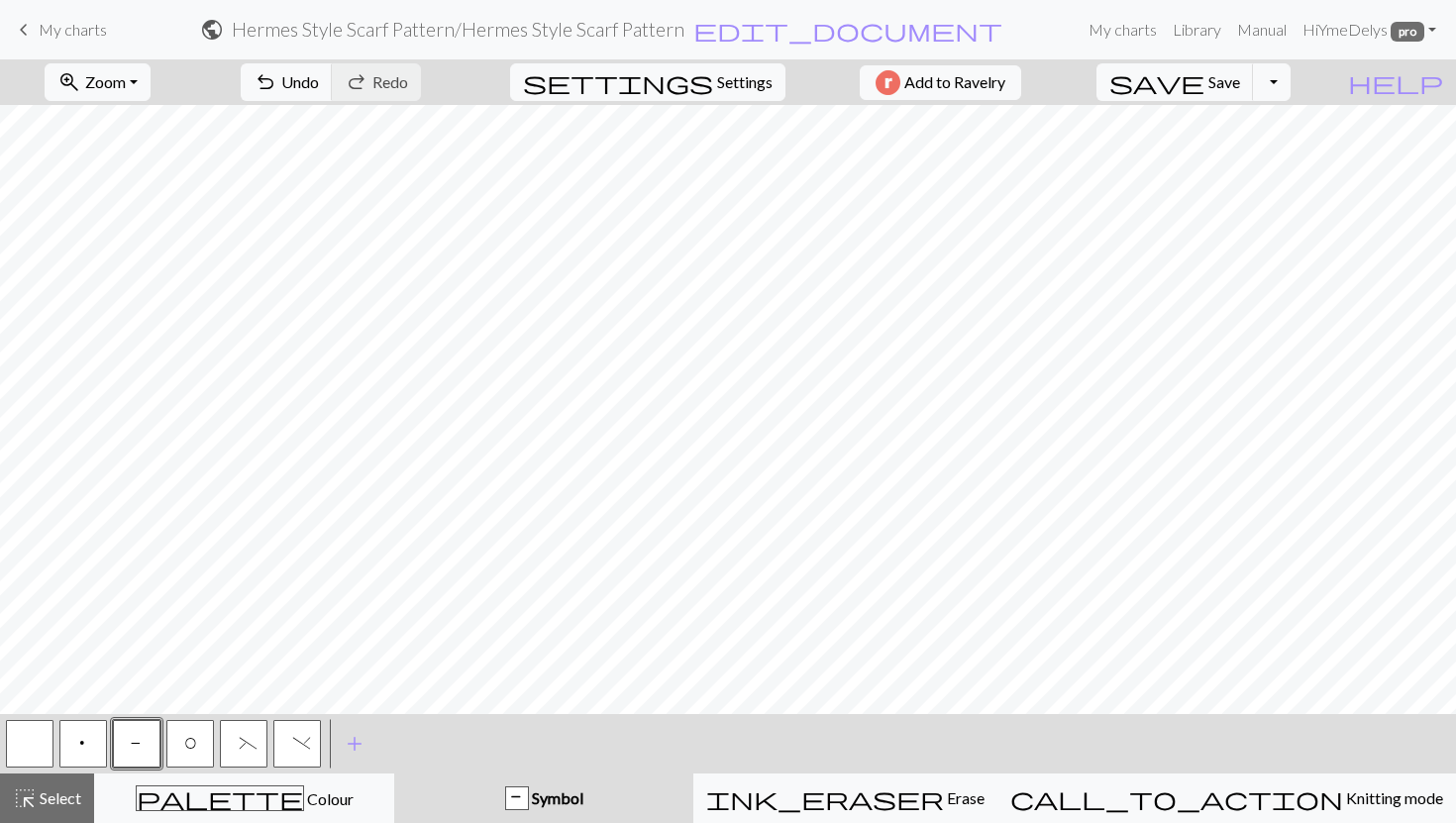 click at bounding box center [30, 744] 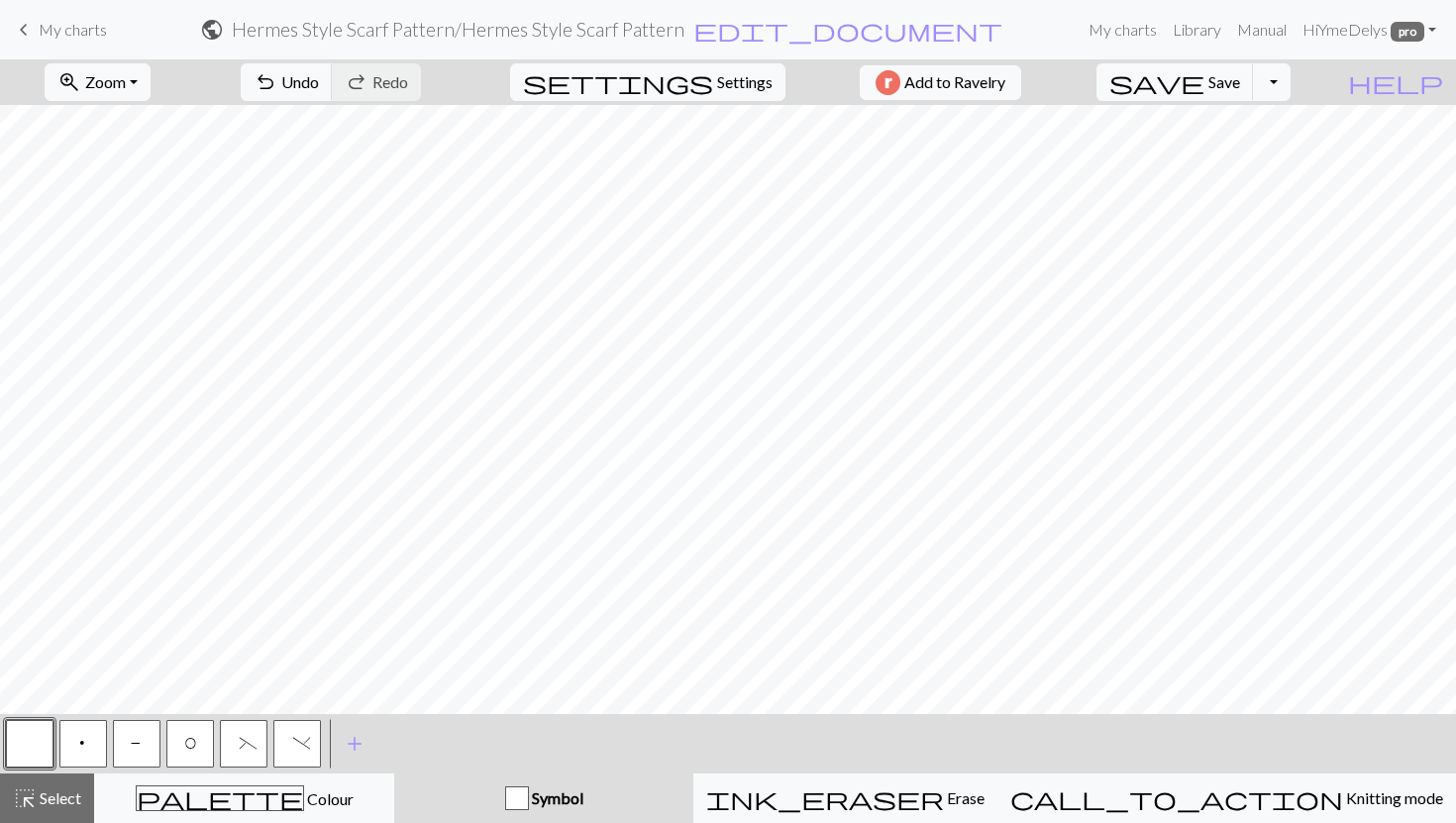 click on "P" at bounding box center (137, 744) 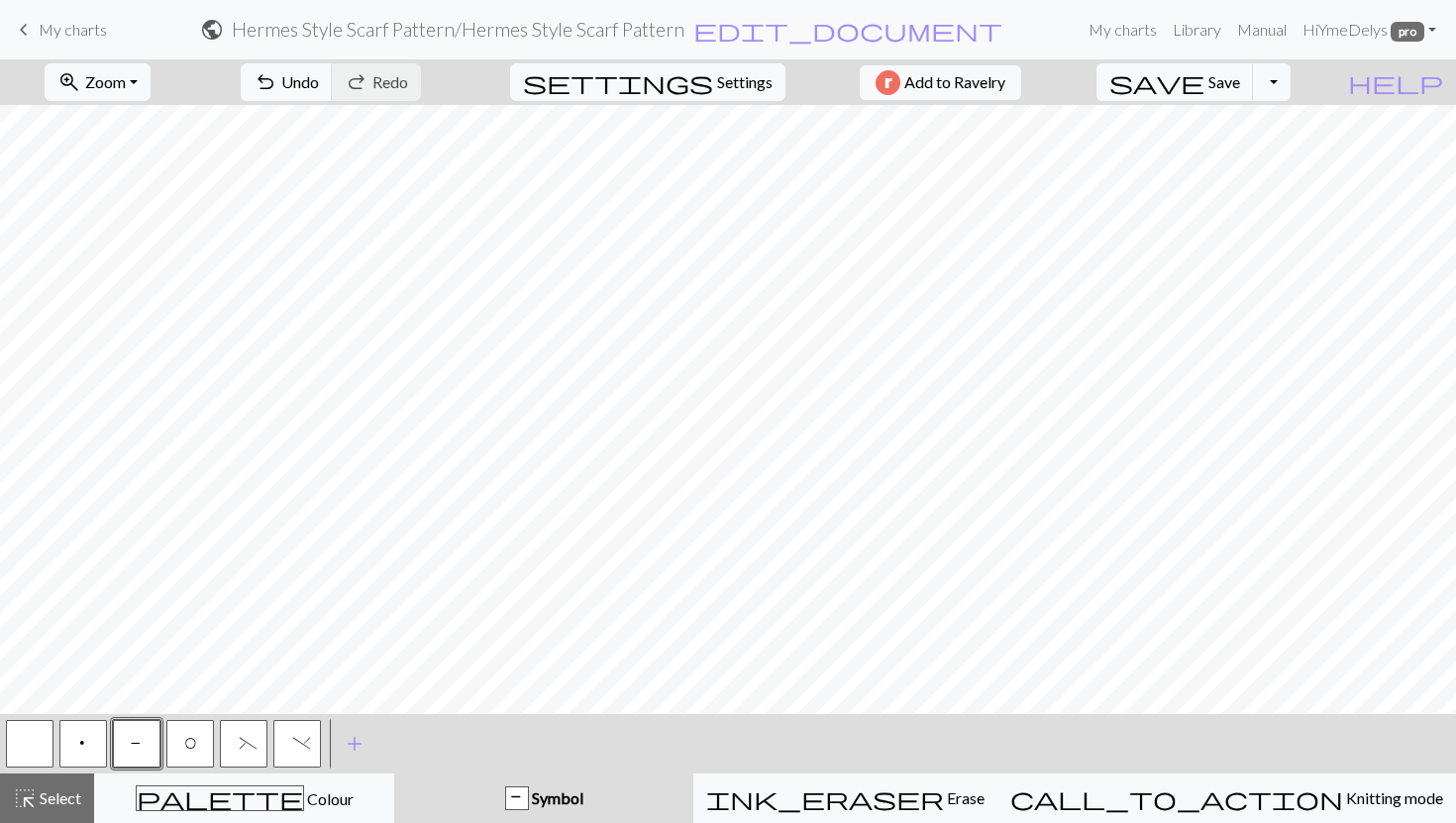 click on "P" at bounding box center (137, 744) 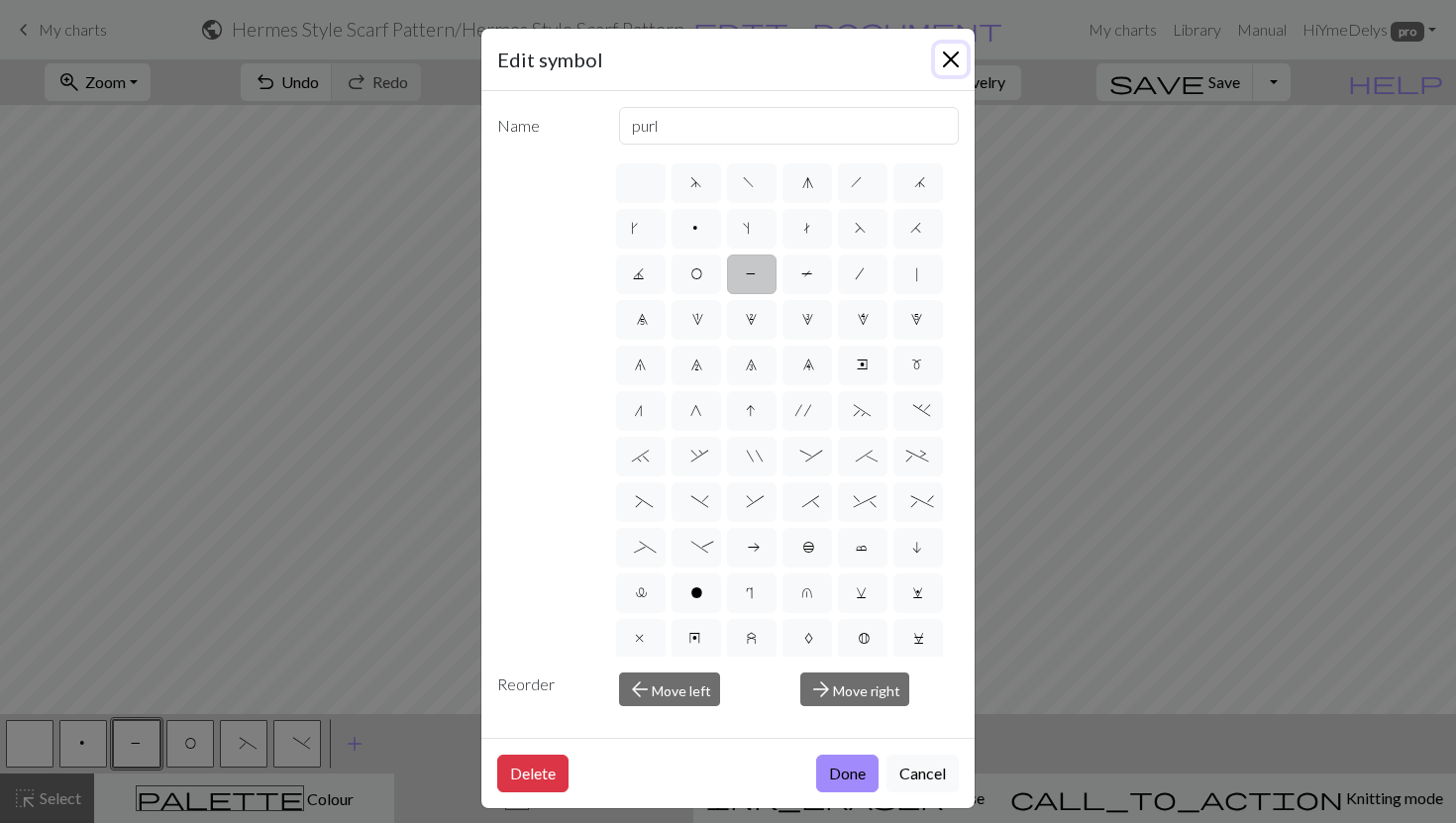 click at bounding box center [951, 59] 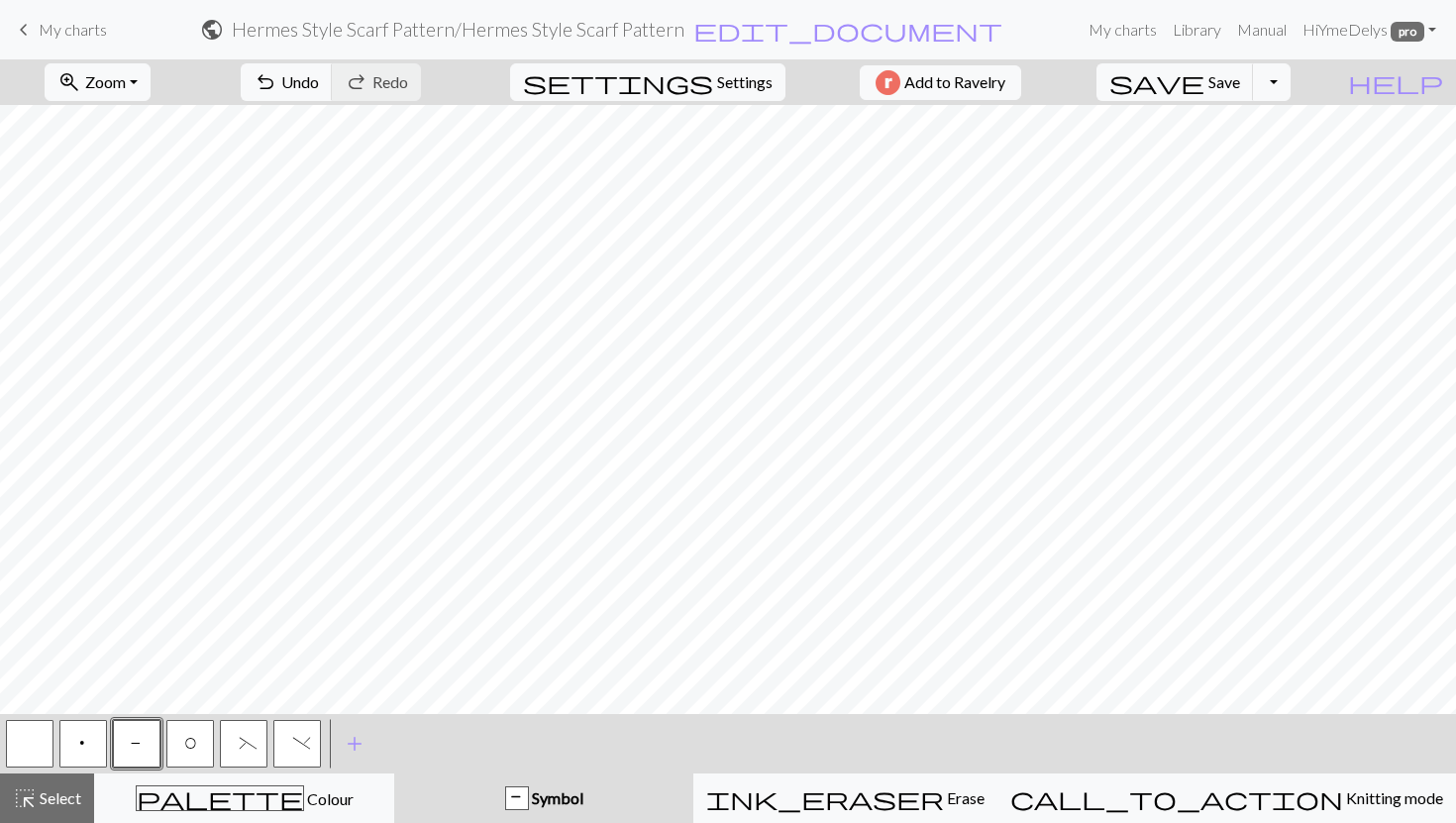 click on "p" at bounding box center [83, 744] 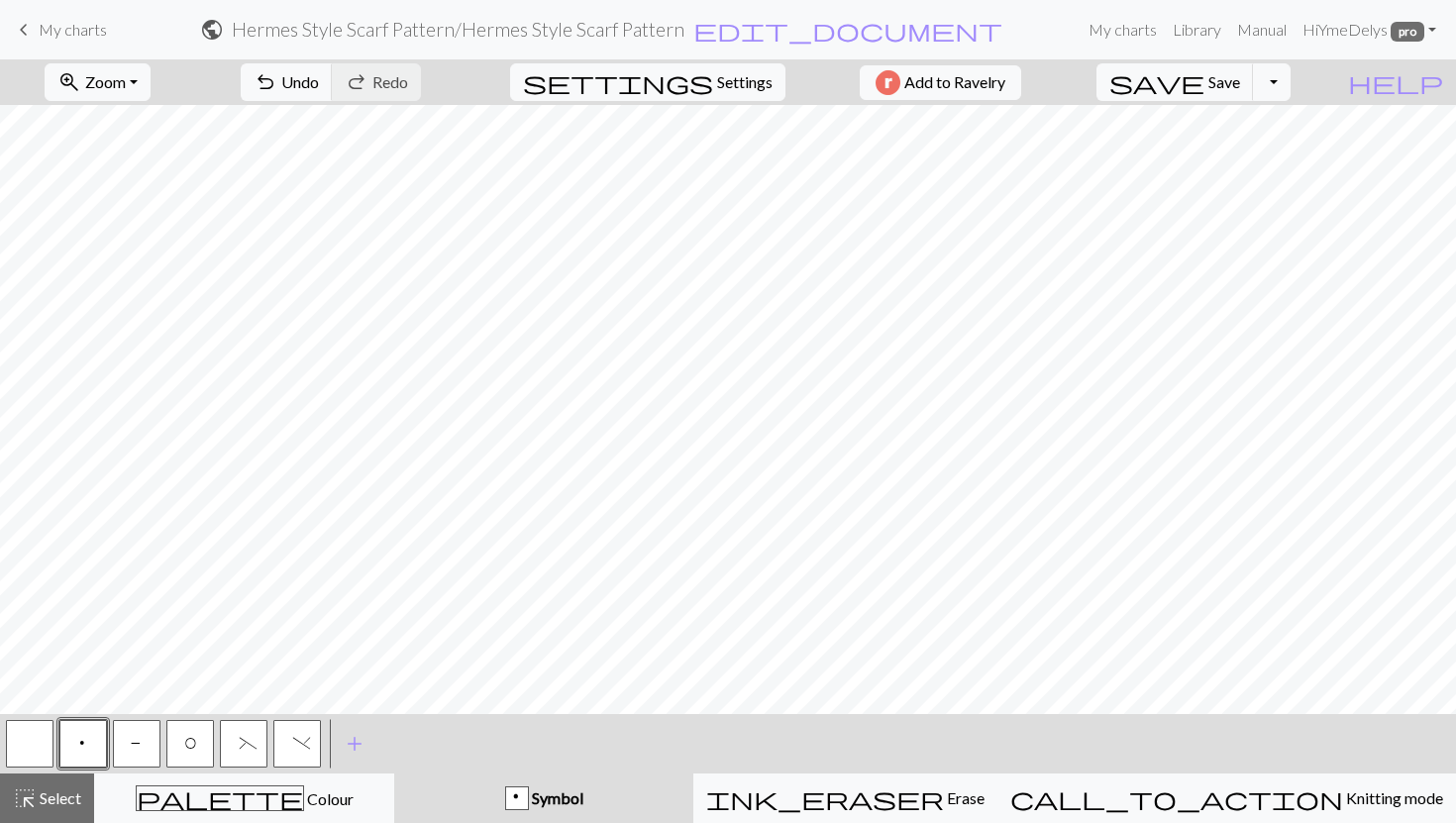 click on "P" at bounding box center (137, 744) 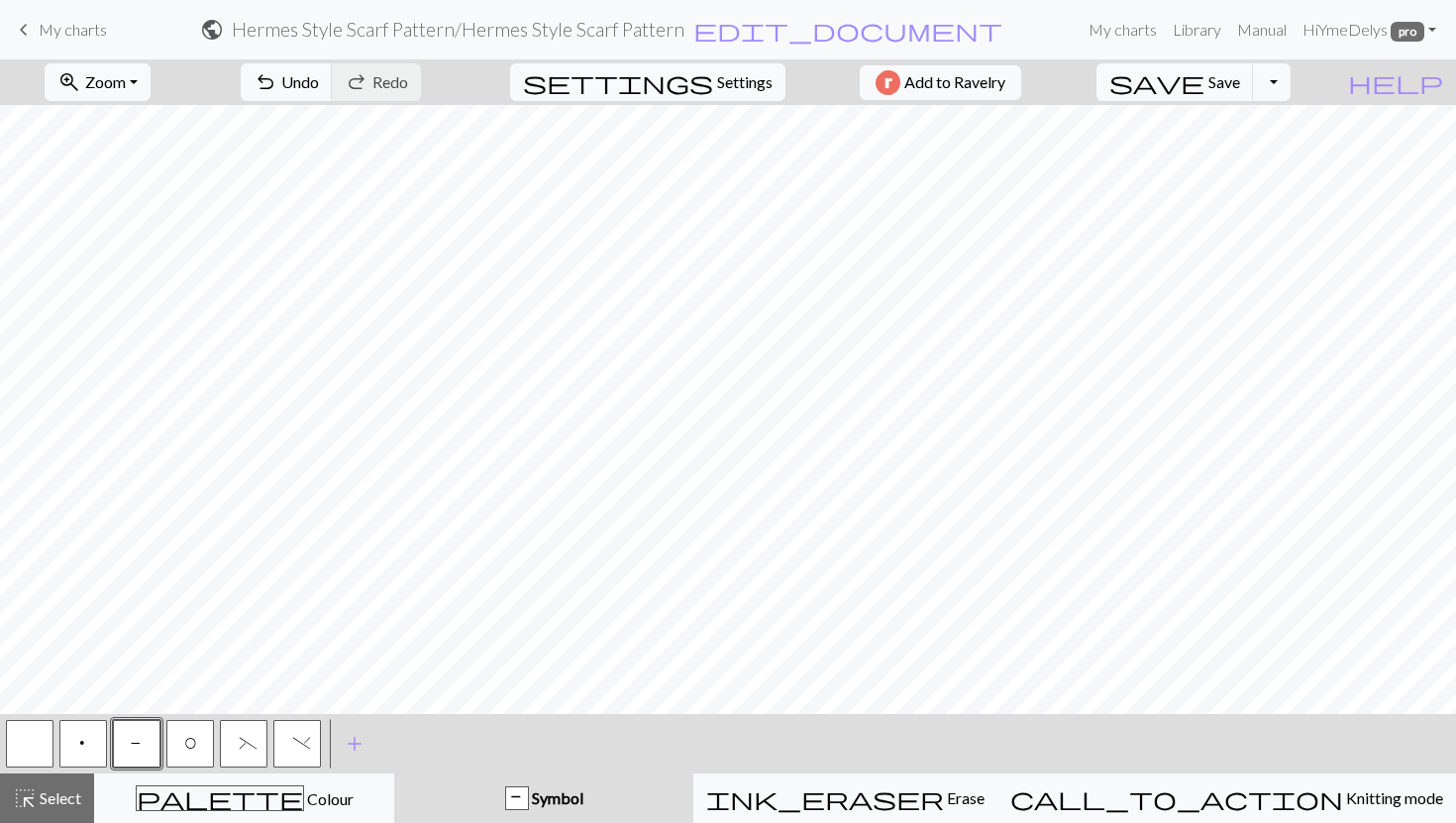 click on "p" at bounding box center (83, 744) 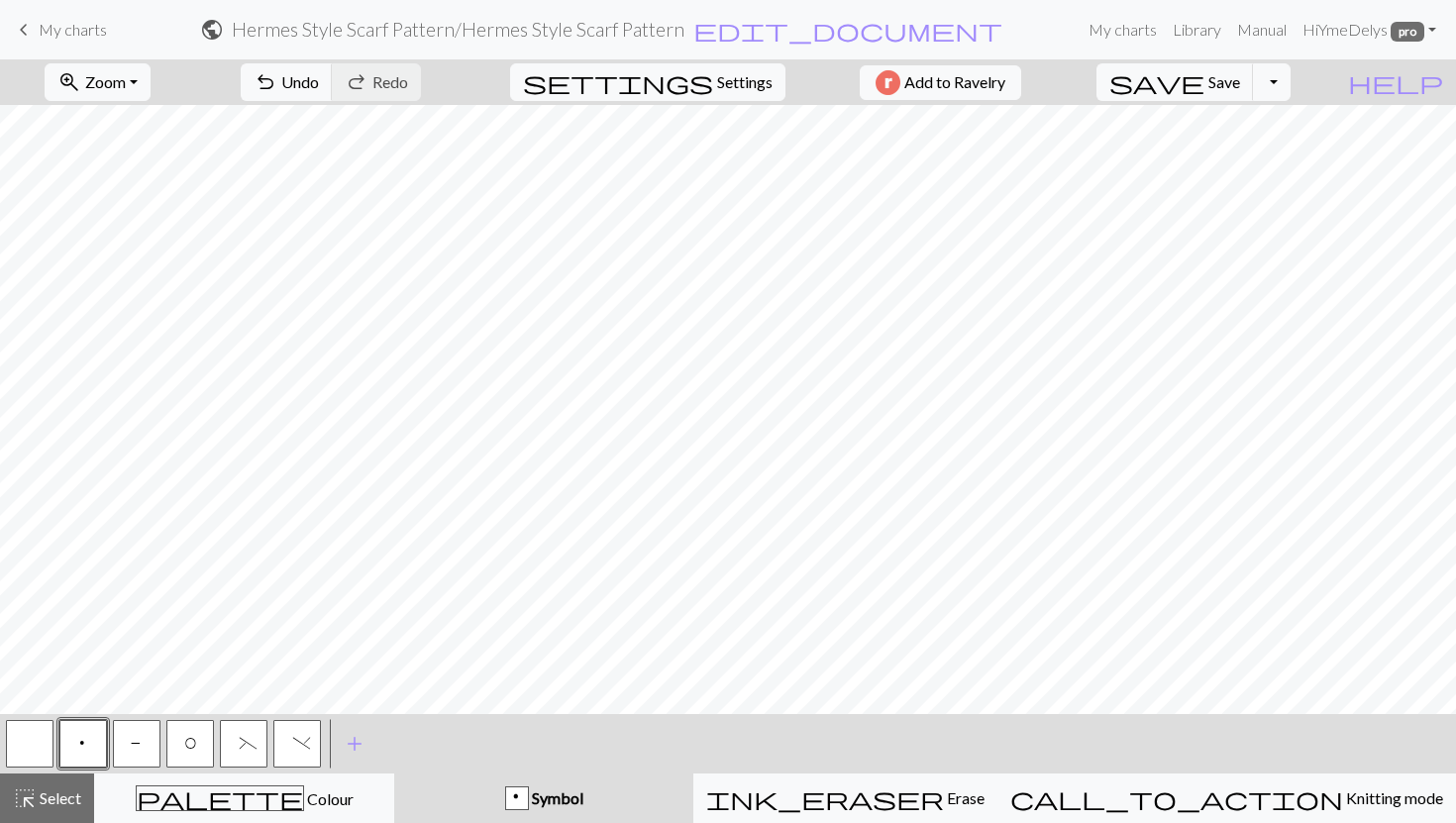 click on "P" at bounding box center [137, 746] 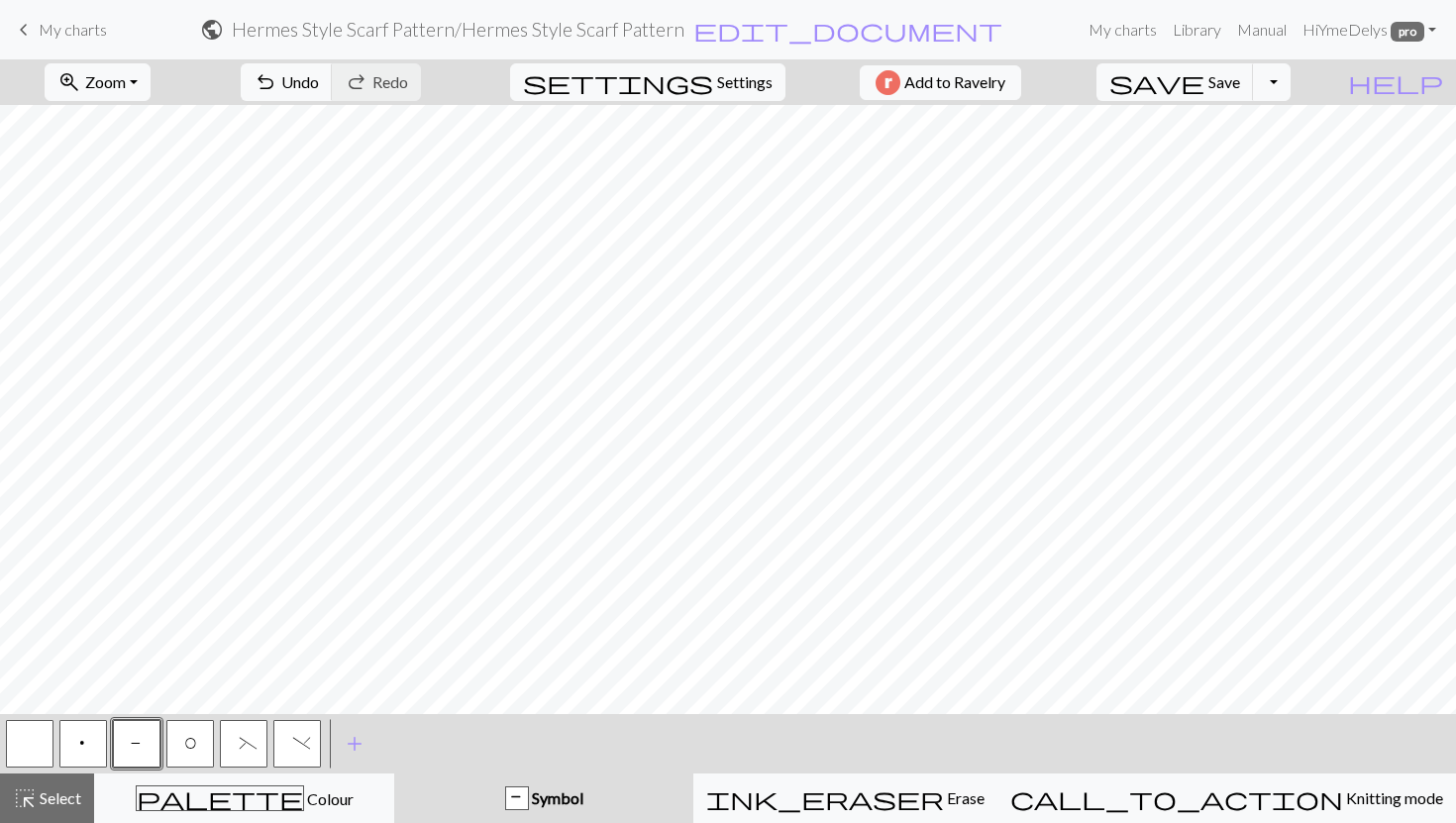 click on "p" at bounding box center (83, 744) 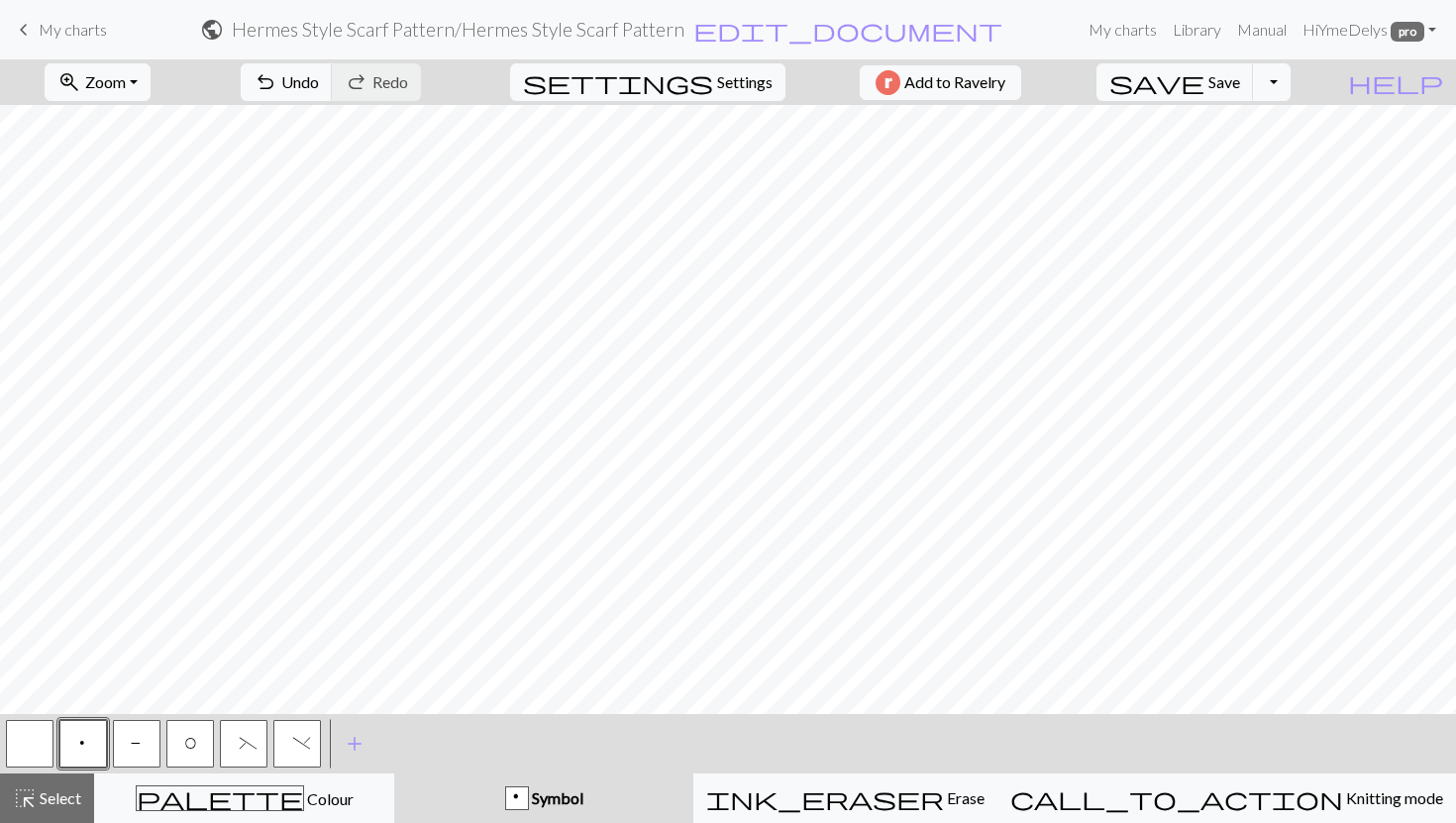 click on "P" at bounding box center [137, 744] 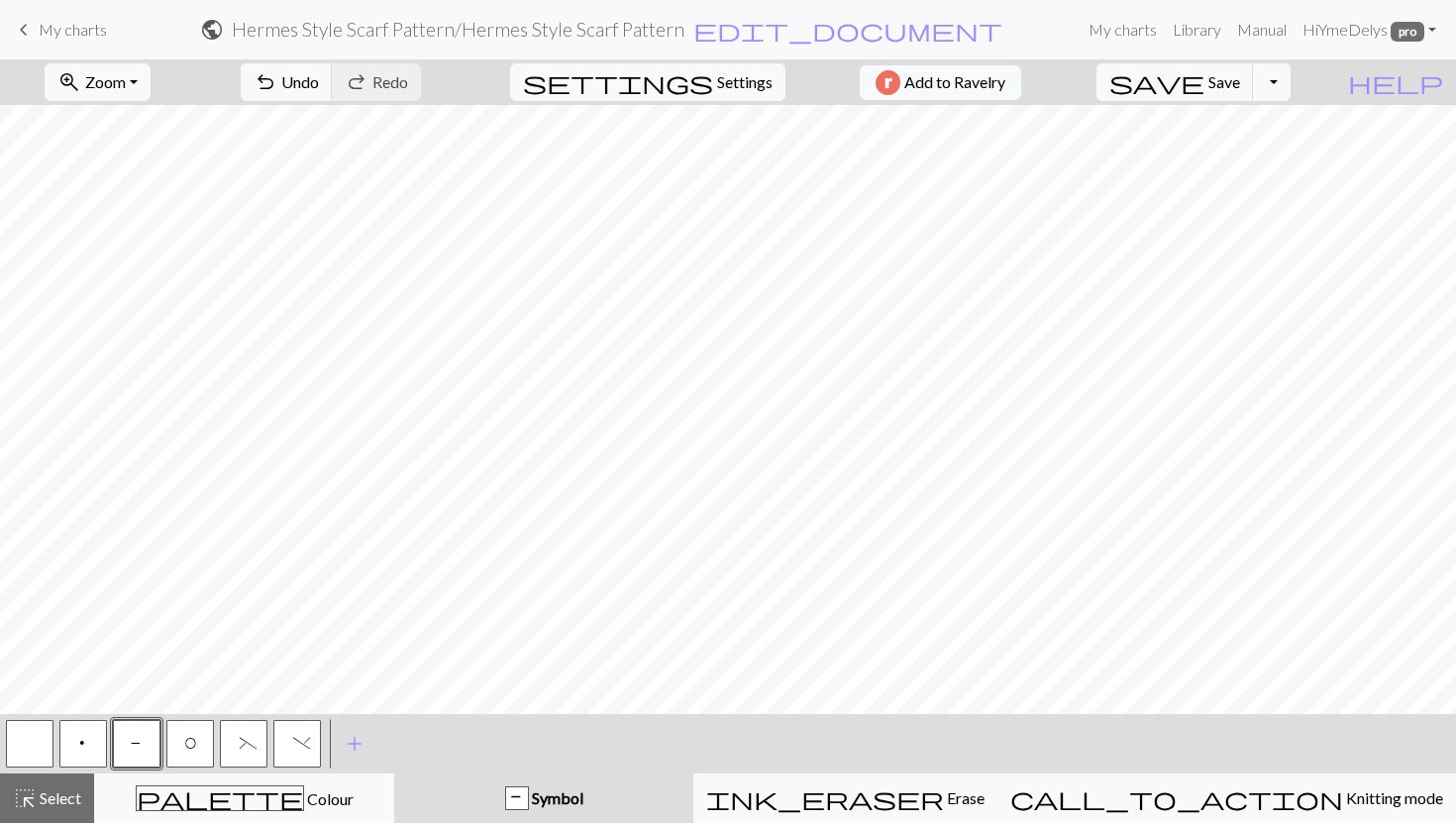 click on "p" at bounding box center (83, 744) 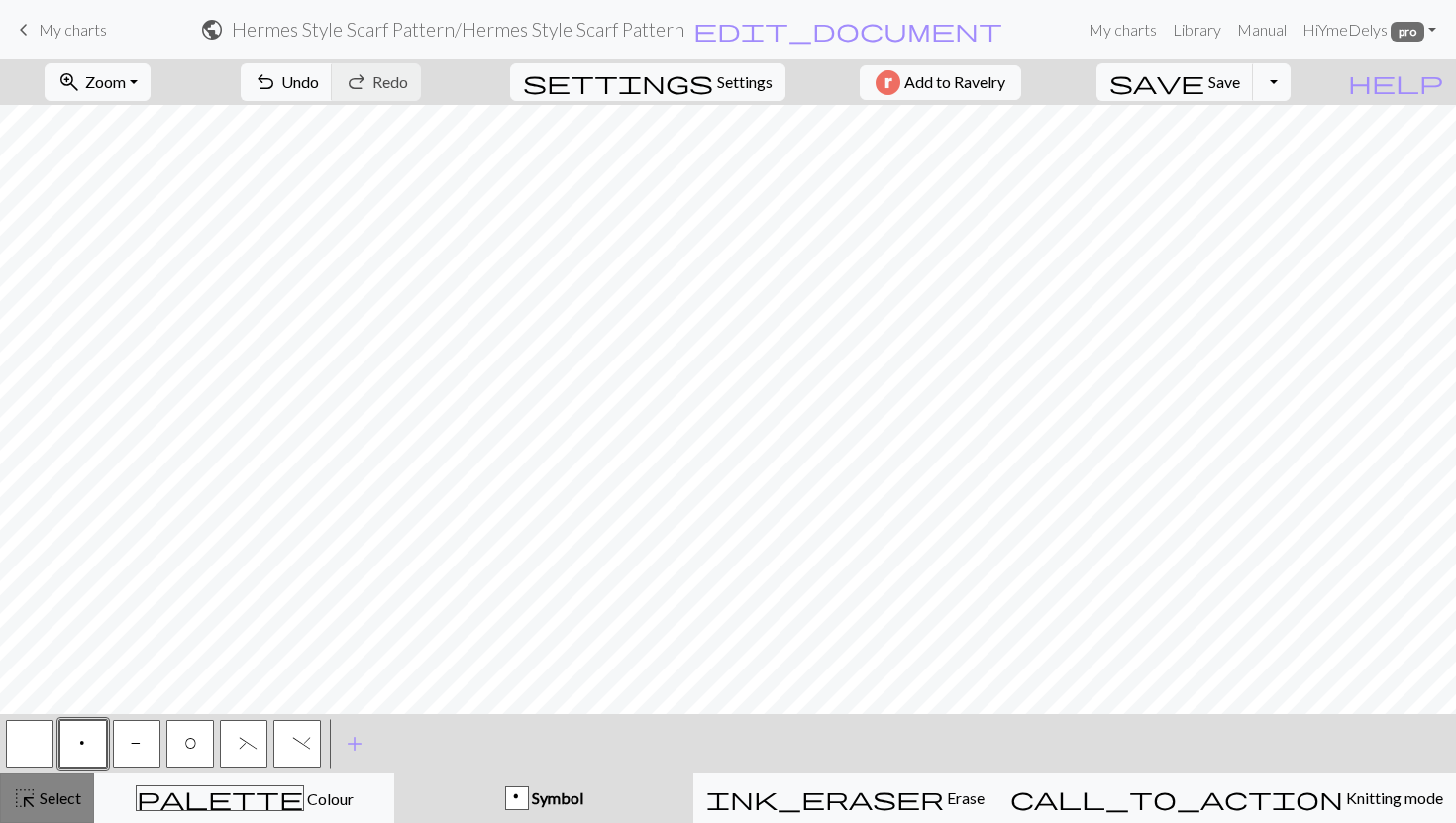 click on "Select" at bounding box center (58, 797) 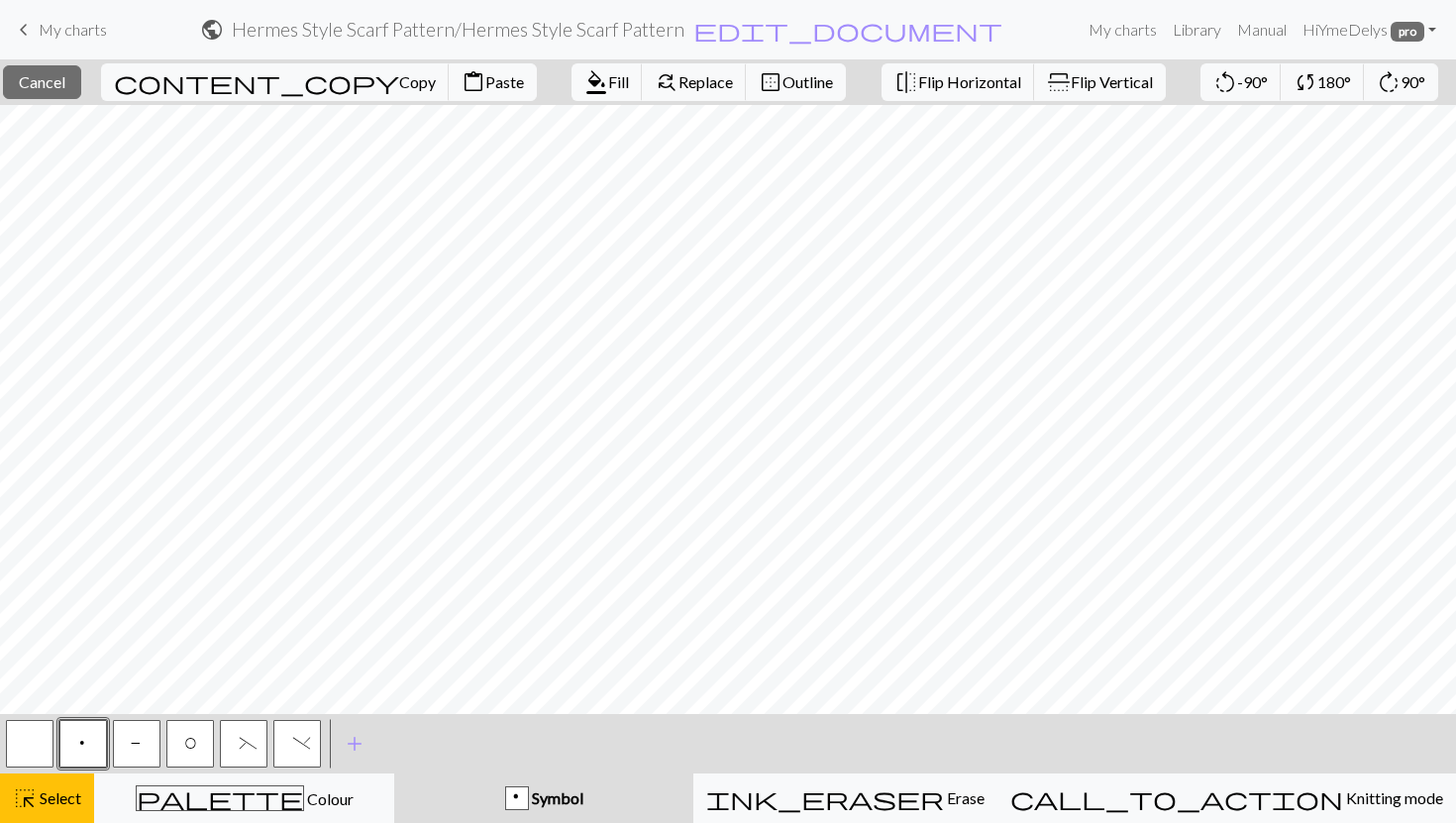 click on "close Cancel content_copy  Copy content_paste  Paste format_color_fill  Fill find_replace  Replace border_outer  Outline flip  Flip Horizontal flip  Flip Vertical rotate_left  -90° sync  180° rotate_right  90° < p P O ( ) > add Add a  symbol highlight_alt   Select   Select palette   Colour   Colour p   Symbol ink_eraser   Erase   Erase call_to_action   Knitting mode   Knitting mode" at bounding box center [728, 441] 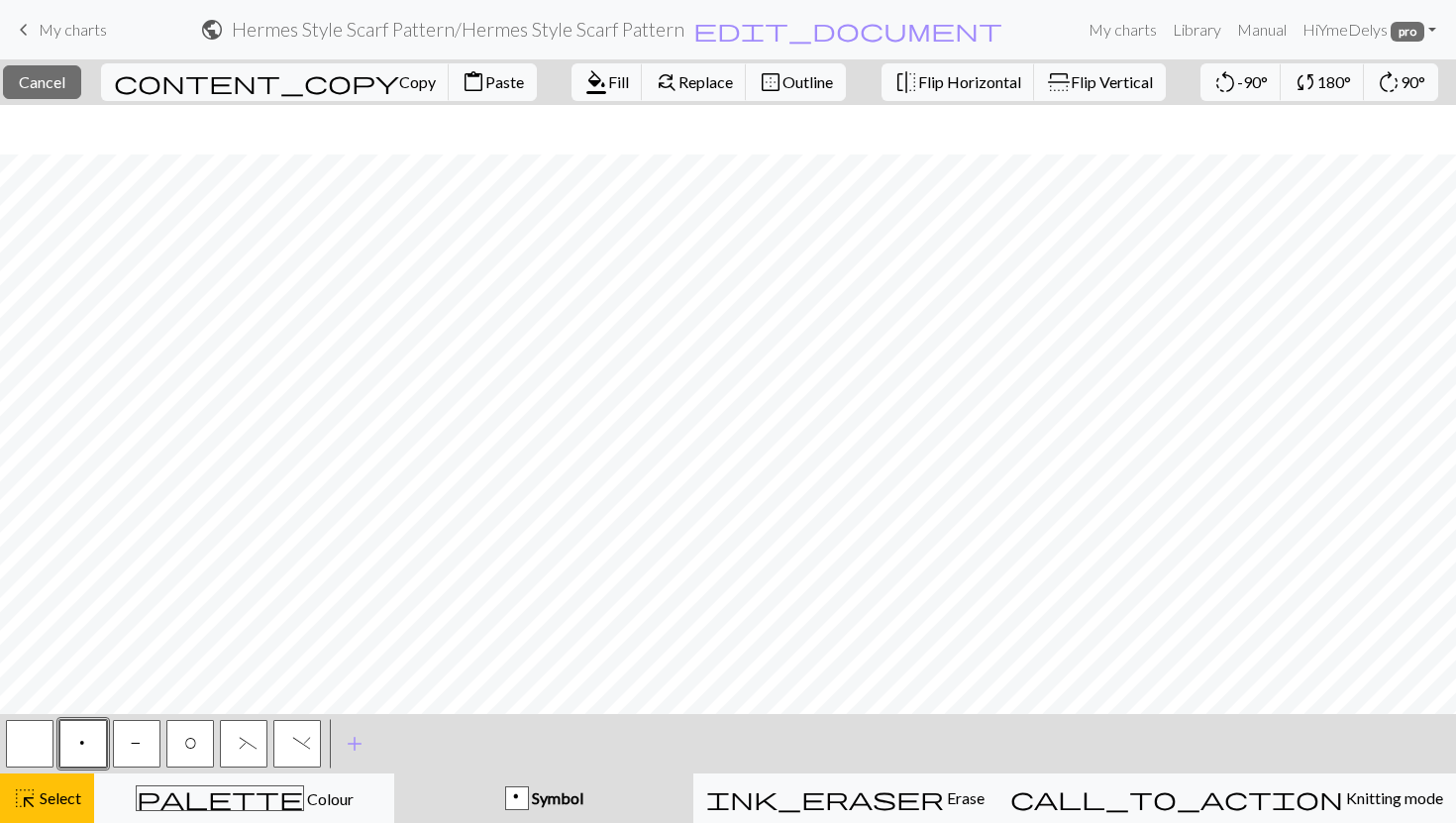 scroll, scrollTop: 114, scrollLeft: 27, axis: both 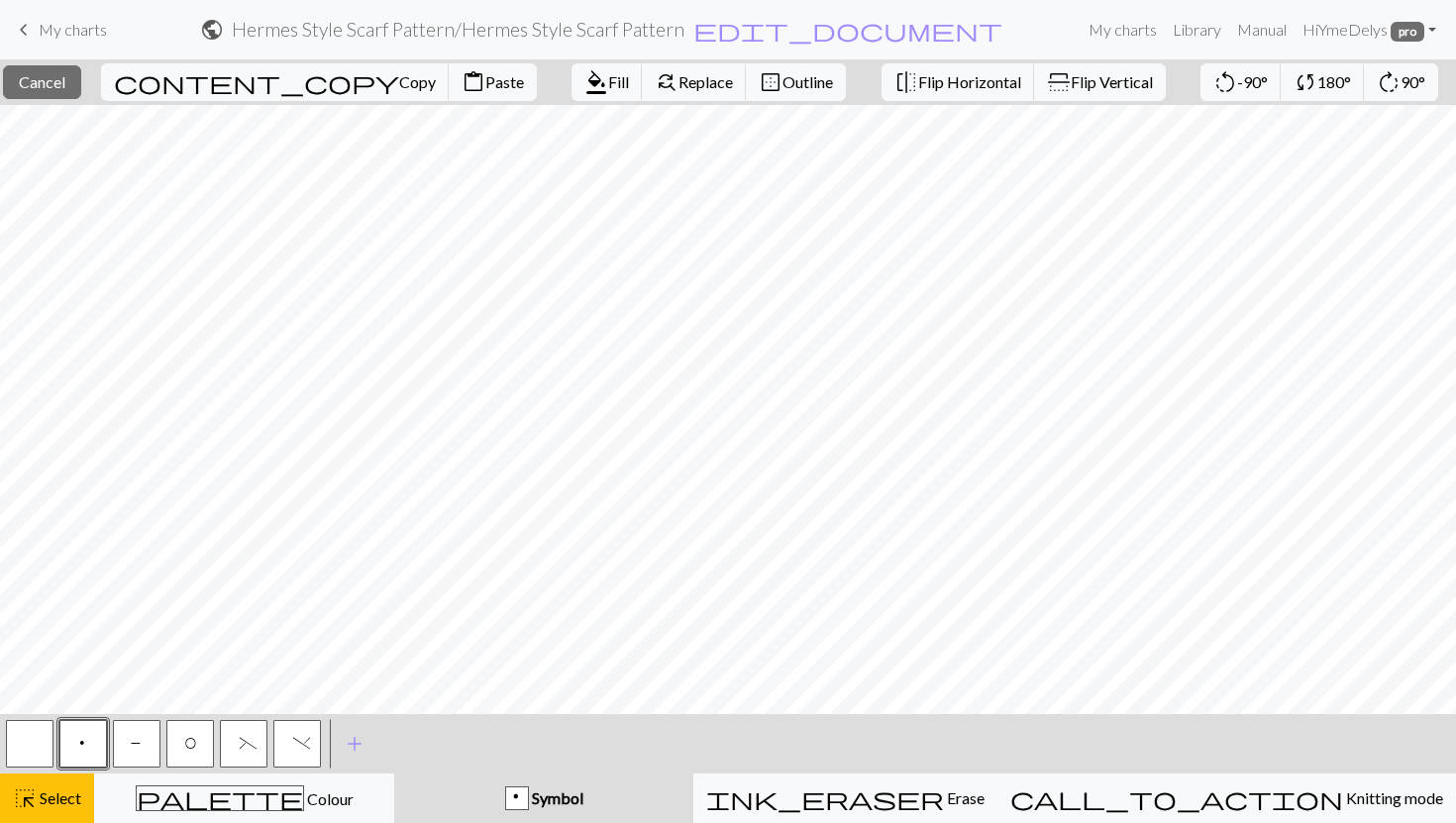 click on "close Cancel content_copy  Copy content_paste  Paste format_color_fill  Fill find_replace  Replace border_outer  Outline flip  Flip Horizontal flip  Flip Vertical rotate_left  -90° sync  180° rotate_right  90° < p P O ( ) > add Add a  symbol highlight_alt   Select   Select palette   Colour   Colour p   Symbol ink_eraser   Erase   Erase call_to_action   Knitting mode   Knitting mode" at bounding box center (728, 441) 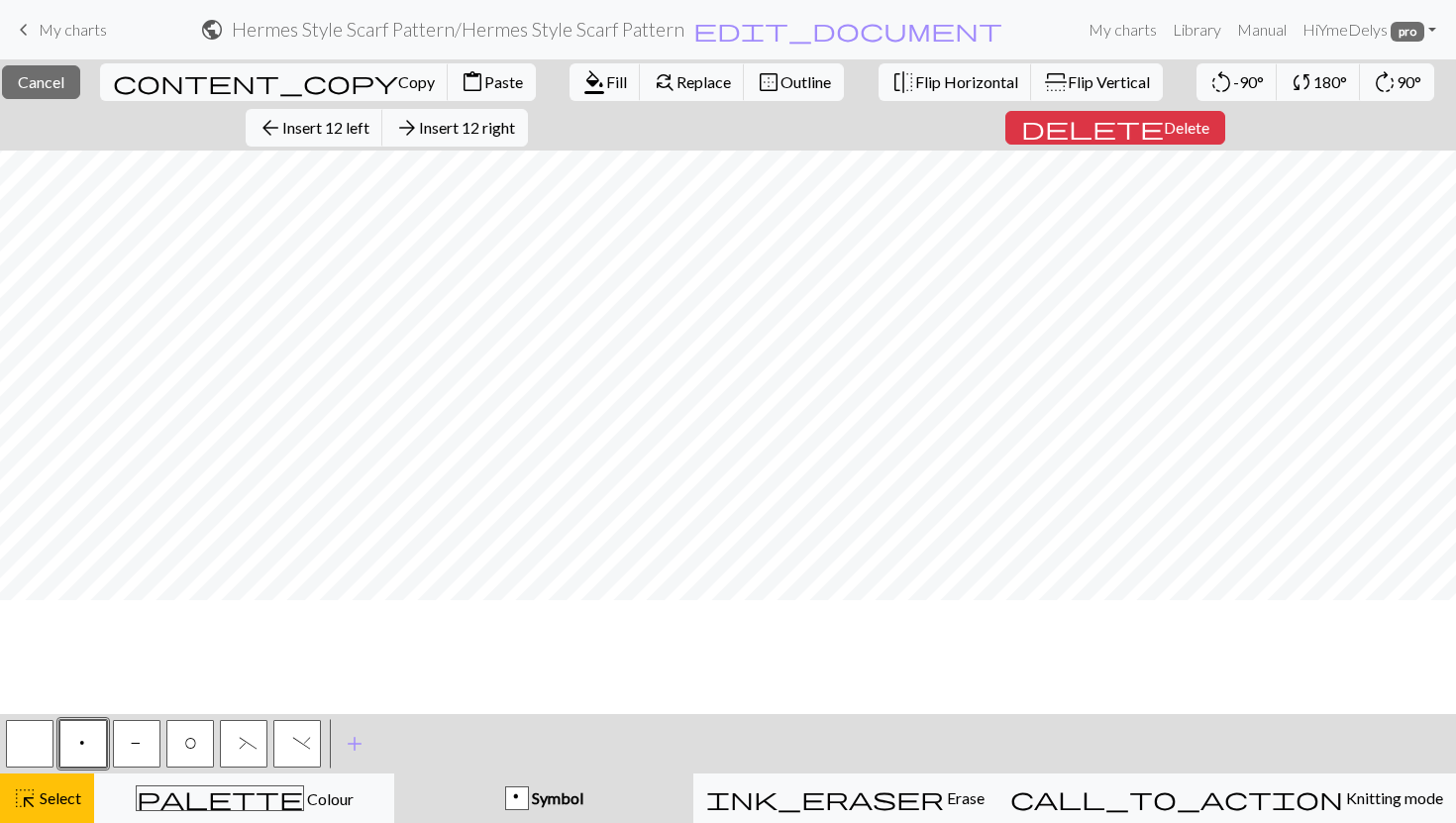 scroll, scrollTop: 0, scrollLeft: 495, axis: horizontal 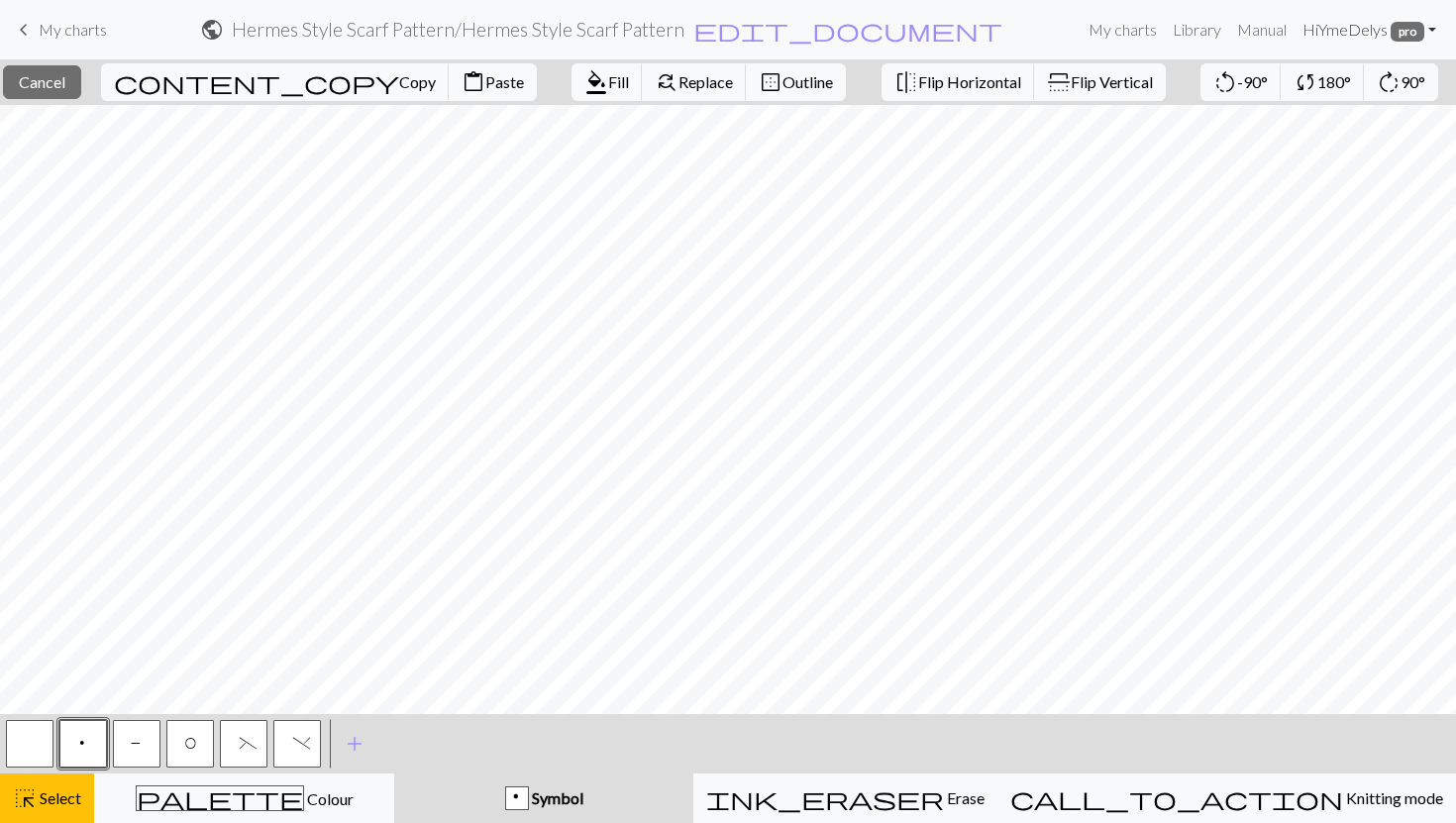 click on "Hi  [FIRST]   [LAST]" at bounding box center [1369, 30] 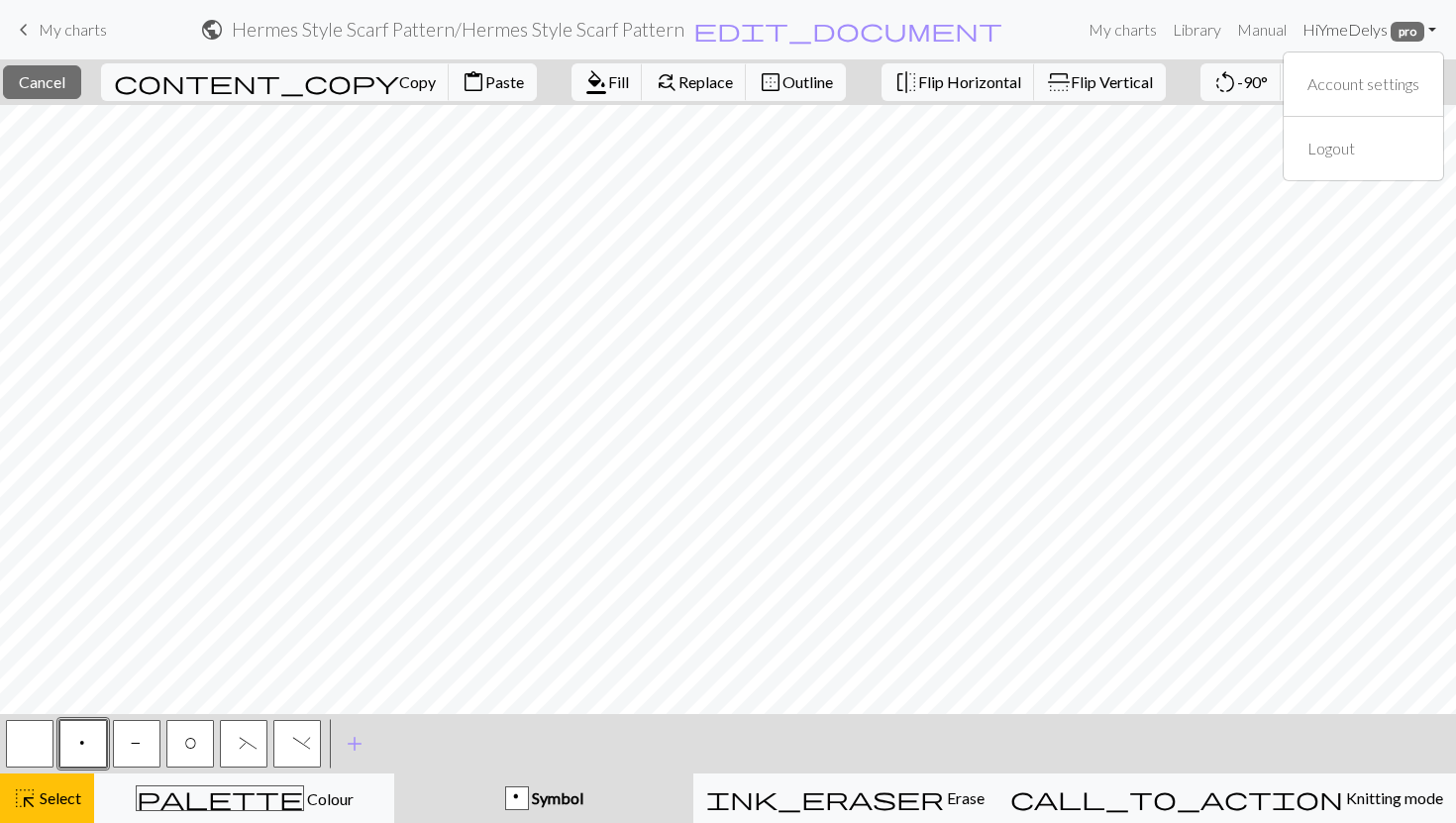 click on "Hi  [FIRST]   [LAST]" at bounding box center [1369, 30] 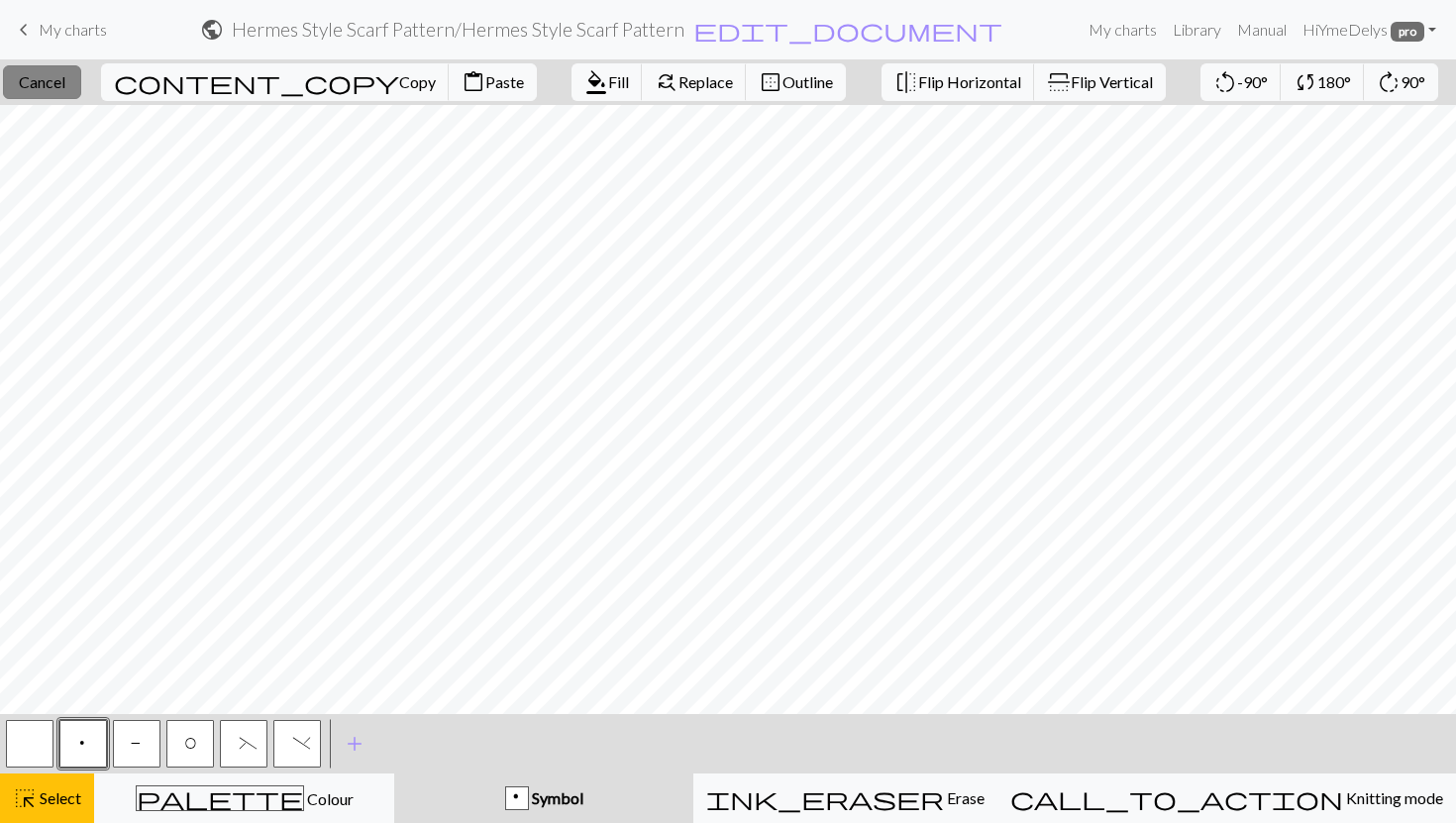 click on "Cancel" at bounding box center (42, 81) 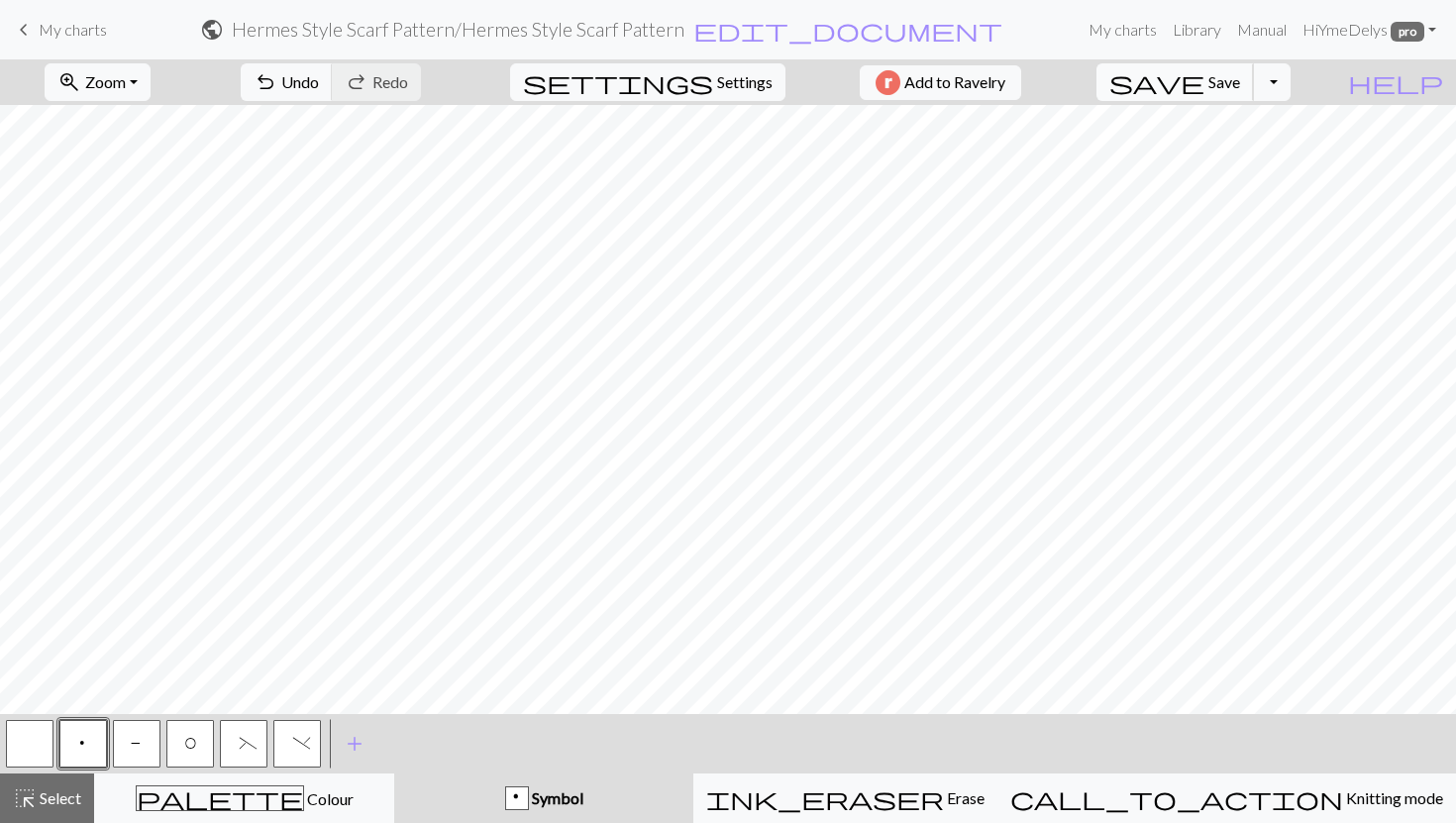 click on "save Save Save" at bounding box center (1175, 82) 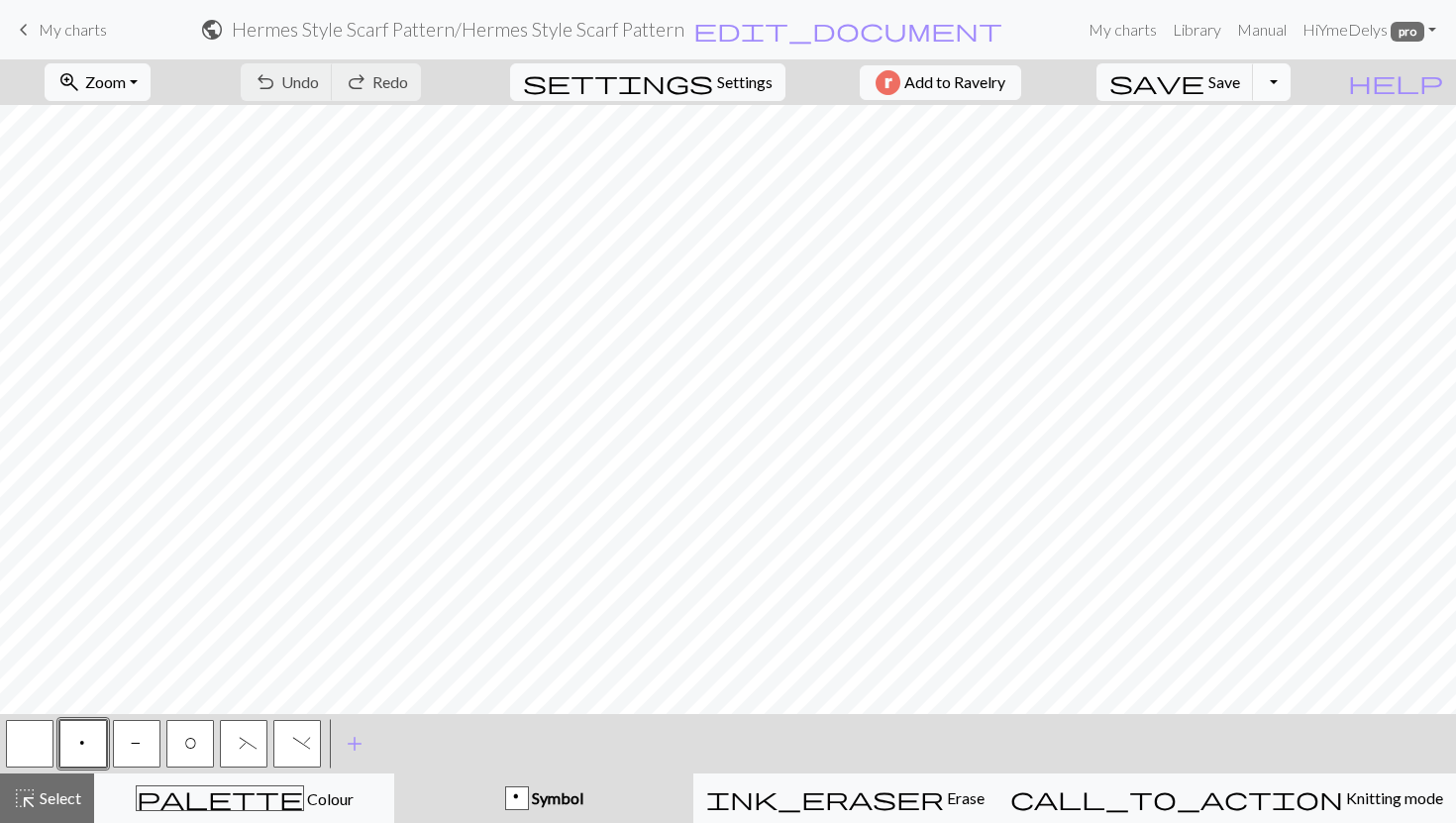 click on "Toggle Dropdown" at bounding box center [1272, 82] 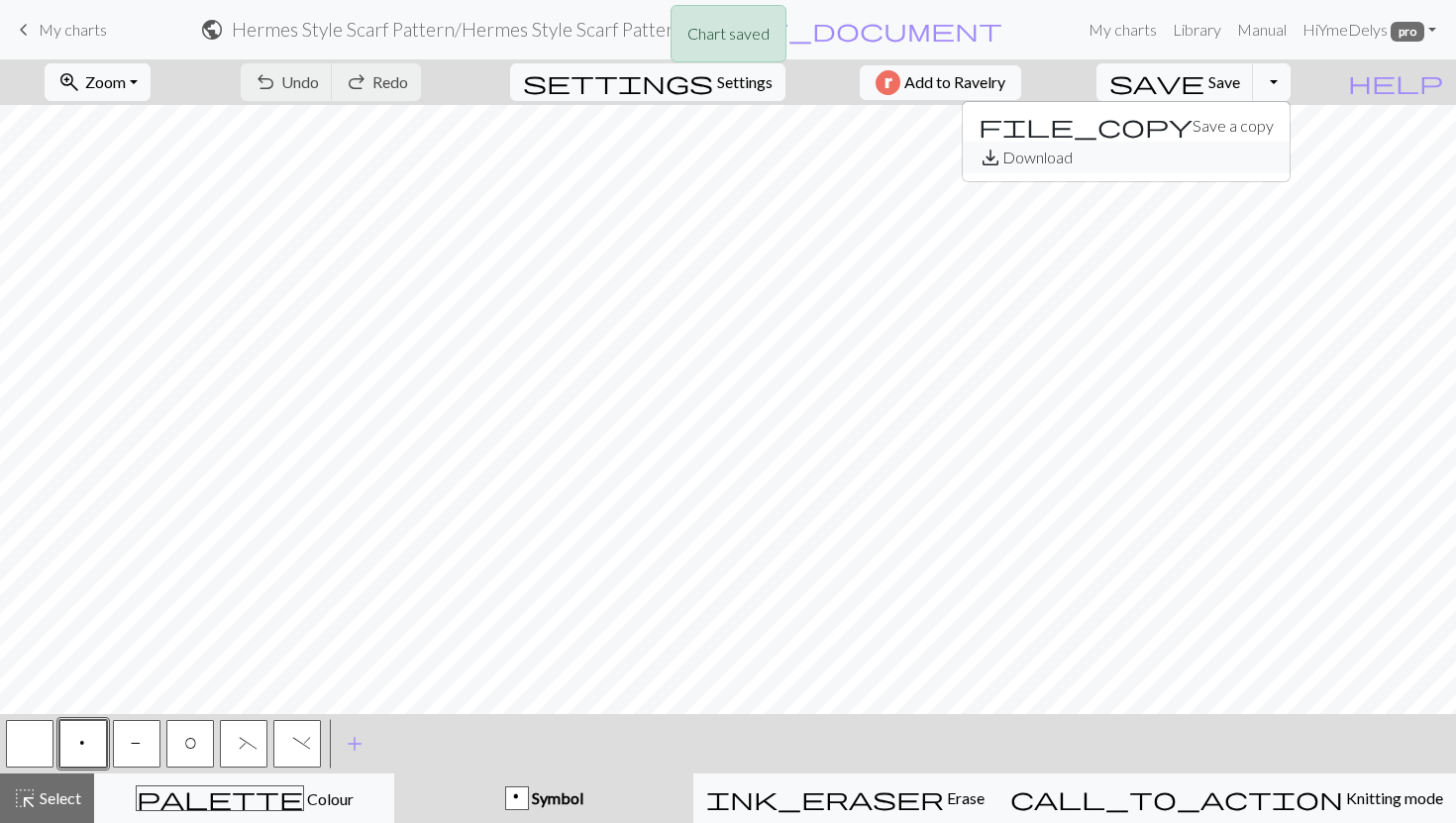 click on "save_alt  Download" at bounding box center (1126, 157) 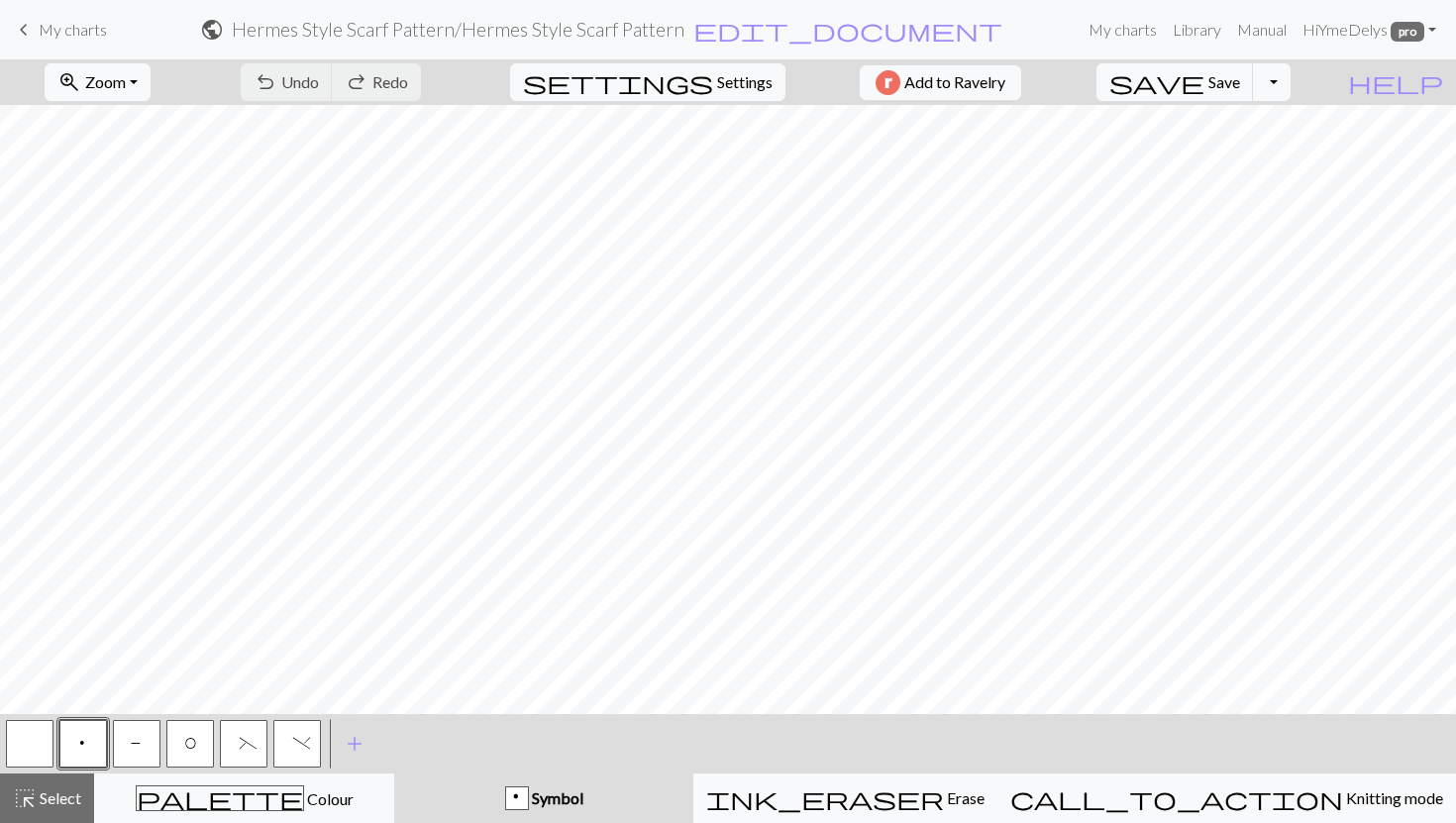 scroll, scrollTop: 0, scrollLeft: 0, axis: both 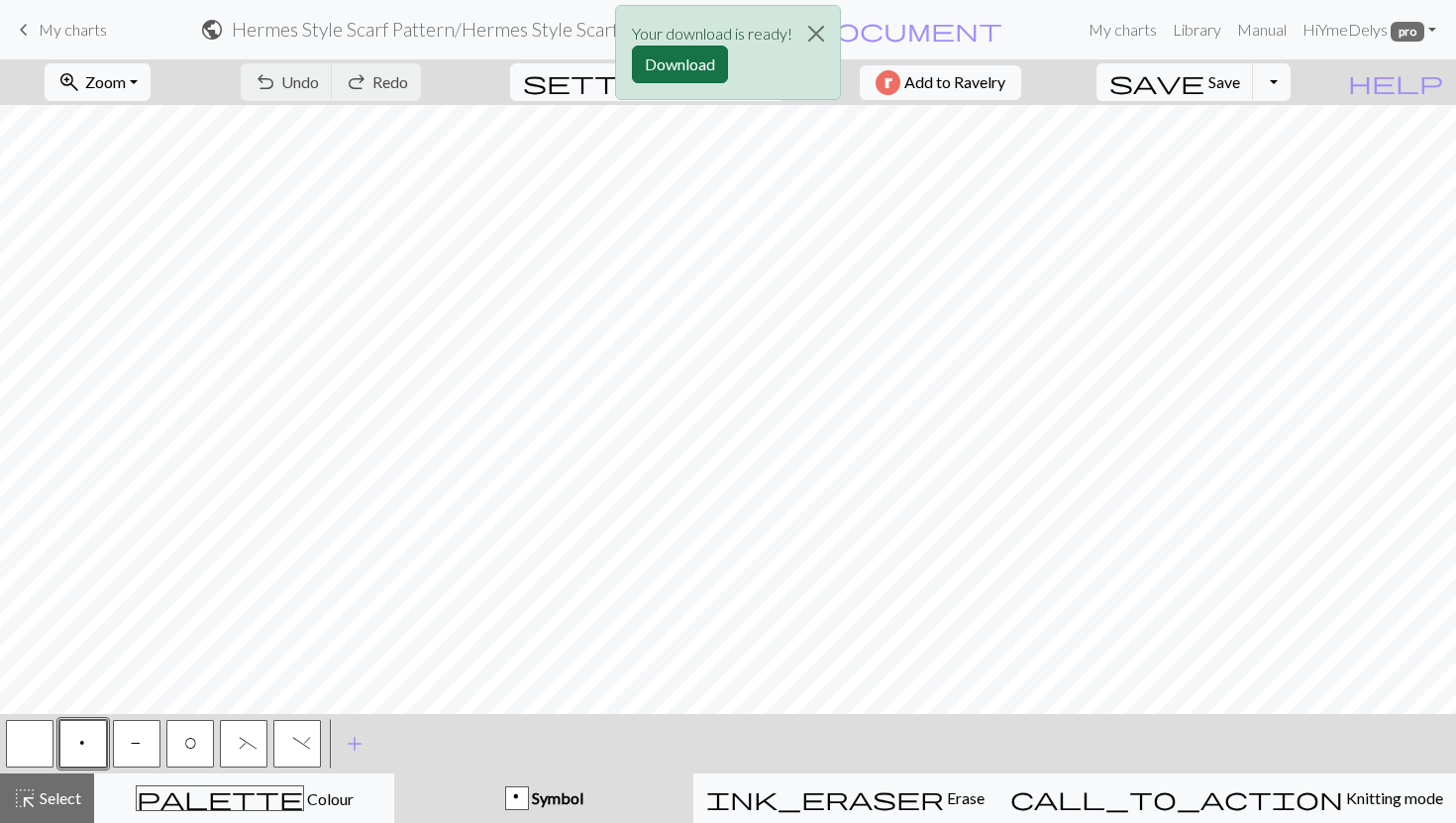 click on "Download" at bounding box center [679, 64] 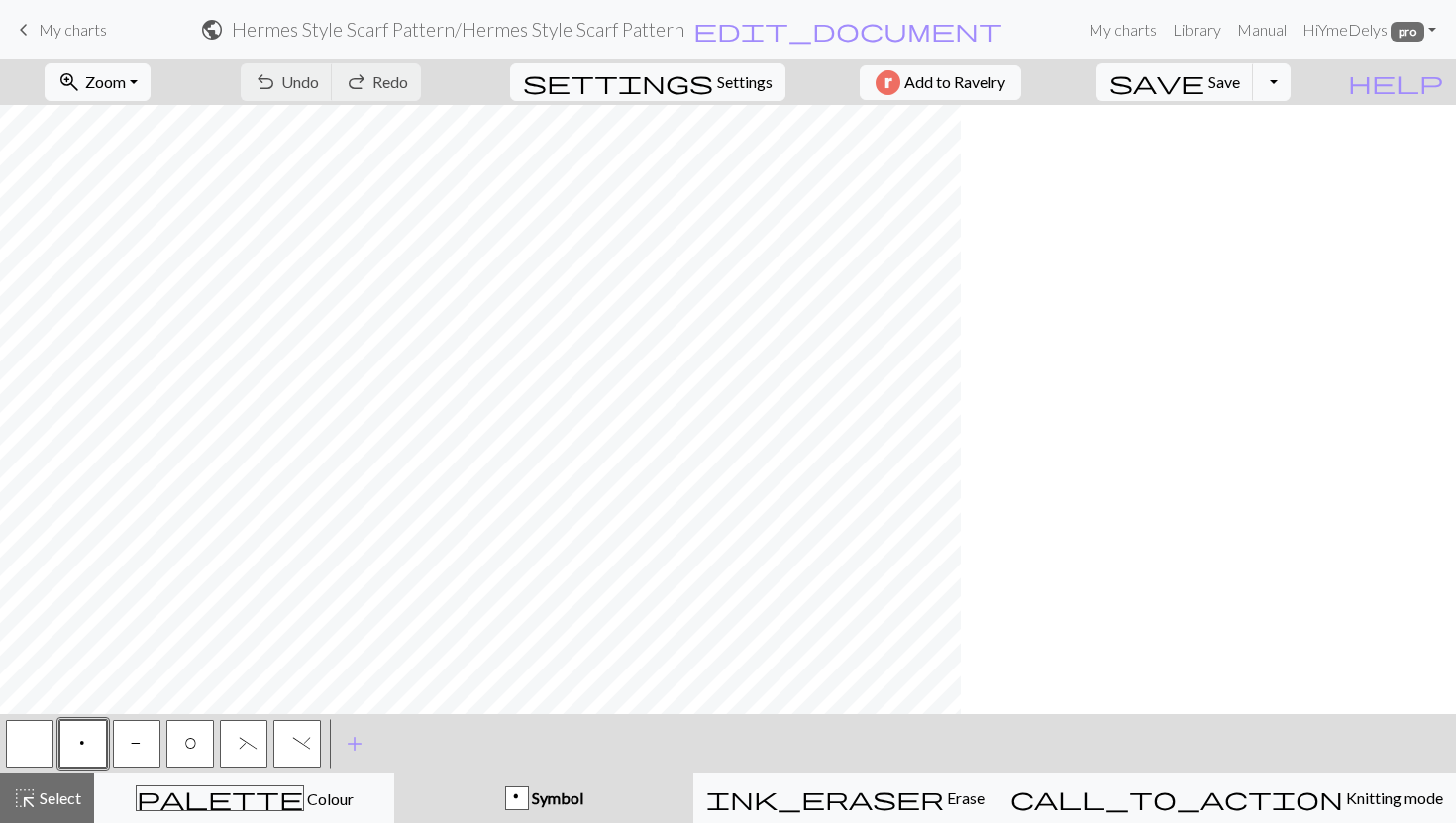 scroll, scrollTop: 0, scrollLeft: 0, axis: both 